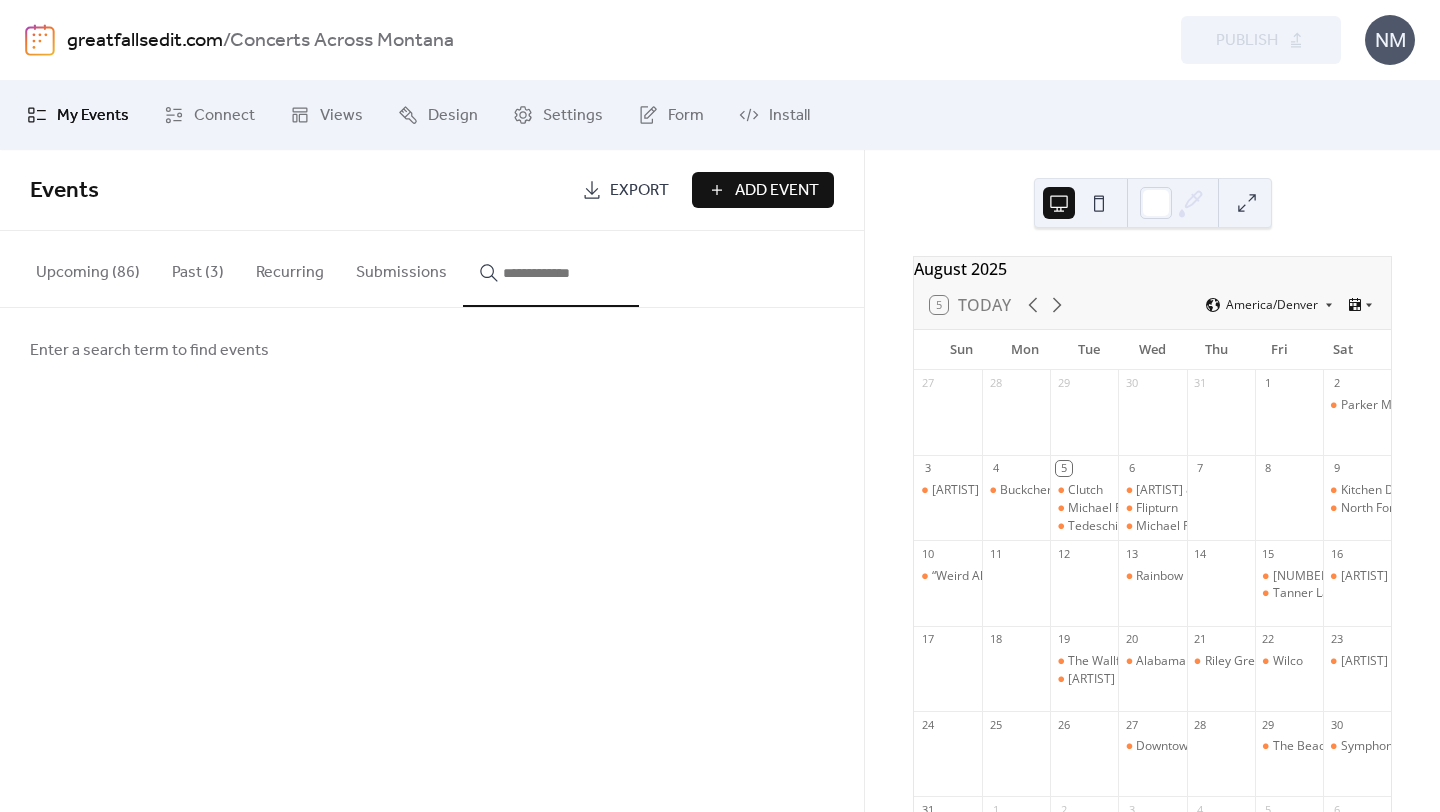 scroll, scrollTop: 0, scrollLeft: 0, axis: both 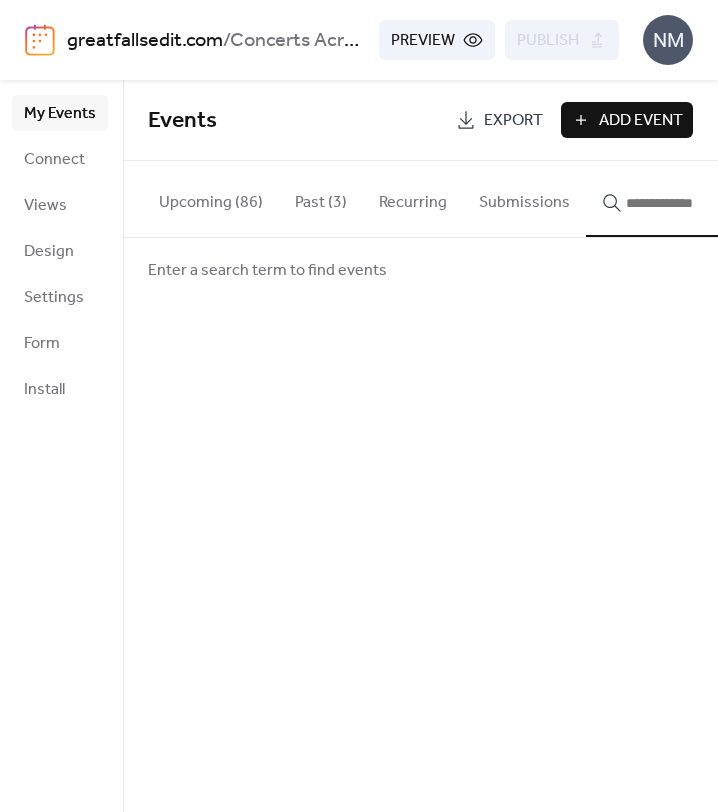 click on "Add Event" at bounding box center (641, 121) 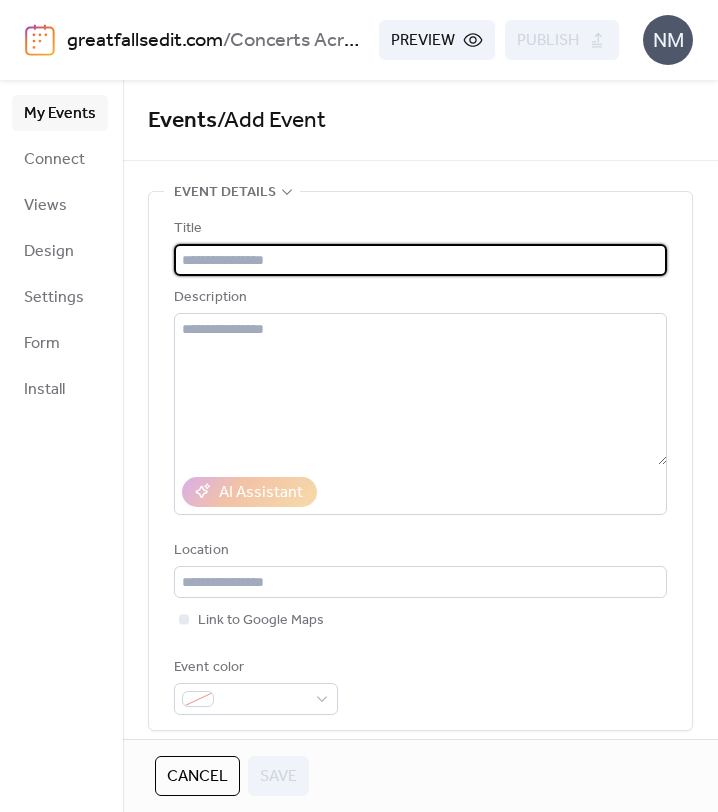 paste on "**********" 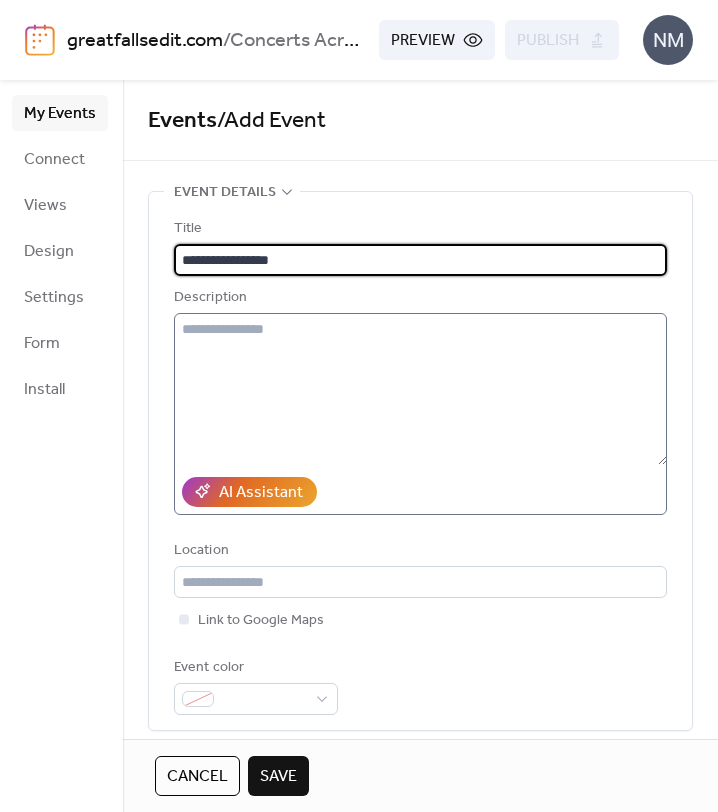 type on "**********" 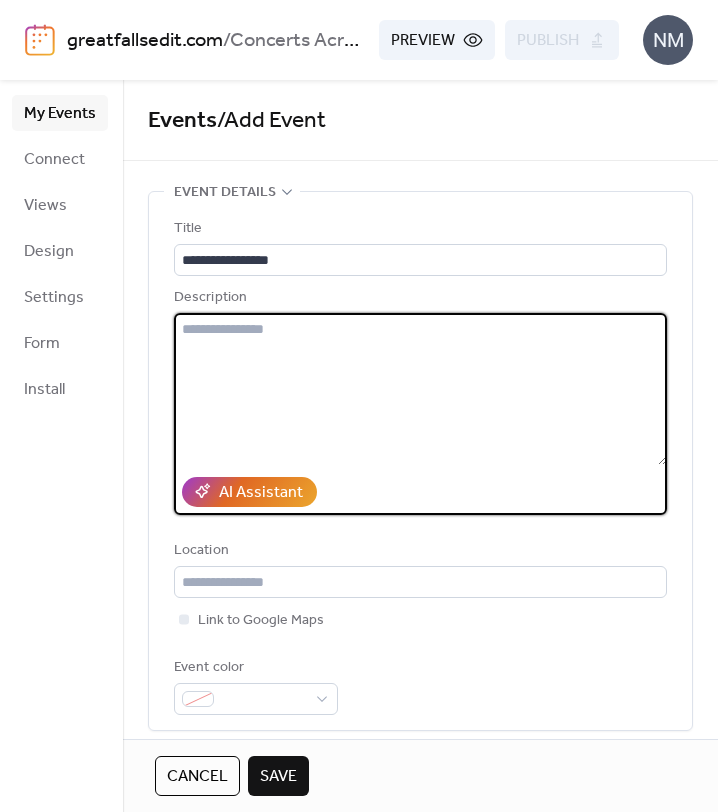 click at bounding box center (420, 389) 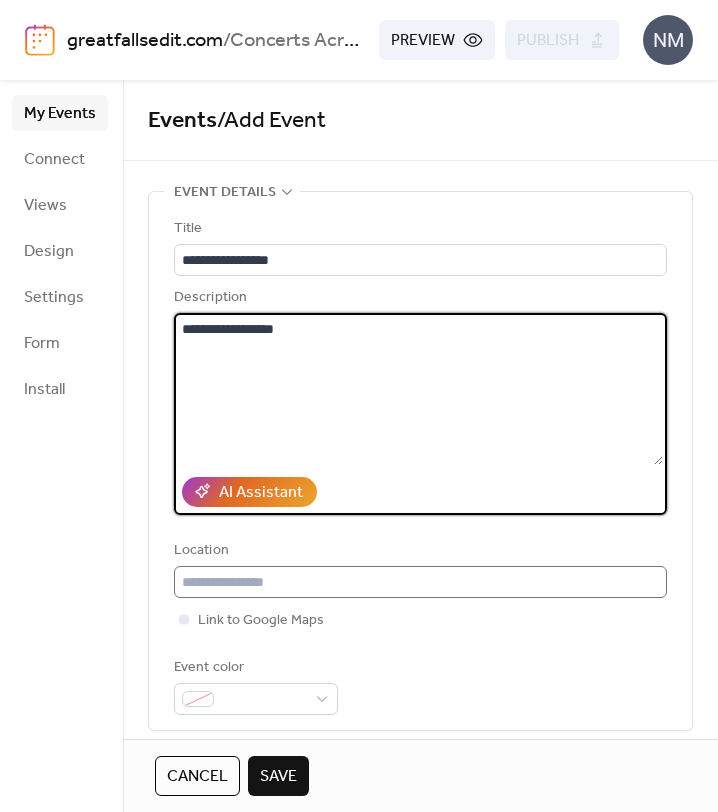 type on "**********" 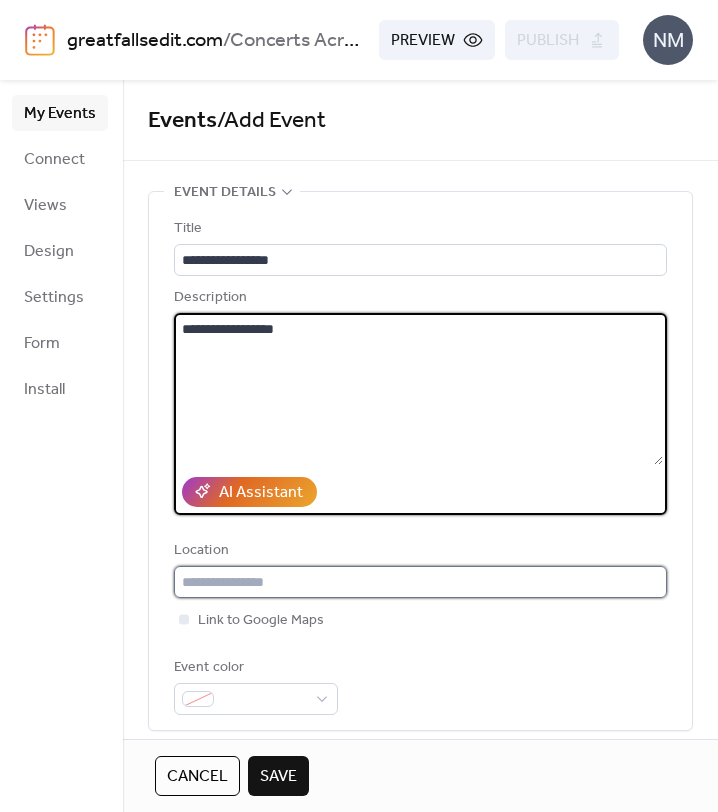 click at bounding box center (420, 582) 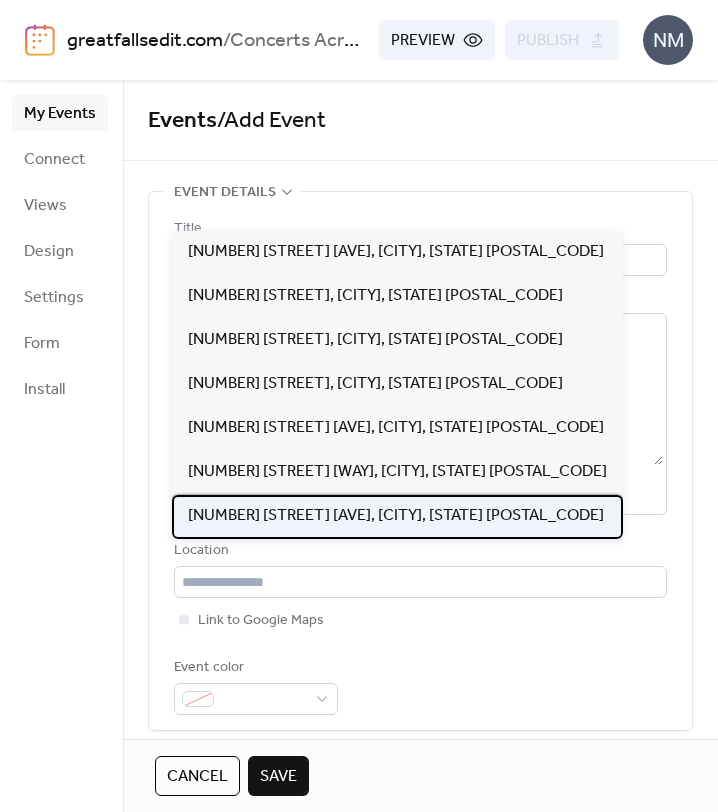click on "[NUMBER] [STREET] [AVE], [CITY], [STATE] [POSTAL_CODE]" at bounding box center (396, 516) 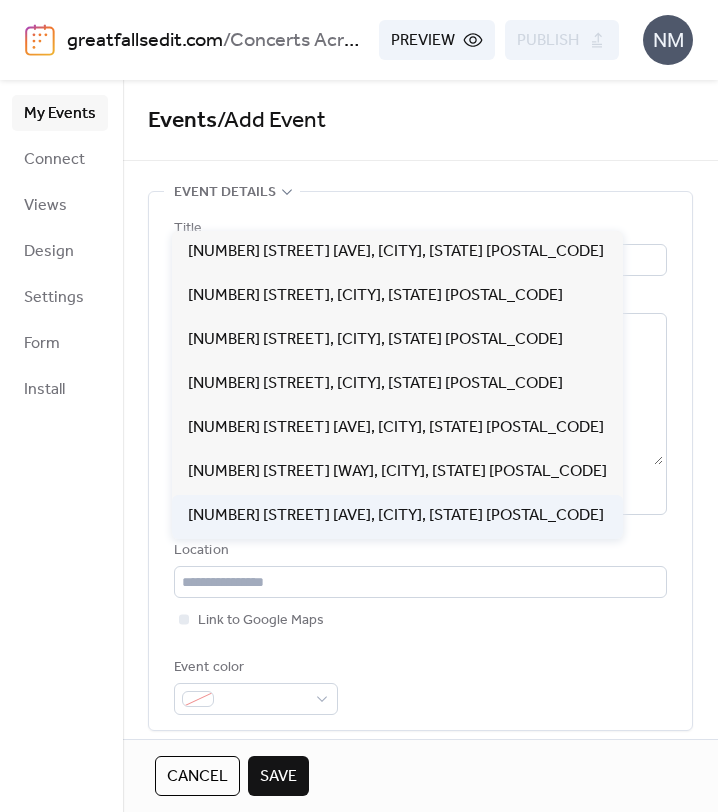 type on "**********" 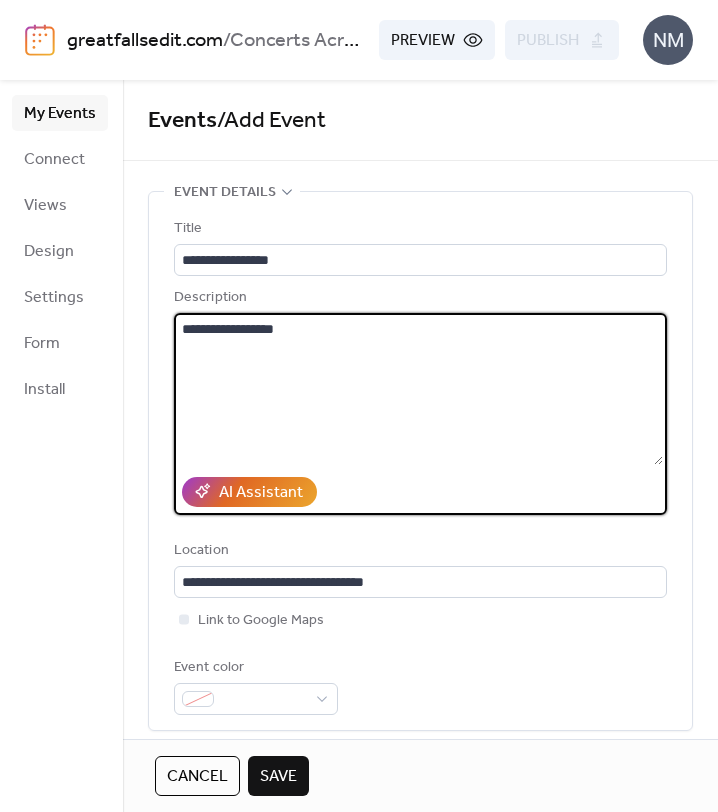 click on "**********" at bounding box center [418, 389] 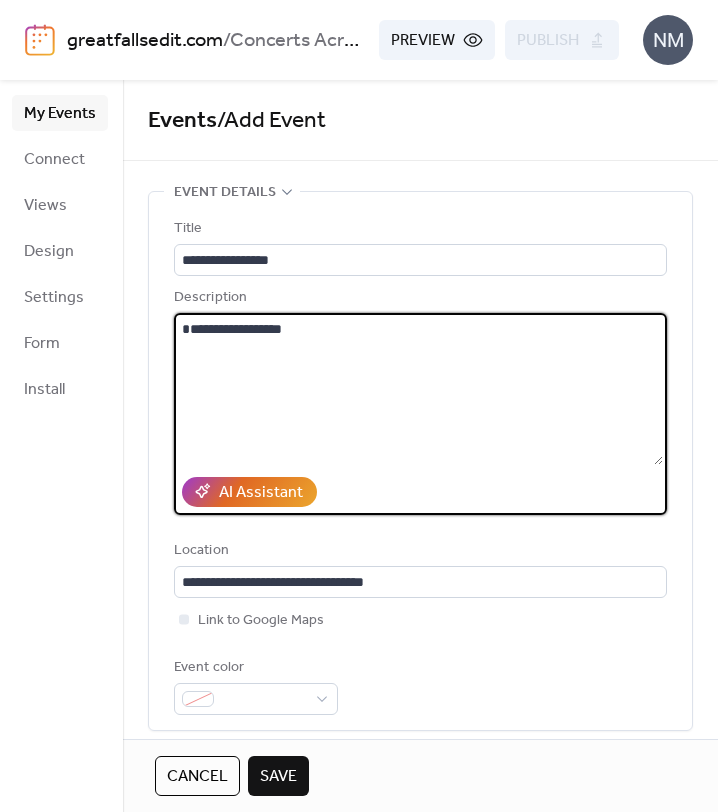 click on "**********" at bounding box center [418, 389] 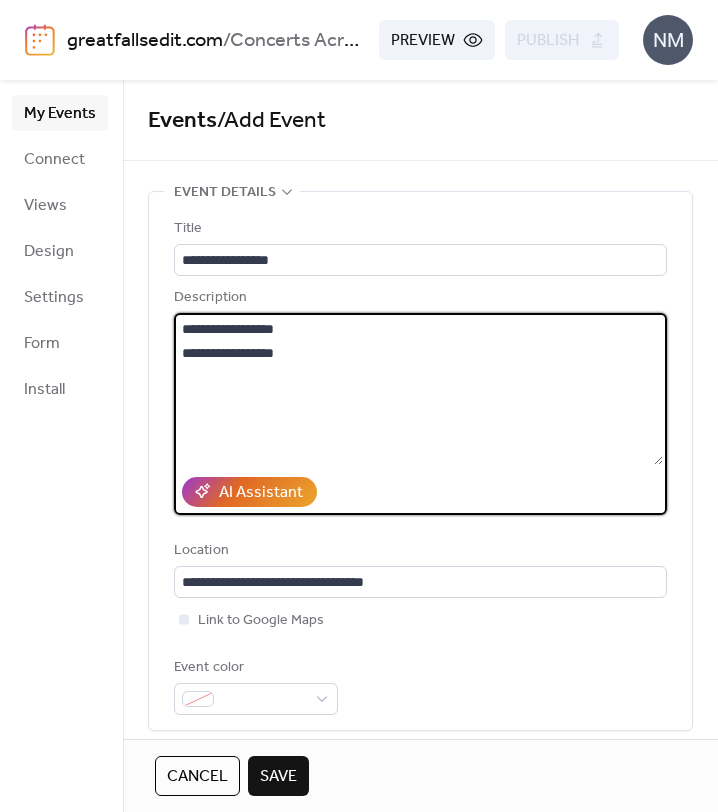 paste on "**********" 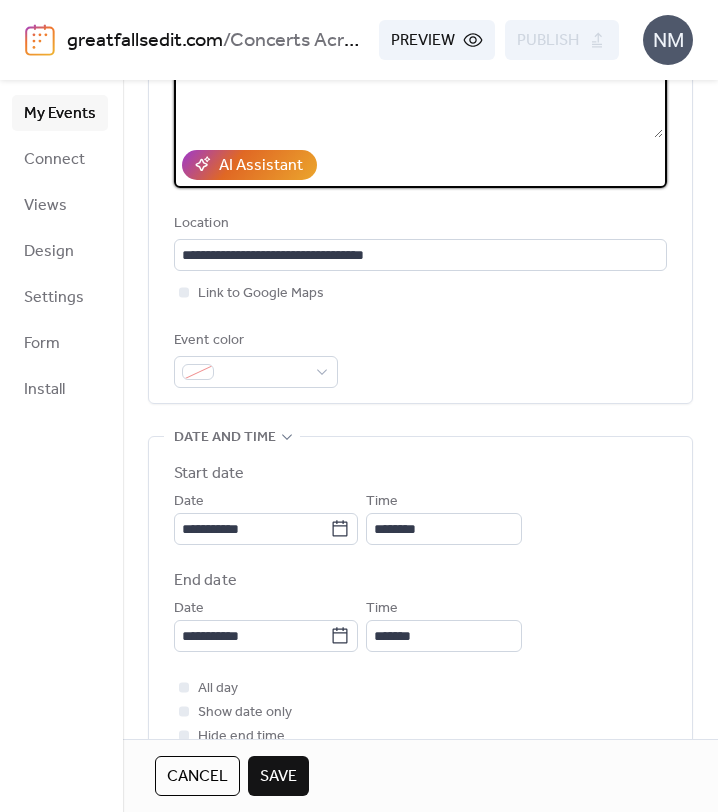 scroll, scrollTop: 365, scrollLeft: 0, axis: vertical 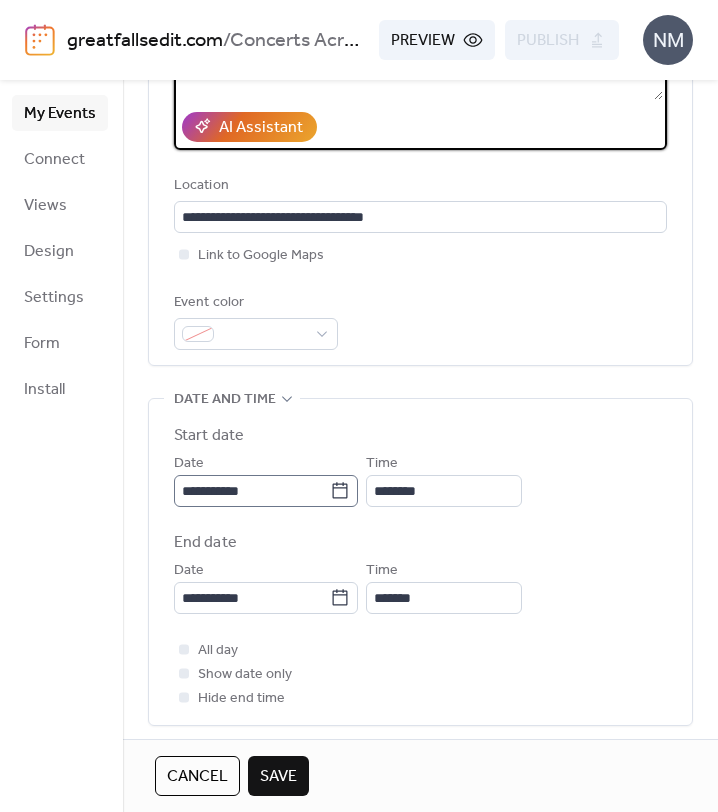 type on "**********" 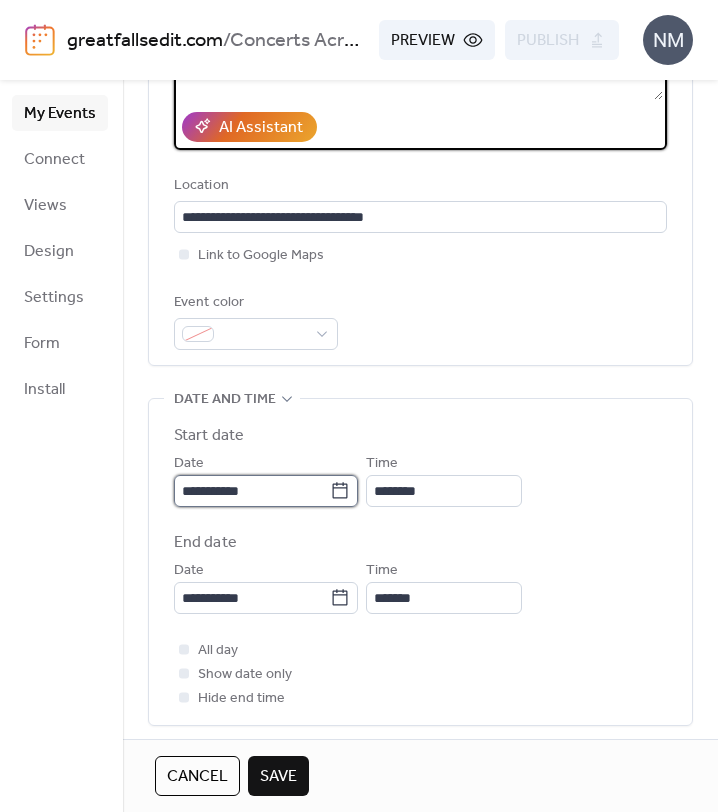 click on "**********" at bounding box center [252, 491] 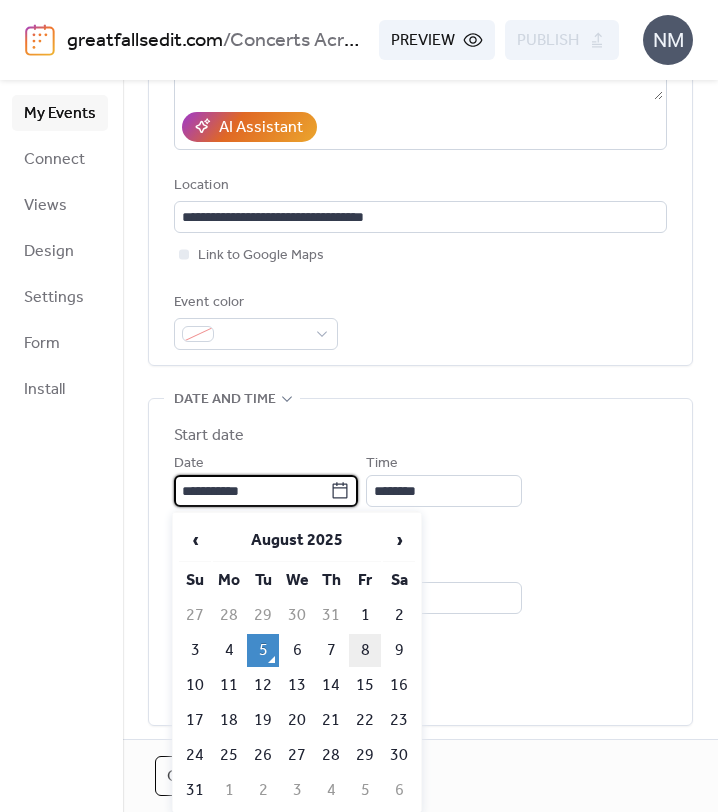 click on "8" at bounding box center (365, 650) 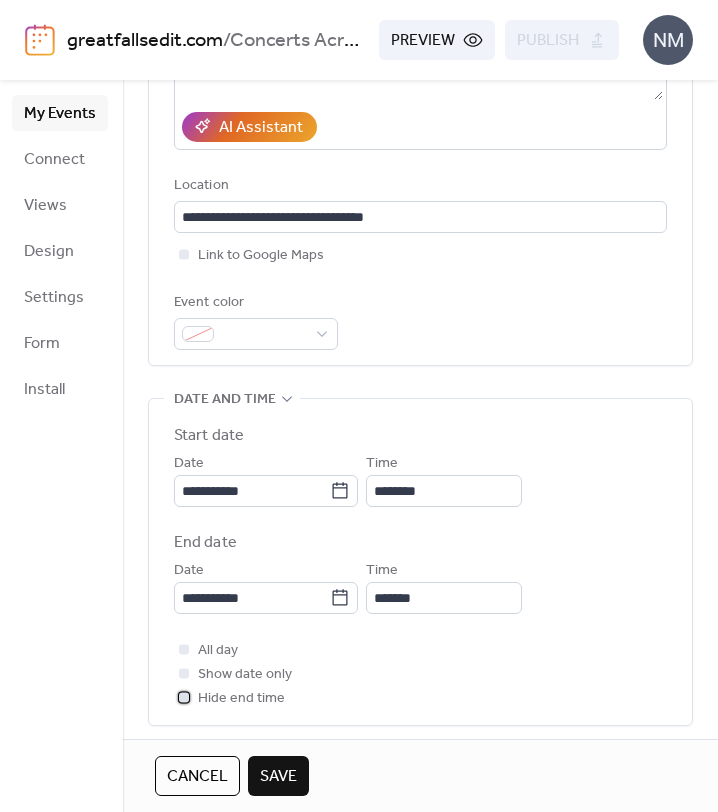 click at bounding box center (184, 697) 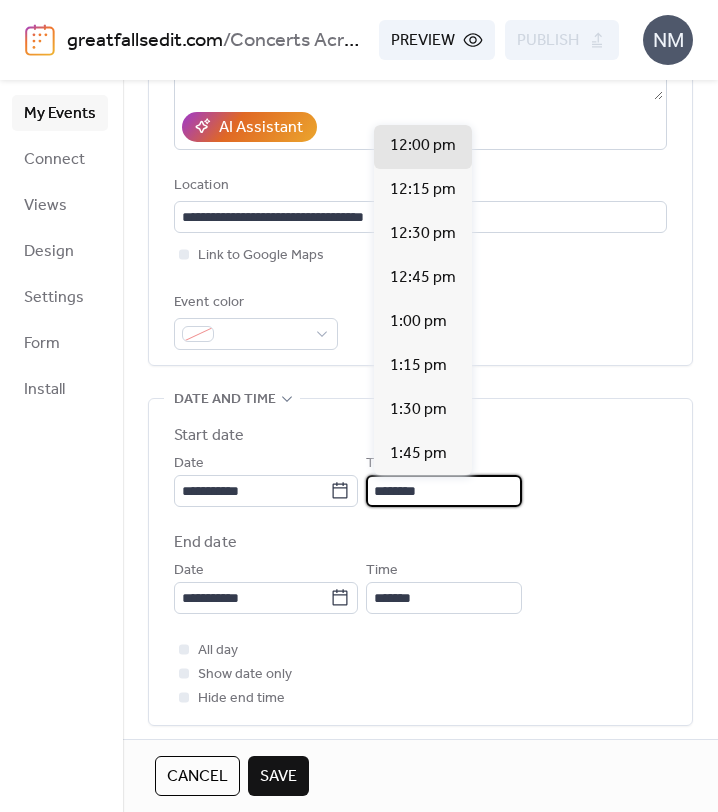 click on "********" at bounding box center (444, 491) 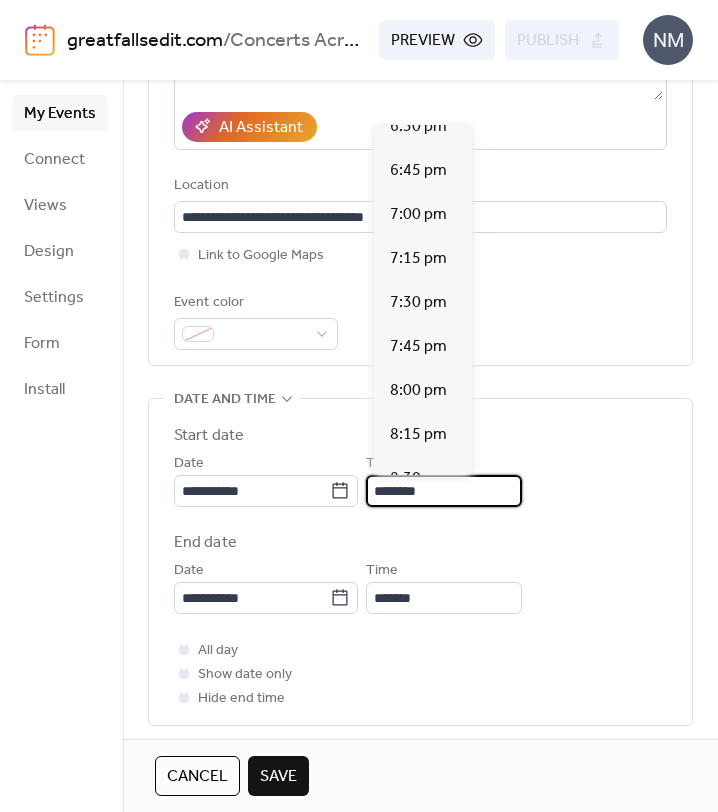 scroll, scrollTop: 3274, scrollLeft: 0, axis: vertical 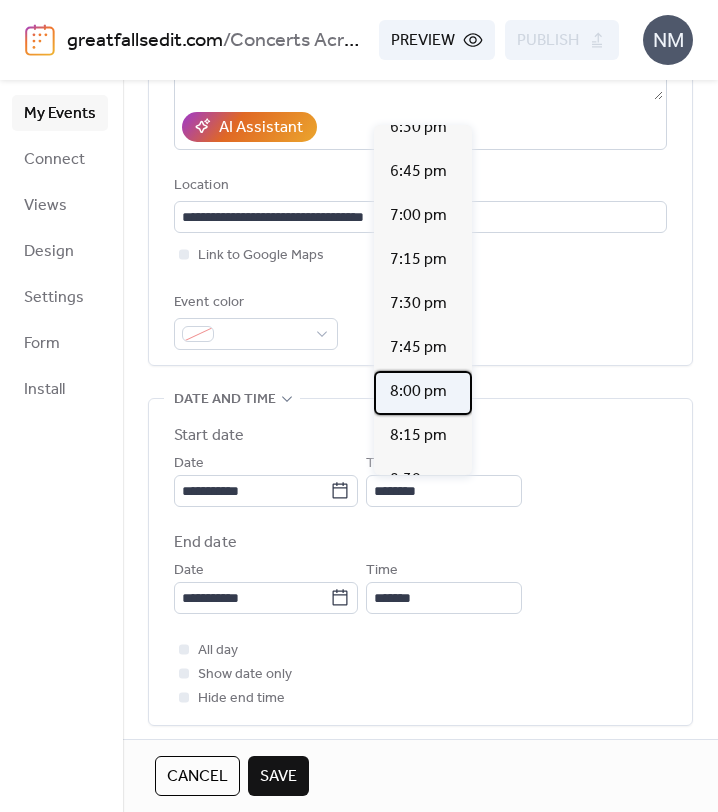 click on "8:00 pm" at bounding box center (418, 392) 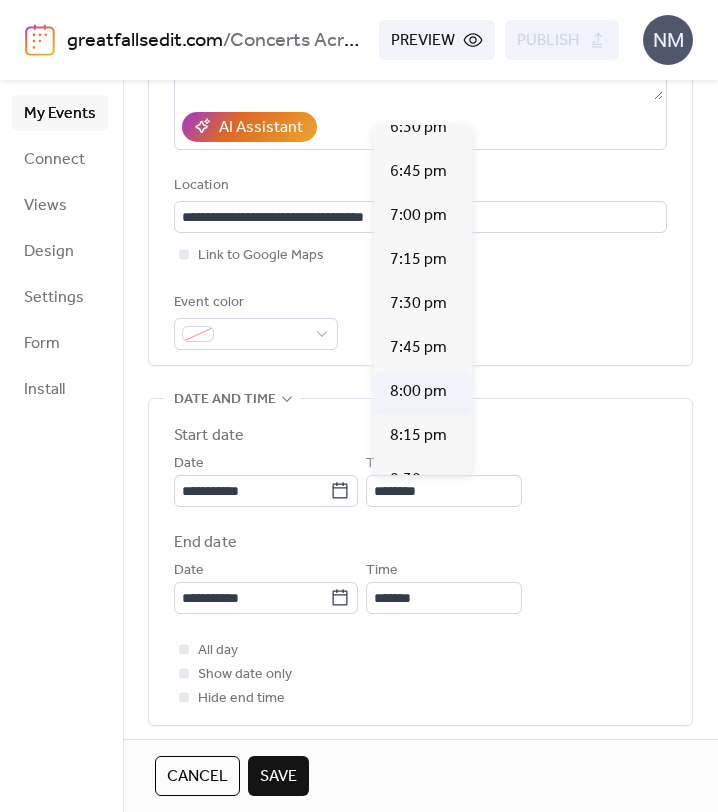 type on "*******" 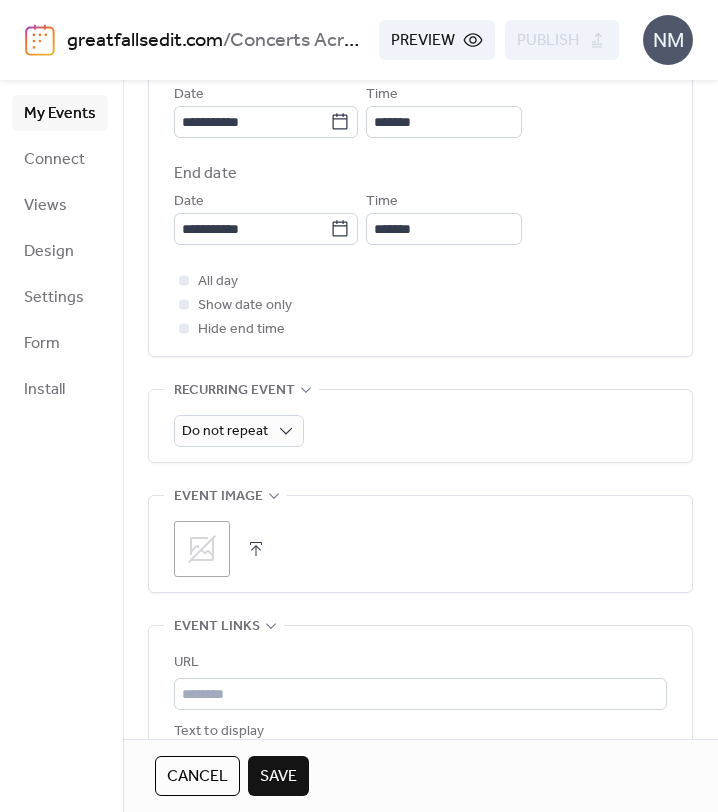 scroll, scrollTop: 737, scrollLeft: 0, axis: vertical 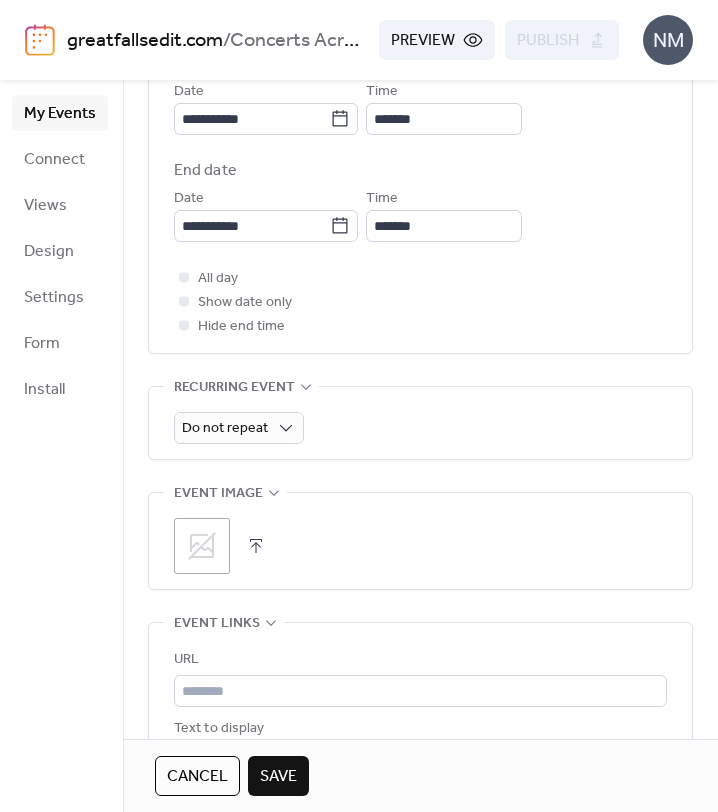 click 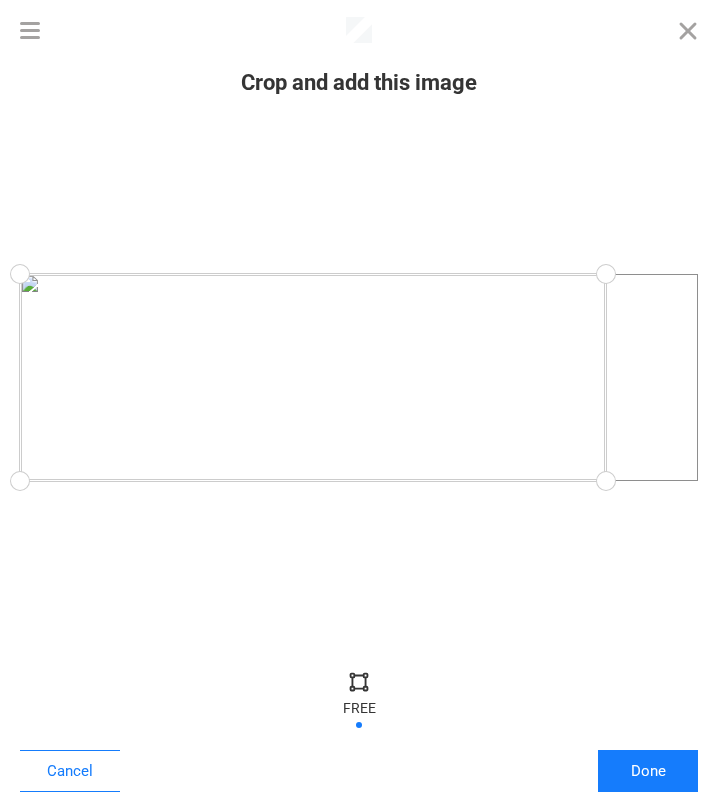 drag, startPoint x: 697, startPoint y: 483, endPoint x: 607, endPoint y: 482, distance: 90.005554 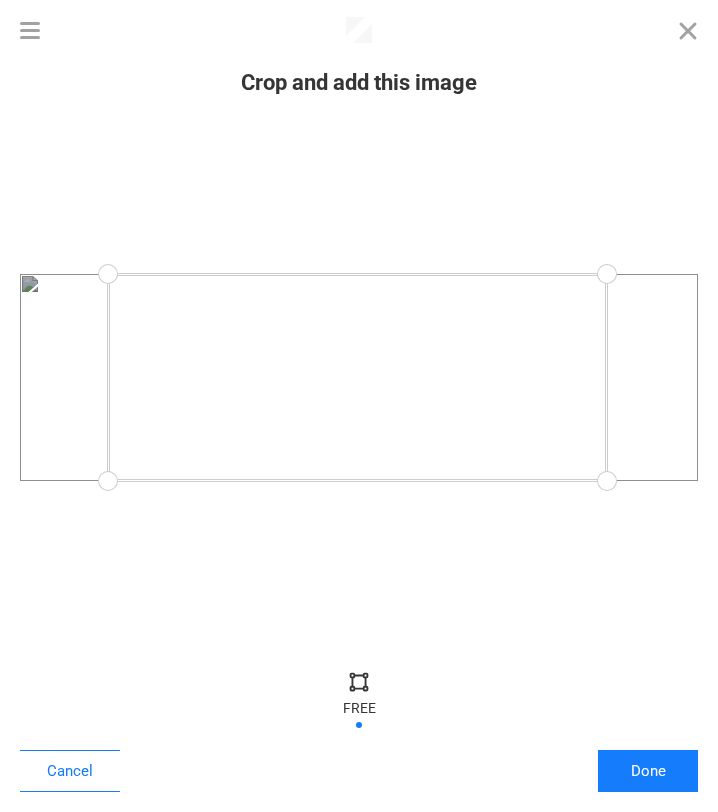 drag, startPoint x: 25, startPoint y: 473, endPoint x: 104, endPoint y: 496, distance: 82.28001 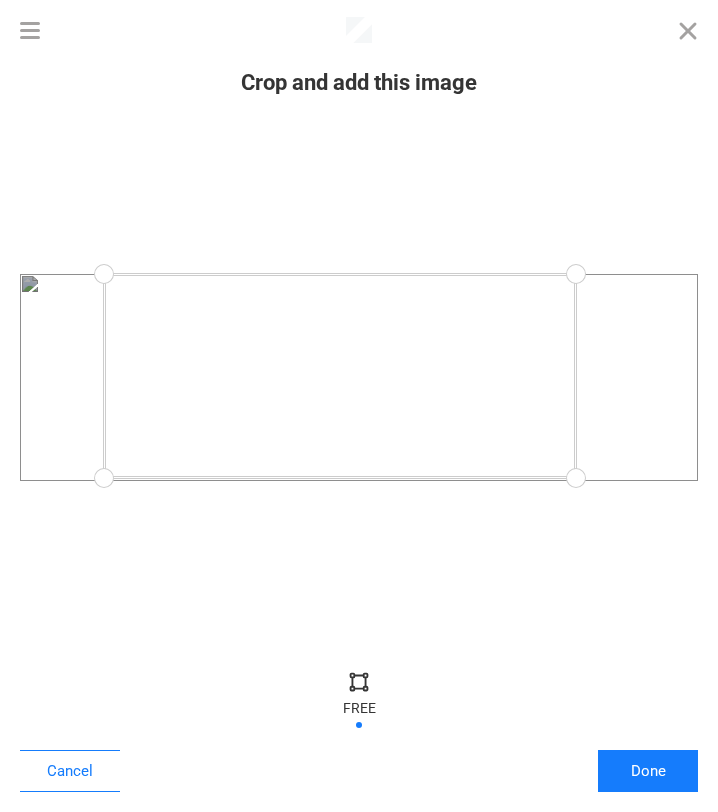 drag, startPoint x: 611, startPoint y: 479, endPoint x: 575, endPoint y: 477, distance: 36.05551 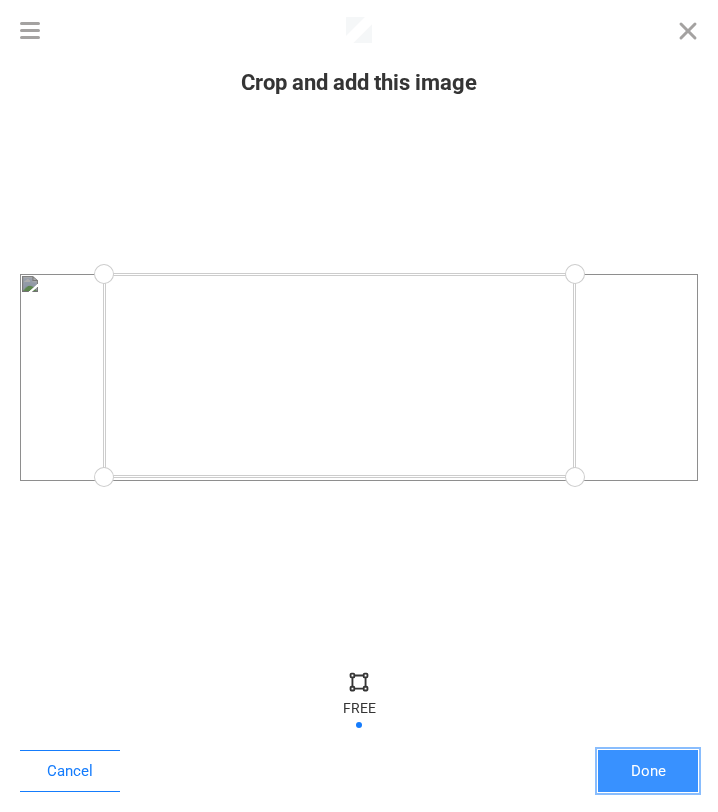 click on "Done" at bounding box center (648, 771) 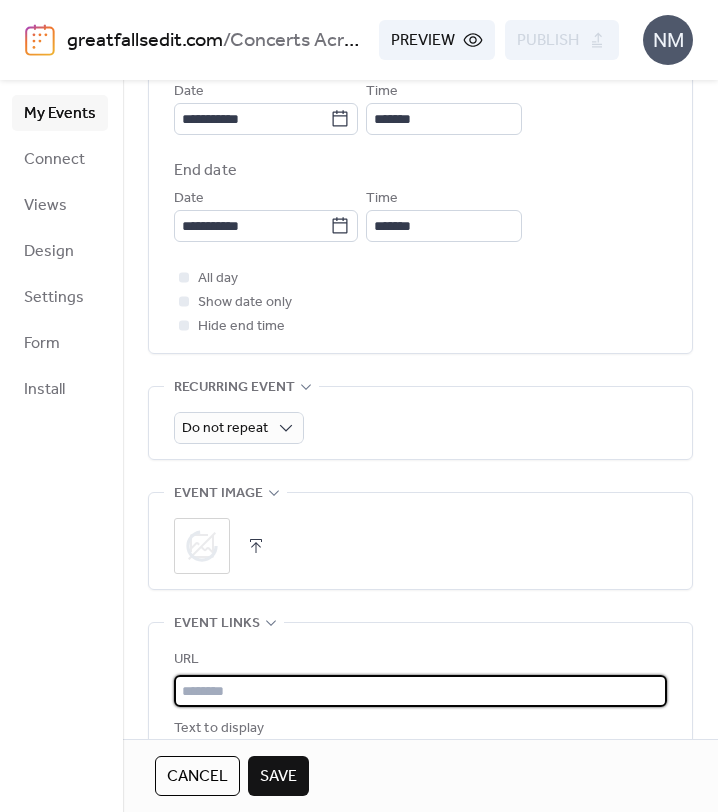 click at bounding box center [420, 691] 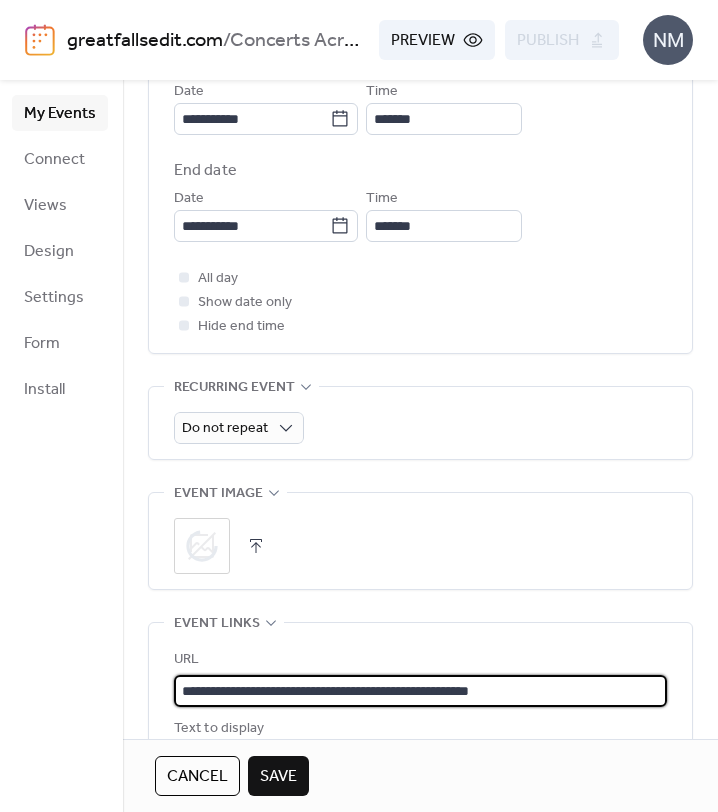type on "**********" 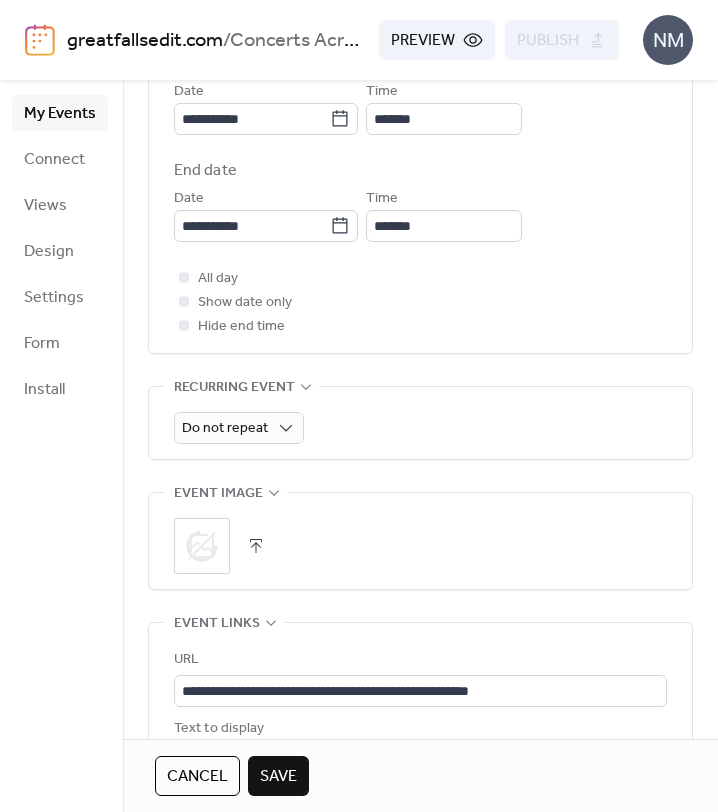 click on "**********" at bounding box center [420, 724] 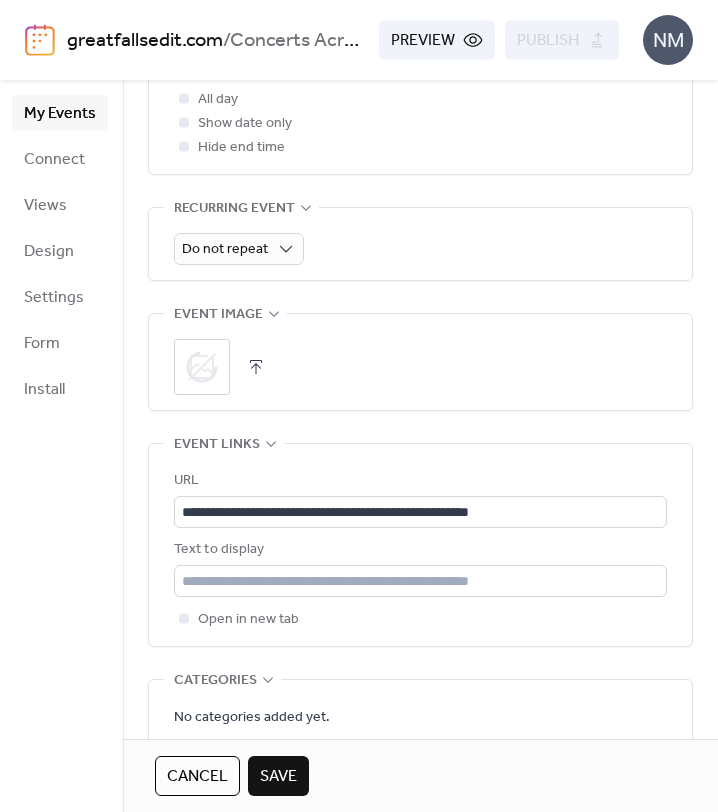 scroll, scrollTop: 961, scrollLeft: 0, axis: vertical 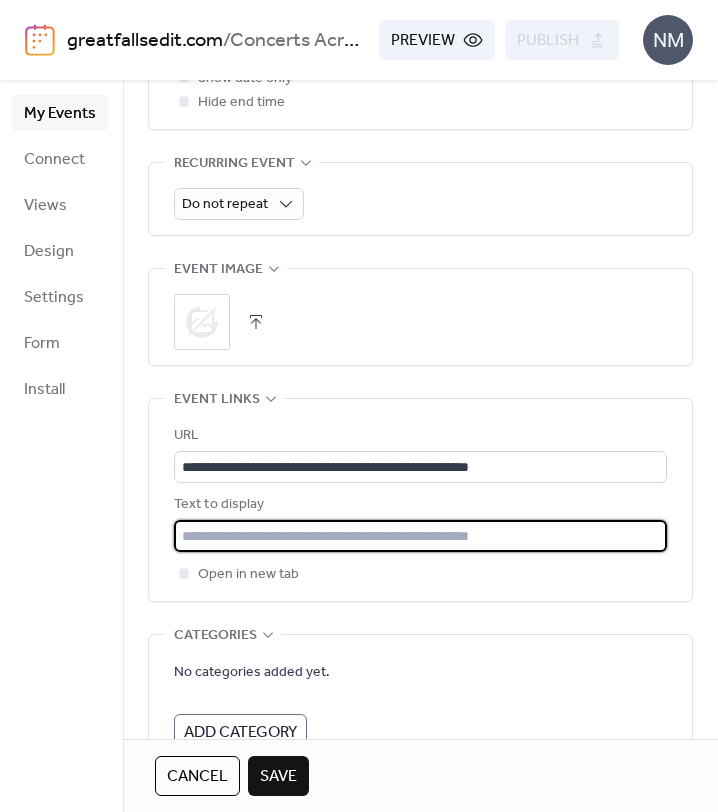click at bounding box center (420, 536) 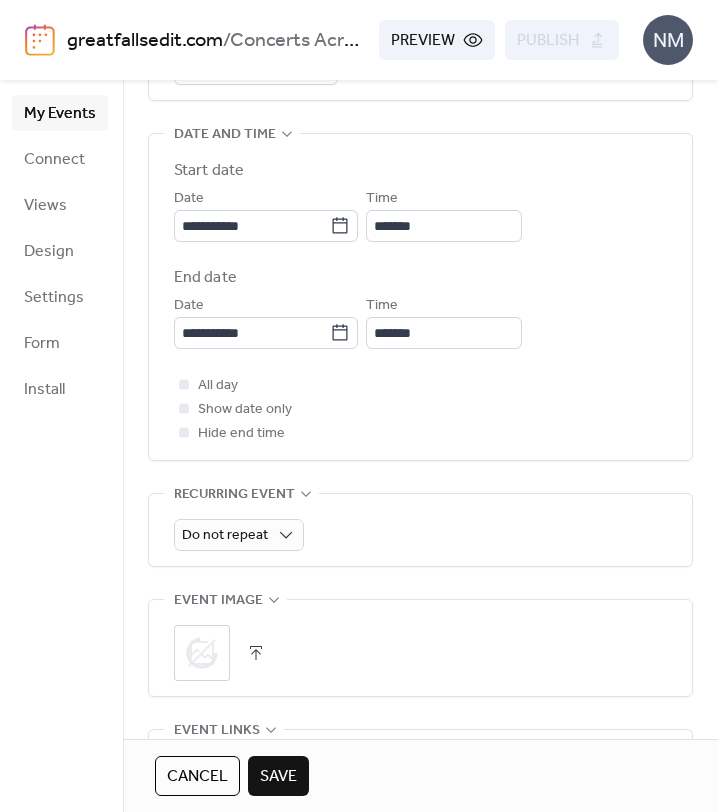 scroll, scrollTop: 738, scrollLeft: 0, axis: vertical 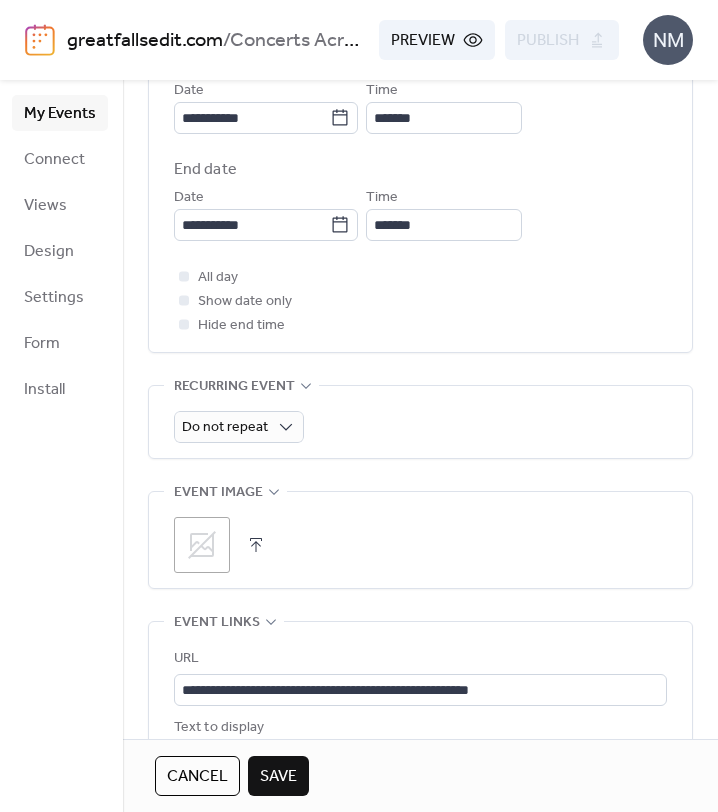 click 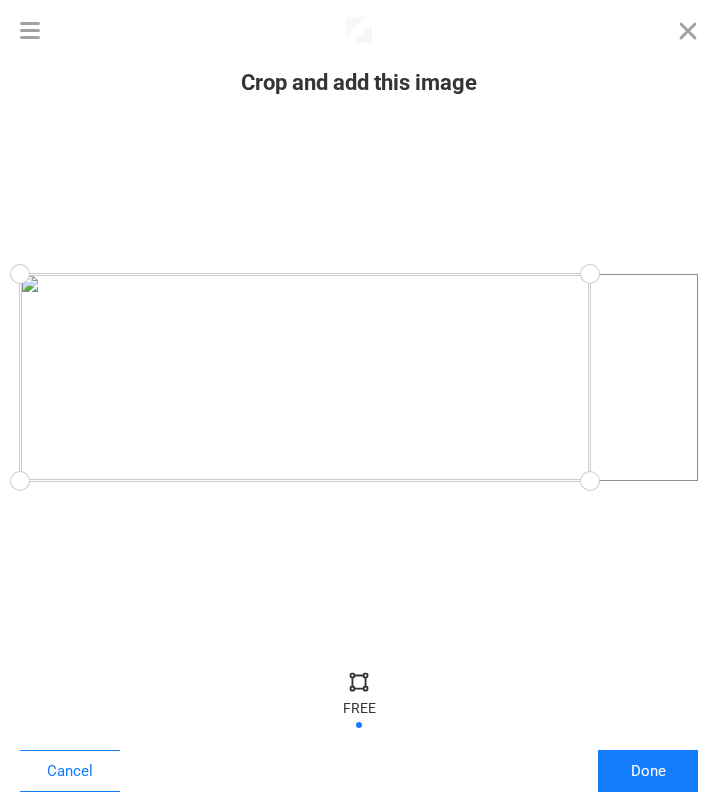 drag, startPoint x: 690, startPoint y: 481, endPoint x: 588, endPoint y: 478, distance: 102.044106 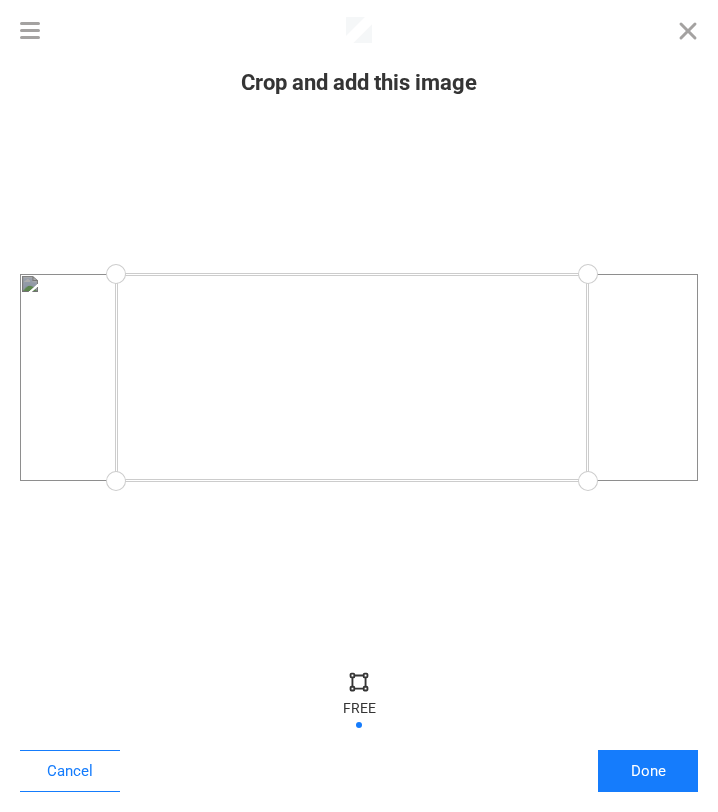 drag, startPoint x: 27, startPoint y: 475, endPoint x: 116, endPoint y: 506, distance: 94.24436 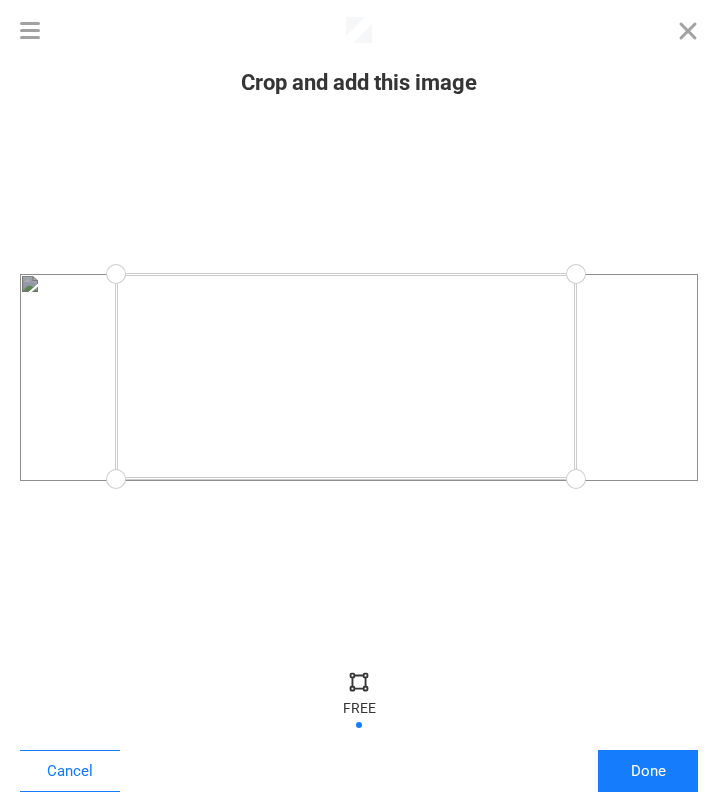 click at bounding box center (576, 479) 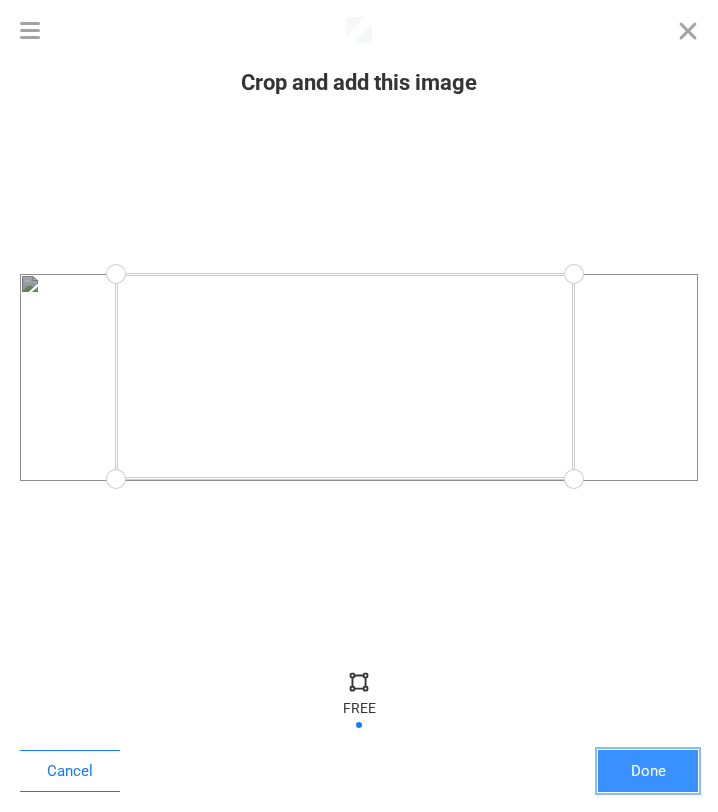 click on "Done" at bounding box center (648, 771) 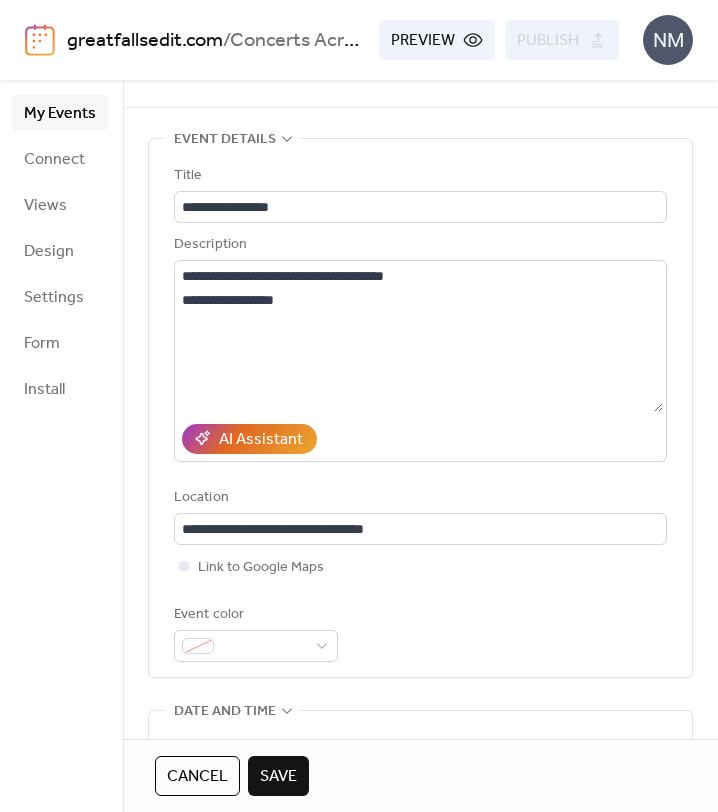 scroll, scrollTop: 0, scrollLeft: 0, axis: both 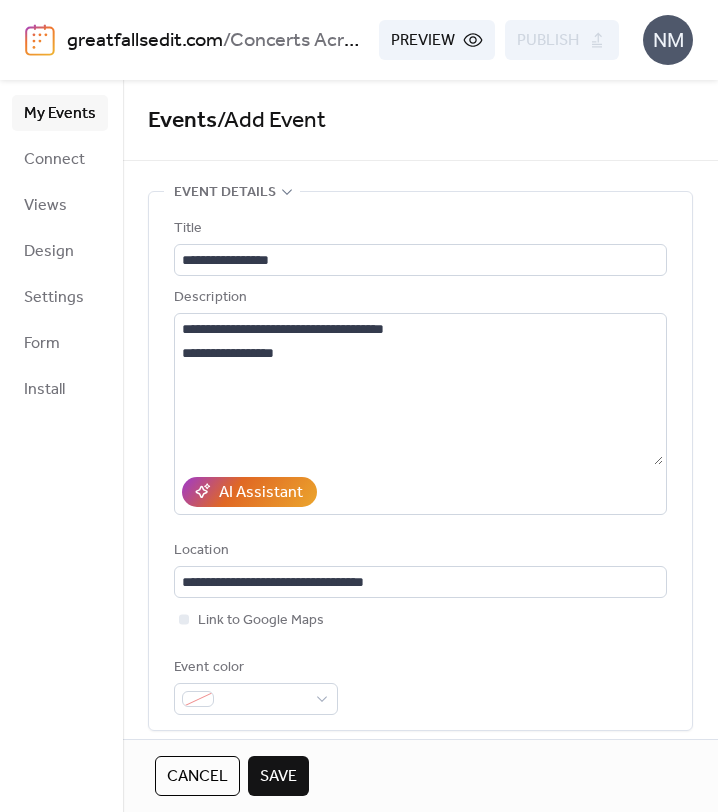 click on "Save" at bounding box center [278, 777] 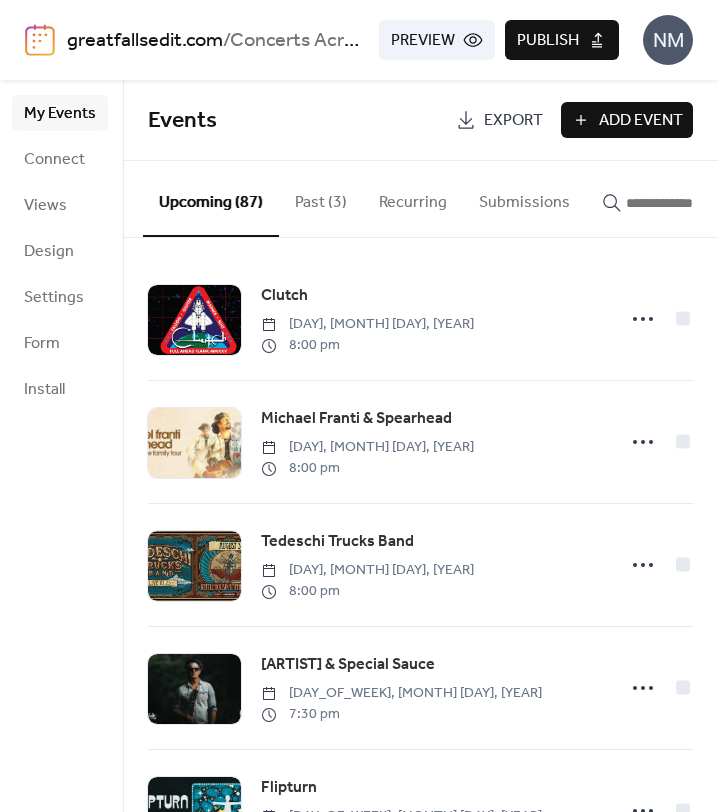 click on "Add Event" at bounding box center [641, 121] 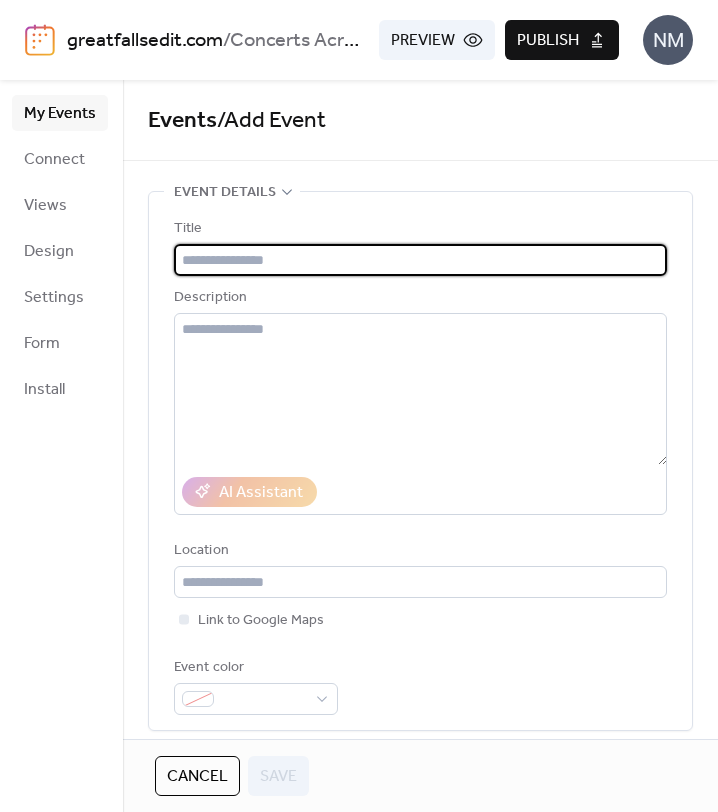 paste on "**********" 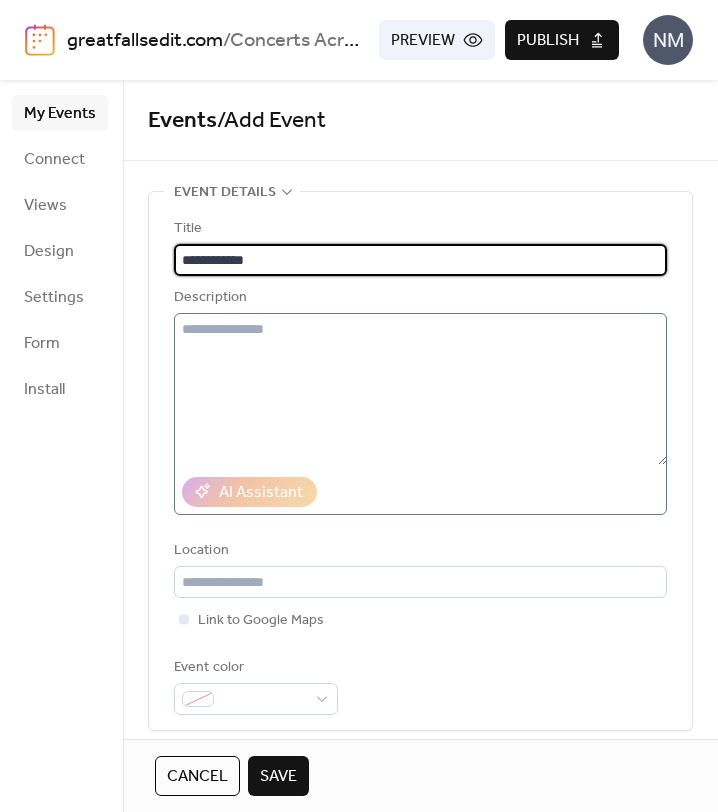 type on "**********" 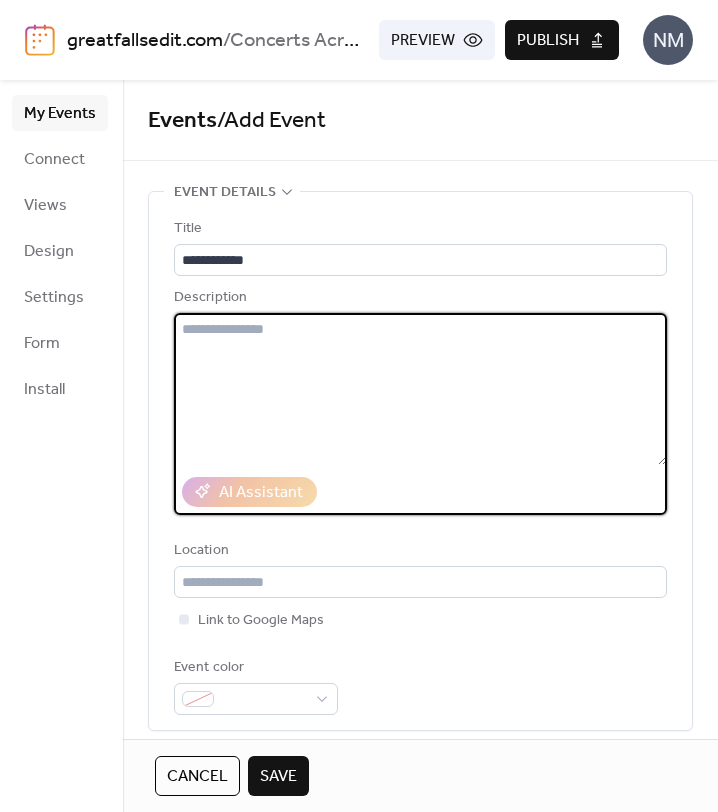click at bounding box center [420, 389] 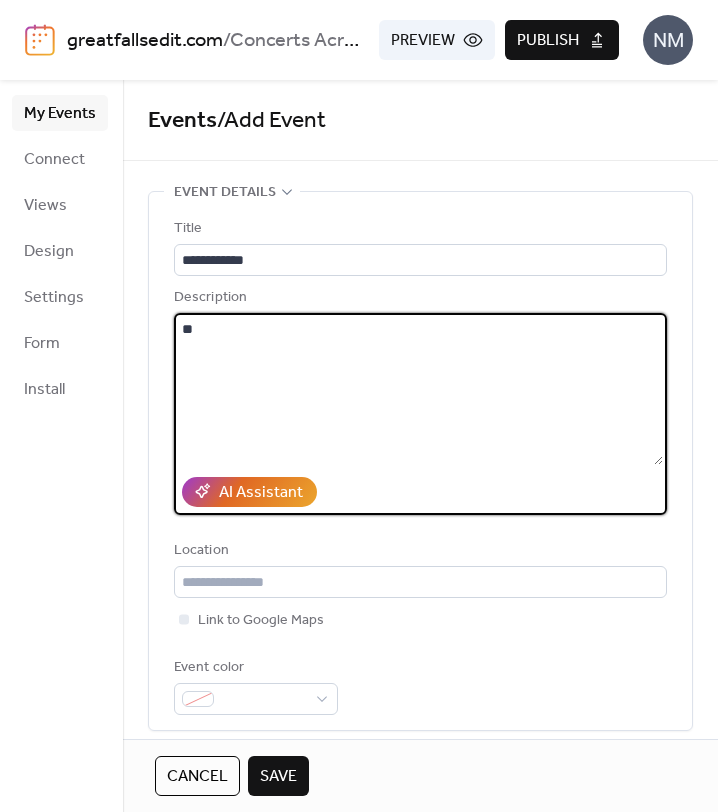 type on "*" 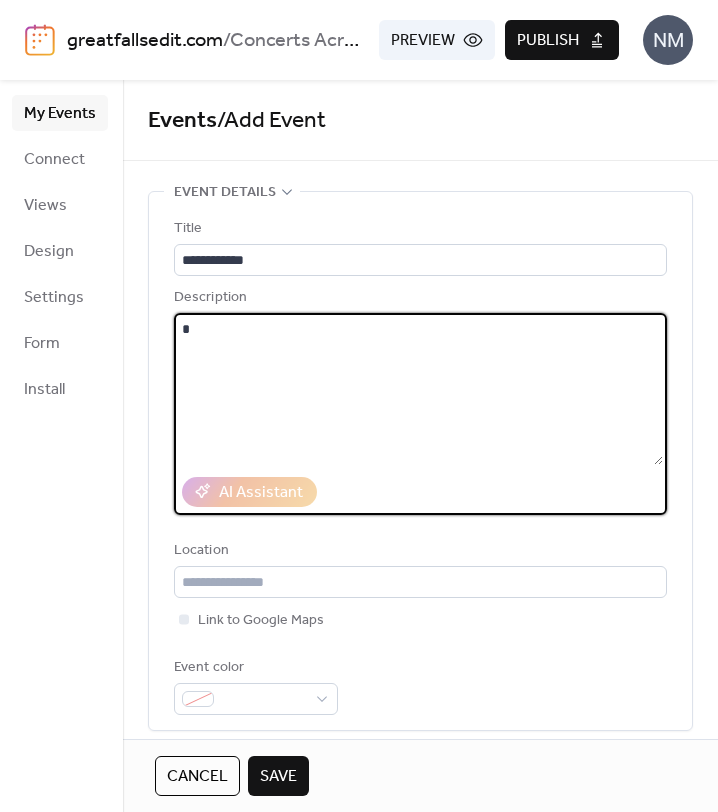 type 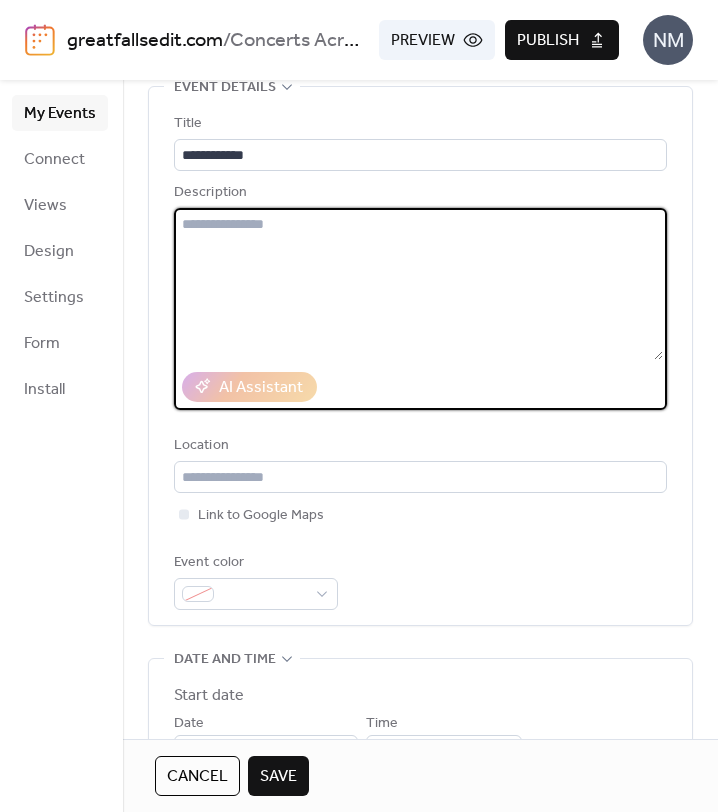 scroll, scrollTop: 106, scrollLeft: 0, axis: vertical 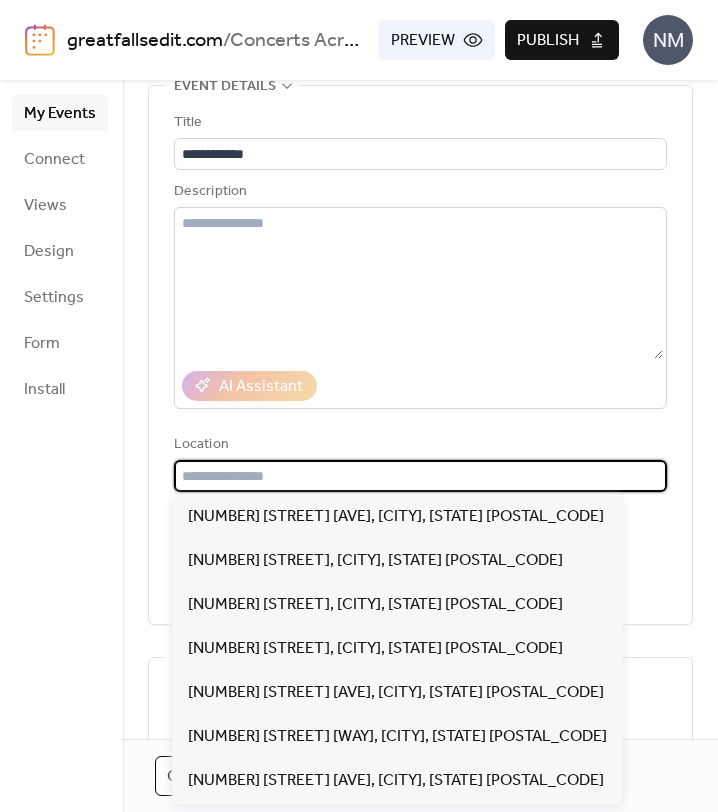 click at bounding box center [420, 476] 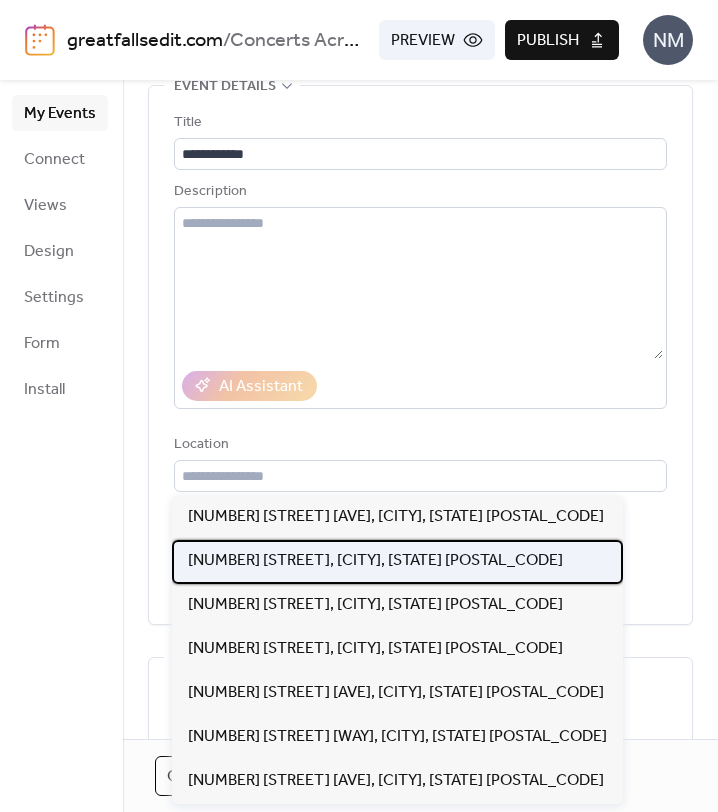 click on "[NUMBER] [STREET], [CITY], [STATE] [POSTAL_CODE]" at bounding box center (375, 561) 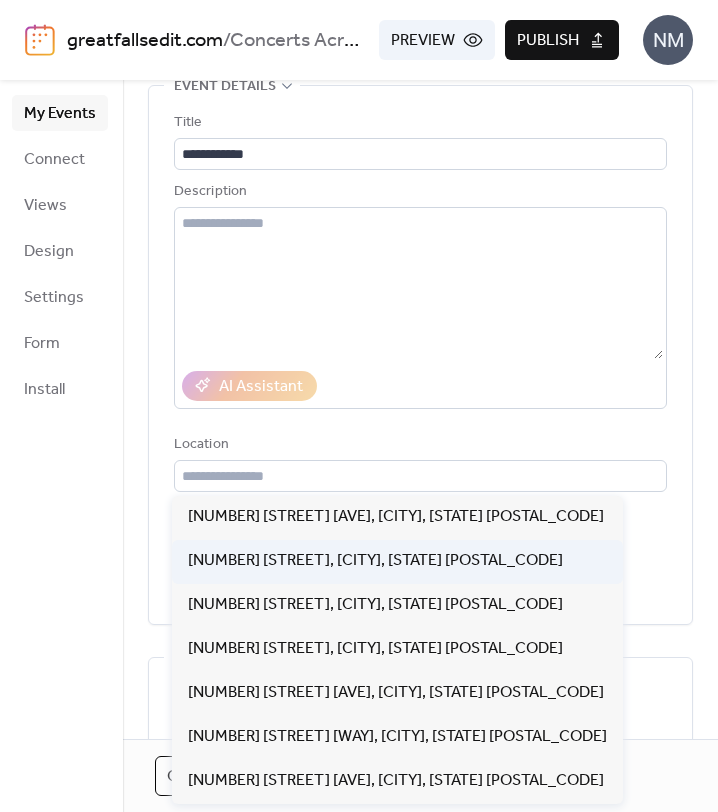 type on "**********" 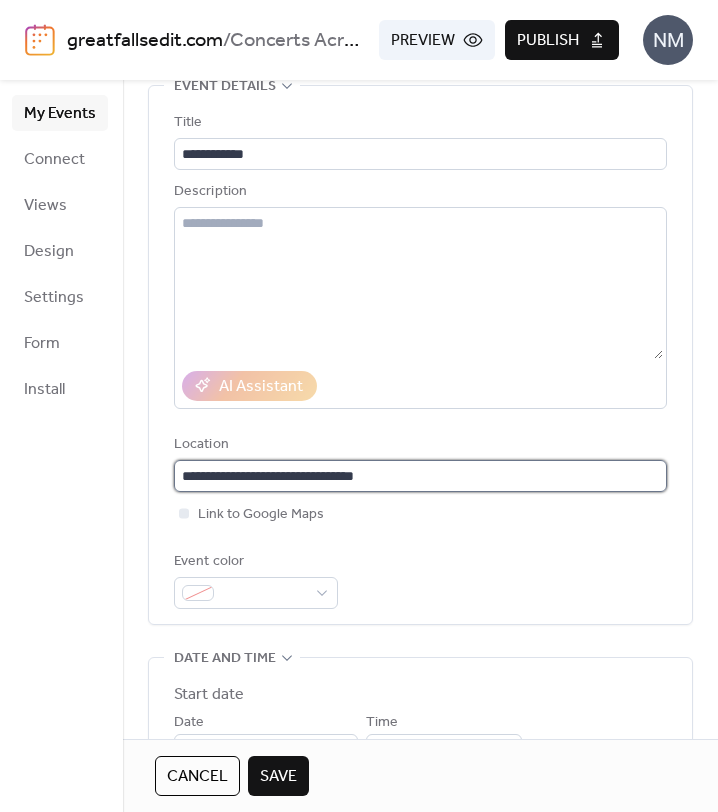 click on "**********" at bounding box center [420, 476] 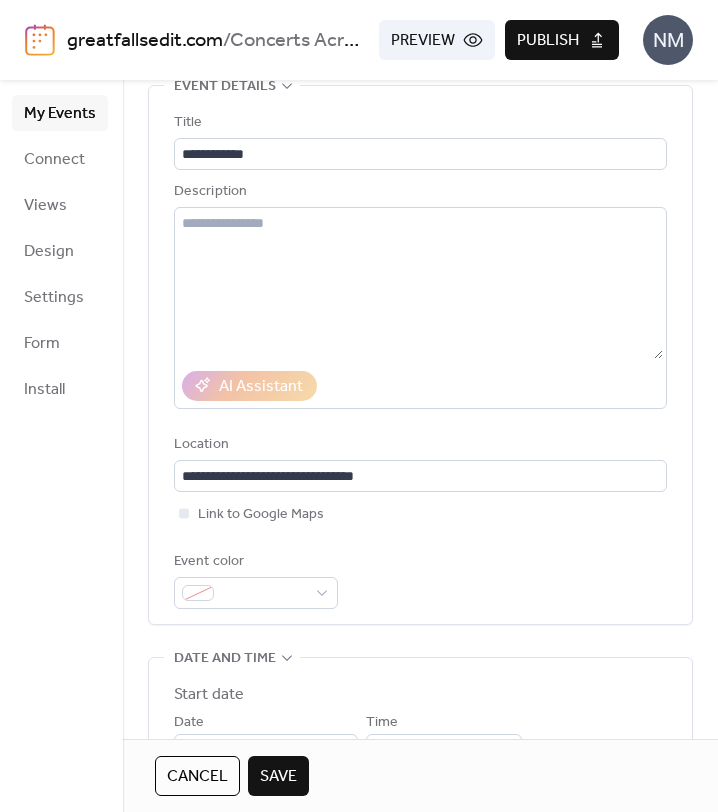 click on "Event color" at bounding box center (420, 579) 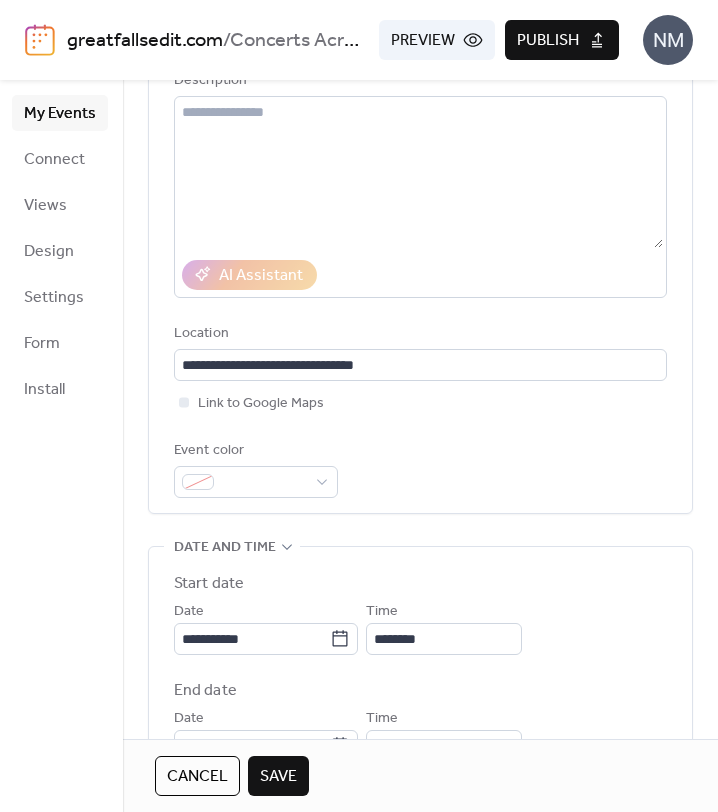scroll, scrollTop: 288, scrollLeft: 0, axis: vertical 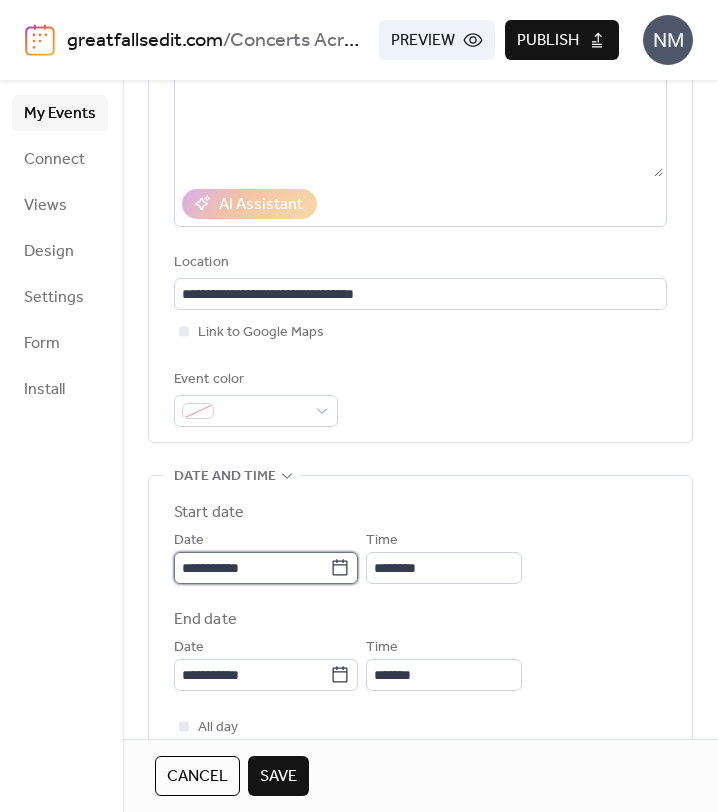click on "**********" at bounding box center (252, 568) 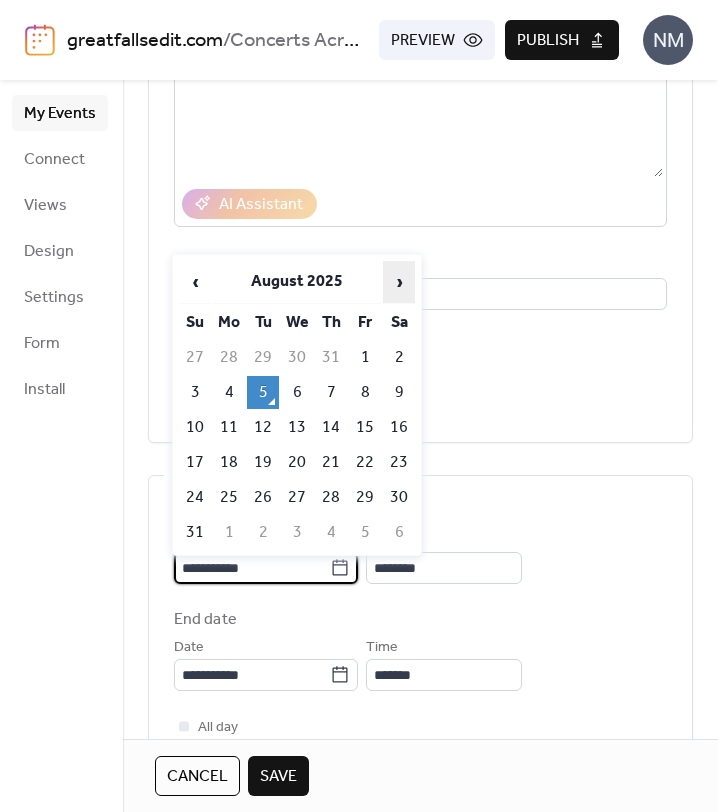 click on "›" at bounding box center [399, 282] 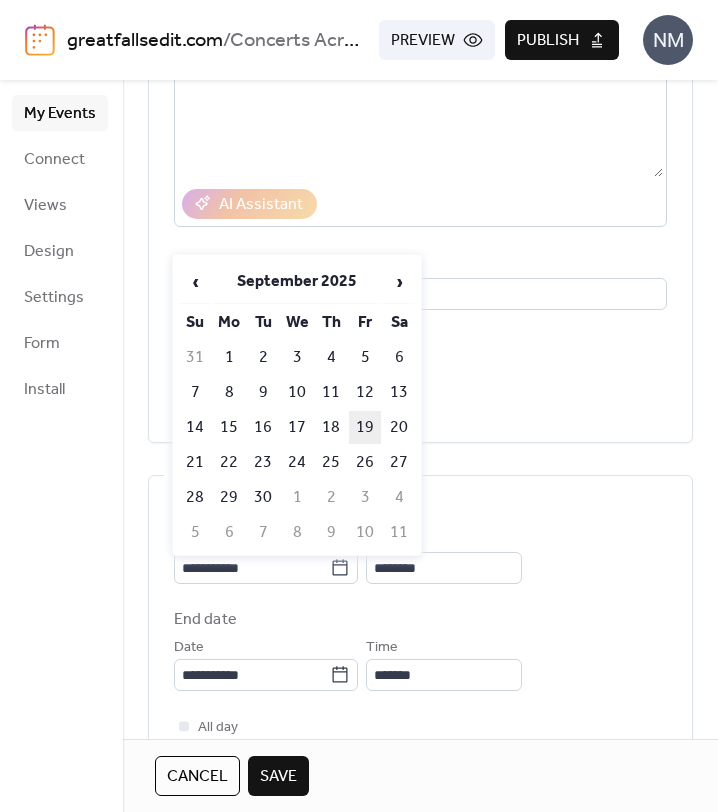 click on "19" at bounding box center [365, 427] 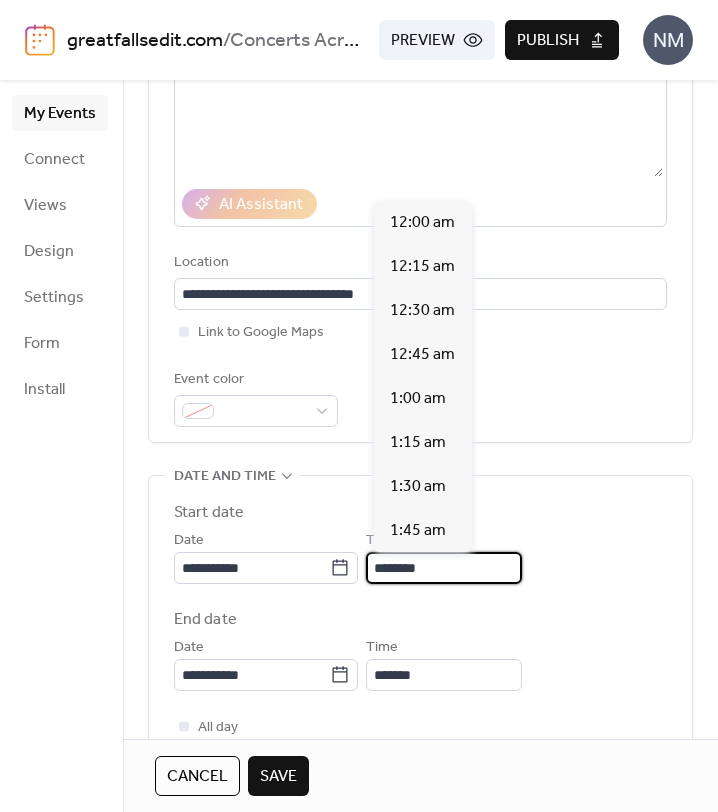 scroll, scrollTop: 2112, scrollLeft: 0, axis: vertical 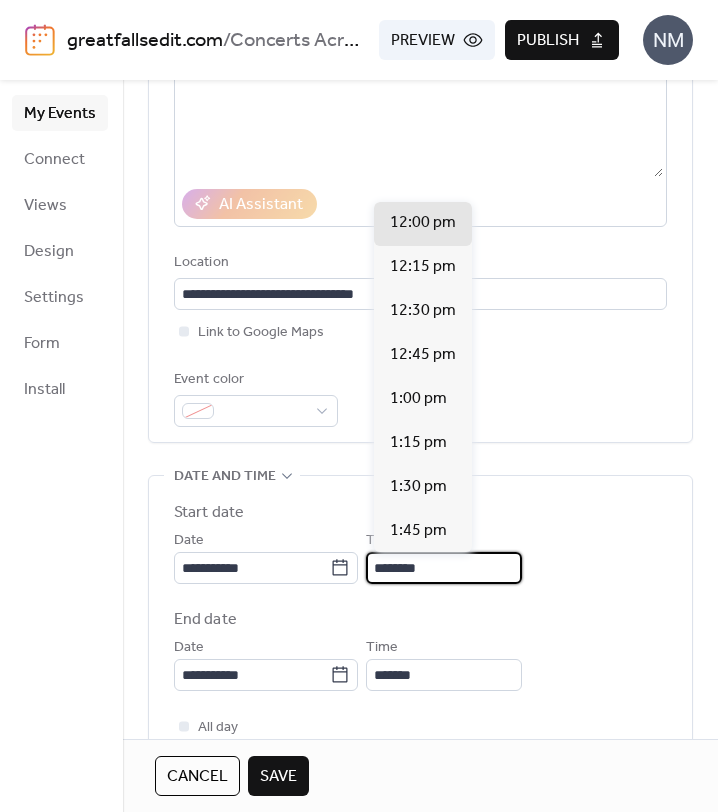 click on "********" at bounding box center (444, 568) 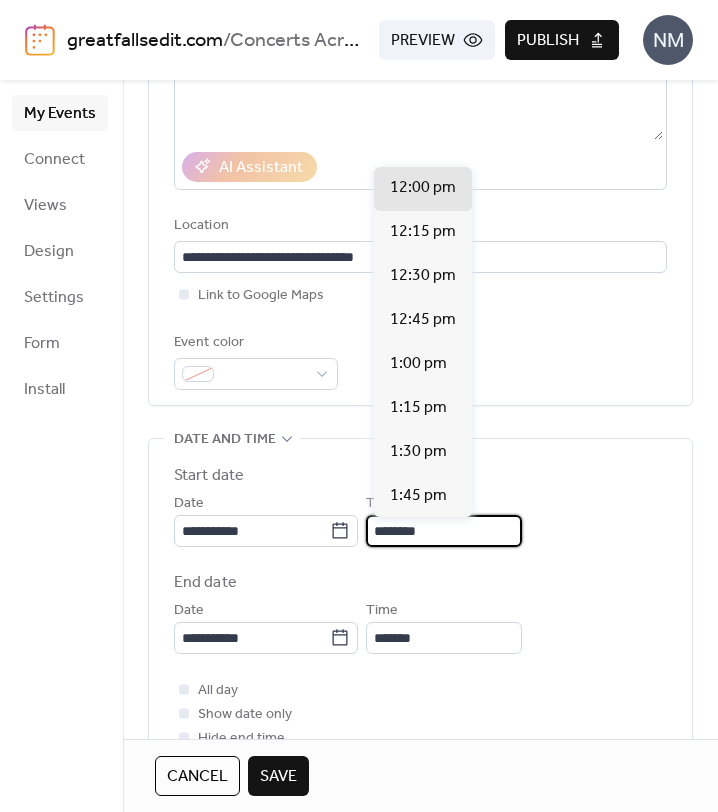 scroll, scrollTop: 327, scrollLeft: 0, axis: vertical 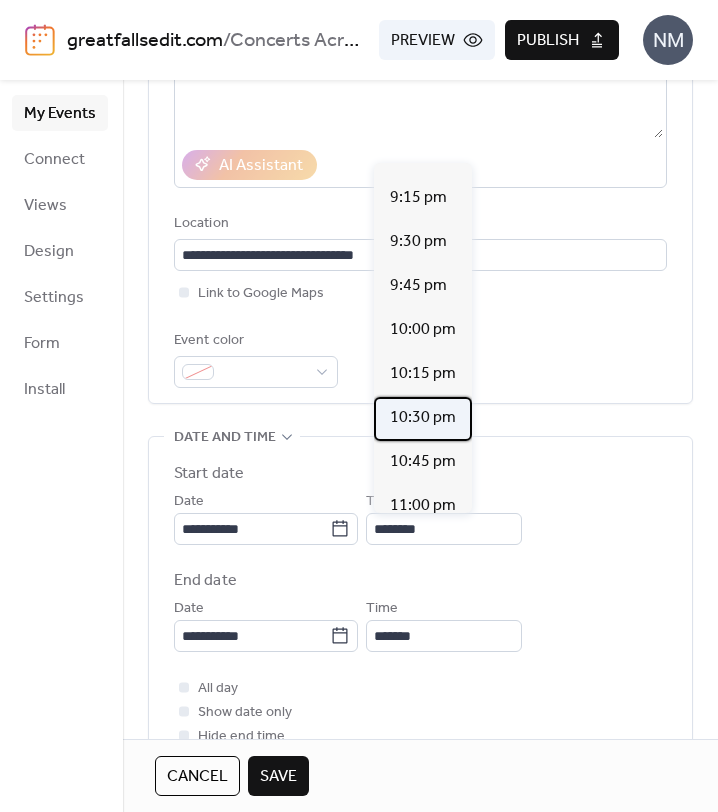 click on "10:30 pm" at bounding box center (423, 418) 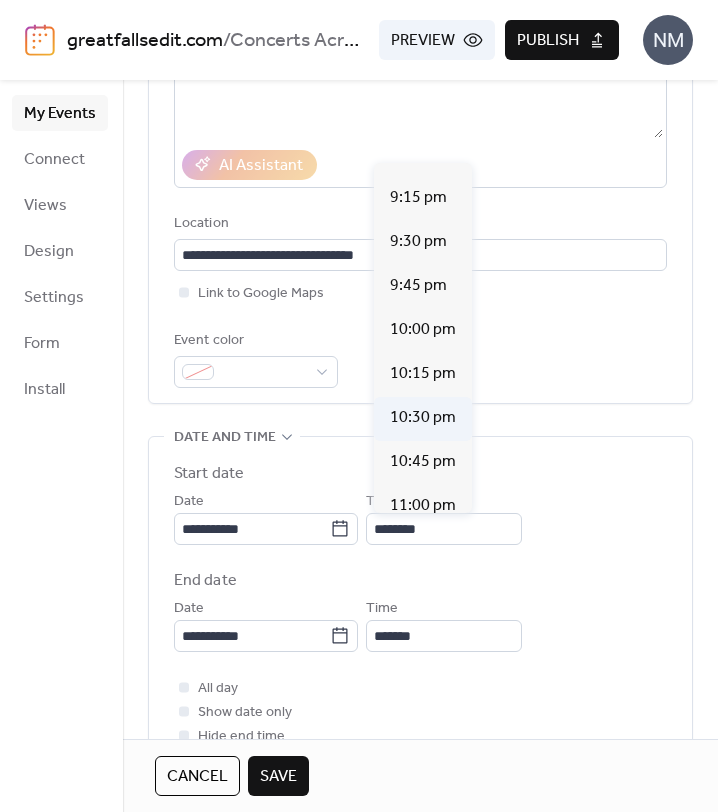 type on "********" 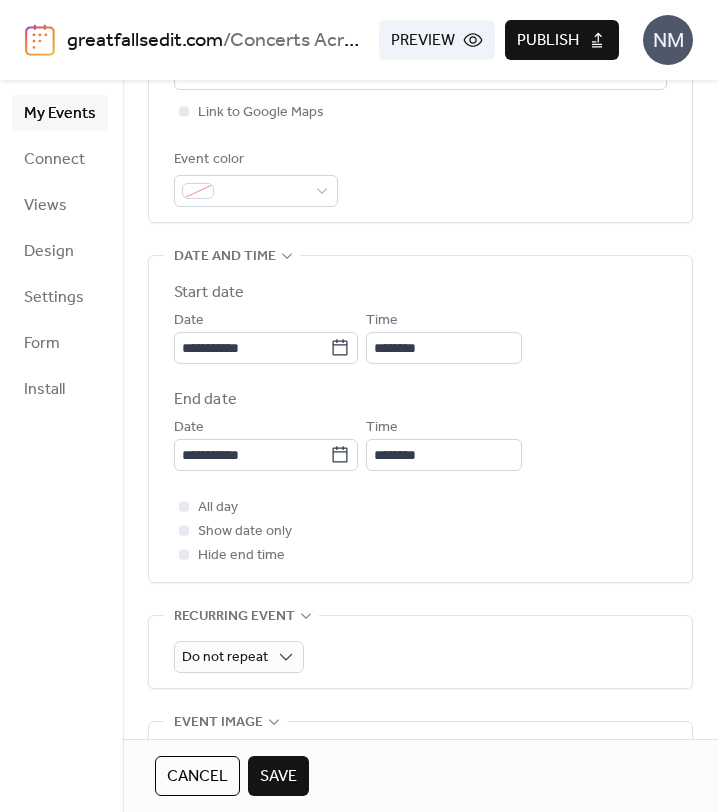 scroll, scrollTop: 546, scrollLeft: 0, axis: vertical 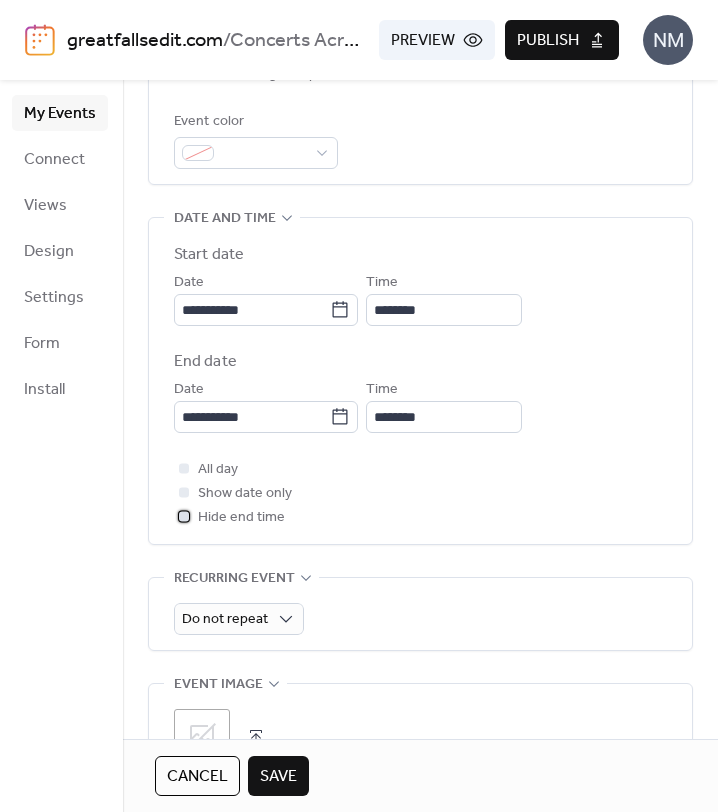 click at bounding box center (184, 516) 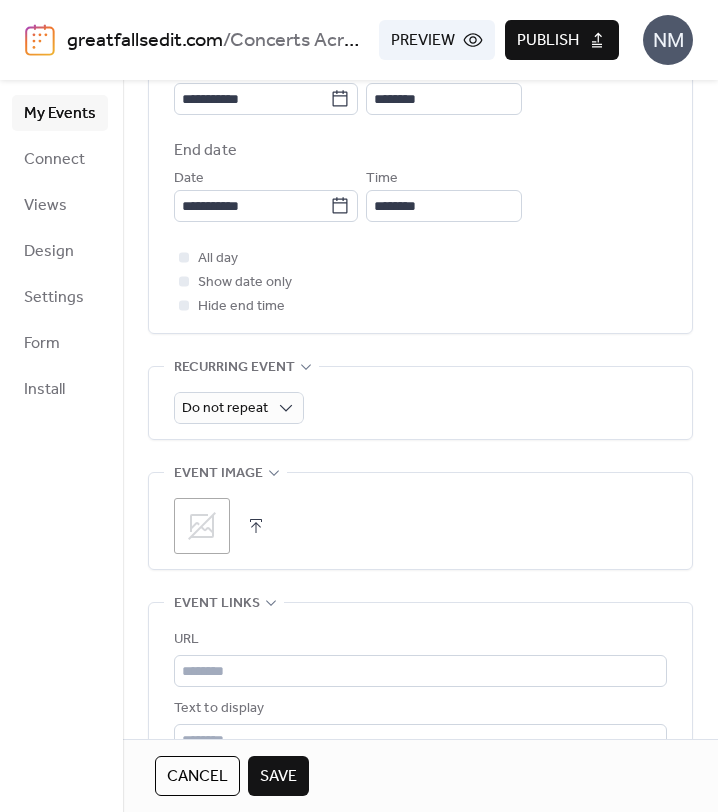 scroll, scrollTop: 760, scrollLeft: 0, axis: vertical 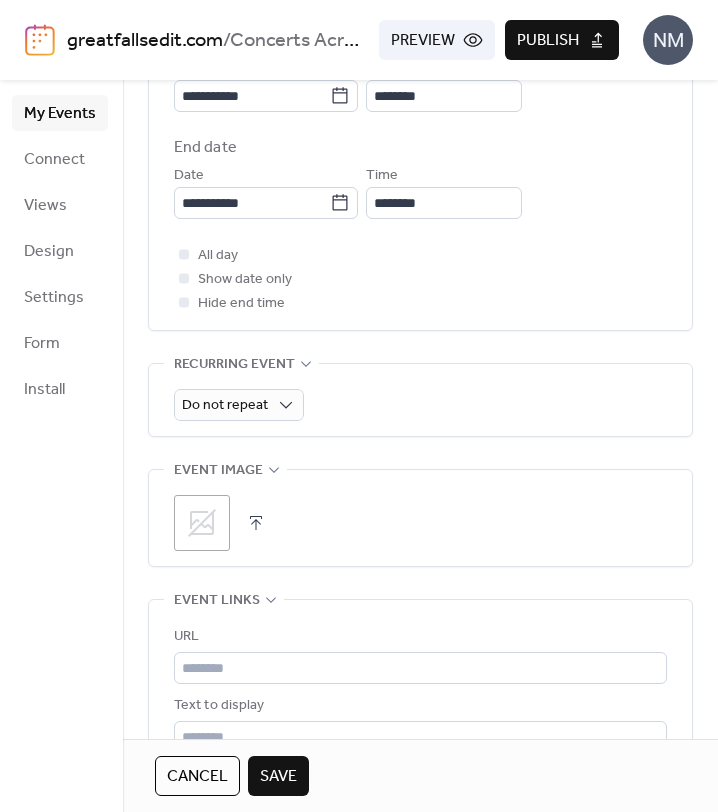 click 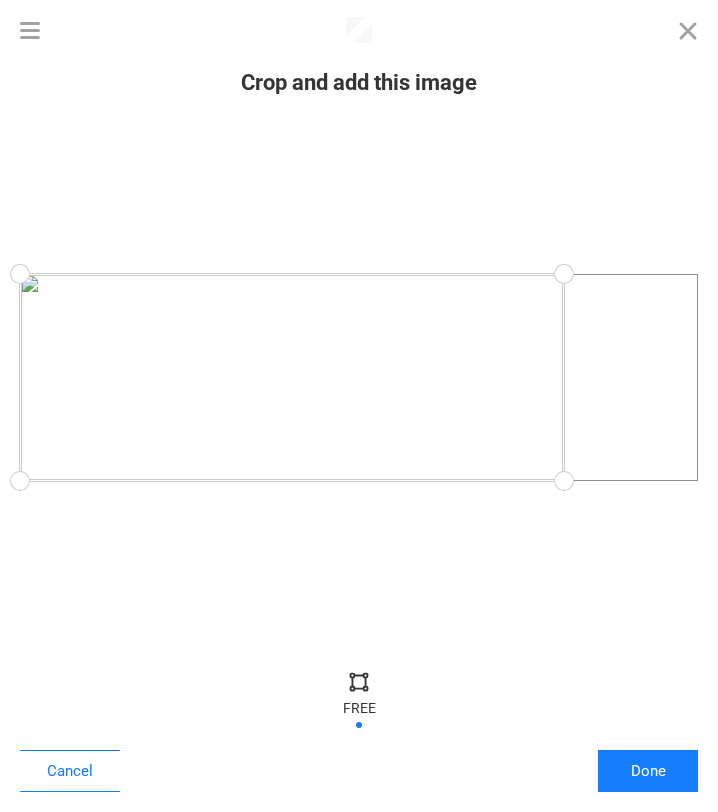 drag, startPoint x: 692, startPoint y: 480, endPoint x: 564, endPoint y: 493, distance: 128.65846 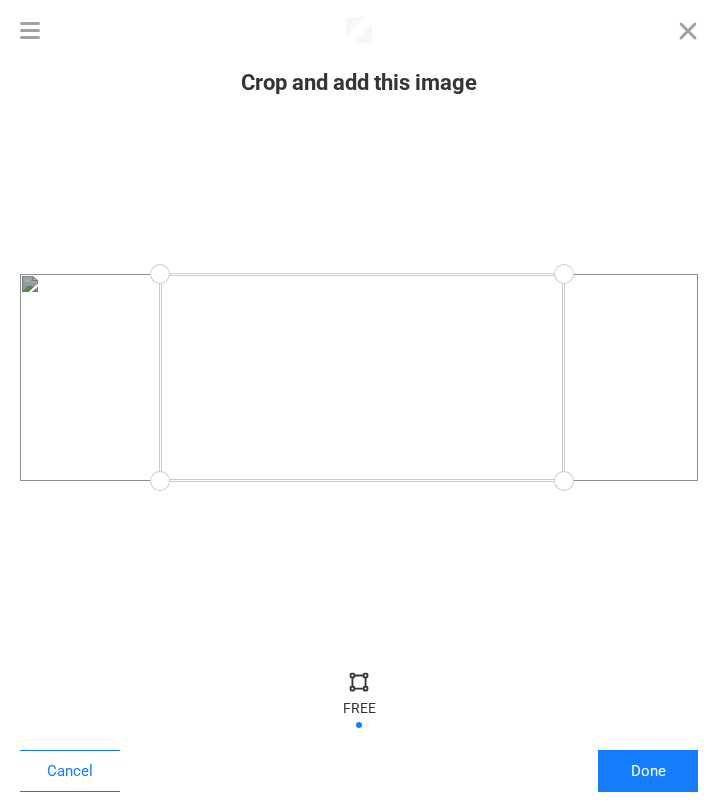 drag, startPoint x: 24, startPoint y: 476, endPoint x: 160, endPoint y: 500, distance: 138.10141 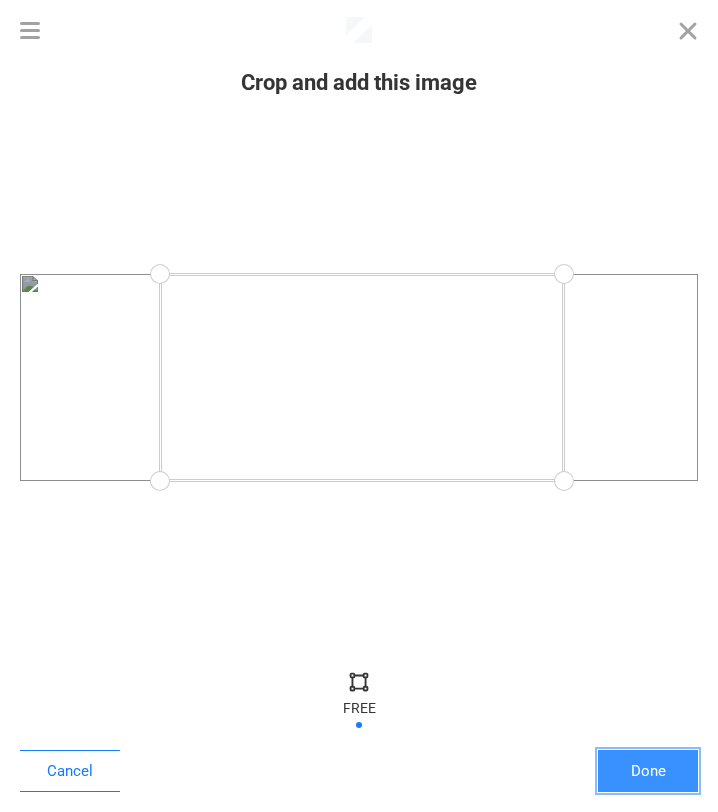 click on "Done" at bounding box center [648, 771] 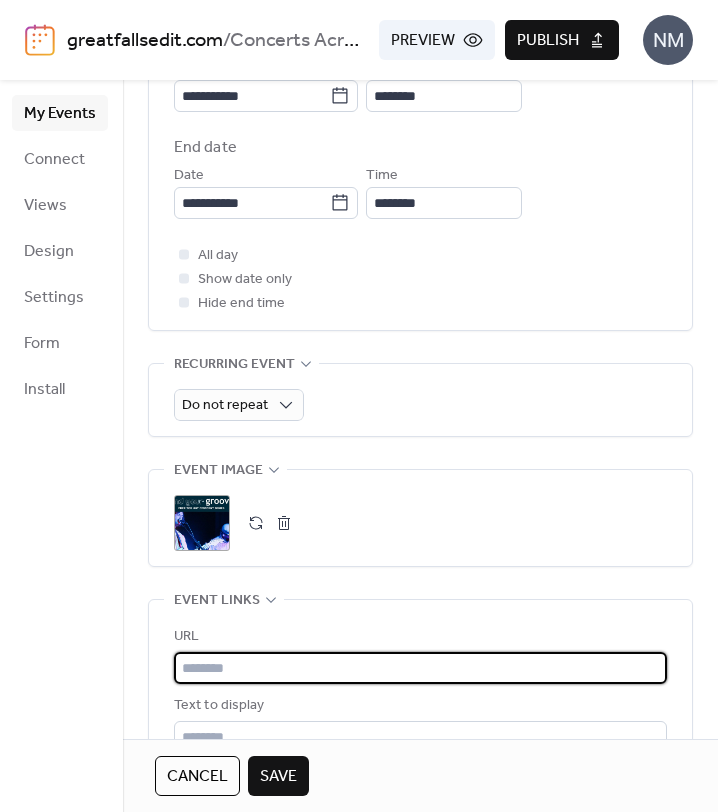 click at bounding box center (420, 668) 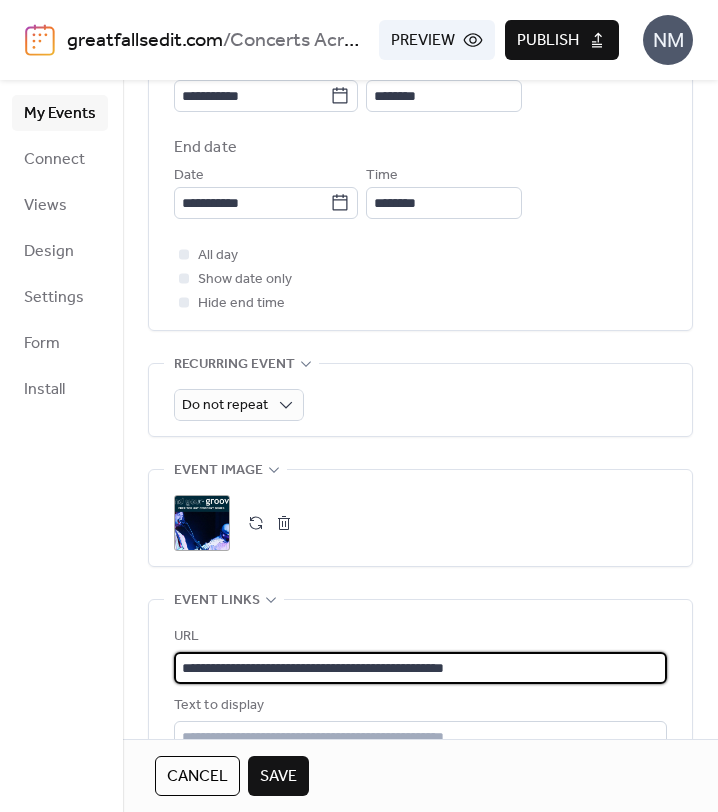 type on "**********" 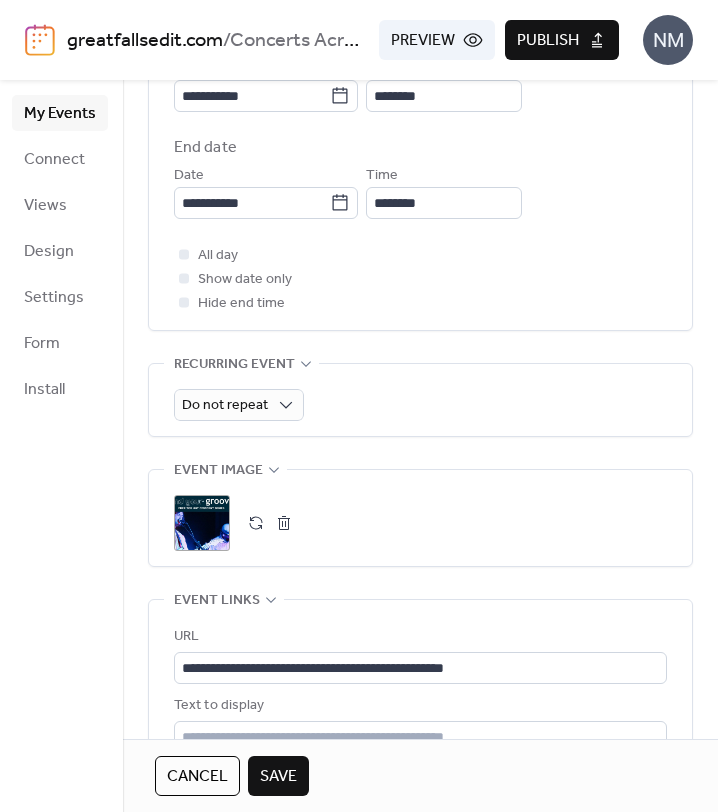 click on "**********" at bounding box center (420, 272) 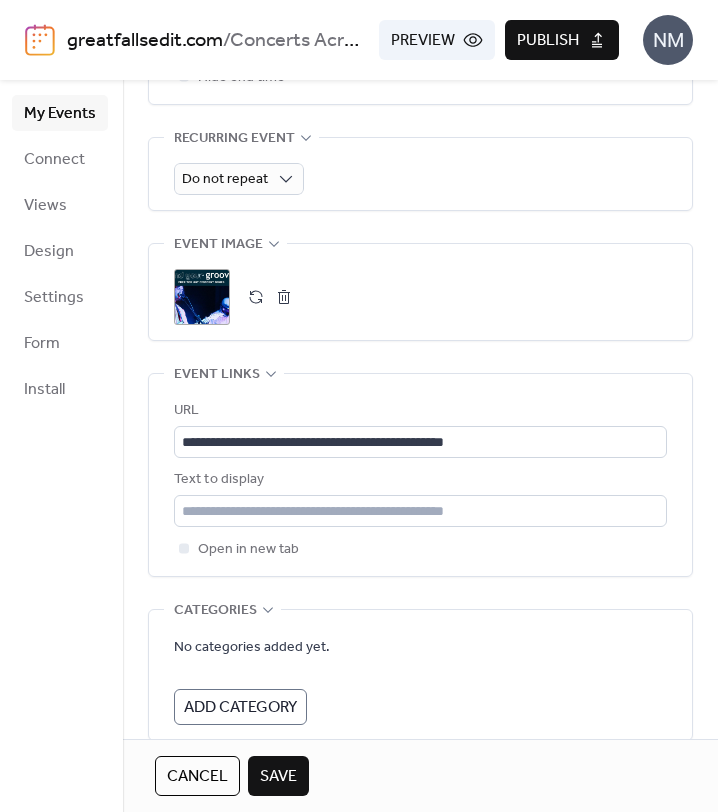 scroll, scrollTop: 1018, scrollLeft: 0, axis: vertical 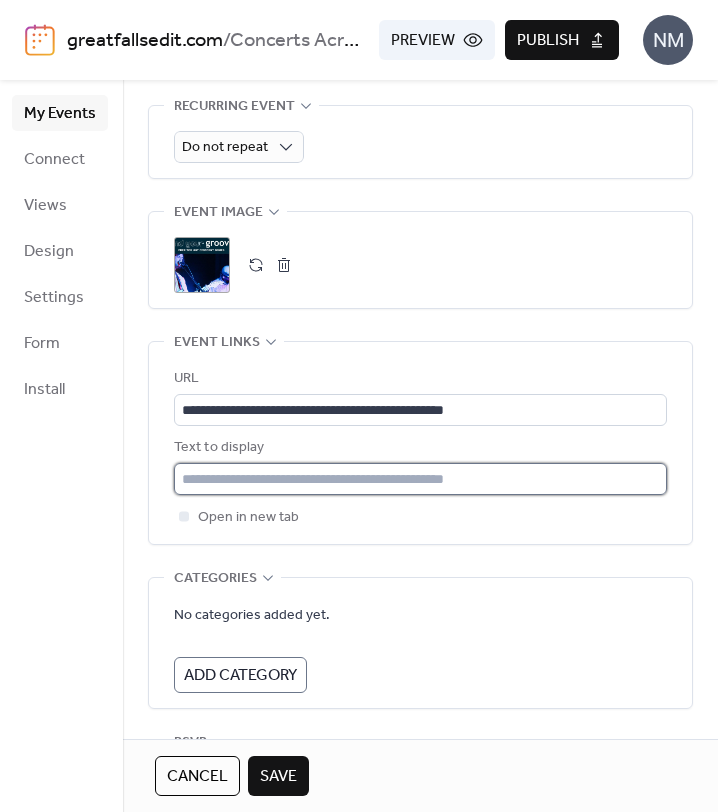 click at bounding box center [420, 479] 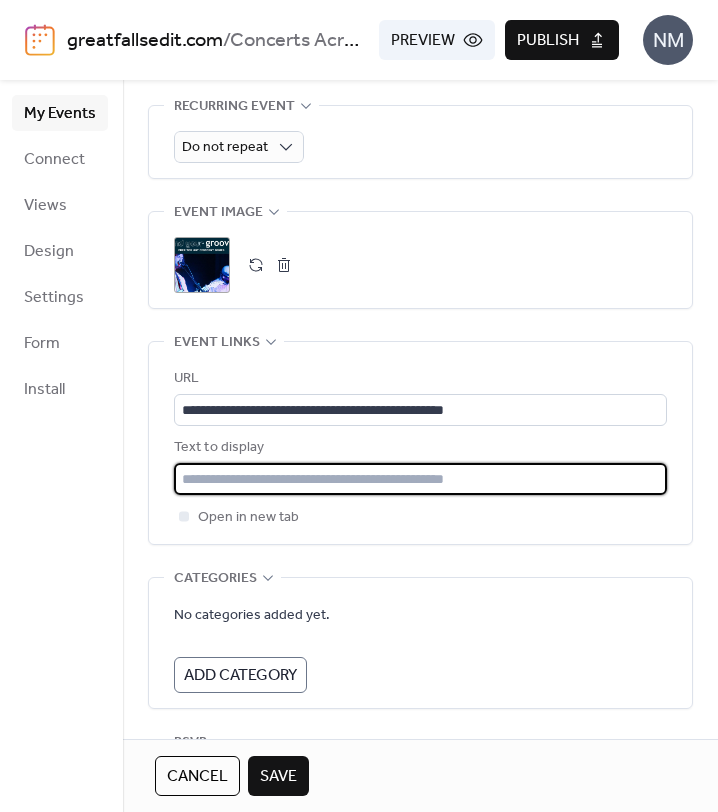 type on "**********" 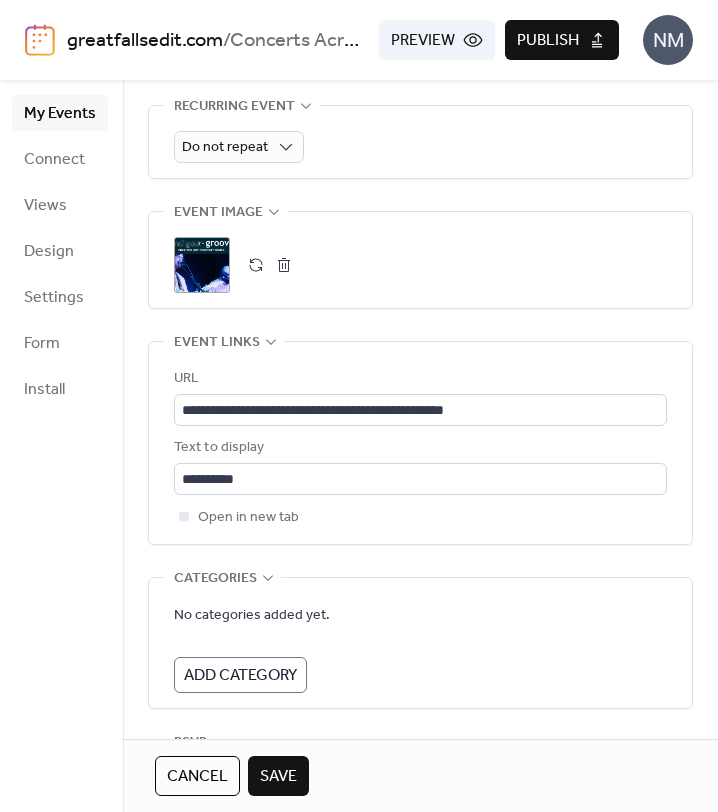 click on "**********" at bounding box center [420, 14] 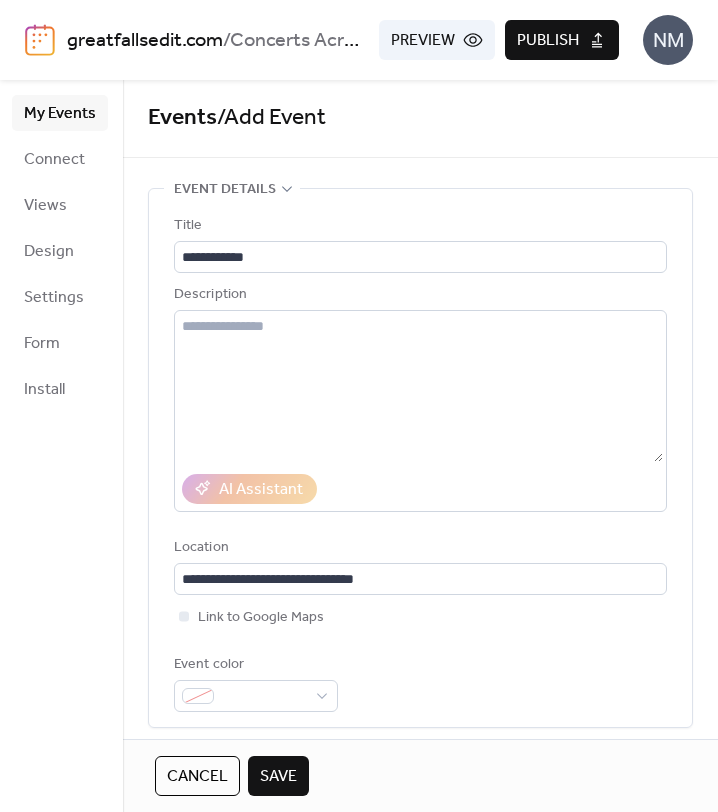 scroll, scrollTop: 0, scrollLeft: 0, axis: both 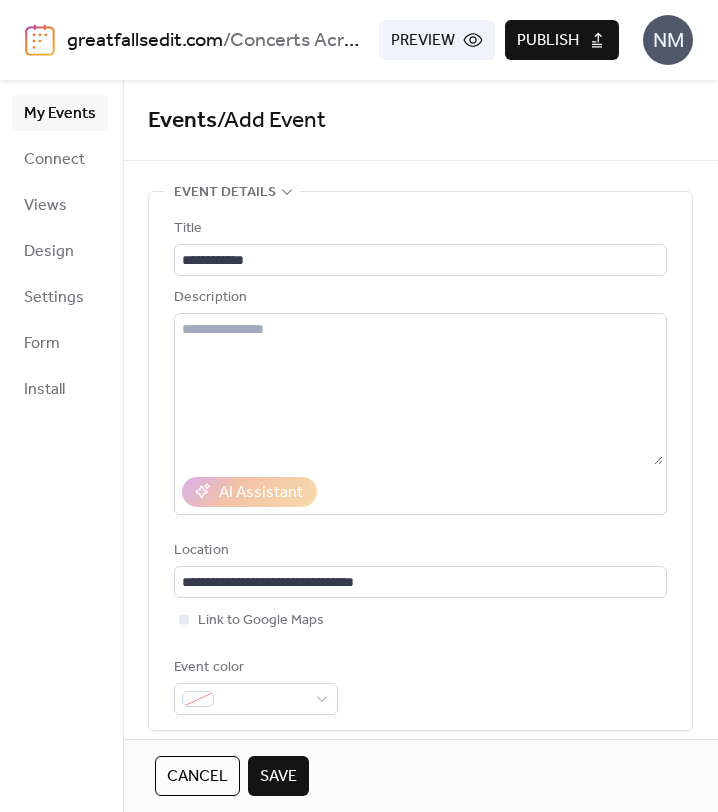 click on "Save" at bounding box center (278, 777) 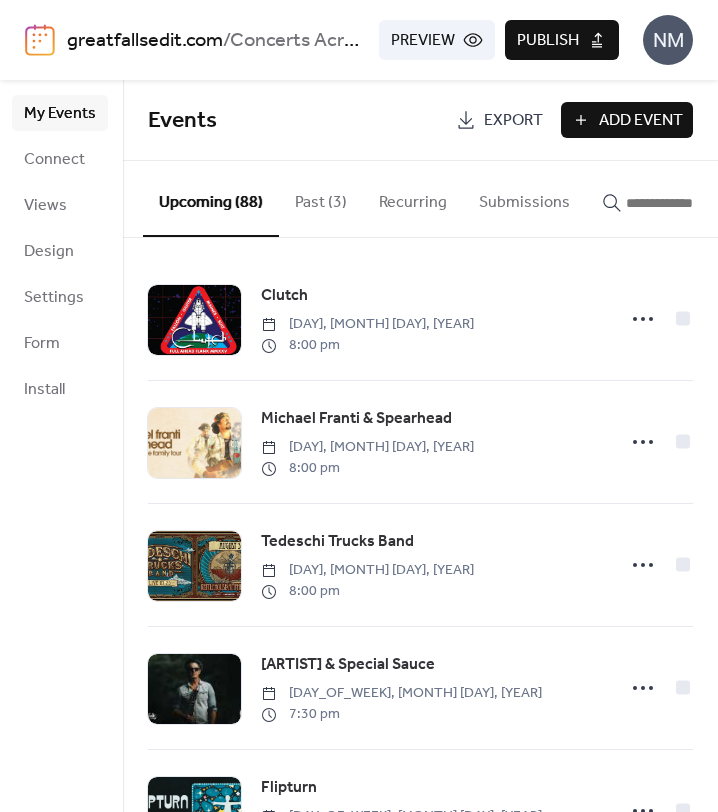 click on "Publish" at bounding box center [548, 41] 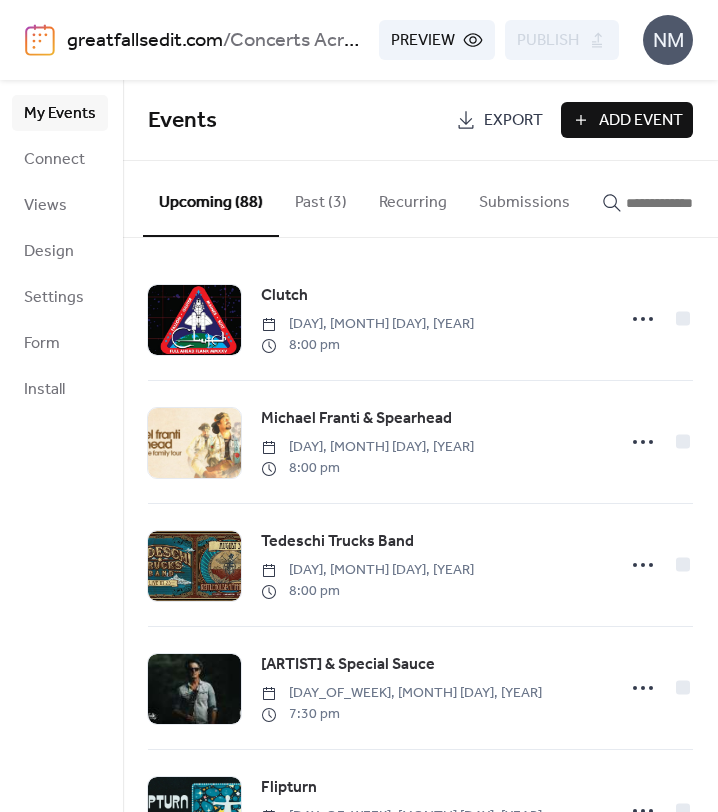 click on "Add Event" at bounding box center (641, 121) 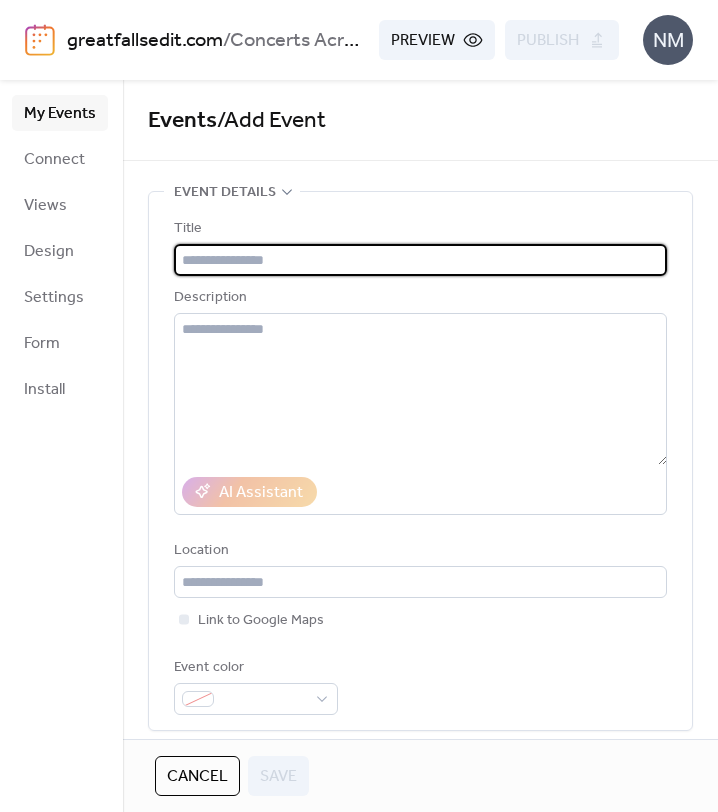 paste on "******" 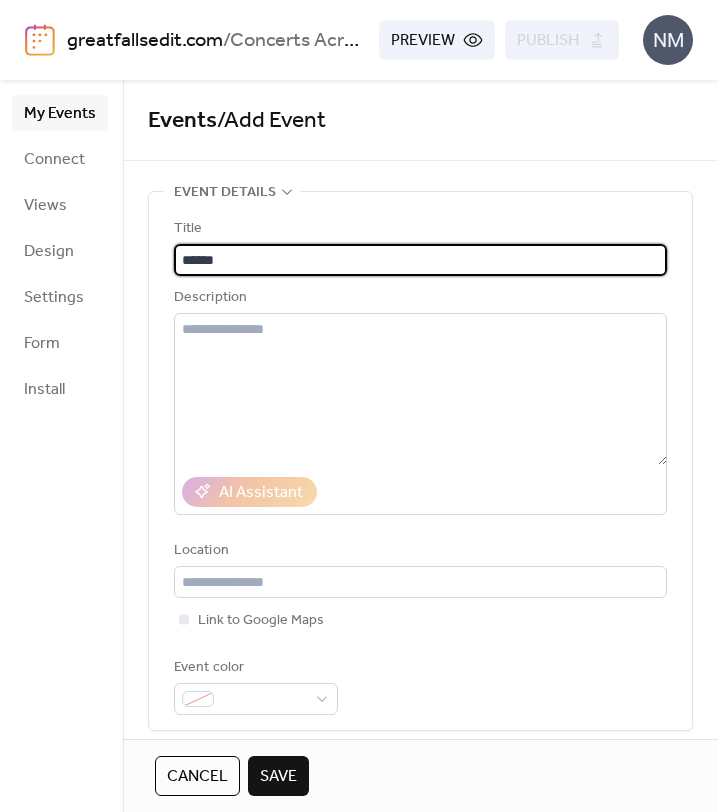 type on "******" 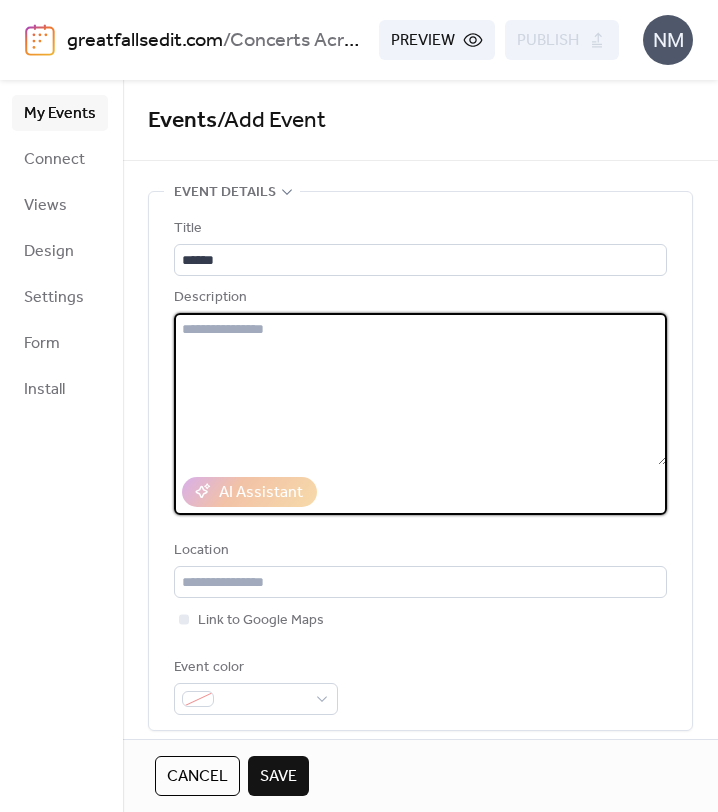 click at bounding box center (420, 389) 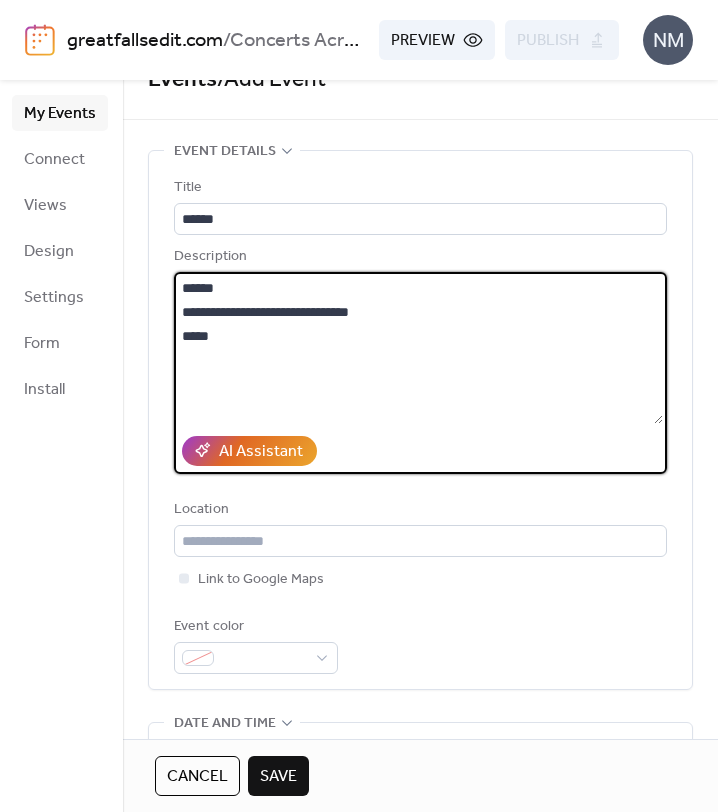 scroll, scrollTop: 54, scrollLeft: 0, axis: vertical 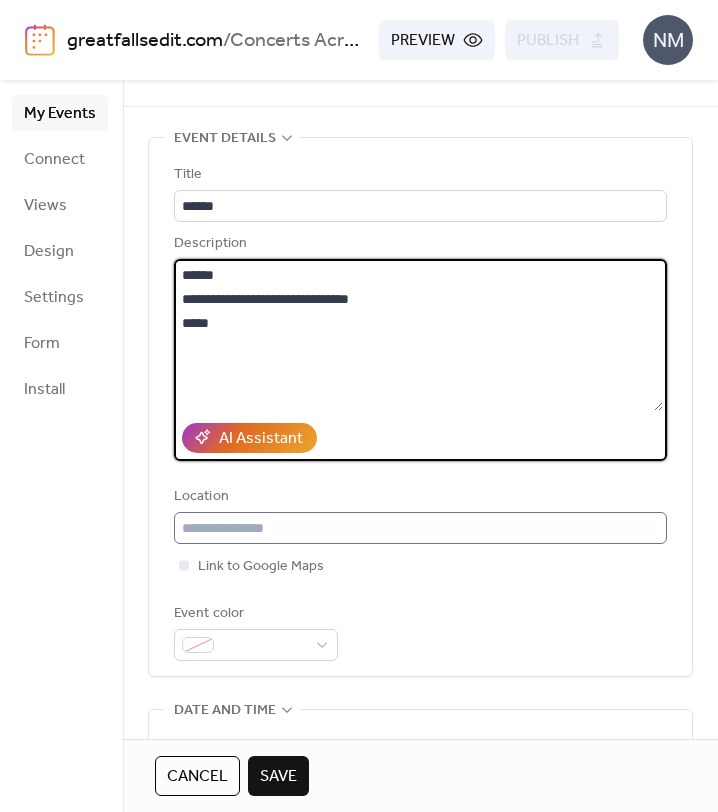 type on "**********" 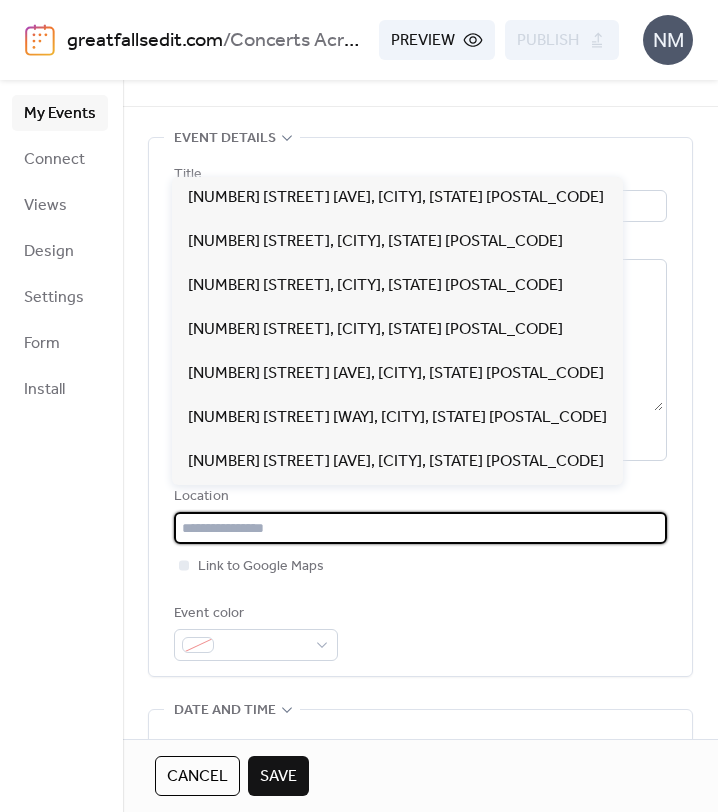 click at bounding box center [420, 528] 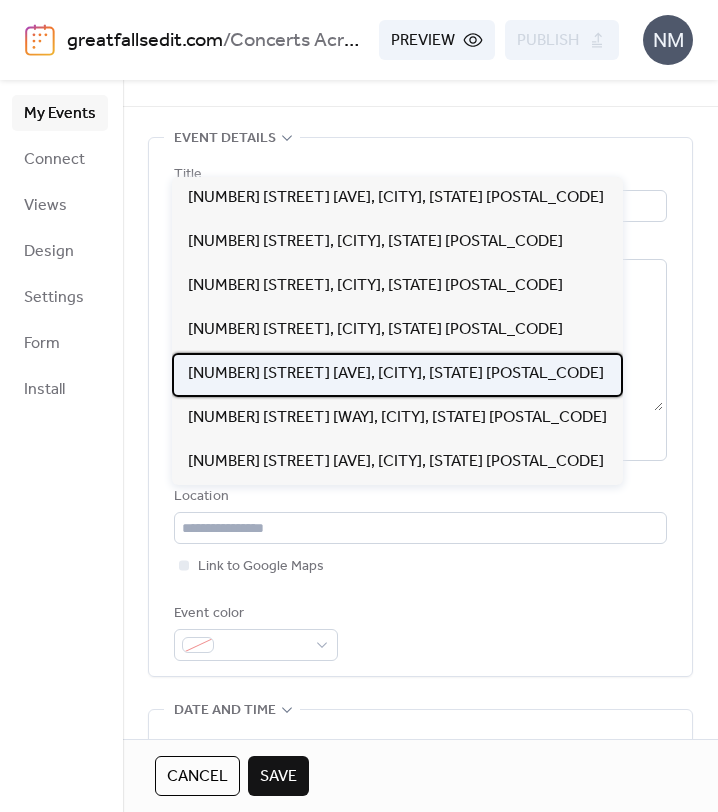 click on "[NUMBER] [STREET] [AVE], [CITY], [STATE] [POSTAL_CODE]" at bounding box center [396, 374] 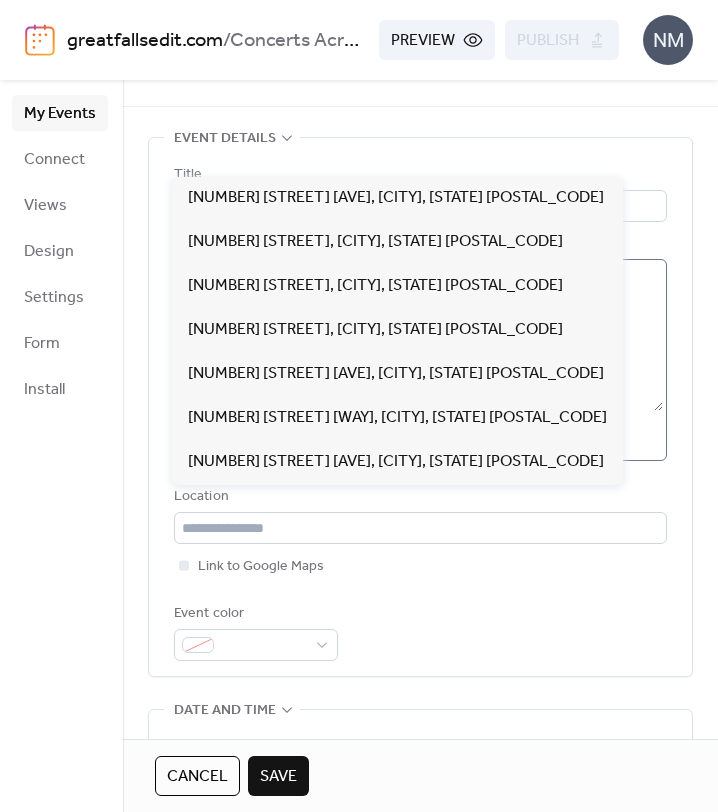 type on "**********" 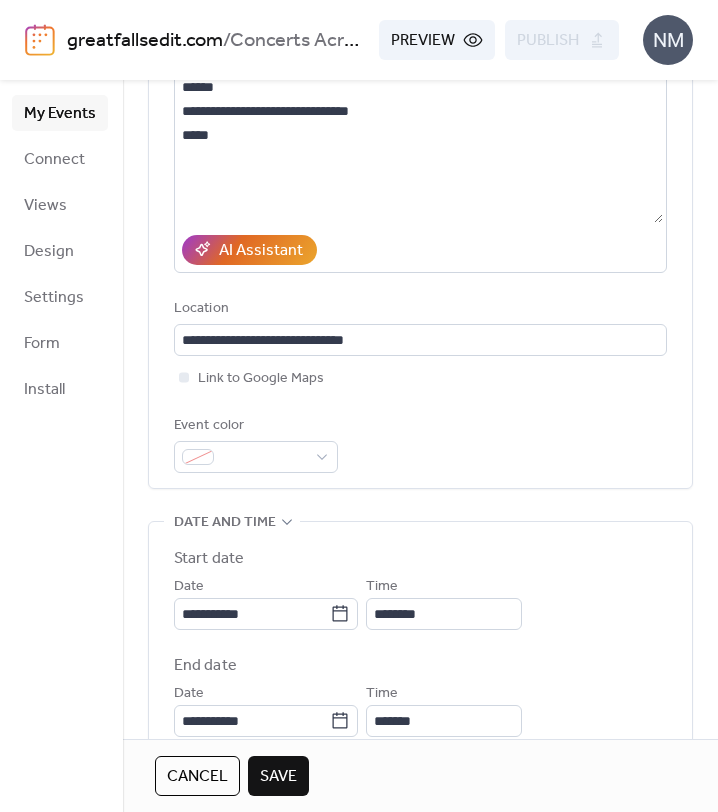 scroll, scrollTop: 251, scrollLeft: 0, axis: vertical 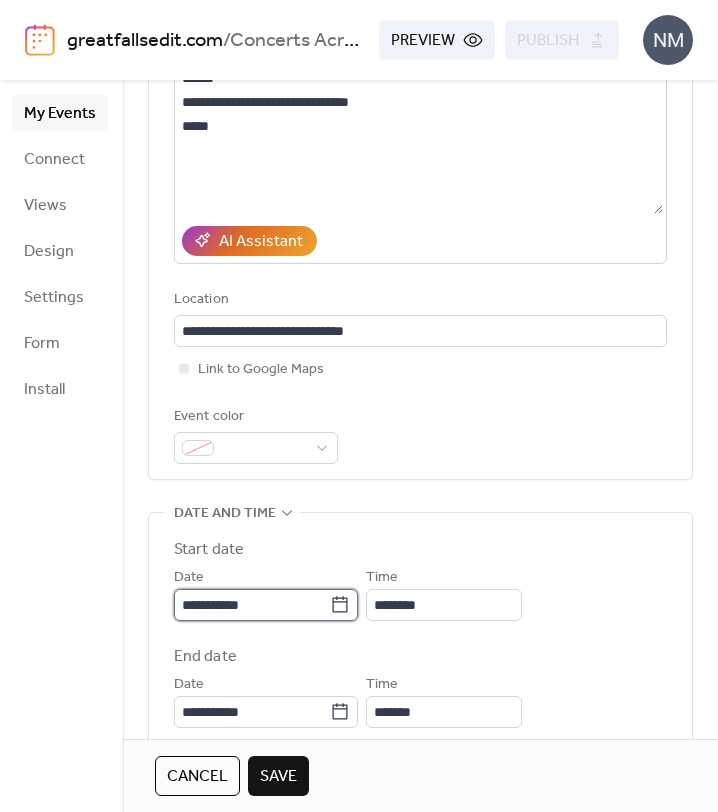 click on "**********" at bounding box center [252, 605] 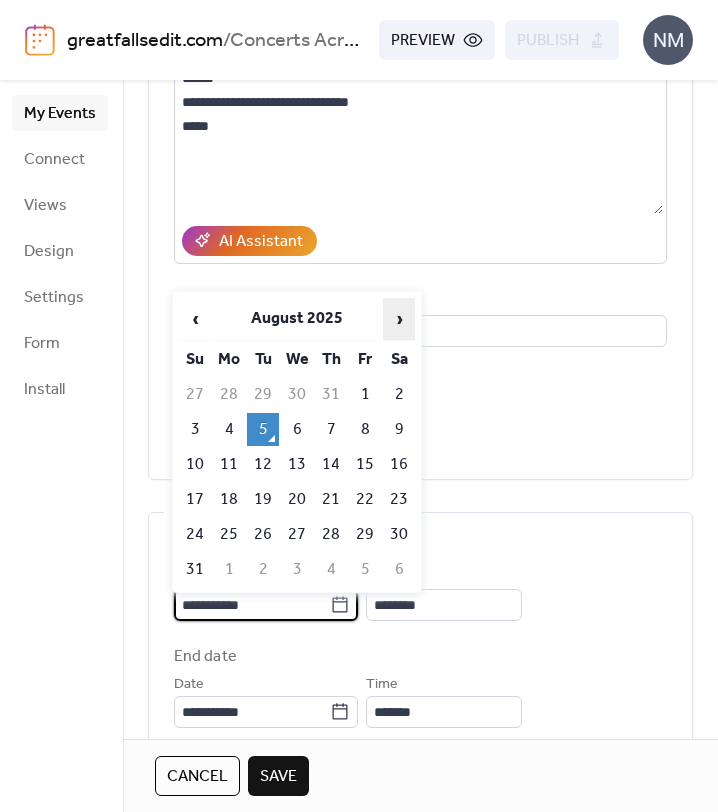 click on "›" at bounding box center (399, 319) 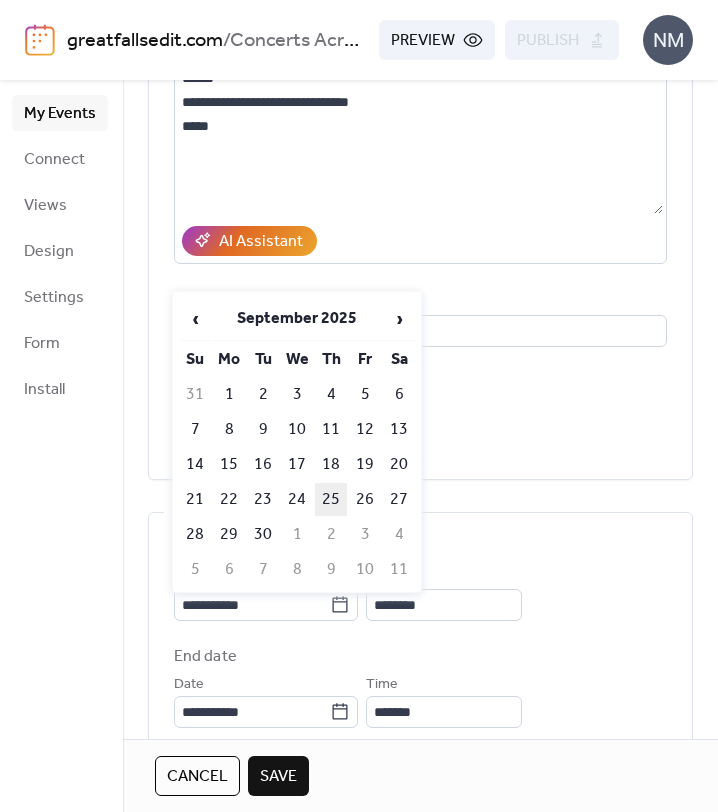 click on "25" at bounding box center [331, 499] 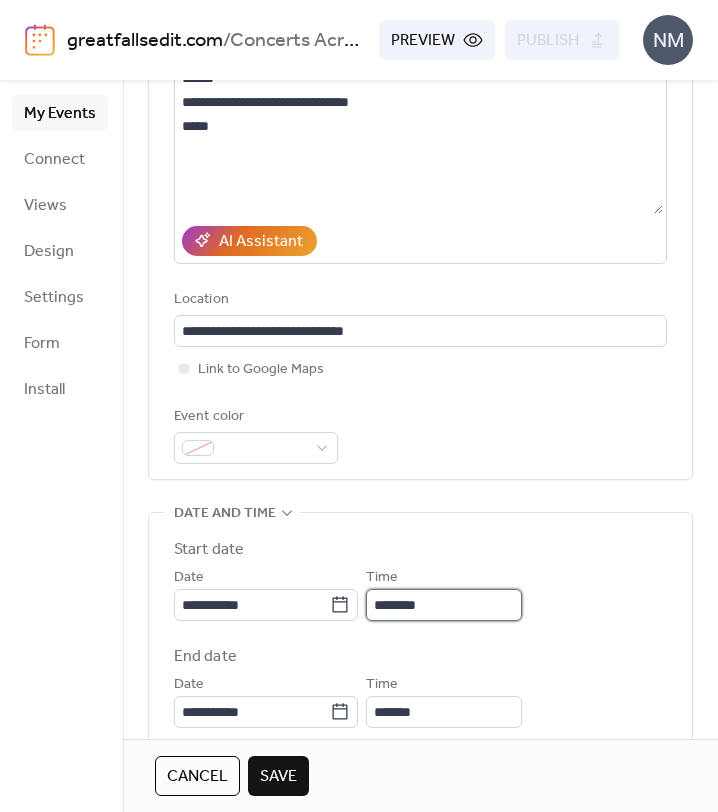 click on "********" at bounding box center (444, 605) 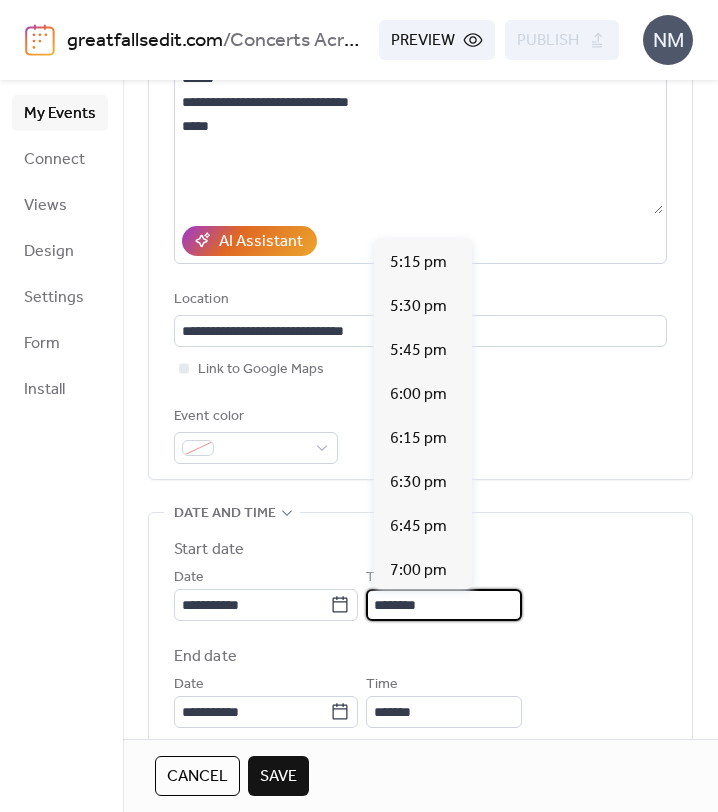 scroll, scrollTop: 3069, scrollLeft: 0, axis: vertical 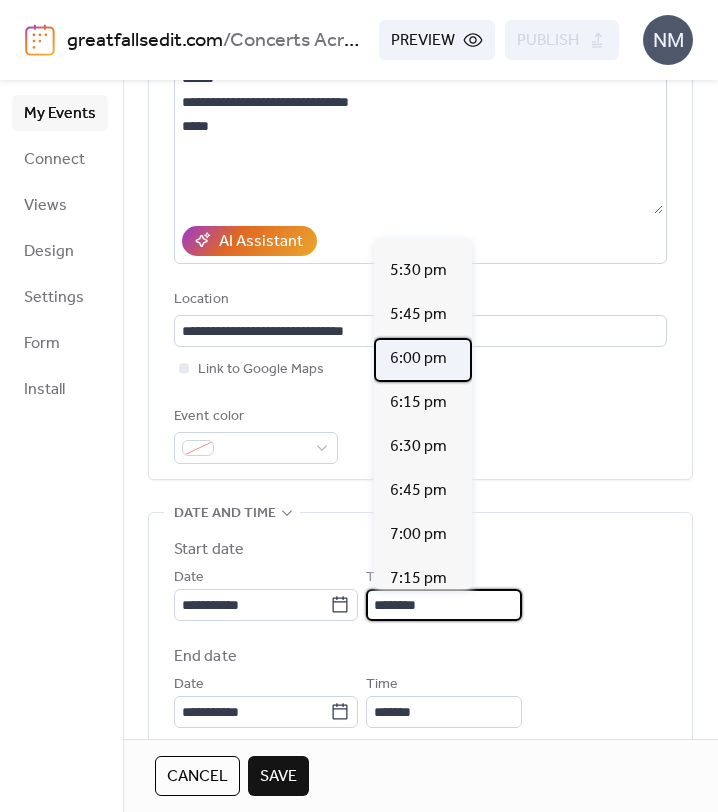 click on "6:00 pm" at bounding box center (418, 359) 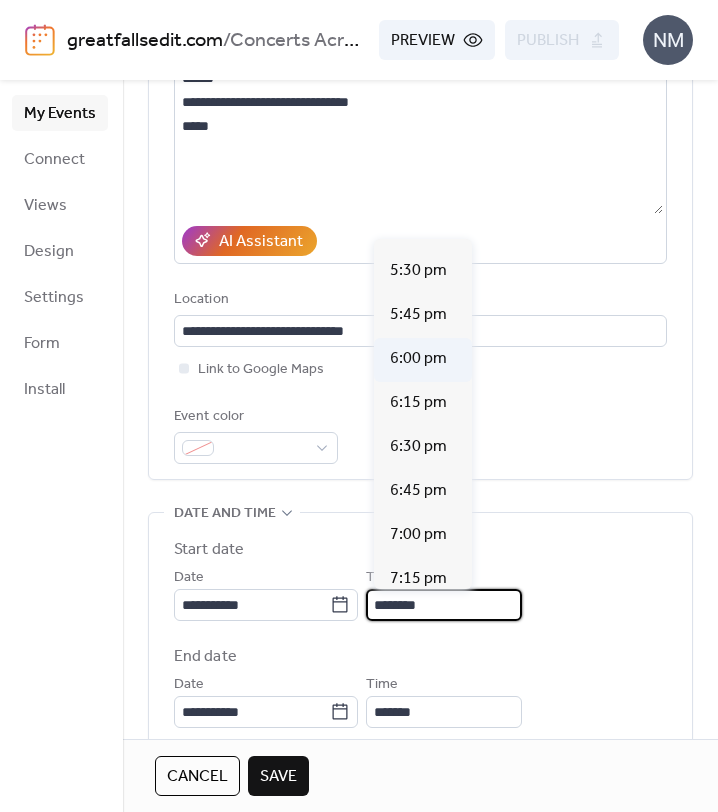 type on "*******" 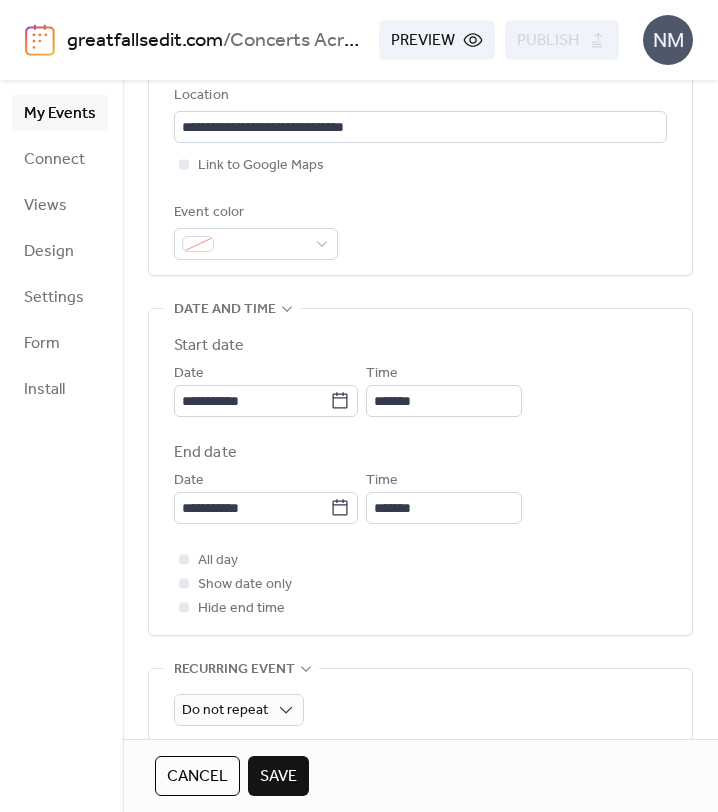 scroll, scrollTop: 459, scrollLeft: 0, axis: vertical 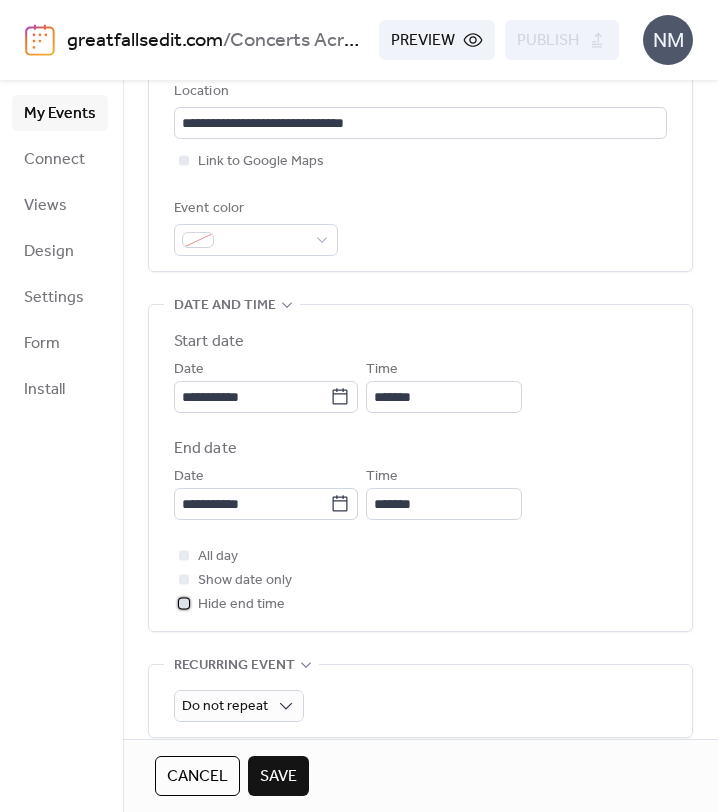 click at bounding box center [184, 603] 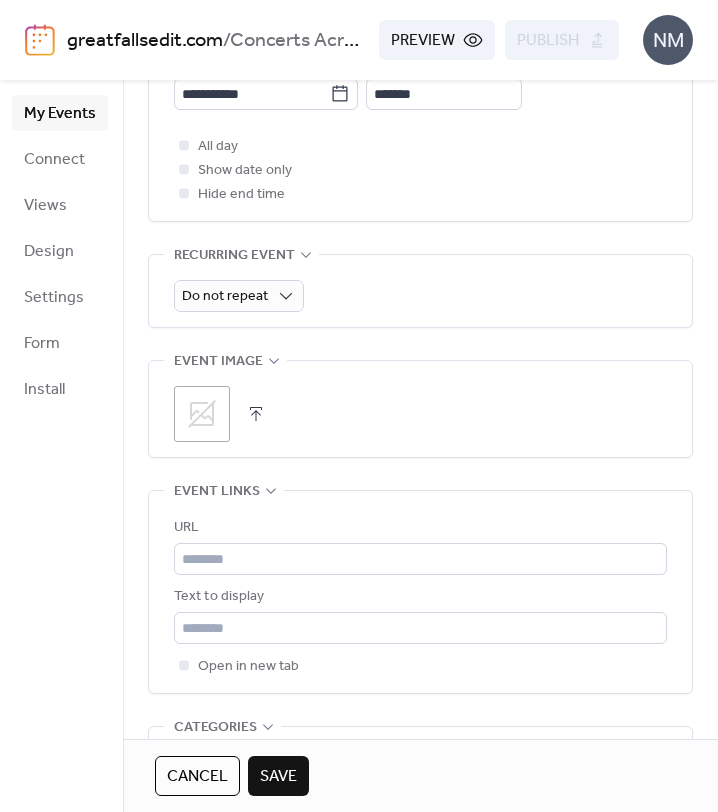 scroll, scrollTop: 889, scrollLeft: 0, axis: vertical 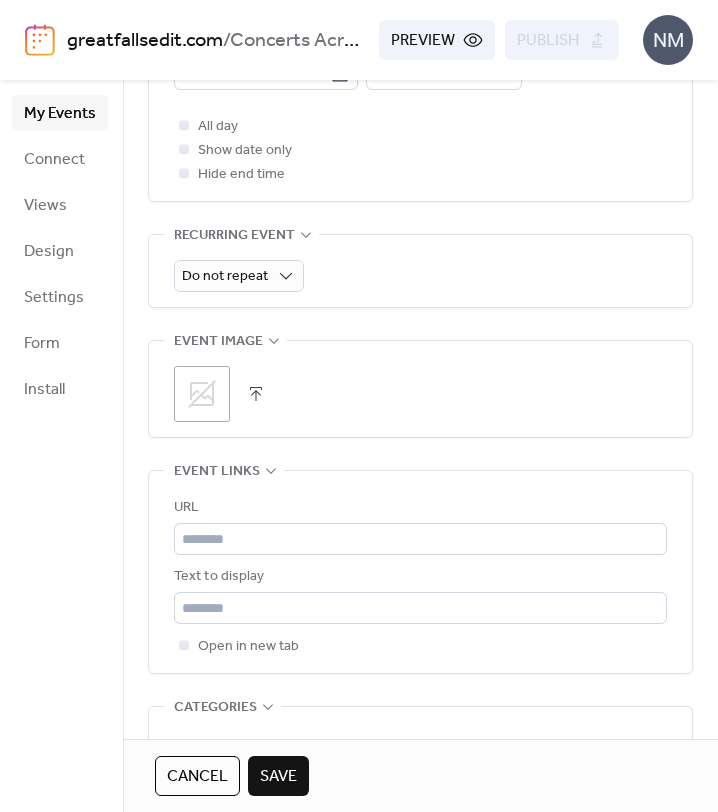 click 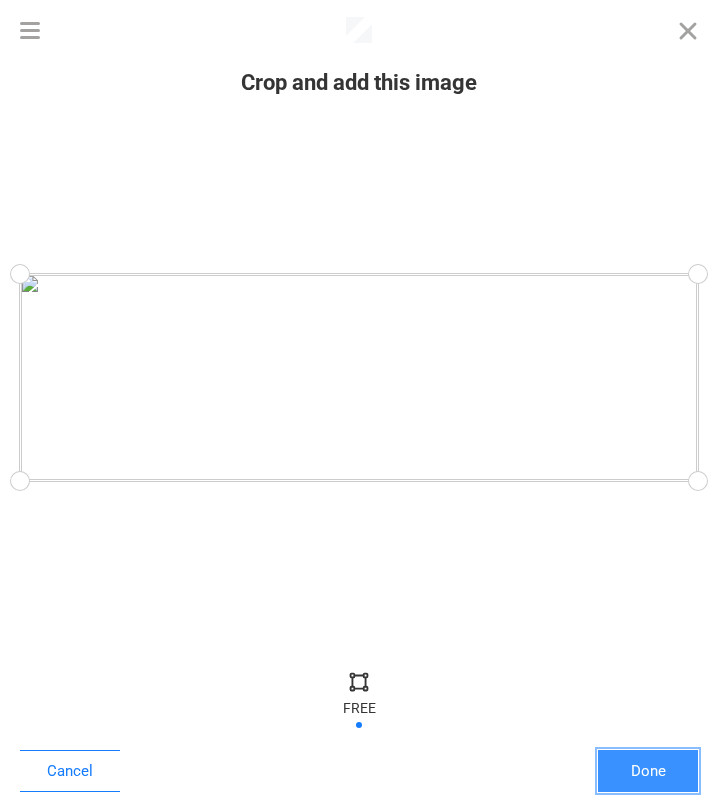 click on "Done" at bounding box center [648, 771] 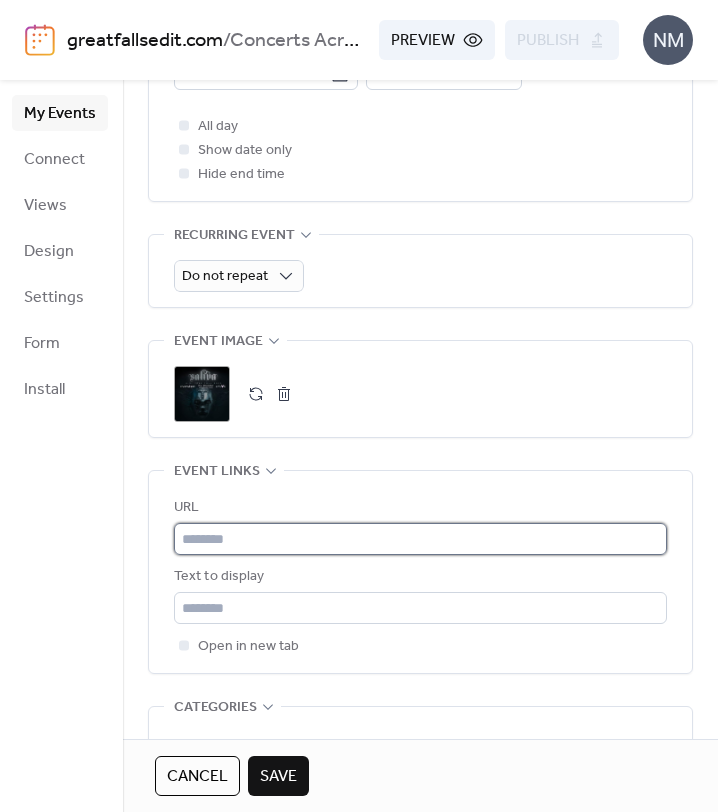 click at bounding box center [420, 539] 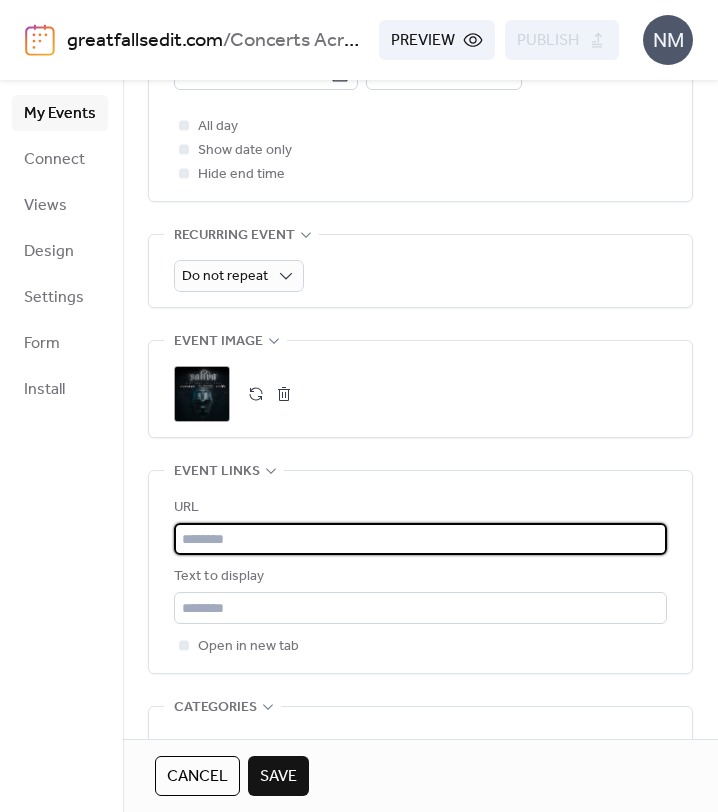 paste on "**********" 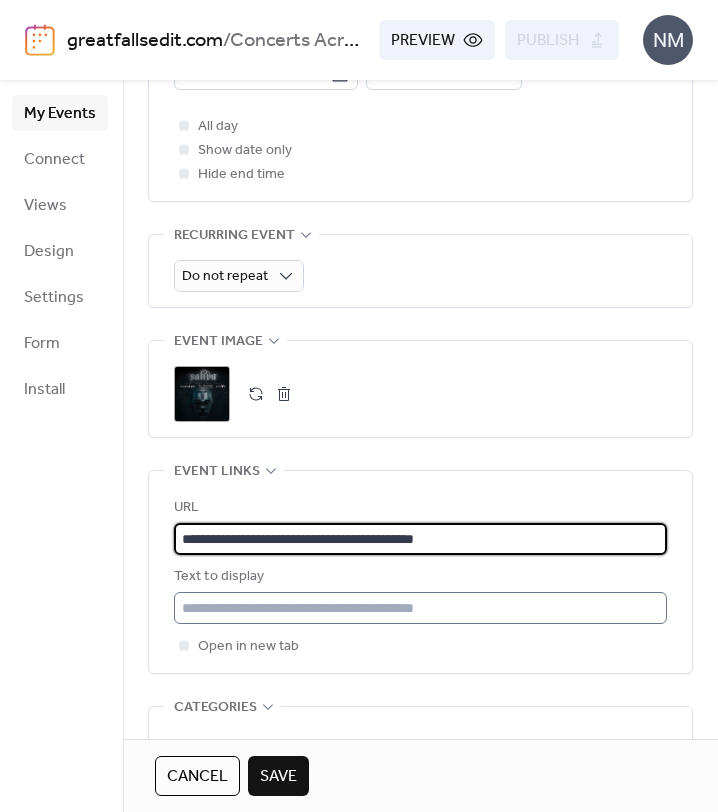type on "**********" 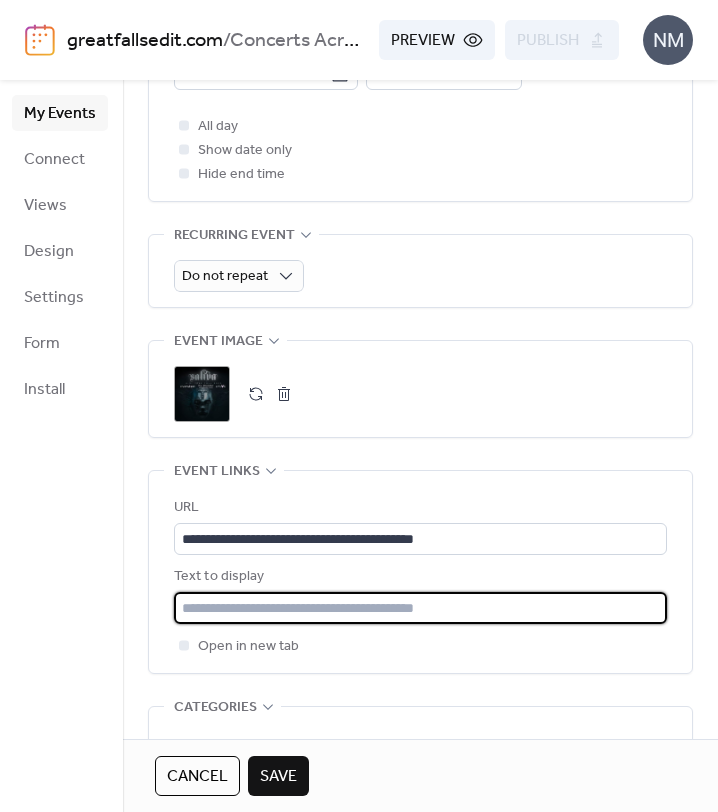 click at bounding box center (420, 608) 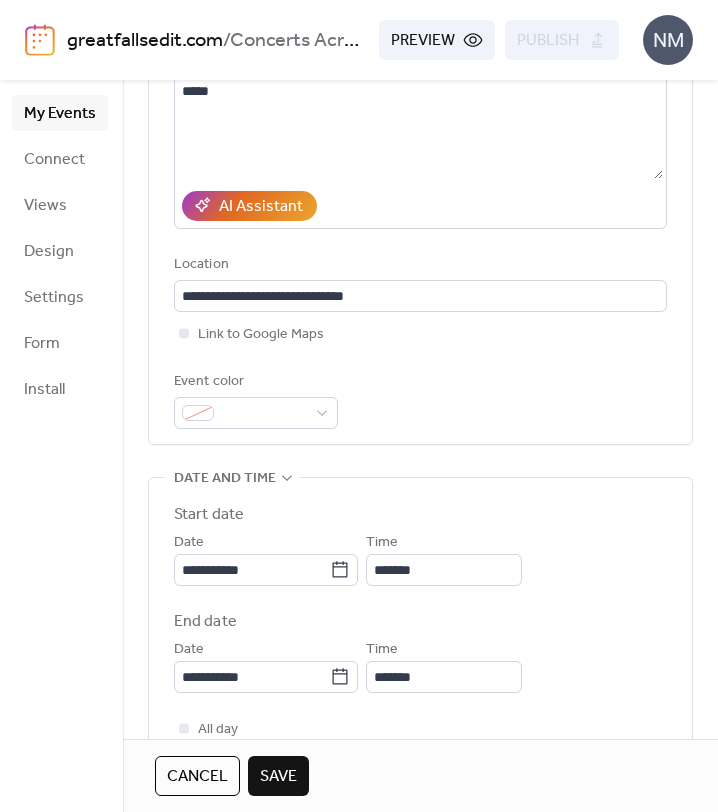 scroll, scrollTop: 284, scrollLeft: 0, axis: vertical 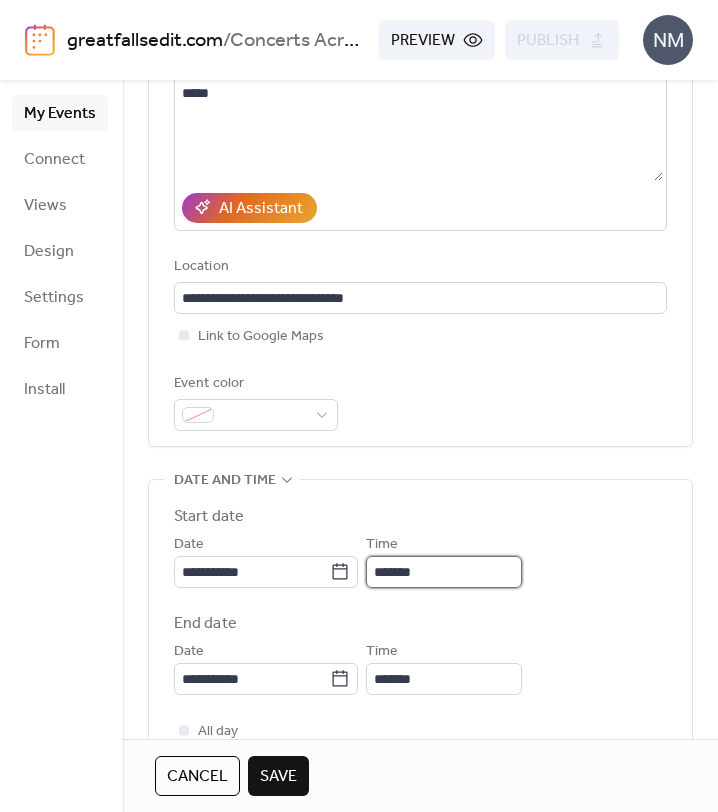 click on "*******" at bounding box center [444, 572] 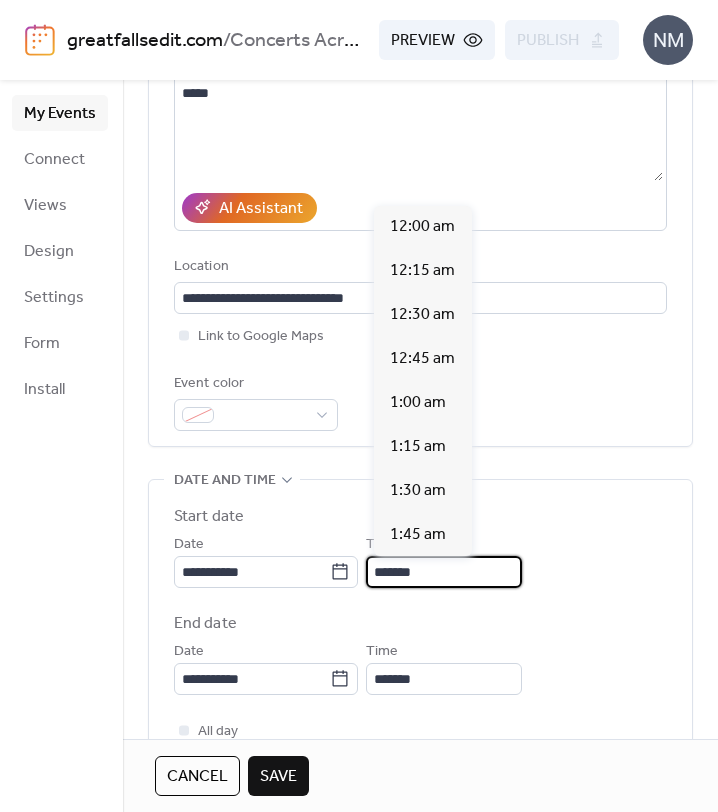 scroll, scrollTop: 3168, scrollLeft: 0, axis: vertical 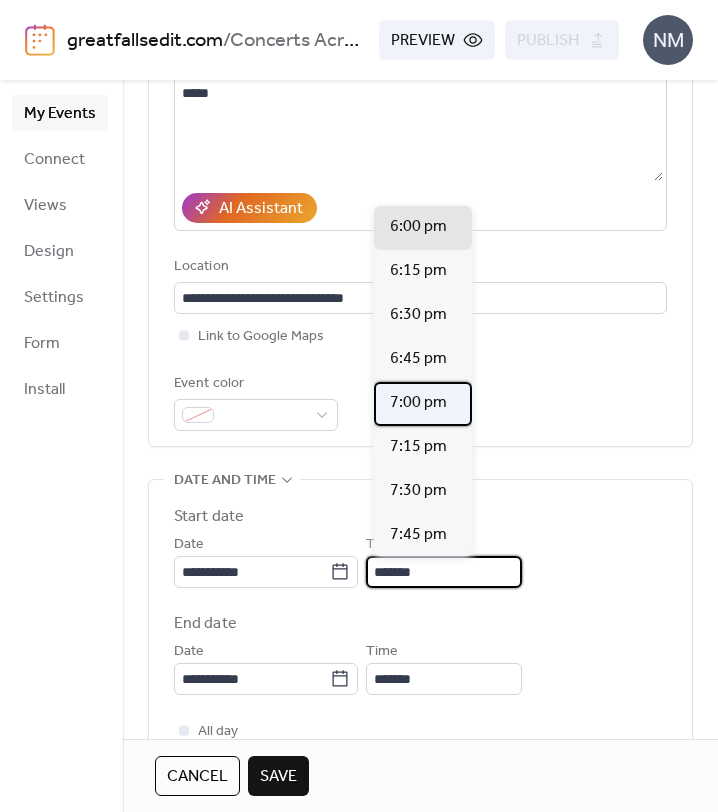 click on "7:00 pm" at bounding box center (418, 403) 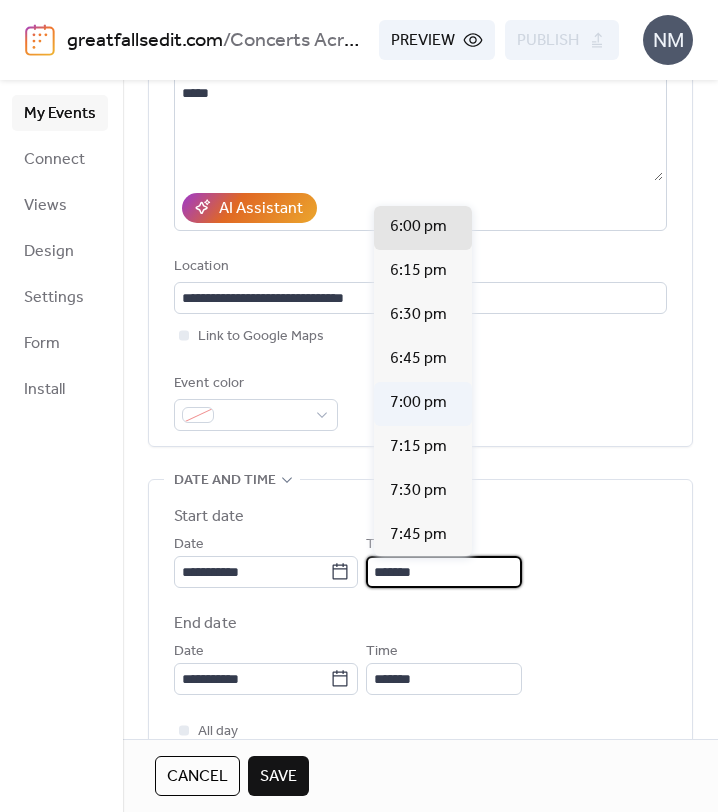 type on "*******" 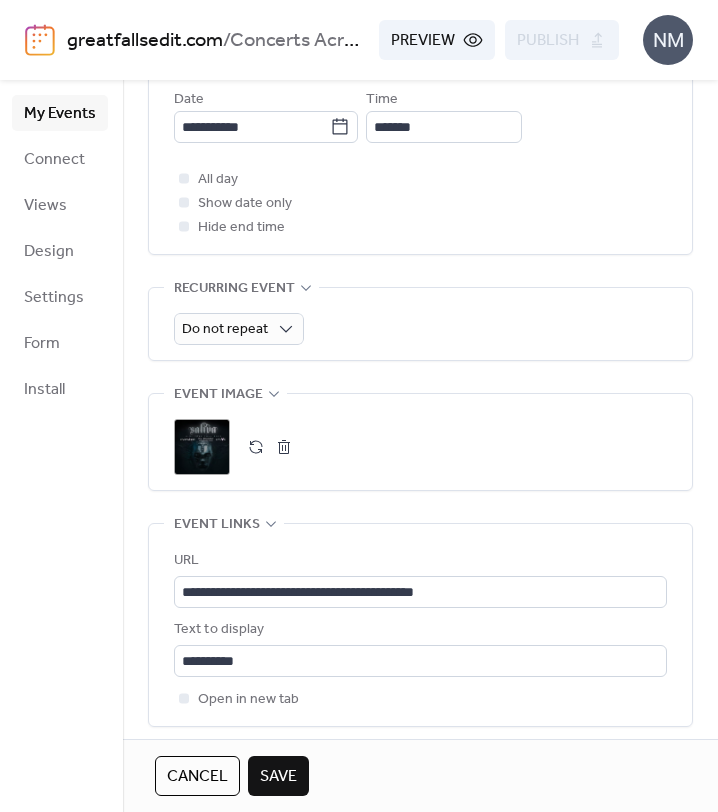 scroll, scrollTop: 924, scrollLeft: 0, axis: vertical 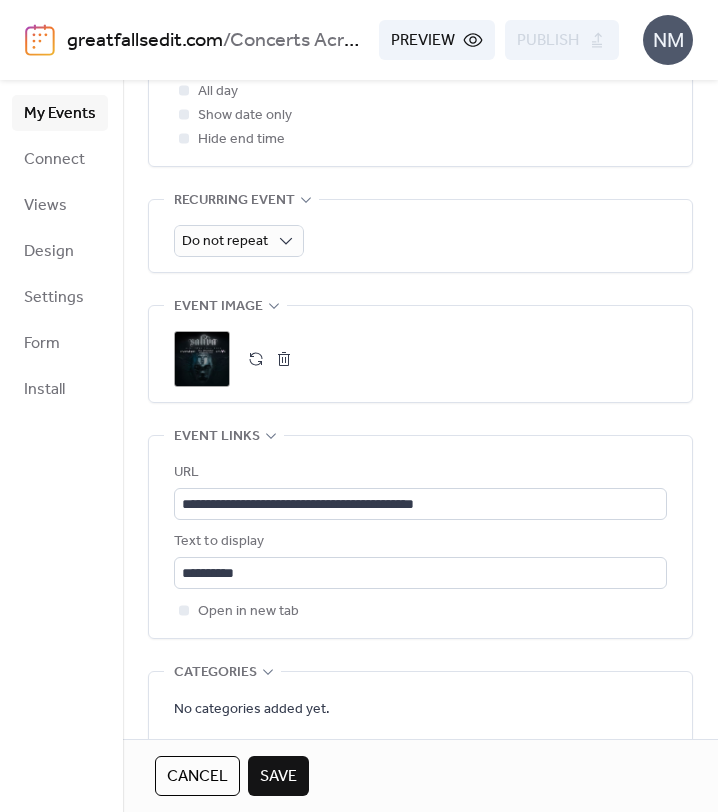 click on "Cancel Save" at bounding box center (420, 775) 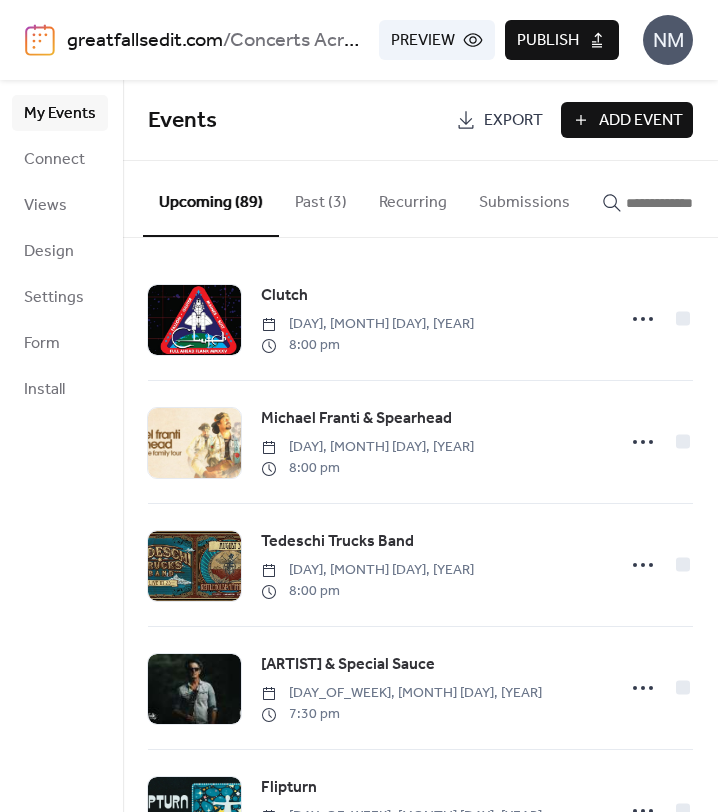 click on "Publish" at bounding box center [548, 41] 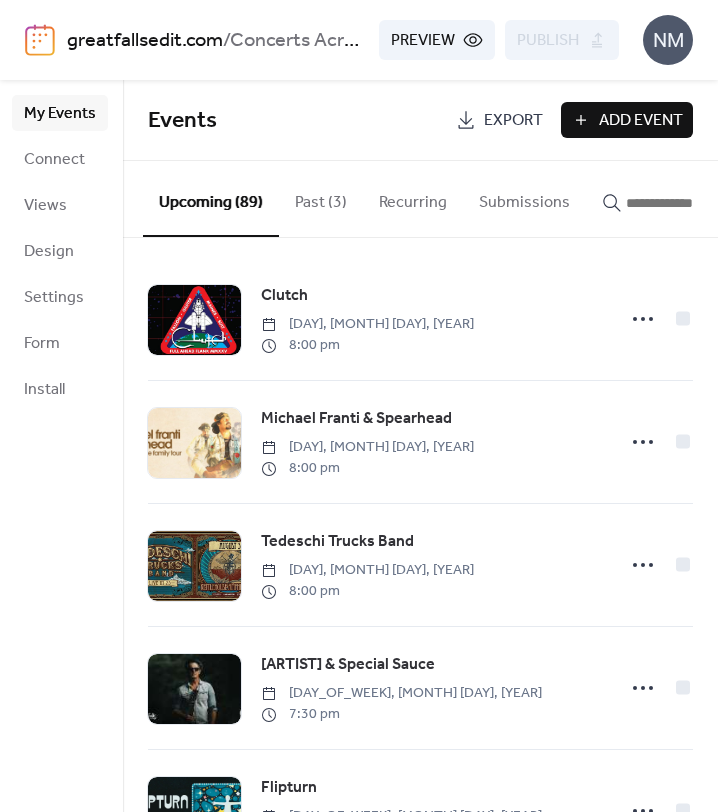 click on "Add Event" at bounding box center [641, 121] 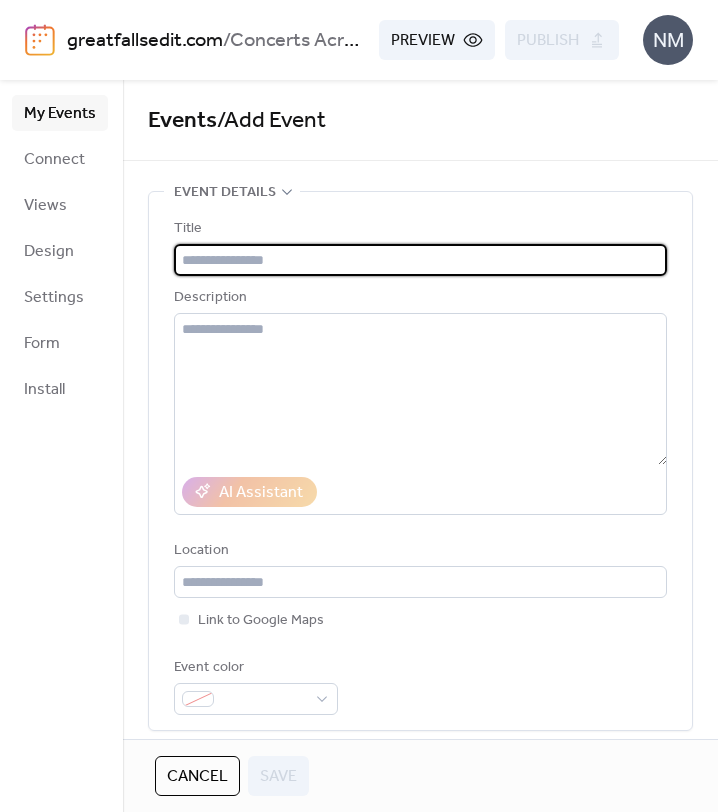 paste on "**********" 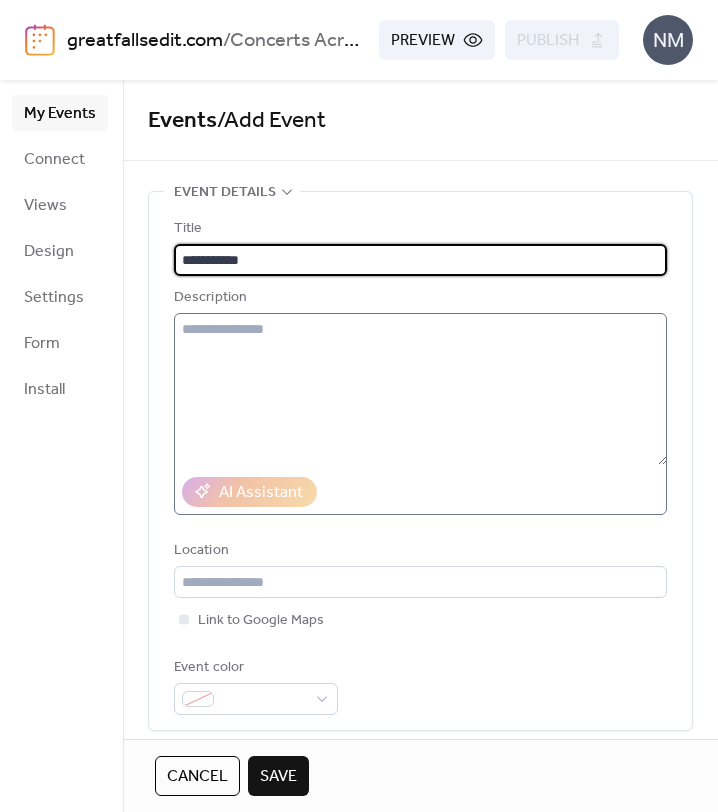 type on "**********" 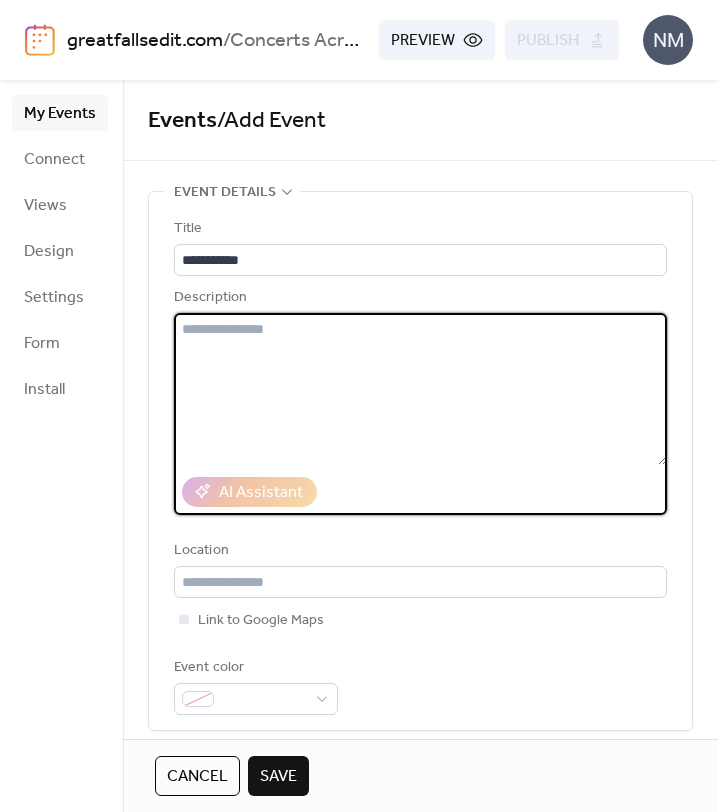 click at bounding box center [420, 389] 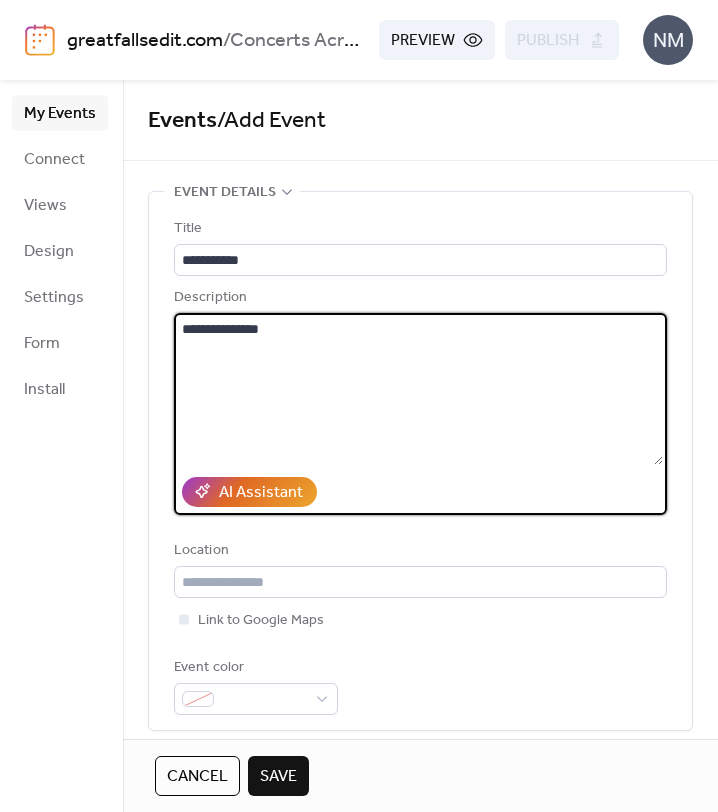 click on "**********" at bounding box center (418, 389) 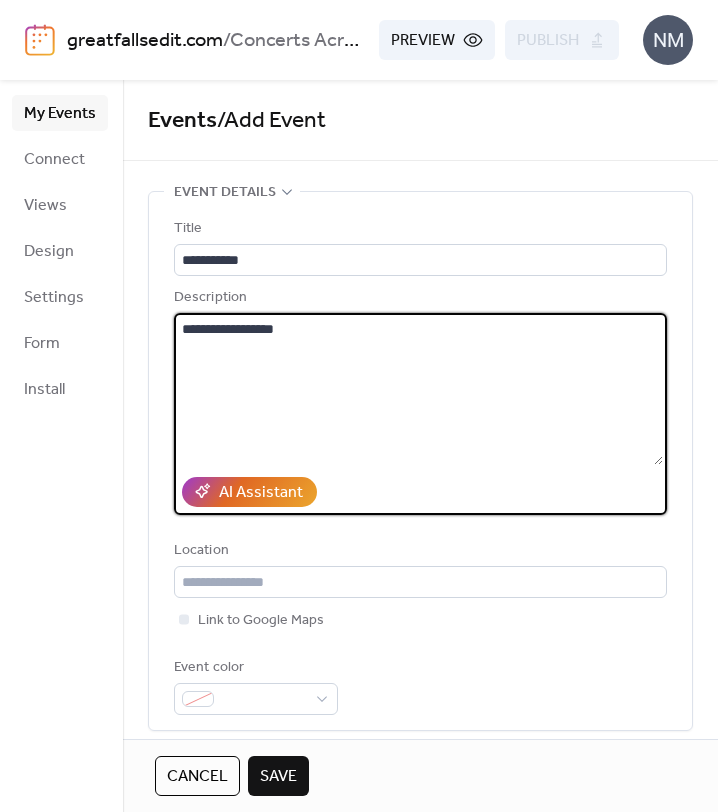 click on "**********" at bounding box center (418, 389) 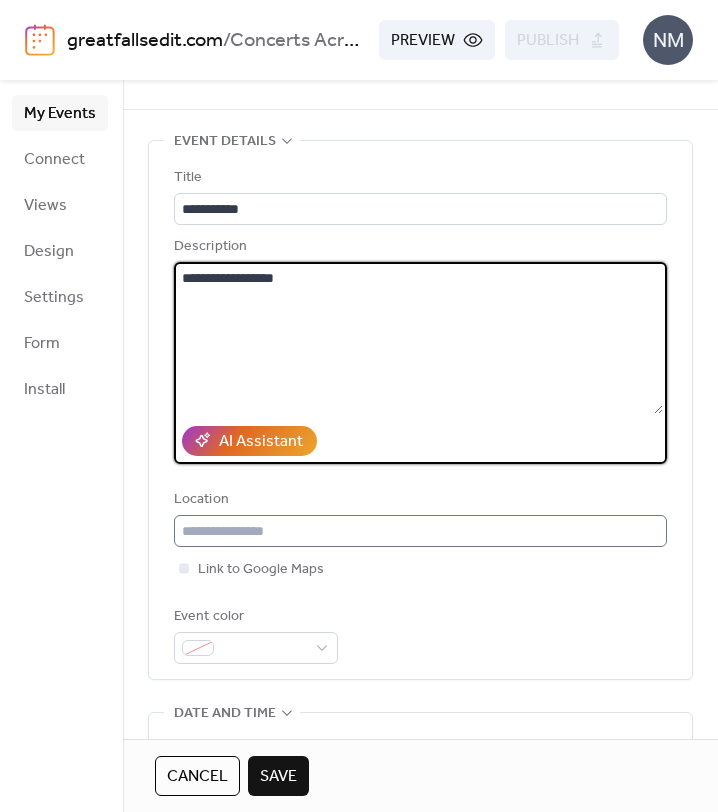 type on "**********" 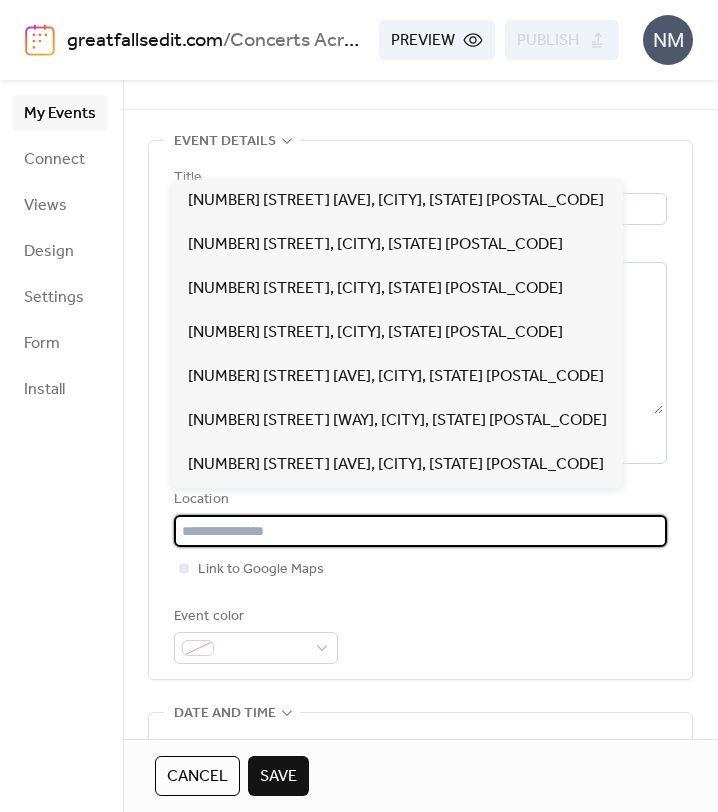click at bounding box center (420, 531) 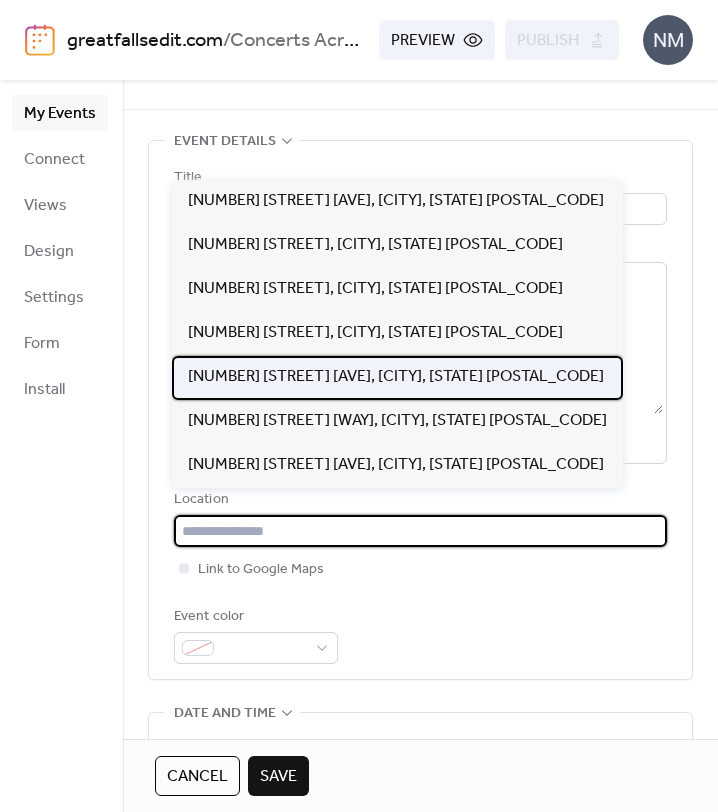 click on "[NUMBER] [STREET] [AVE], [CITY], [STATE] [POSTAL_CODE]" at bounding box center (396, 377) 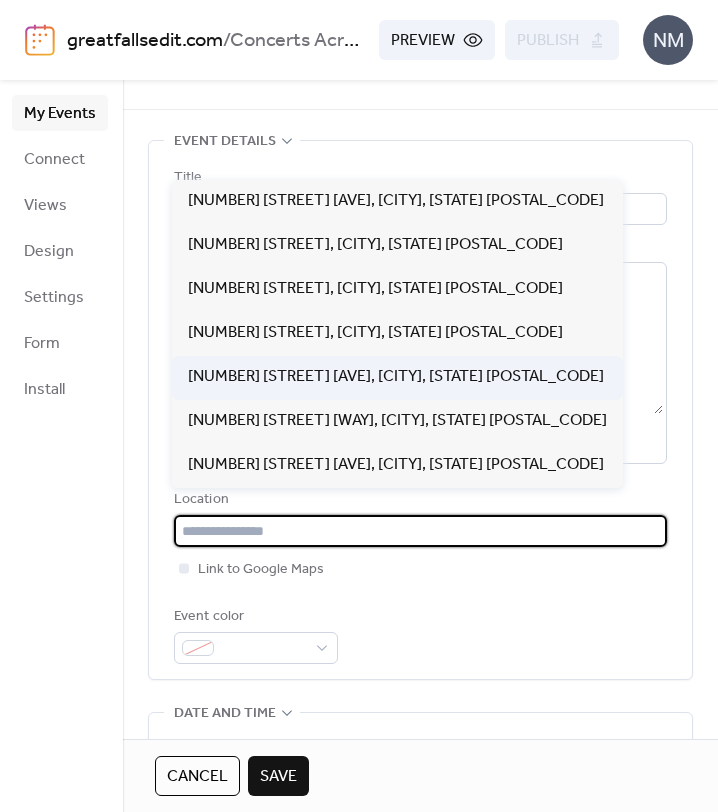 type on "**********" 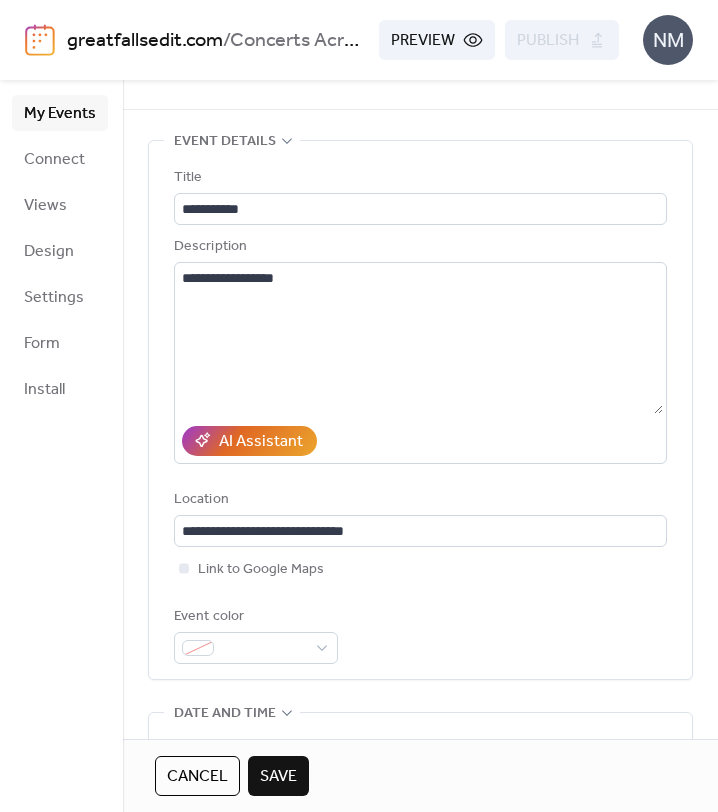 click on "Event color" at bounding box center [420, 634] 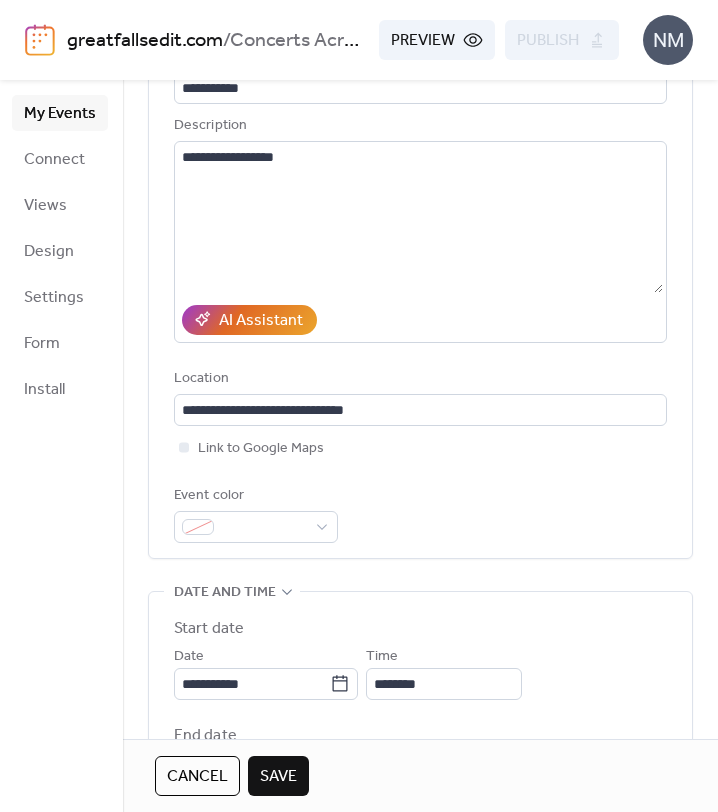 scroll, scrollTop: 237, scrollLeft: 0, axis: vertical 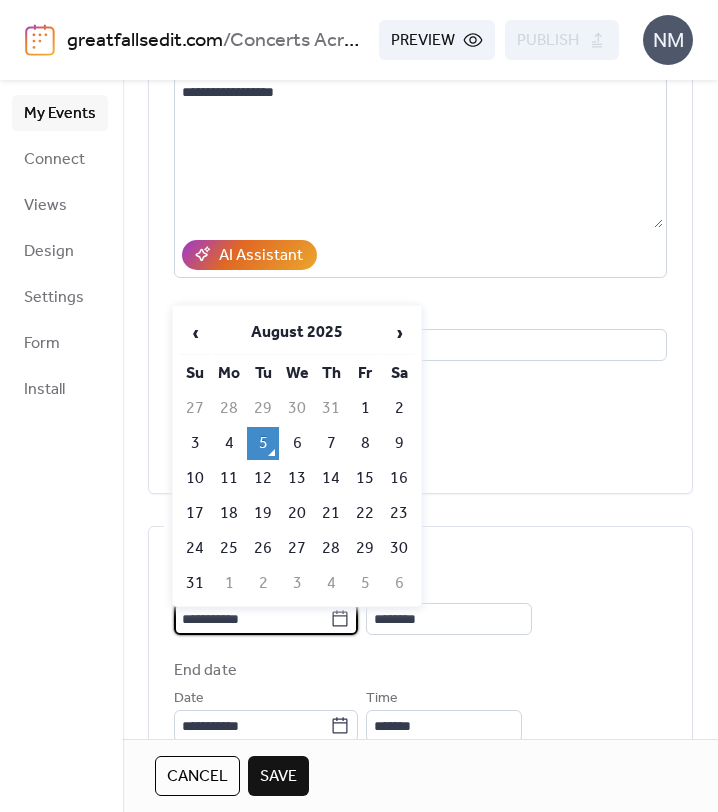 click on "**********" at bounding box center (252, 619) 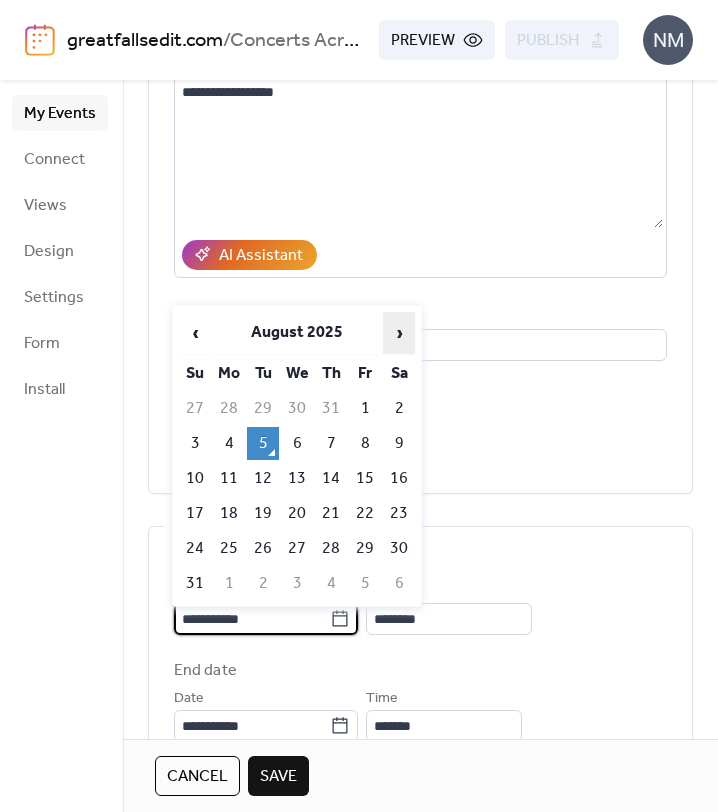 click on "›" at bounding box center [399, 333] 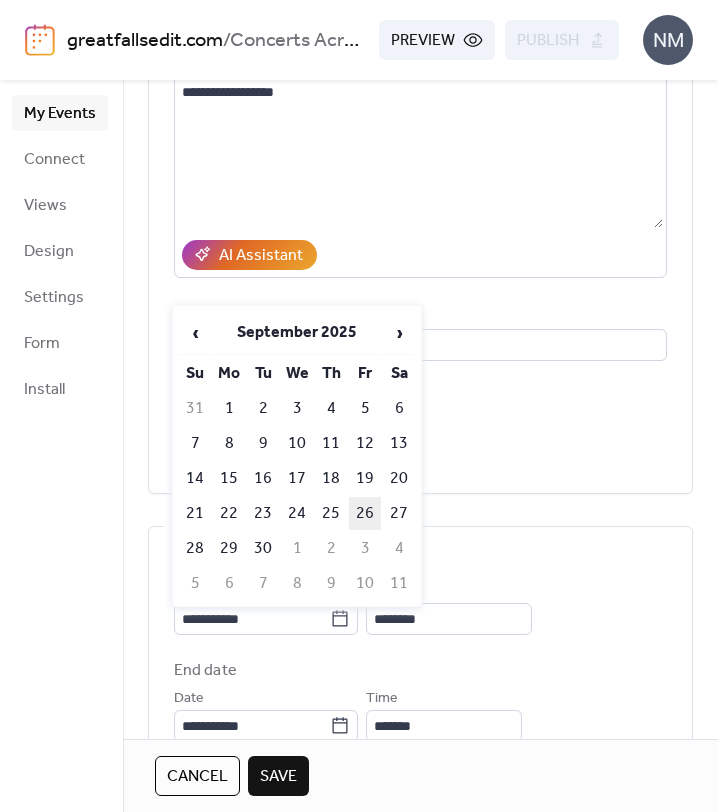 click on "26" at bounding box center [365, 513] 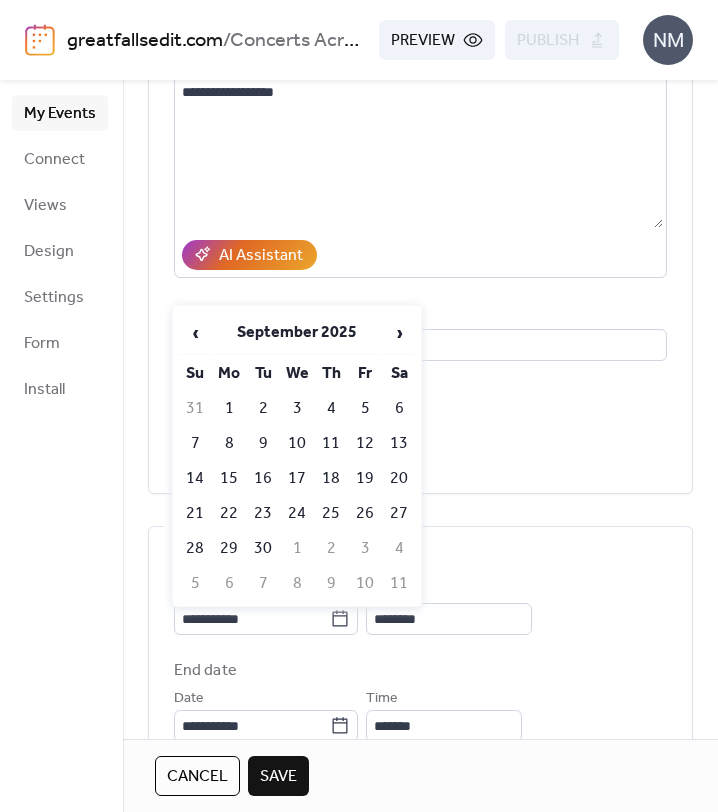 type on "**********" 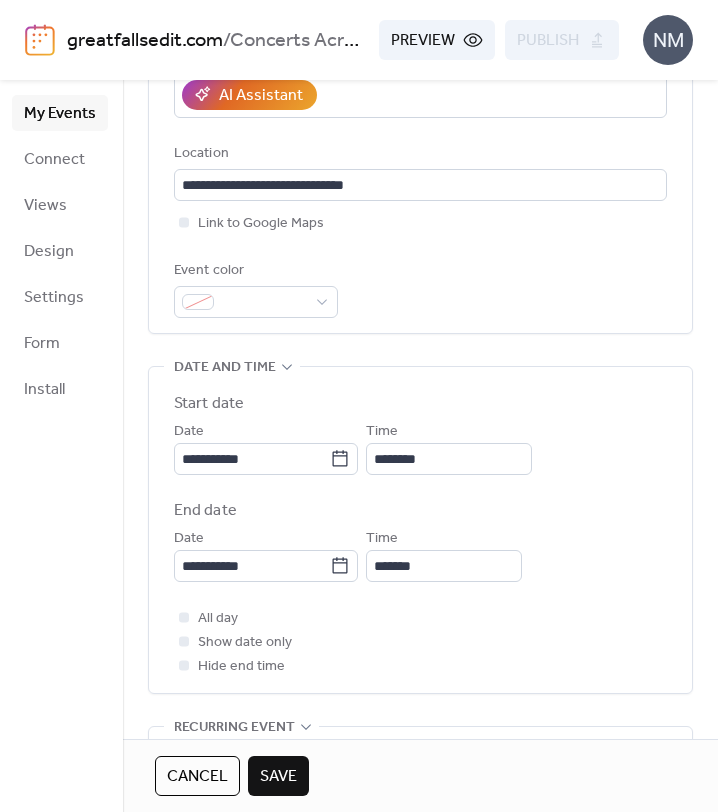 scroll, scrollTop: 407, scrollLeft: 0, axis: vertical 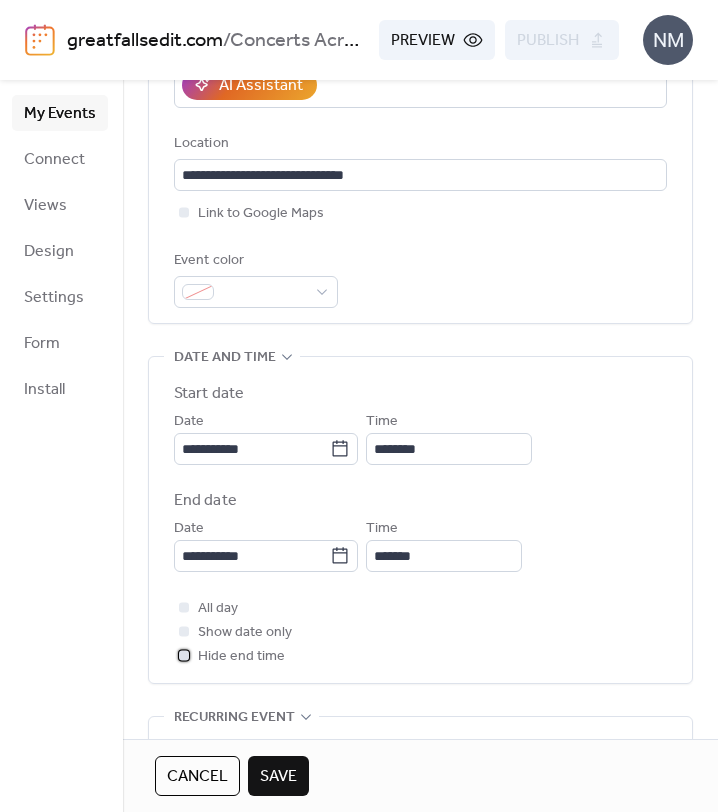 click at bounding box center [184, 655] 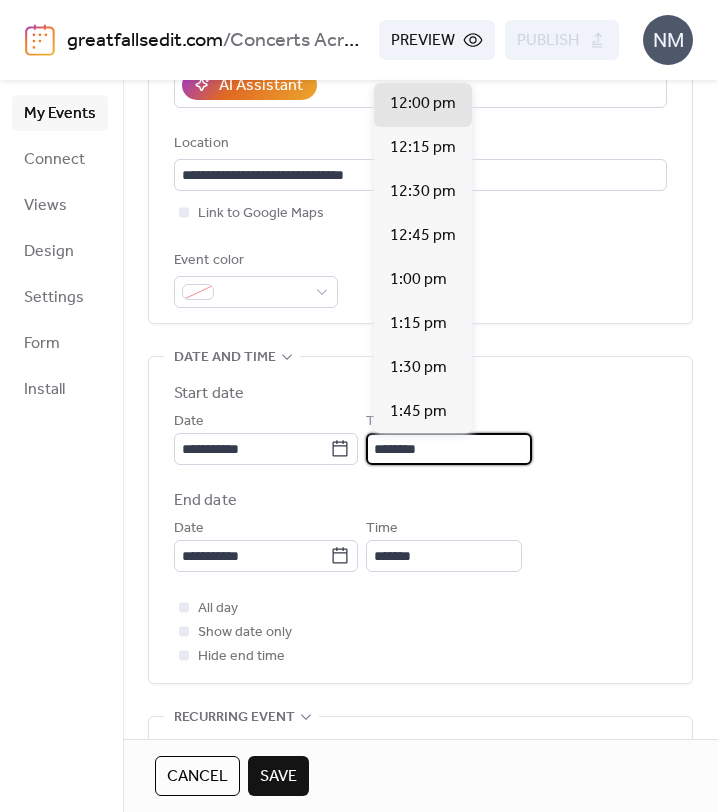 click on "********" at bounding box center (449, 449) 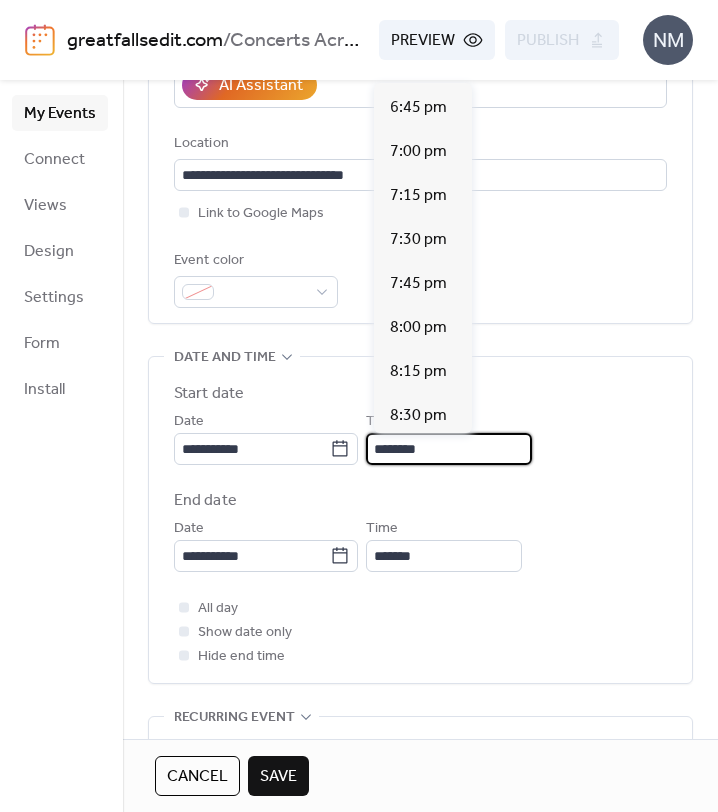 scroll, scrollTop: 3304, scrollLeft: 0, axis: vertical 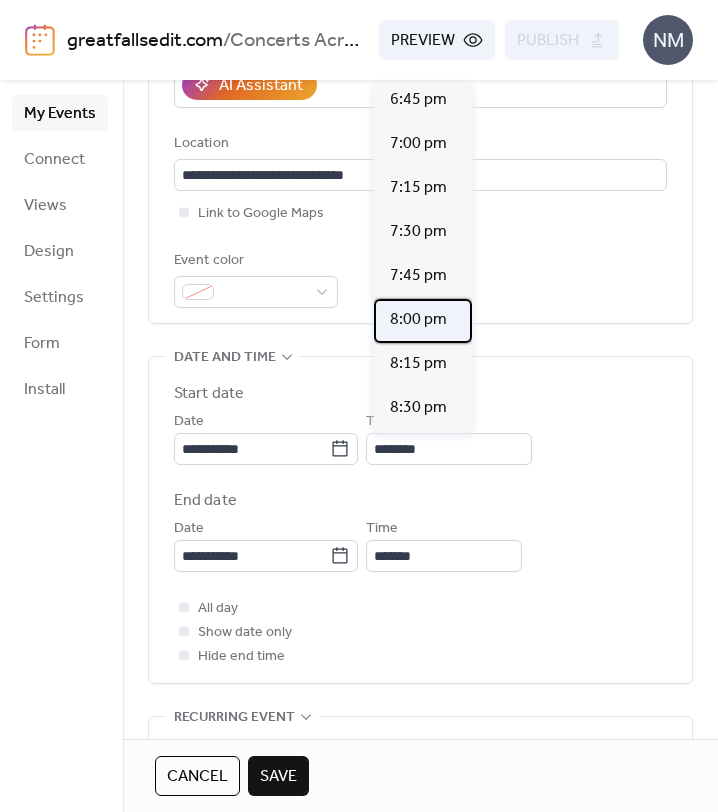 click on "8:00 pm" at bounding box center [418, 320] 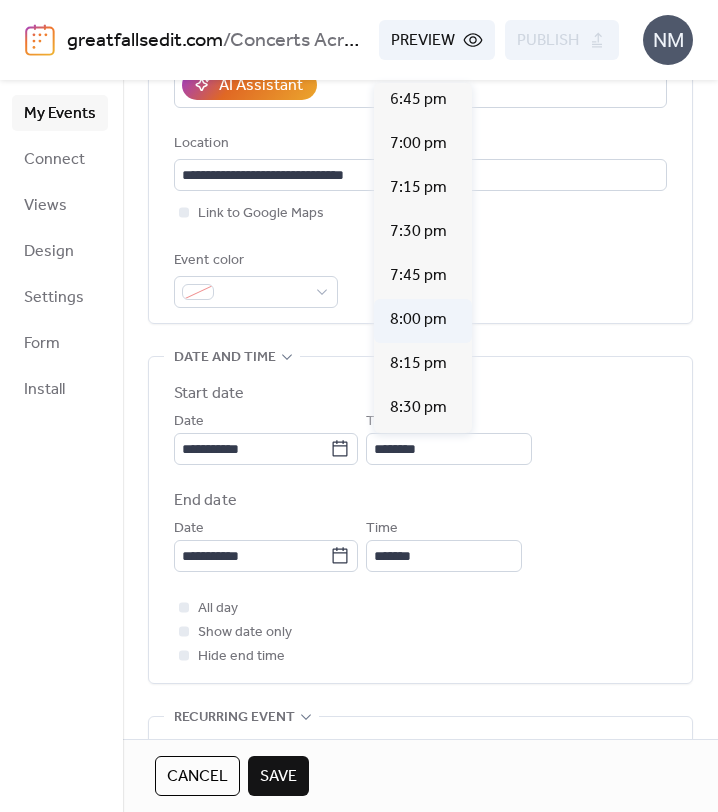 type on "*******" 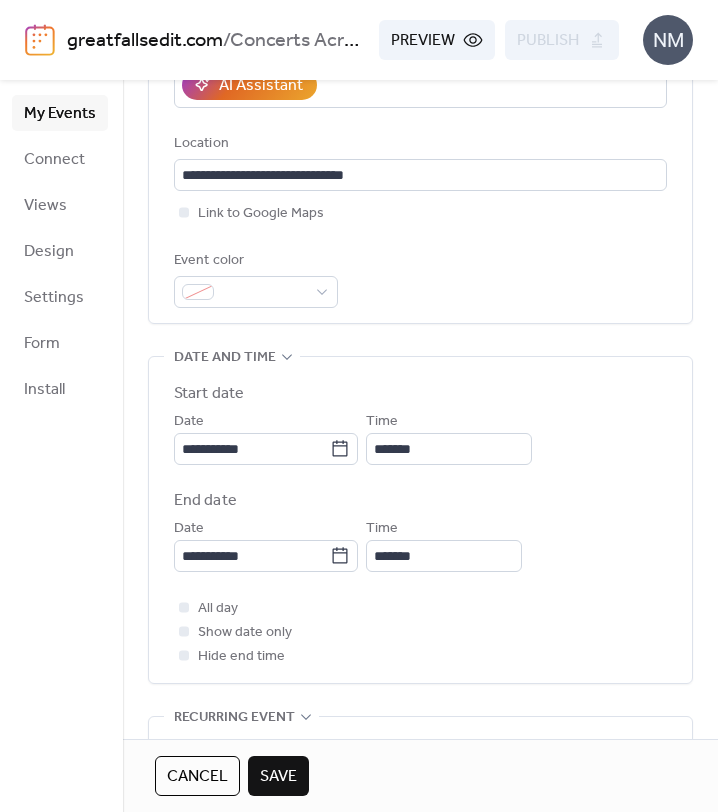 click on "**********" at bounding box center [420, 520] 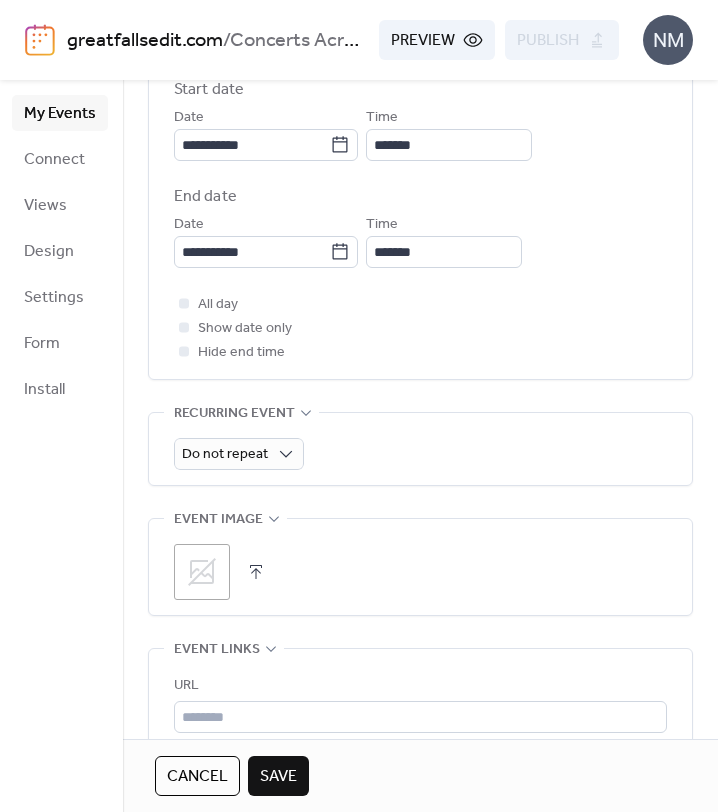 scroll, scrollTop: 813, scrollLeft: 0, axis: vertical 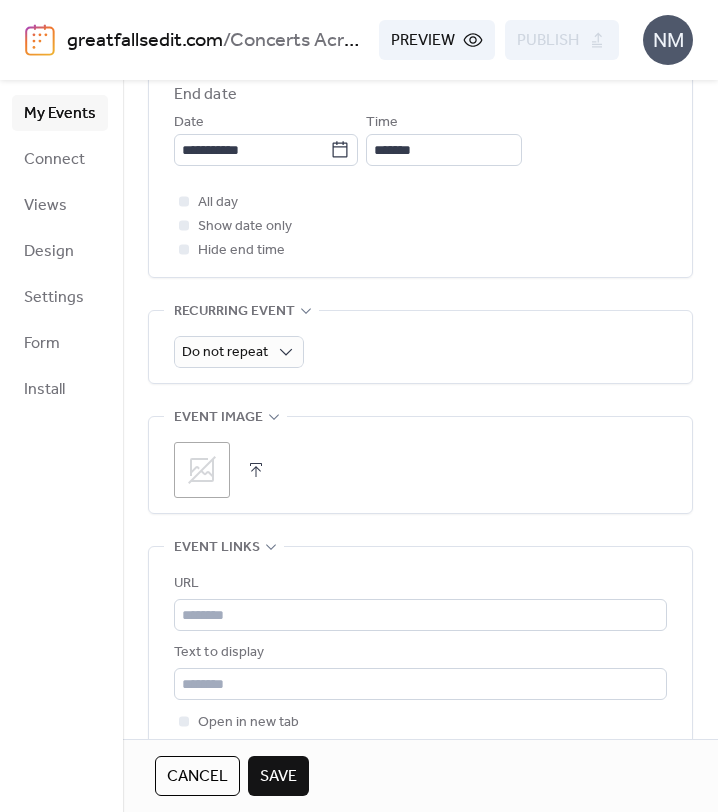 click 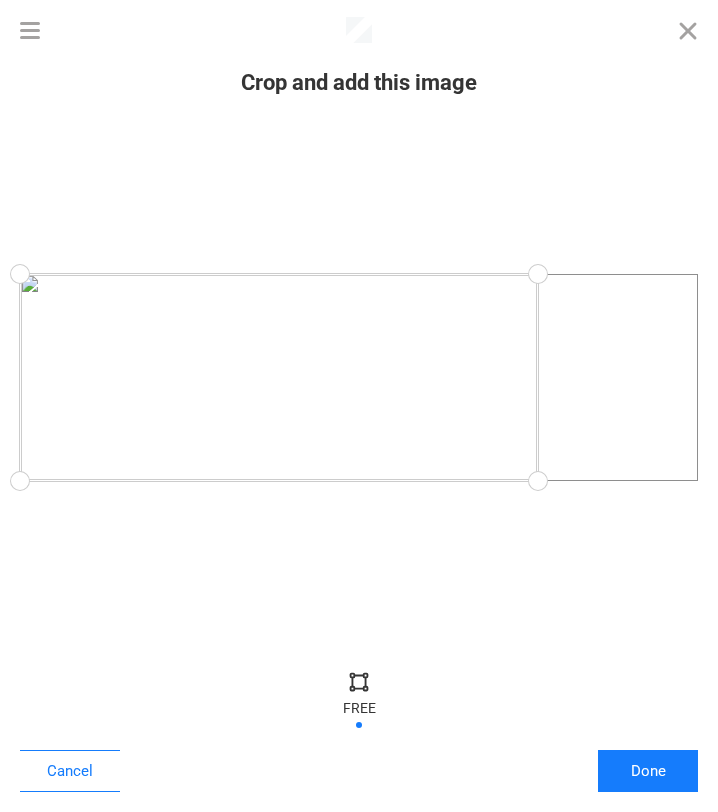 drag, startPoint x: 694, startPoint y: 480, endPoint x: 538, endPoint y: 486, distance: 156.11534 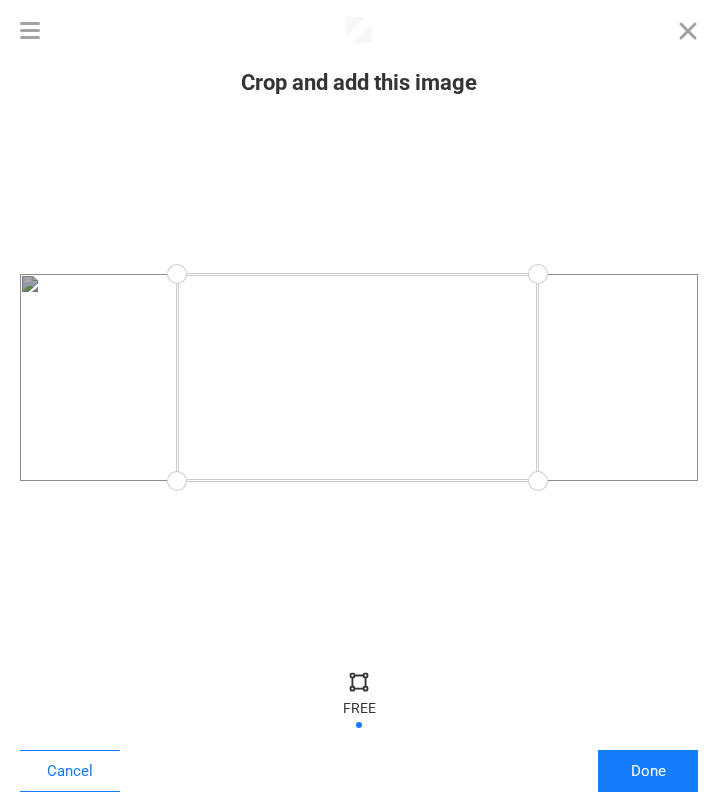 drag, startPoint x: 12, startPoint y: 476, endPoint x: 177, endPoint y: 518, distance: 170.26157 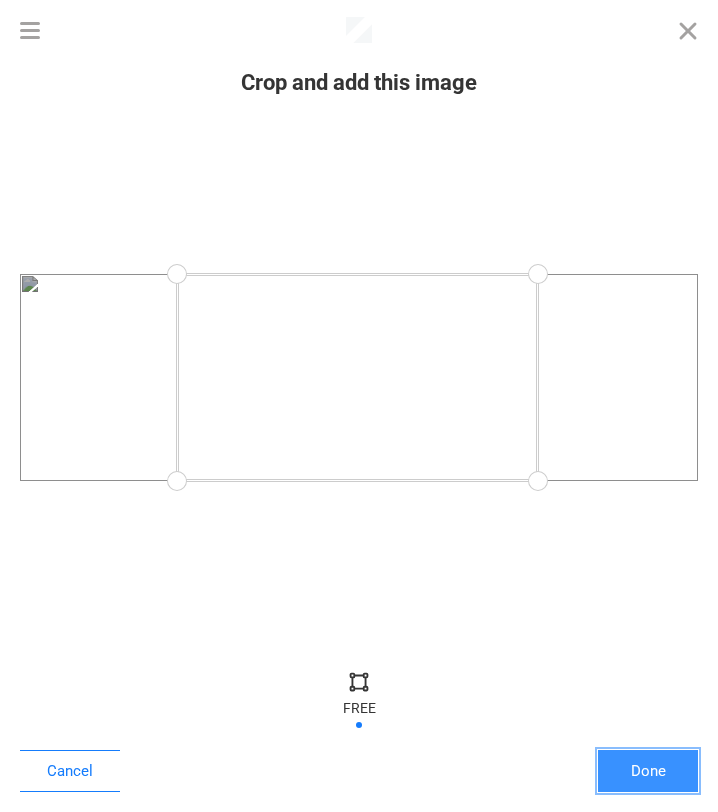 click on "Done" at bounding box center [648, 771] 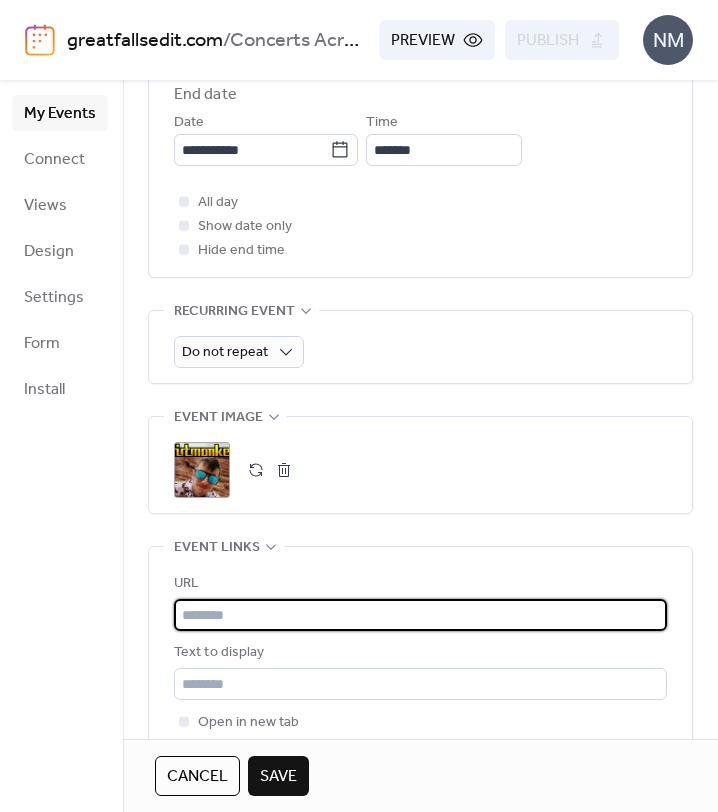 click at bounding box center [420, 615] 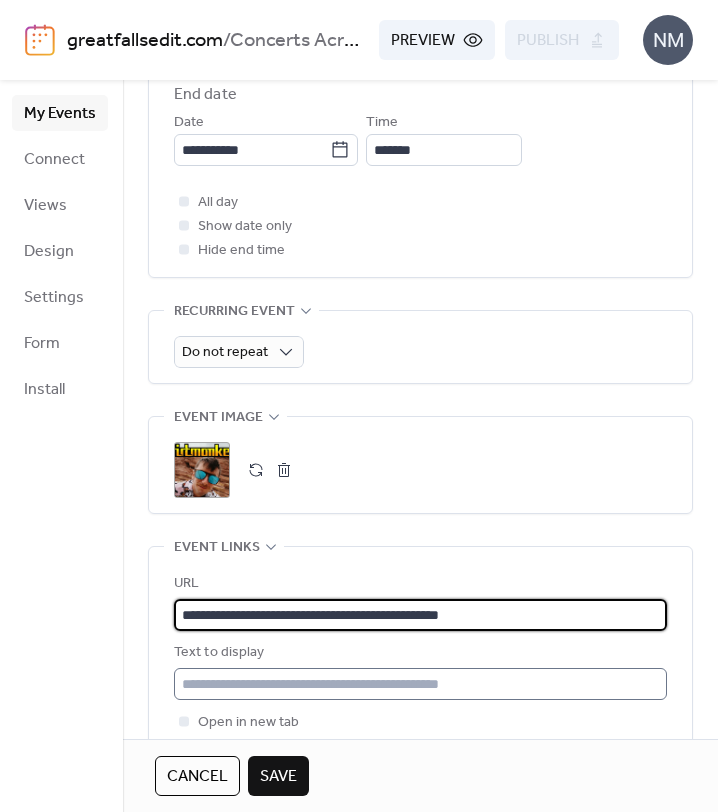 type on "**********" 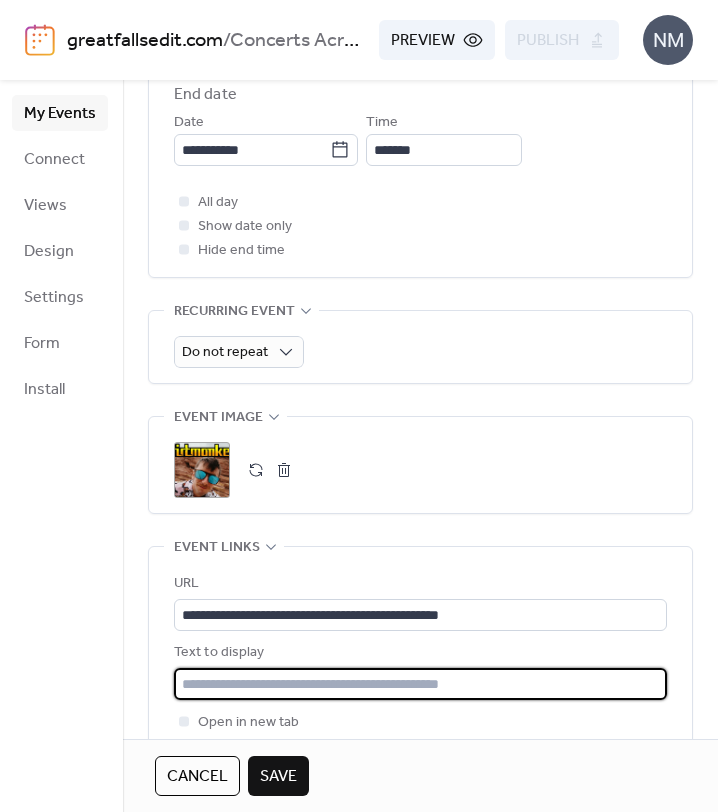 click at bounding box center [420, 684] 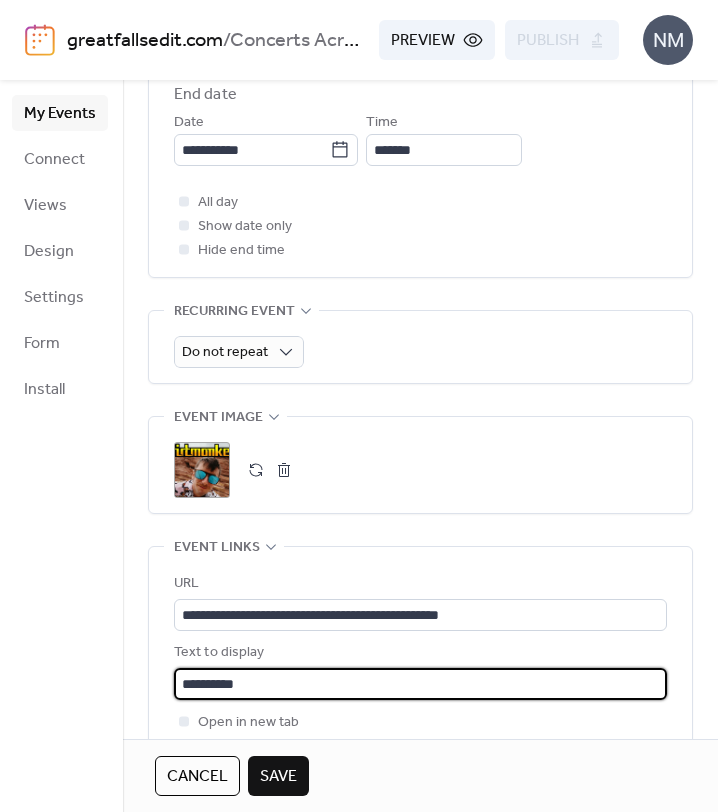 click on "**********" at bounding box center (420, 219) 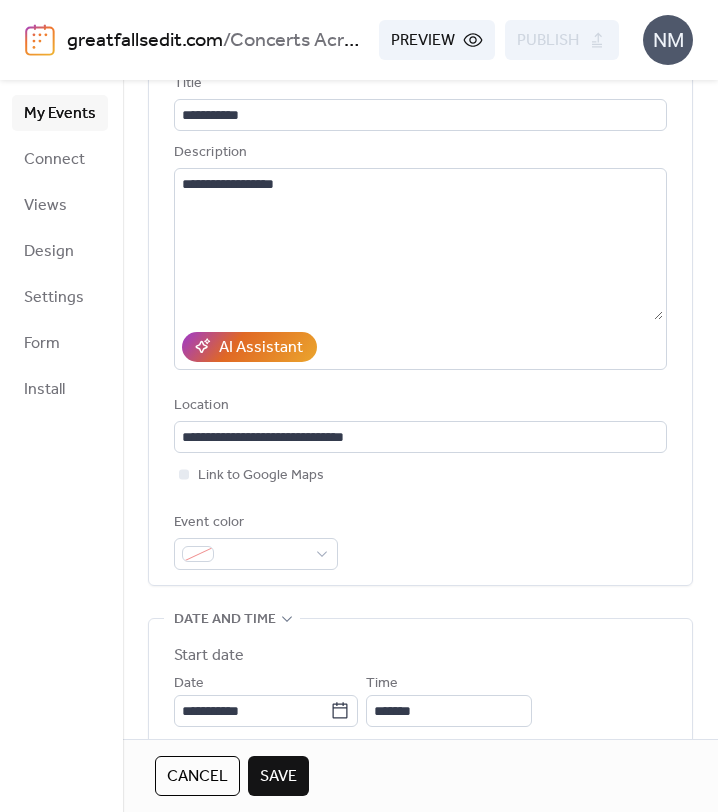 scroll, scrollTop: 144, scrollLeft: 0, axis: vertical 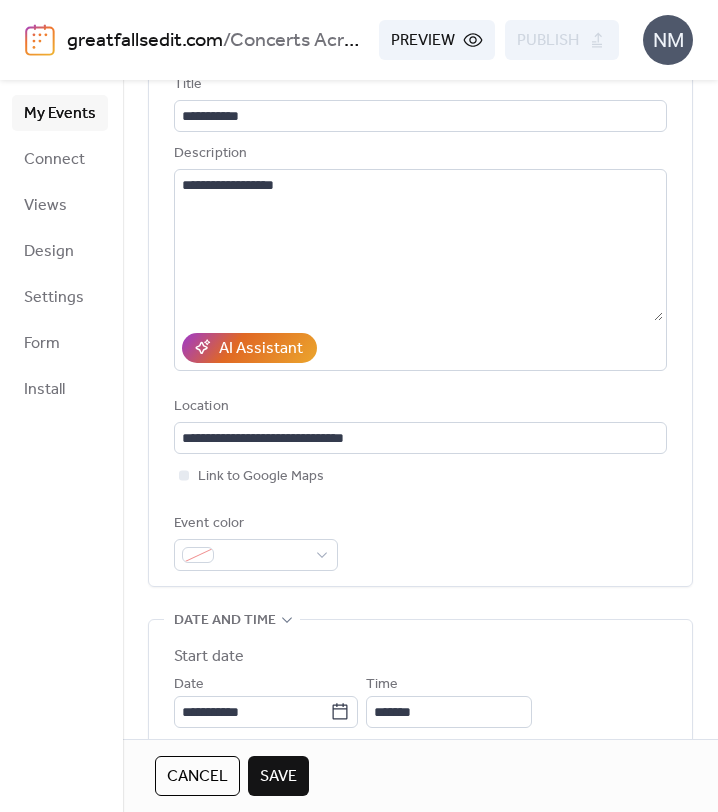 click on "Save" at bounding box center [278, 777] 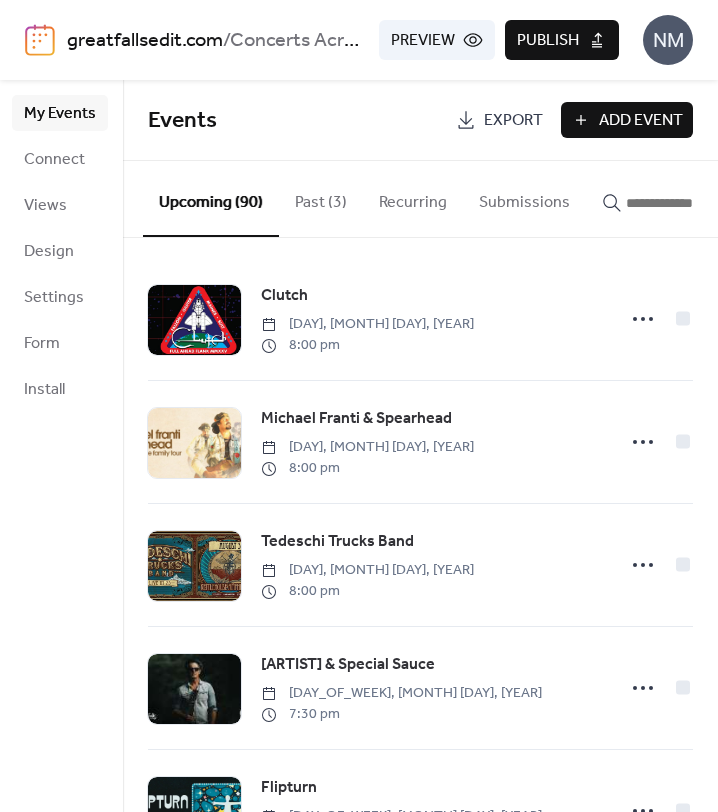 click on "Publish" at bounding box center (548, 41) 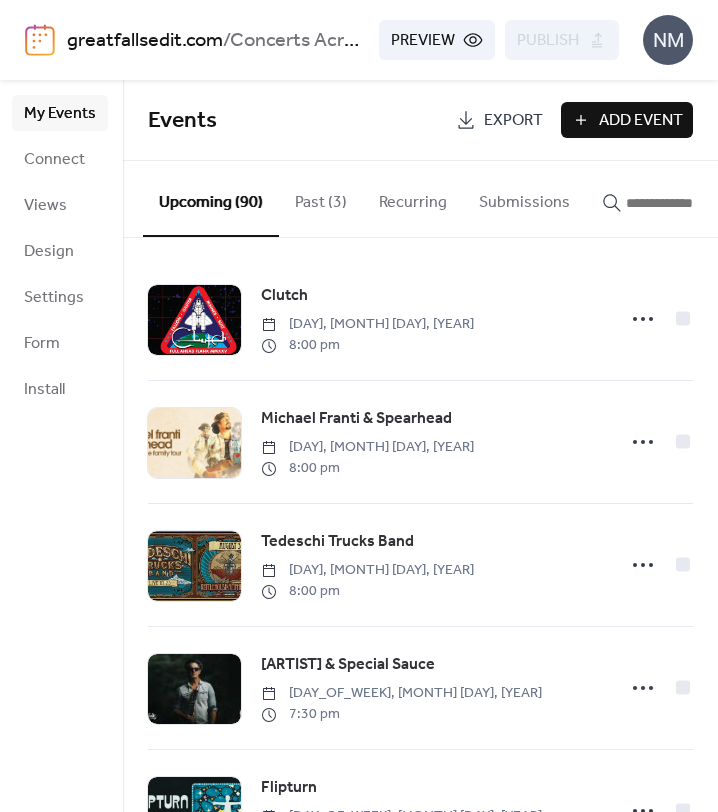 click on "Add Event" at bounding box center (641, 121) 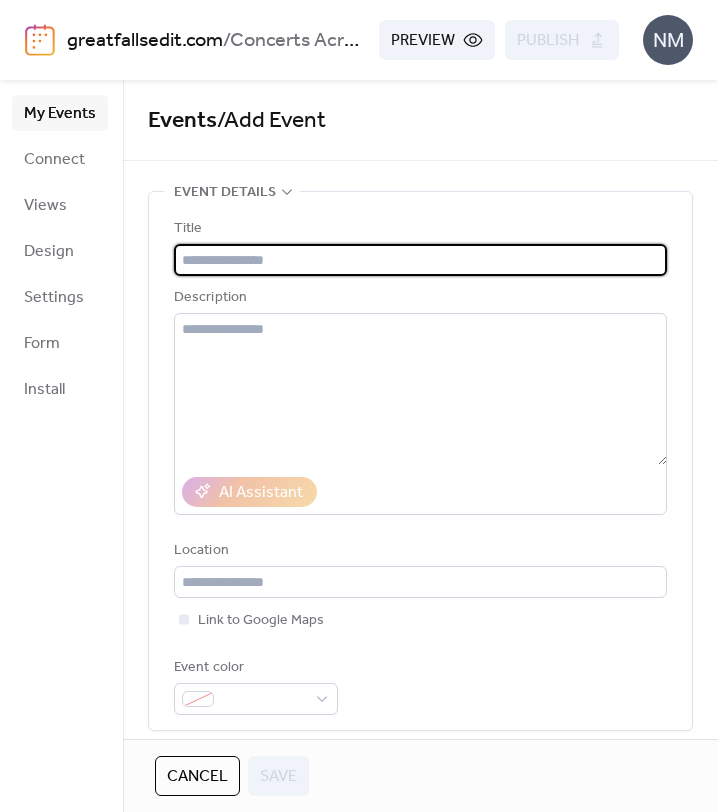 paste on "*****" 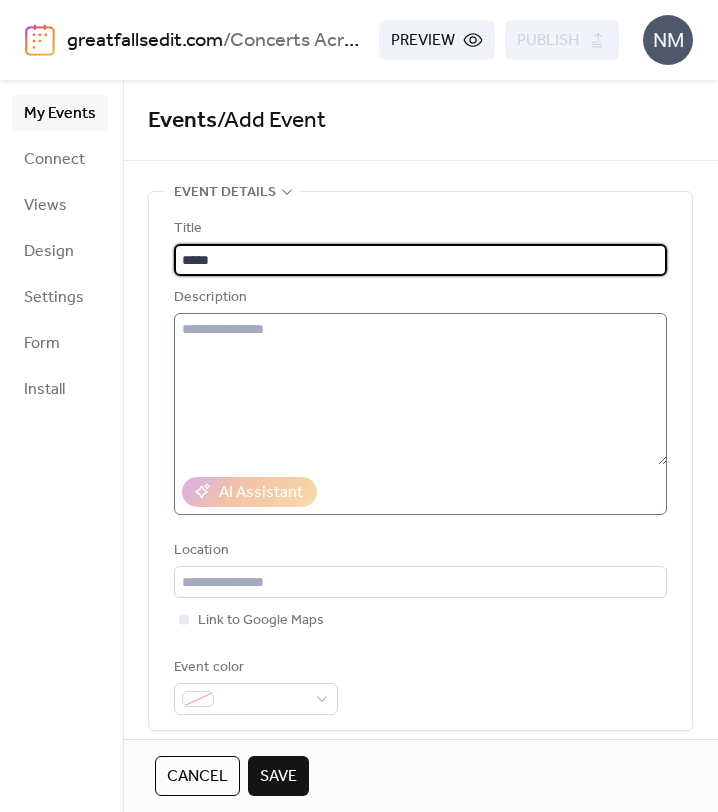 type on "*****" 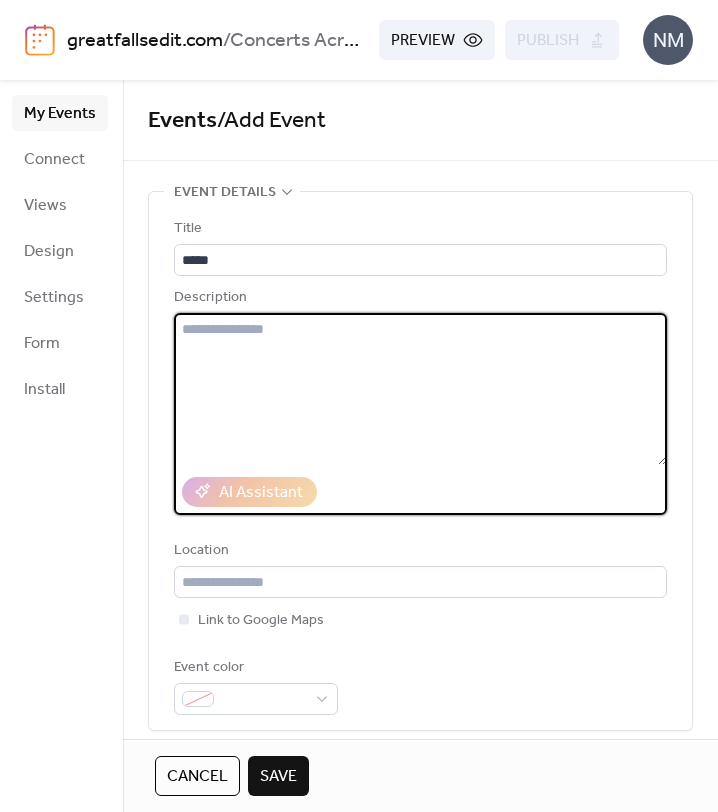 click at bounding box center (420, 389) 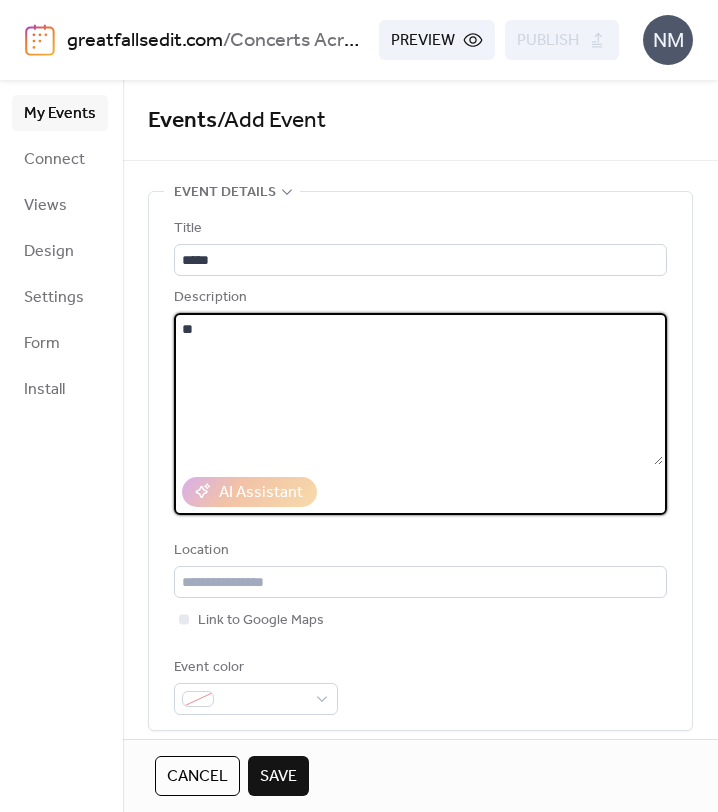 type on "*" 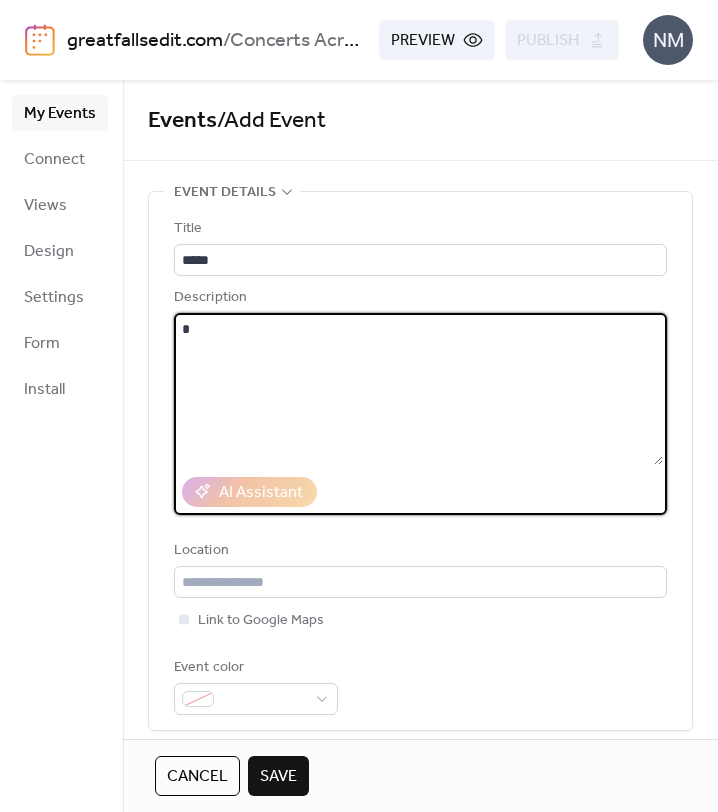 type 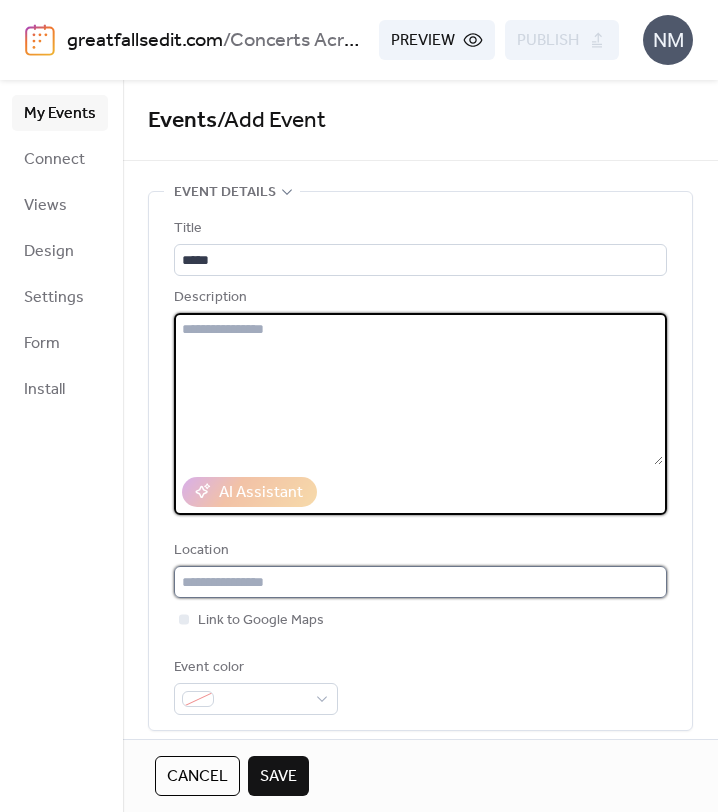 click at bounding box center [420, 582] 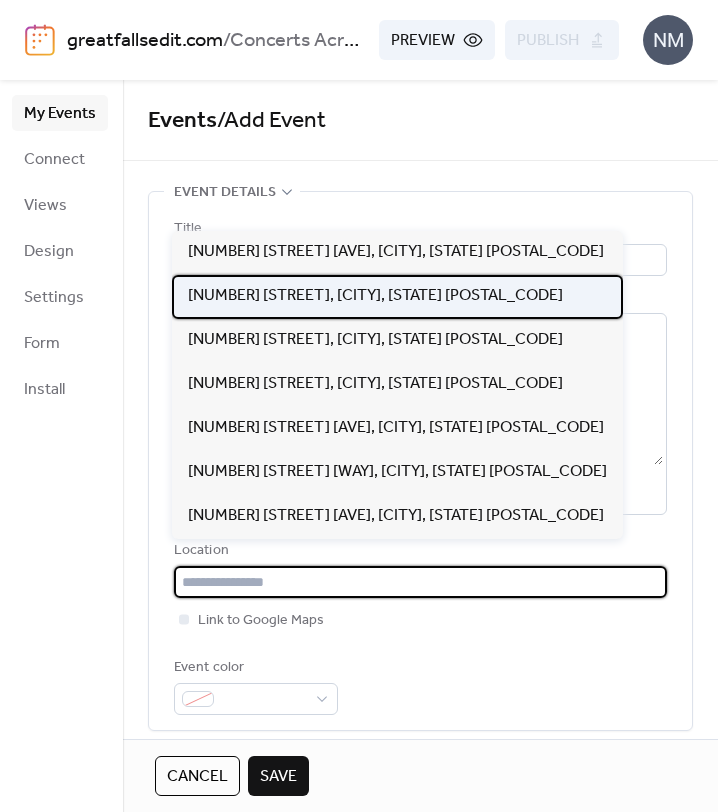 click on "[NUMBER] [STREET], [CITY], [STATE] [POSTAL_CODE]" at bounding box center (375, 296) 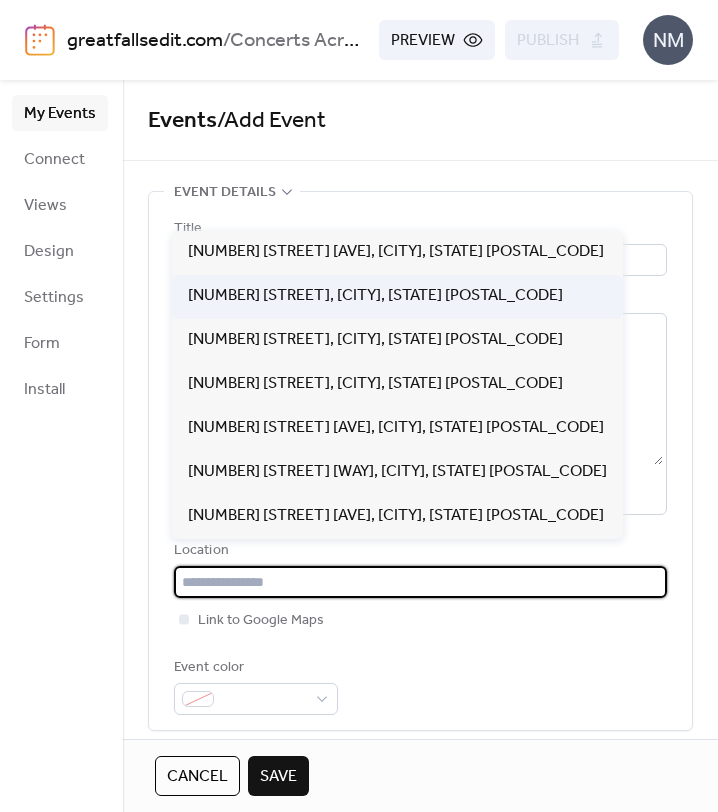 type on "**********" 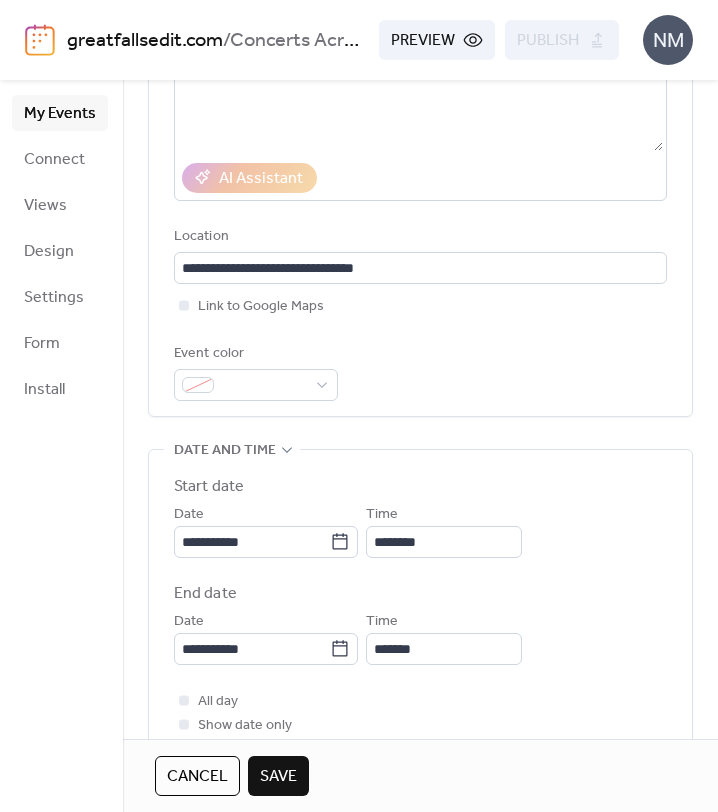 scroll, scrollTop: 349, scrollLeft: 0, axis: vertical 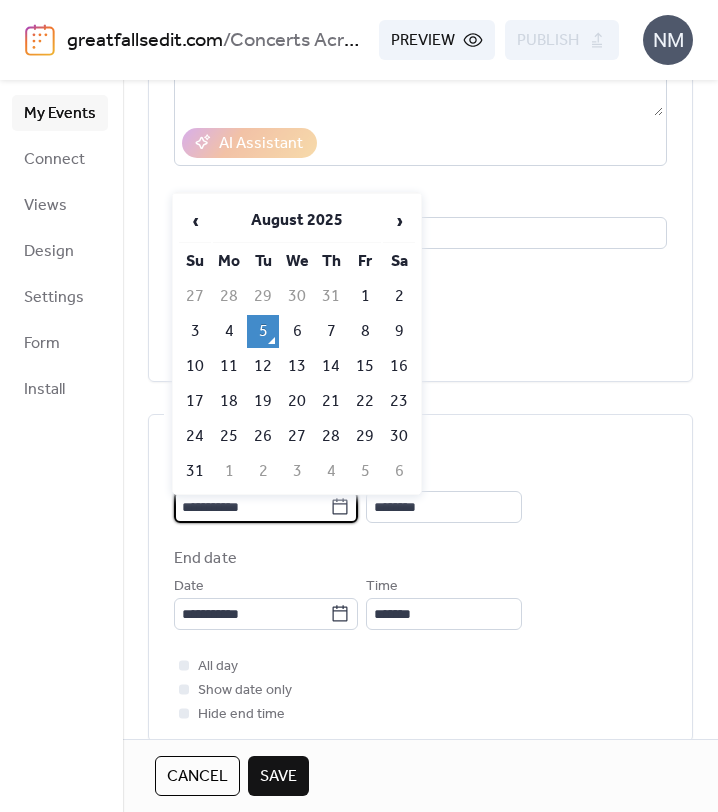 click on "**********" at bounding box center [252, 507] 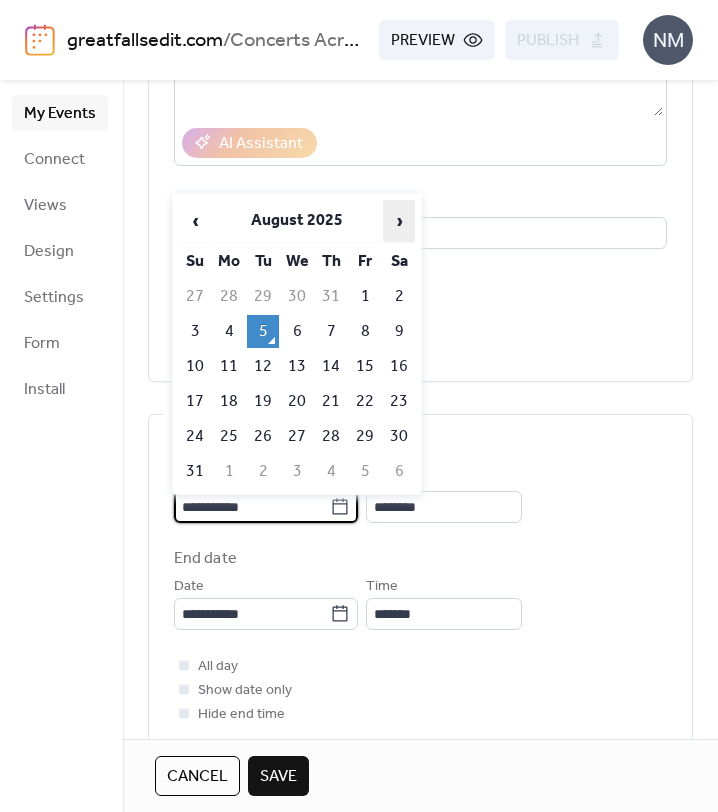 click on "›" at bounding box center (399, 221) 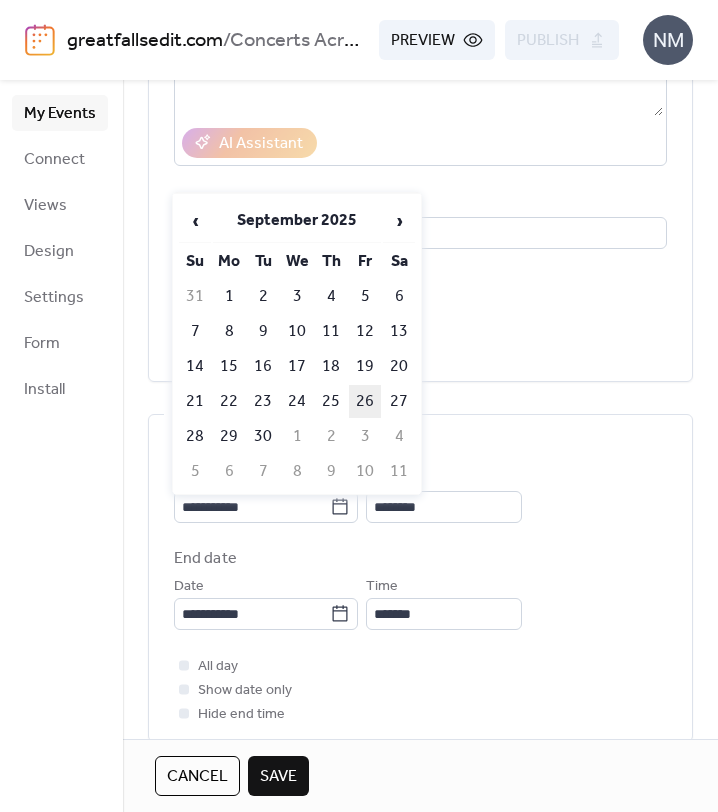 click on "26" at bounding box center (365, 401) 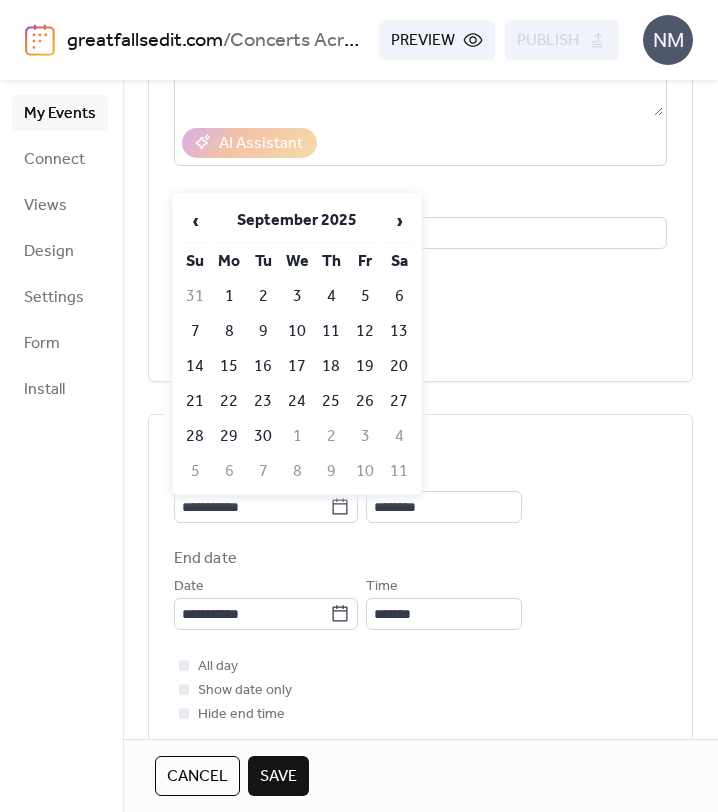 type on "**********" 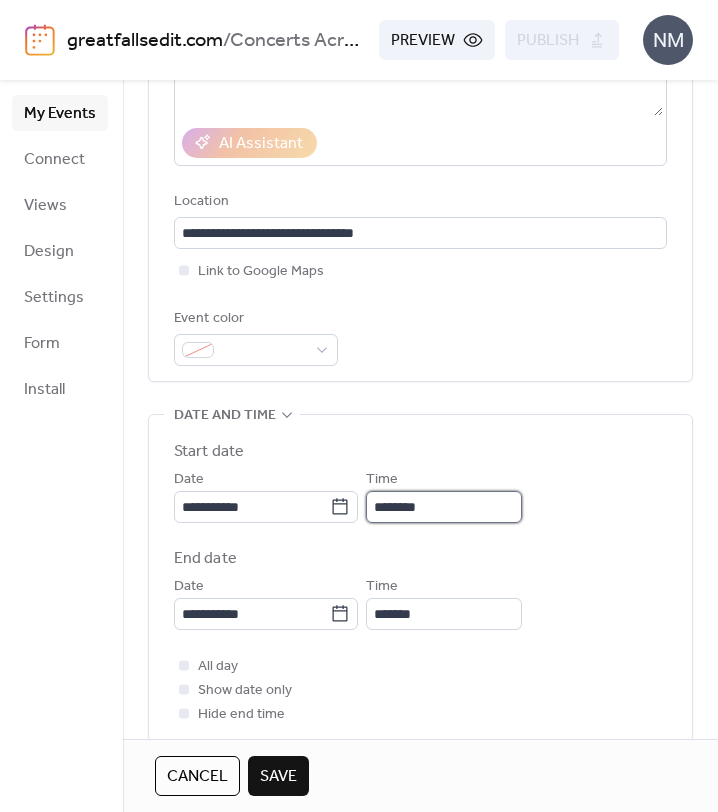 click on "********" at bounding box center (444, 507) 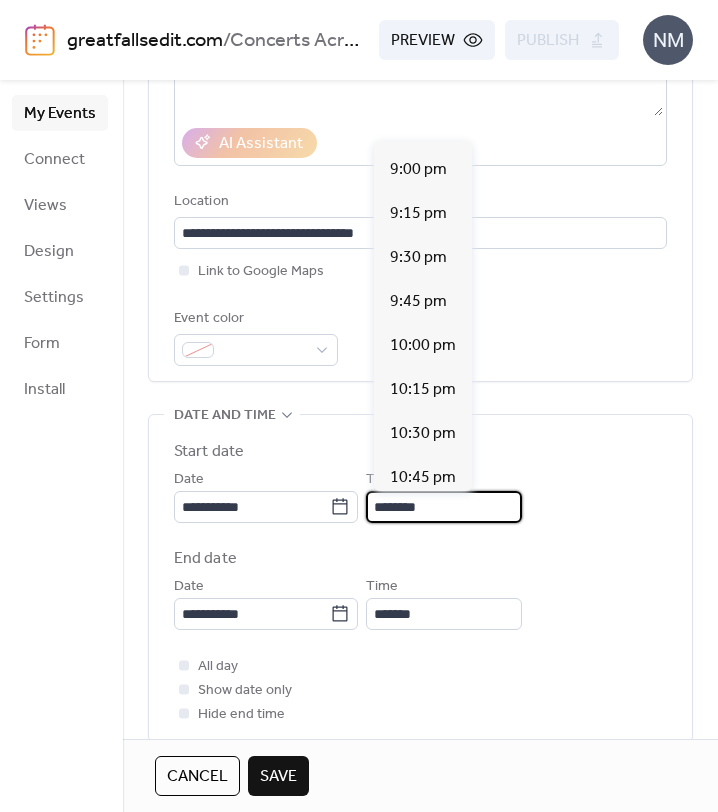 scroll, scrollTop: 3695, scrollLeft: 0, axis: vertical 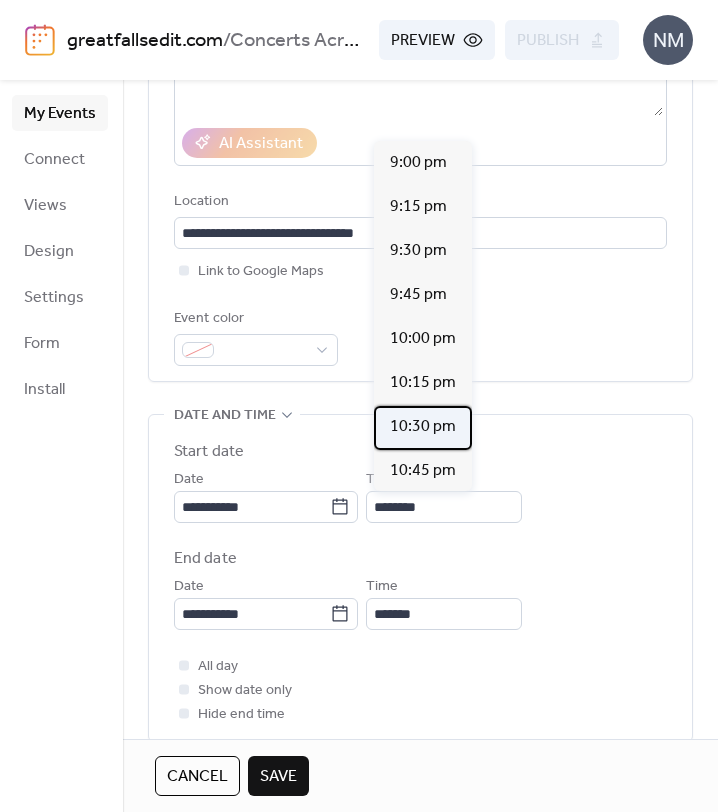 click on "10:30 pm" at bounding box center [423, 427] 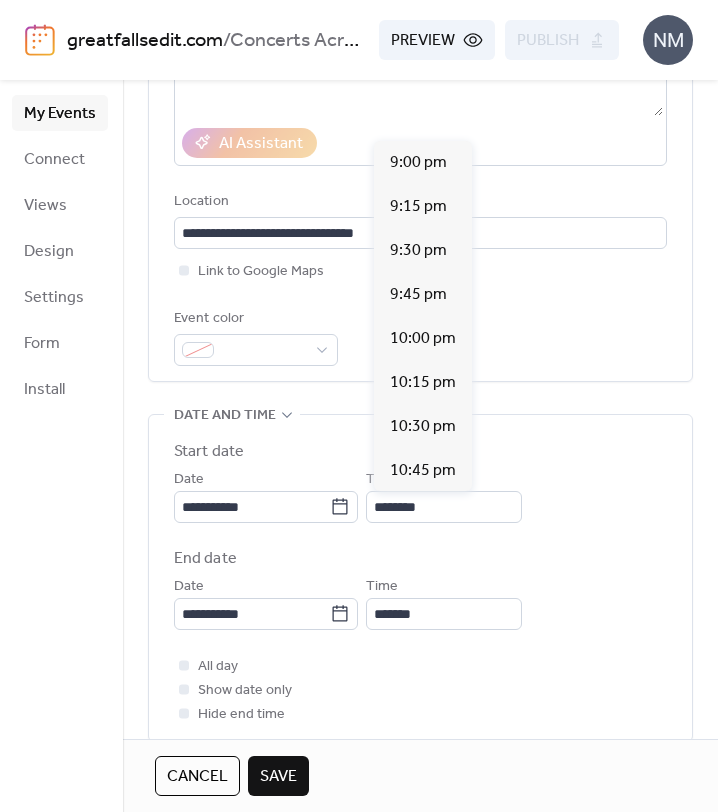 type on "********" 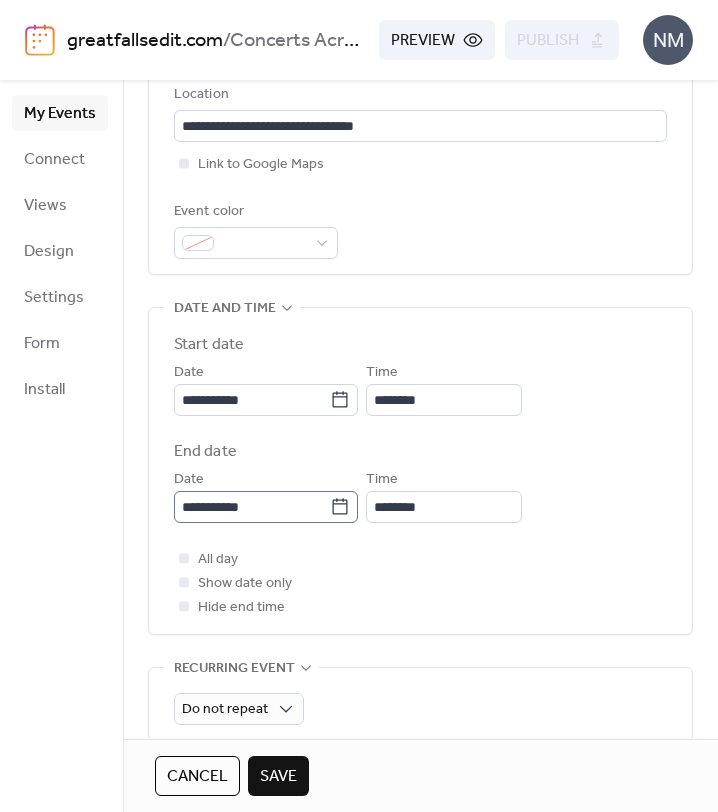 scroll, scrollTop: 485, scrollLeft: 0, axis: vertical 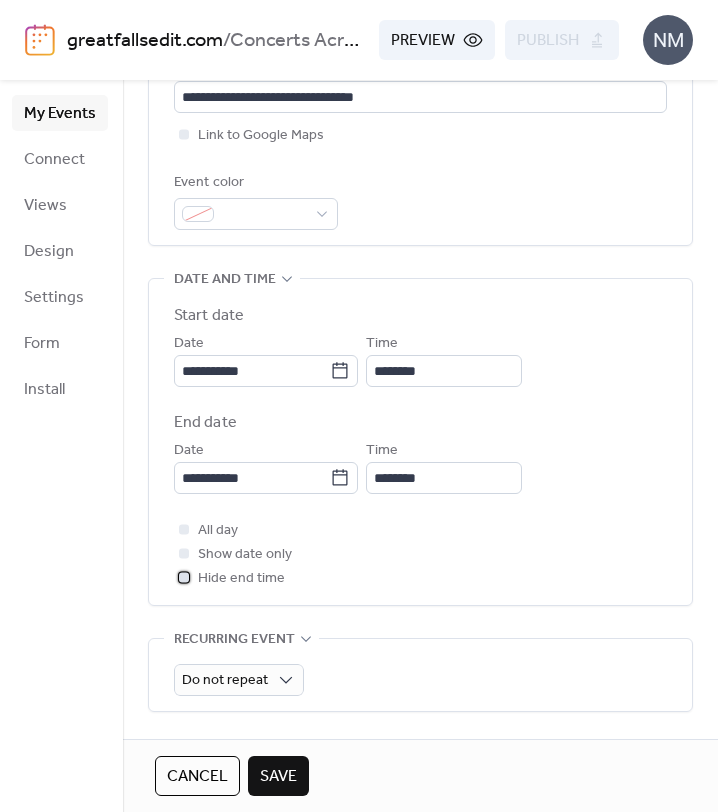 click at bounding box center (184, 577) 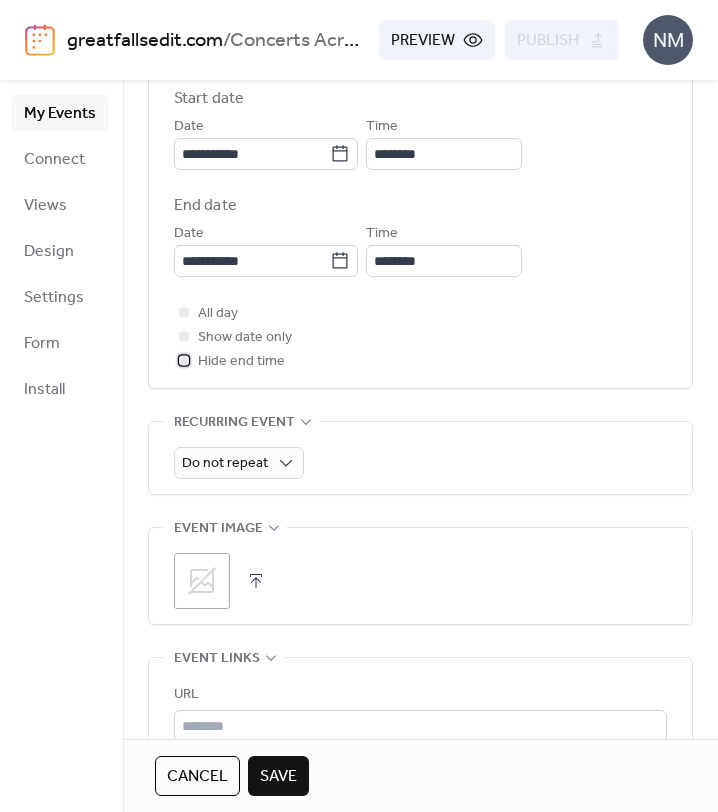 scroll, scrollTop: 703, scrollLeft: 0, axis: vertical 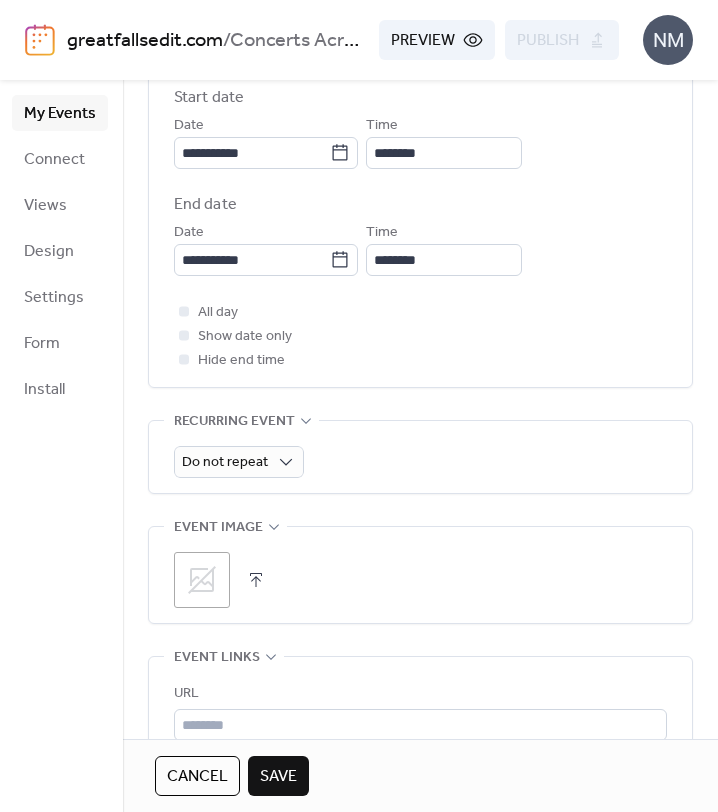 click 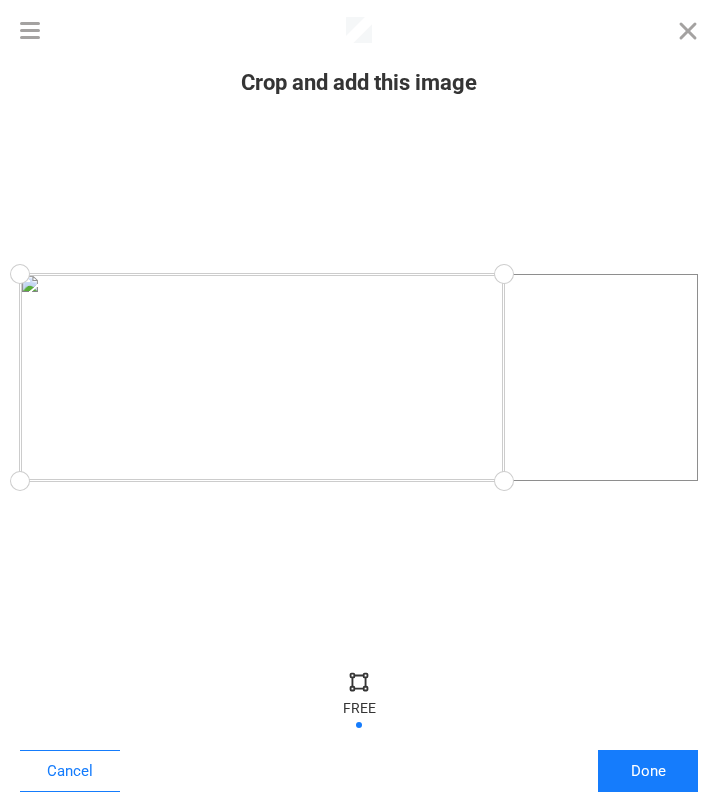 drag, startPoint x: 699, startPoint y: 482, endPoint x: 505, endPoint y: 491, distance: 194.20865 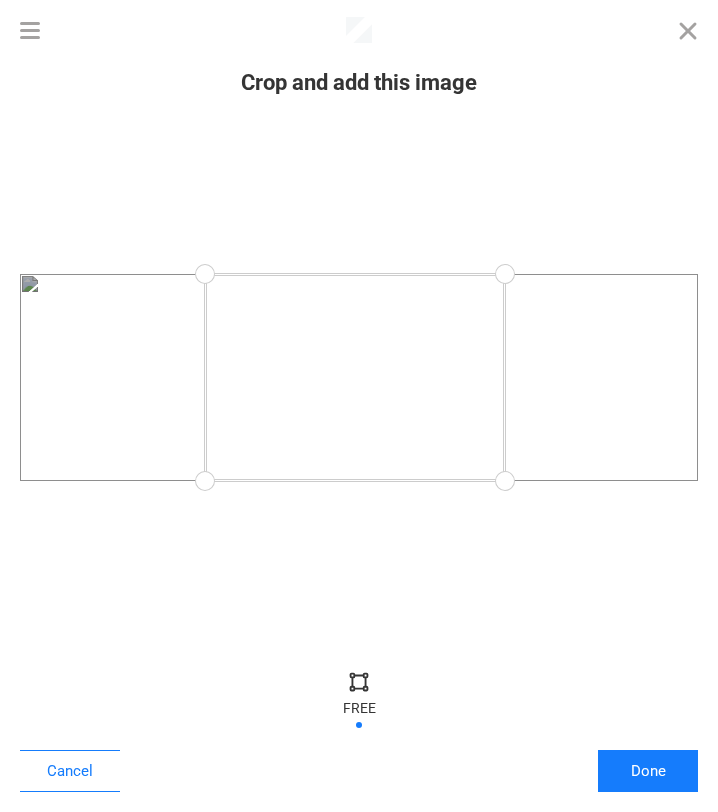 drag, startPoint x: 13, startPoint y: 478, endPoint x: 204, endPoint y: 487, distance: 191.21193 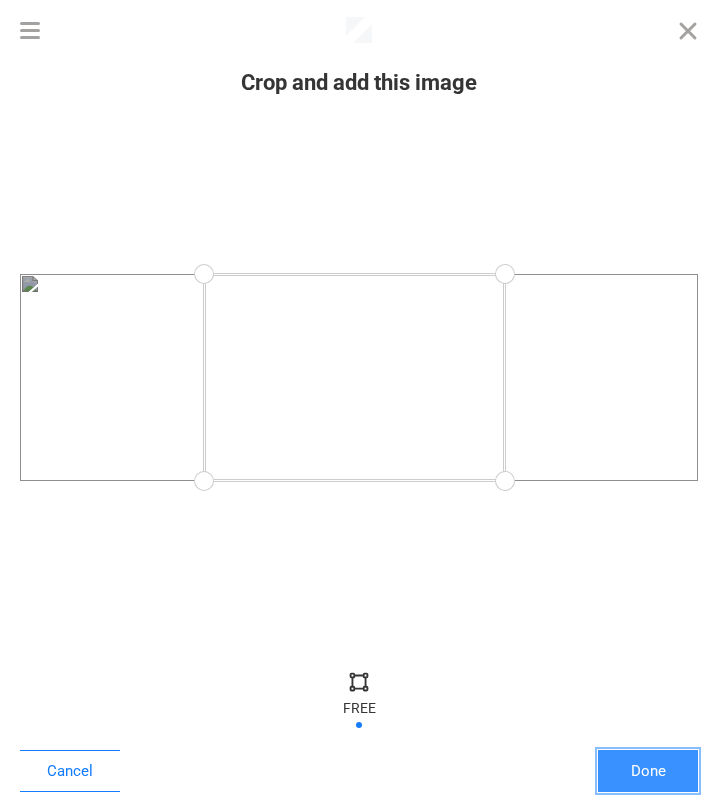 click on "Done" at bounding box center (648, 771) 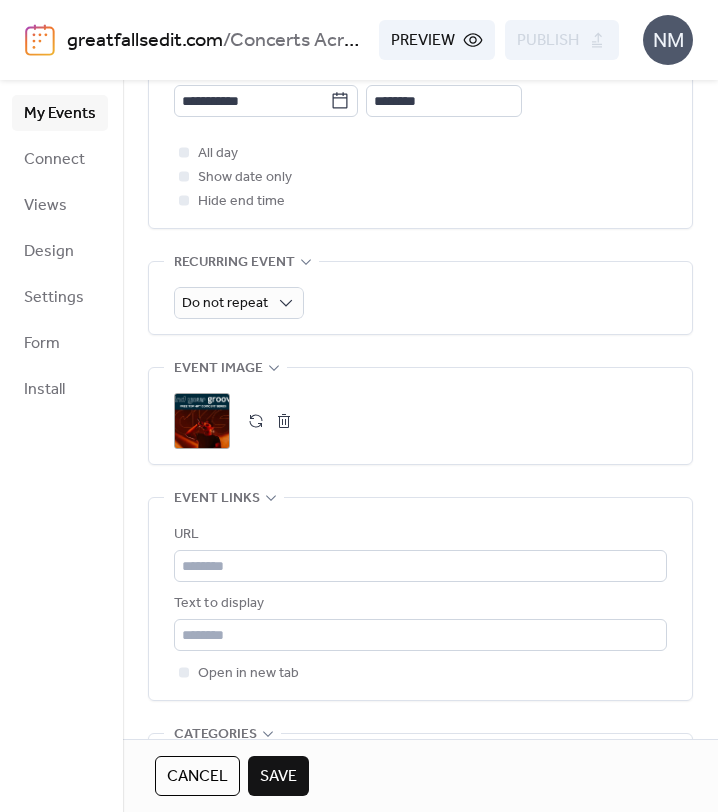 scroll, scrollTop: 911, scrollLeft: 0, axis: vertical 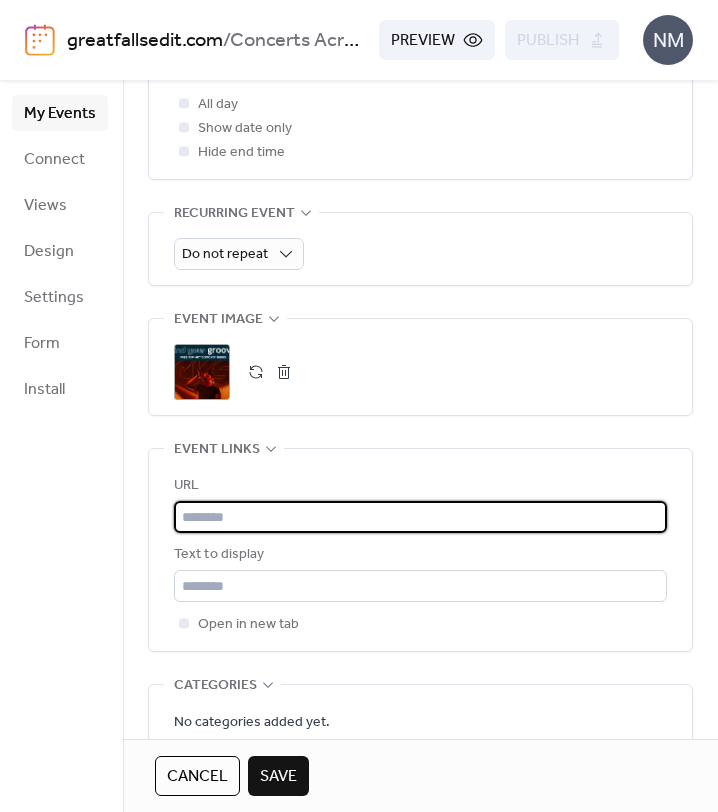 click at bounding box center (420, 517) 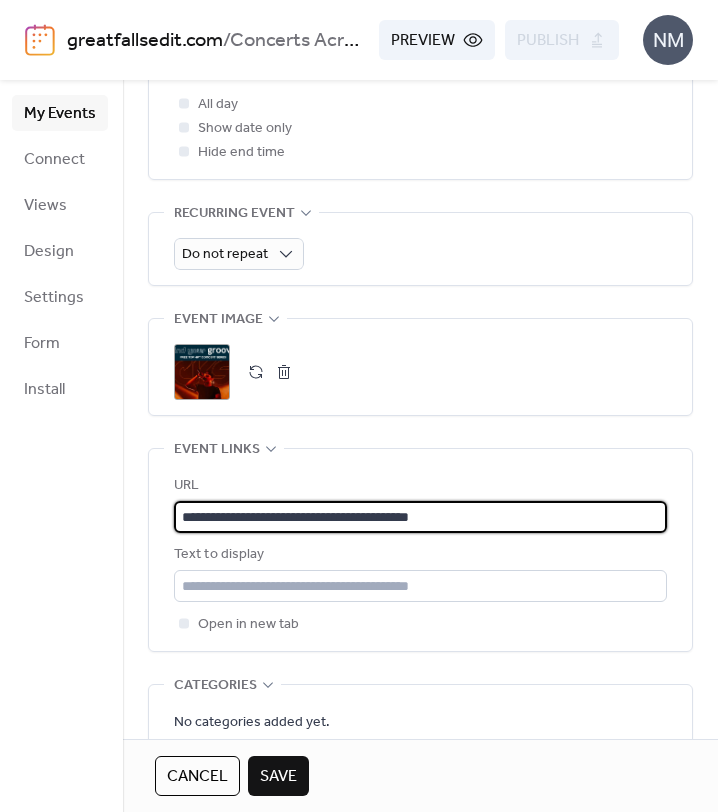 type on "**********" 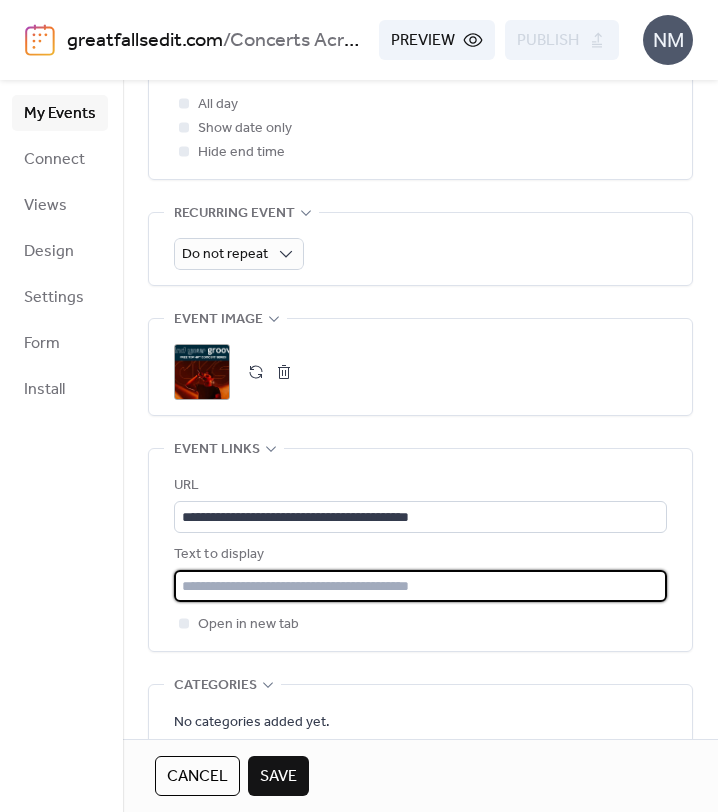 click at bounding box center [420, 586] 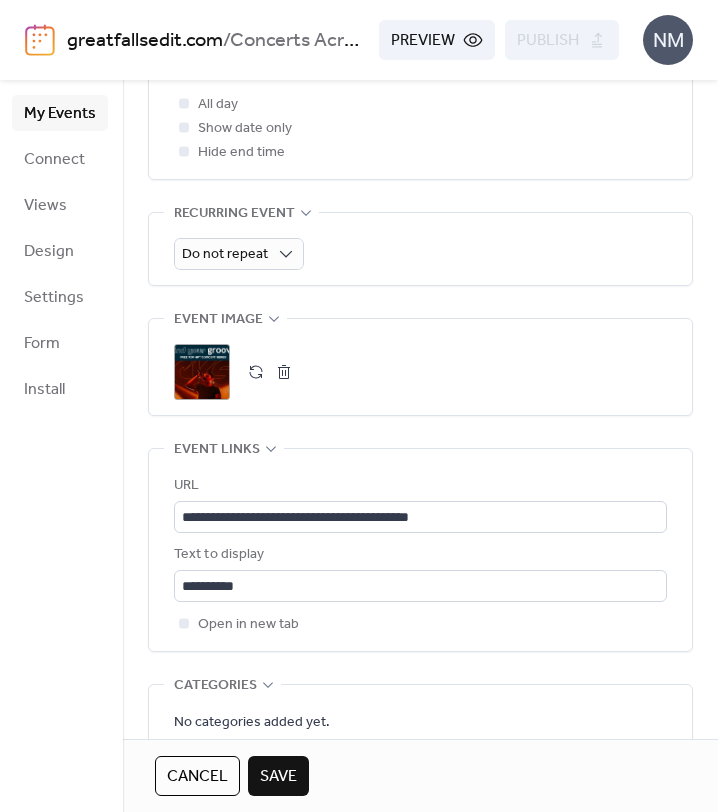 click on "Open in new tab" at bounding box center [420, 624] 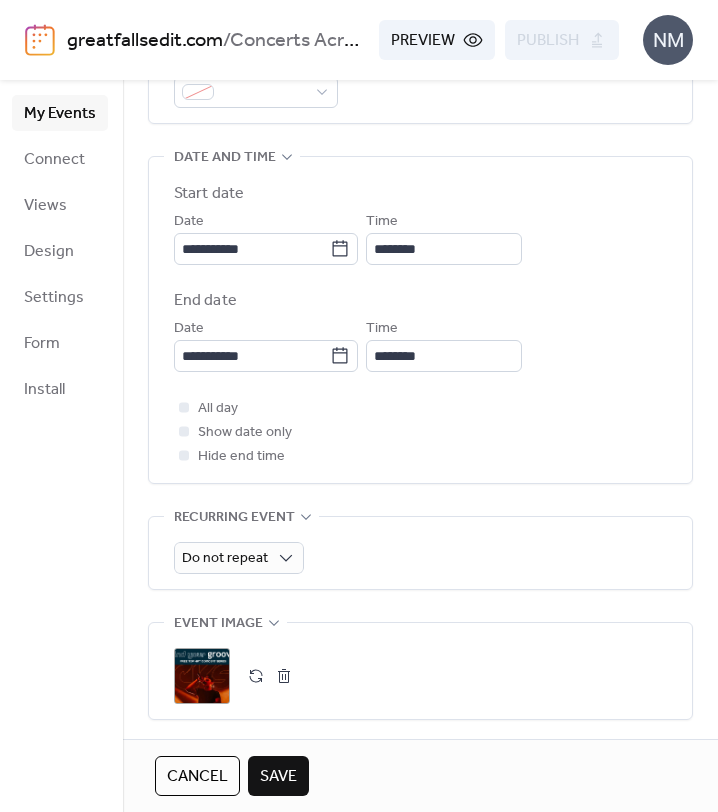 scroll, scrollTop: 715, scrollLeft: 0, axis: vertical 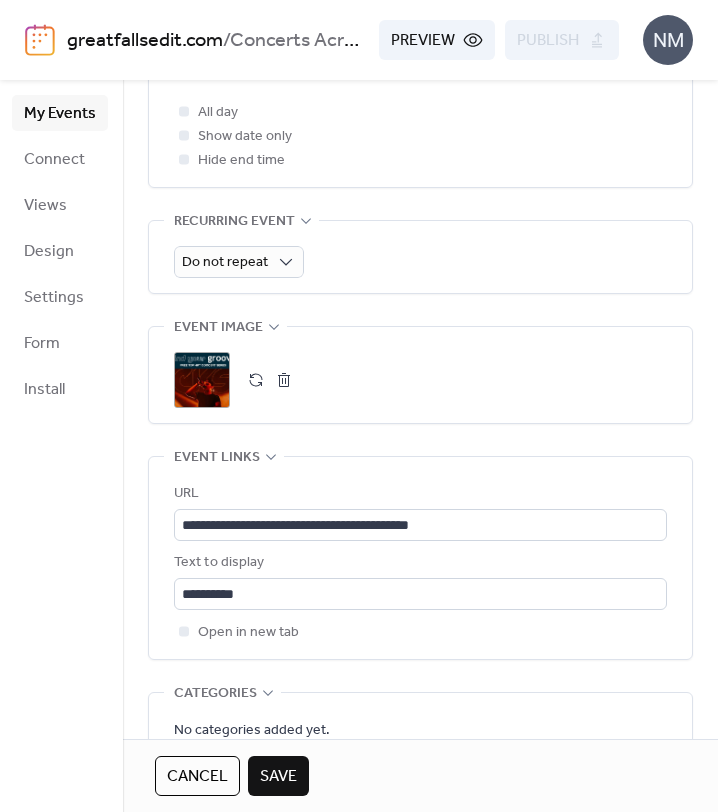 click on "Save" at bounding box center [278, 776] 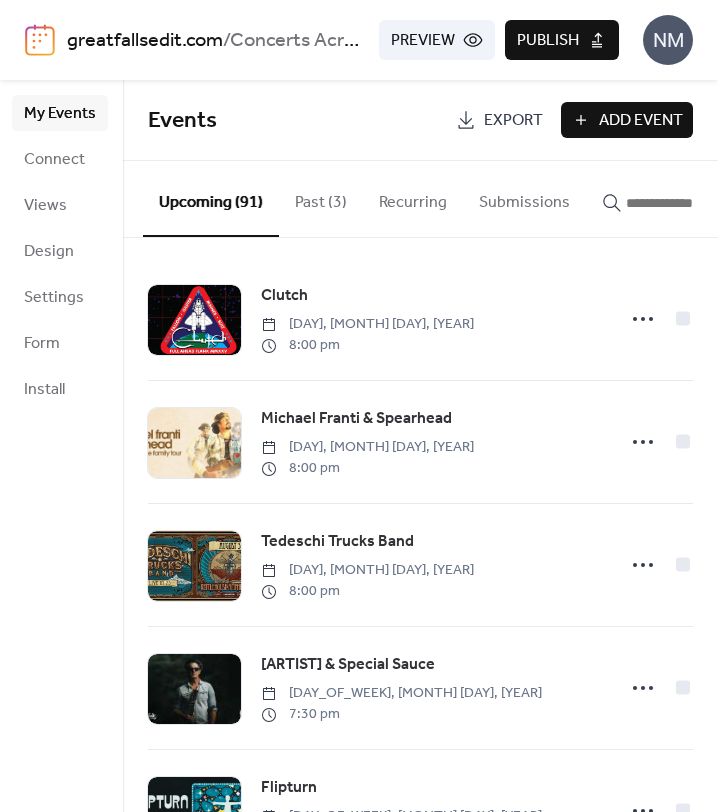 click on "Publish" at bounding box center (548, 41) 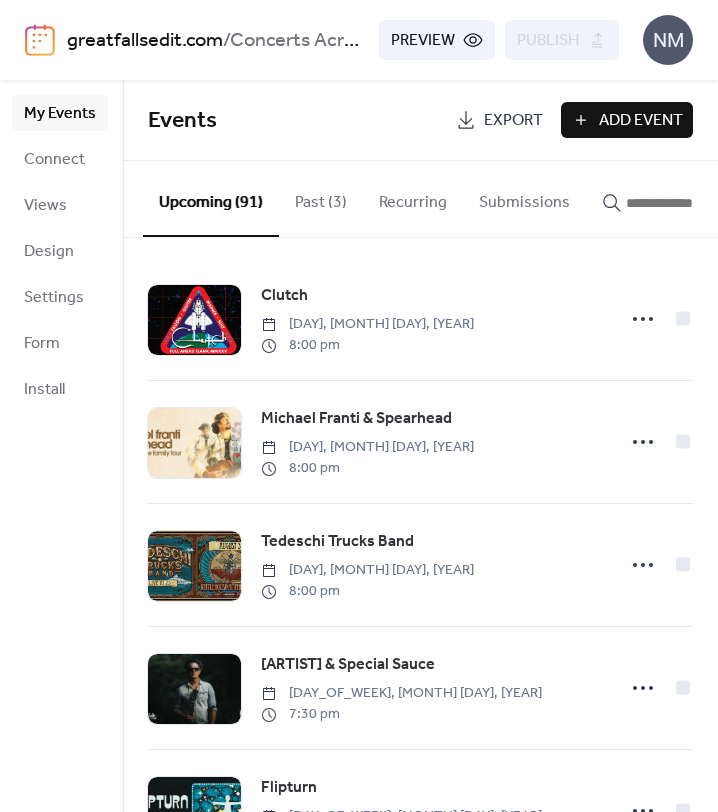 click on "Add Event" at bounding box center (641, 121) 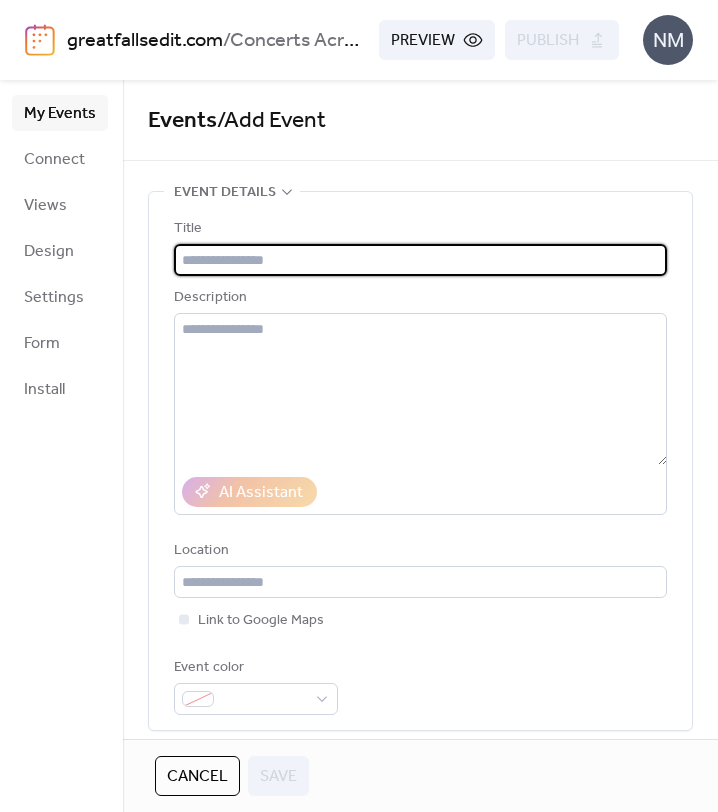 paste on "**********" 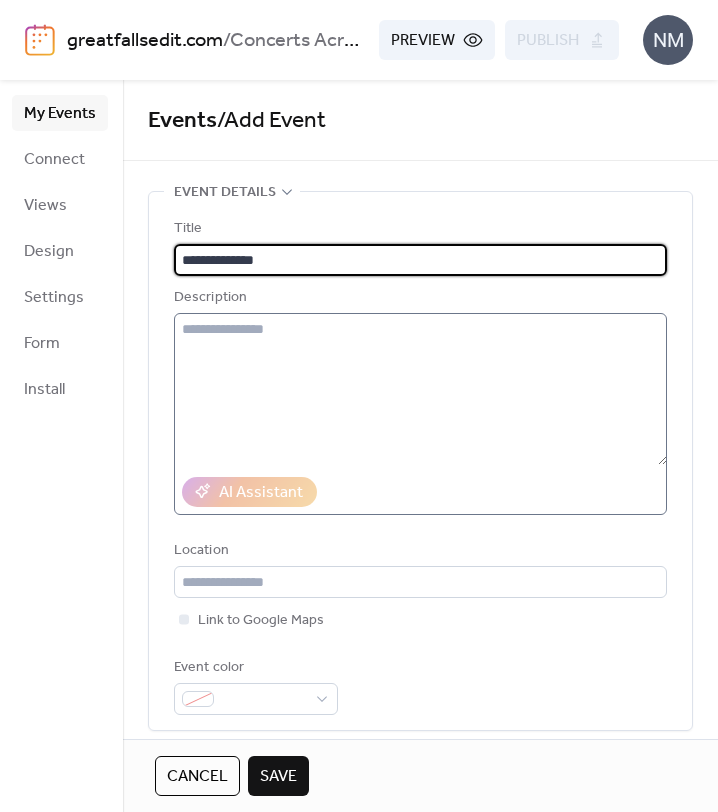 paste on "**********" 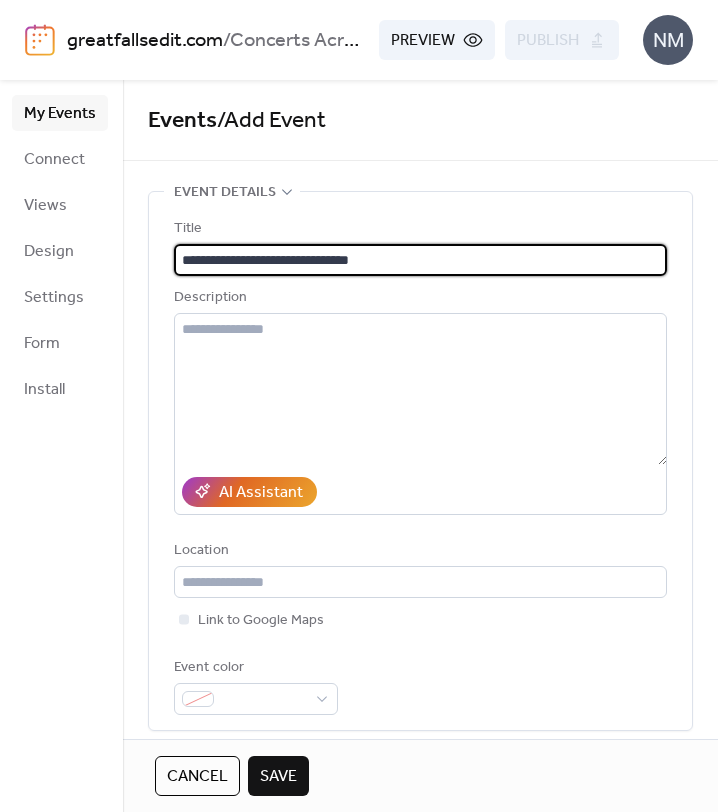drag, startPoint x: 283, startPoint y: 254, endPoint x: 563, endPoint y: 242, distance: 280.25702 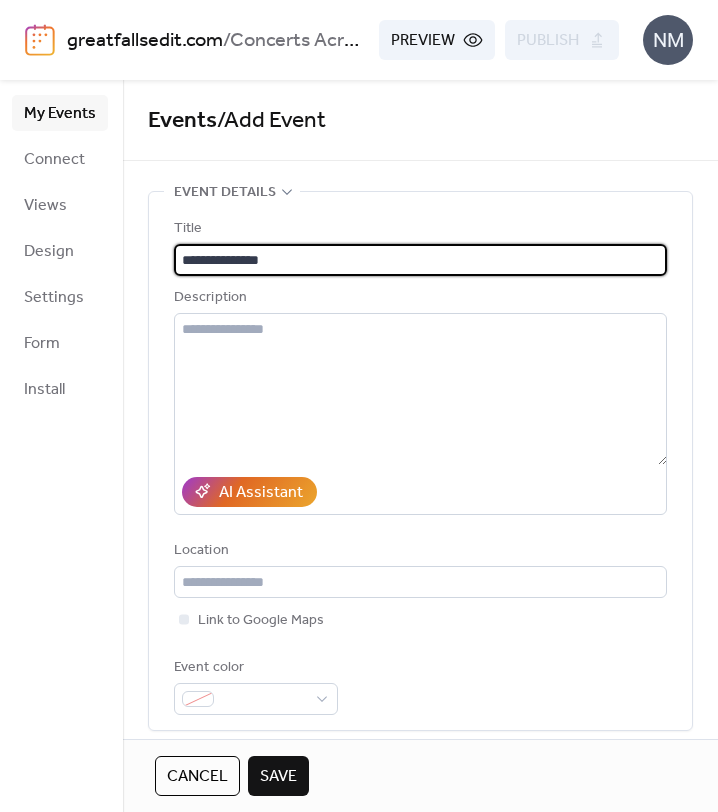 type on "**********" 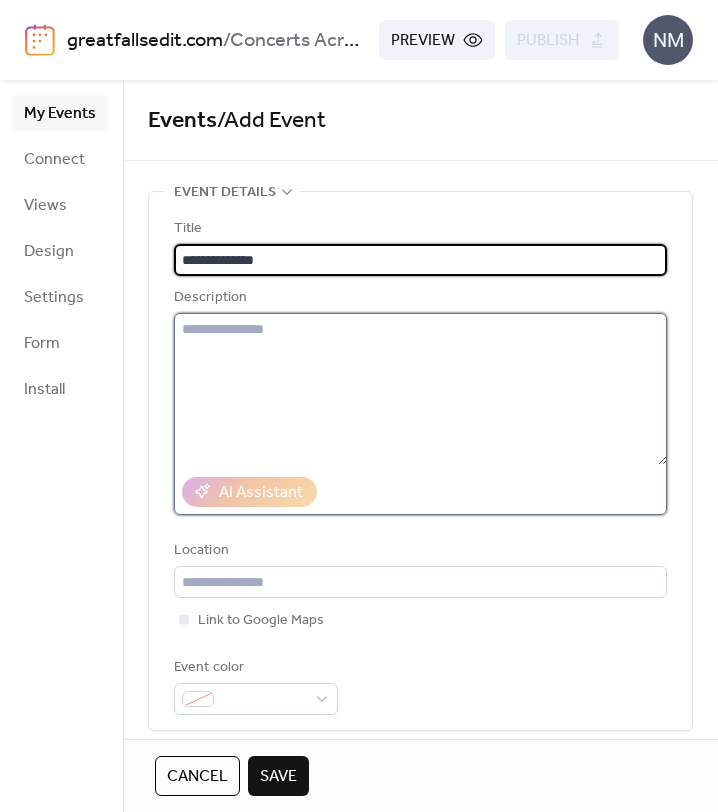 click at bounding box center [420, 389] 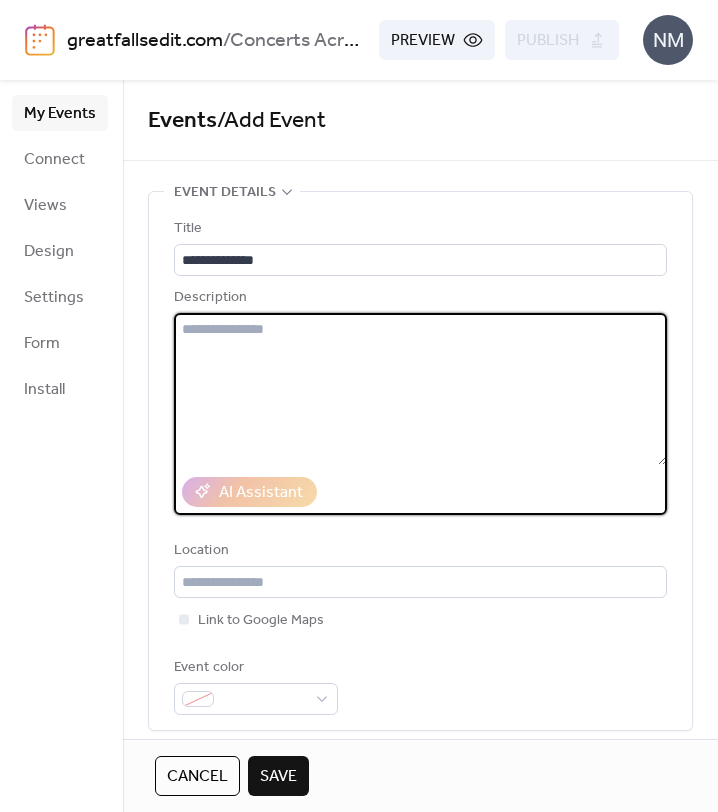 paste on "**********" 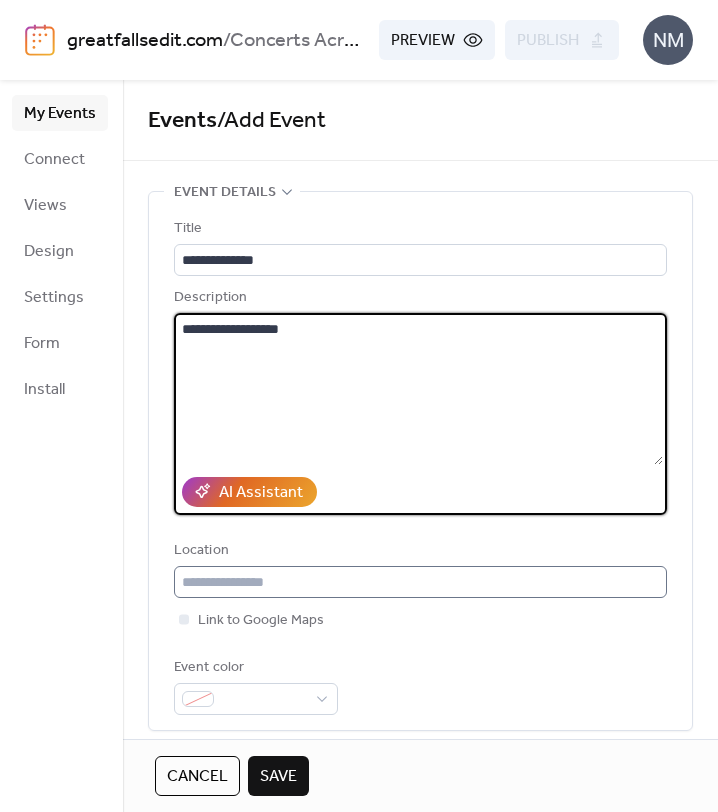 type on "**********" 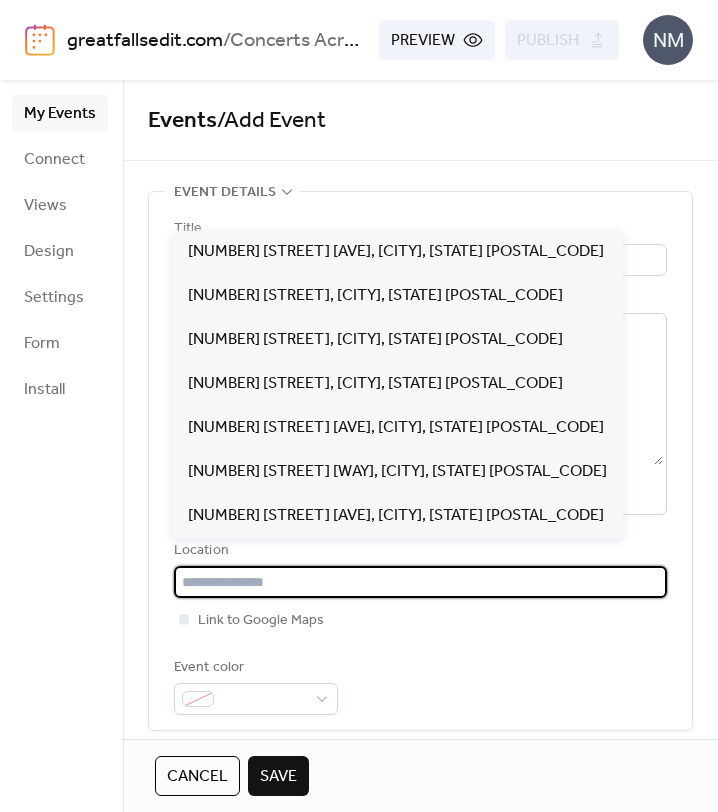 click at bounding box center [420, 582] 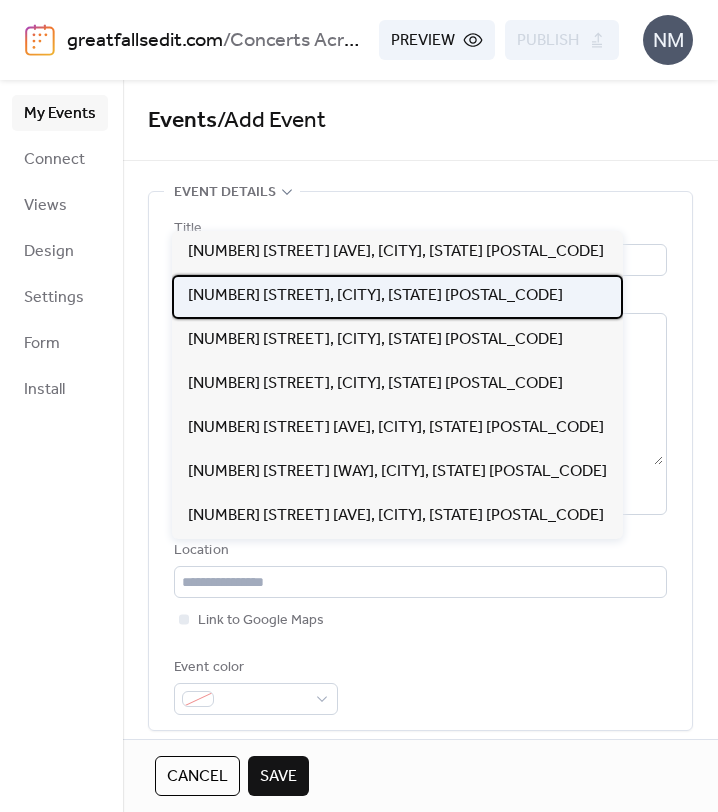 click on "[NUMBER] [STREET], [CITY], [STATE] [POSTAL_CODE]" at bounding box center [375, 296] 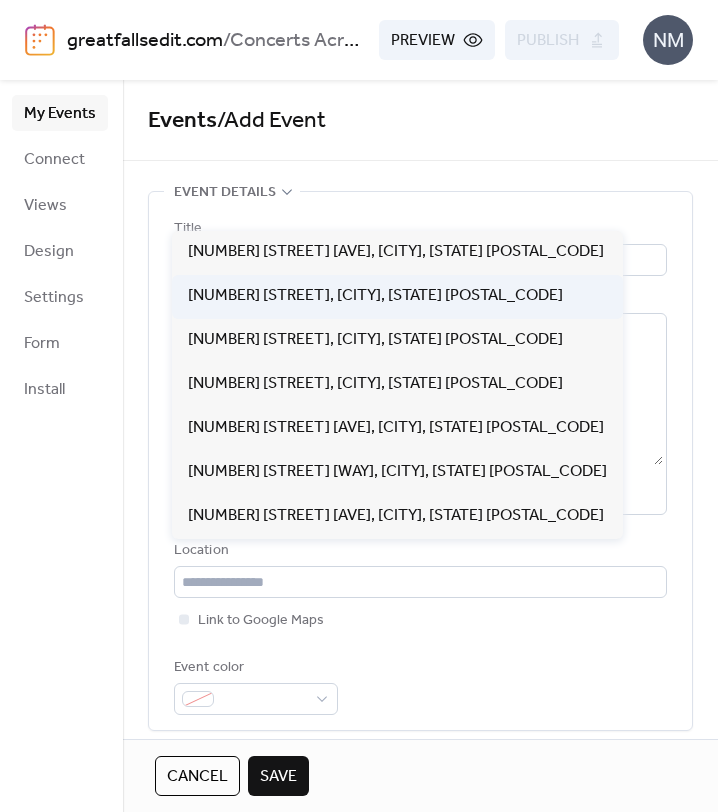 type on "**********" 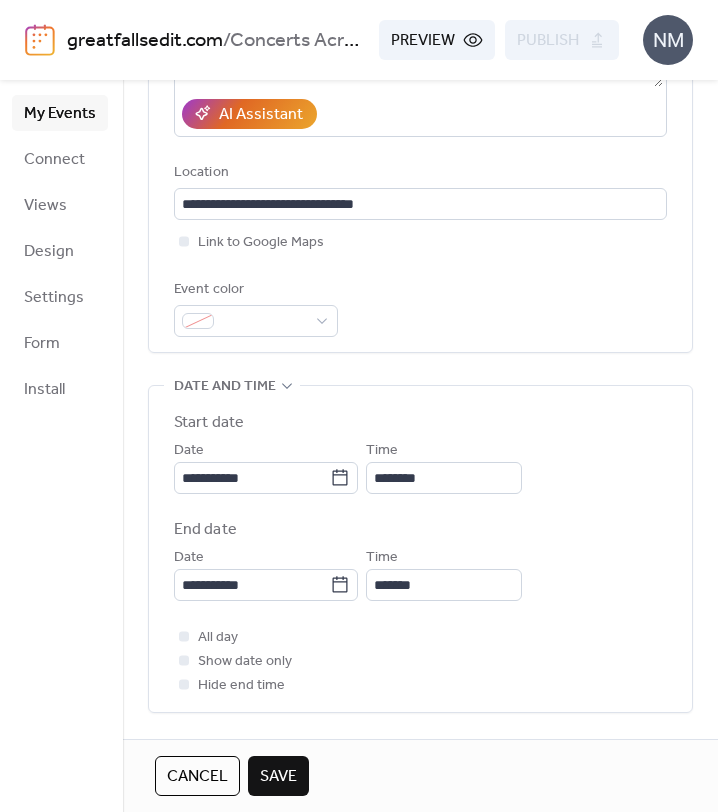 scroll, scrollTop: 396, scrollLeft: 0, axis: vertical 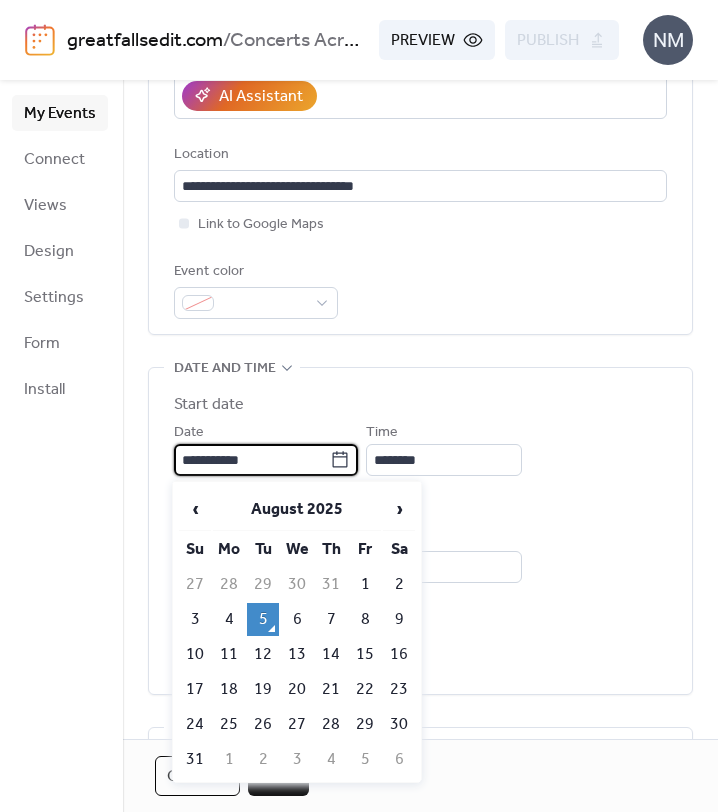 click on "**********" at bounding box center (252, 460) 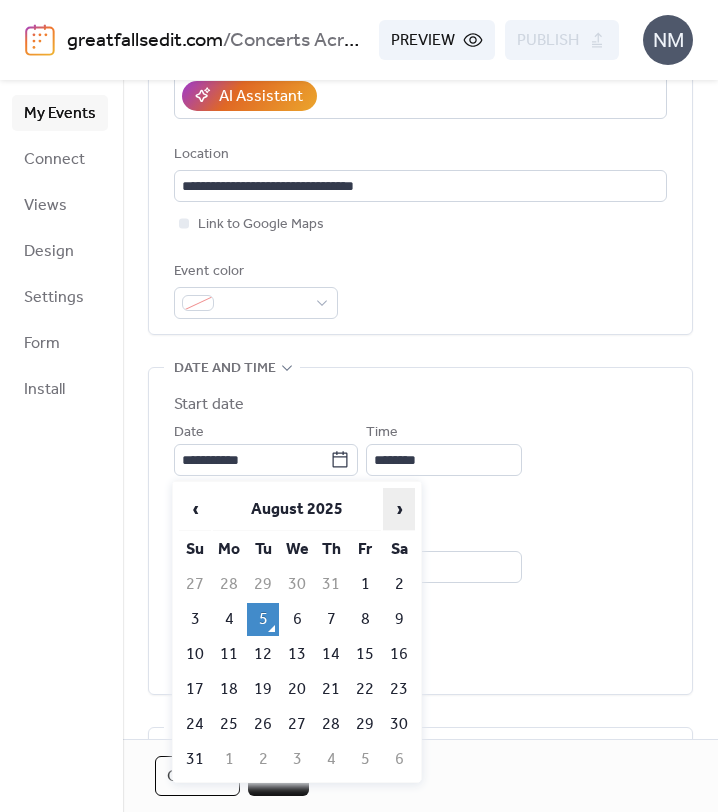 click on "›" at bounding box center [399, 509] 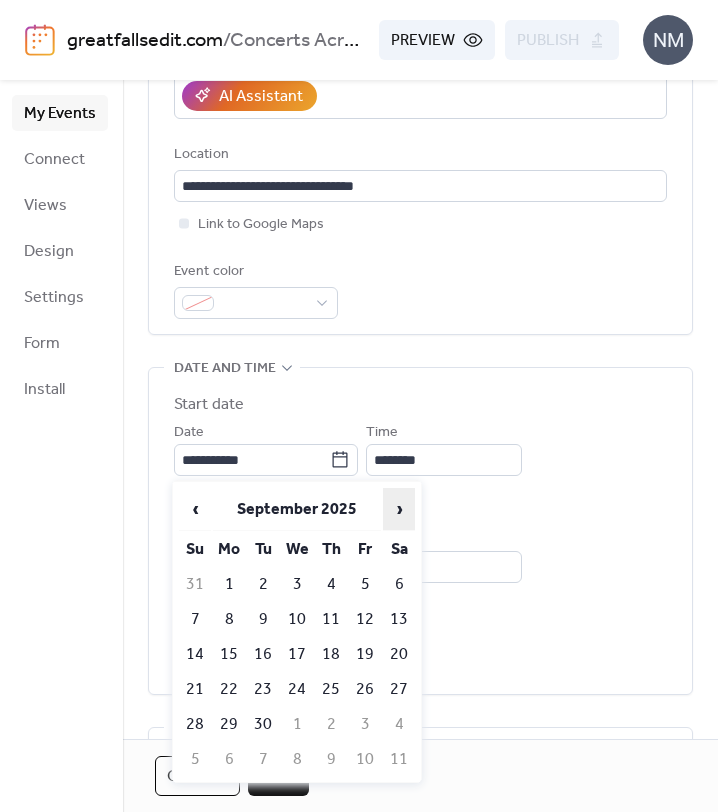 click on "›" at bounding box center (399, 509) 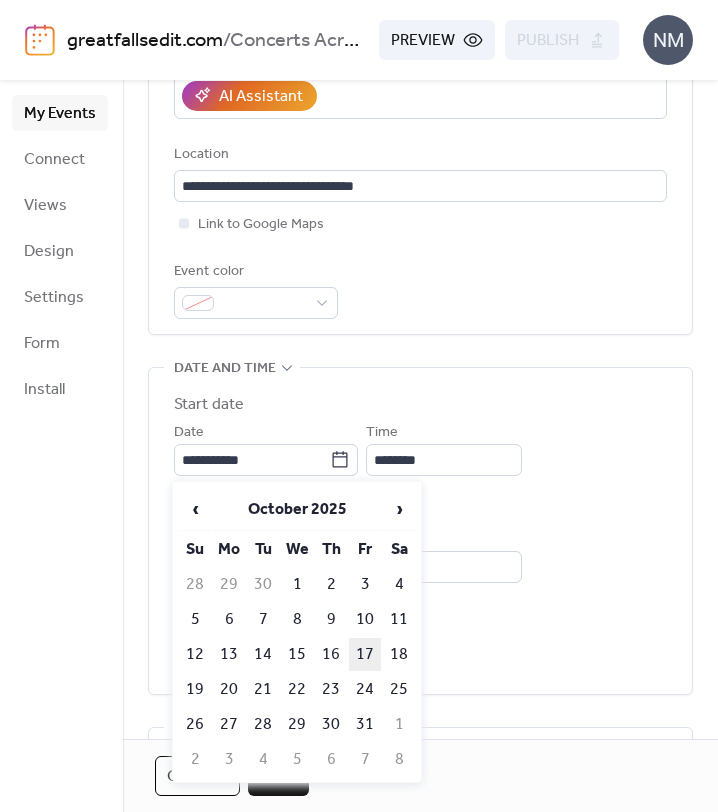 click on "17" at bounding box center (365, 654) 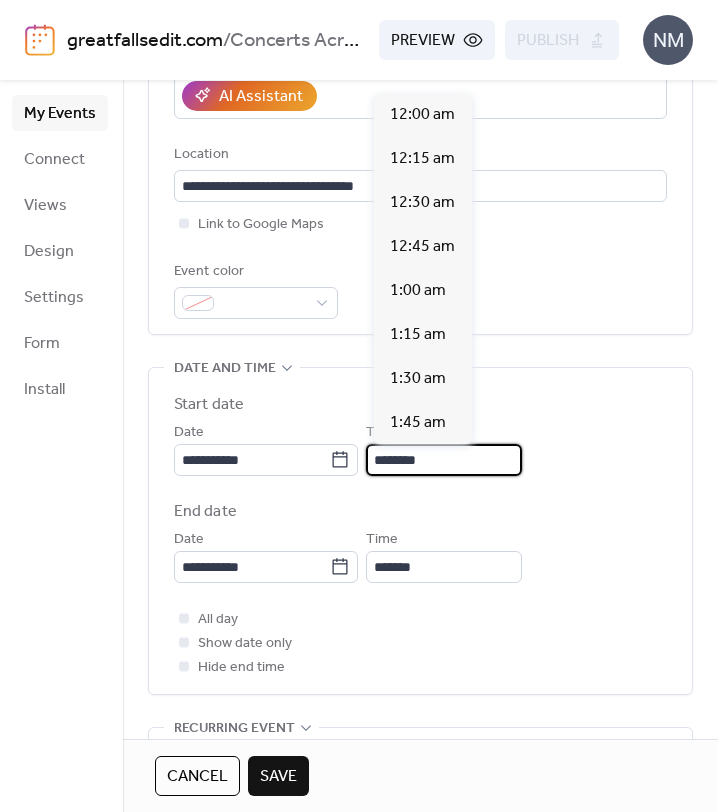 click on "********" at bounding box center [444, 460] 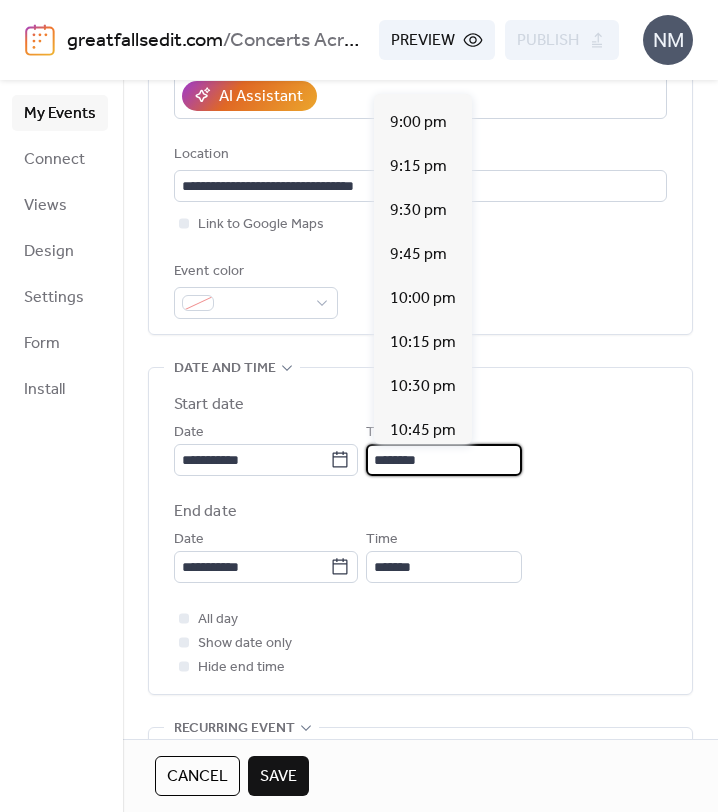 scroll, scrollTop: 3709, scrollLeft: 0, axis: vertical 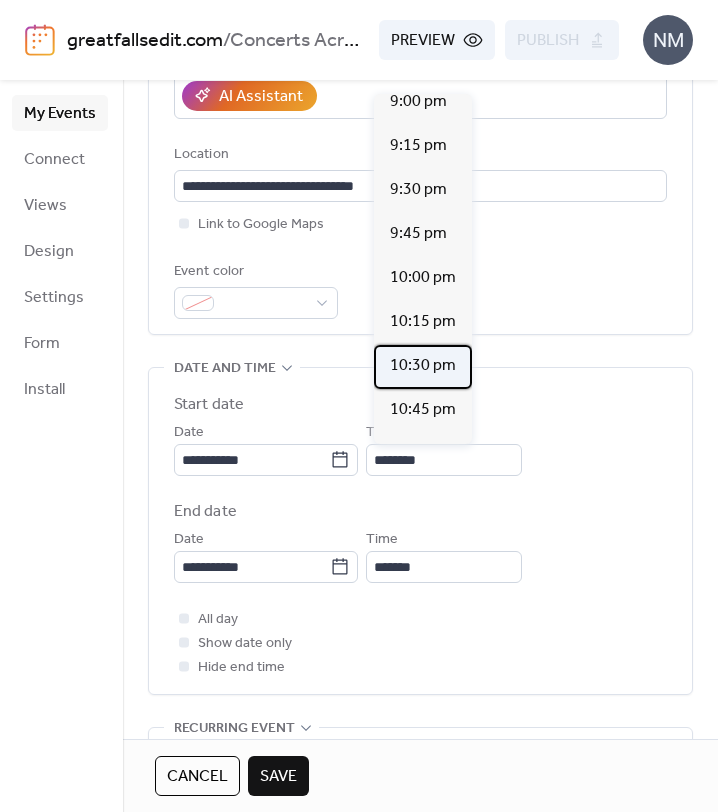 click on "10:30 pm" at bounding box center (423, 366) 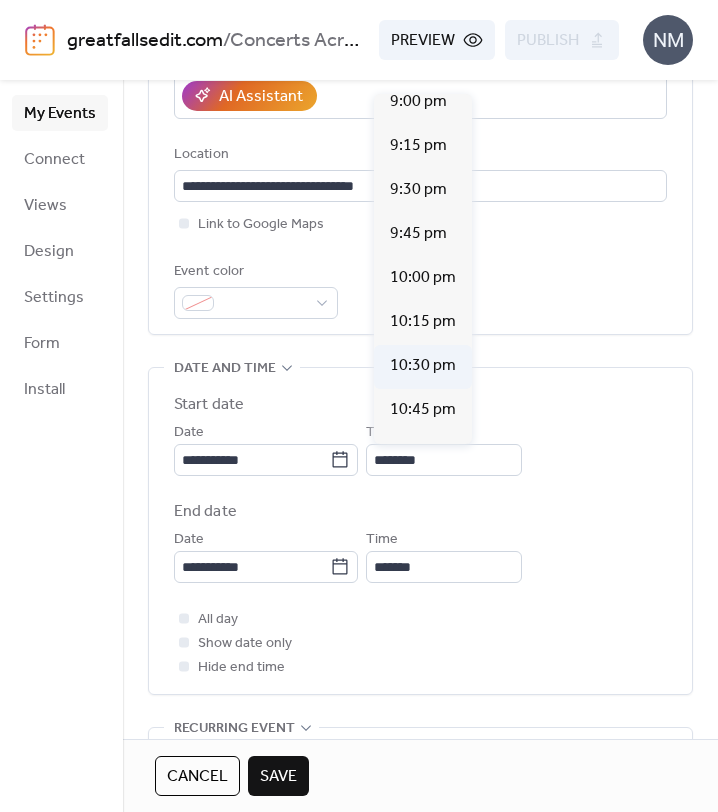type on "********" 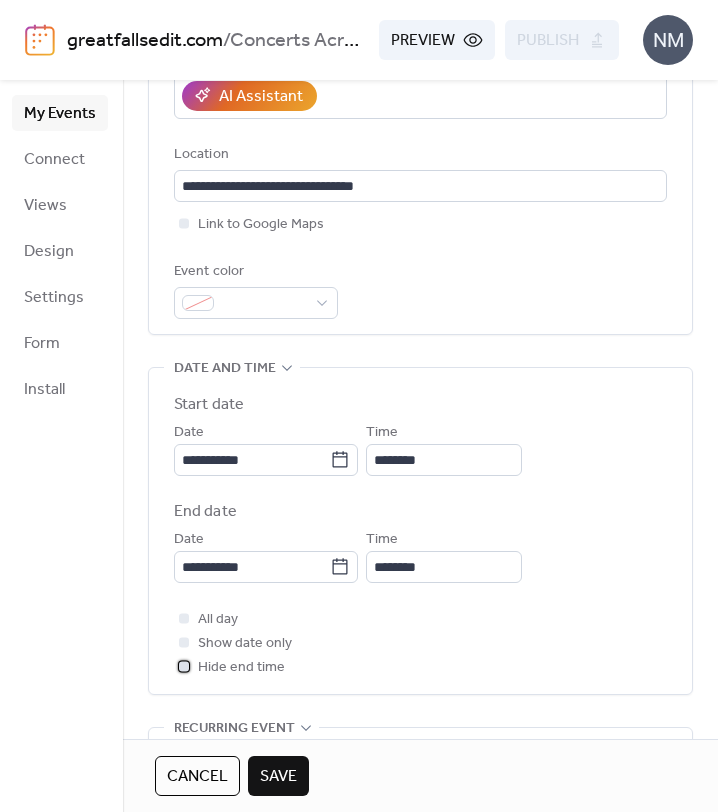 click on "Hide end time" at bounding box center [241, 668] 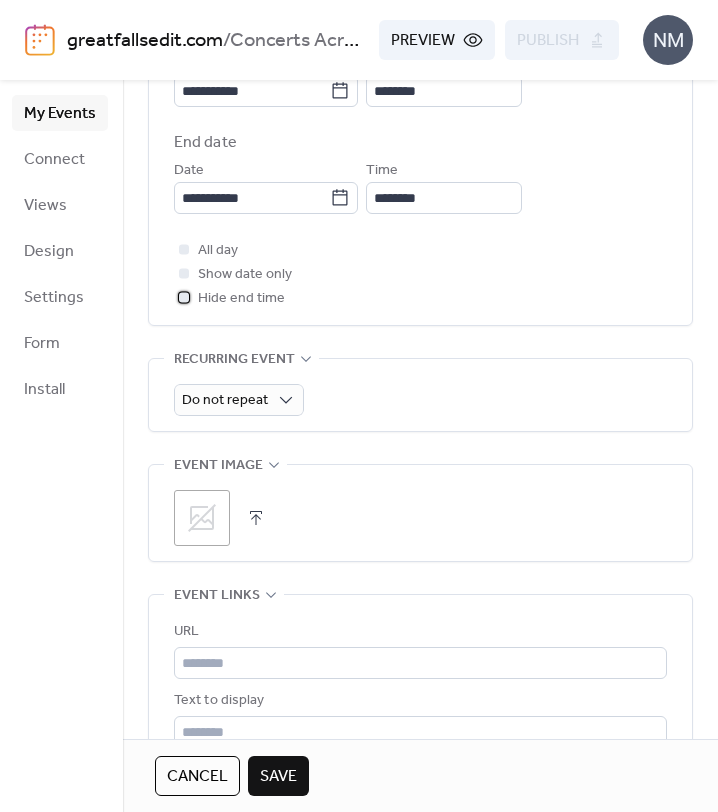 scroll, scrollTop: 769, scrollLeft: 0, axis: vertical 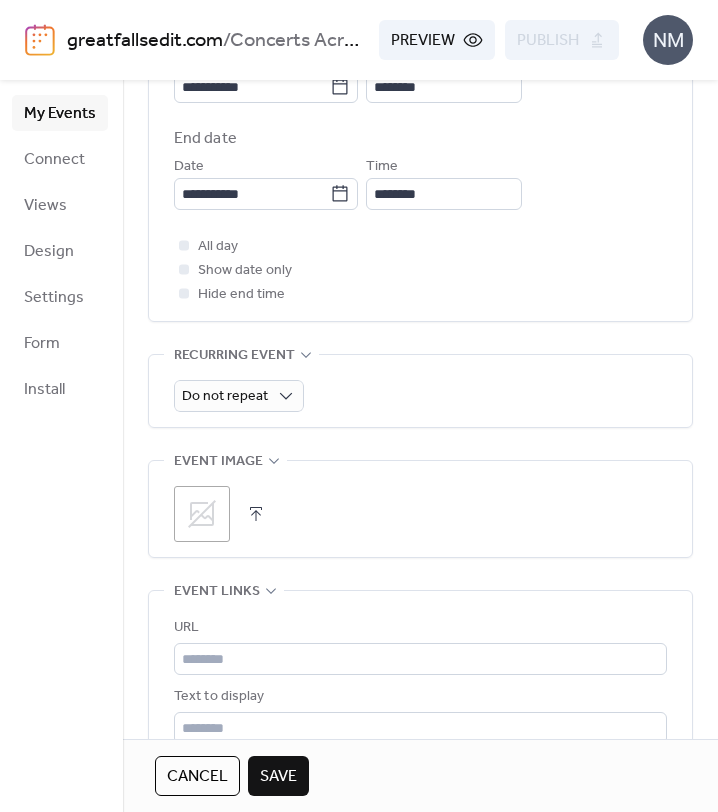 click 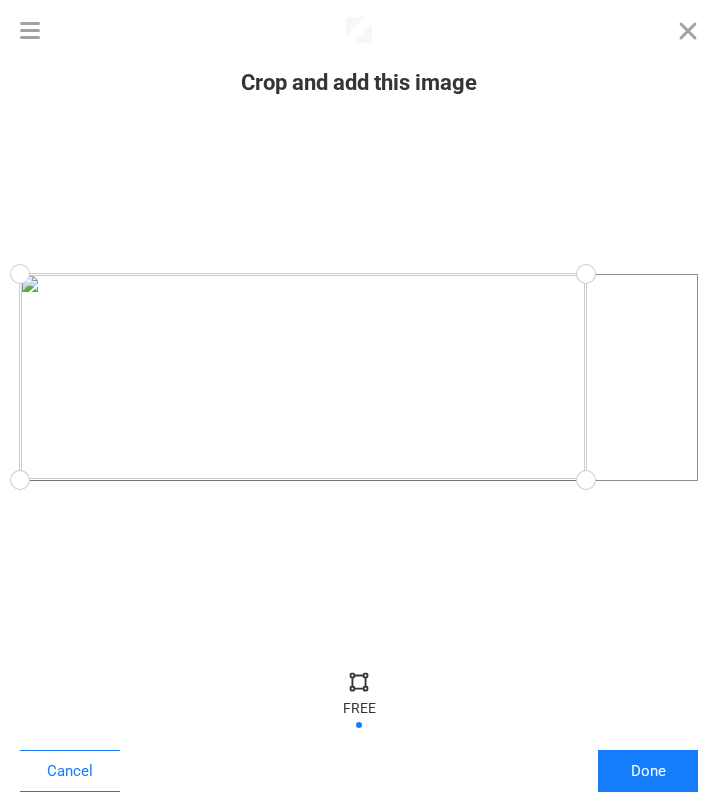 drag, startPoint x: 696, startPoint y: 479, endPoint x: 586, endPoint y: 477, distance: 110.01818 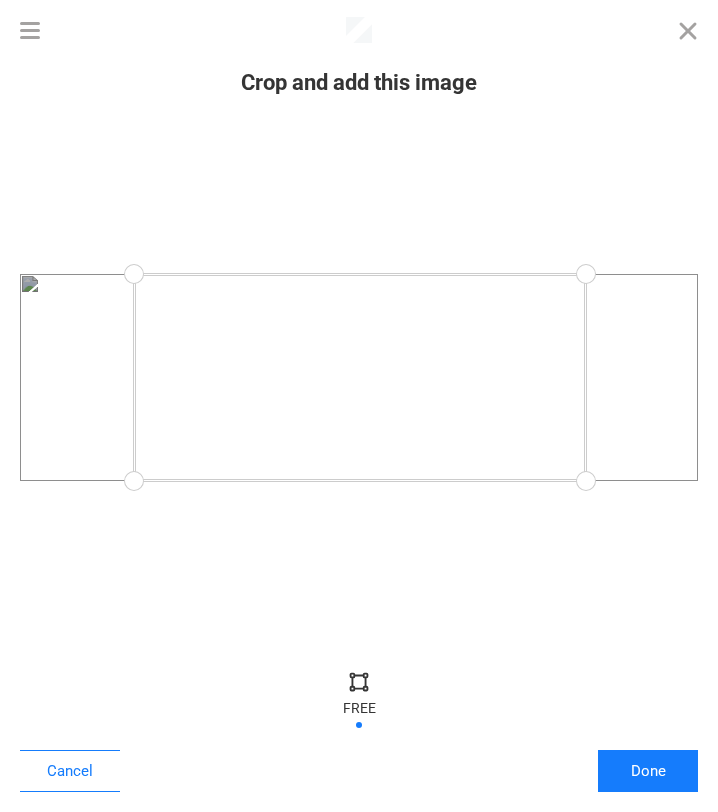 drag, startPoint x: 22, startPoint y: 473, endPoint x: 133, endPoint y: 499, distance: 114.00439 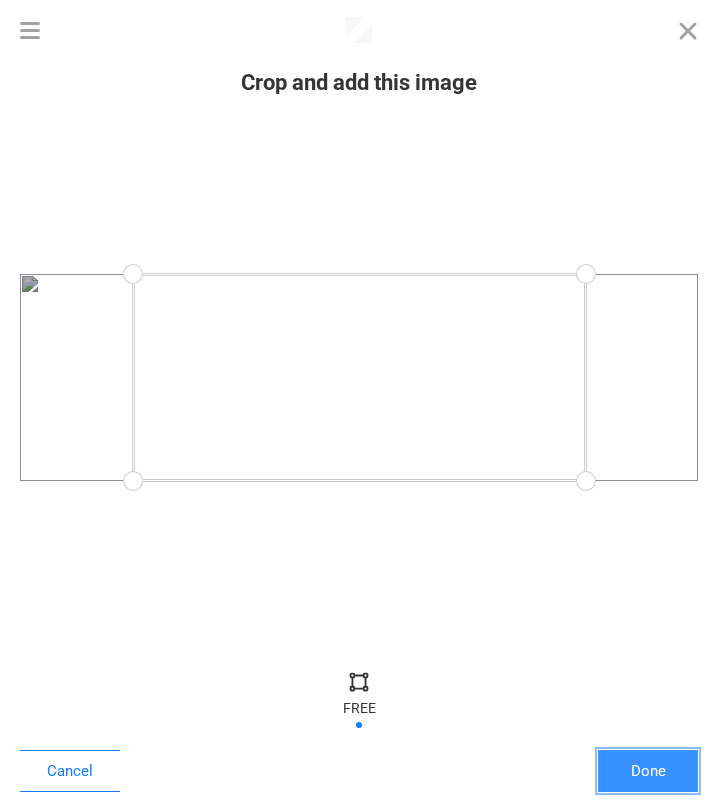 click on "Done" at bounding box center (648, 771) 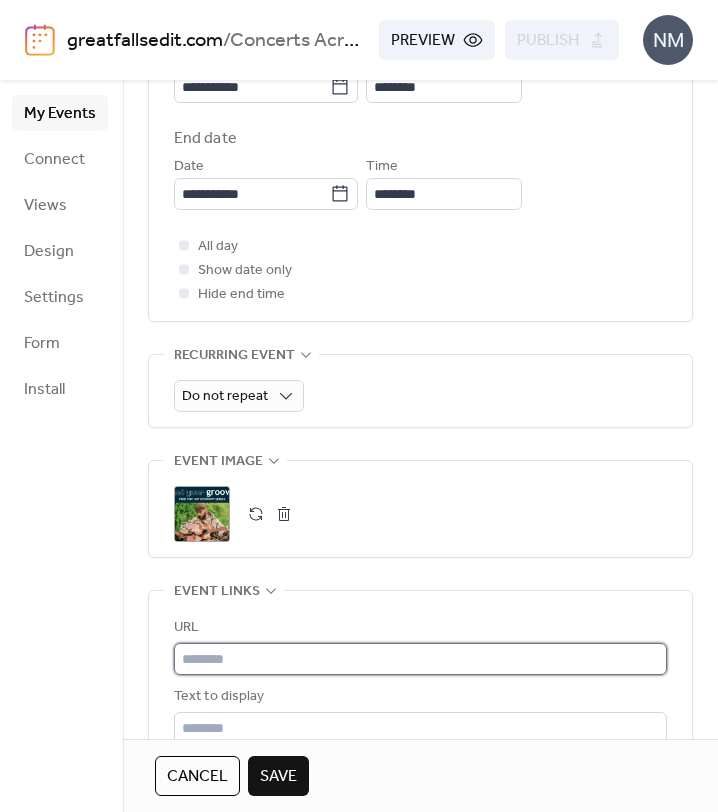 click at bounding box center [420, 659] 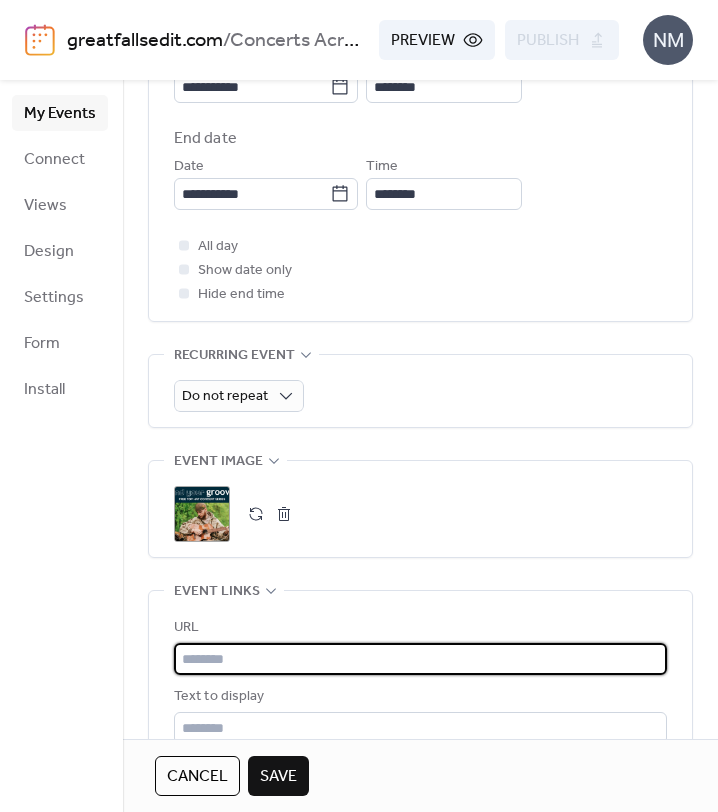 click at bounding box center (420, 659) 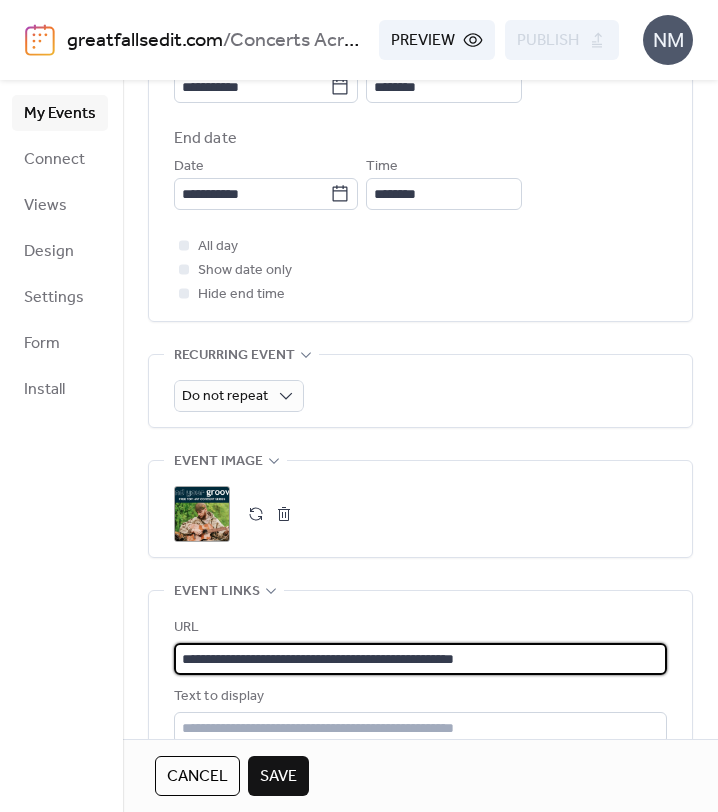 scroll, scrollTop: 1, scrollLeft: 0, axis: vertical 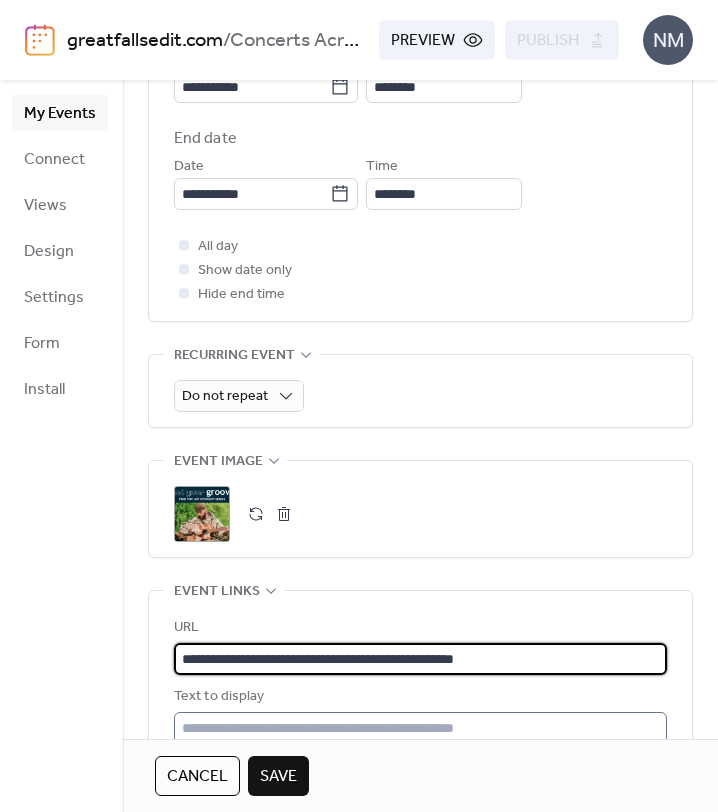 type on "**********" 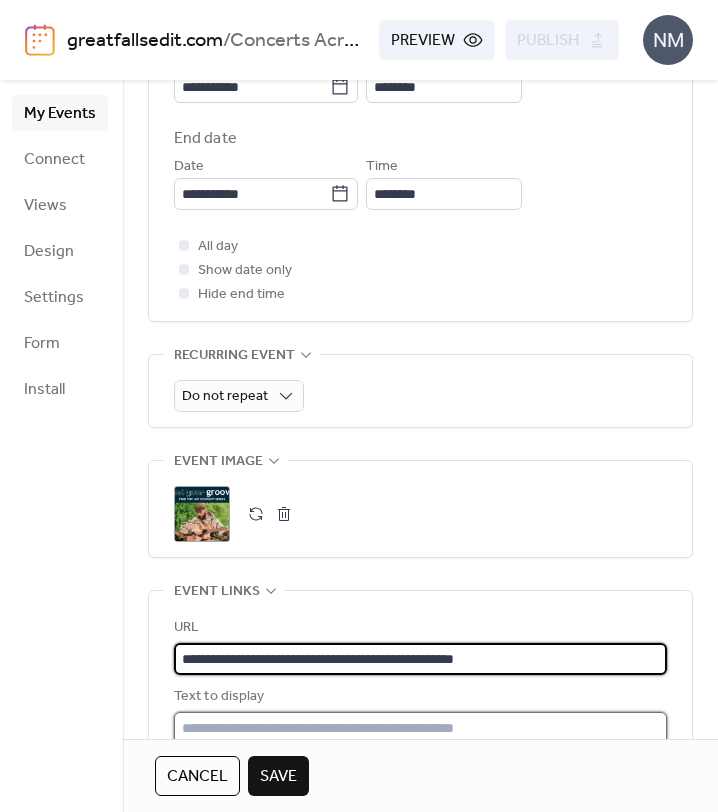 scroll, scrollTop: 0, scrollLeft: 0, axis: both 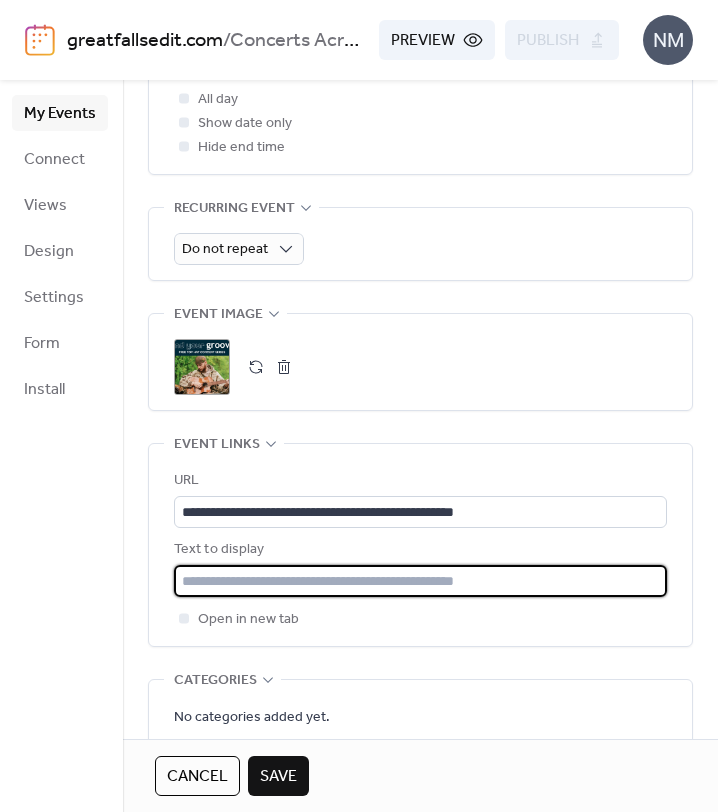 type on "**********" 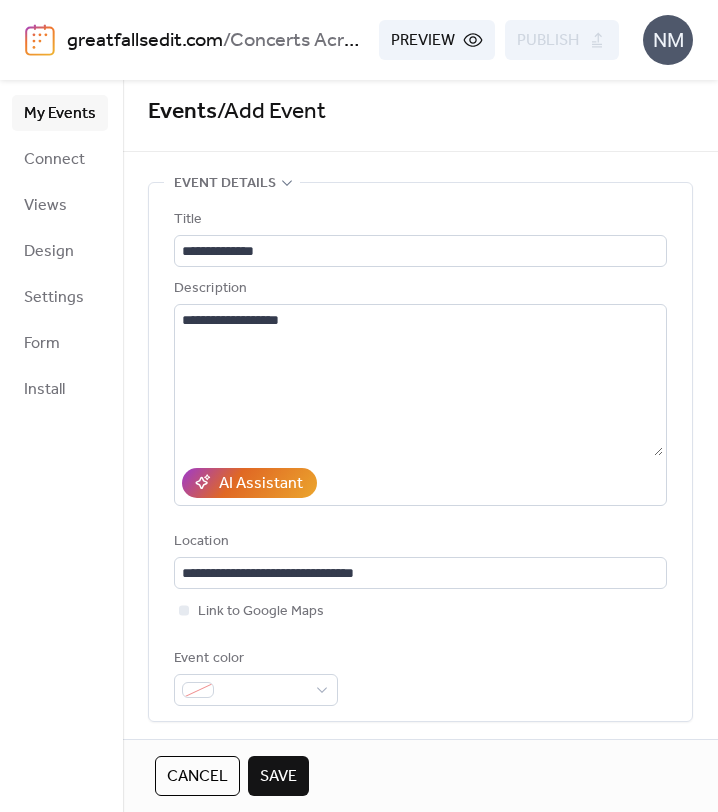 scroll, scrollTop: 0, scrollLeft: 0, axis: both 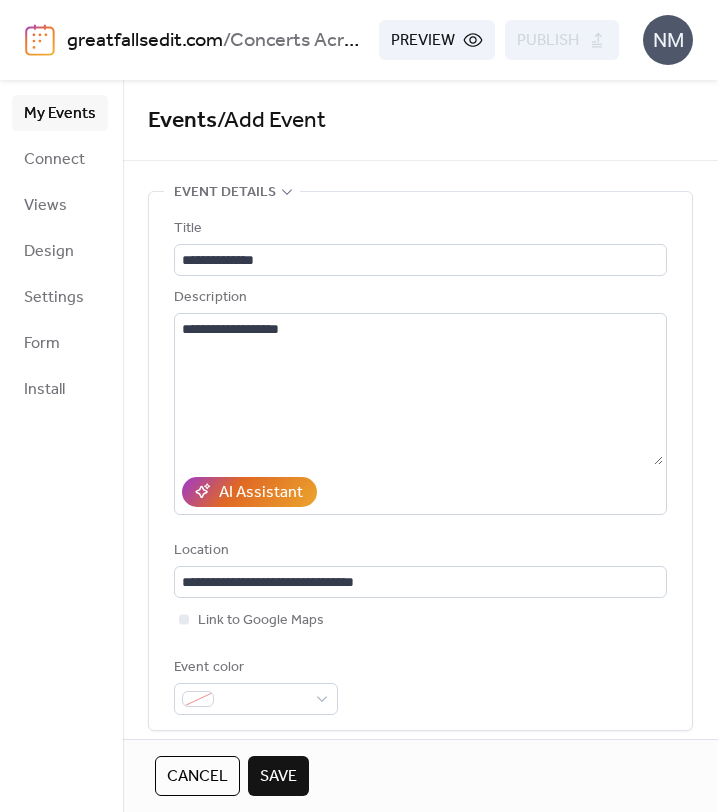 click on "Save" at bounding box center (278, 776) 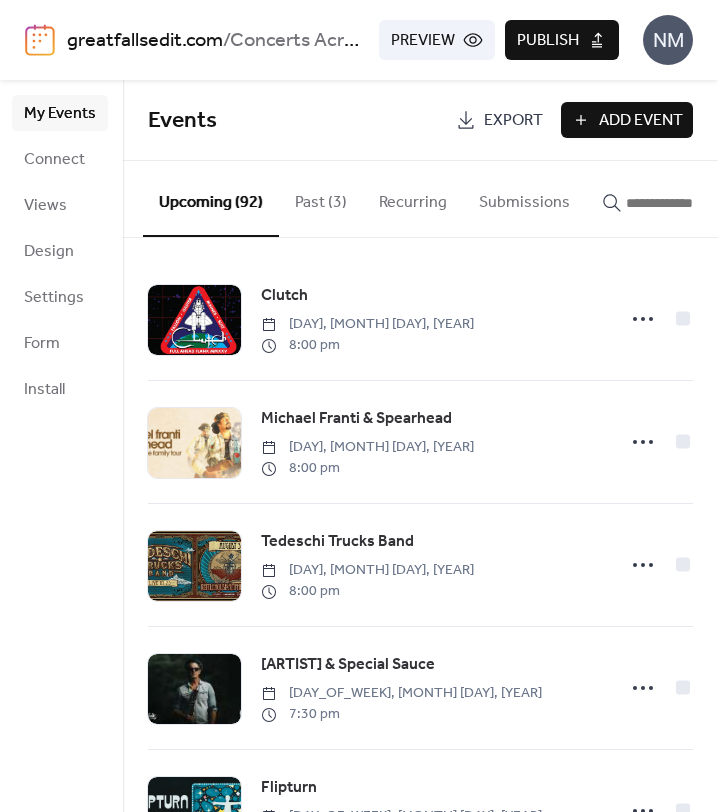 click on "Publish" at bounding box center [562, 40] 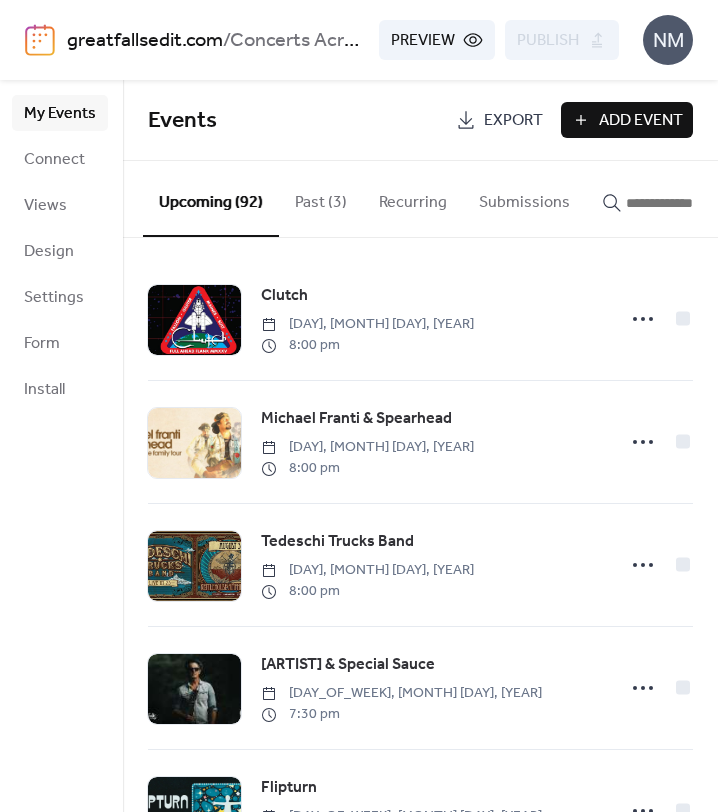 click on "Add Event" at bounding box center (641, 121) 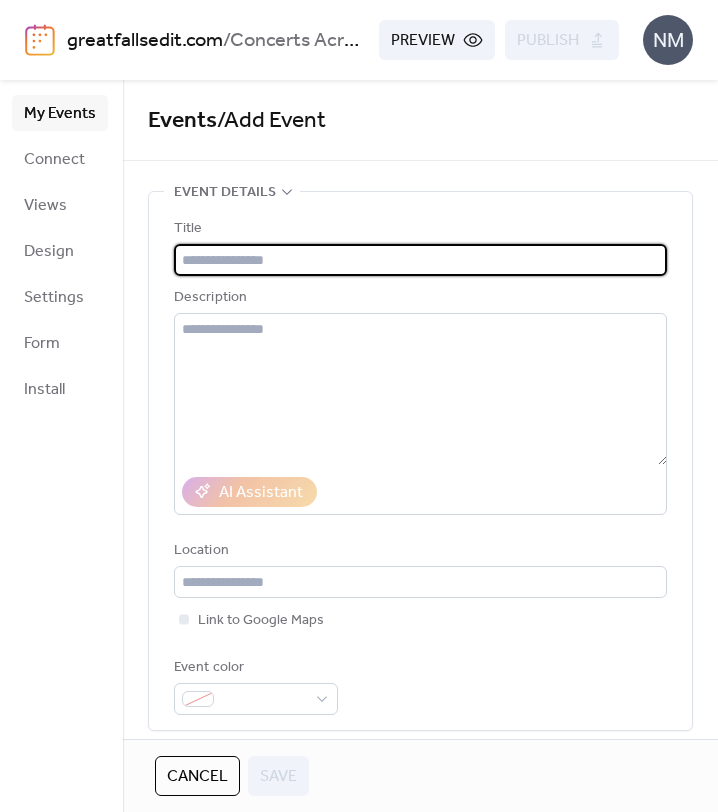 paste on "**********" 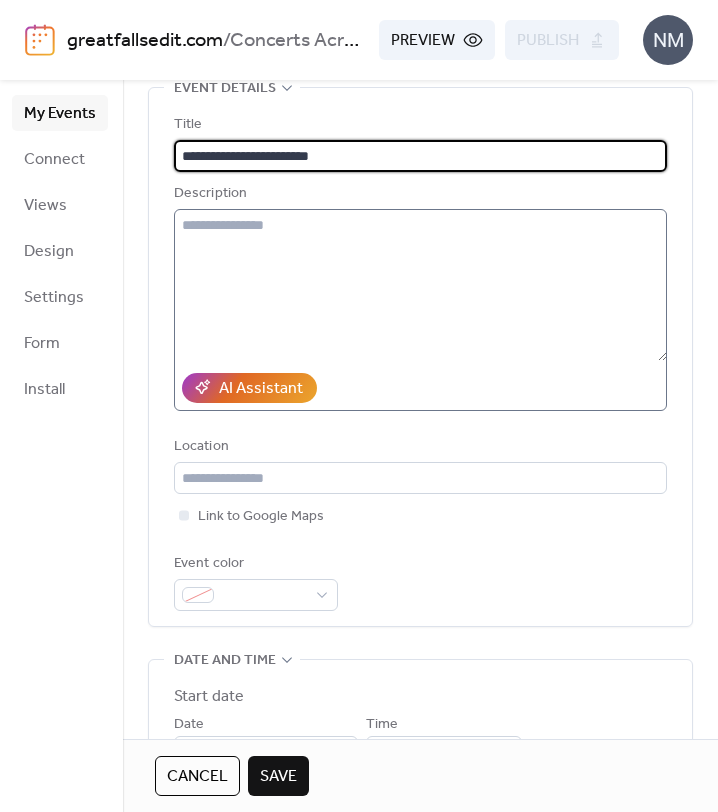scroll, scrollTop: 110, scrollLeft: 0, axis: vertical 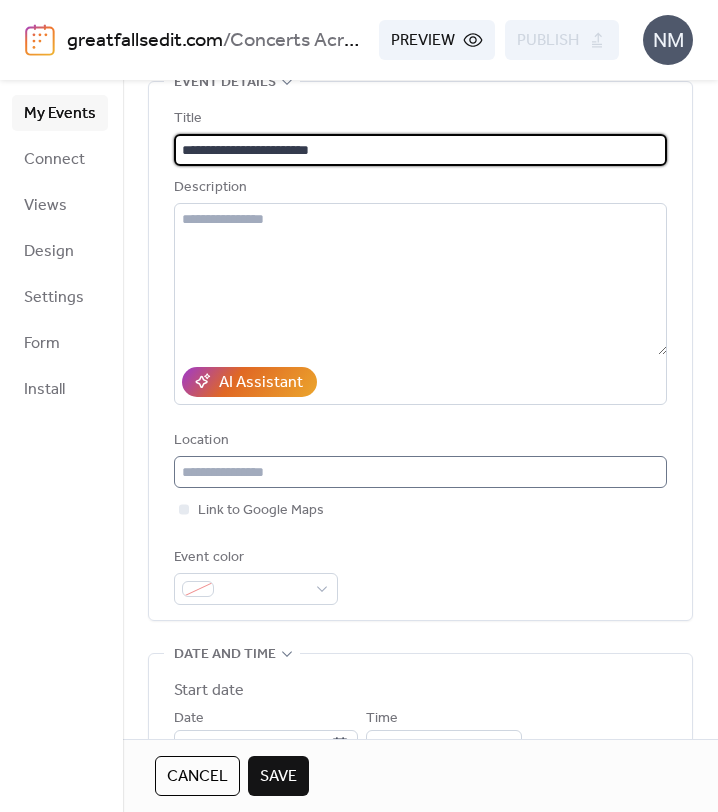 type on "**********" 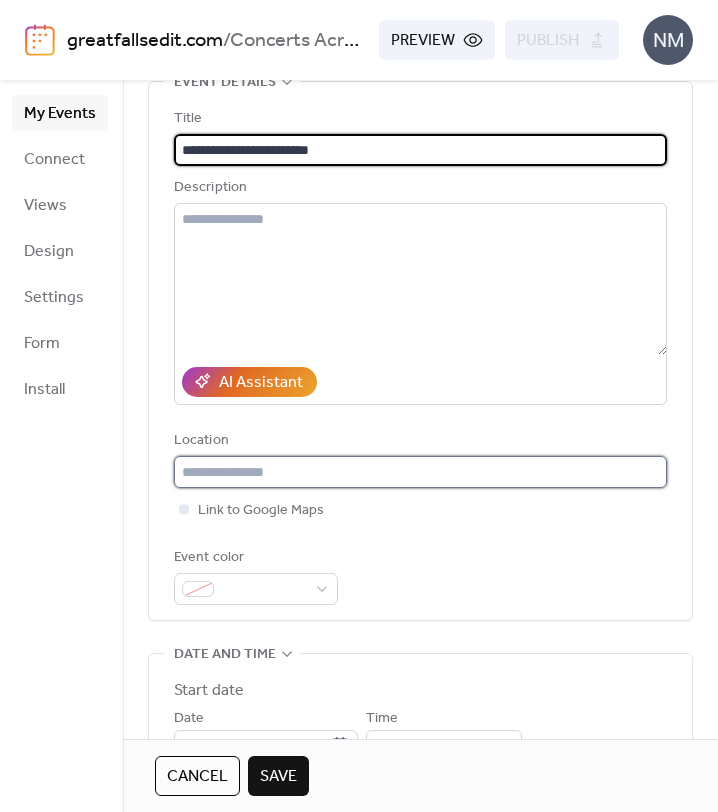 click at bounding box center (420, 472) 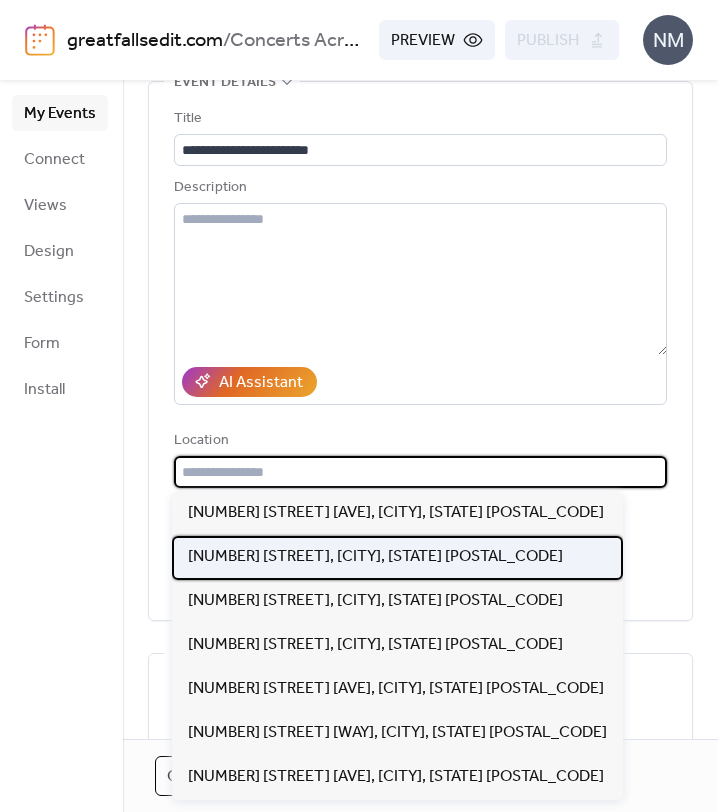 click on "[NUMBER] [STREET], [CITY], [STATE] [POSTAL_CODE]" at bounding box center [375, 557] 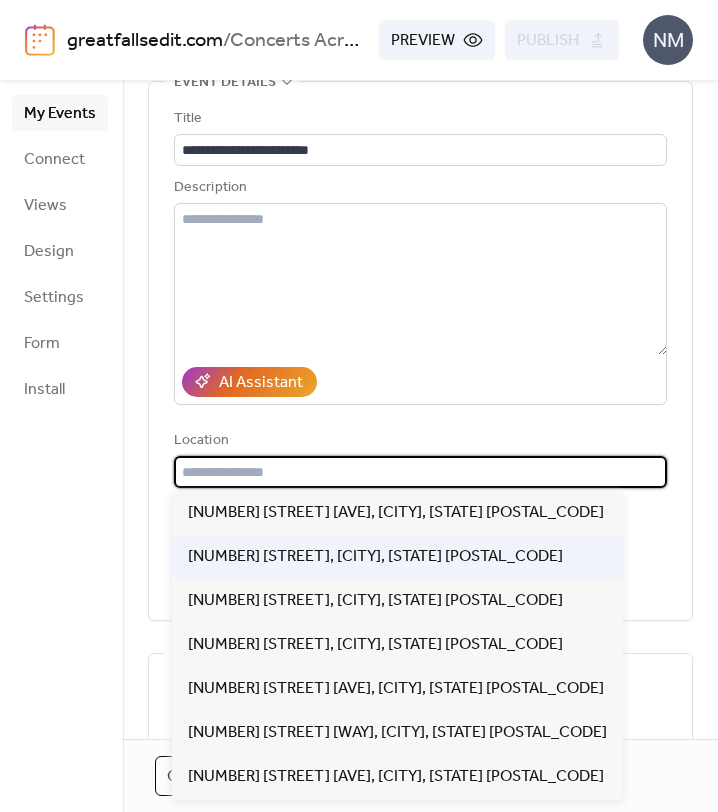 type on "**********" 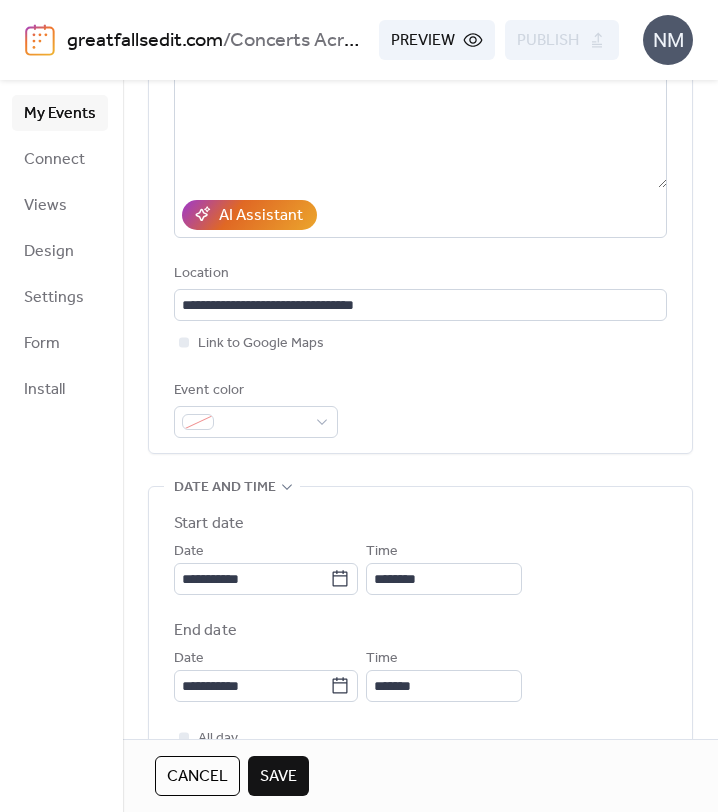 scroll, scrollTop: 313, scrollLeft: 0, axis: vertical 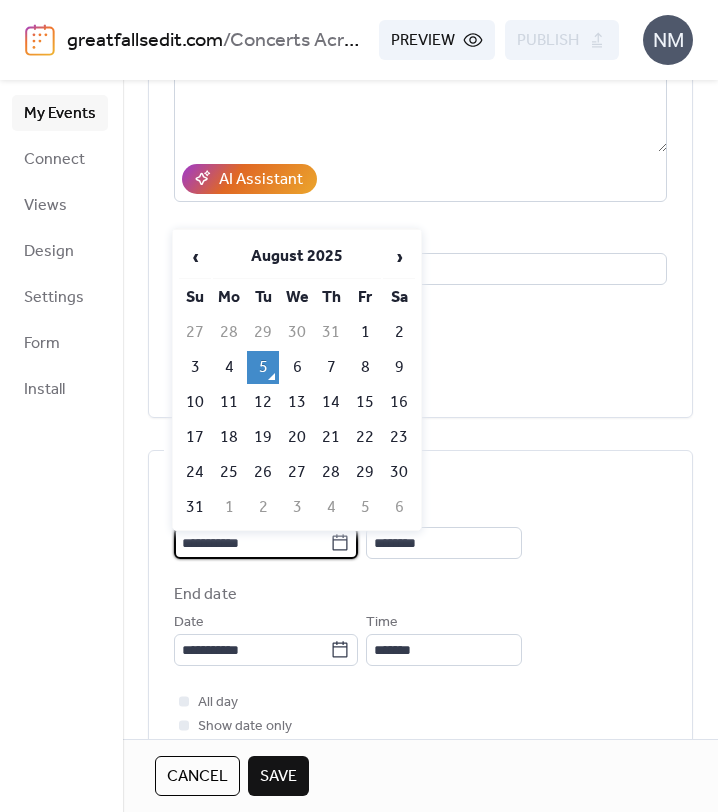 click on "**********" at bounding box center [252, 543] 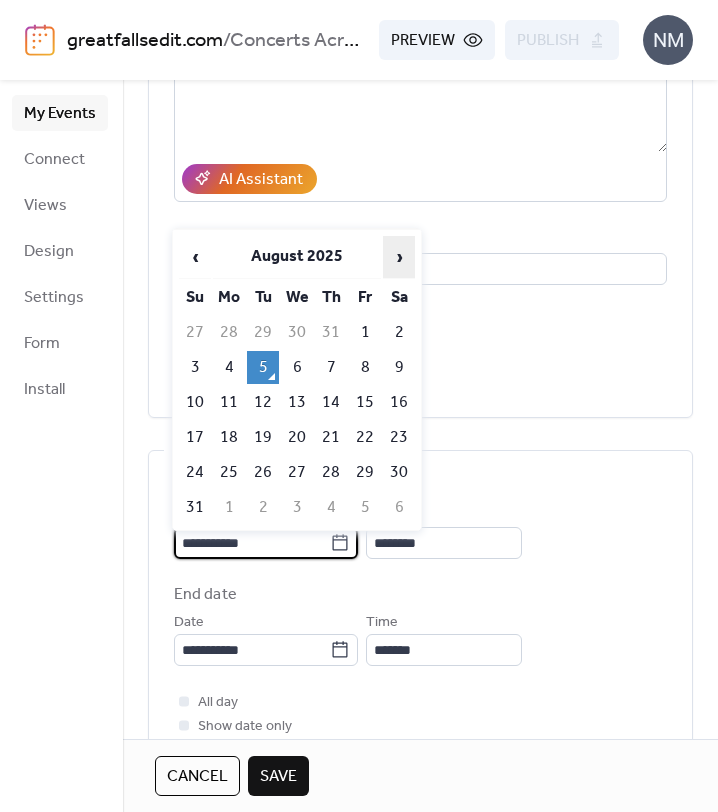 click on "›" at bounding box center (399, 257) 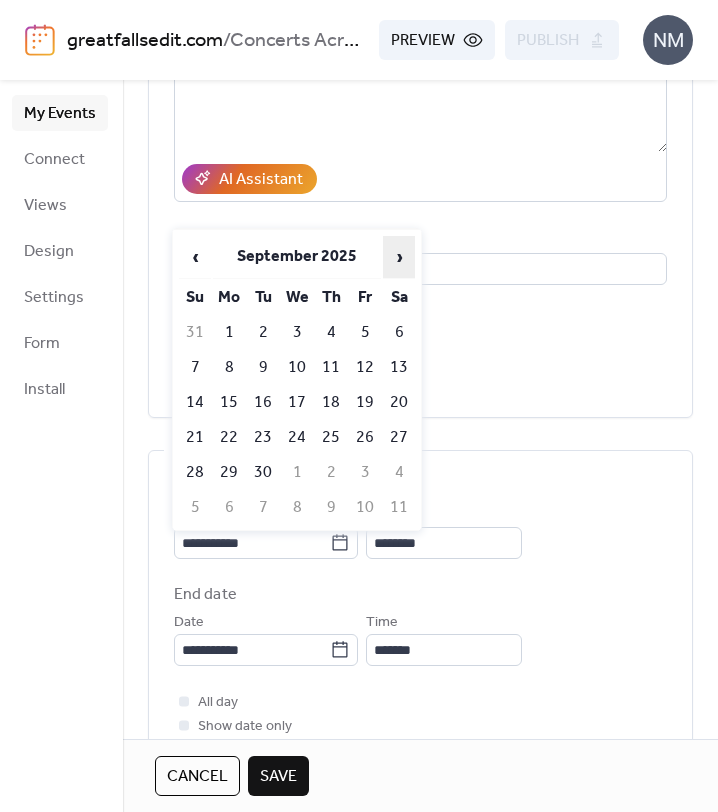 click on "›" at bounding box center (399, 257) 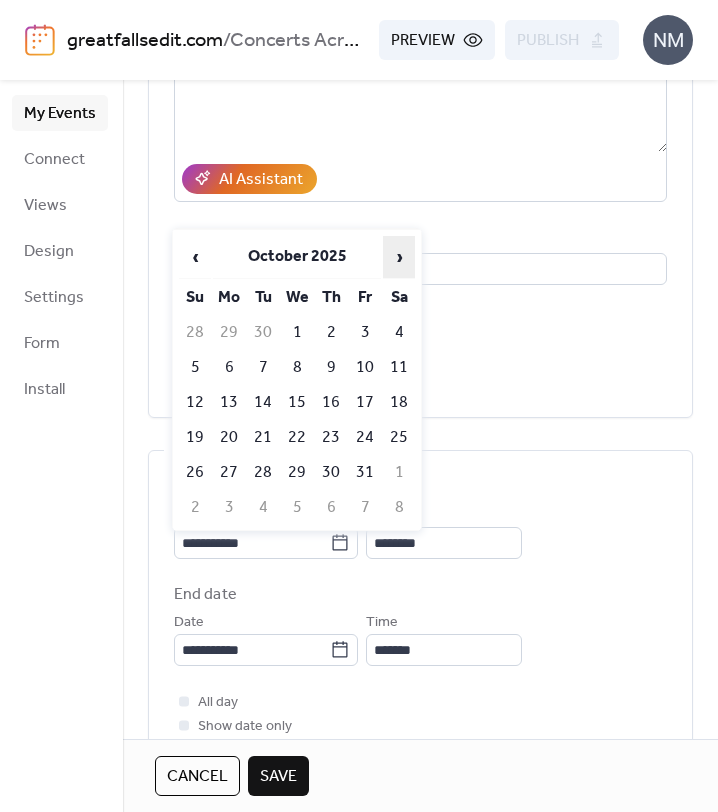 click on "›" at bounding box center (399, 257) 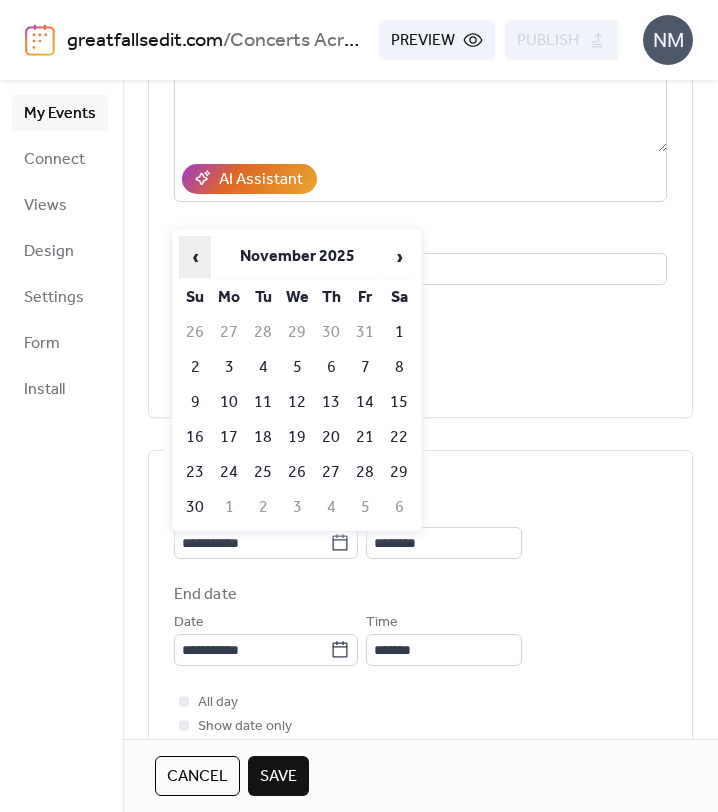 click on "‹" at bounding box center (195, 257) 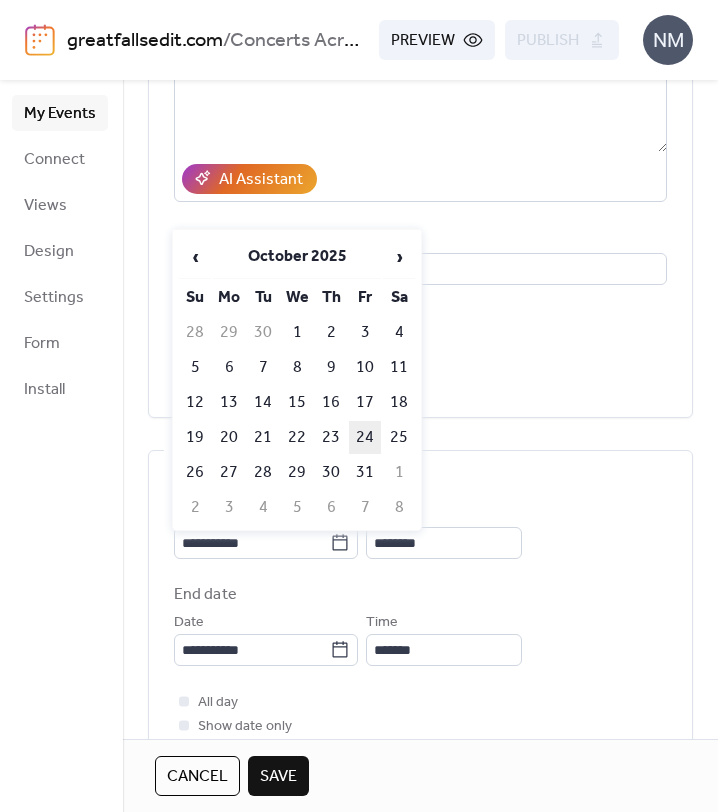 click on "24" at bounding box center [365, 437] 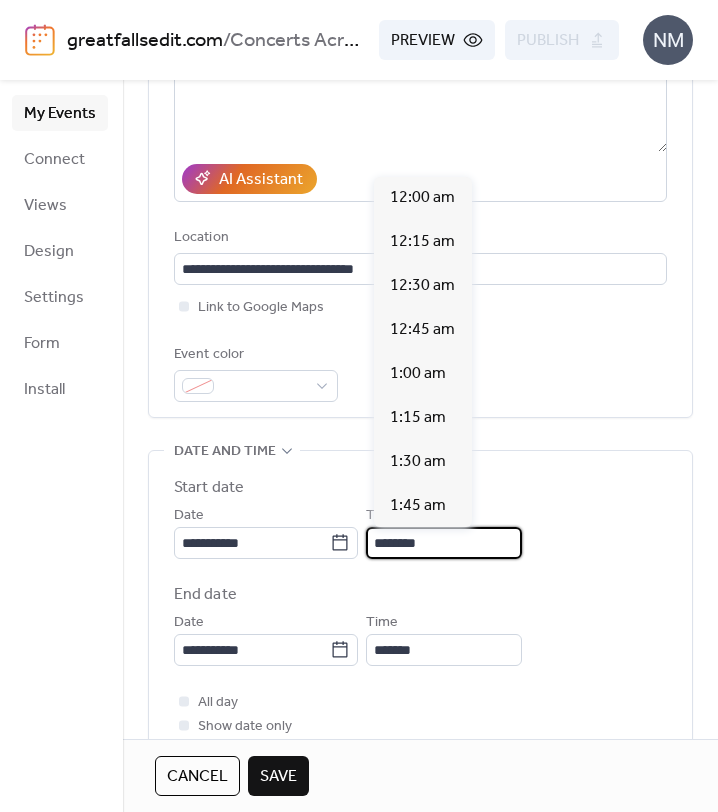 click on "********" at bounding box center (444, 543) 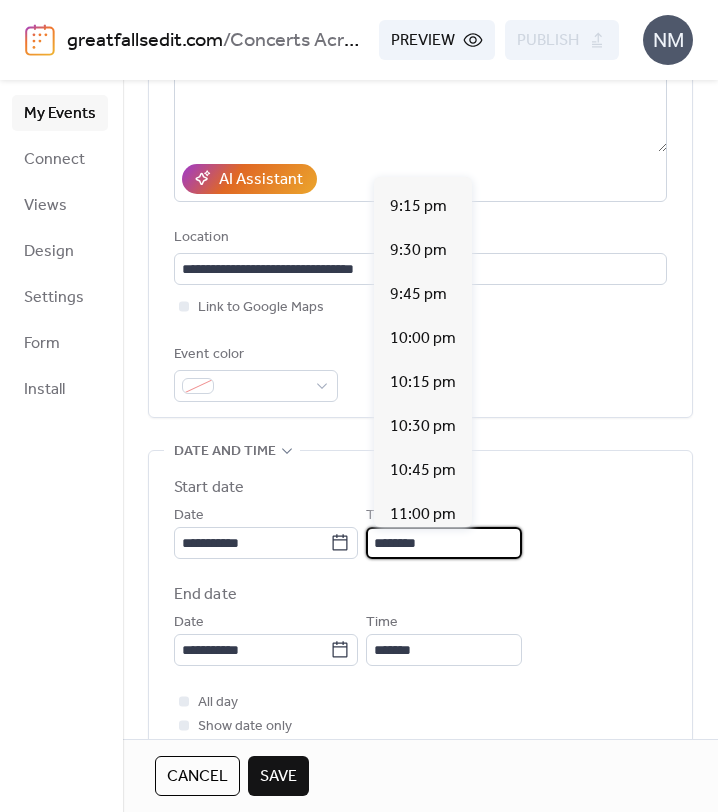 scroll, scrollTop: 3740, scrollLeft: 0, axis: vertical 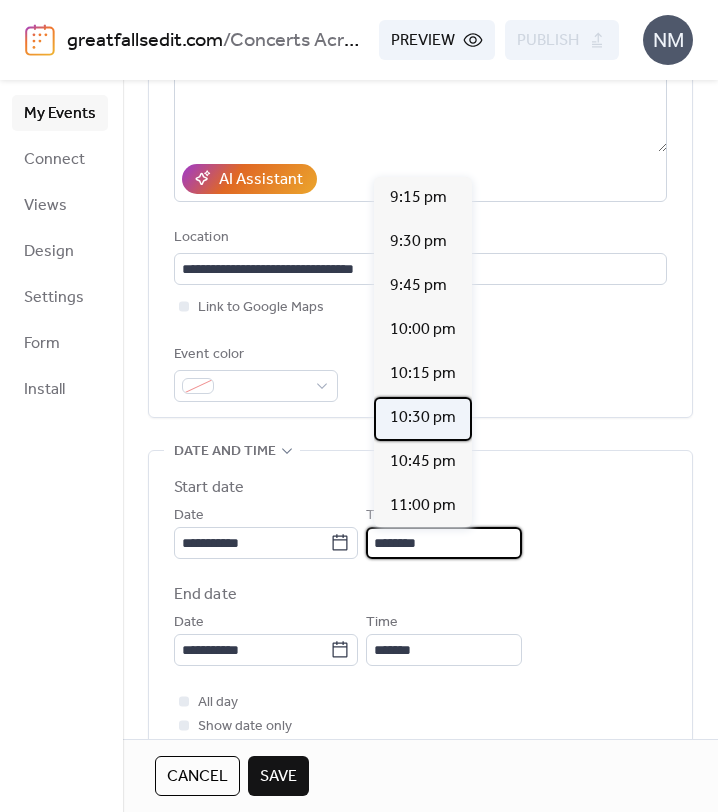 click on "10:30 pm" at bounding box center [423, 418] 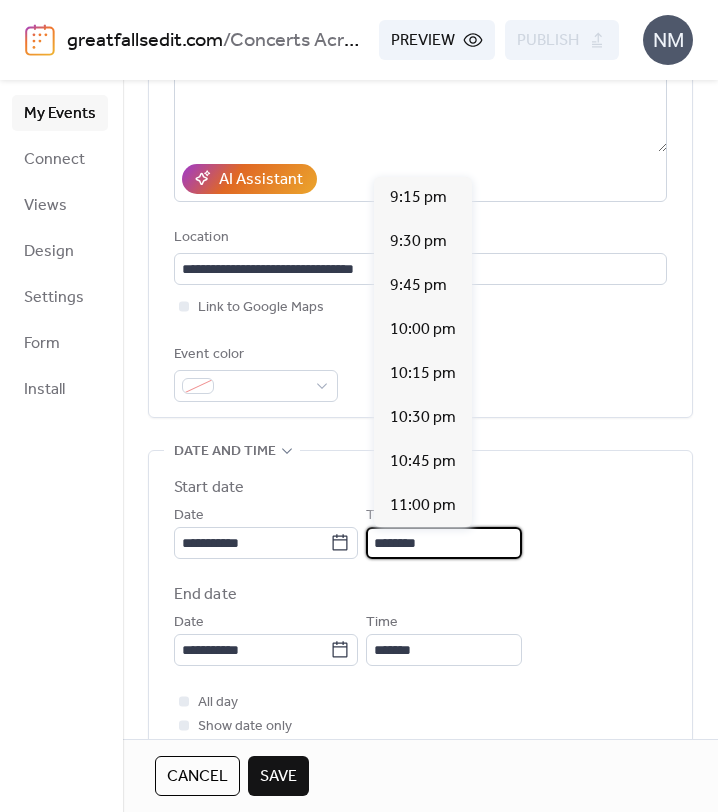 type on "********" 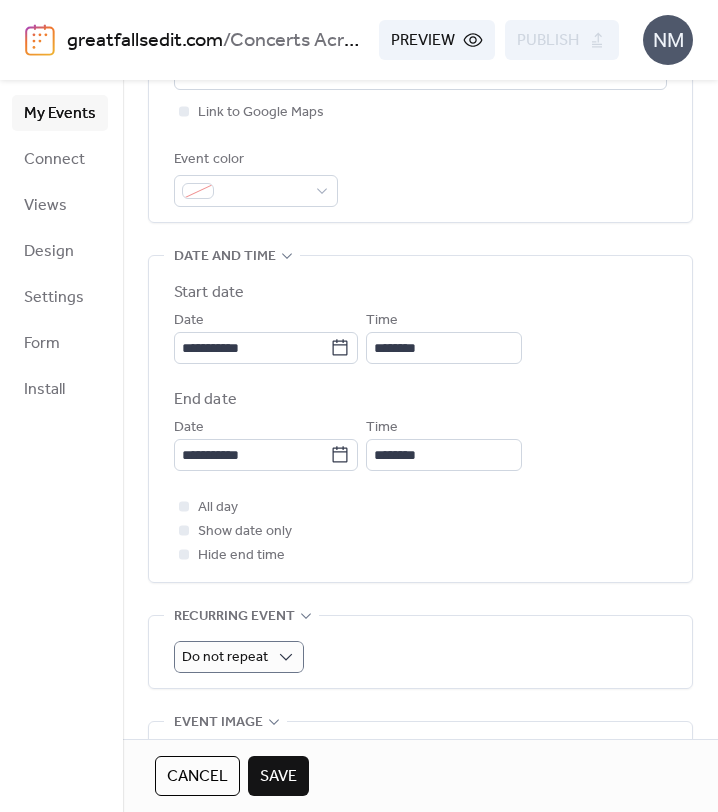 scroll, scrollTop: 582, scrollLeft: 0, axis: vertical 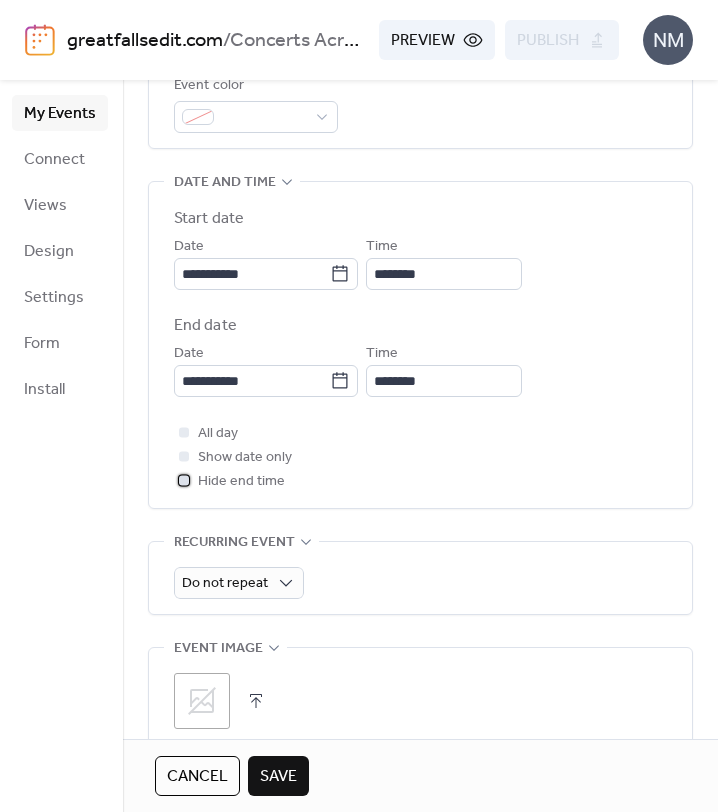 click at bounding box center (184, 480) 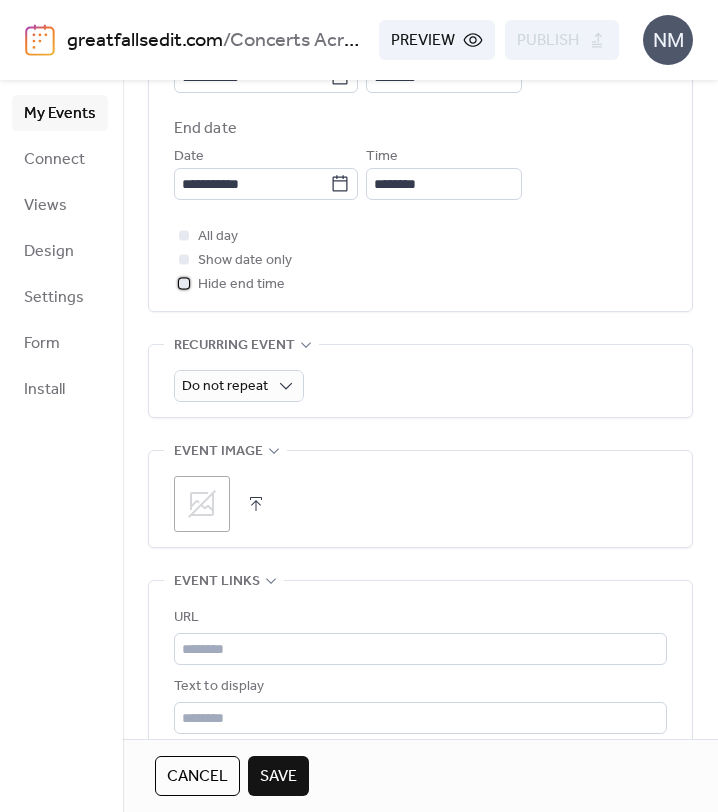 scroll, scrollTop: 782, scrollLeft: 0, axis: vertical 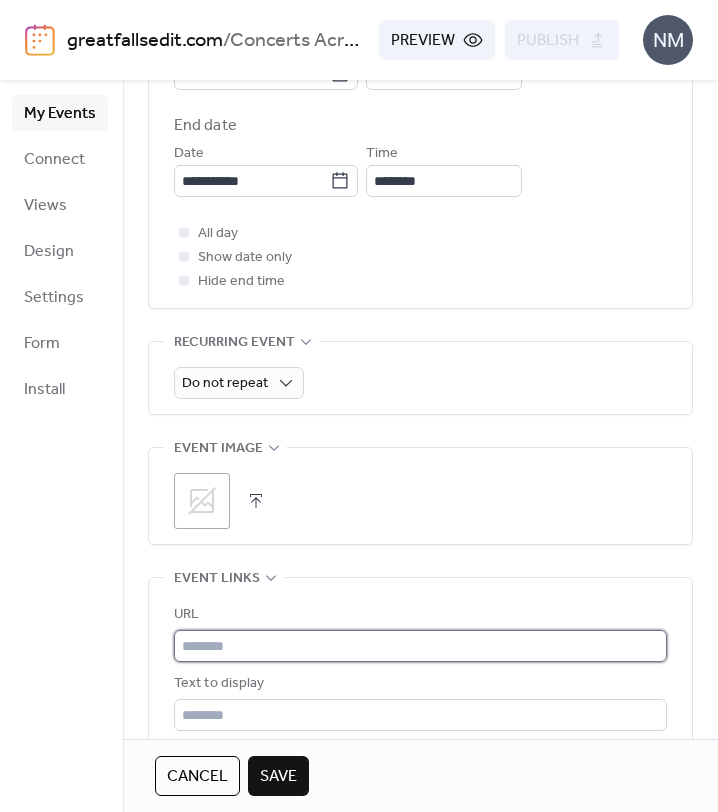 click at bounding box center (420, 646) 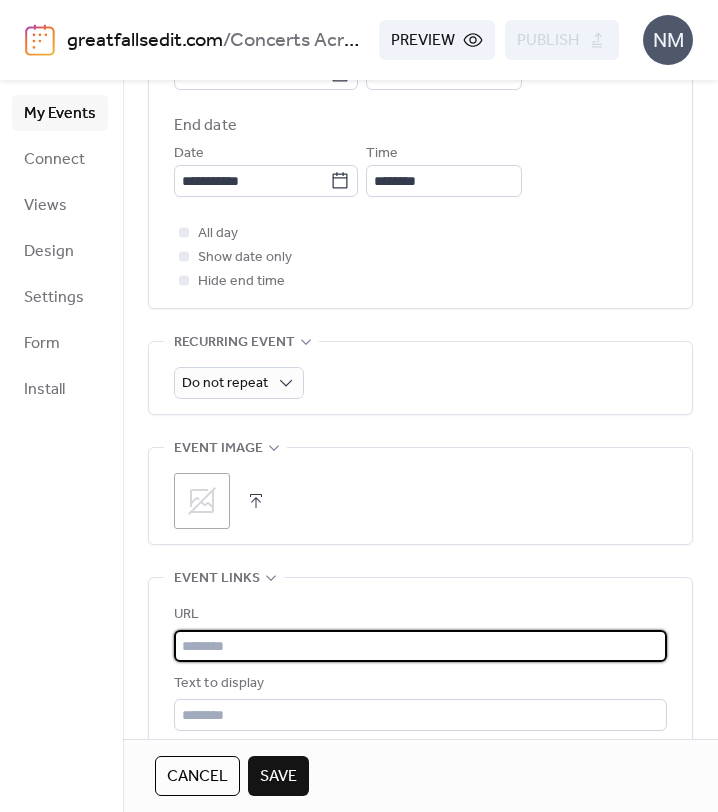 paste on "**********" 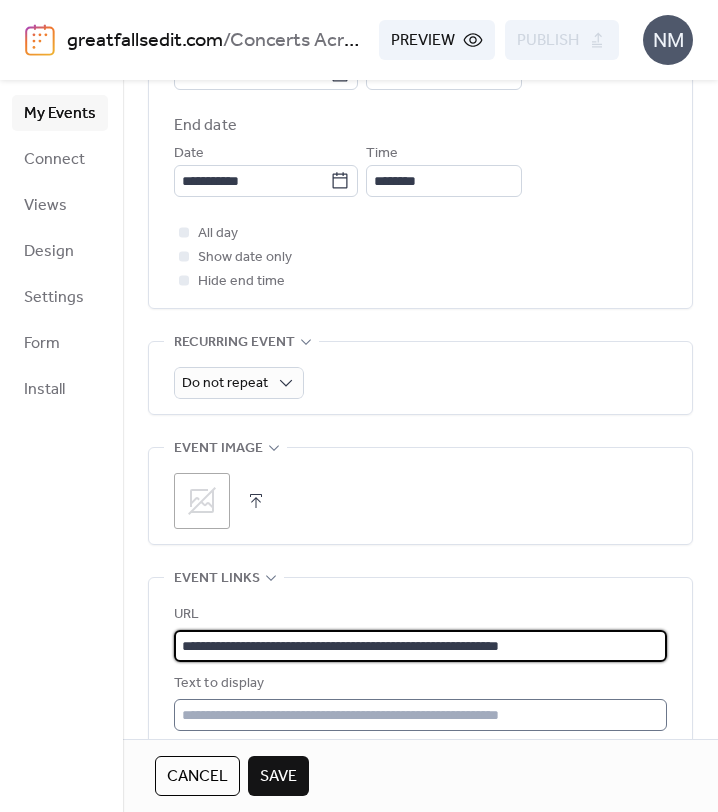 type on "**********" 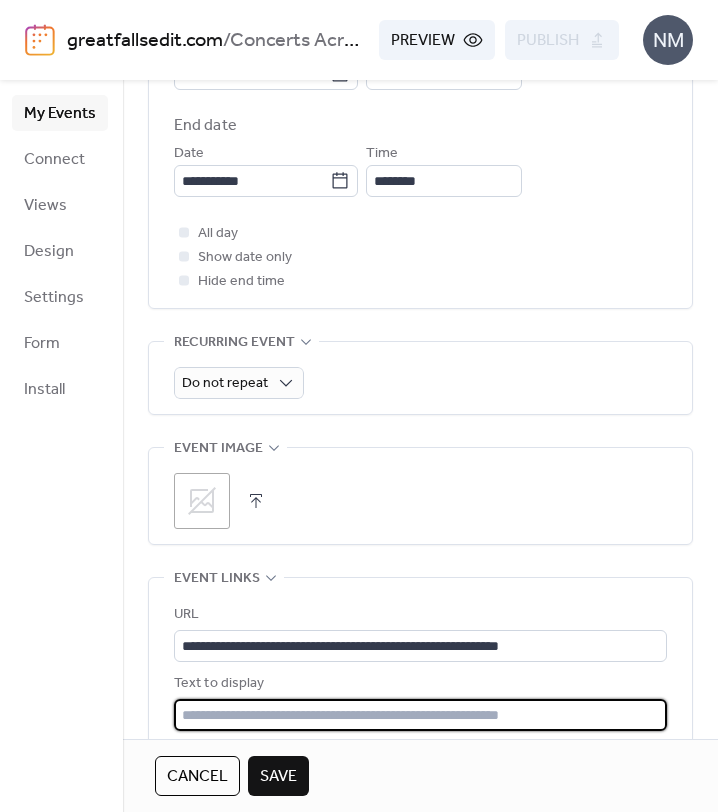 click at bounding box center (420, 715) 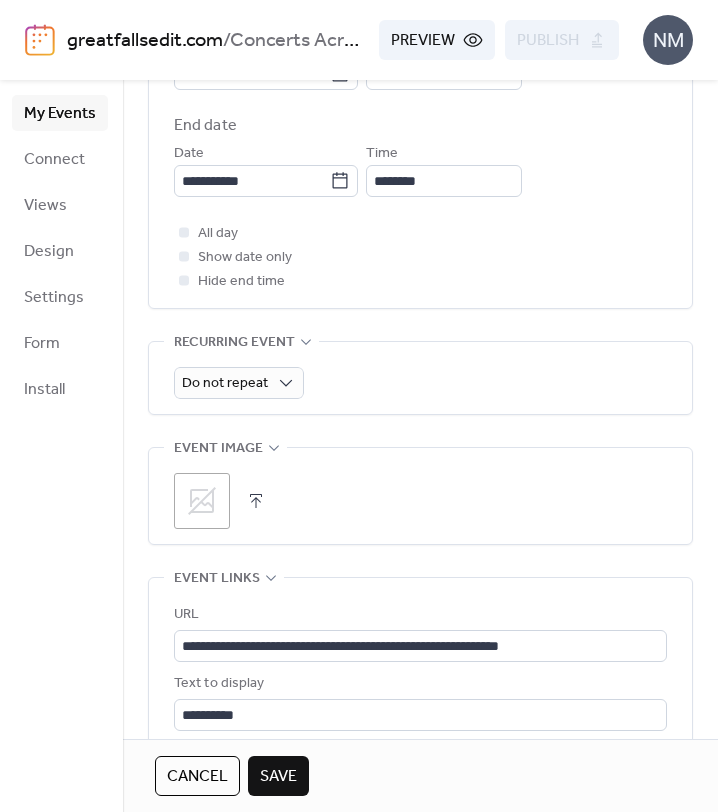 click on "**********" at bounding box center (420, 250) 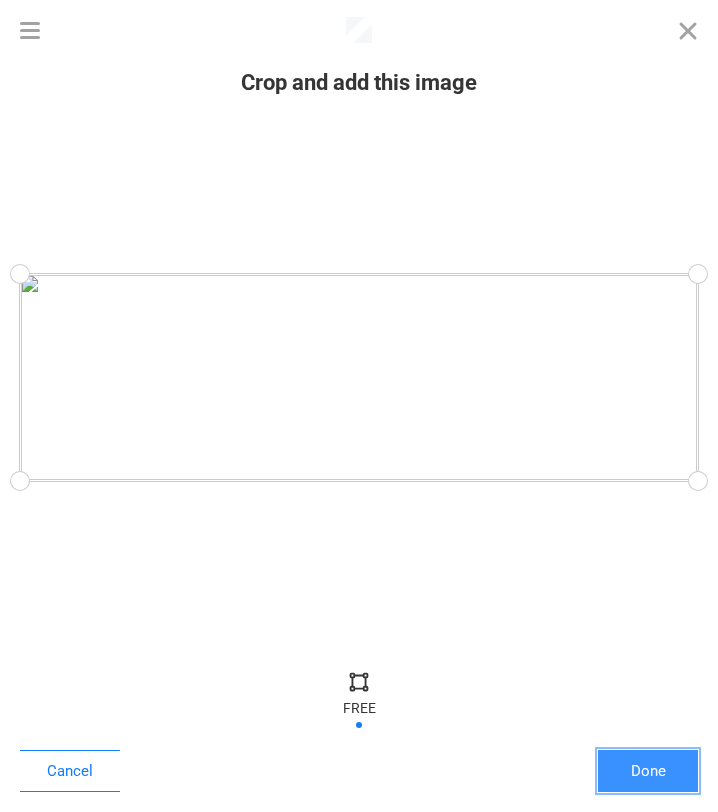 click on "Done" at bounding box center (648, 771) 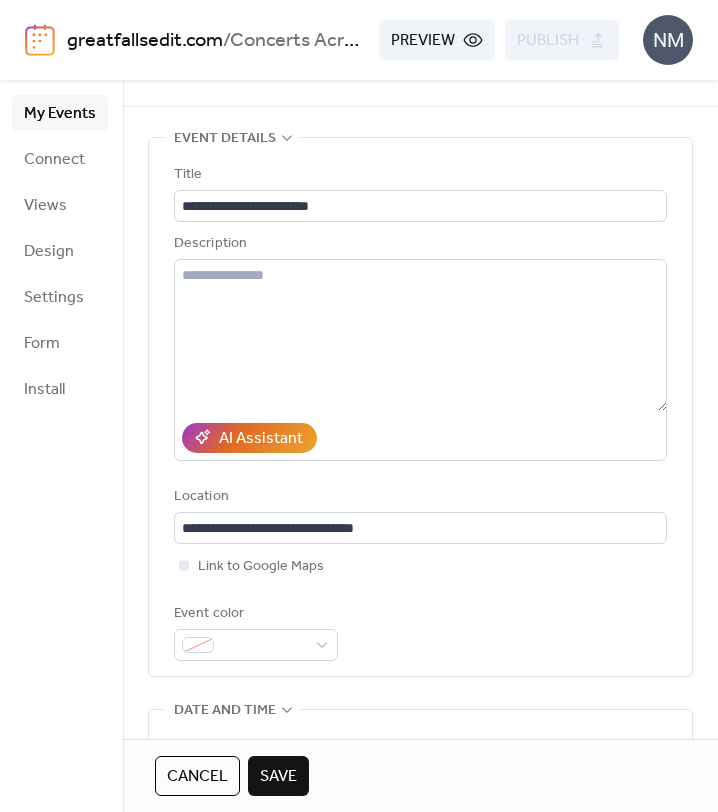scroll, scrollTop: 53, scrollLeft: 0, axis: vertical 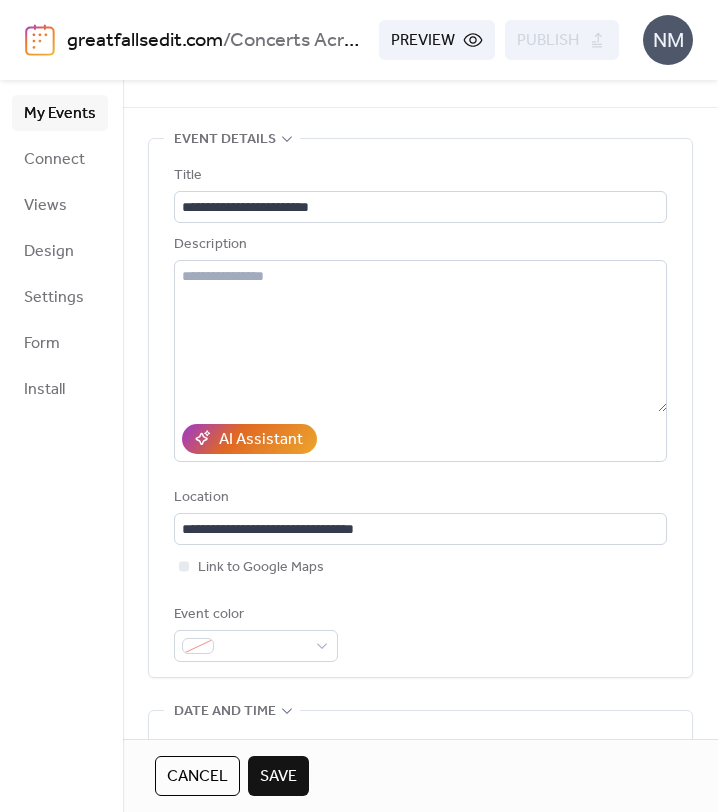 click on "Save" at bounding box center (278, 777) 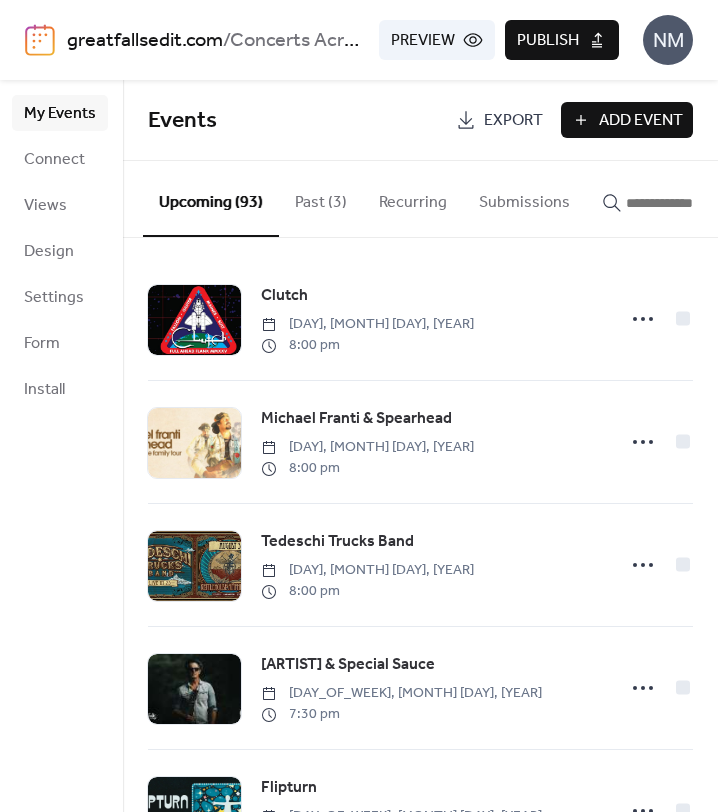 click on "Publish" at bounding box center [562, 40] 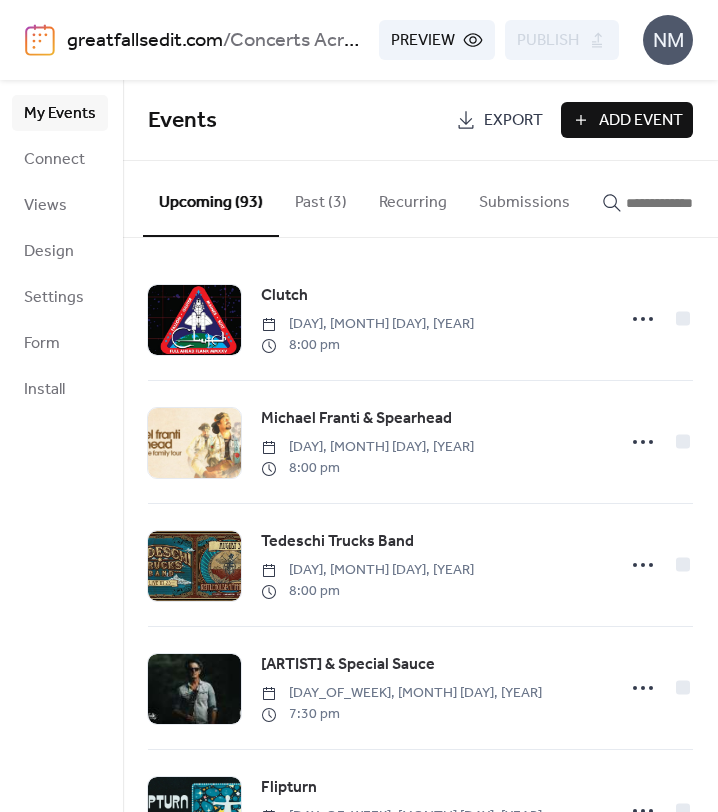 click on "Add Event" at bounding box center [641, 121] 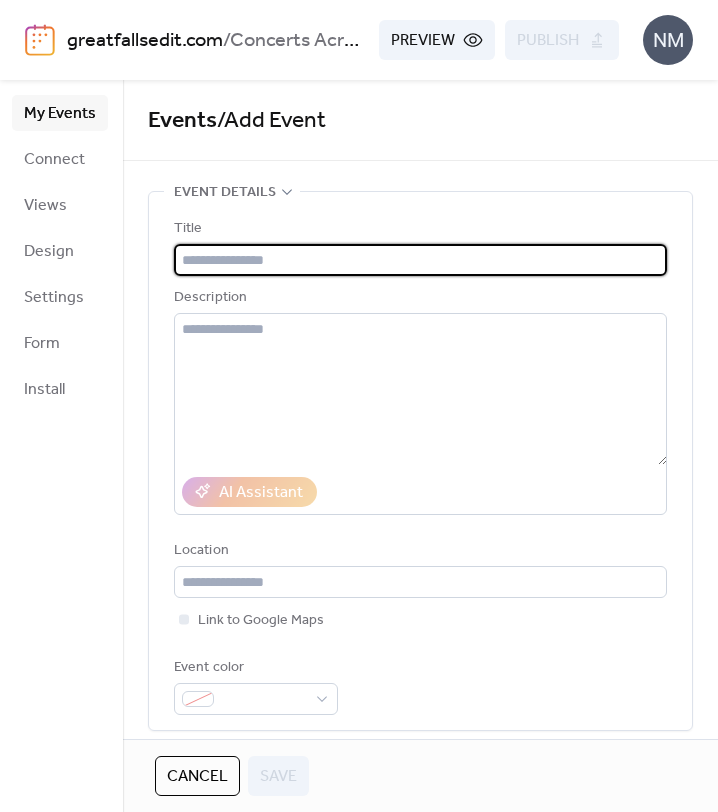 paste on "*******" 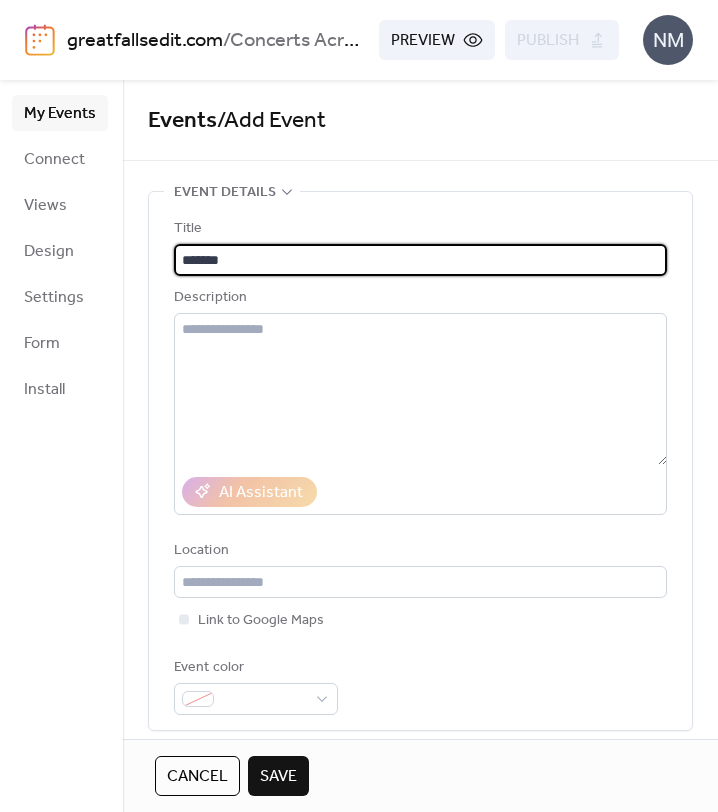type on "*******" 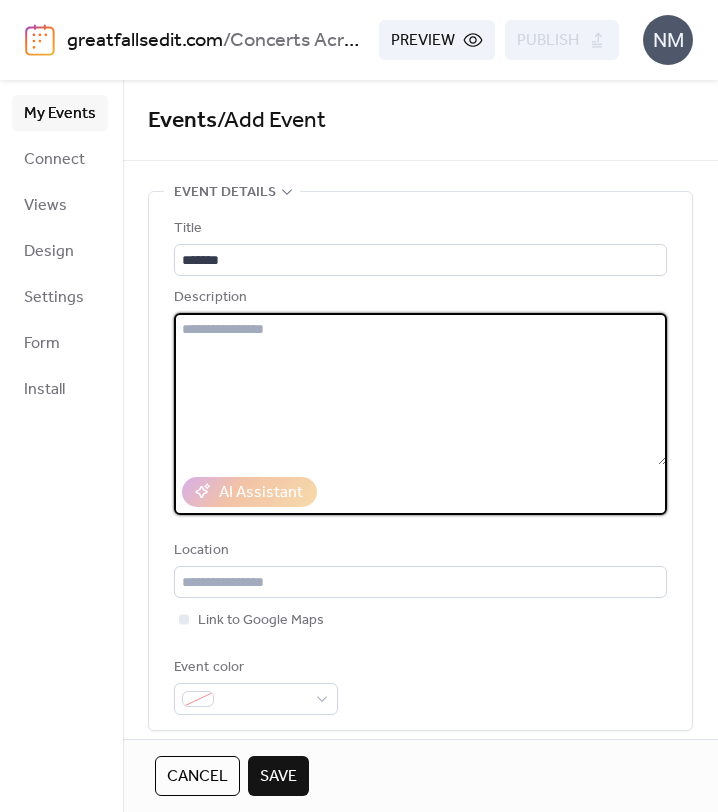 click at bounding box center (420, 389) 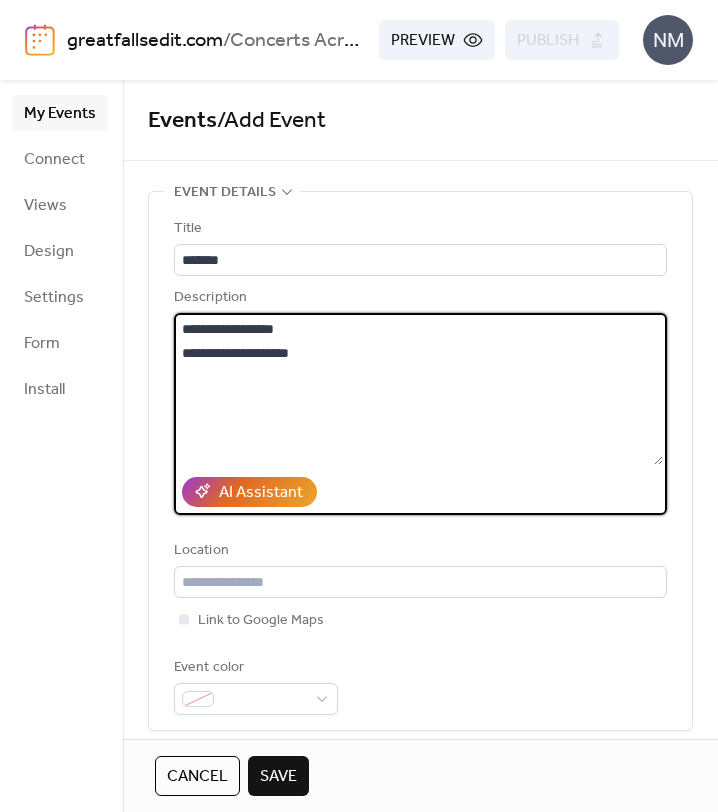 scroll, scrollTop: 98, scrollLeft: 0, axis: vertical 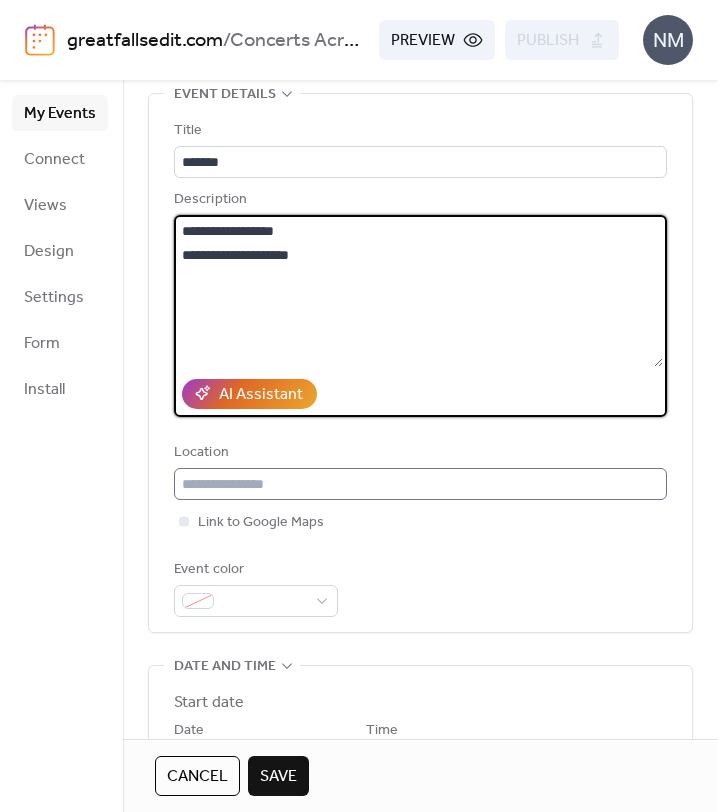 type on "**********" 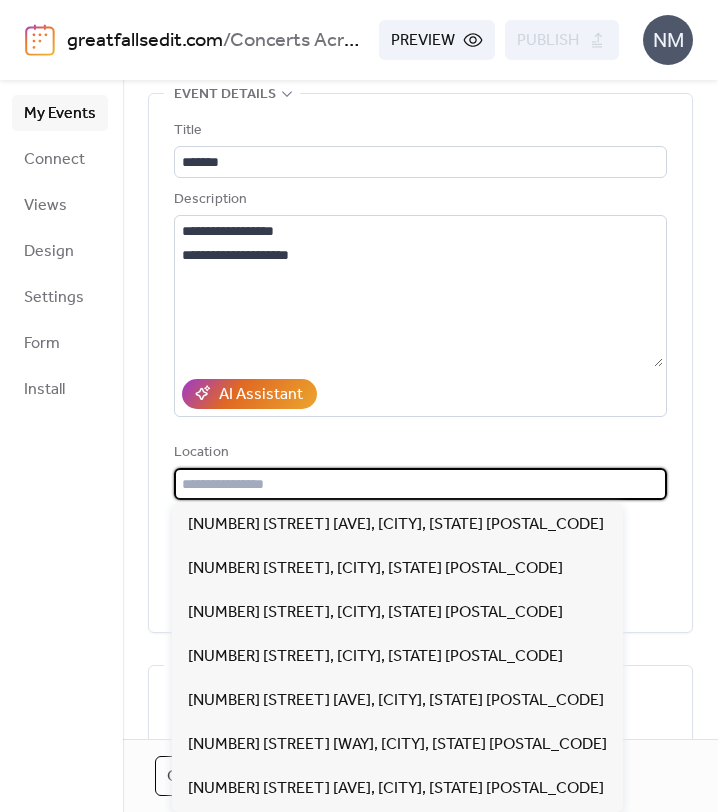 click at bounding box center [420, 484] 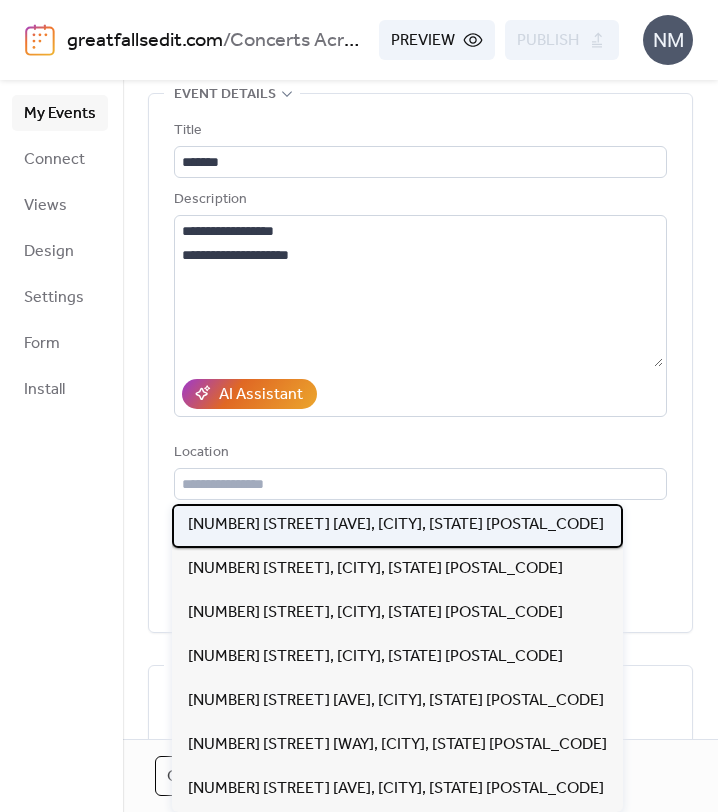 click on "[NUMBER] [STREET] [AVE], [CITY], [STATE] [POSTAL_CODE]" at bounding box center (396, 525) 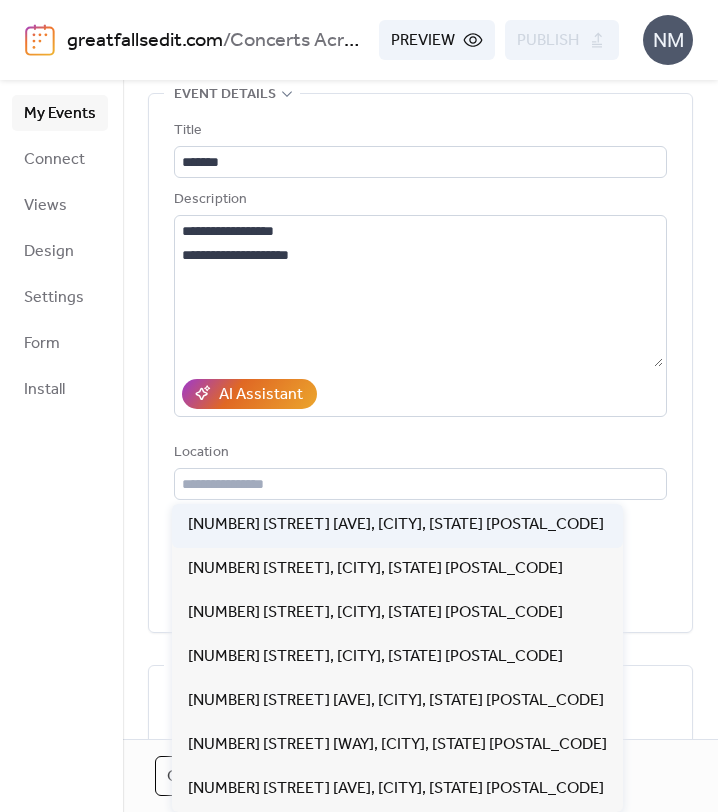 type on "**********" 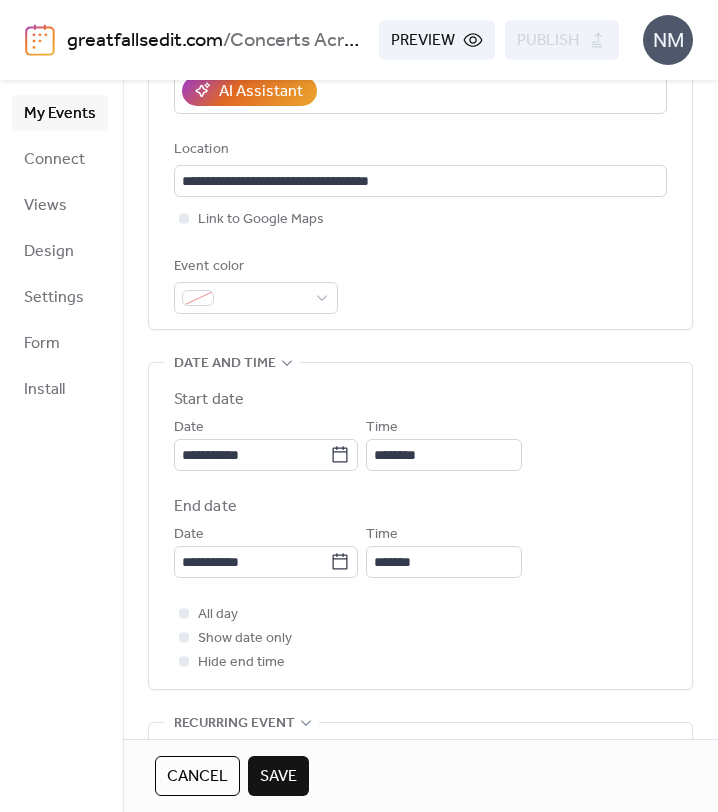 scroll, scrollTop: 434, scrollLeft: 0, axis: vertical 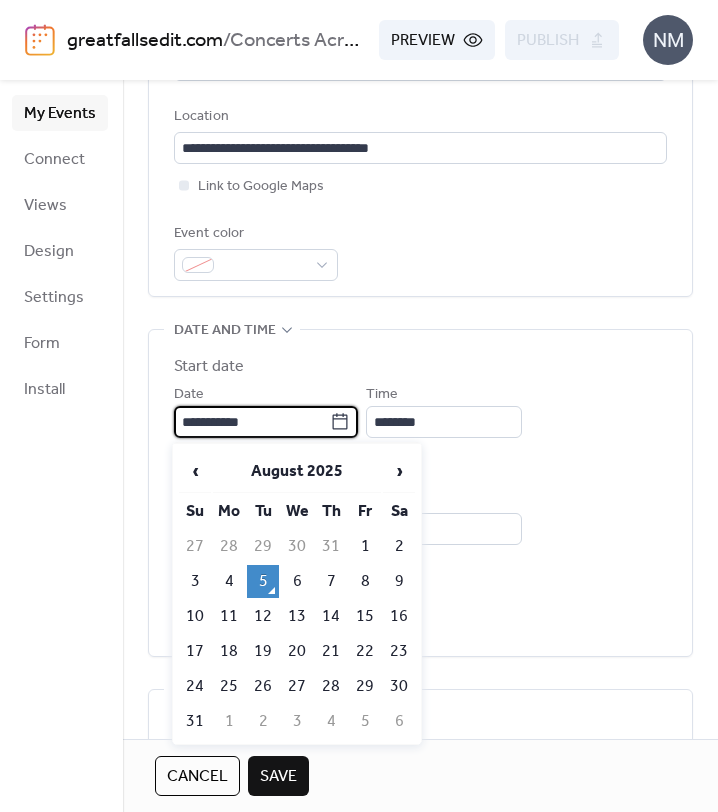 click on "**********" at bounding box center (252, 422) 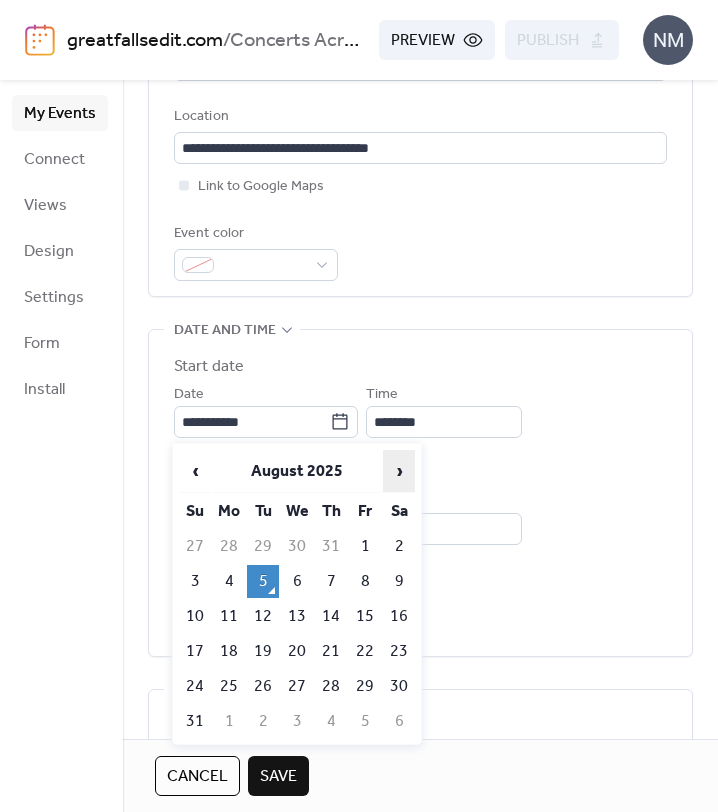 click on "›" at bounding box center (399, 471) 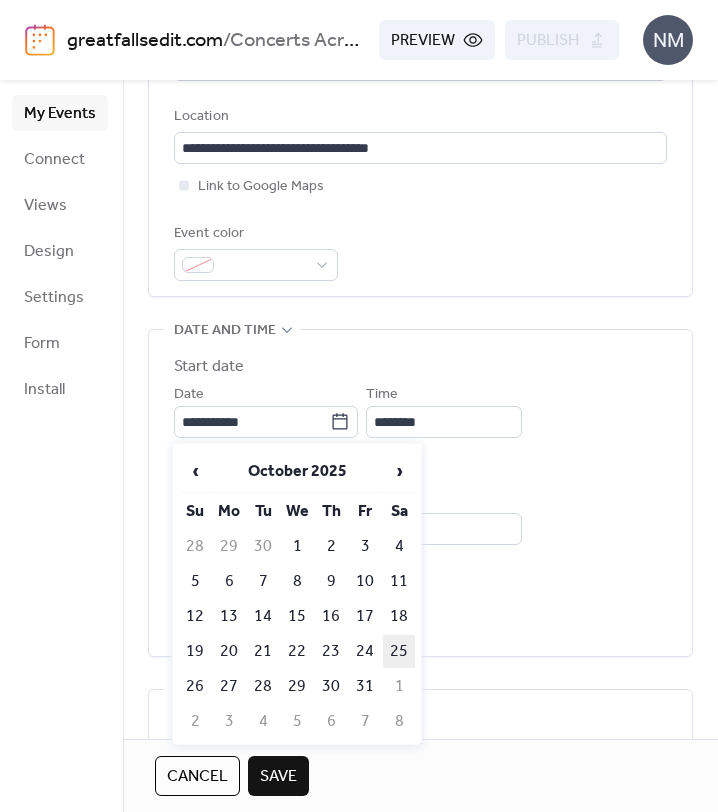 click on "25" at bounding box center [399, 651] 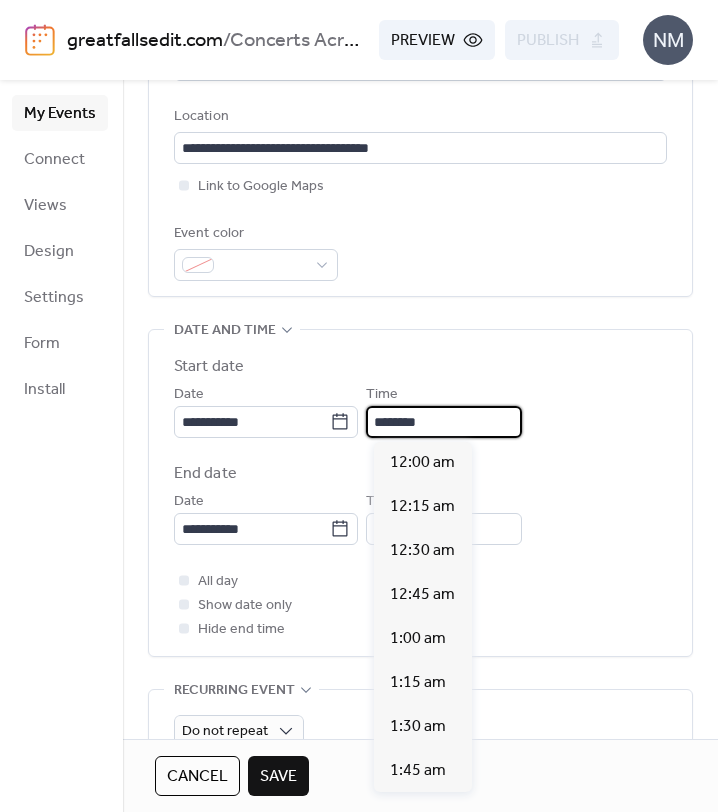 click on "********" at bounding box center (444, 422) 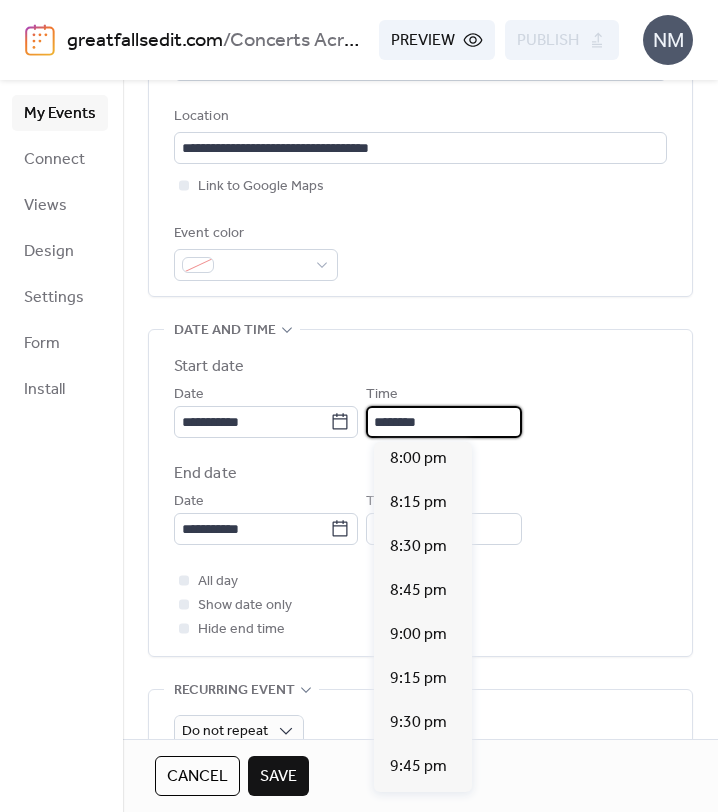 scroll, scrollTop: 3531, scrollLeft: 0, axis: vertical 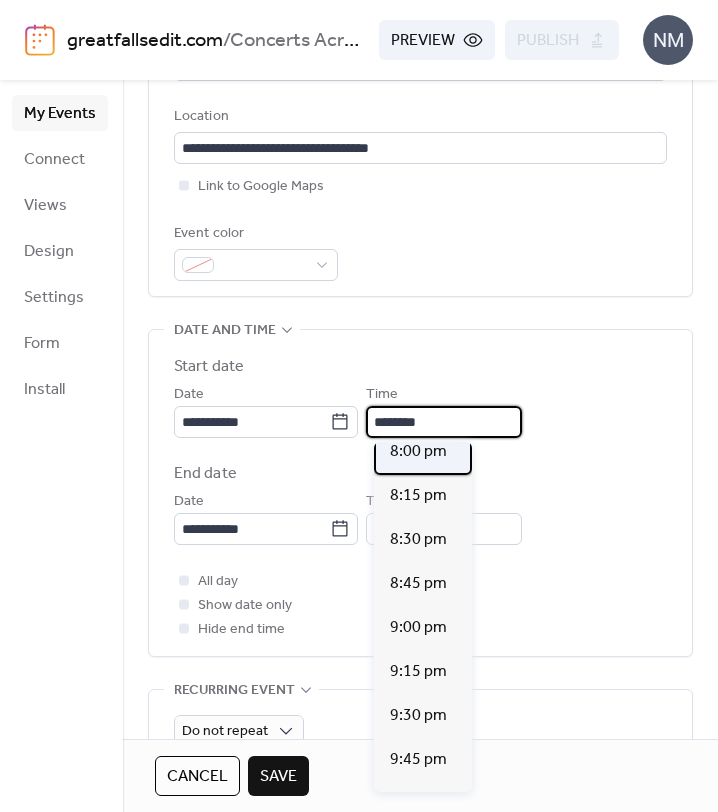 click on "8:00 pm" at bounding box center (418, 452) 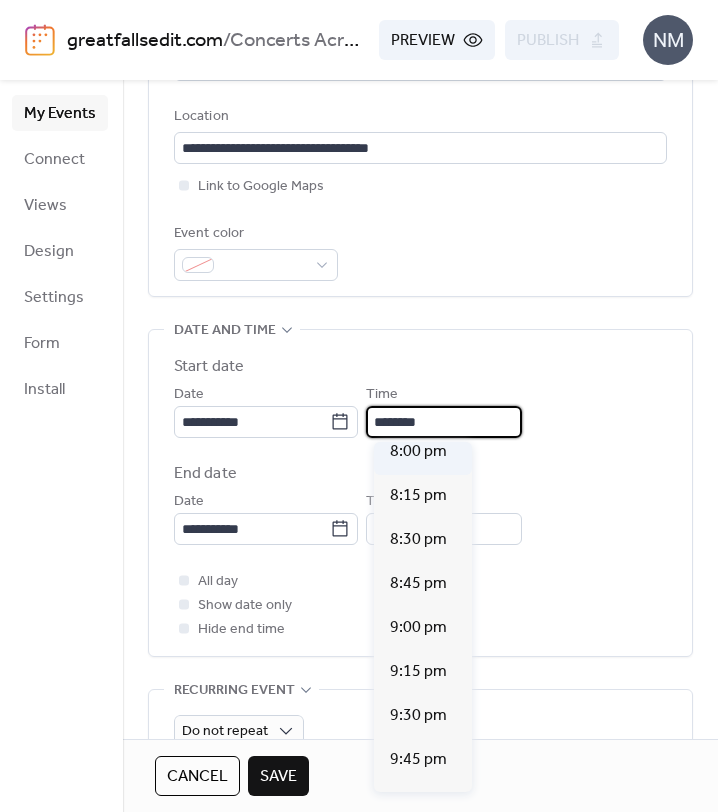 type on "*******" 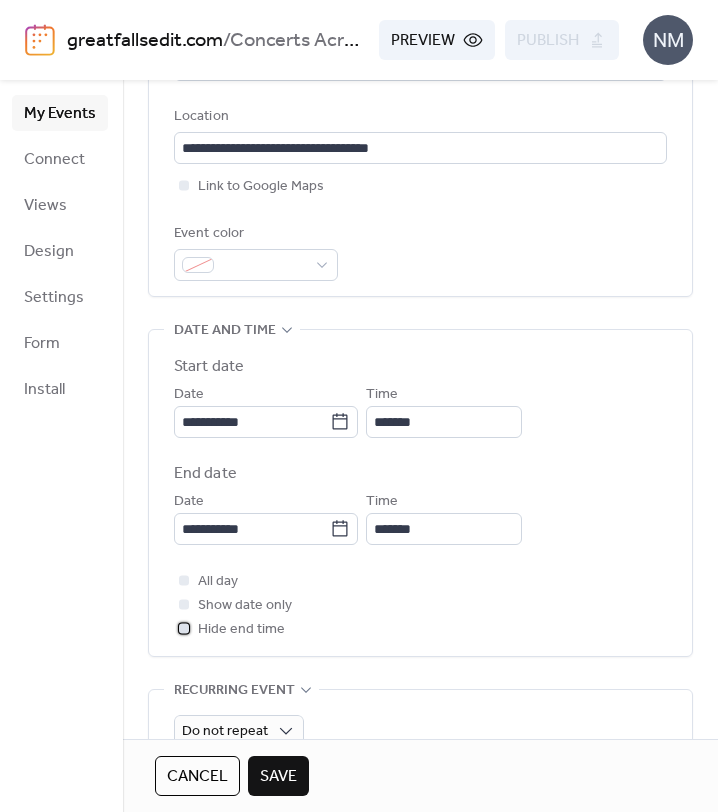 click on "Hide end time" at bounding box center (241, 630) 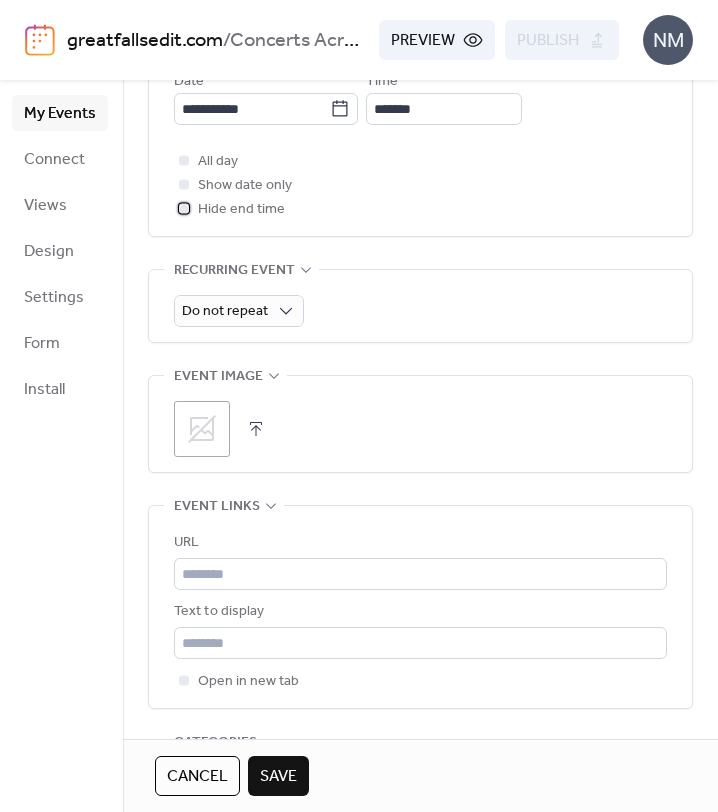 scroll, scrollTop: 862, scrollLeft: 0, axis: vertical 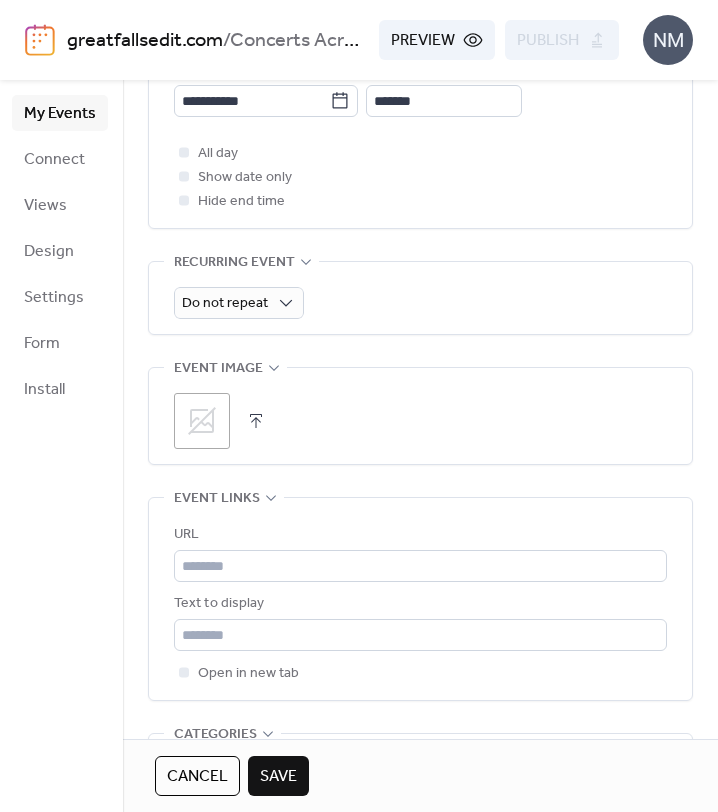 click on ";" at bounding box center (202, 421) 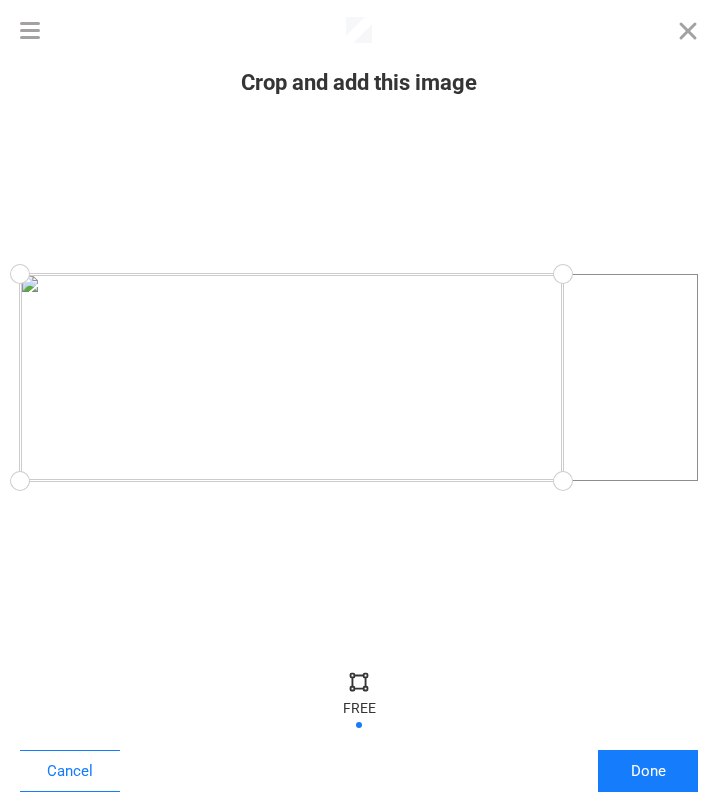 drag, startPoint x: 697, startPoint y: 478, endPoint x: 563, endPoint y: 488, distance: 134.37262 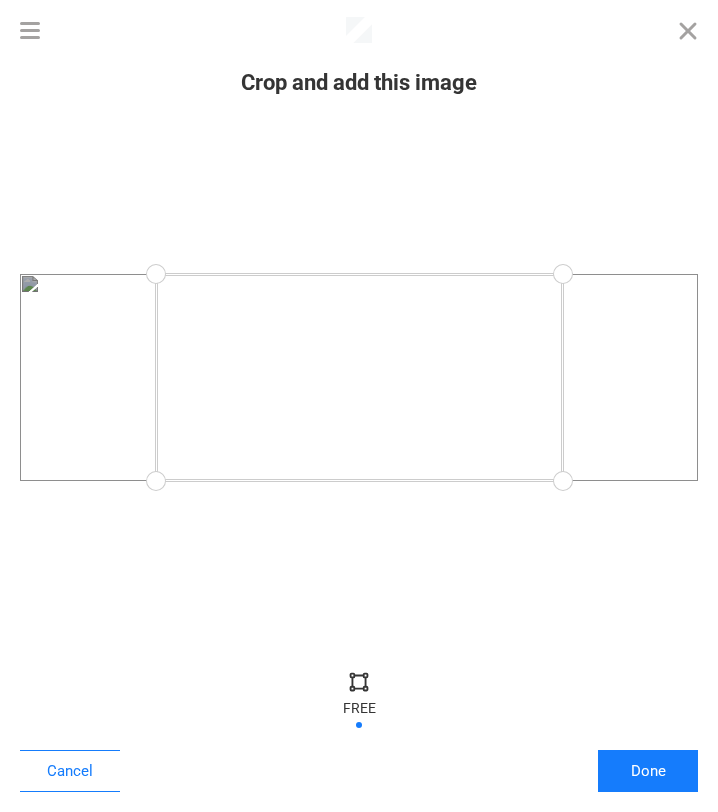 drag, startPoint x: 21, startPoint y: 480, endPoint x: 154, endPoint y: 508, distance: 135.91542 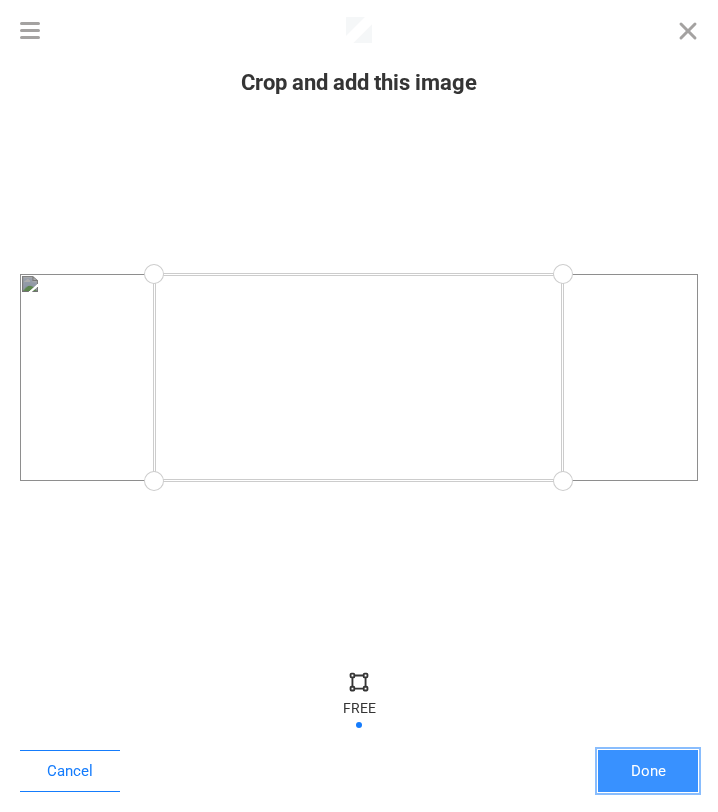 click on "Done" at bounding box center (648, 771) 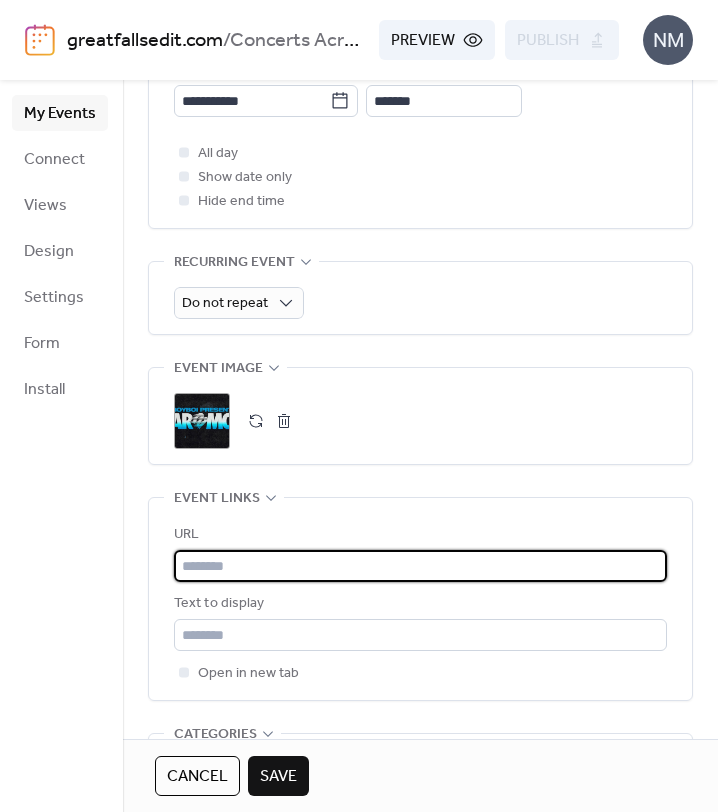 click at bounding box center [420, 566] 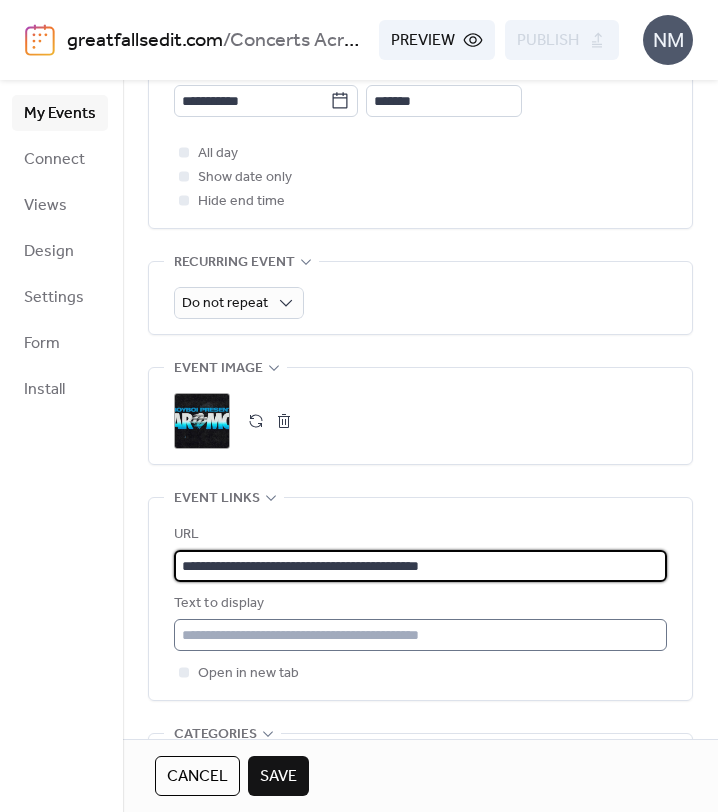 type on "**********" 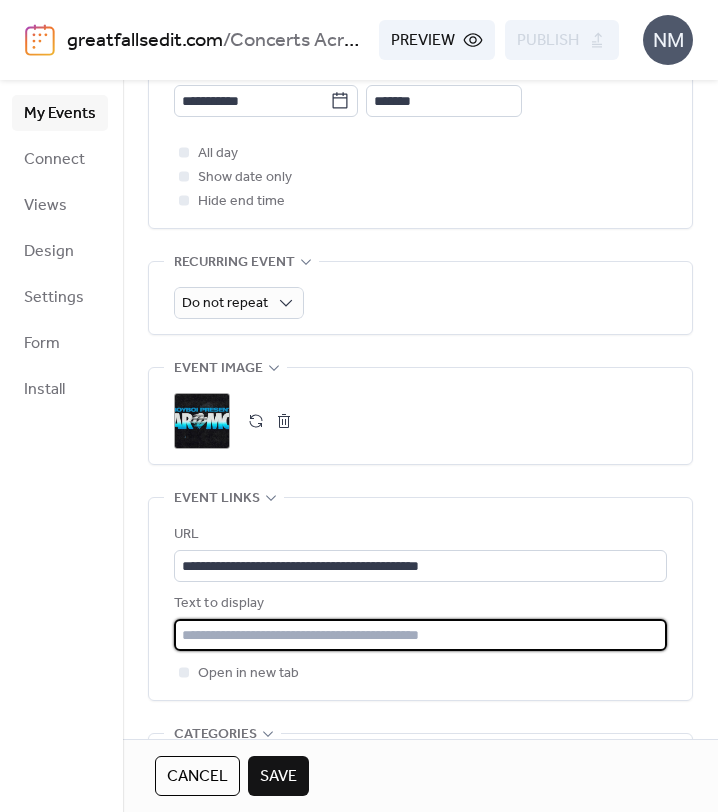 click at bounding box center [420, 635] 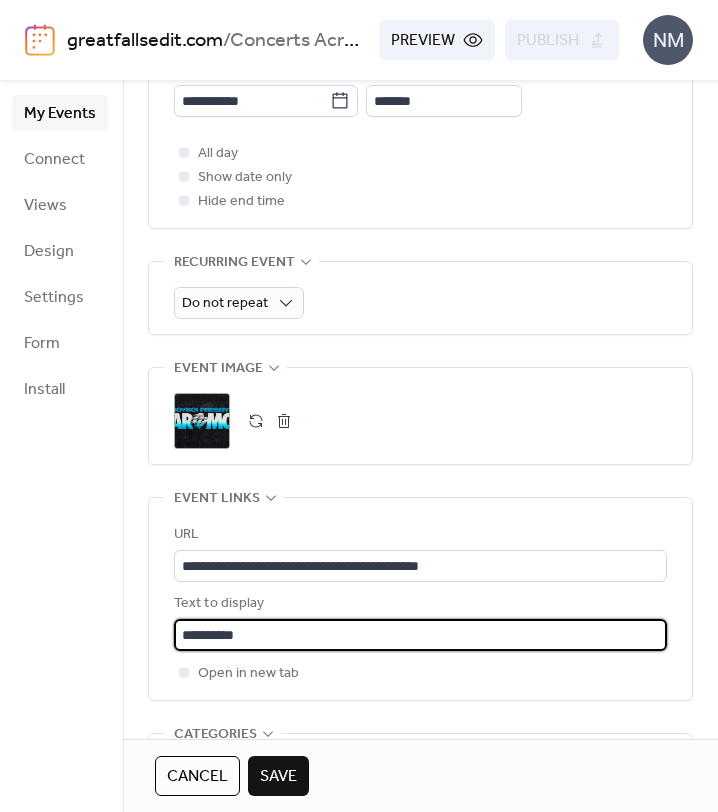 click on "**********" at bounding box center (420, 170) 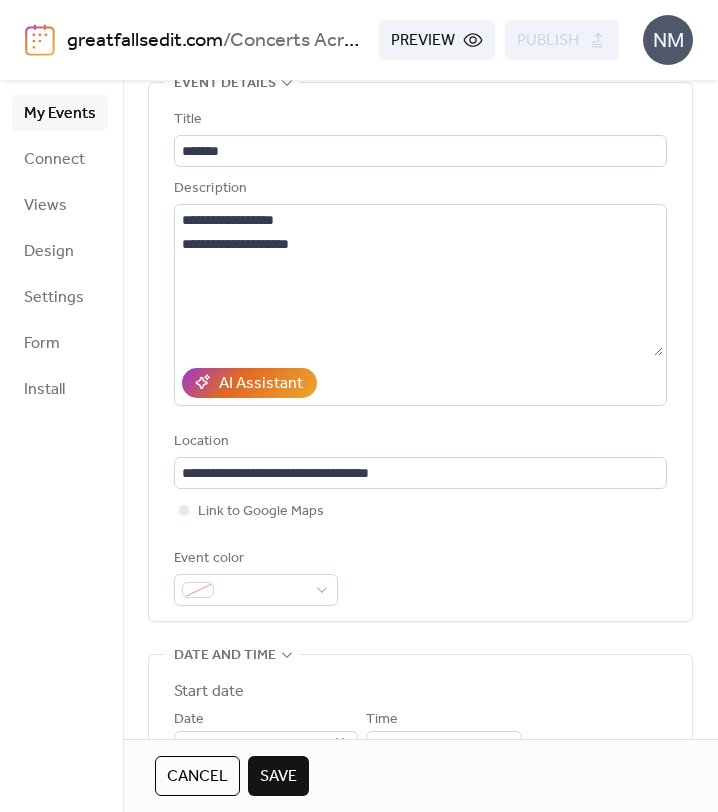 scroll, scrollTop: 0, scrollLeft: 0, axis: both 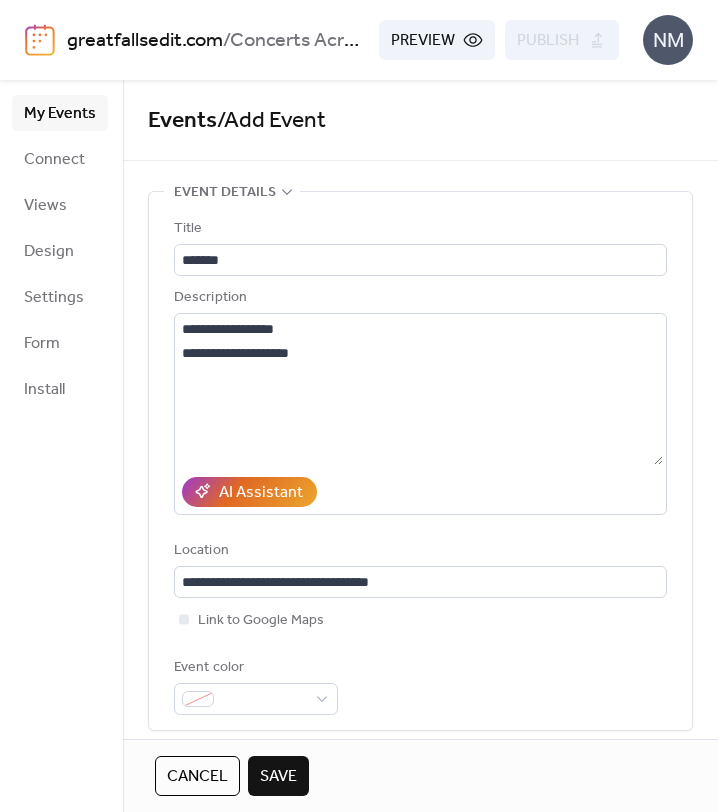 click on "Save" at bounding box center [278, 777] 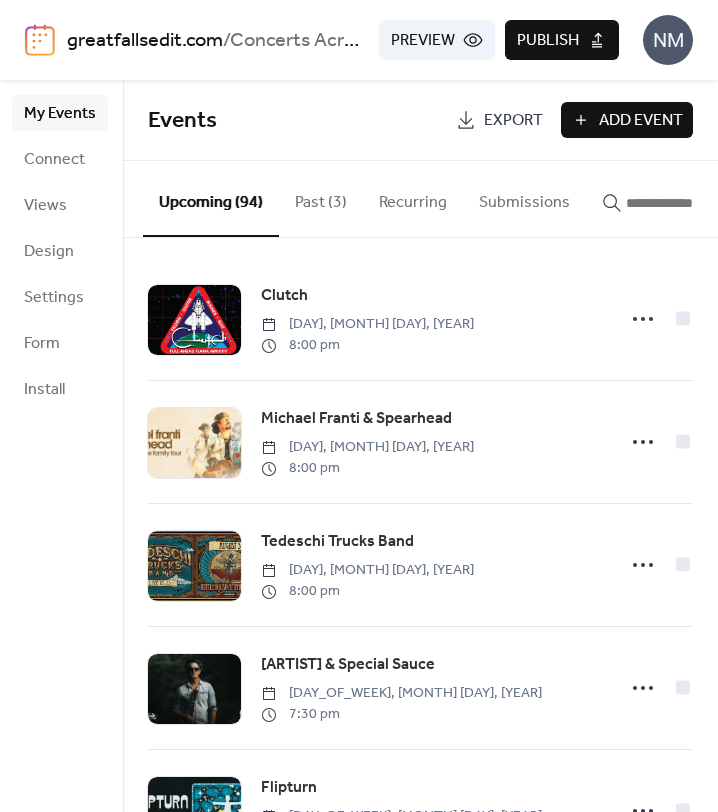 click on "Publish" at bounding box center [548, 41] 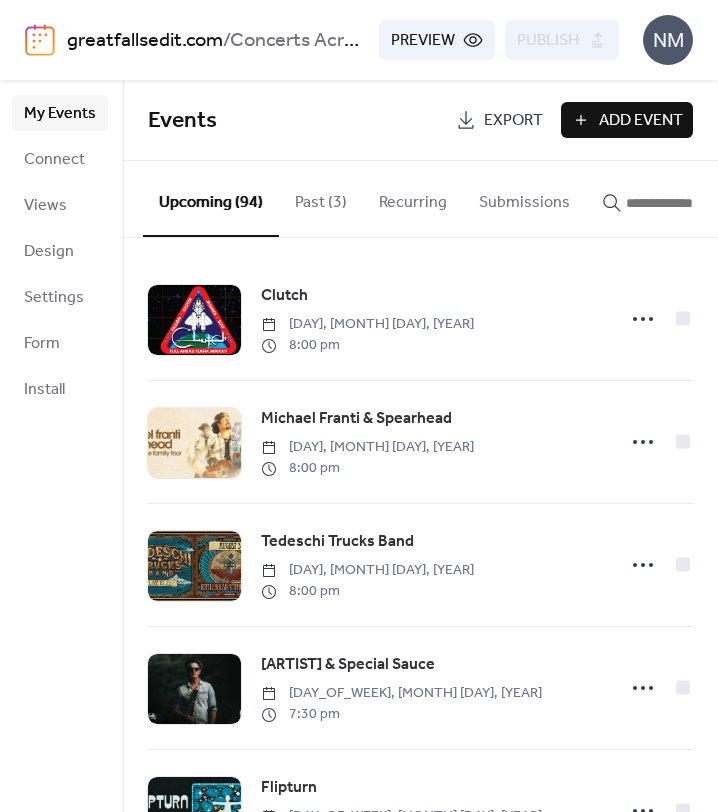 click on "Add Event" at bounding box center (641, 121) 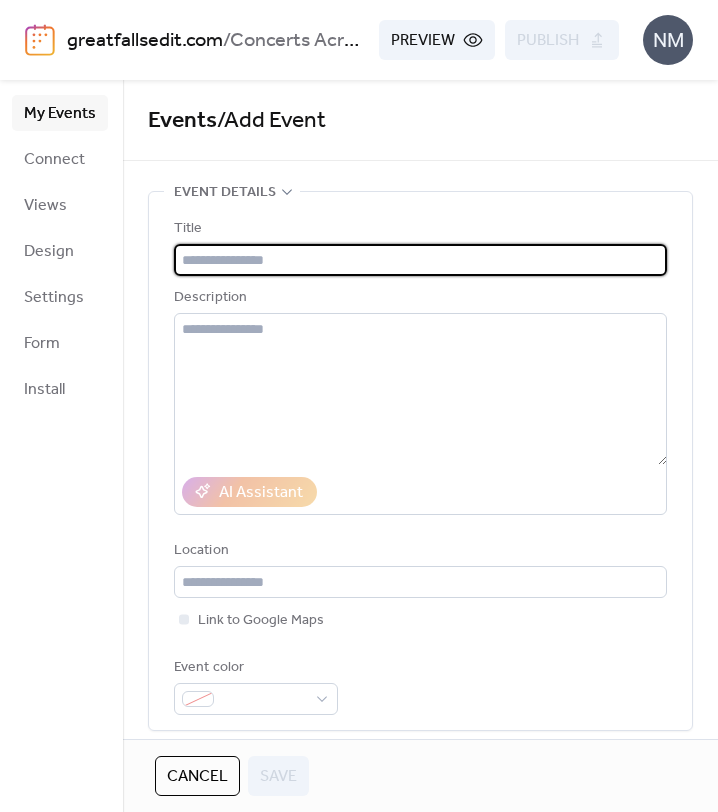 paste on "**********" 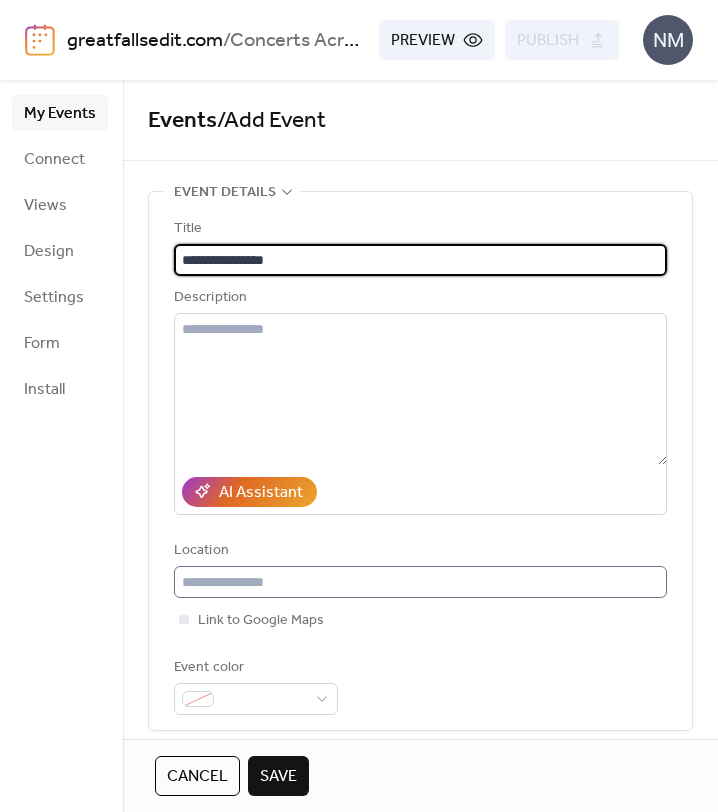 type on "**********" 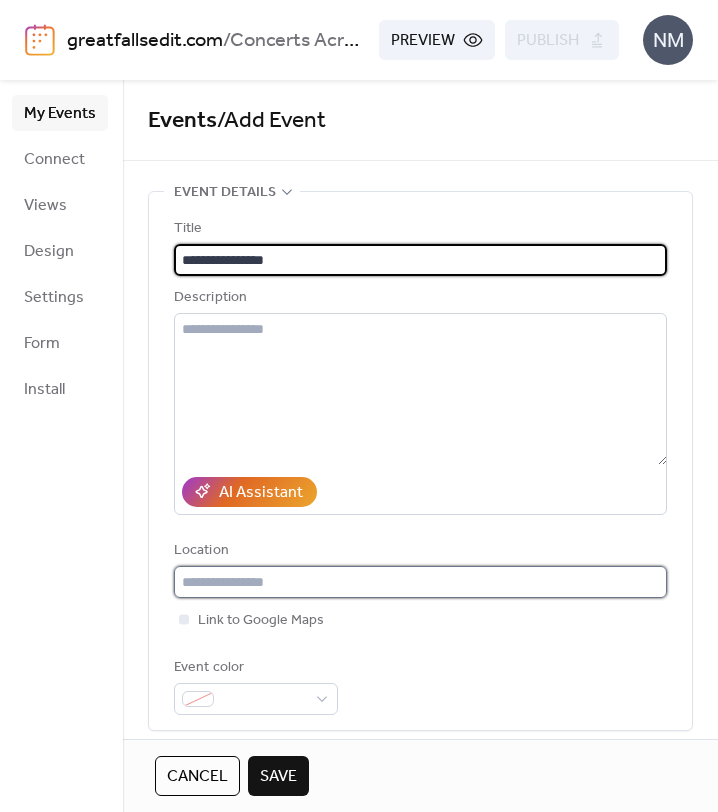 click at bounding box center (420, 582) 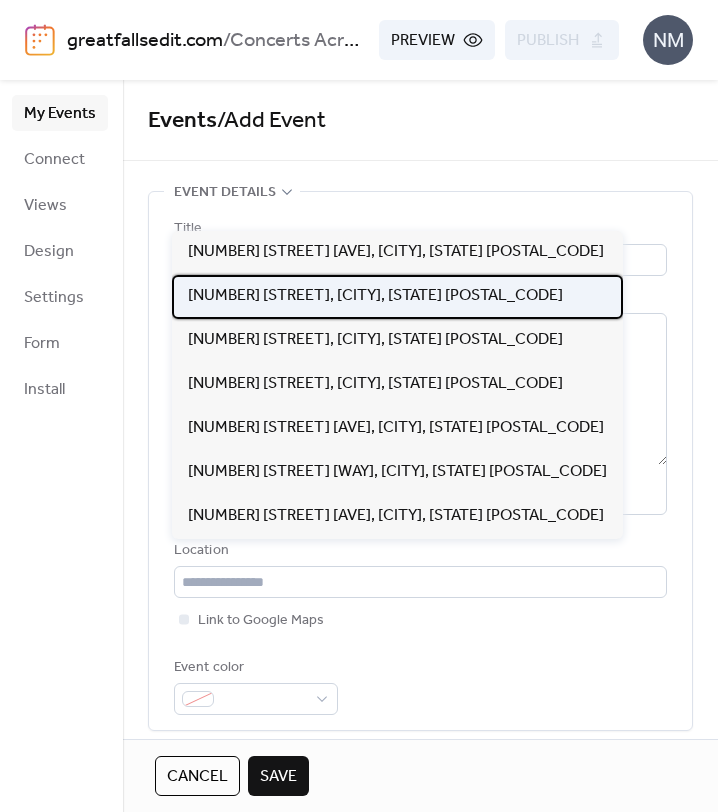 click on "[NUMBER] [STREET], [CITY], [STATE] [POSTAL_CODE]" at bounding box center [375, 296] 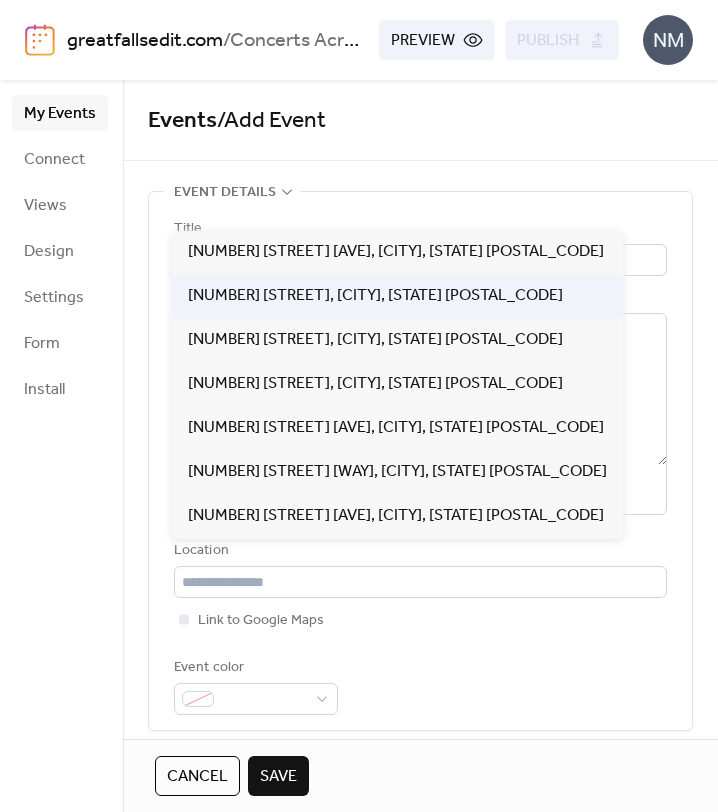 type on "**********" 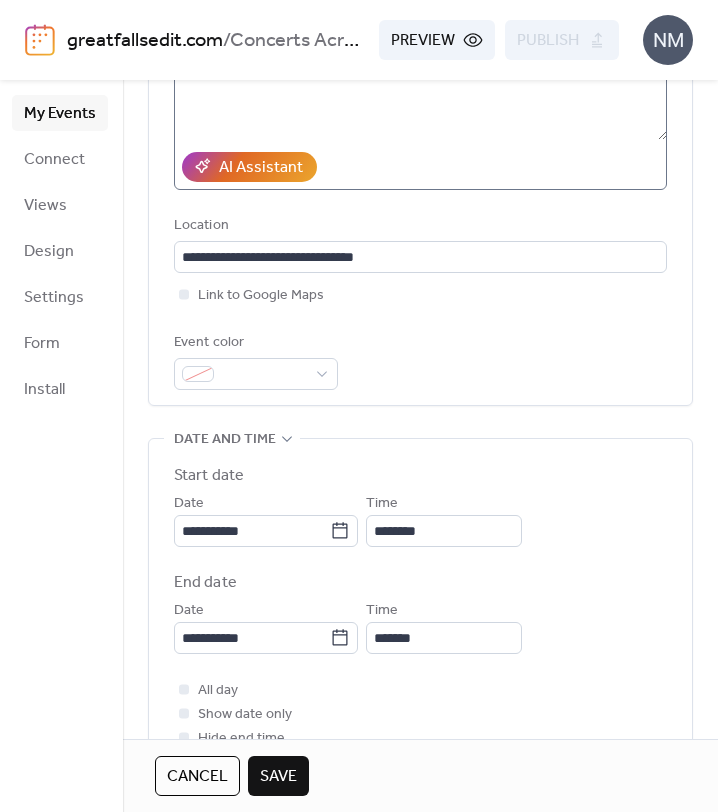 scroll, scrollTop: 354, scrollLeft: 0, axis: vertical 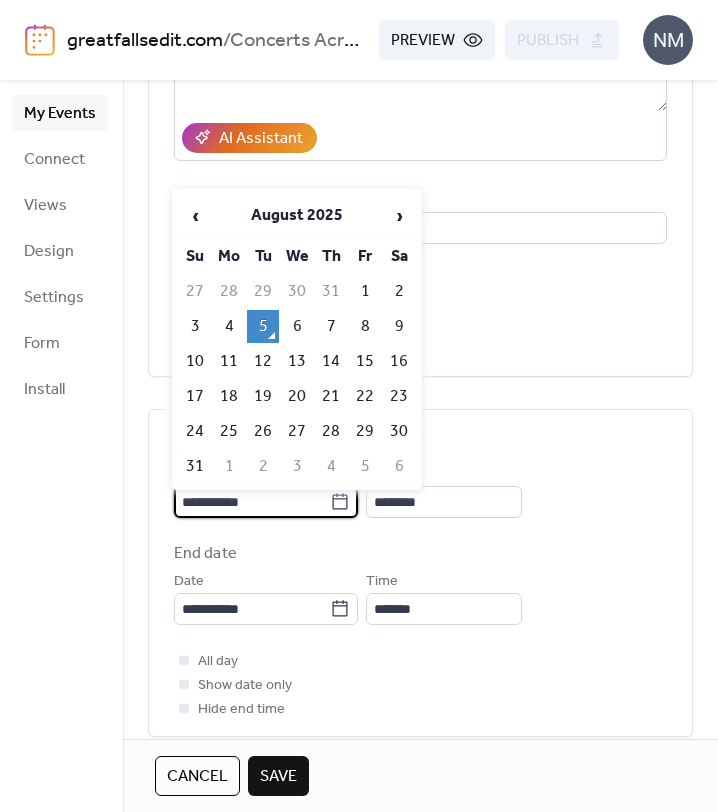 click on "**********" at bounding box center [252, 502] 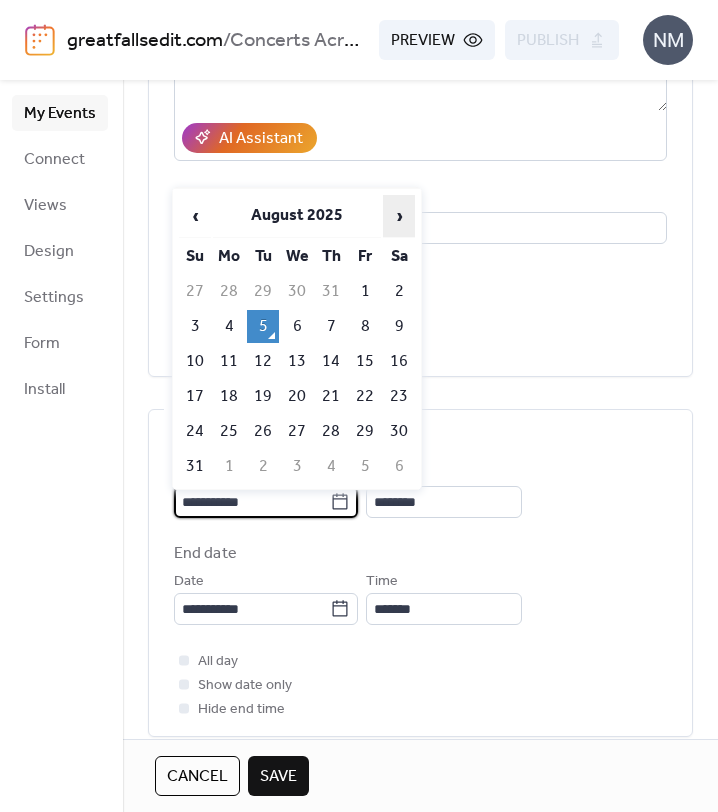 click on "›" at bounding box center (399, 216) 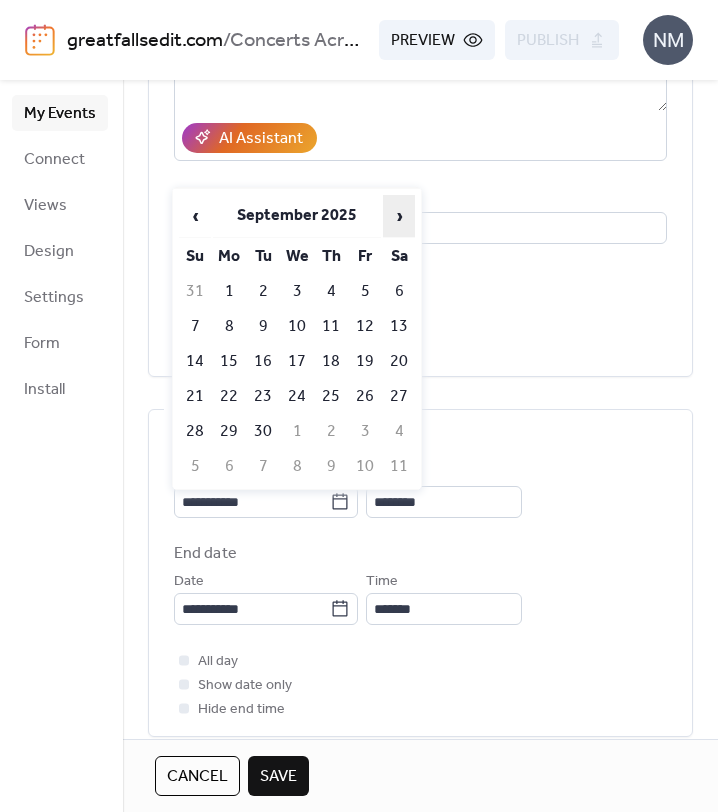 click on "›" at bounding box center [399, 216] 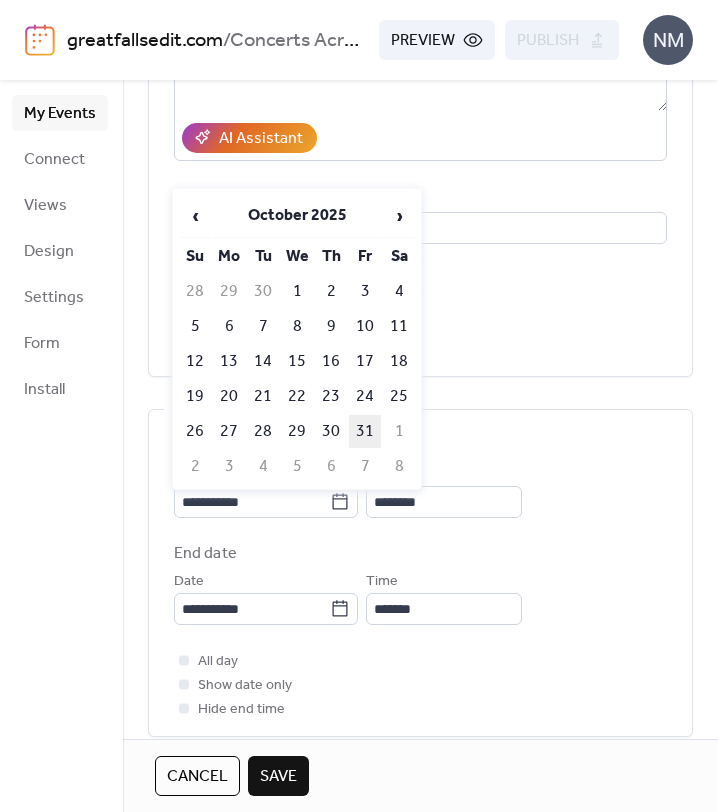 click on "31" at bounding box center (365, 431) 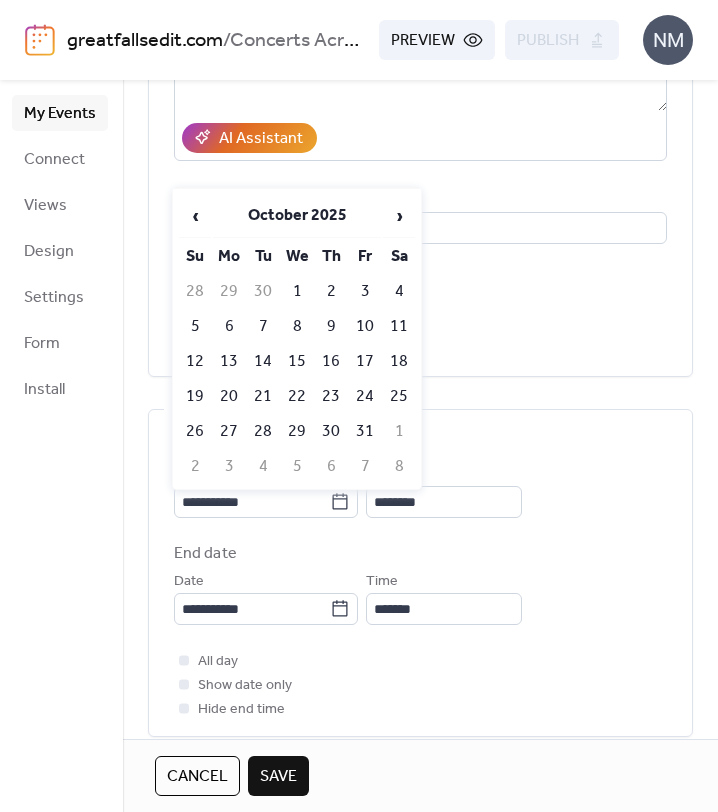 type on "**********" 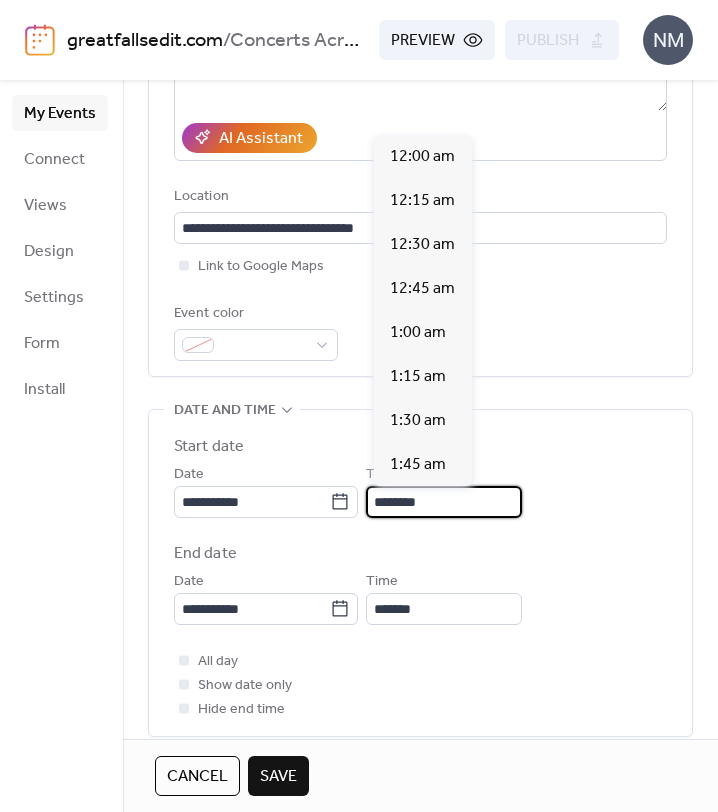 click on "********" at bounding box center (444, 502) 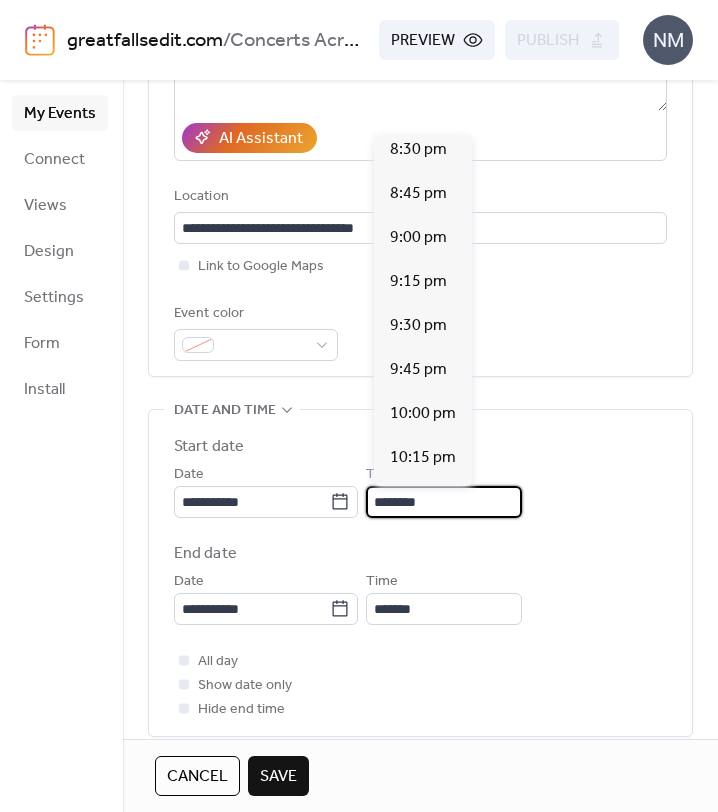 scroll, scrollTop: 3744, scrollLeft: 0, axis: vertical 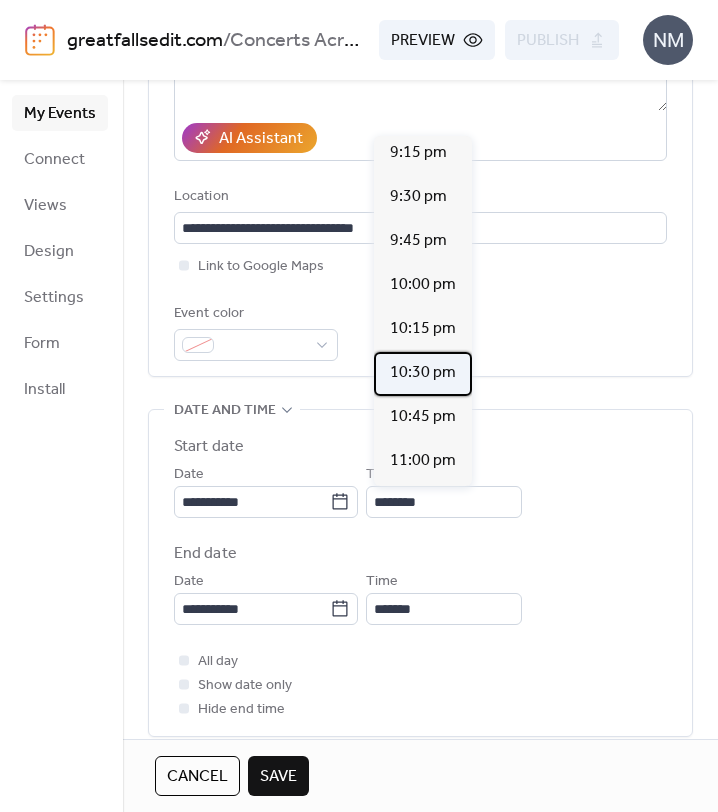 click on "10:30 pm" at bounding box center [423, 373] 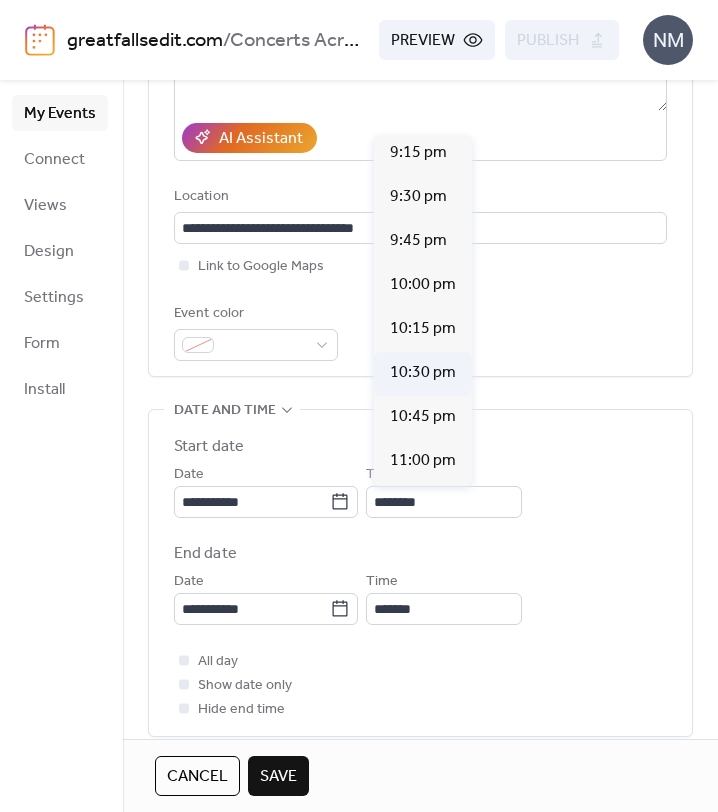 type on "********" 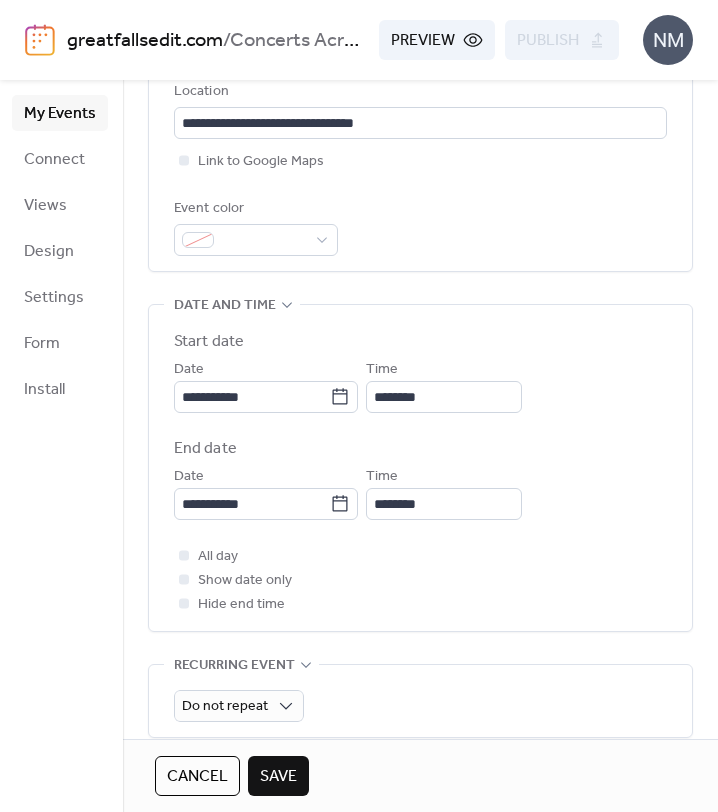 scroll, scrollTop: 476, scrollLeft: 0, axis: vertical 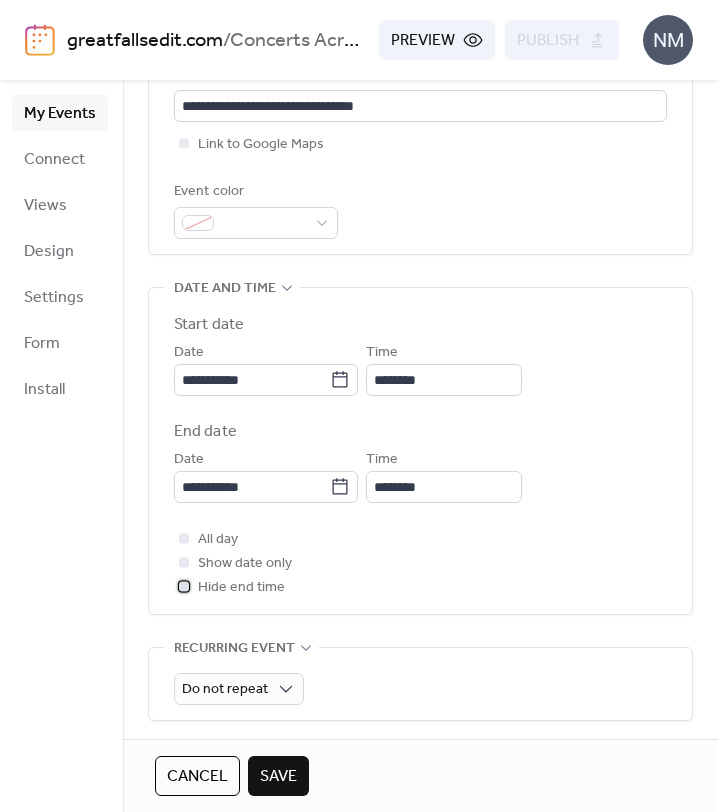 click on "Hide end time" at bounding box center (241, 588) 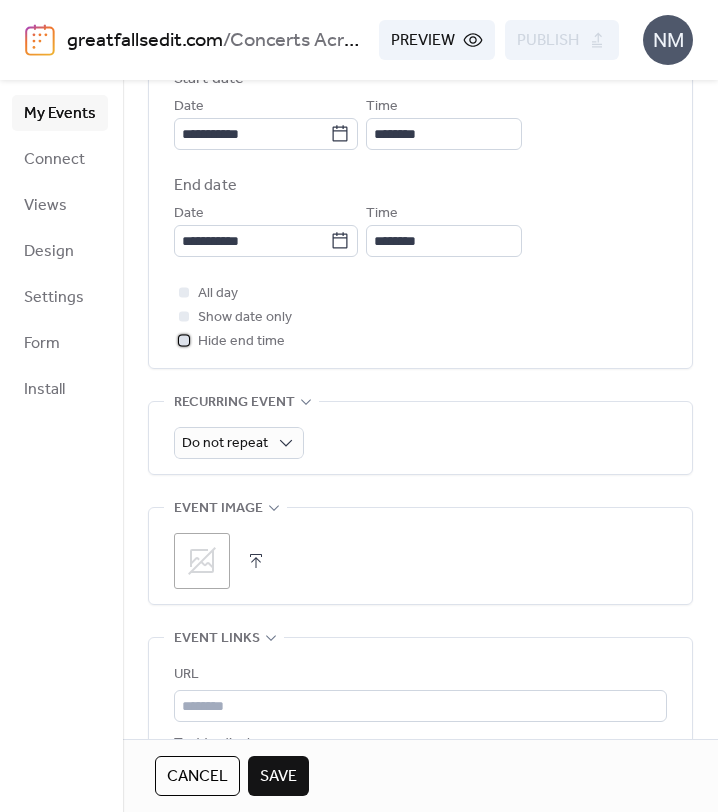 scroll, scrollTop: 743, scrollLeft: 0, axis: vertical 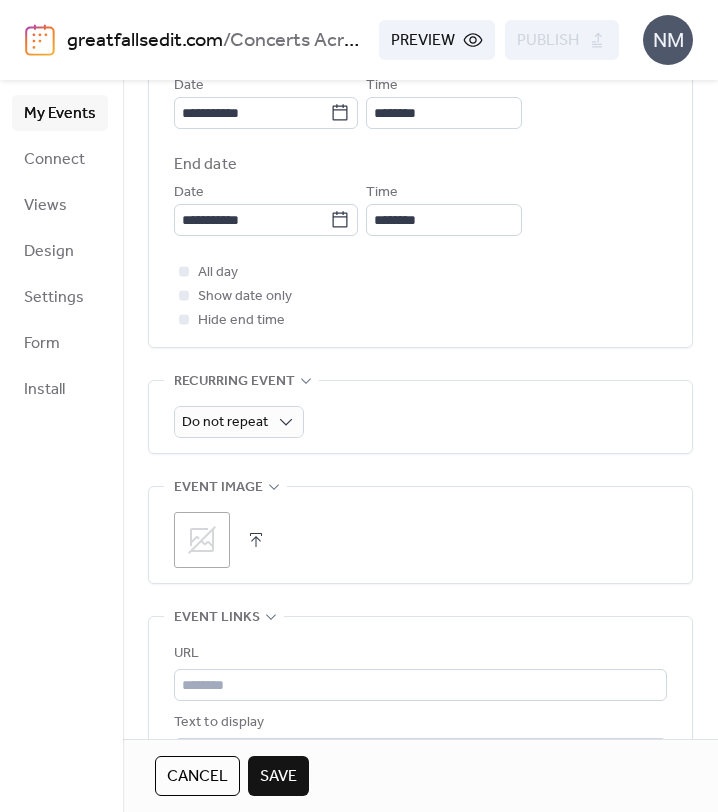 click 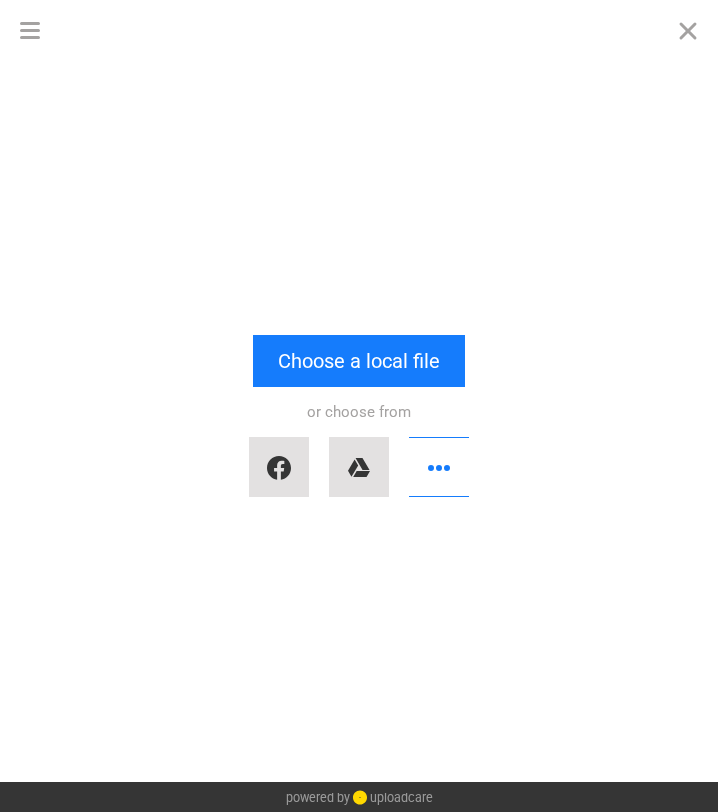 click on "Drop a file here drag & drop any files or Upload files from your computer Choose a local file or choose from" at bounding box center (359, 421) 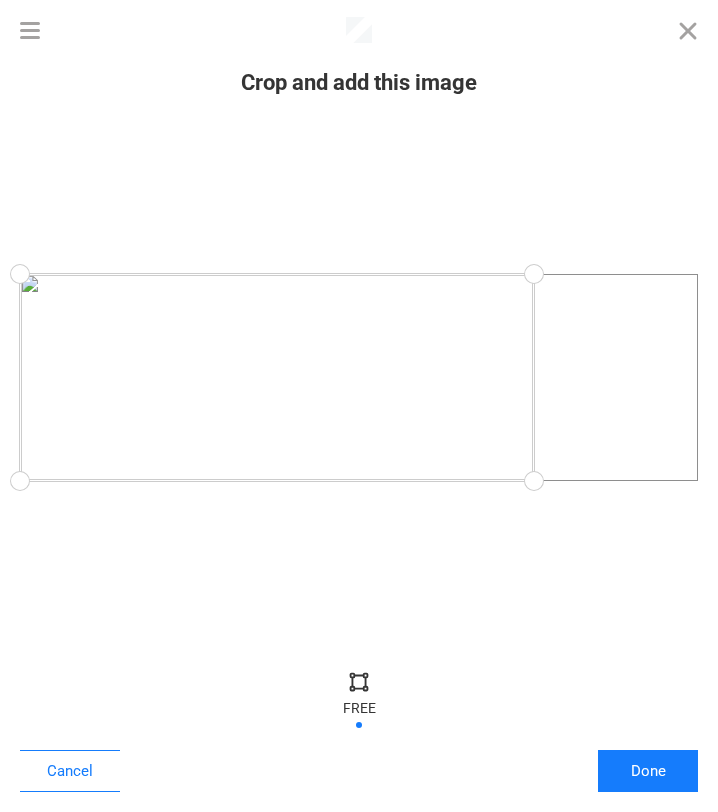 drag, startPoint x: 694, startPoint y: 484, endPoint x: 533, endPoint y: 491, distance: 161.1521 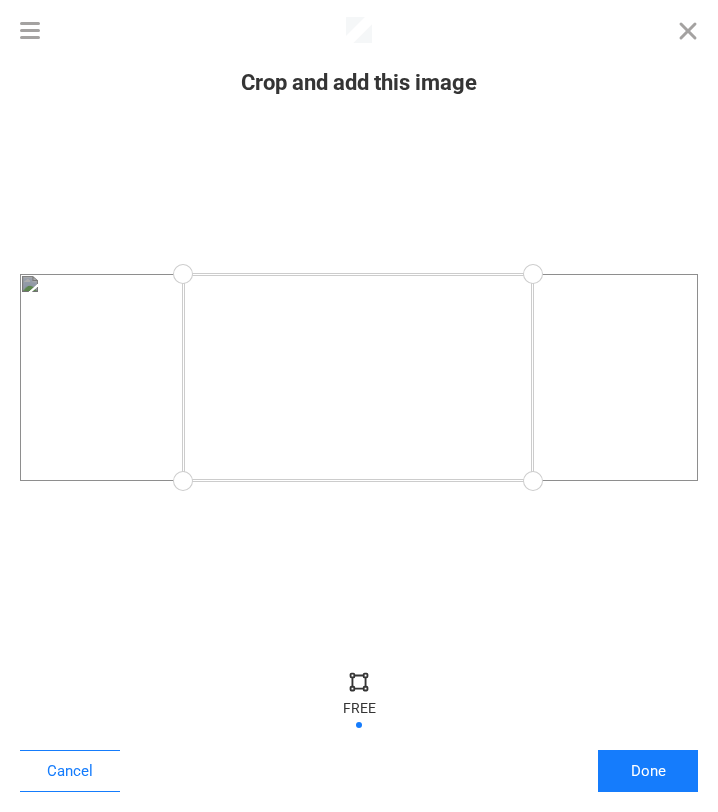 drag, startPoint x: 16, startPoint y: 478, endPoint x: 179, endPoint y: 491, distance: 163.51758 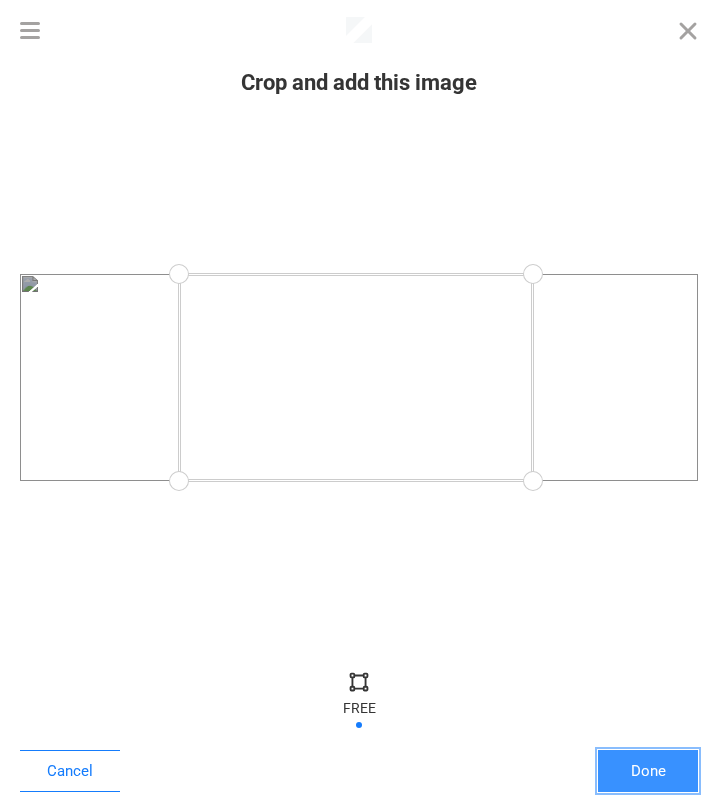 click on "Done" at bounding box center (648, 771) 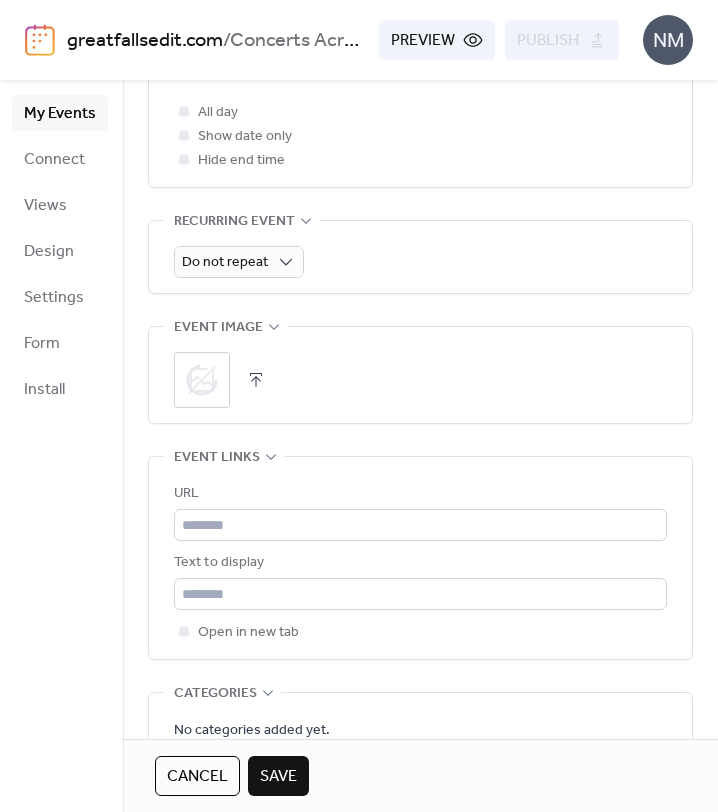scroll, scrollTop: 924, scrollLeft: 0, axis: vertical 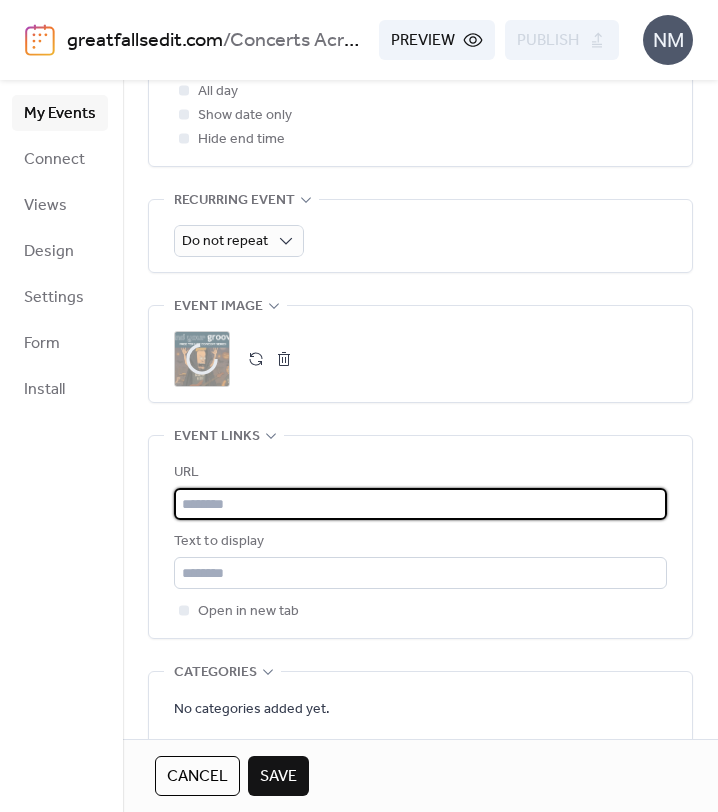 click at bounding box center (420, 504) 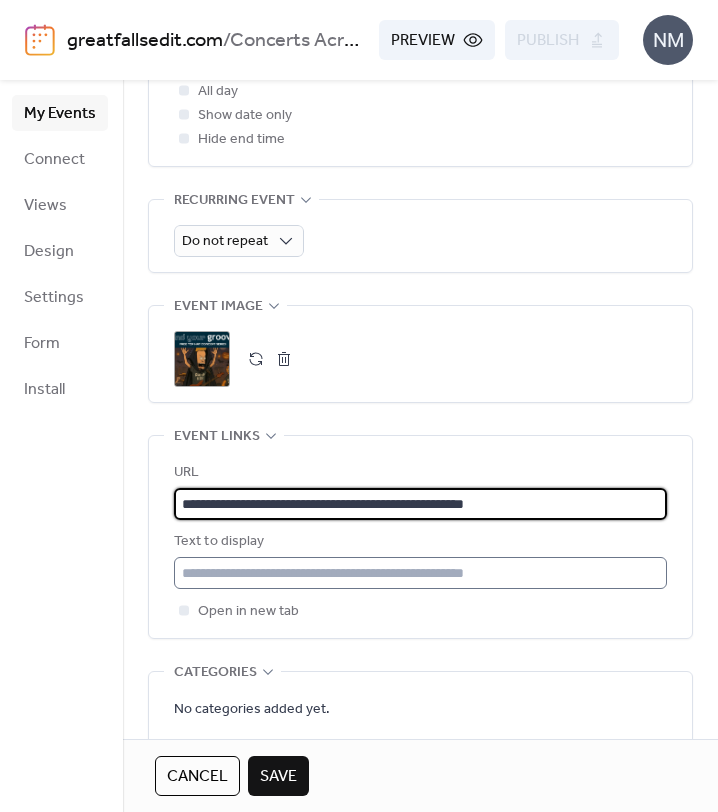 type on "**********" 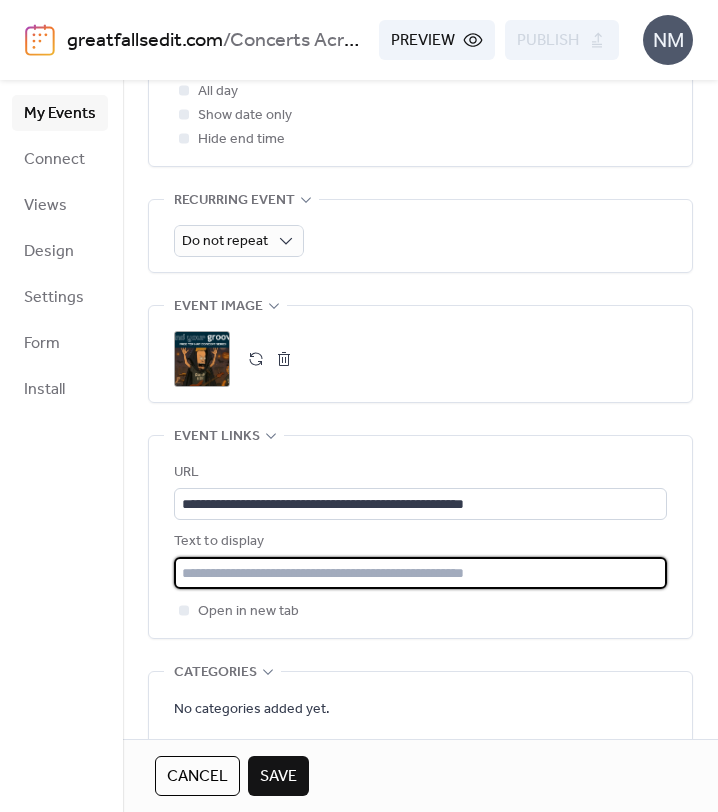 click at bounding box center [420, 573] 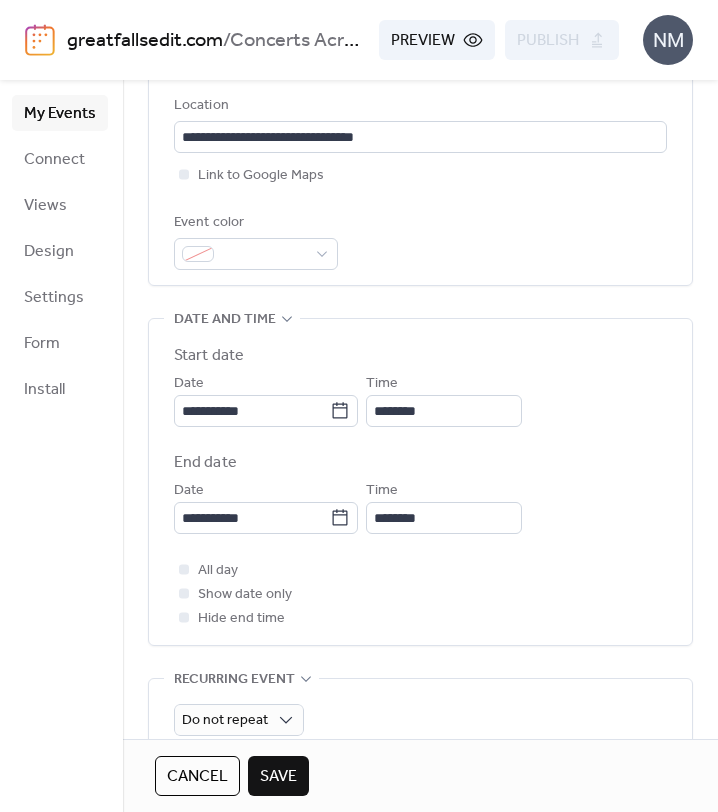 scroll, scrollTop: 472, scrollLeft: 0, axis: vertical 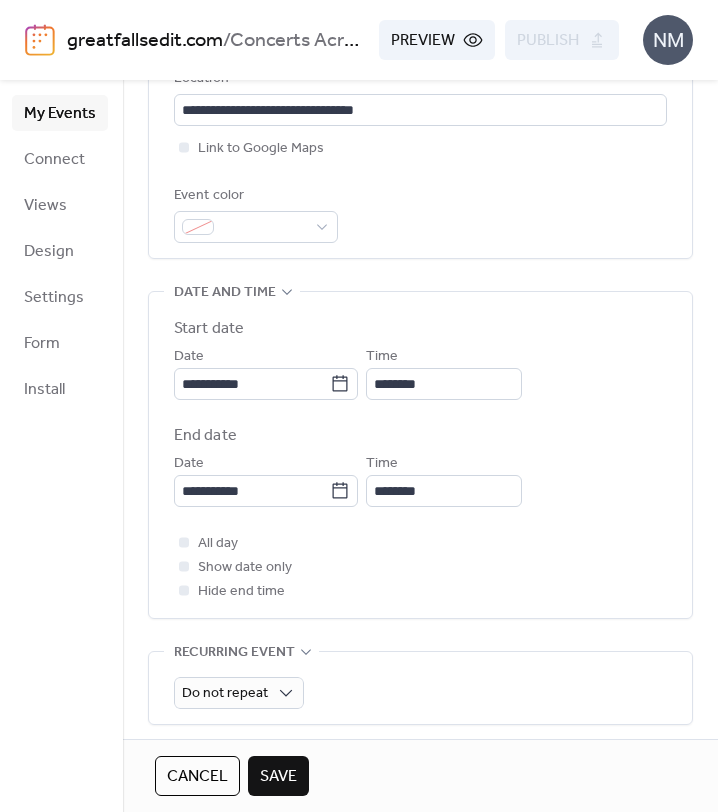 click on "Save" at bounding box center [278, 777] 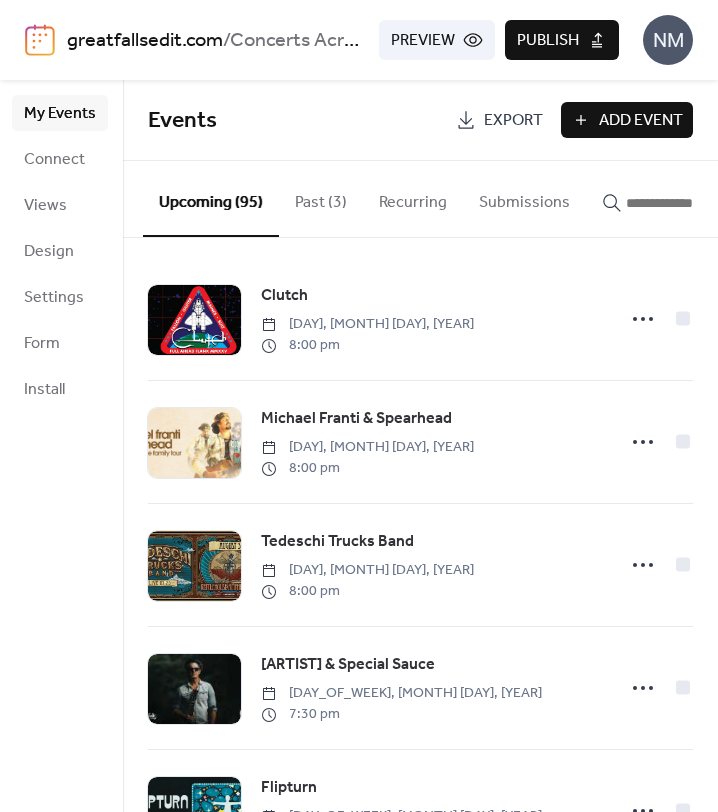click on "Publish" at bounding box center [548, 41] 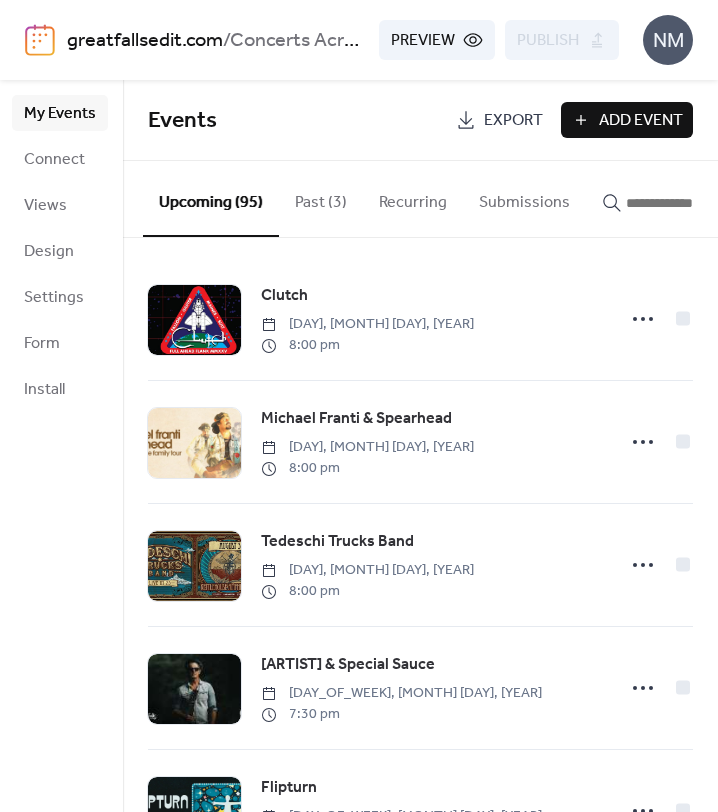 click on "Add Event" at bounding box center (641, 121) 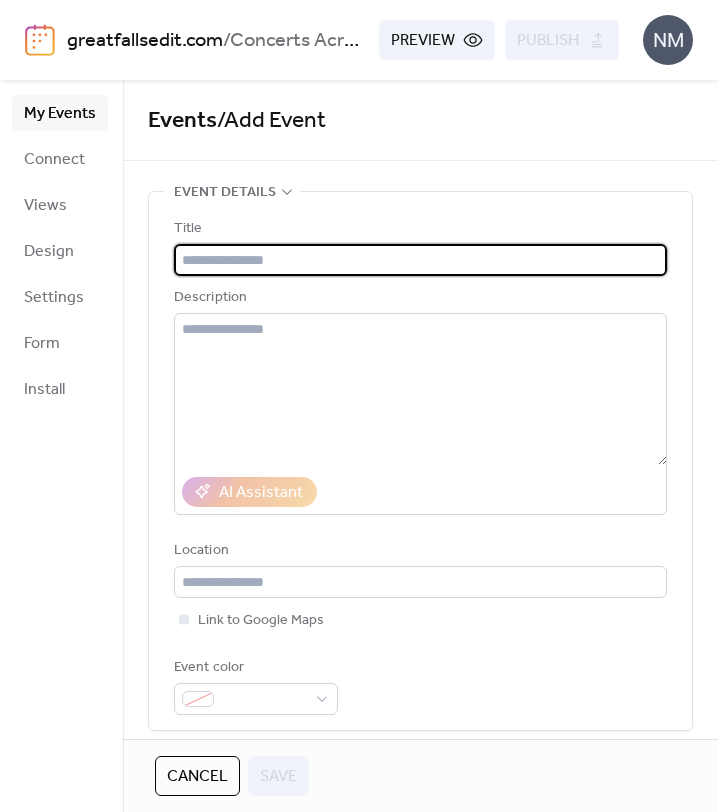 paste on "**********" 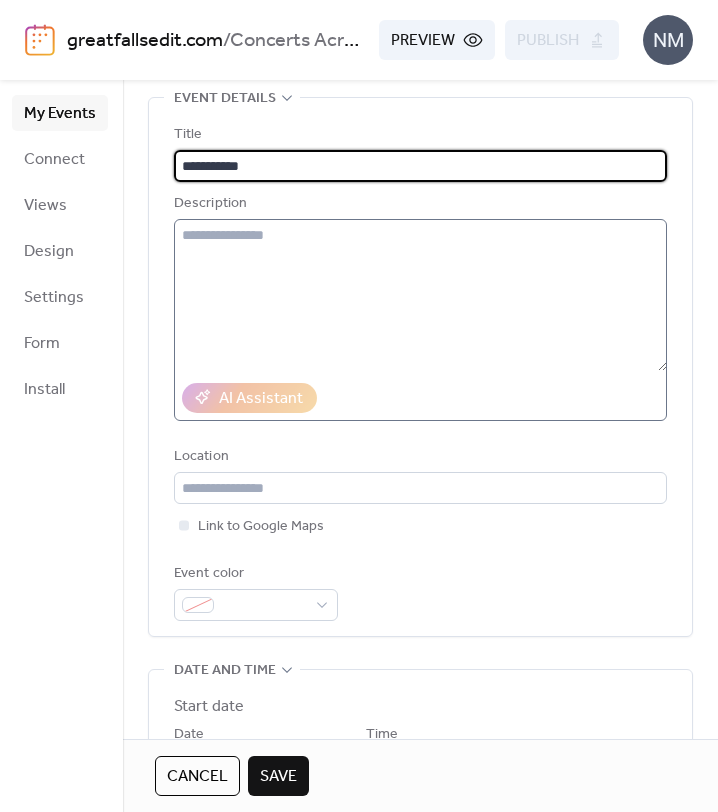 scroll, scrollTop: 109, scrollLeft: 0, axis: vertical 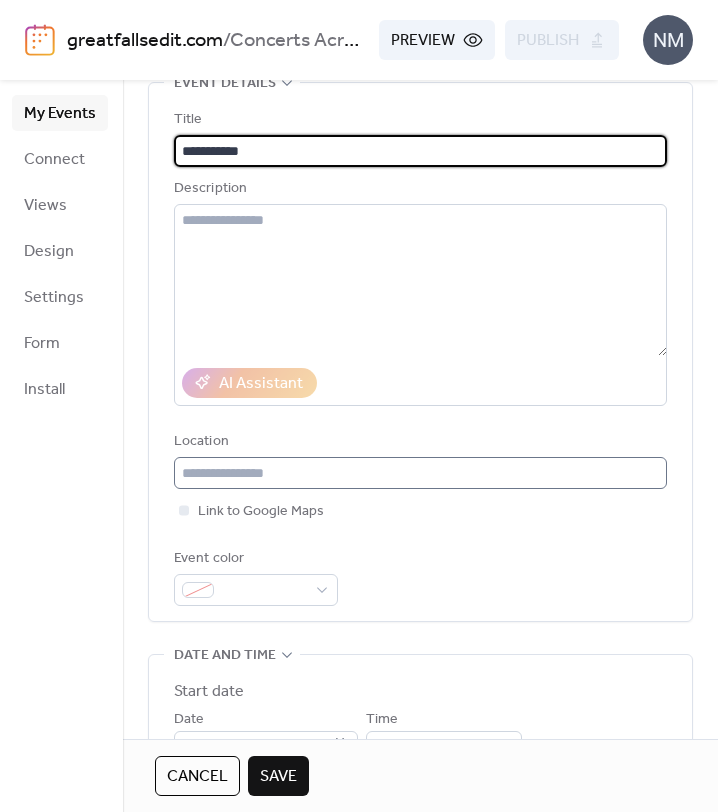 type on "**********" 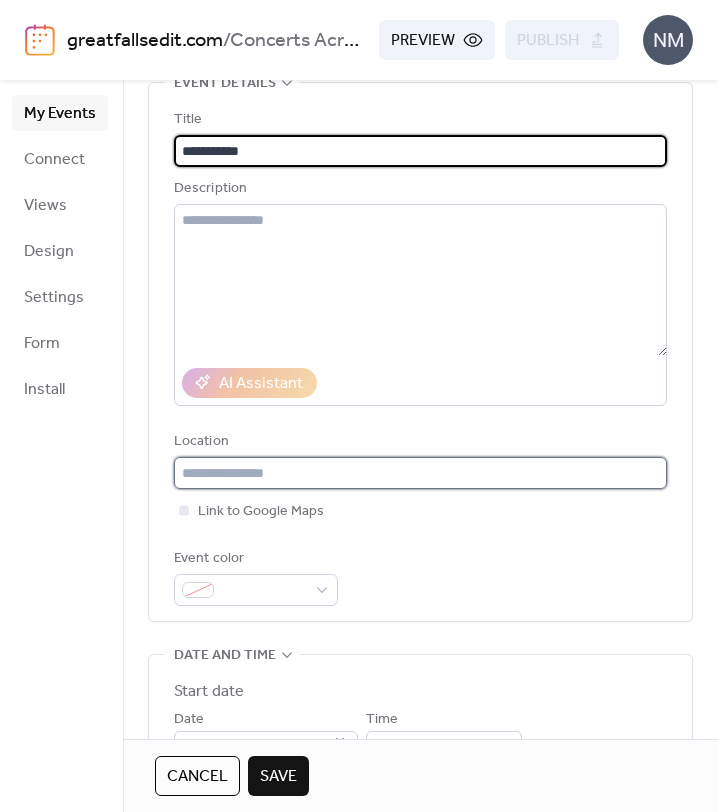click at bounding box center [420, 473] 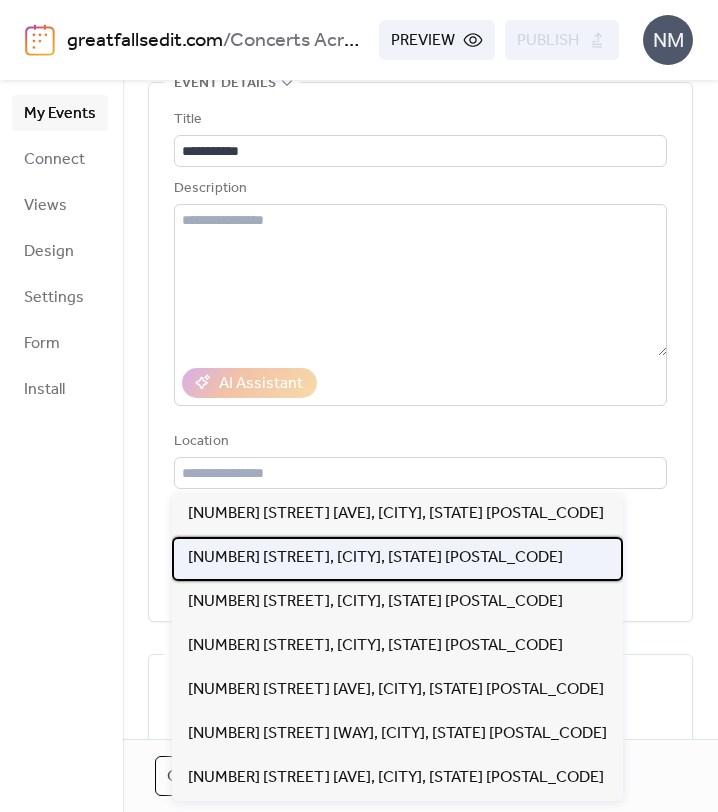 click on "[NUMBER] [STREET], [CITY], [STATE] [POSTAL_CODE]" at bounding box center (375, 558) 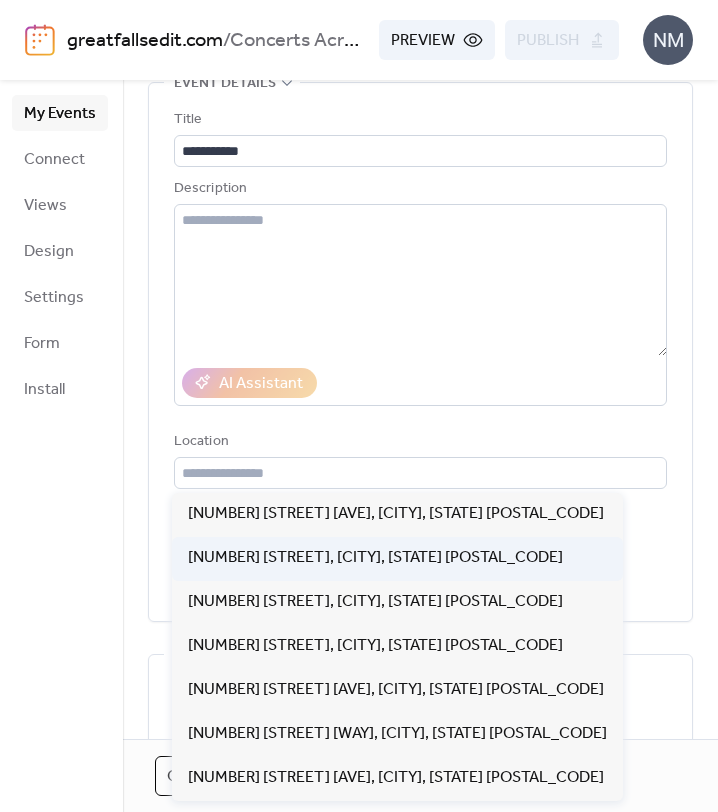 type on "**********" 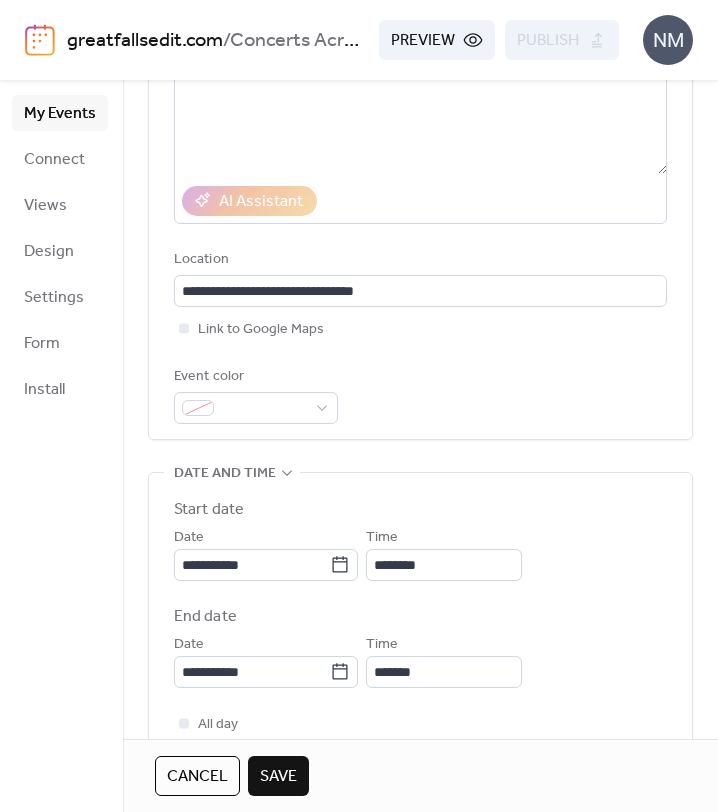 scroll, scrollTop: 300, scrollLeft: 0, axis: vertical 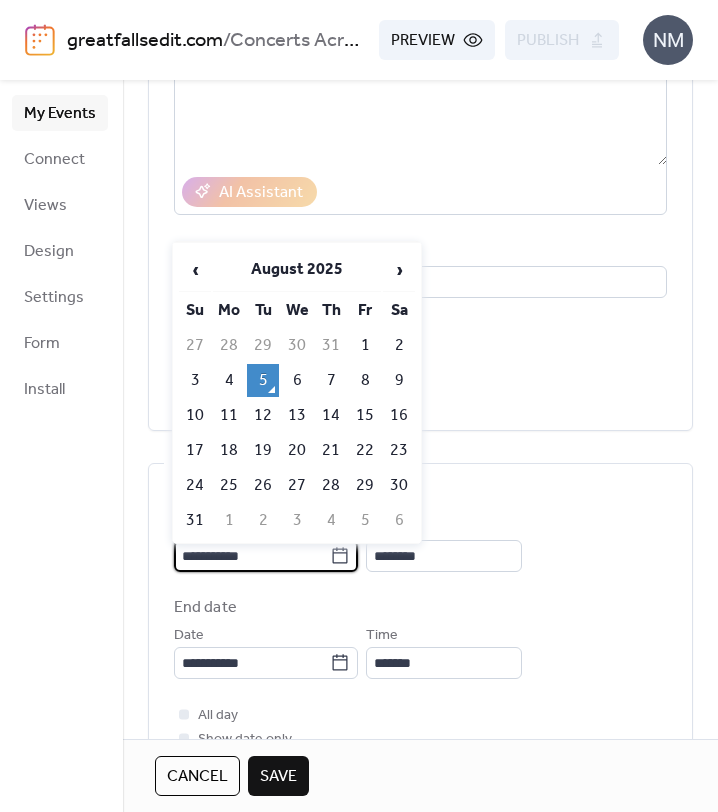 click on "**********" at bounding box center [252, 556] 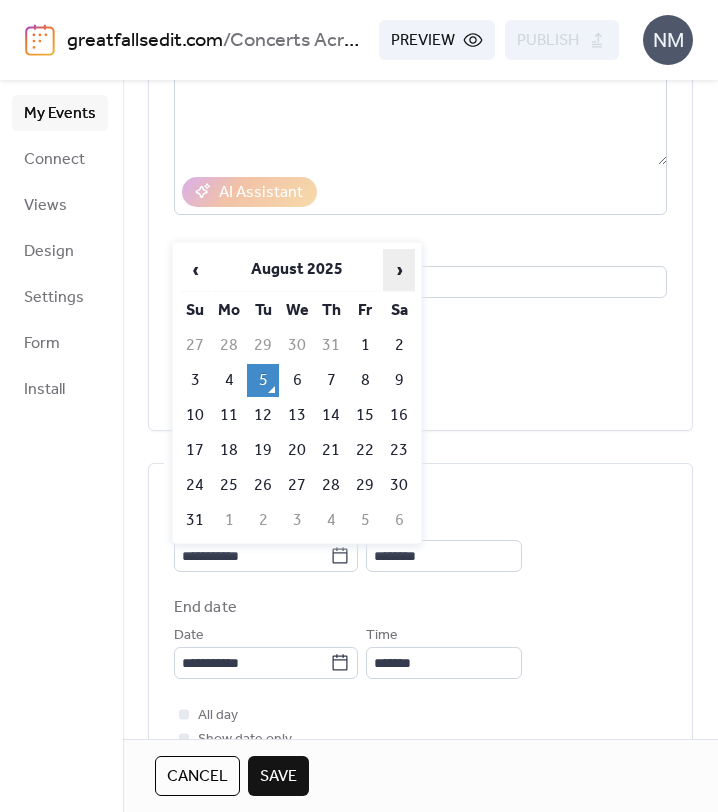click on "›" at bounding box center (399, 270) 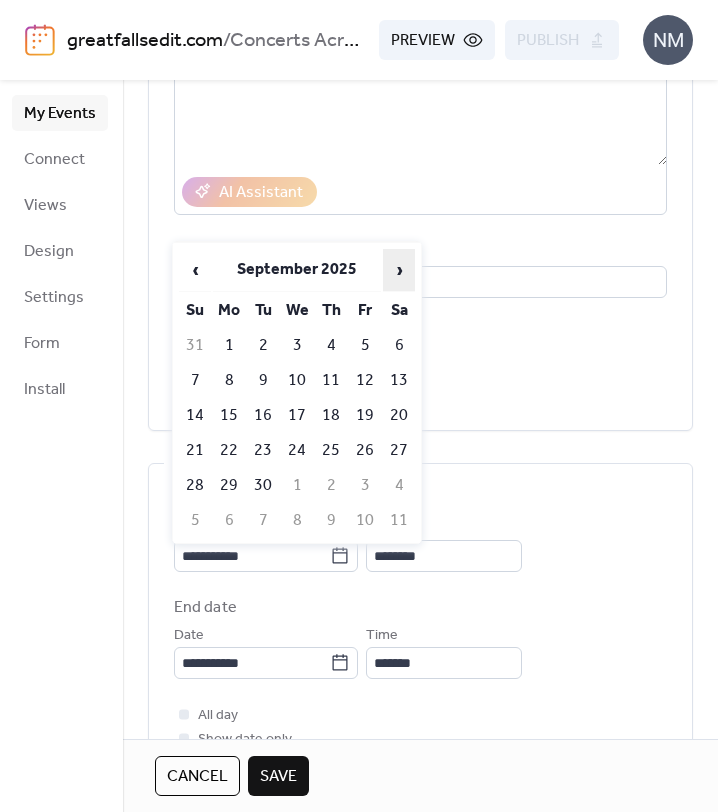 click on "›" at bounding box center [399, 270] 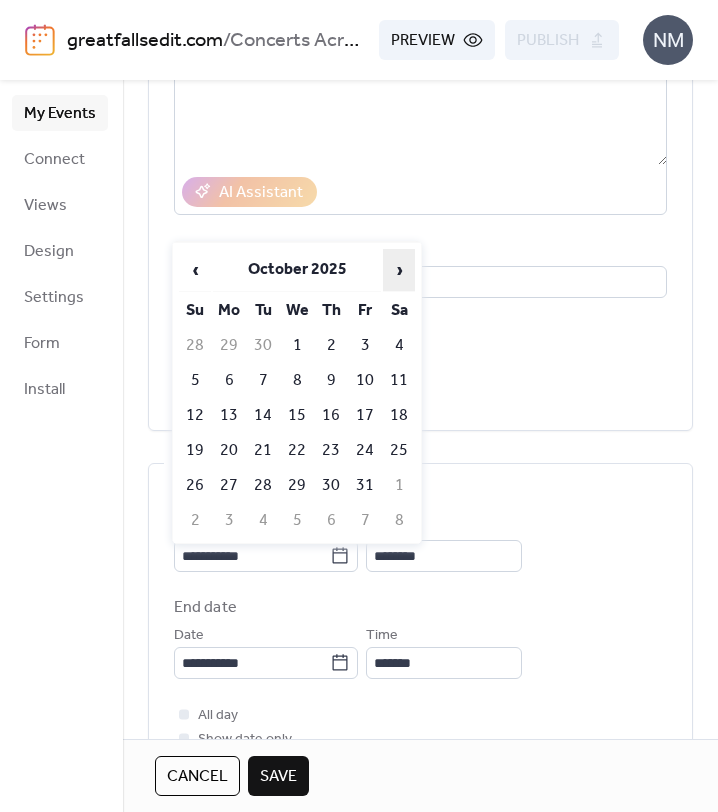 click on "›" at bounding box center [399, 270] 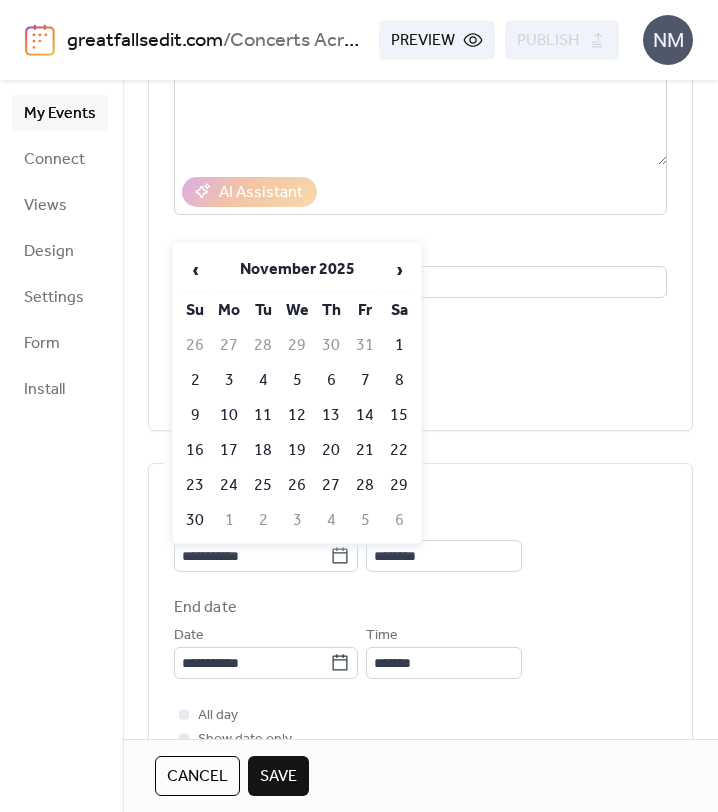 click on "1" at bounding box center (399, 345) 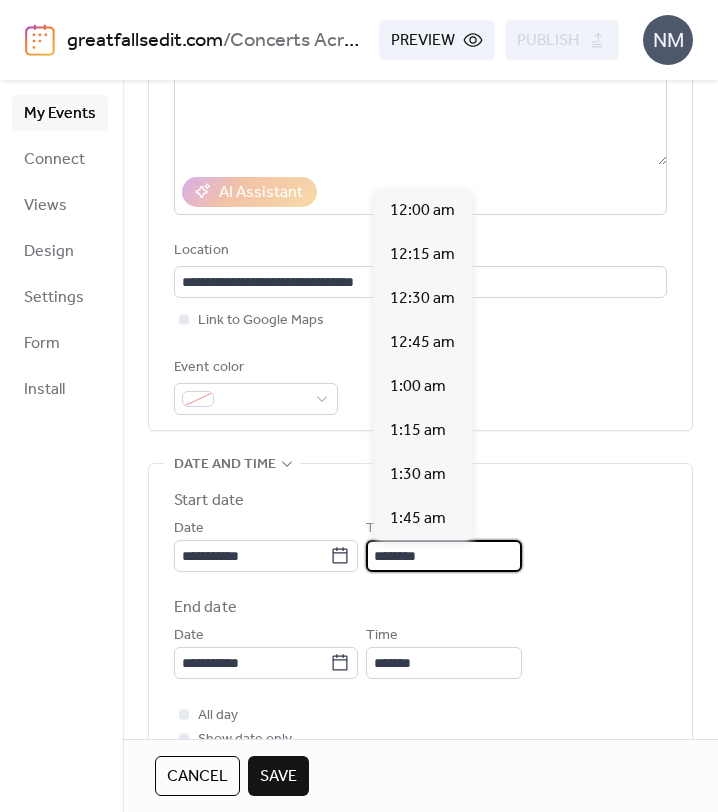 click on "********" at bounding box center (444, 556) 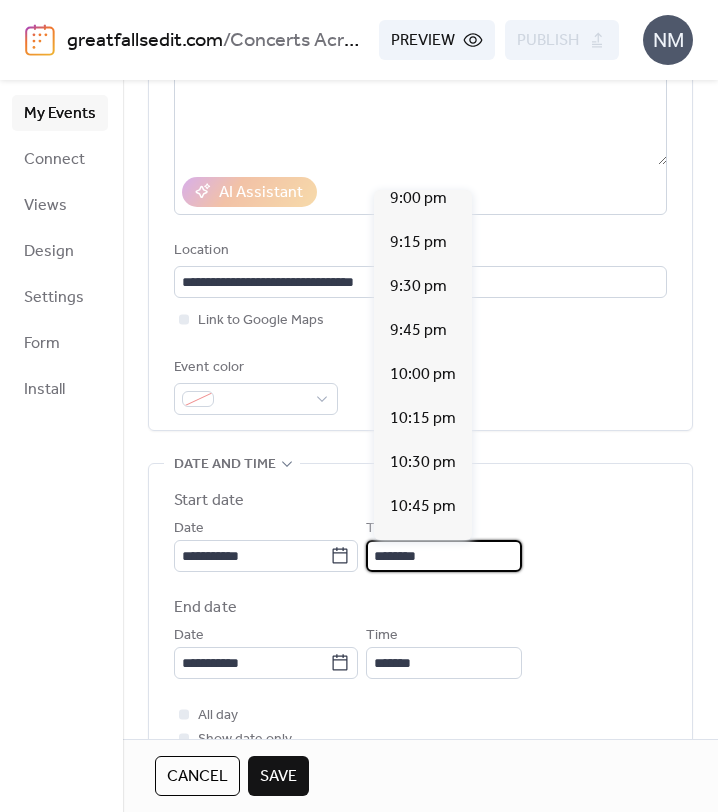 scroll, scrollTop: 3710, scrollLeft: 0, axis: vertical 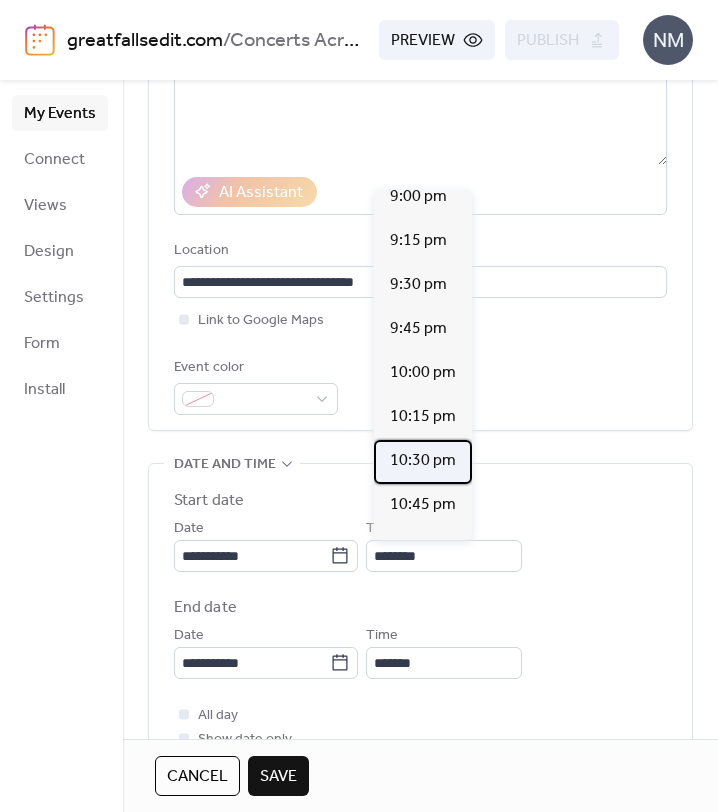 click on "10:30 pm" at bounding box center (423, 461) 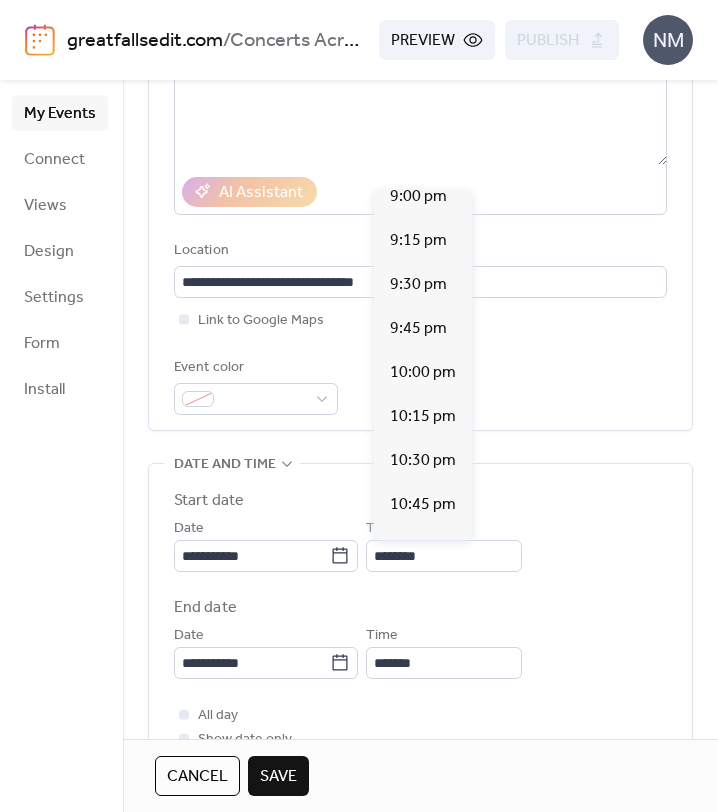 type on "********" 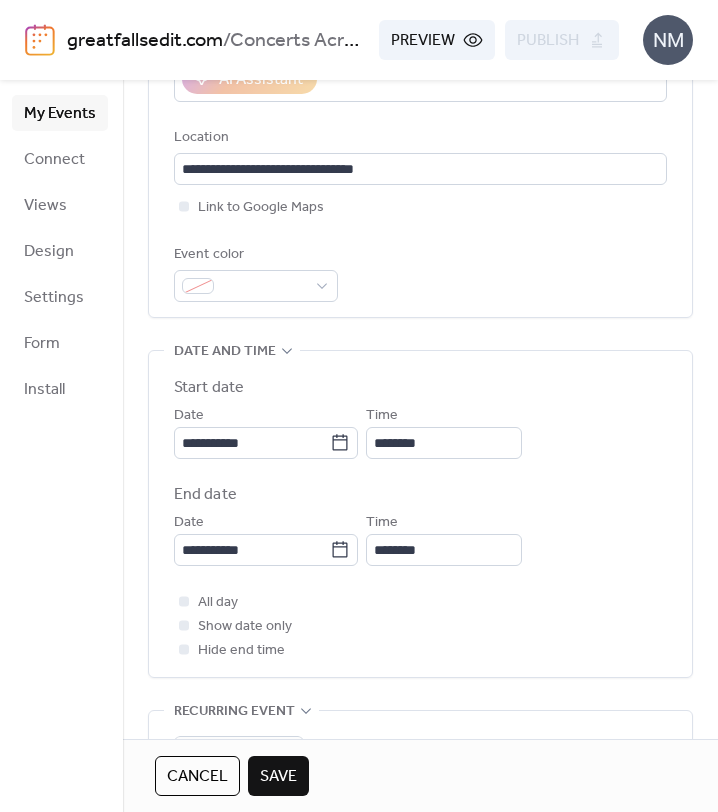 scroll, scrollTop: 437, scrollLeft: 0, axis: vertical 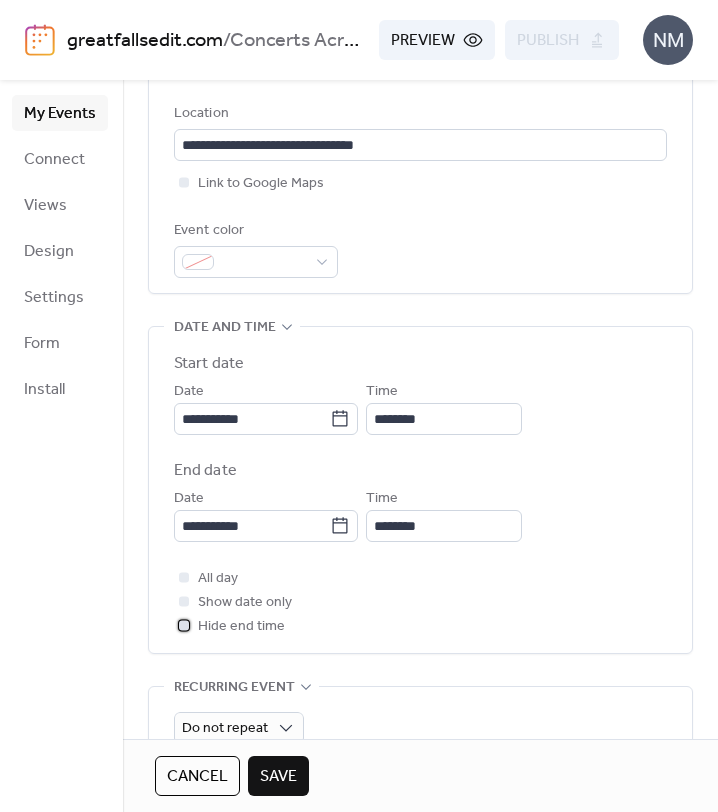 click at bounding box center [184, 625] 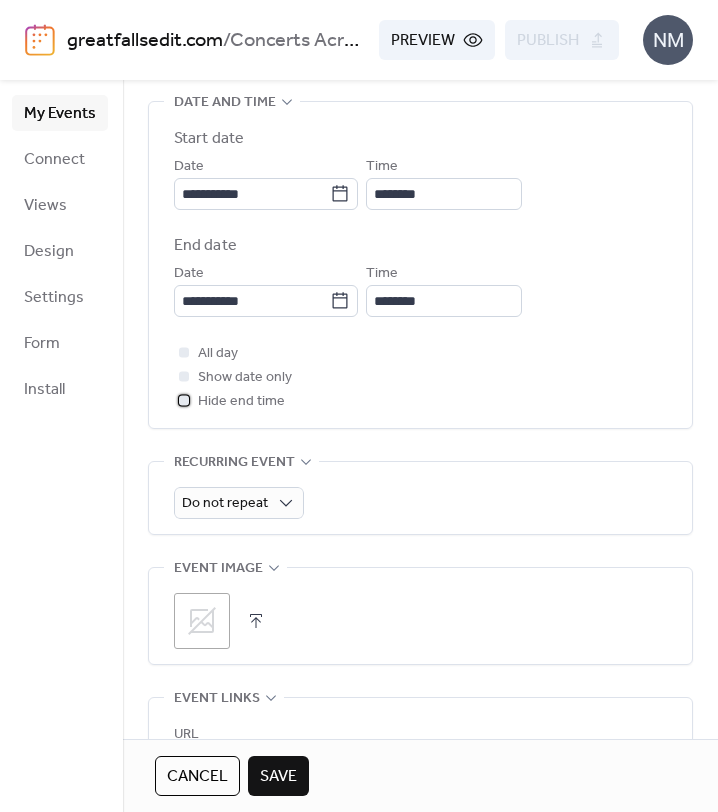 scroll, scrollTop: 664, scrollLeft: 0, axis: vertical 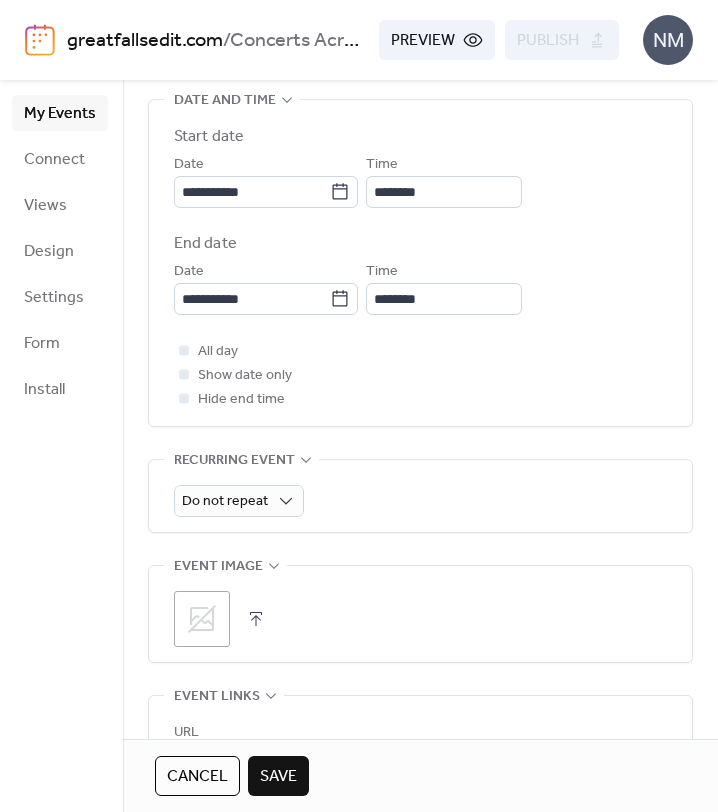 click 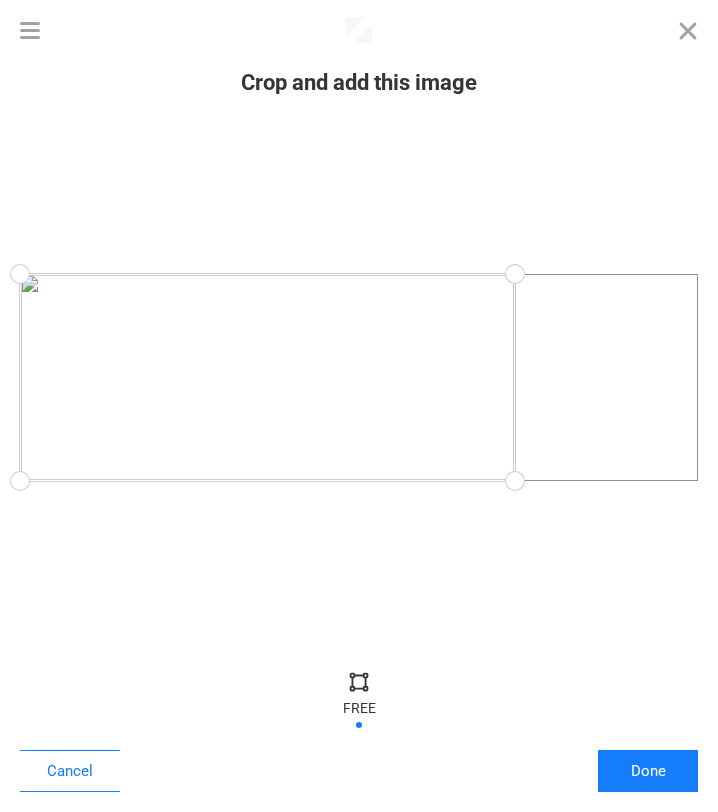 drag, startPoint x: 703, startPoint y: 475, endPoint x: 520, endPoint y: 486, distance: 183.3303 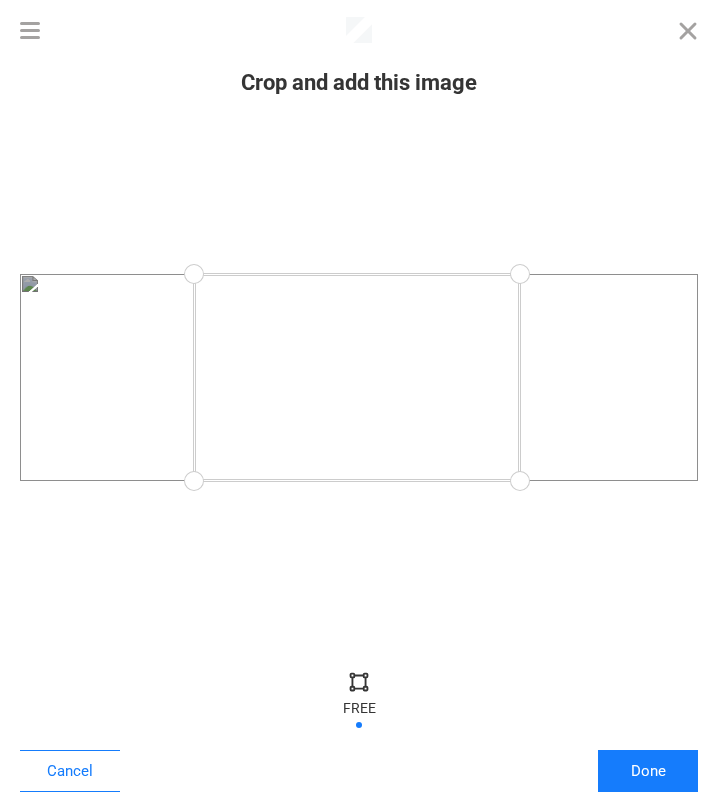 drag, startPoint x: 20, startPoint y: 480, endPoint x: 189, endPoint y: 511, distance: 171.81967 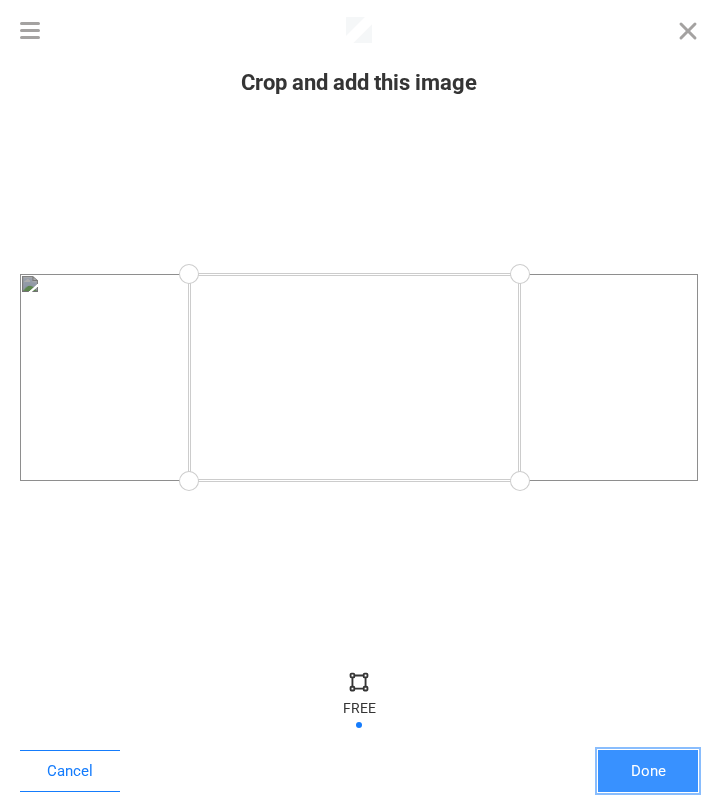 click on "Done" at bounding box center [648, 771] 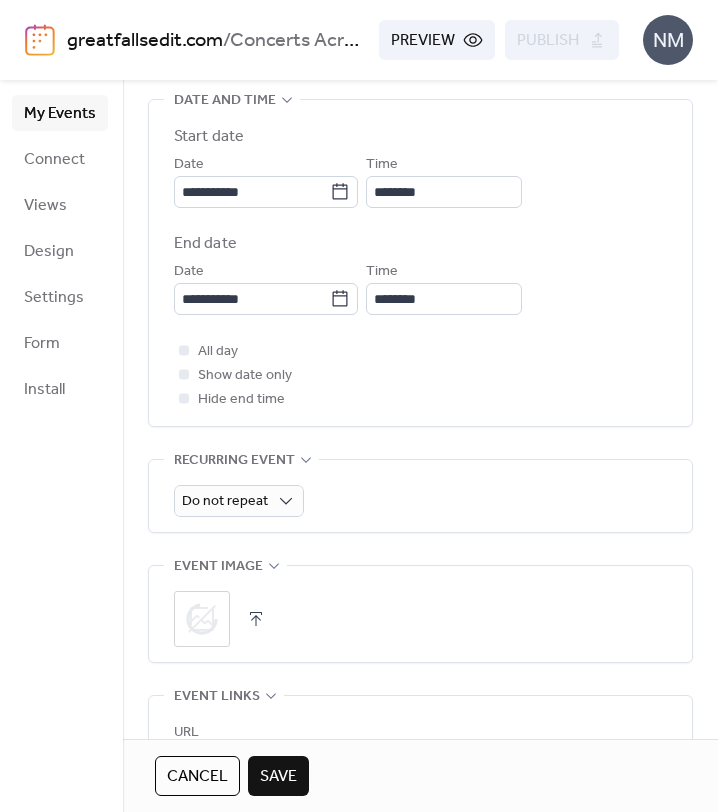scroll, scrollTop: 785, scrollLeft: 0, axis: vertical 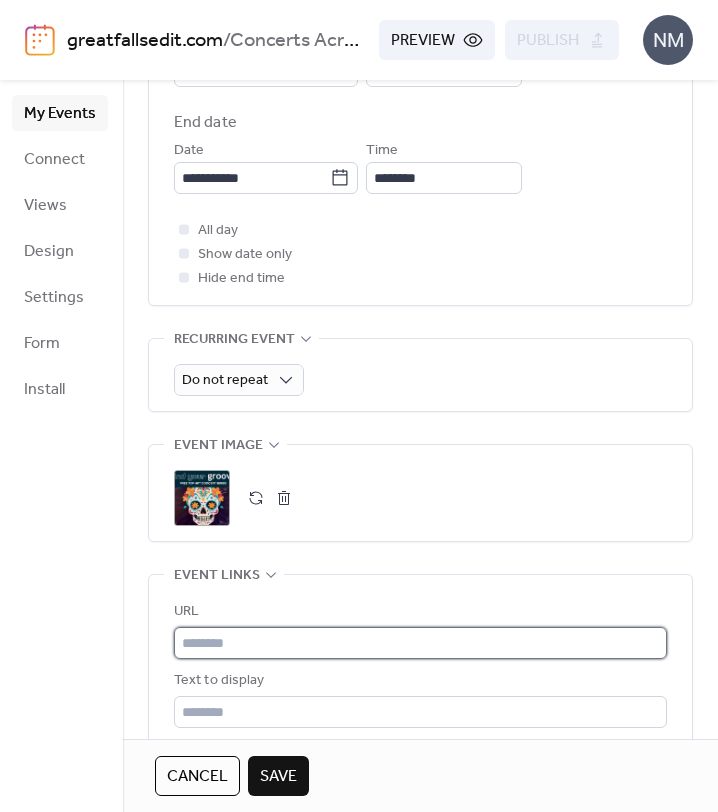 click at bounding box center (420, 643) 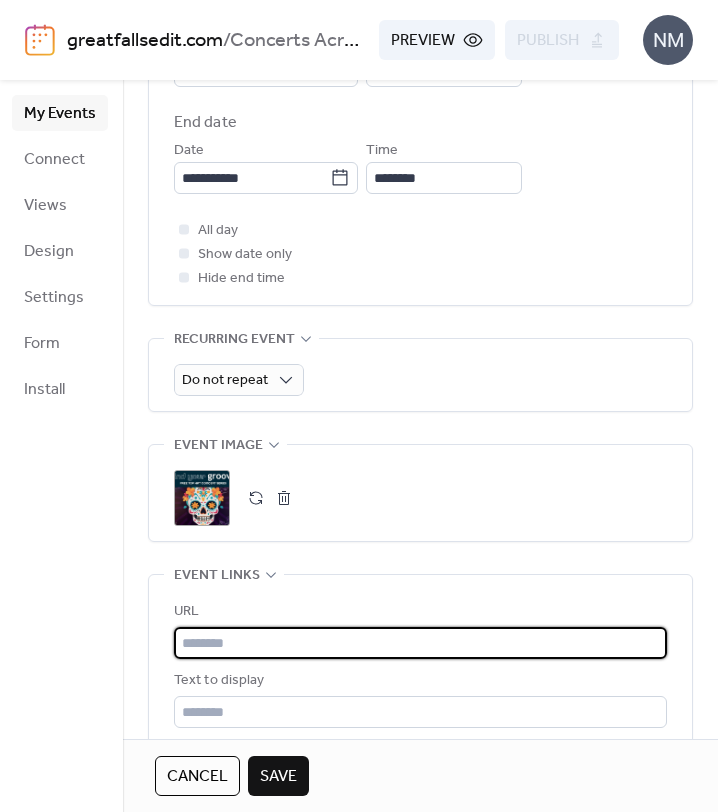 paste on "**********" 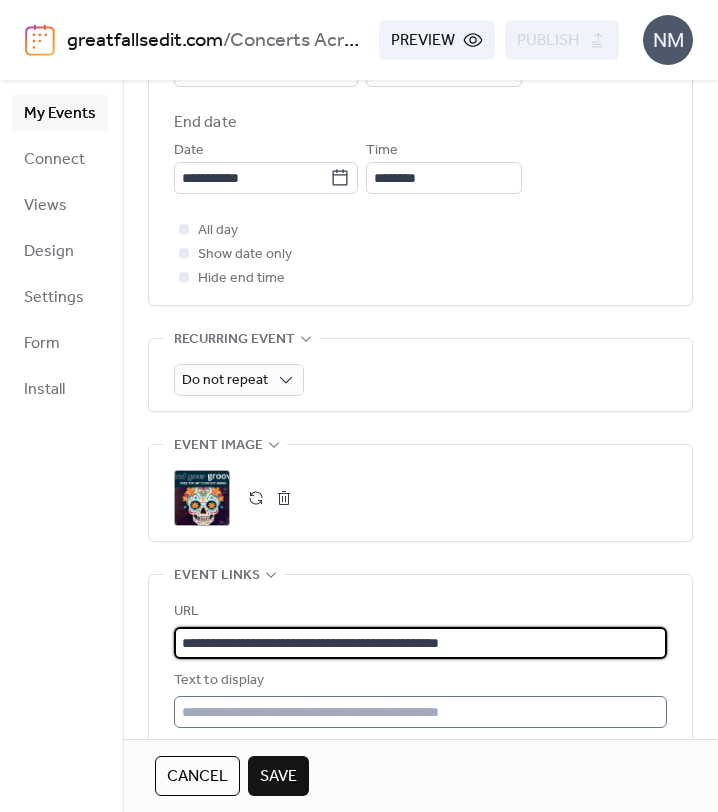 type on "**********" 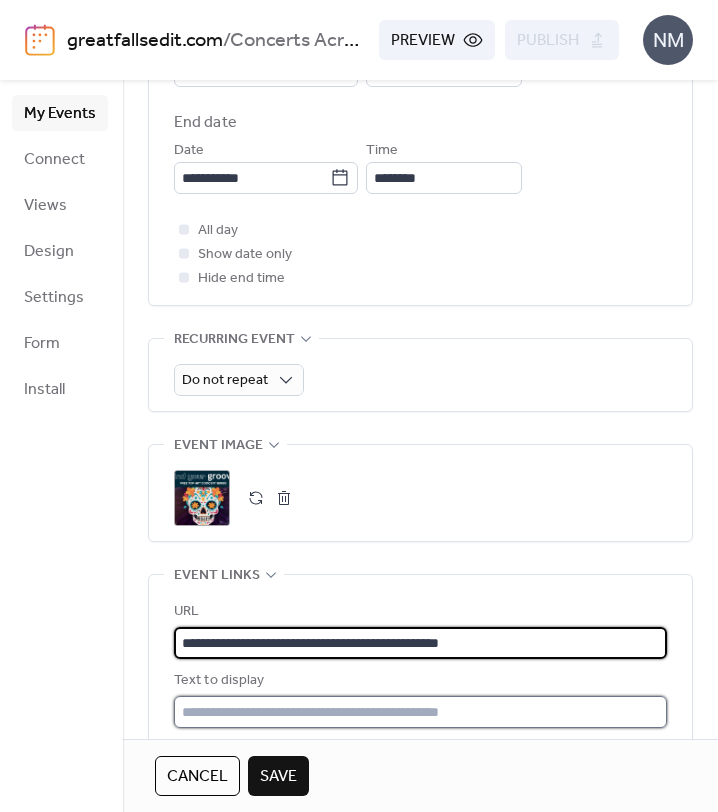 click at bounding box center (420, 712) 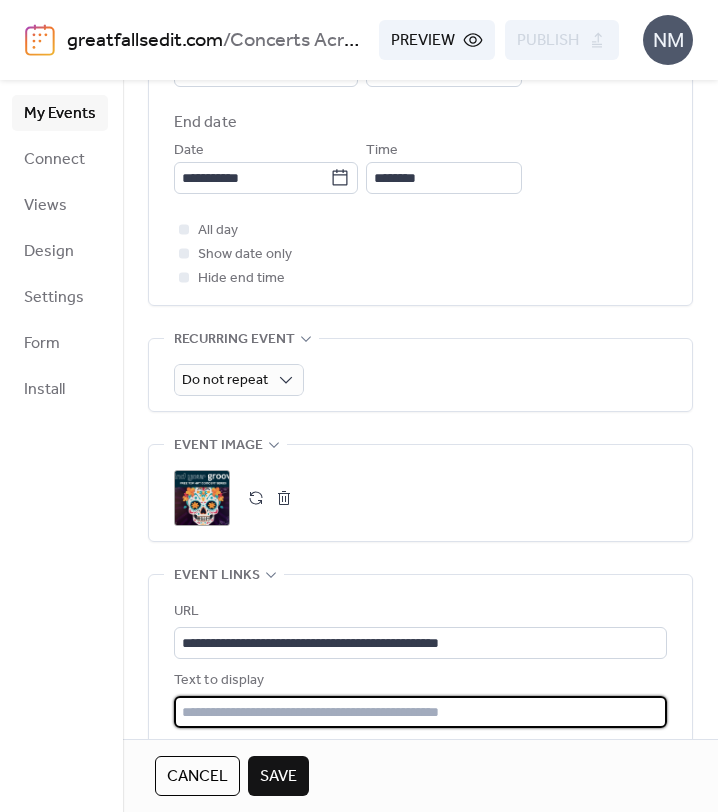 type on "**********" 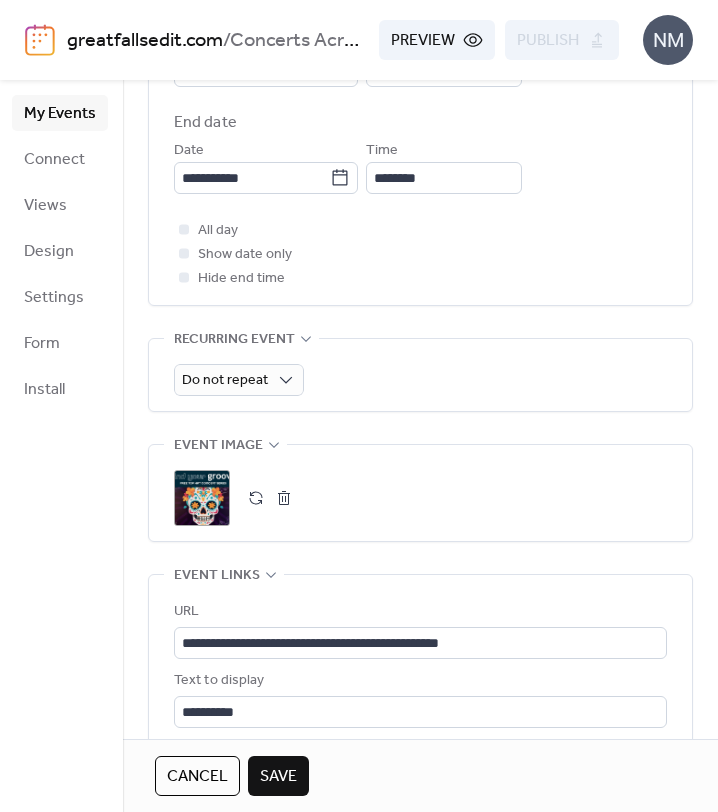 click on ";" at bounding box center [420, 498] 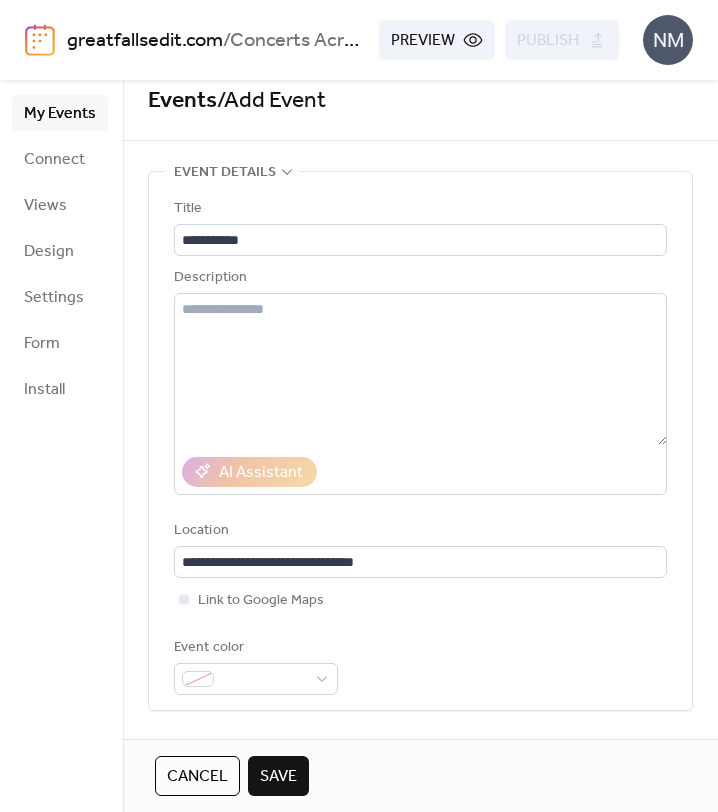 scroll, scrollTop: 10, scrollLeft: 0, axis: vertical 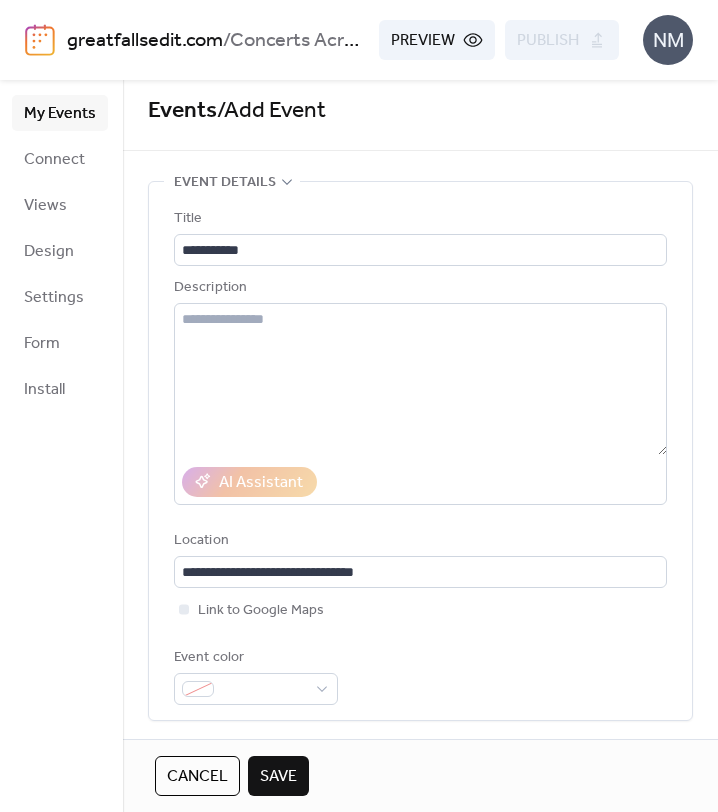click on "Save" at bounding box center (278, 777) 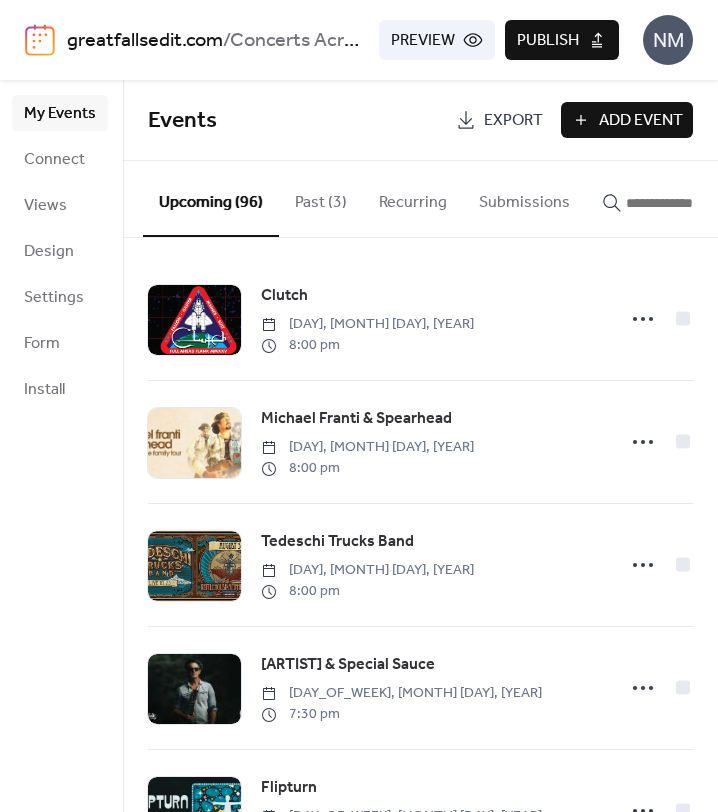 click on "Add Event" at bounding box center [641, 121] 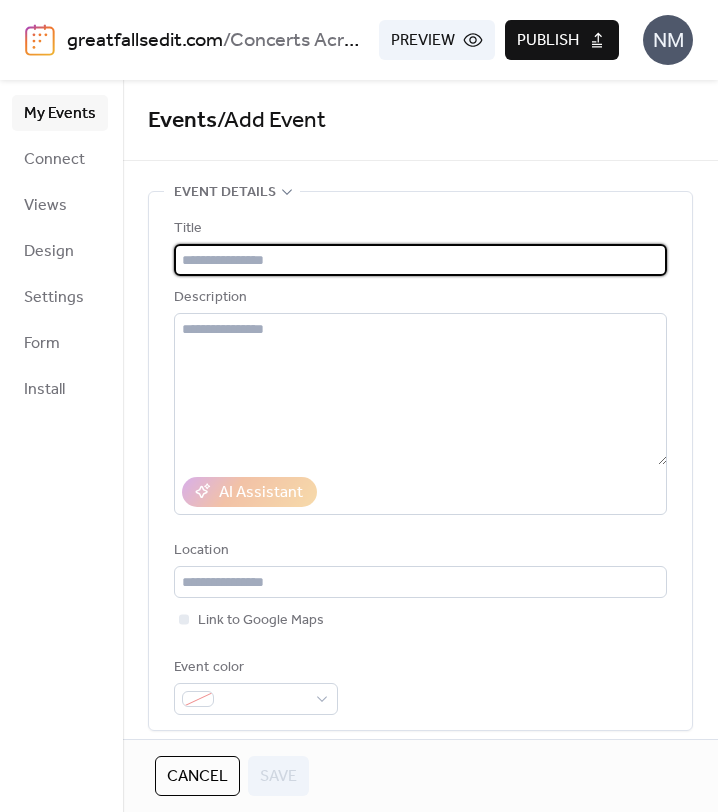 paste on "**********" 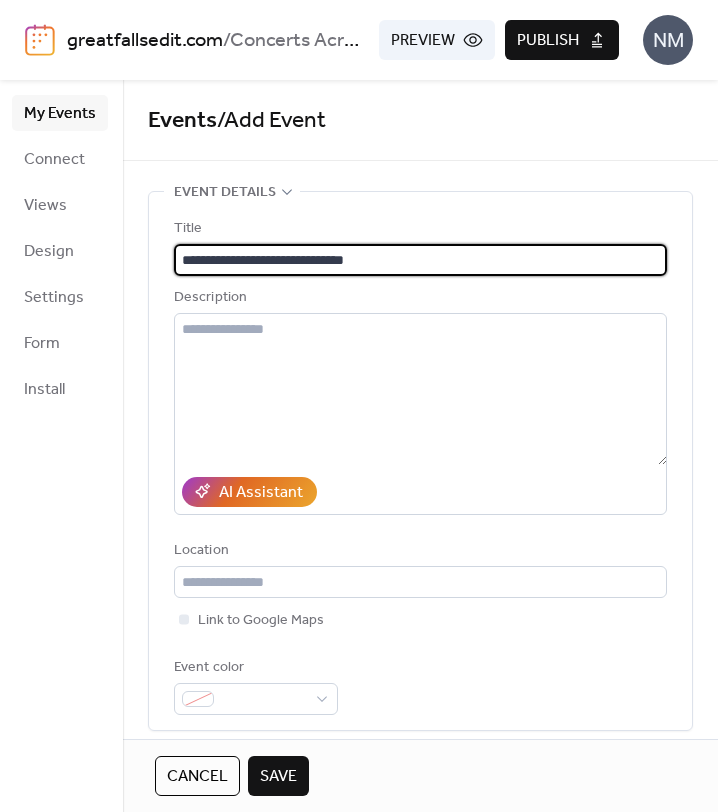 type on "**********" 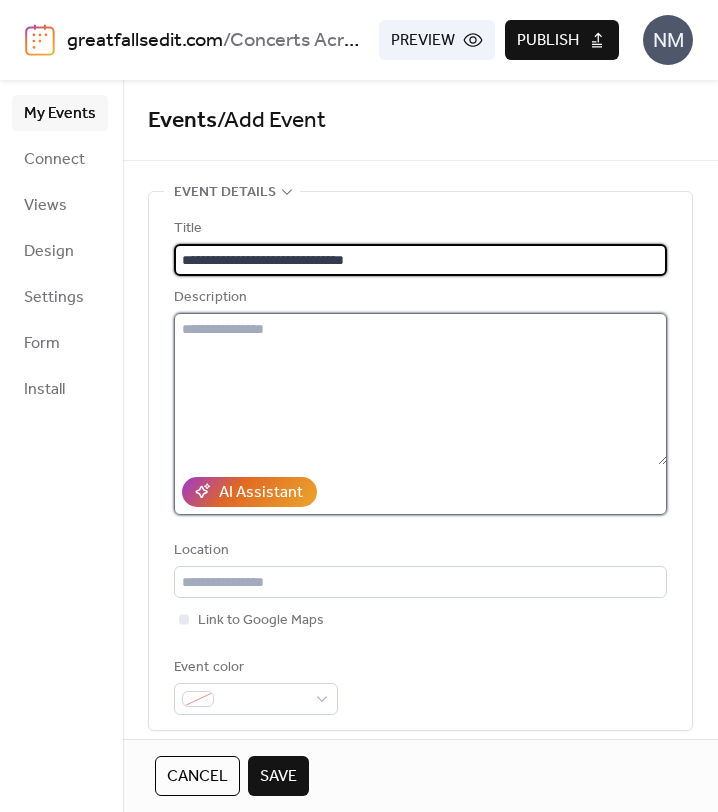 click at bounding box center [420, 389] 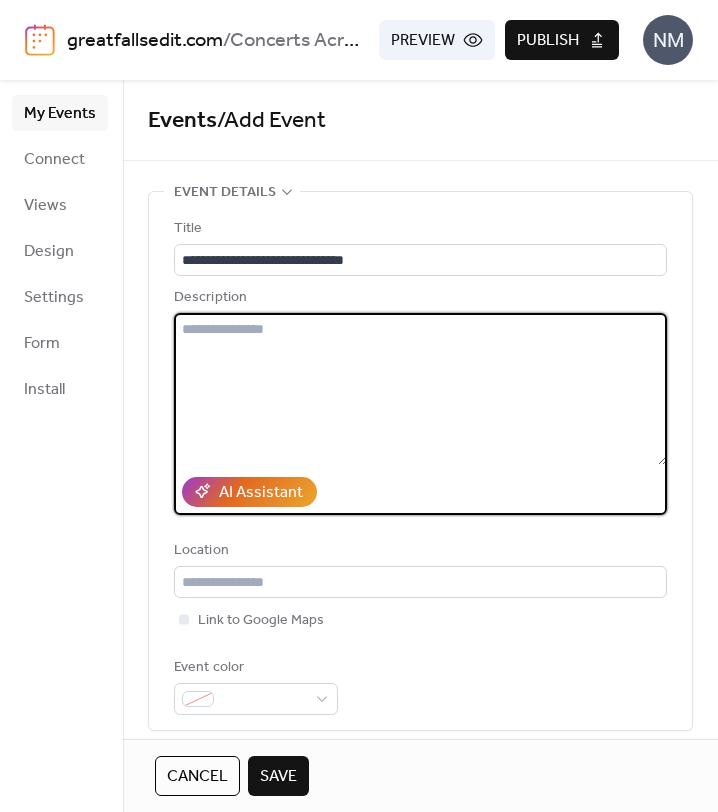 paste on "**********" 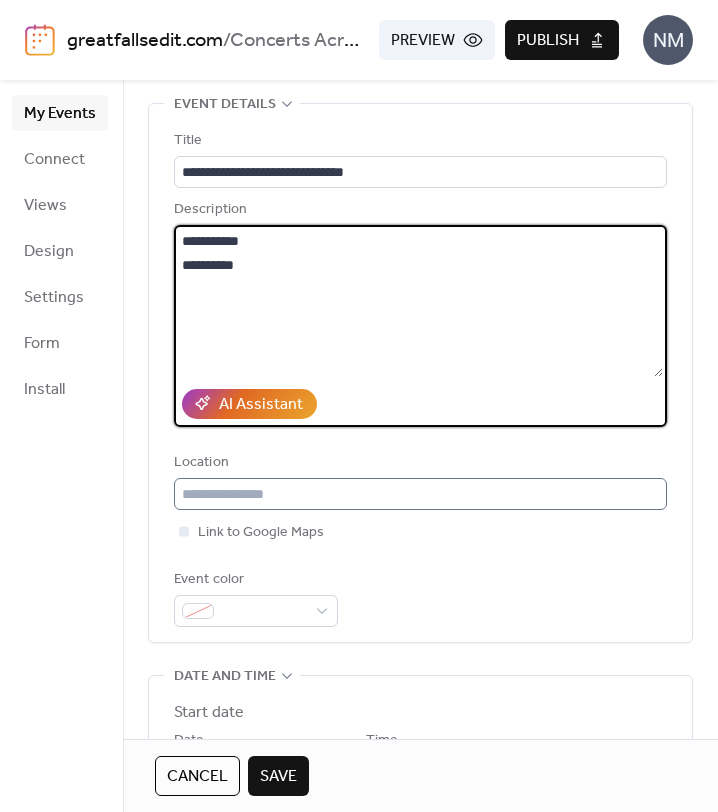 scroll, scrollTop: 89, scrollLeft: 0, axis: vertical 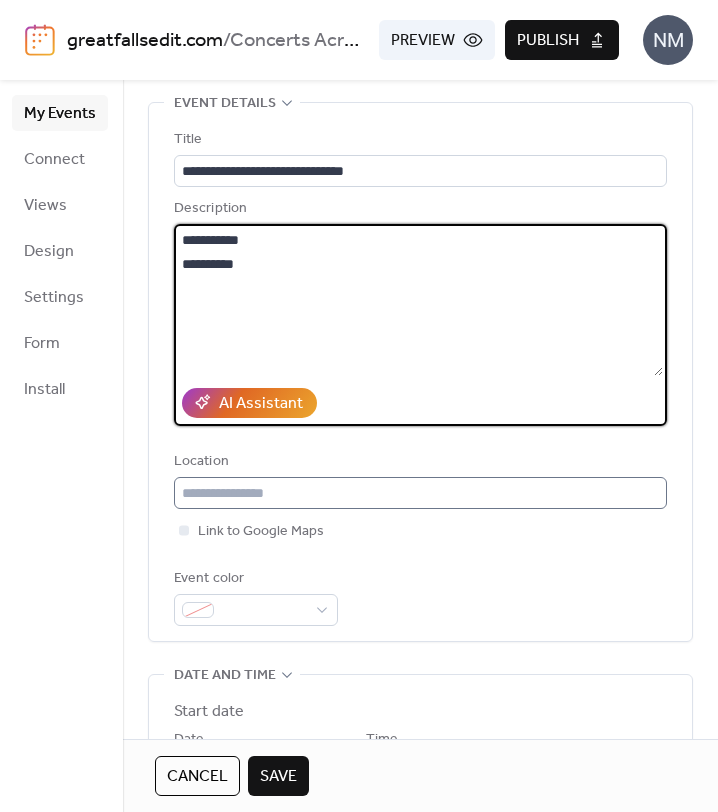 type on "**********" 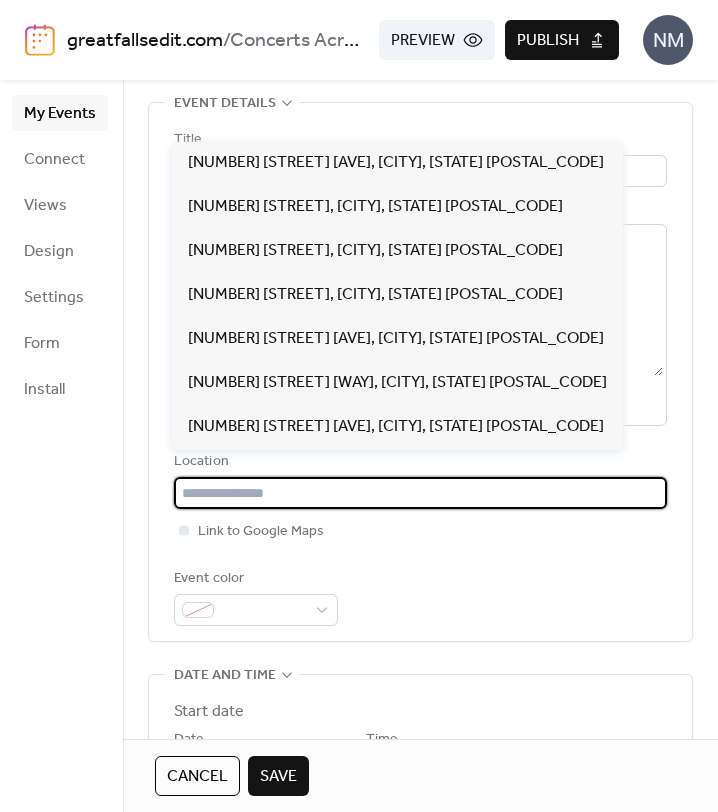 click at bounding box center (420, 493) 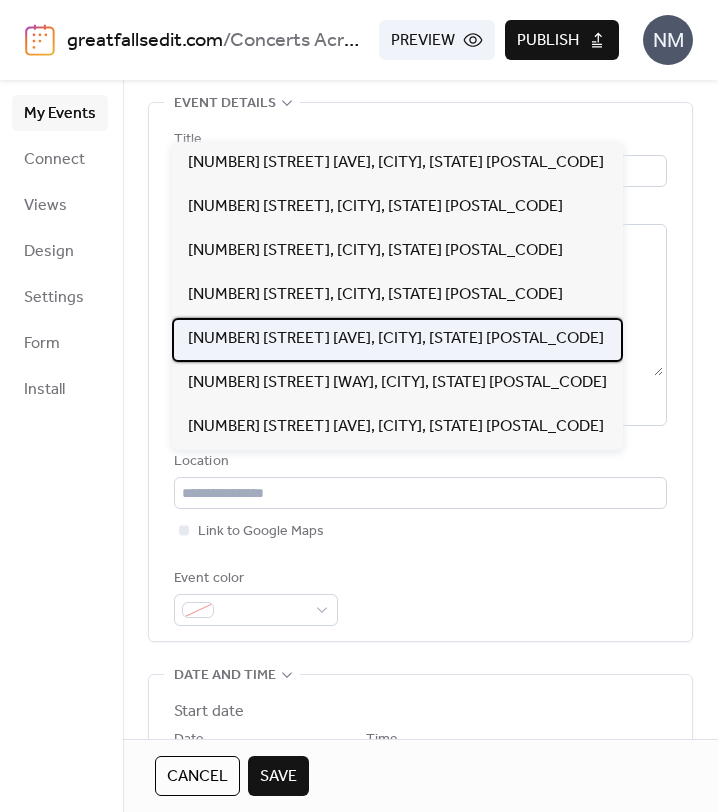 click on "[NUMBER] [STREET] [AVE], [CITY], [STATE] [POSTAL_CODE]" at bounding box center (396, 339) 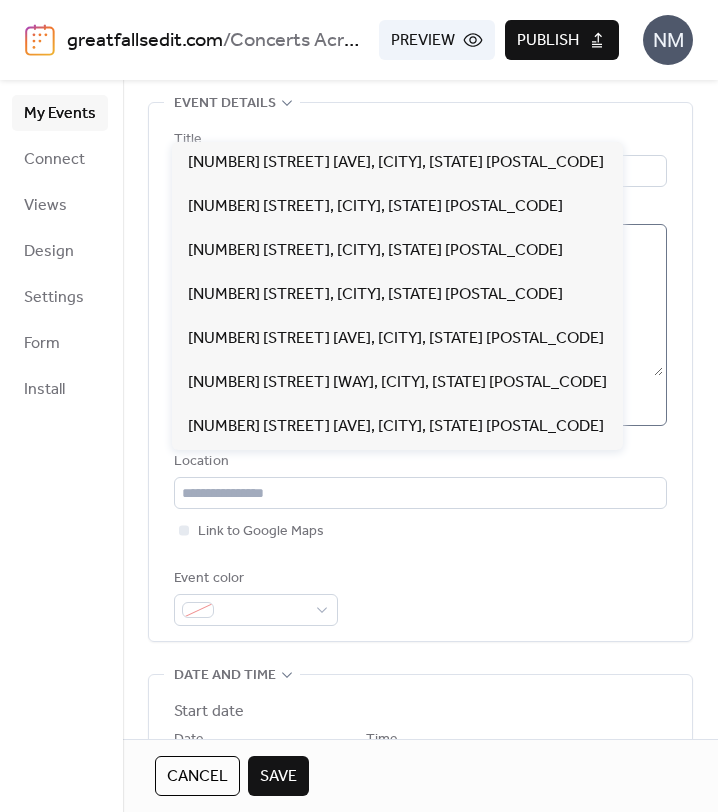 type on "**********" 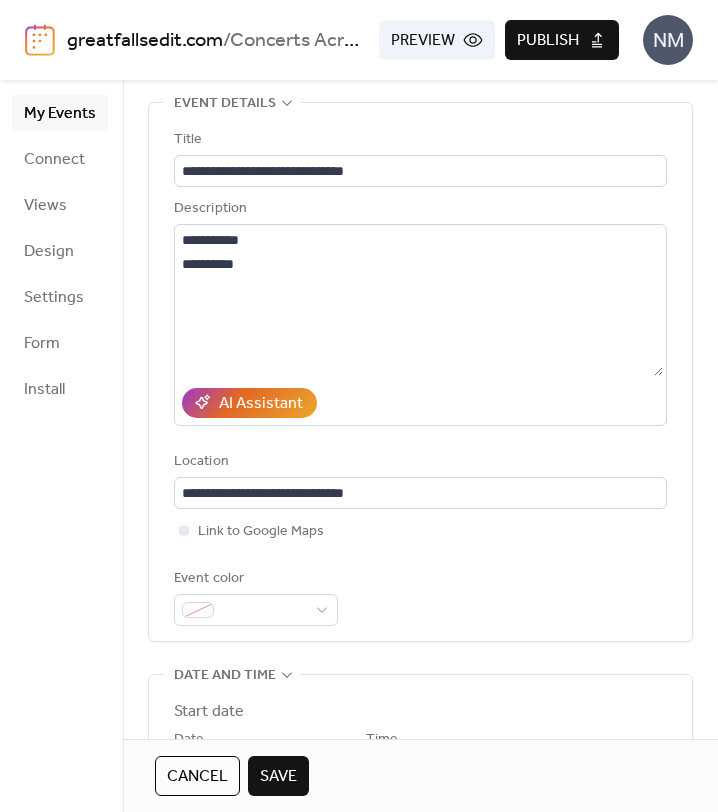 click on "**********" at bounding box center (420, 377) 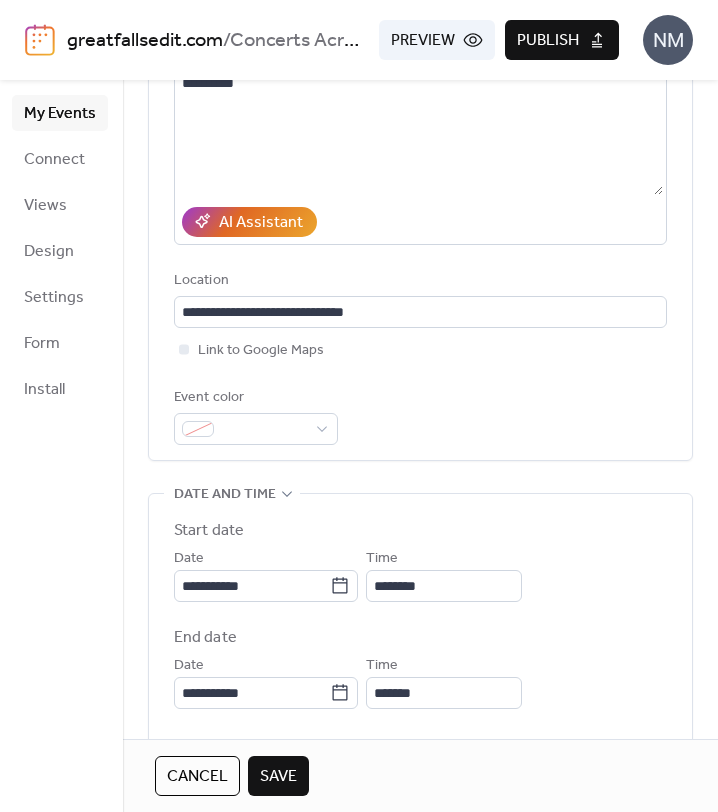 scroll, scrollTop: 278, scrollLeft: 0, axis: vertical 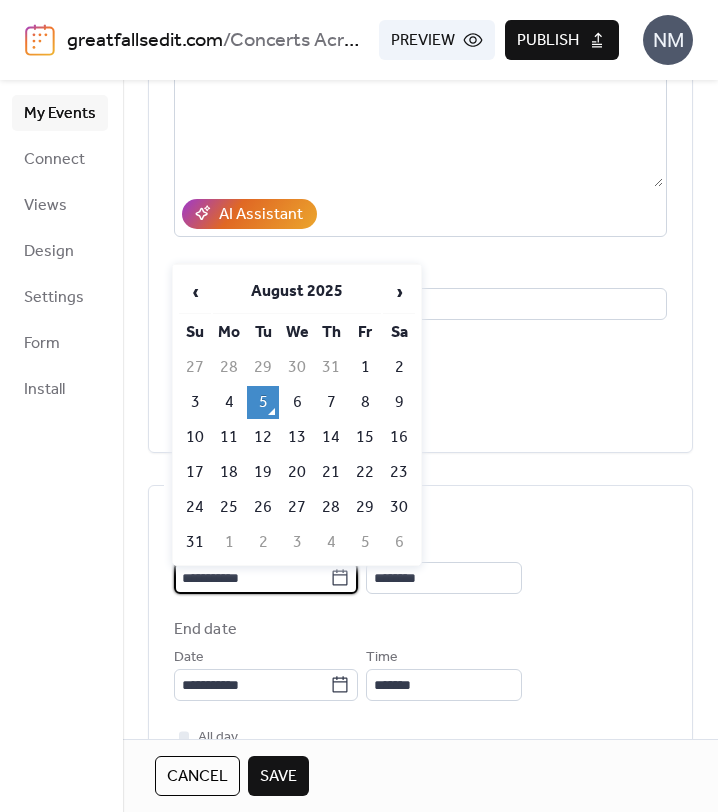 click on "**********" at bounding box center (252, 578) 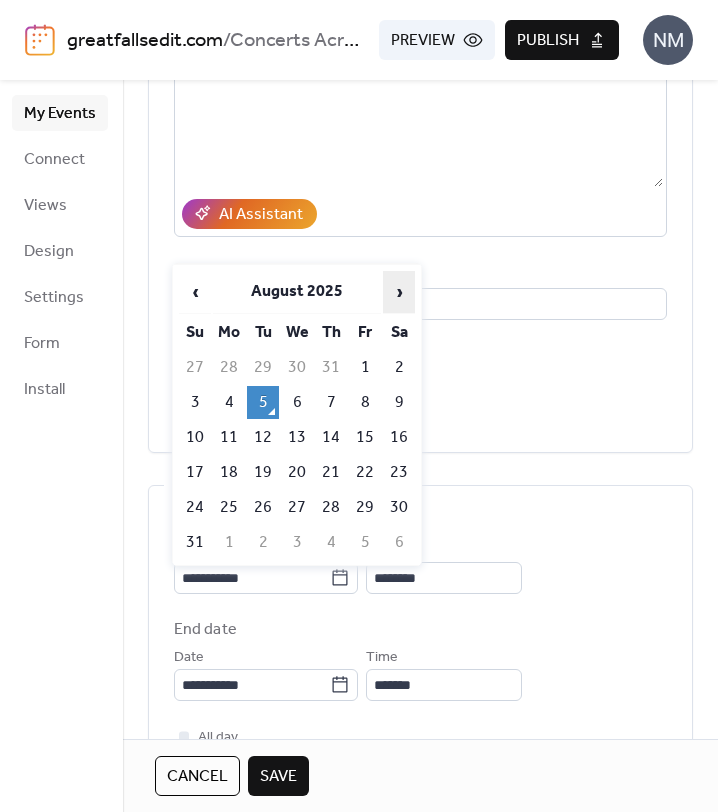 click on "›" at bounding box center (399, 292) 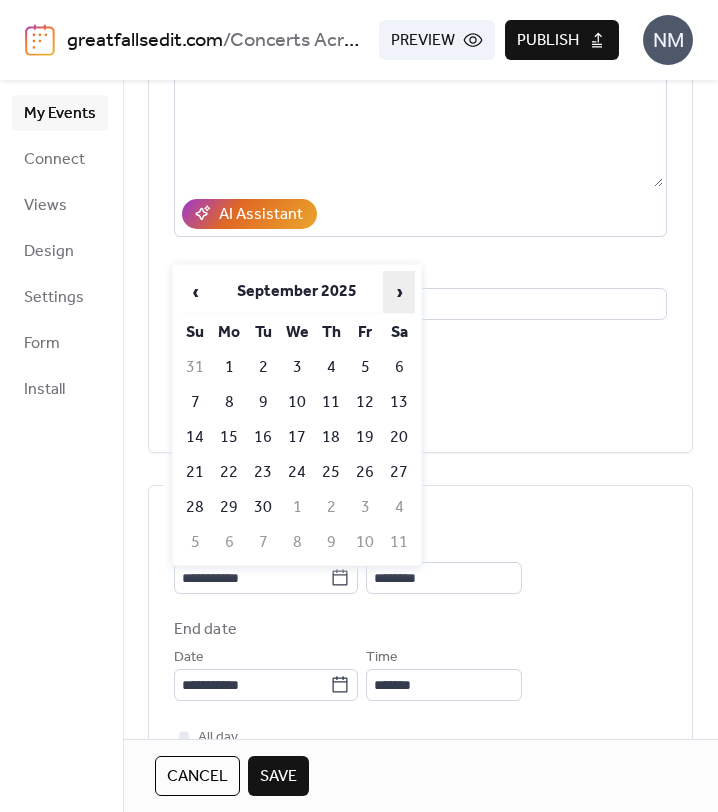 click on "›" at bounding box center (399, 292) 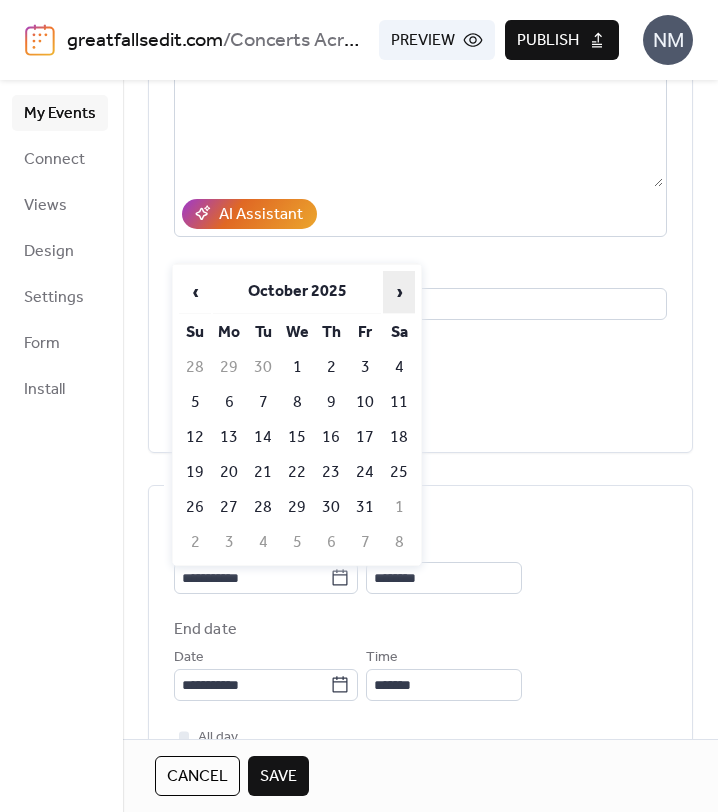 click on "›" at bounding box center [399, 292] 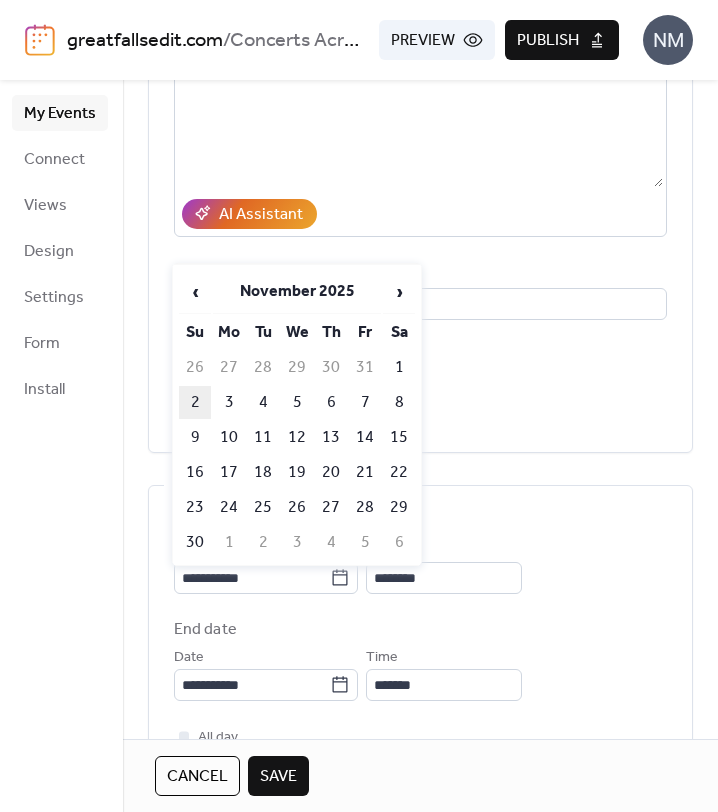 click on "2" at bounding box center [195, 402] 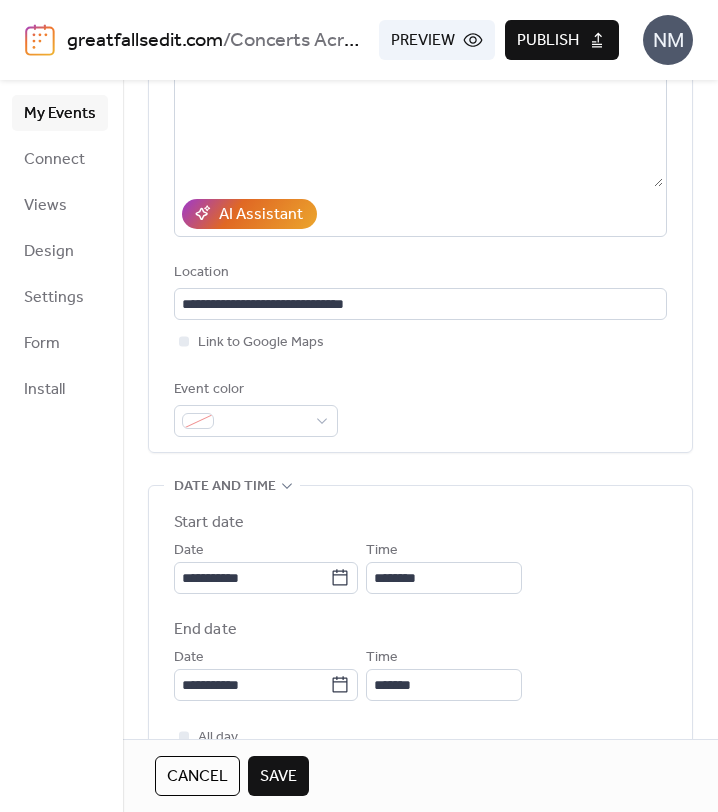 click on "**********" at bounding box center (420, 649) 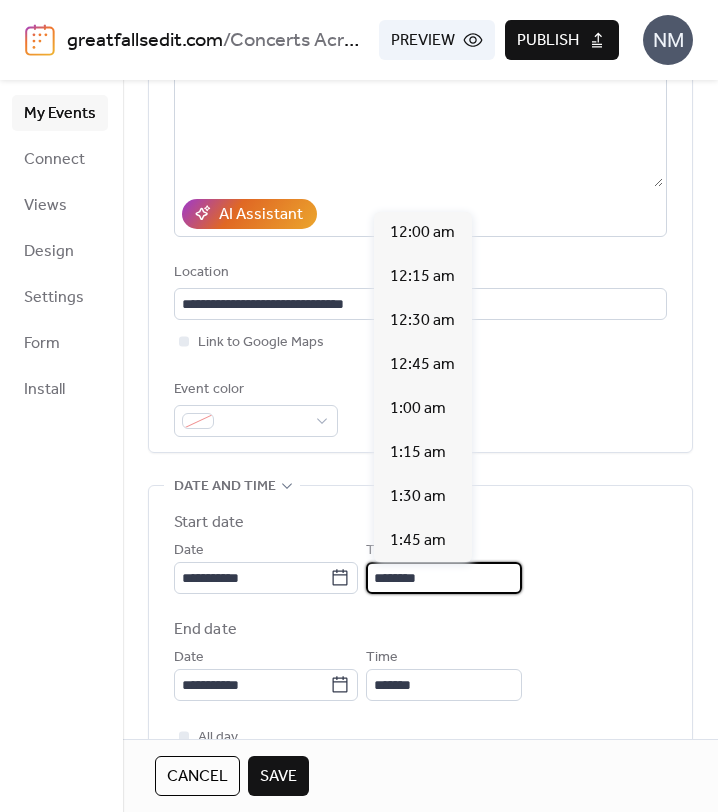 click on "********" at bounding box center (444, 578) 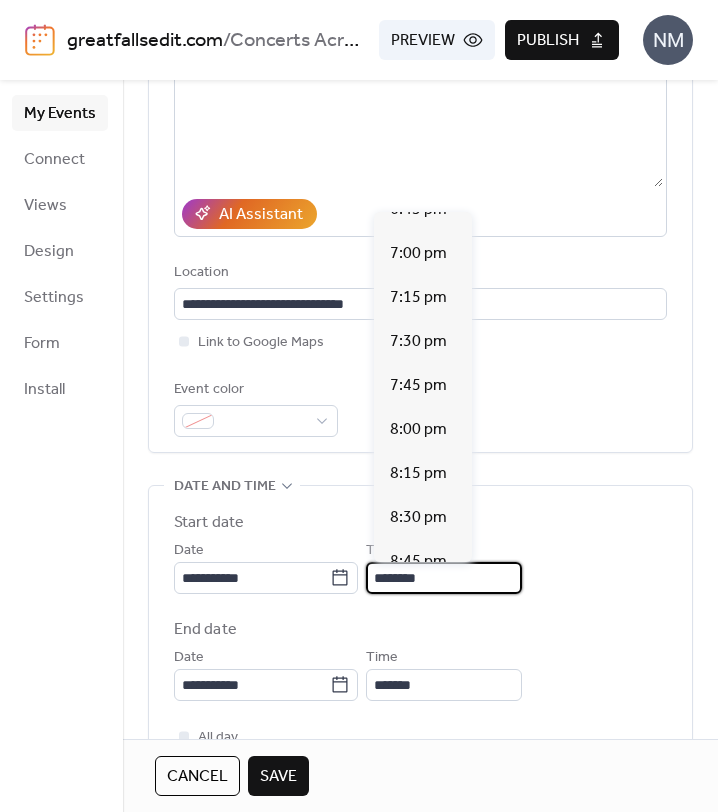 scroll, scrollTop: 3328, scrollLeft: 0, axis: vertical 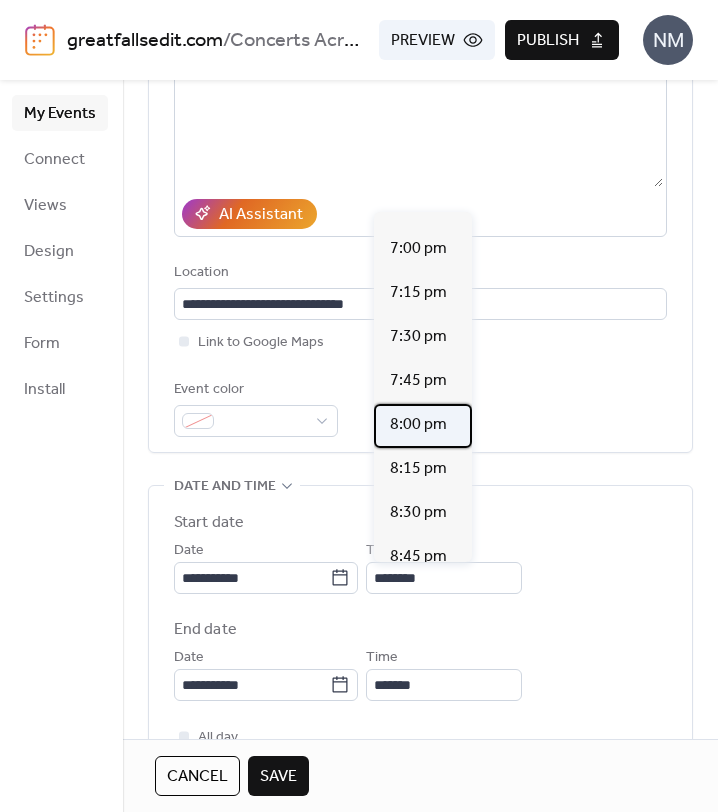 click on "8:00 pm" at bounding box center [418, 425] 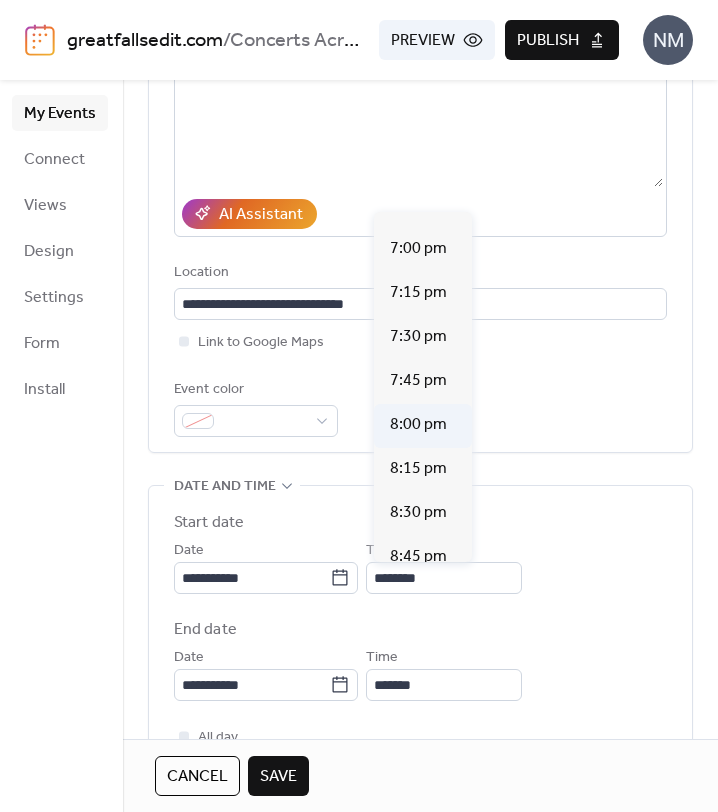 type on "*******" 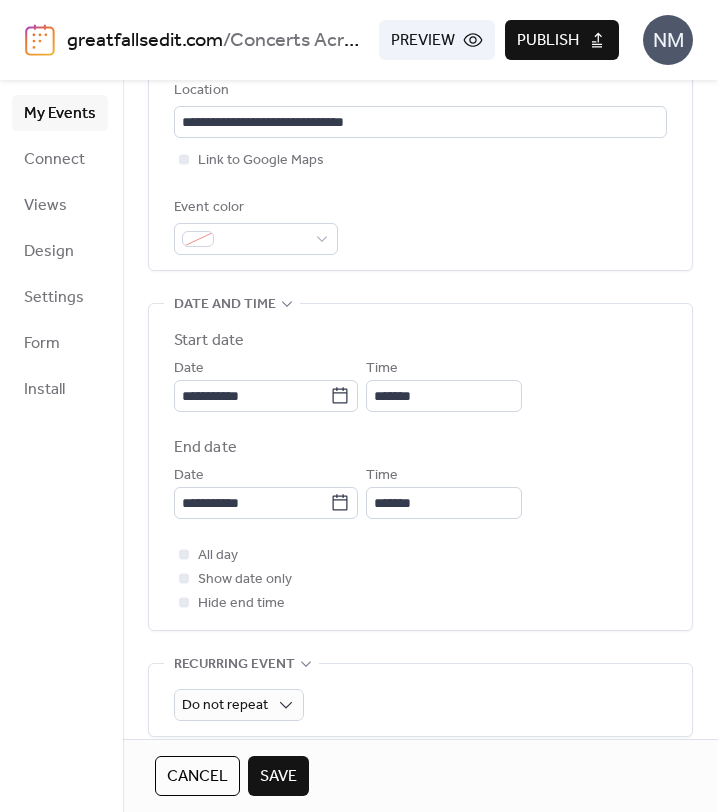 scroll, scrollTop: 509, scrollLeft: 0, axis: vertical 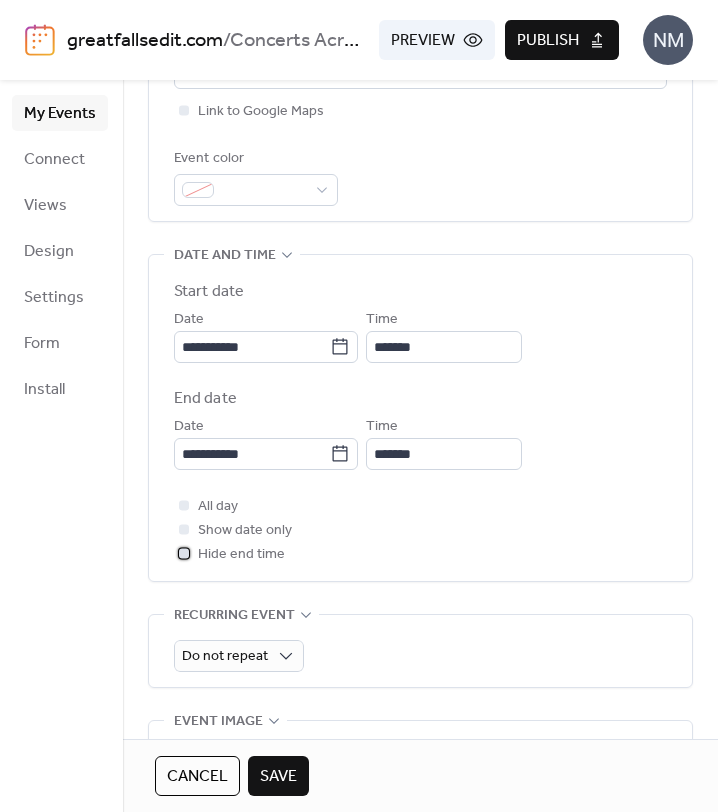 click at bounding box center [184, 553] 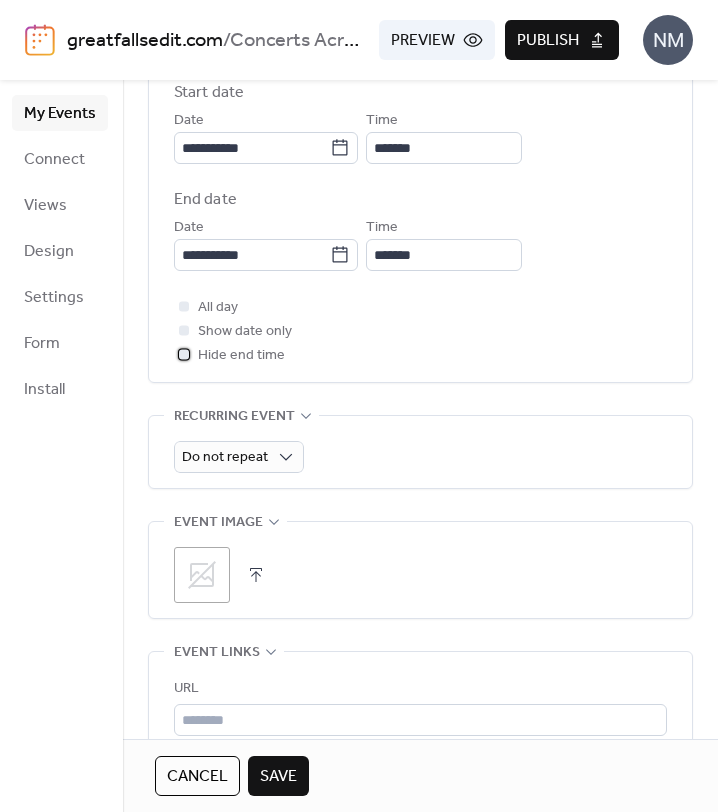 scroll, scrollTop: 716, scrollLeft: 0, axis: vertical 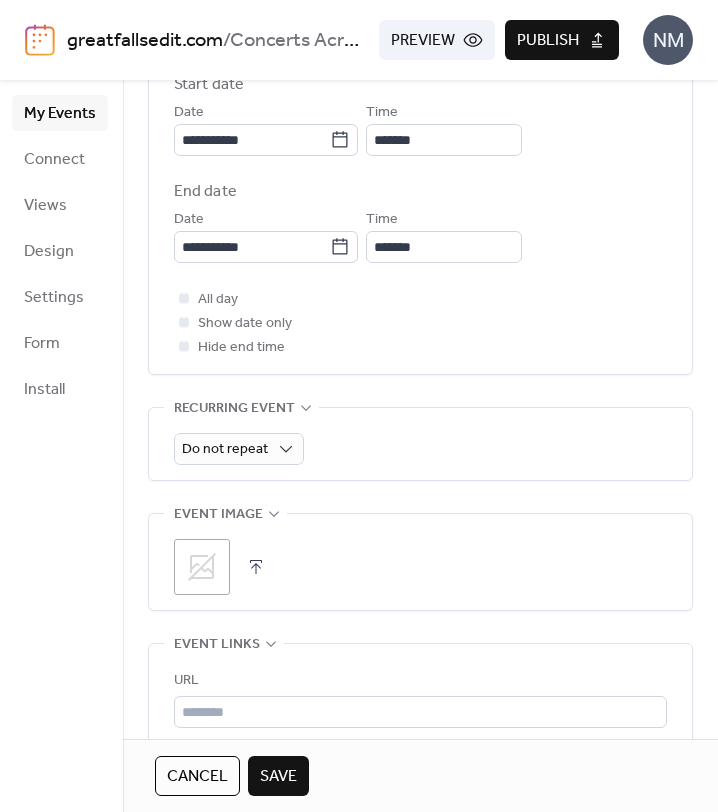 click 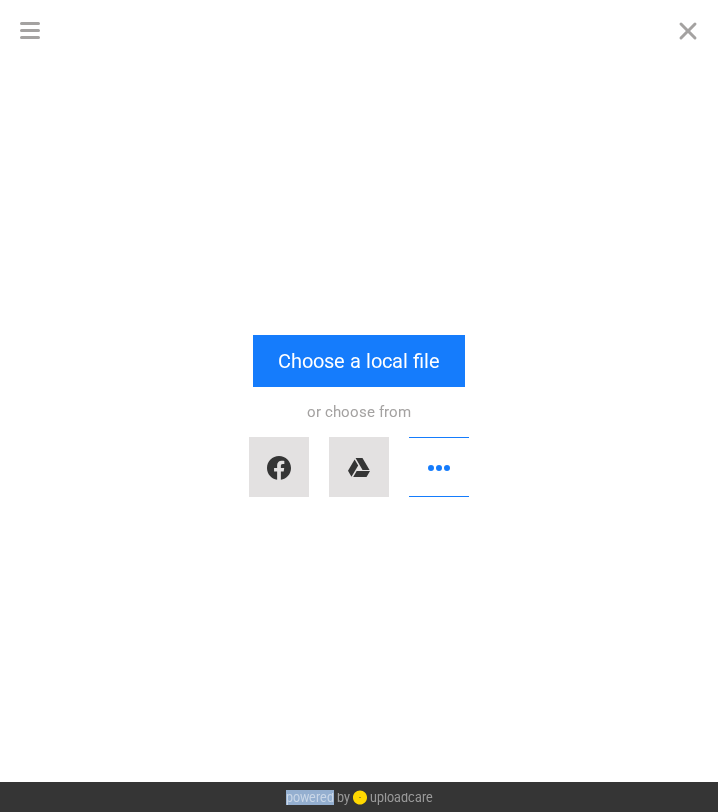 click on "Drop a file here drag & drop any files or Upload files from your computer Choose a local file or choose from" at bounding box center [359, 421] 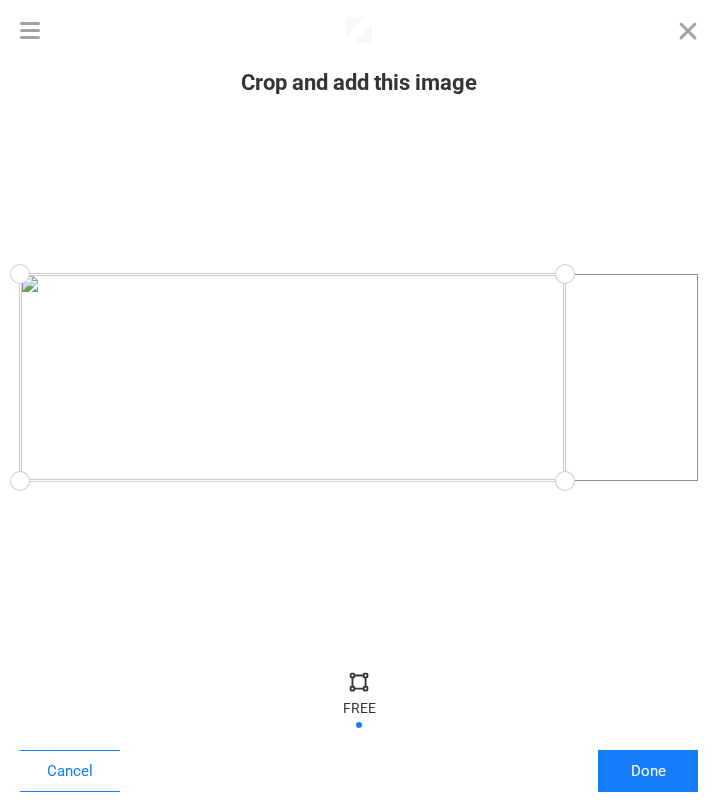 drag, startPoint x: 701, startPoint y: 481, endPoint x: 567, endPoint y: 497, distance: 134.95184 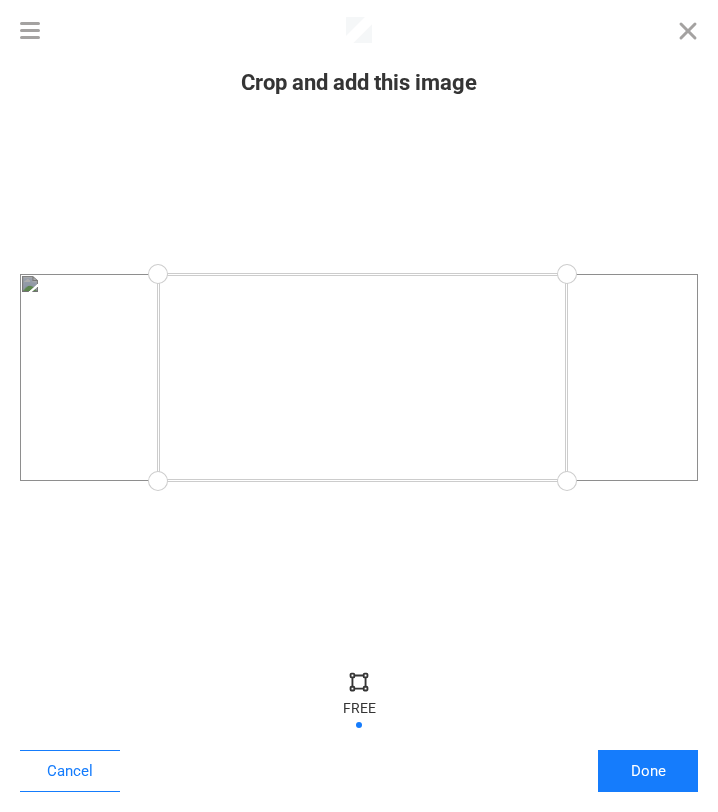 drag, startPoint x: 21, startPoint y: 476, endPoint x: 155, endPoint y: 515, distance: 139.56003 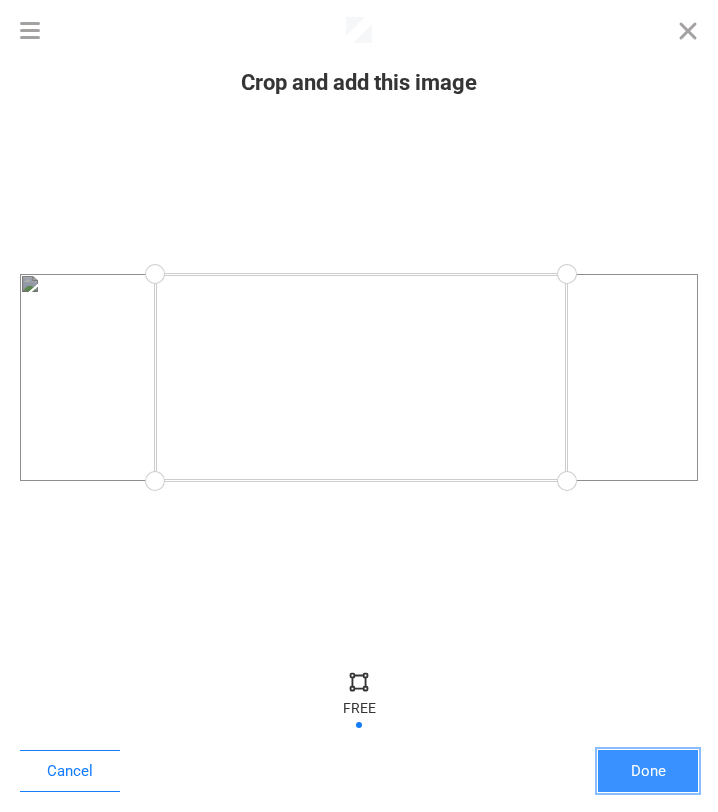 click on "Done" at bounding box center (648, 771) 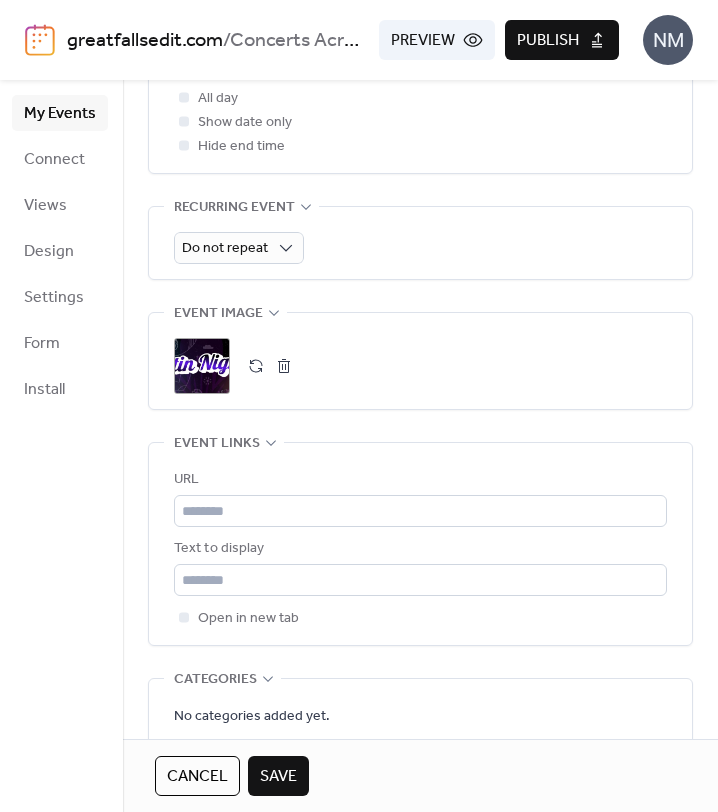 scroll, scrollTop: 974, scrollLeft: 0, axis: vertical 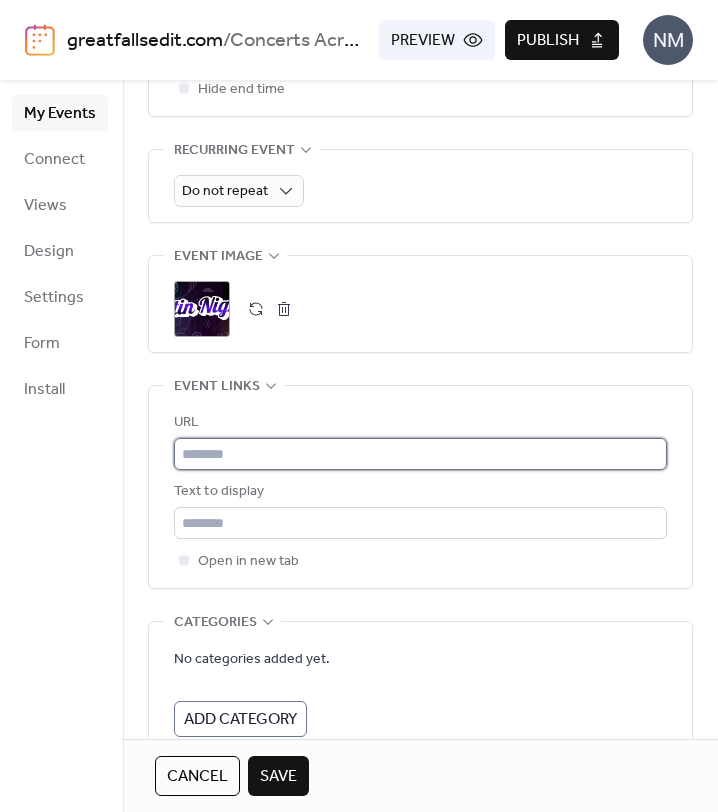 click at bounding box center (420, 454) 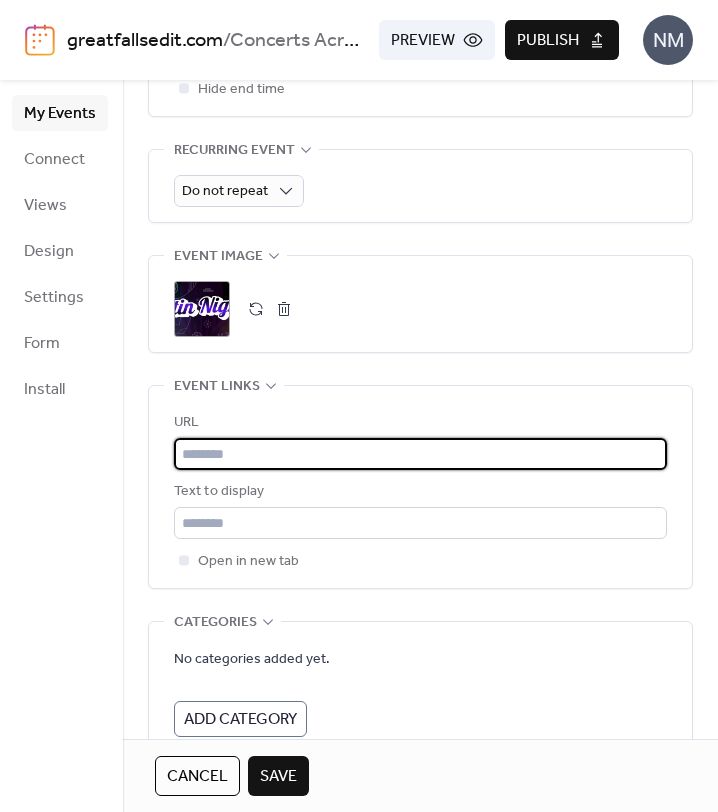 paste on "**********" 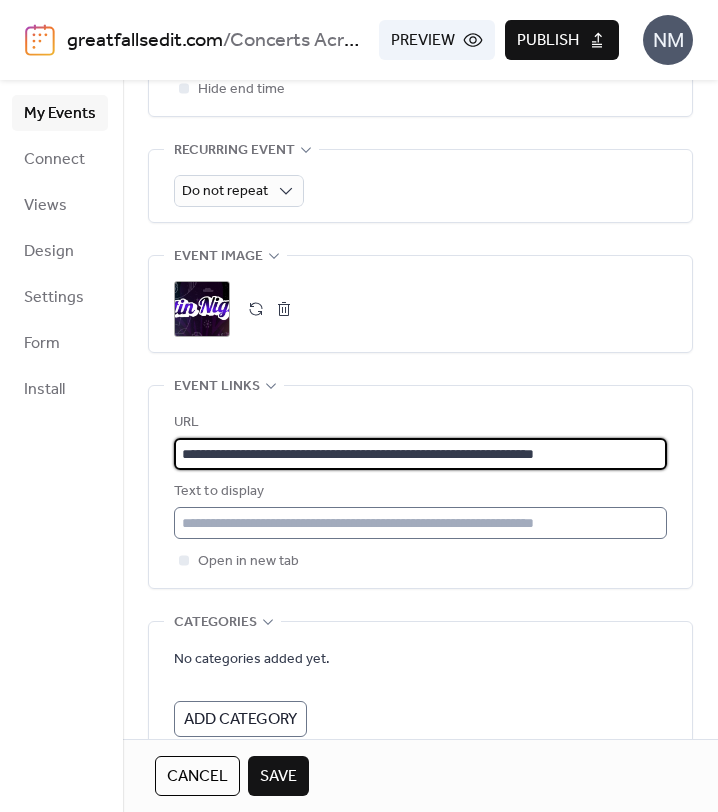 type on "**********" 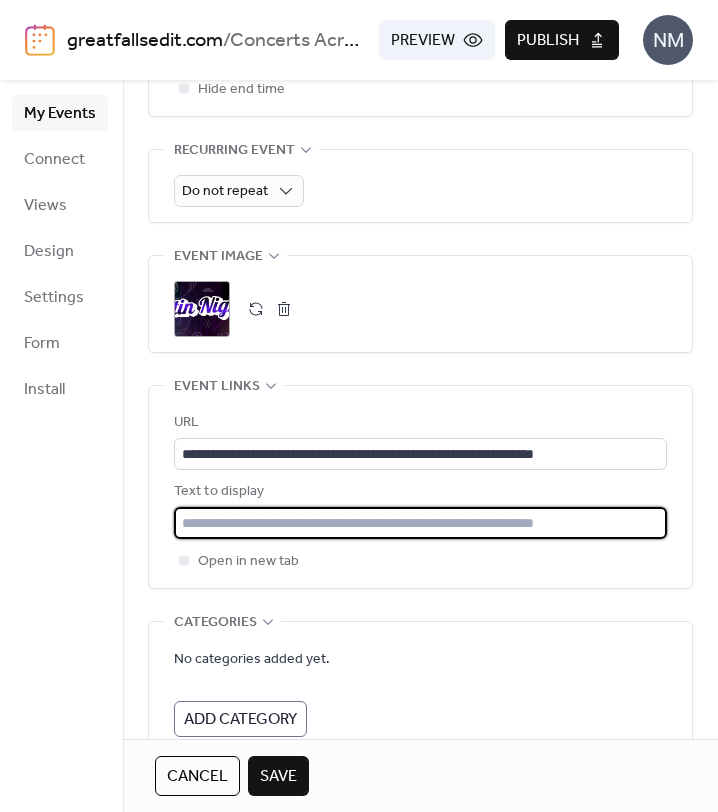 click at bounding box center [420, 523] 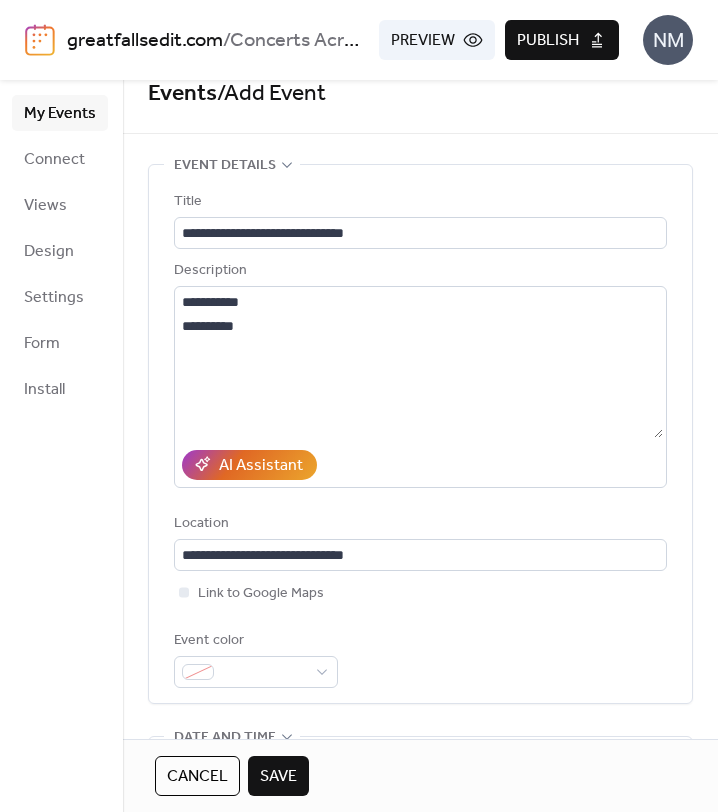 scroll, scrollTop: 0, scrollLeft: 0, axis: both 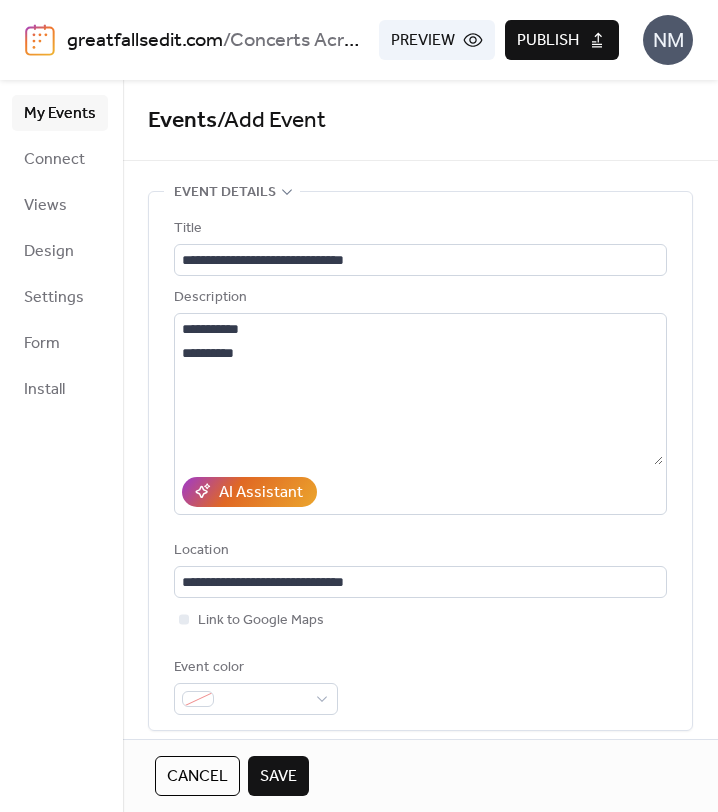 click on "Save" at bounding box center [278, 776] 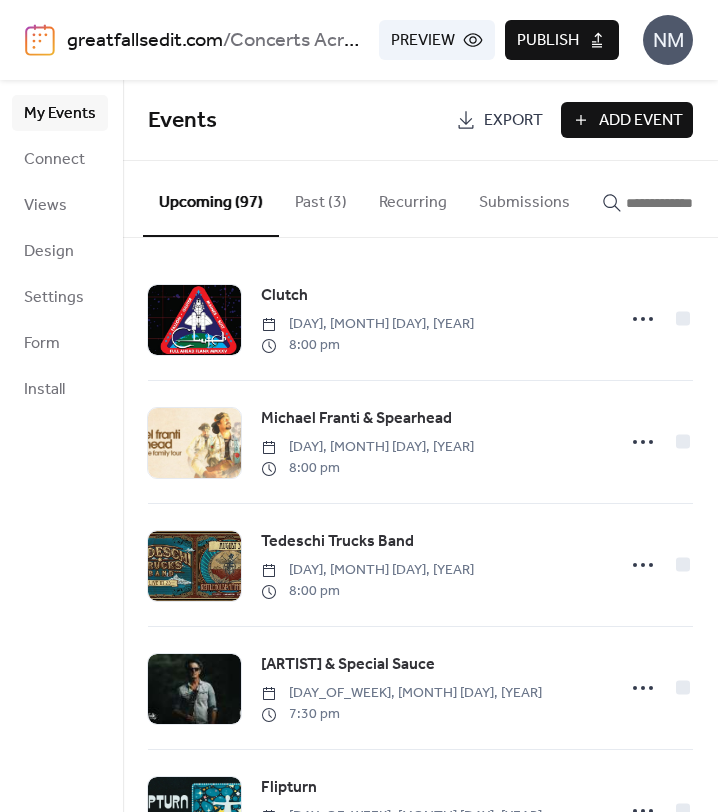 click on "Publish" at bounding box center (548, 41) 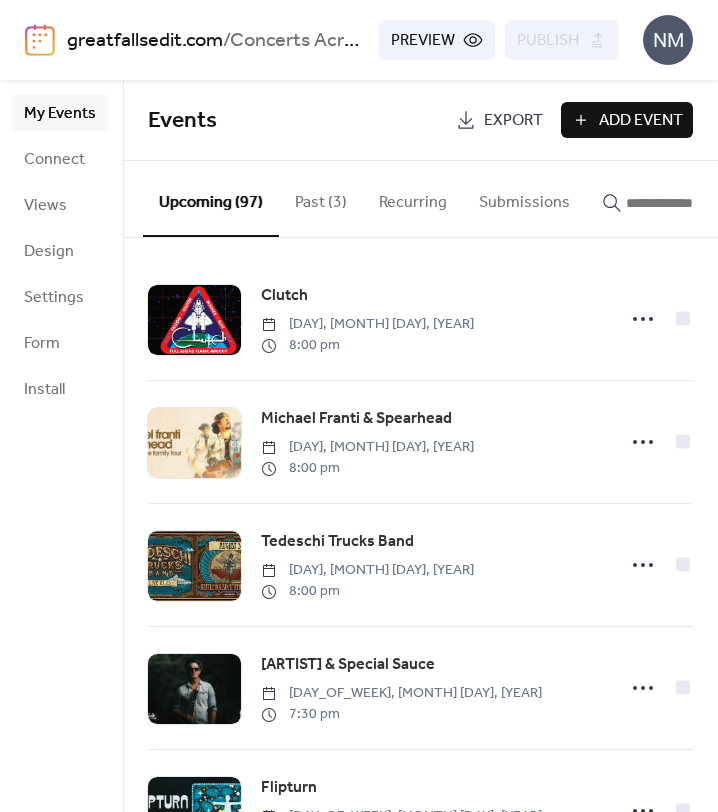 click at bounding box center (686, 203) 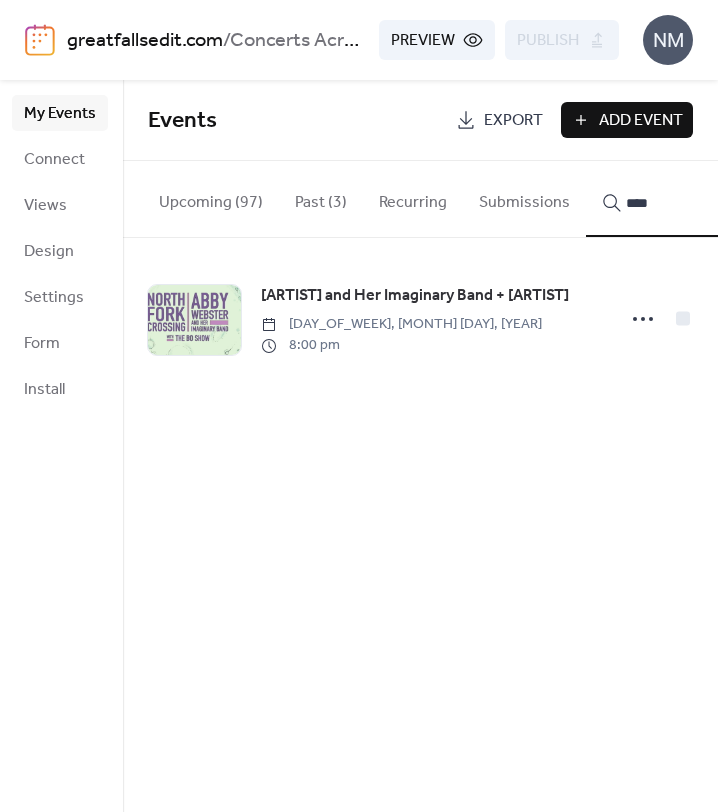 type on "****" 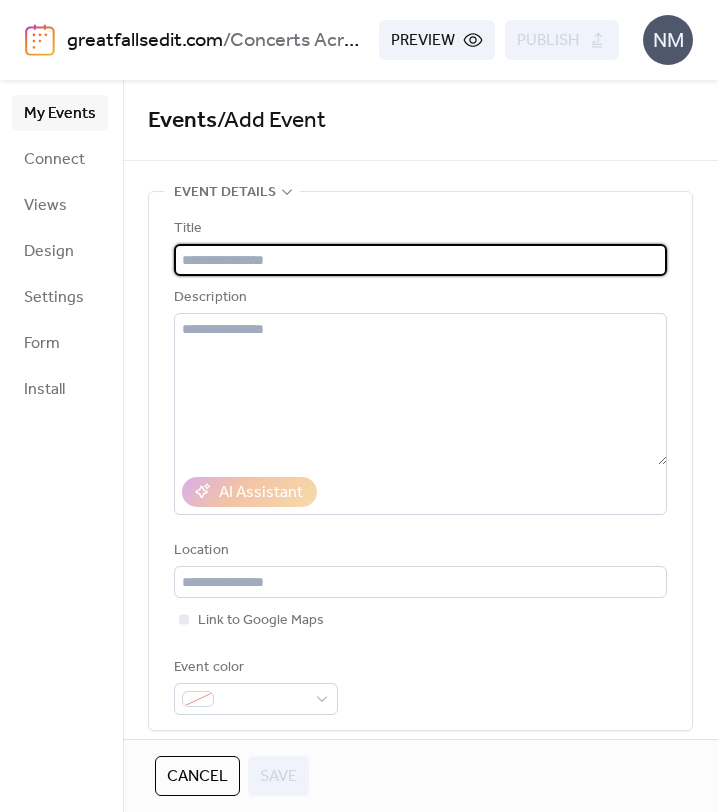 paste on "*****" 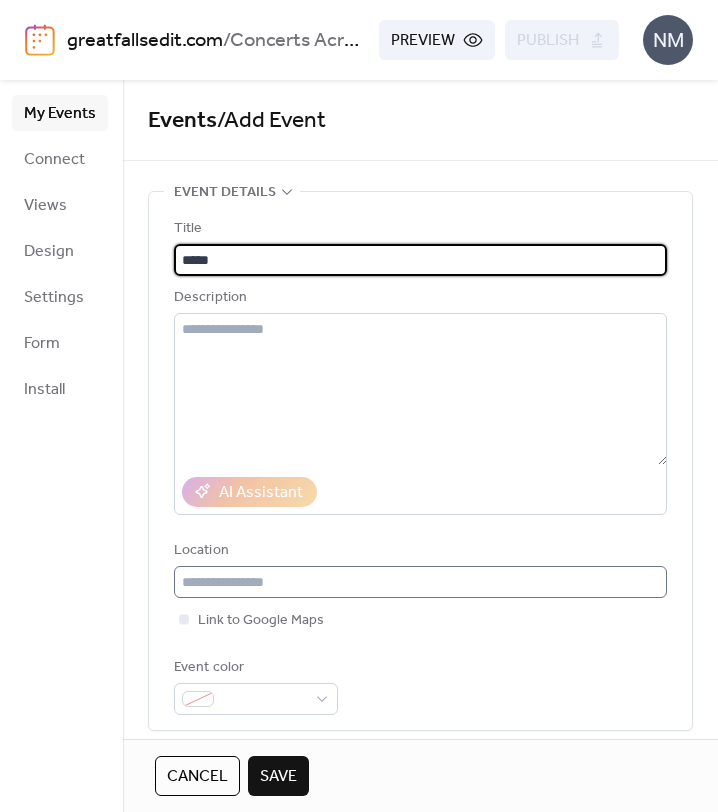 type on "*****" 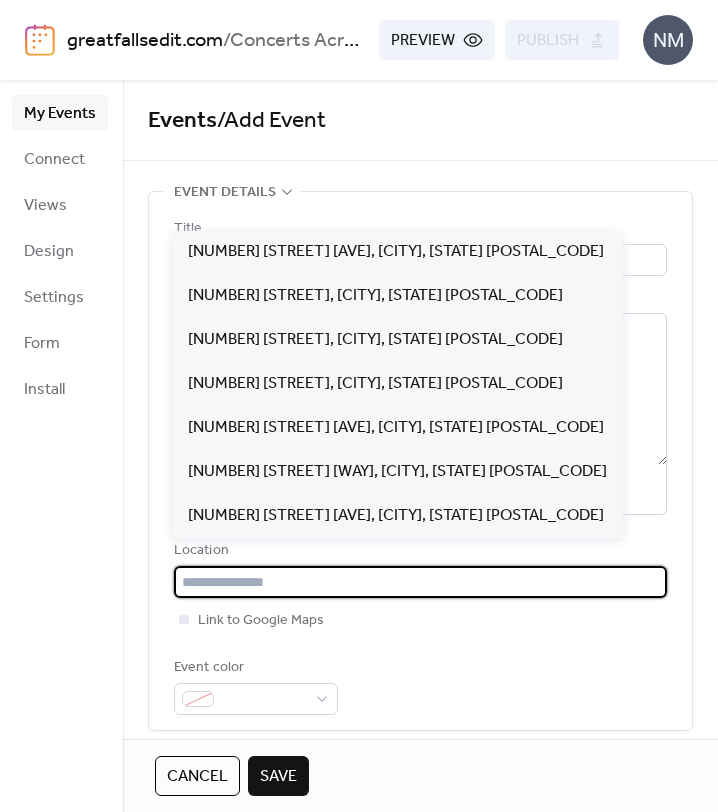 click at bounding box center [420, 582] 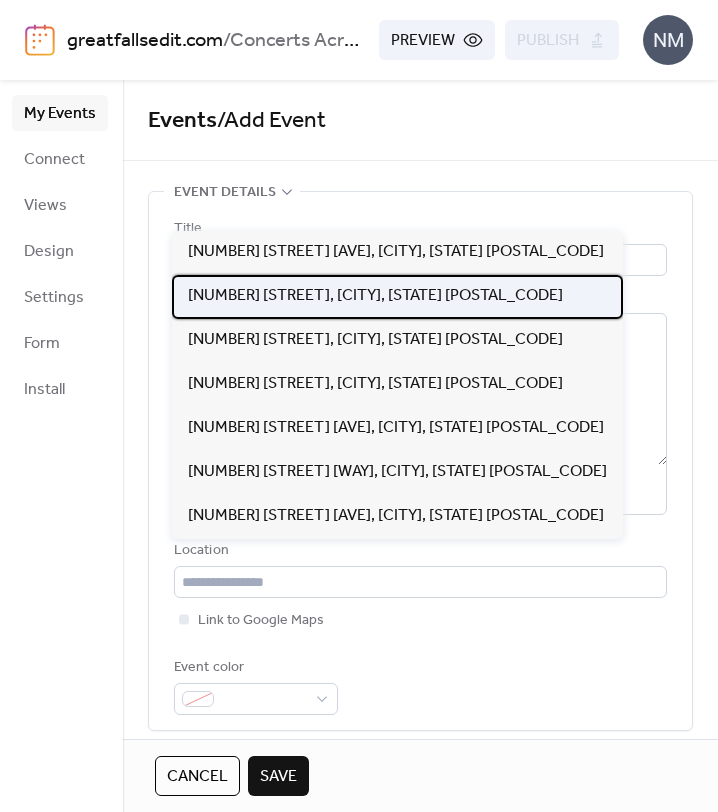 click on "[NUMBER] [STREET], [CITY], [STATE] [POSTAL_CODE]" at bounding box center [375, 296] 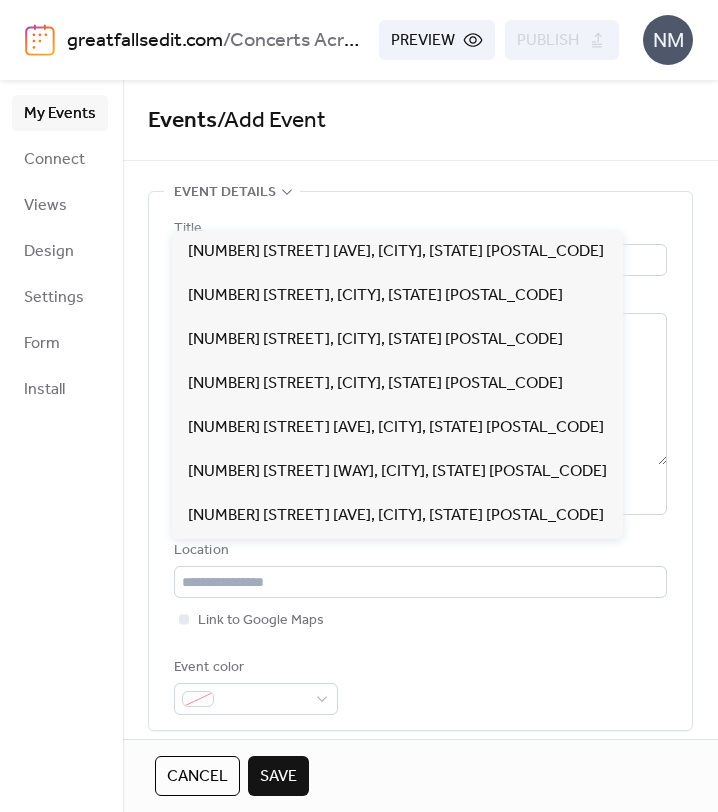 type on "**********" 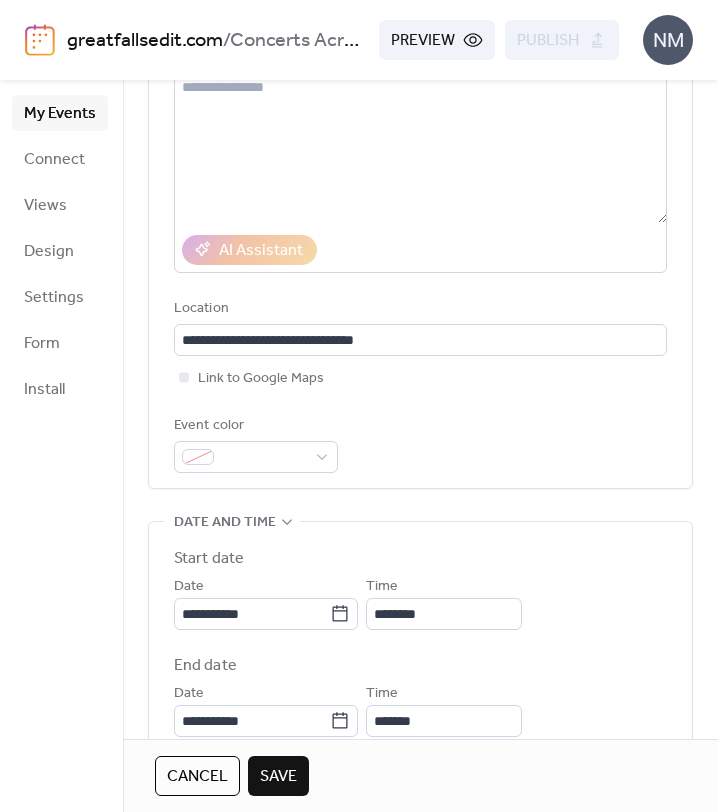 scroll, scrollTop: 250, scrollLeft: 0, axis: vertical 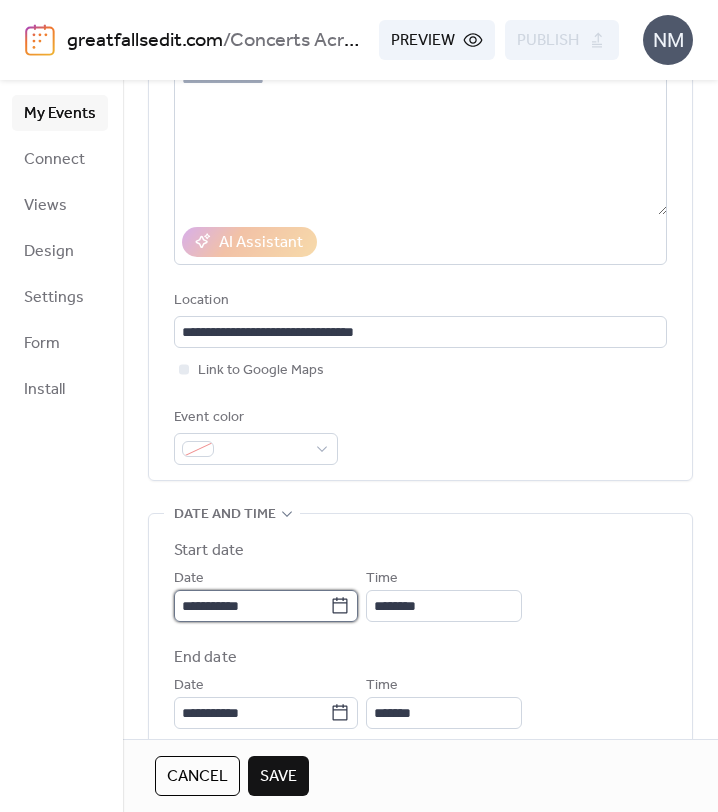 click on "**********" at bounding box center [252, 606] 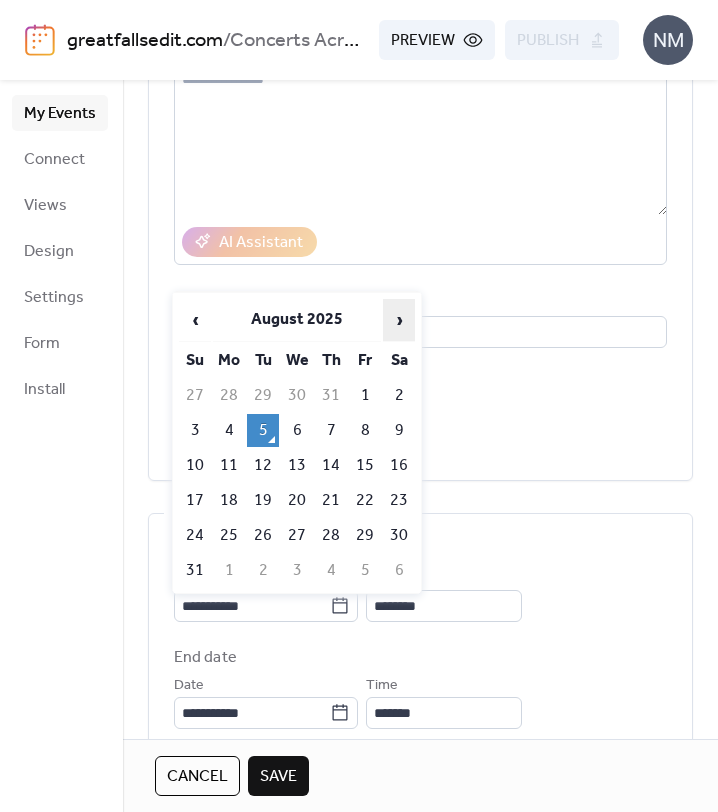 click on "›" at bounding box center (399, 320) 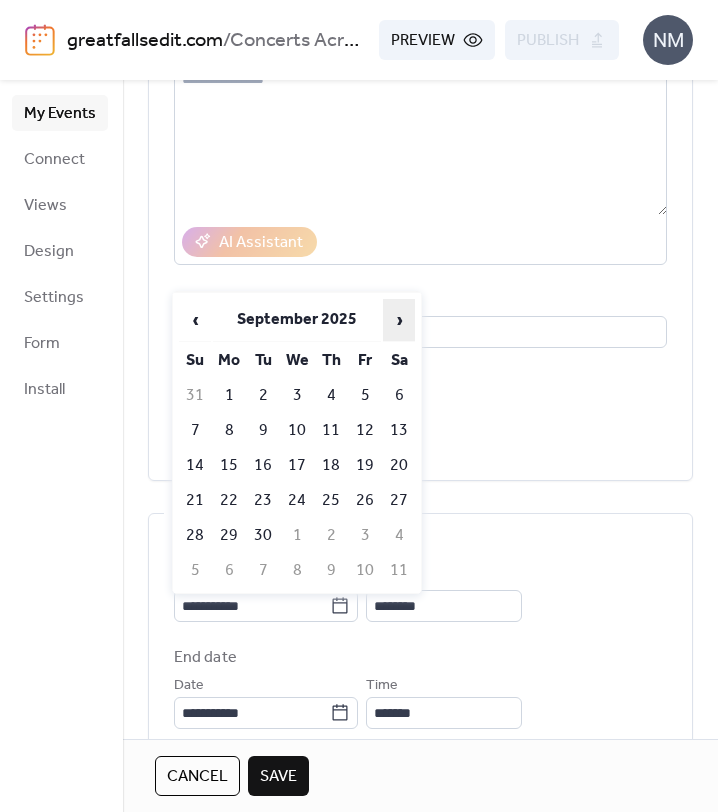 click on "›" at bounding box center (399, 320) 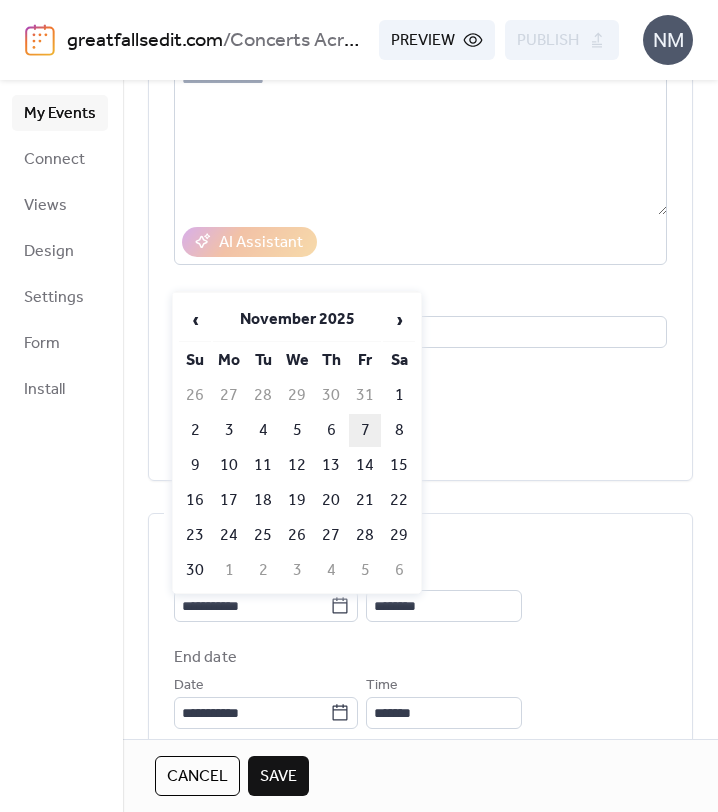 click on "7" at bounding box center (365, 430) 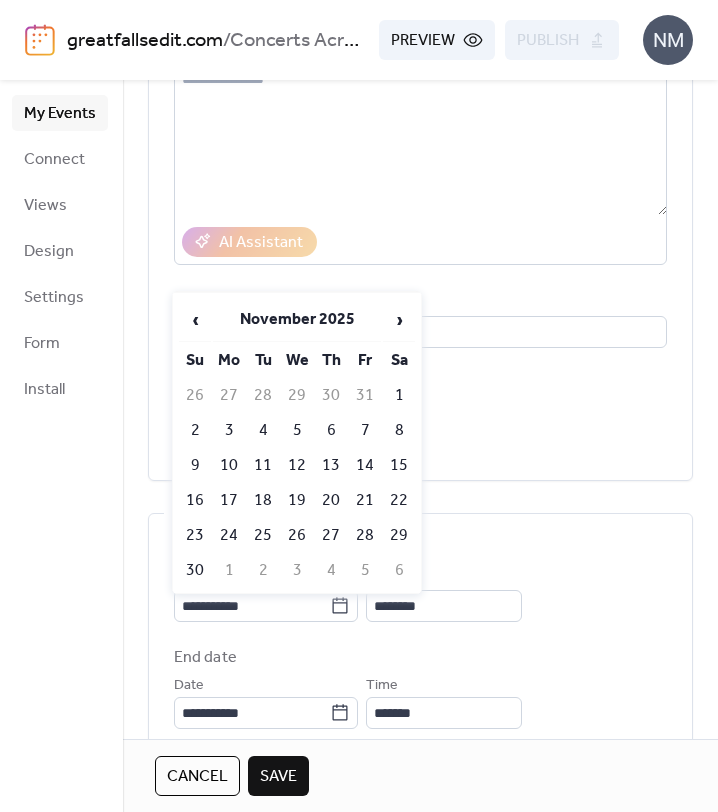 type on "**********" 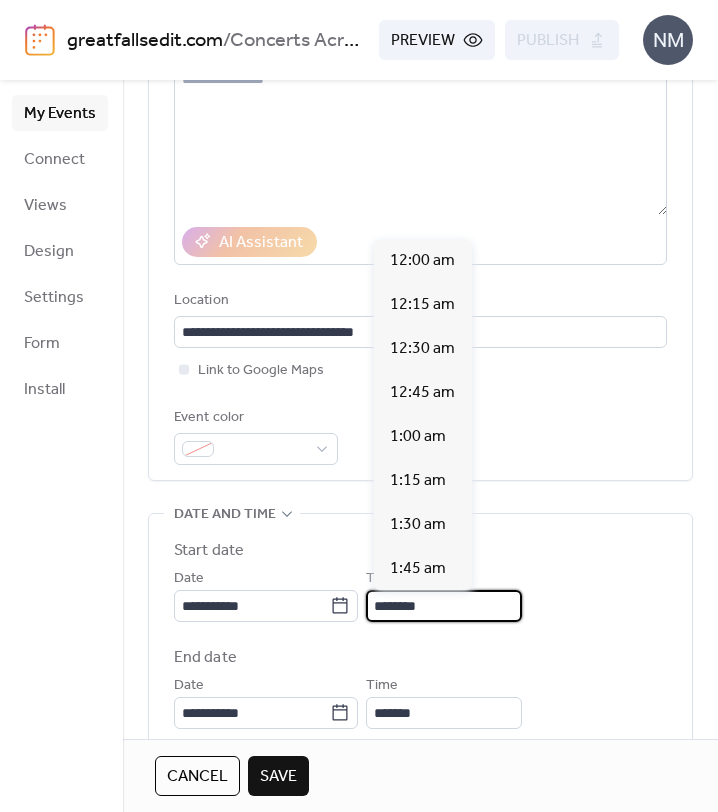 click on "********" at bounding box center (444, 606) 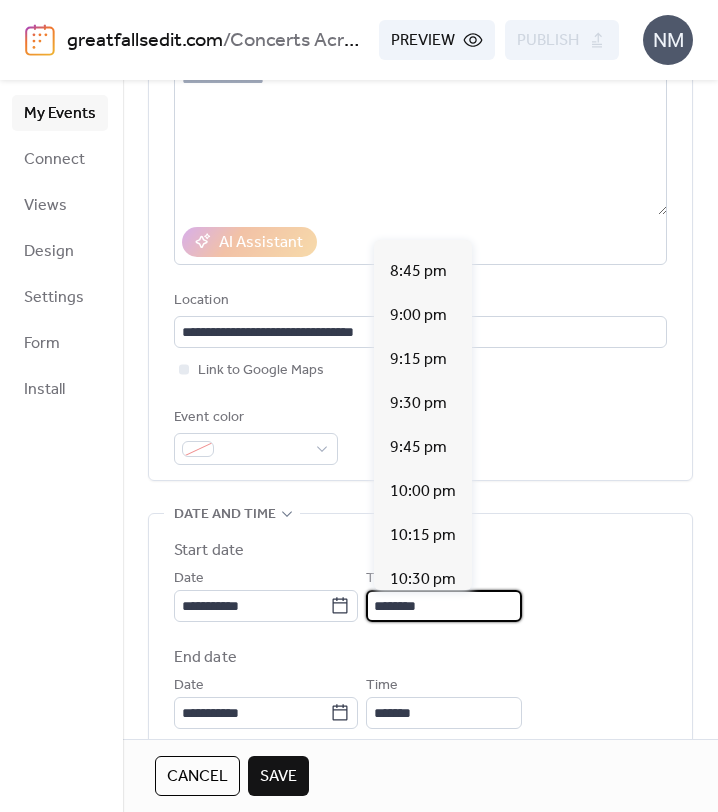 scroll, scrollTop: 3637, scrollLeft: 0, axis: vertical 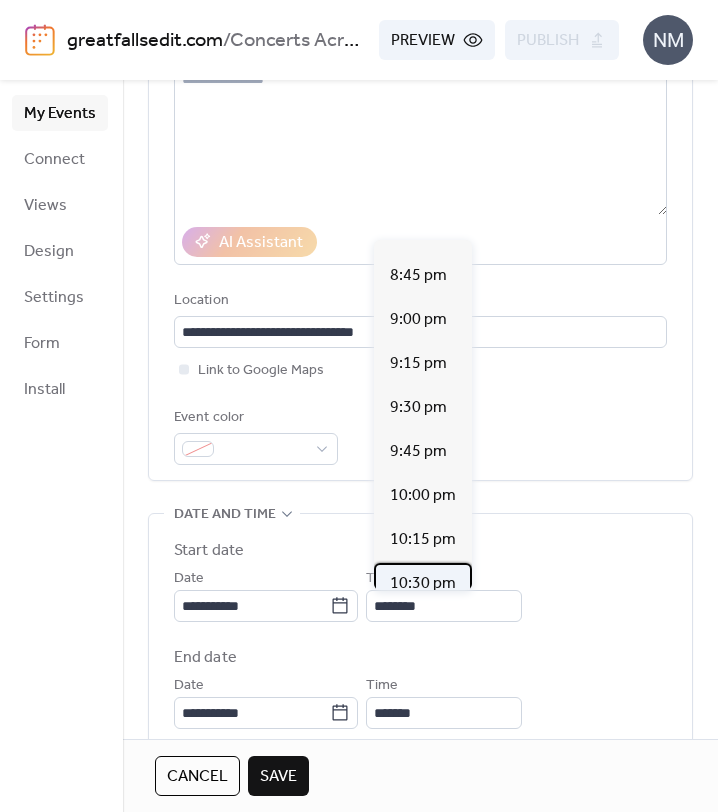 click on "10:30 pm" at bounding box center (423, 584) 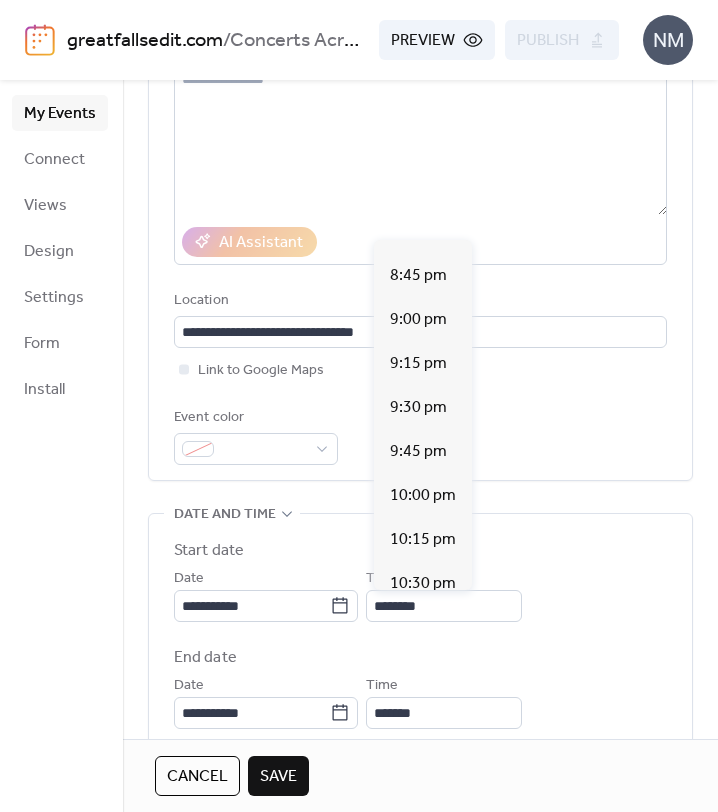 type on "********" 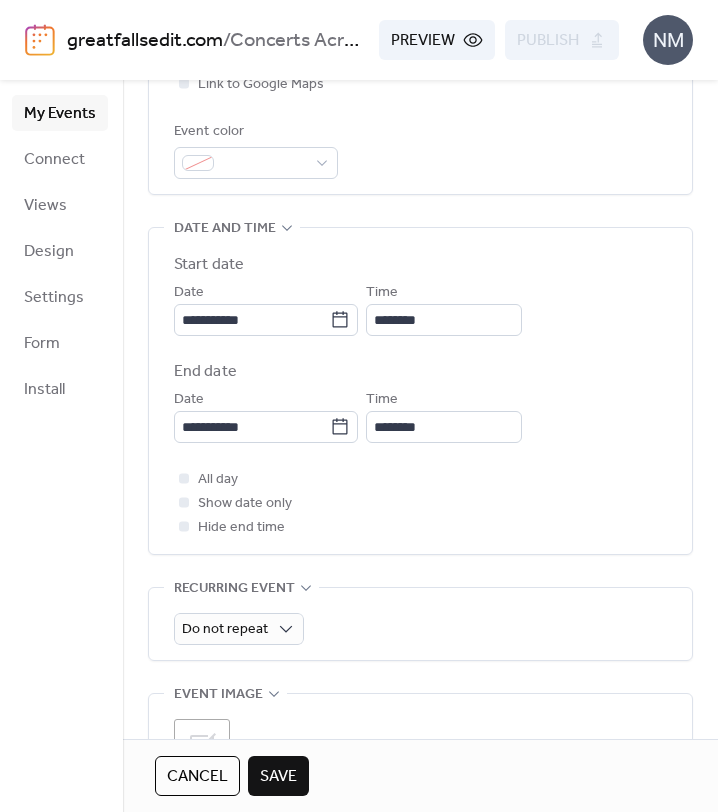 scroll, scrollTop: 544, scrollLeft: 0, axis: vertical 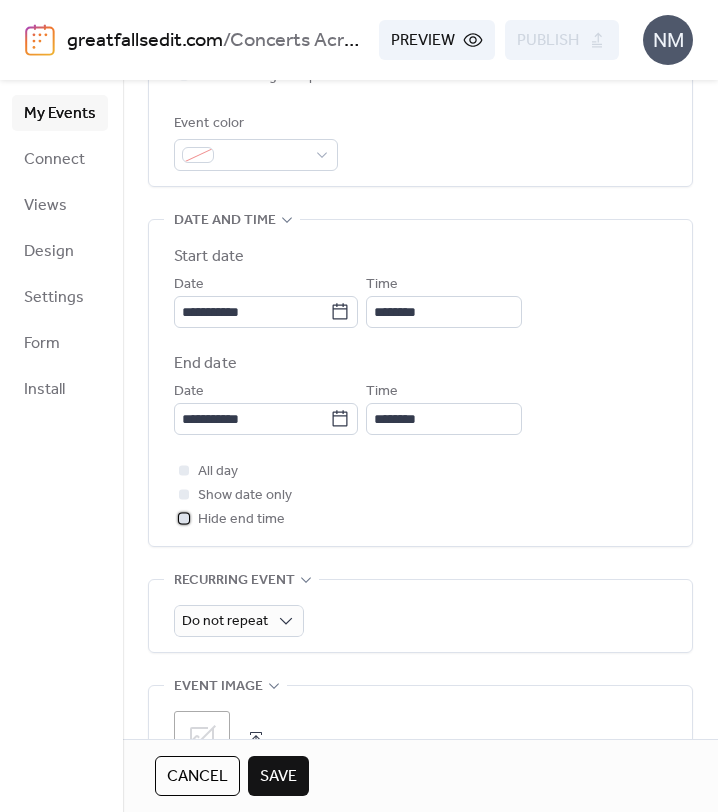click on "Hide end time" at bounding box center [241, 520] 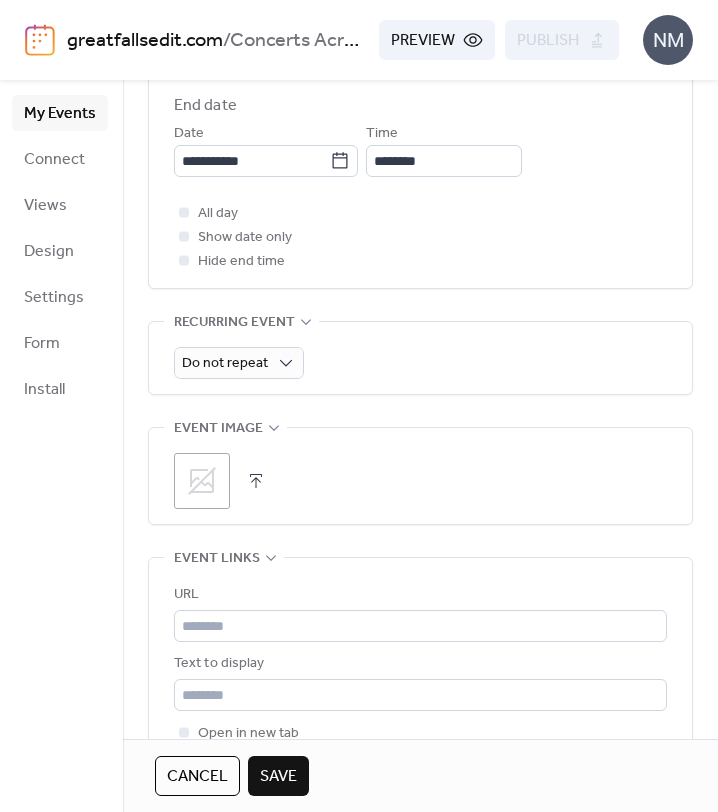 scroll, scrollTop: 838, scrollLeft: 0, axis: vertical 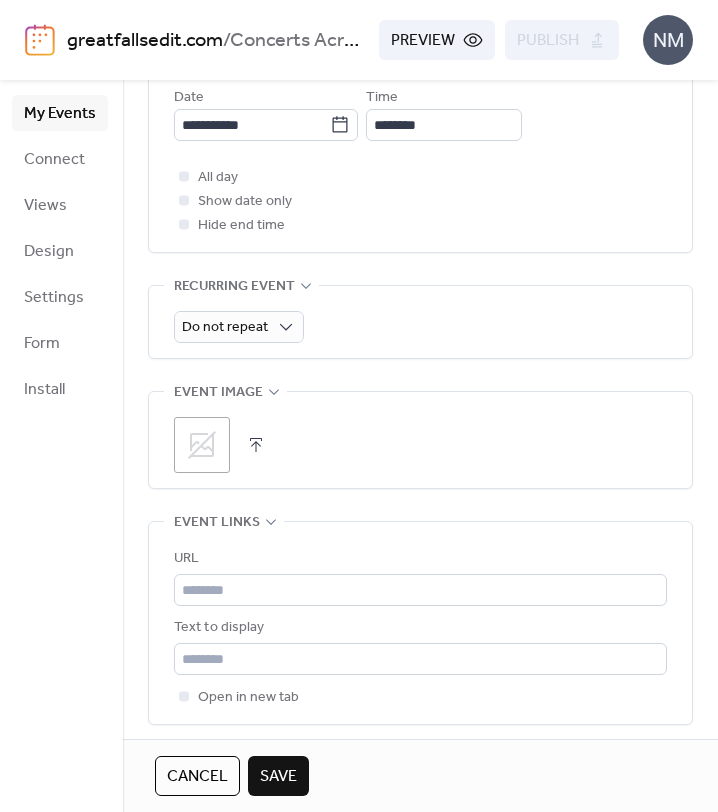 click 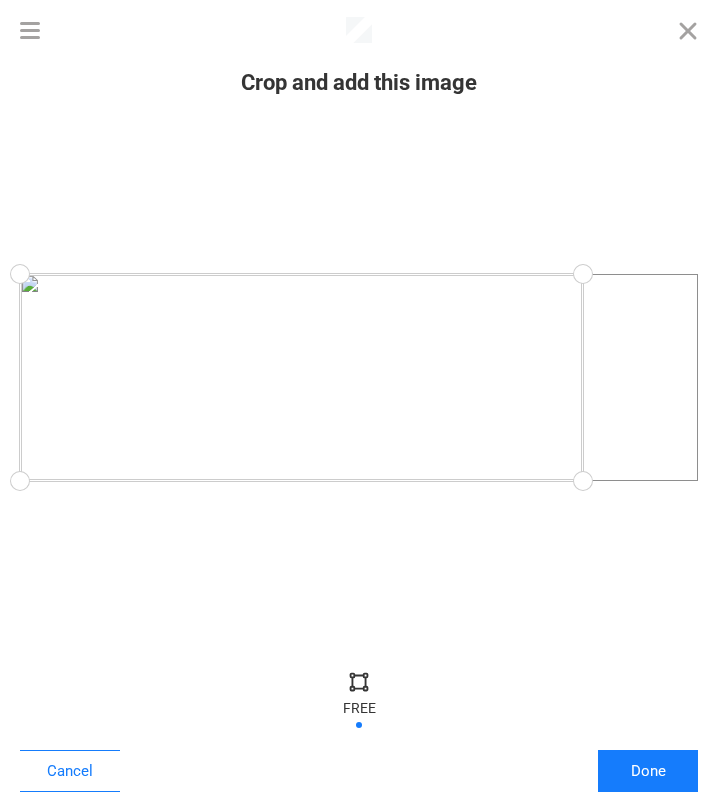 drag, startPoint x: 700, startPoint y: 483, endPoint x: 584, endPoint y: 494, distance: 116.520386 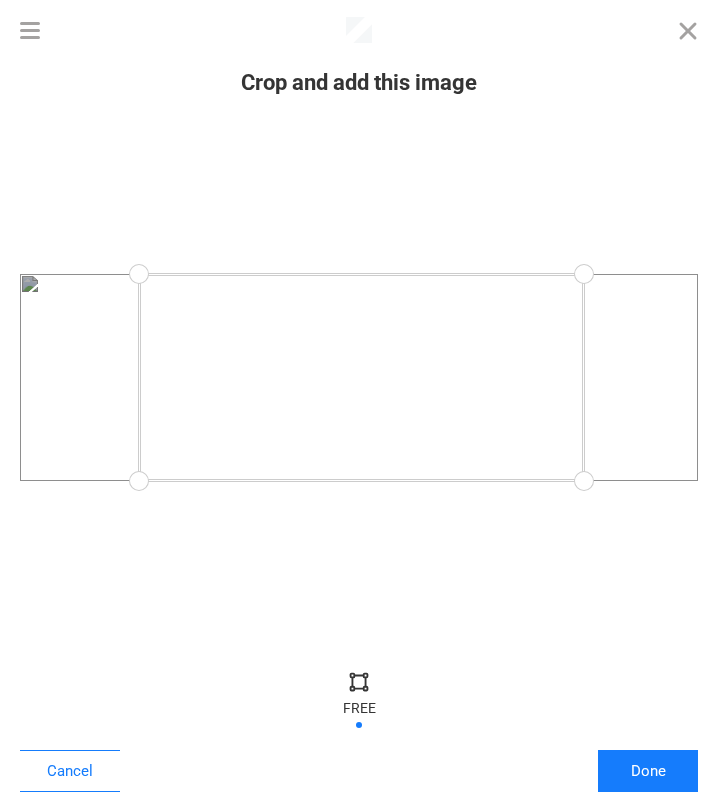 drag, startPoint x: 28, startPoint y: 477, endPoint x: 138, endPoint y: 491, distance: 110.88733 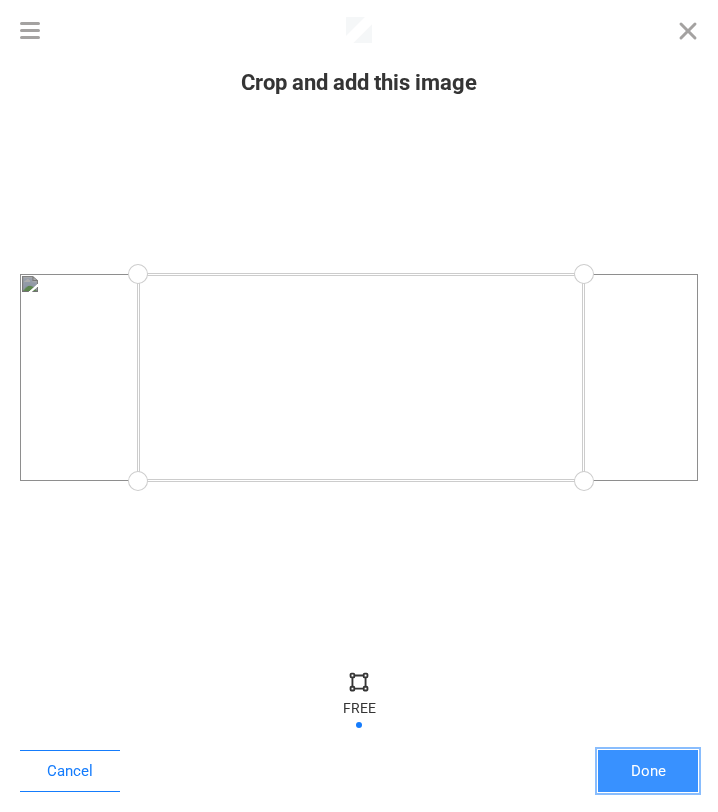 click on "Done" at bounding box center (648, 771) 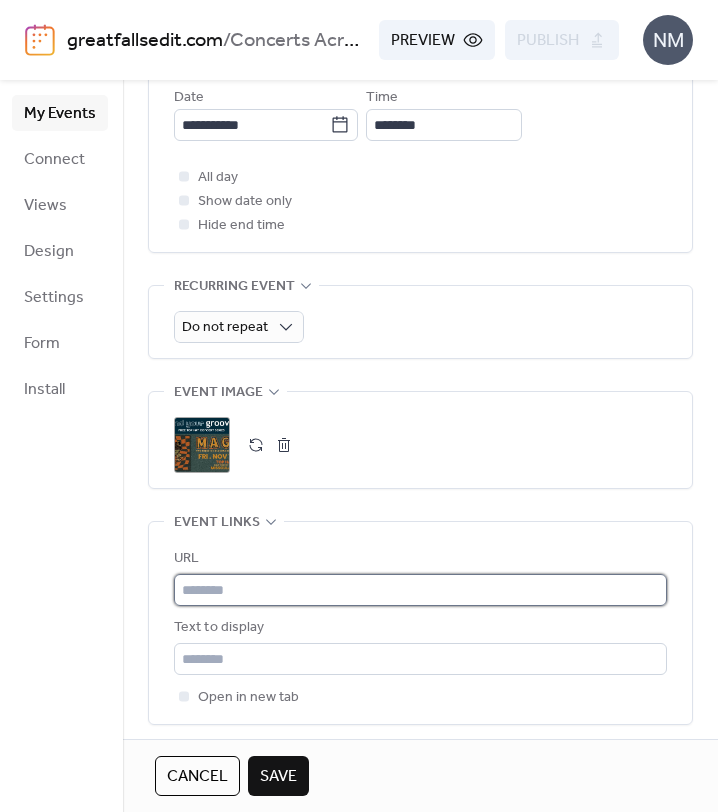 click at bounding box center (420, 590) 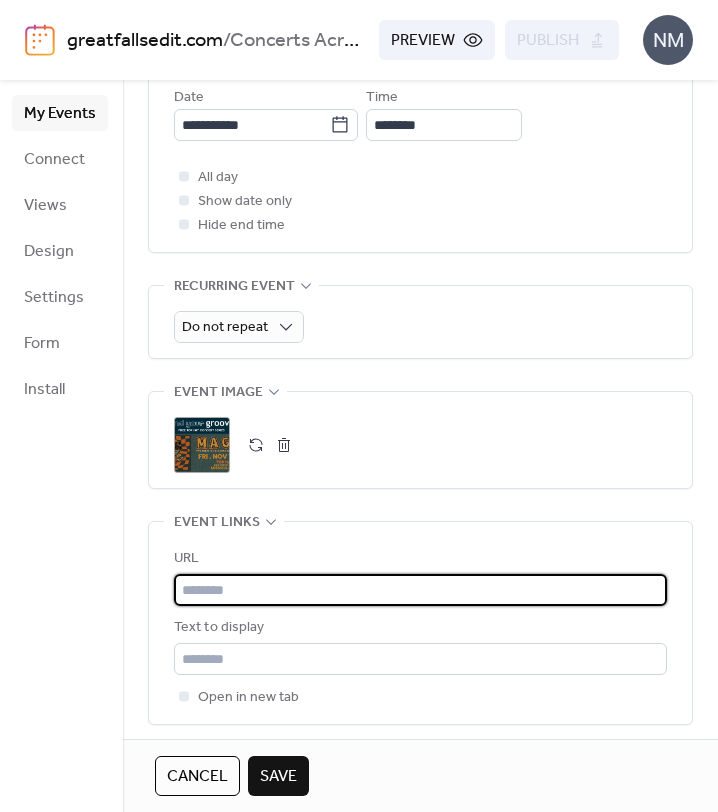 click at bounding box center [420, 590] 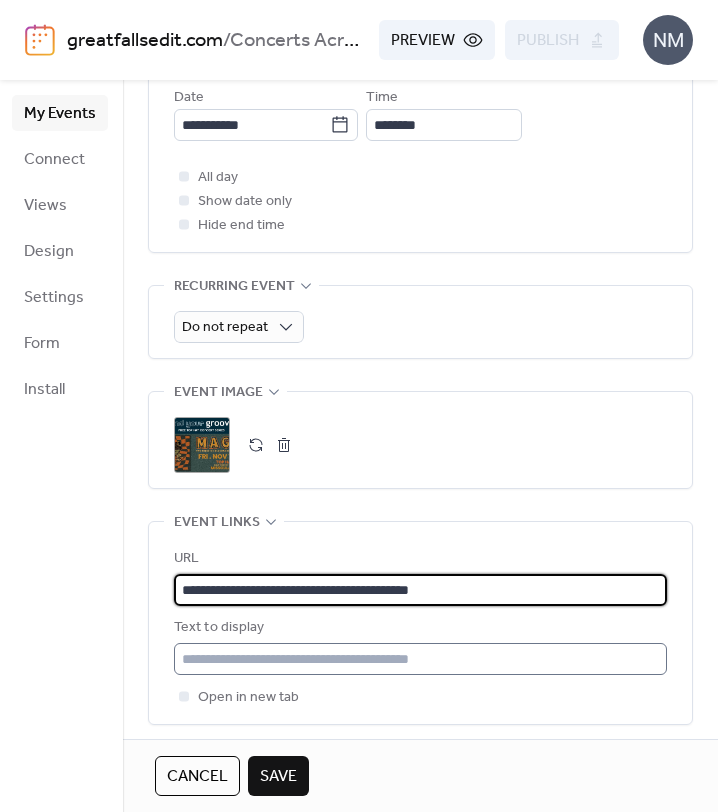 type on "**********" 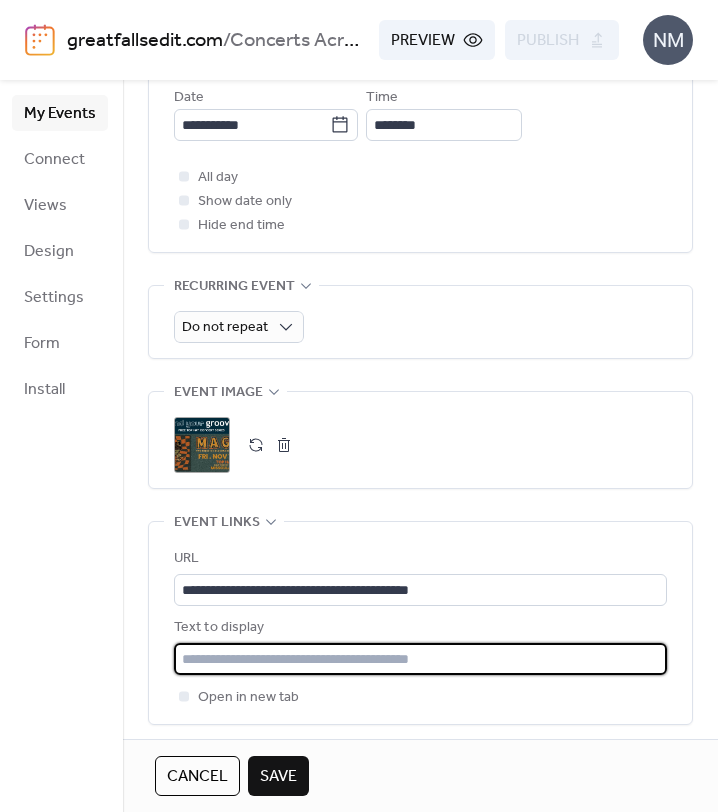 click at bounding box center [420, 659] 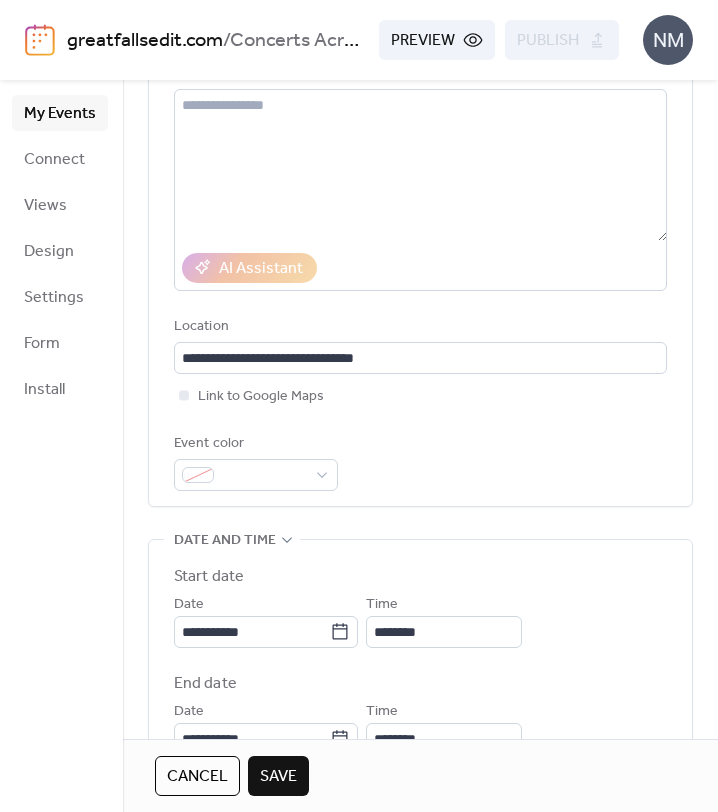 scroll, scrollTop: 48, scrollLeft: 0, axis: vertical 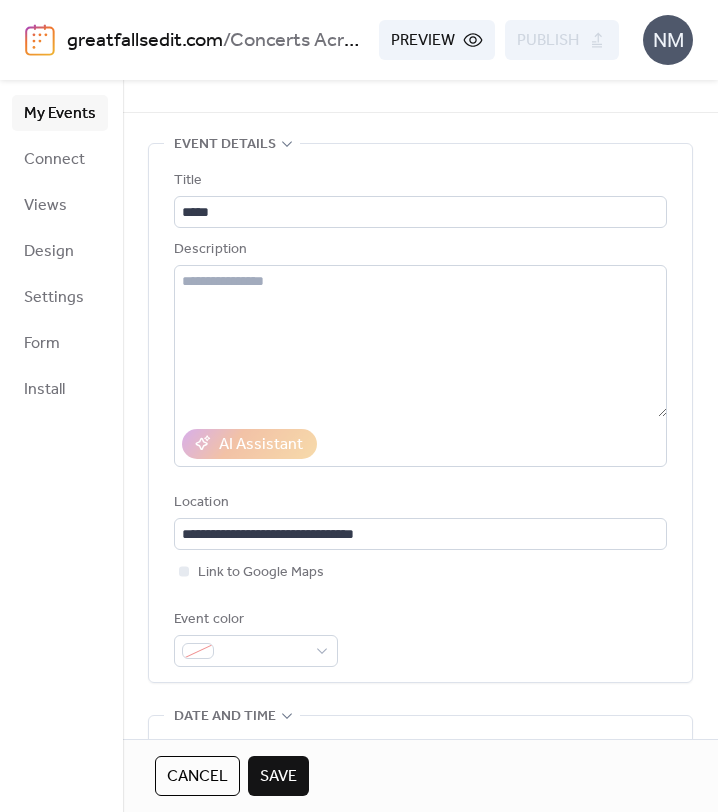 click on "Save" at bounding box center [278, 777] 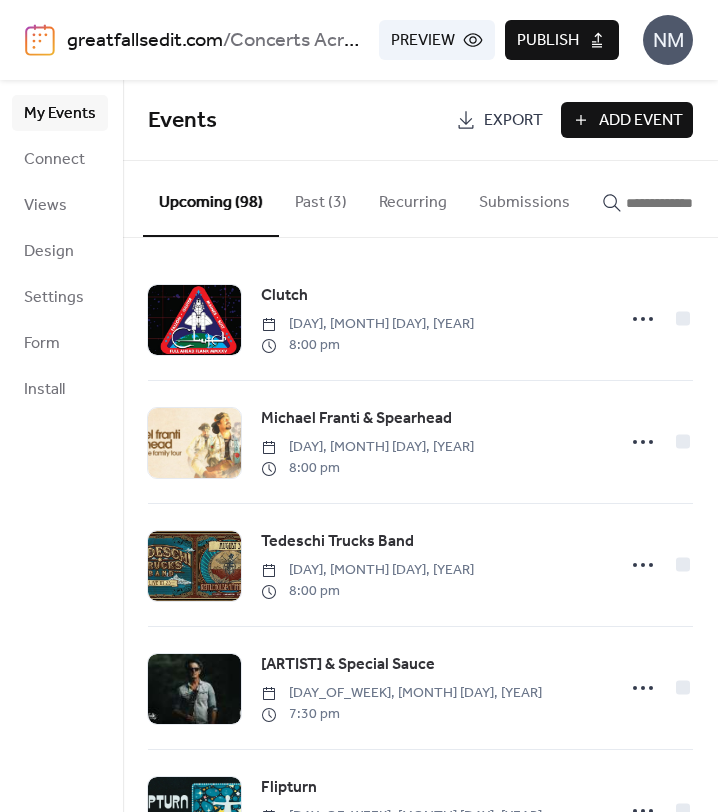 click on "Add Event" at bounding box center [641, 121] 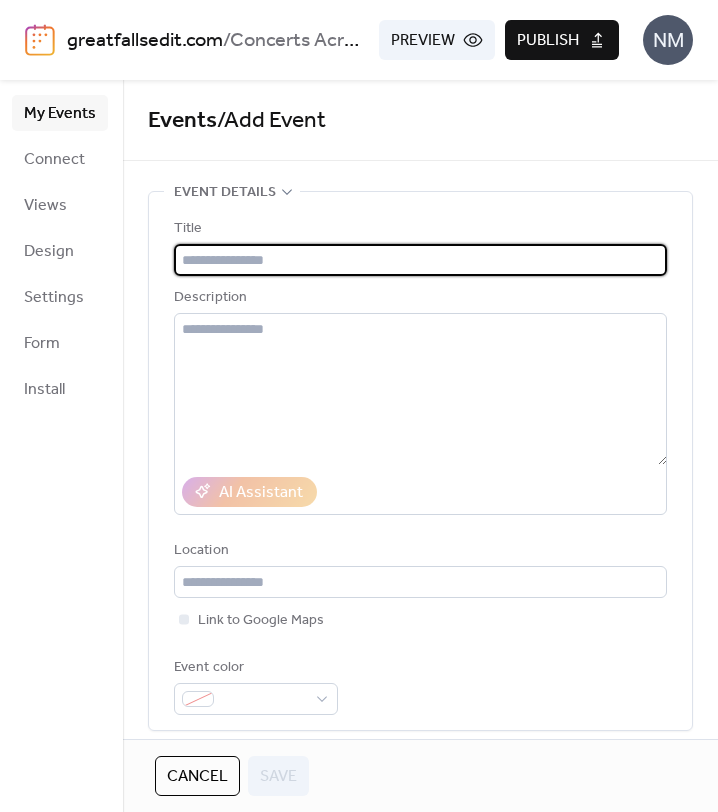 paste on "**********" 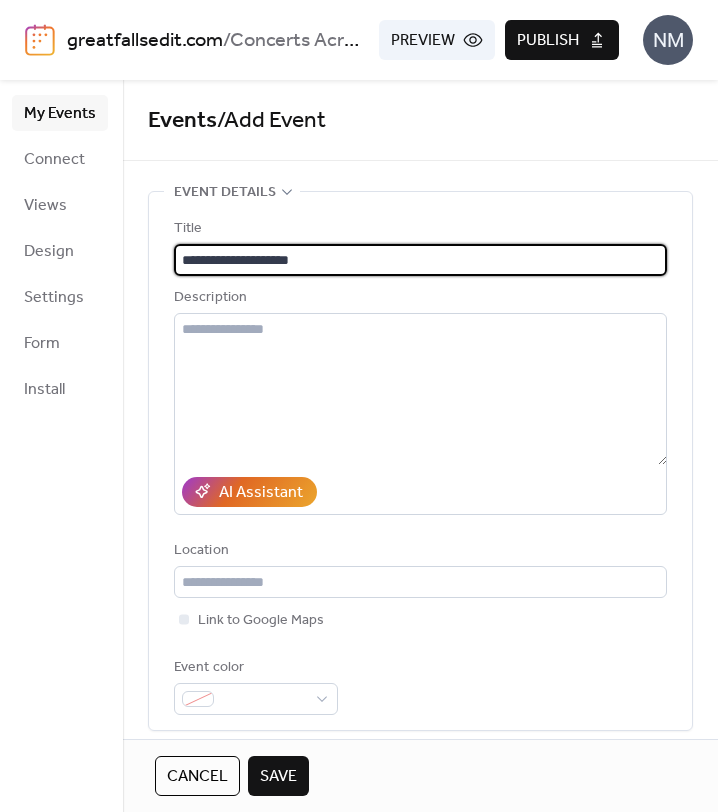type on "**********" 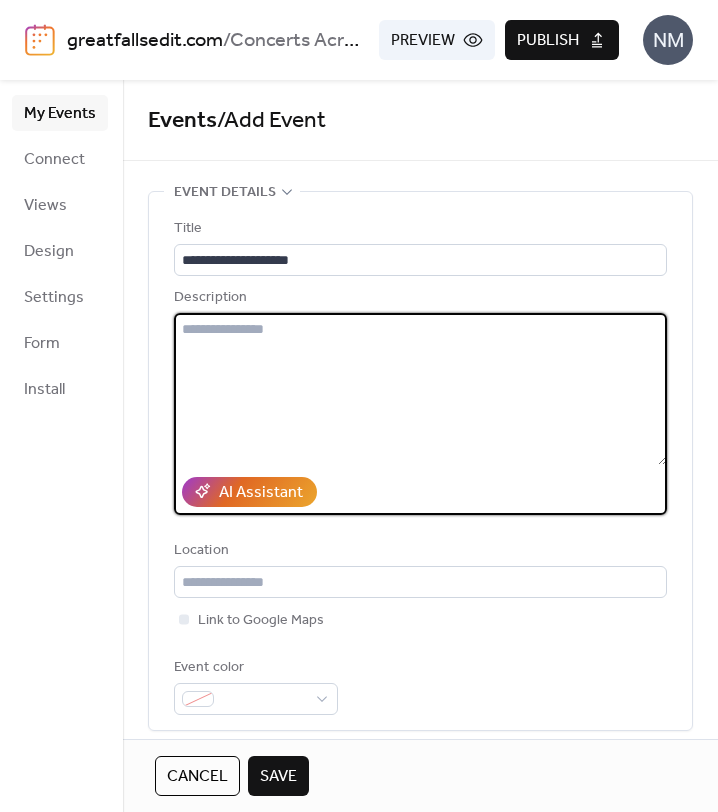 click at bounding box center [420, 389] 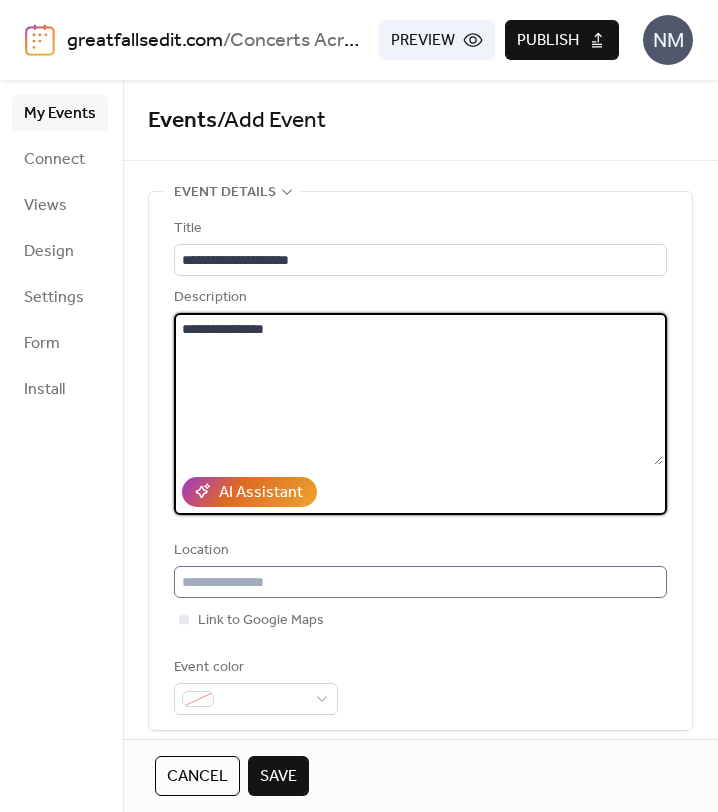 type on "**********" 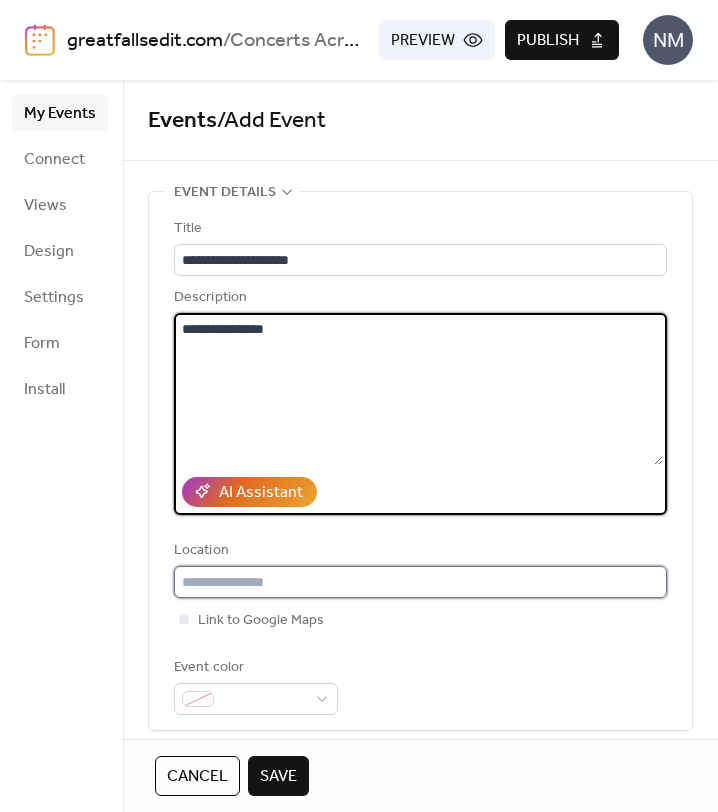 click at bounding box center [420, 582] 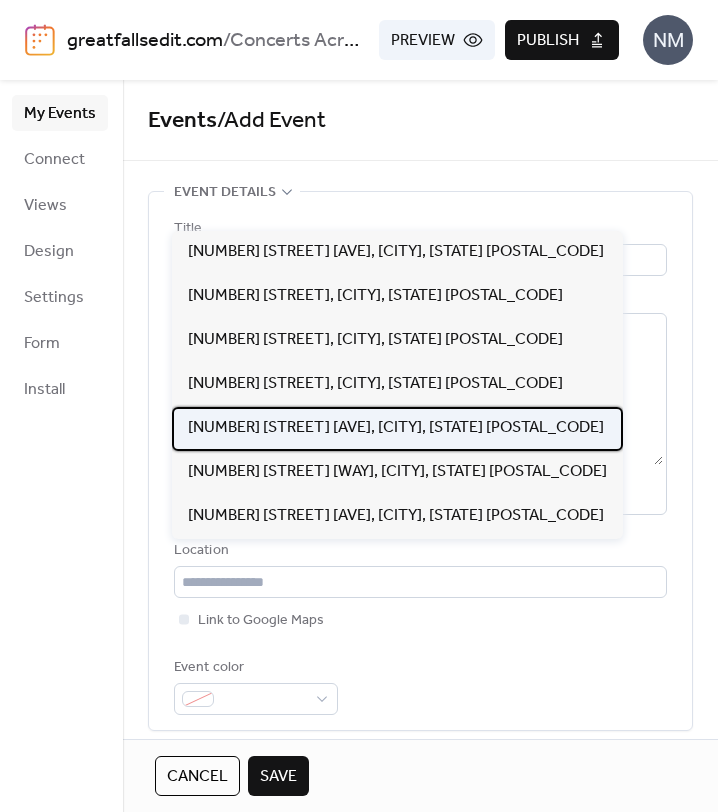 click on "[NUMBER] [STREET] [AVE], [CITY], [STATE] [POSTAL_CODE]" at bounding box center [396, 428] 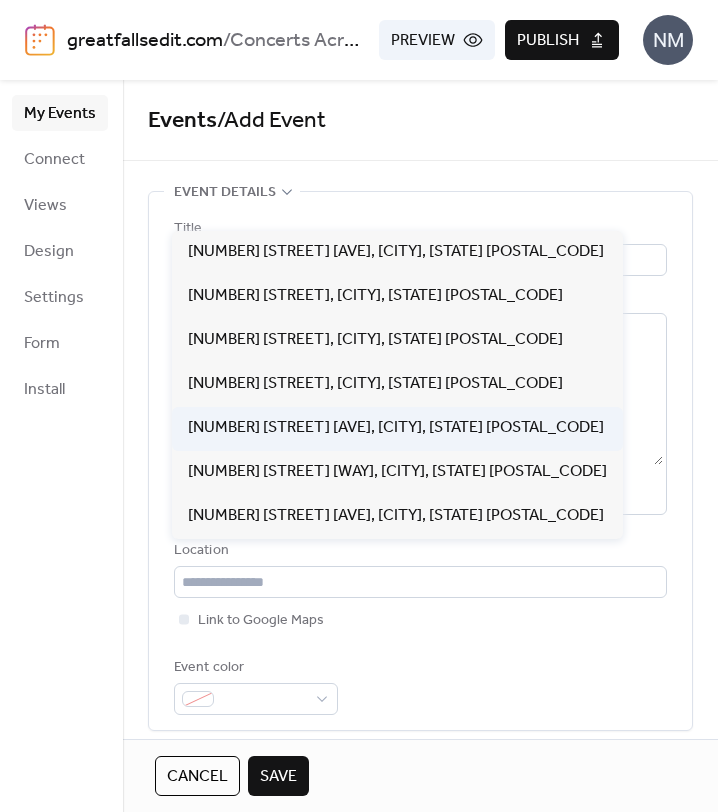 type on "**********" 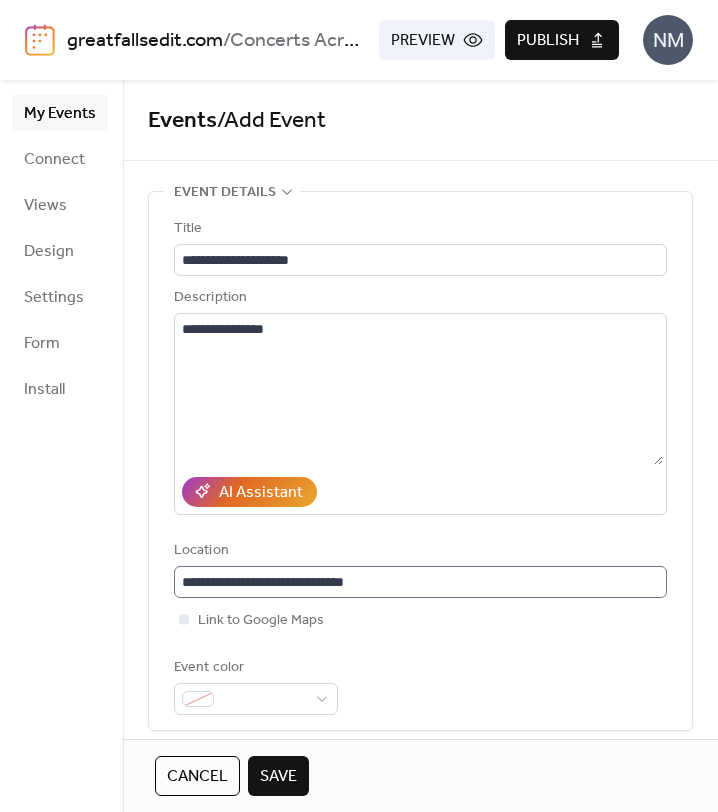 scroll, scrollTop: 1, scrollLeft: 0, axis: vertical 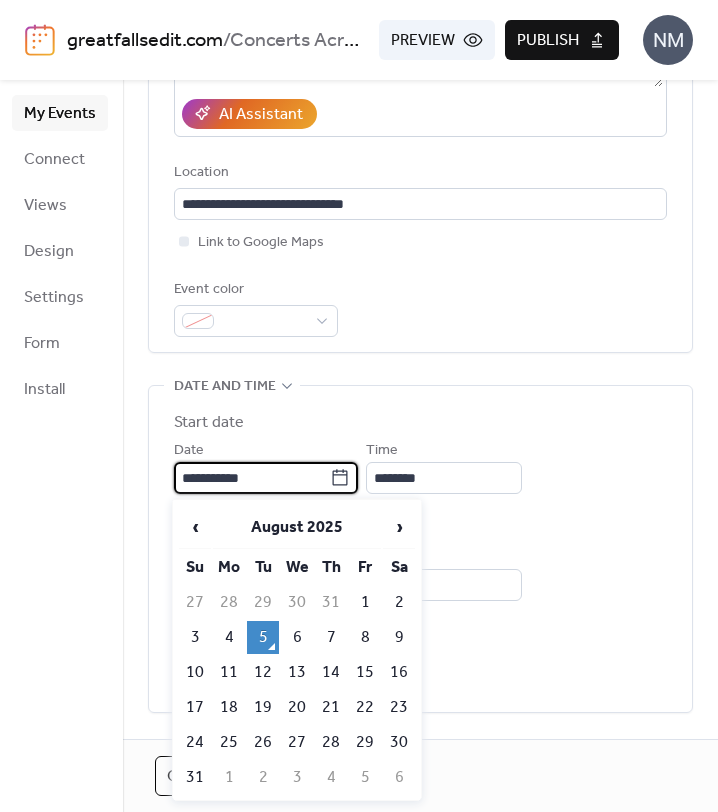 click on "**********" at bounding box center (252, 478) 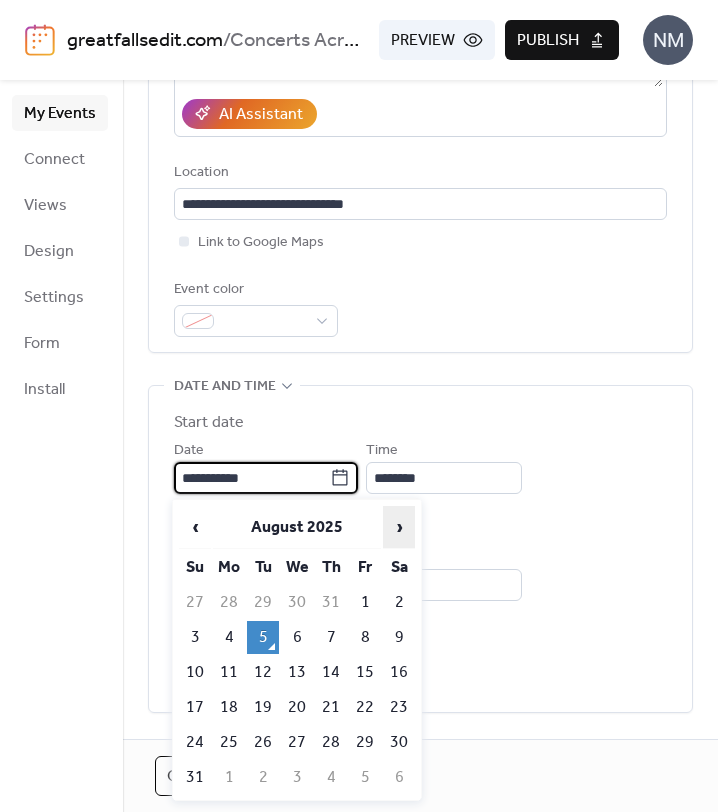 click on "›" at bounding box center (399, 527) 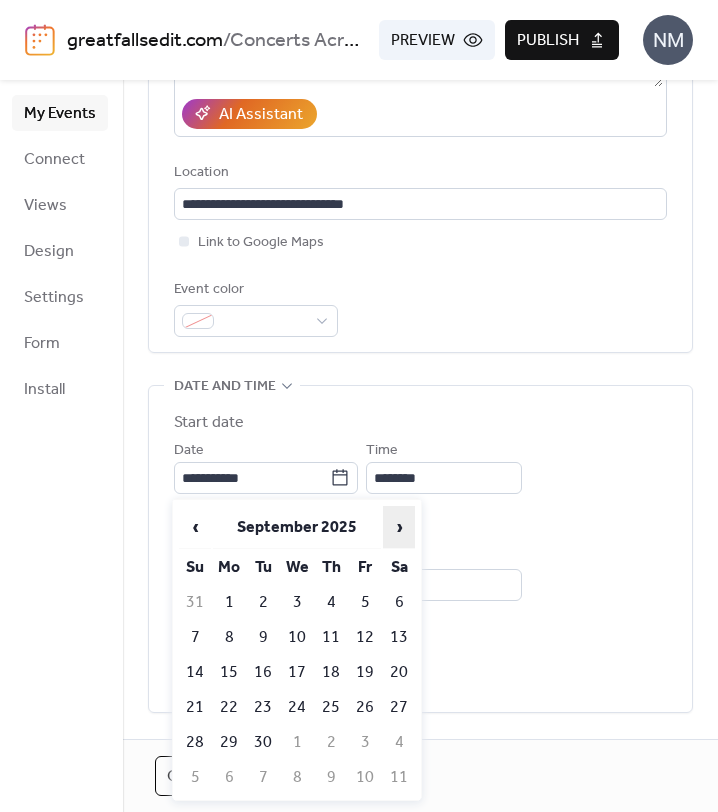 click on "›" at bounding box center [399, 527] 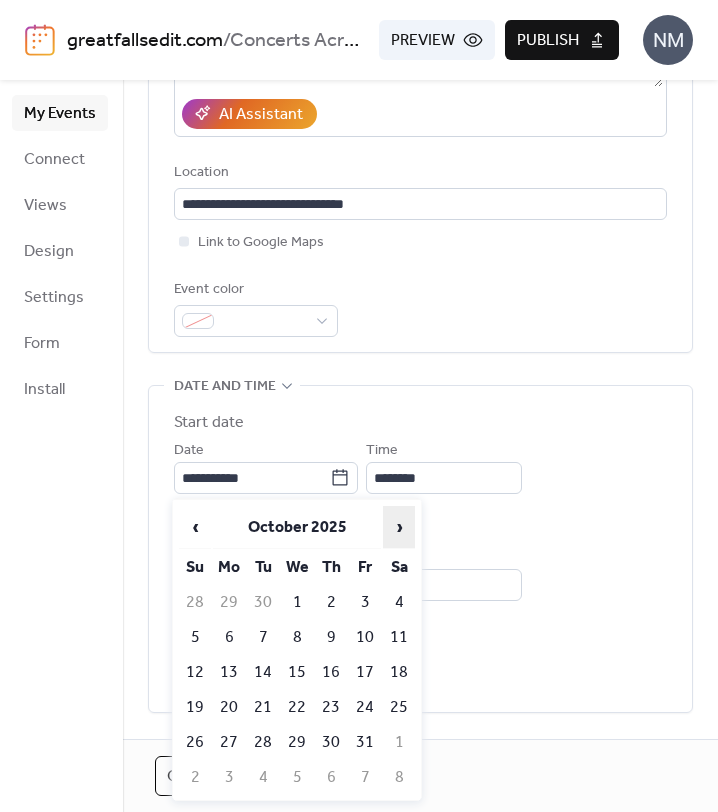 click on "›" at bounding box center (399, 527) 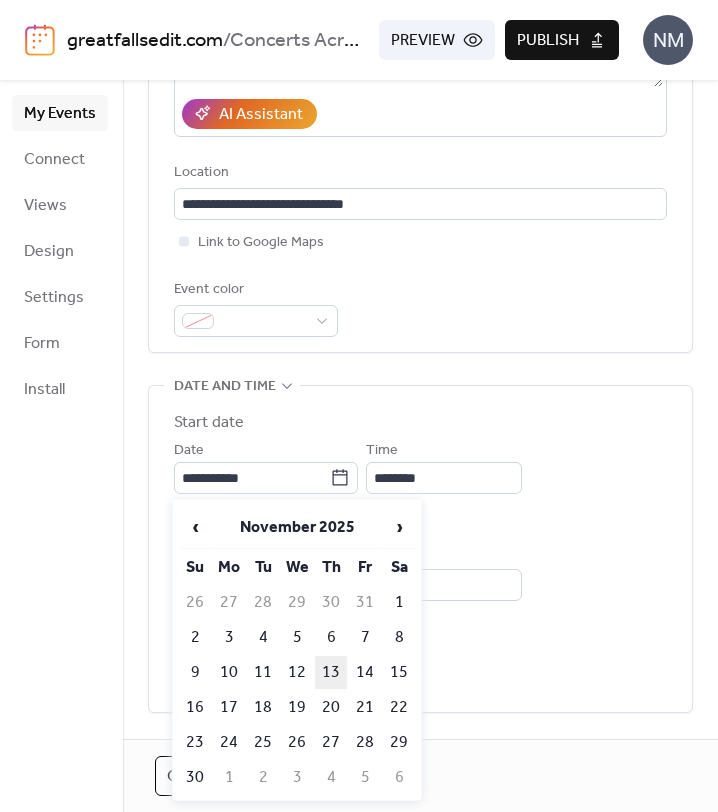 click on "13" at bounding box center [331, 672] 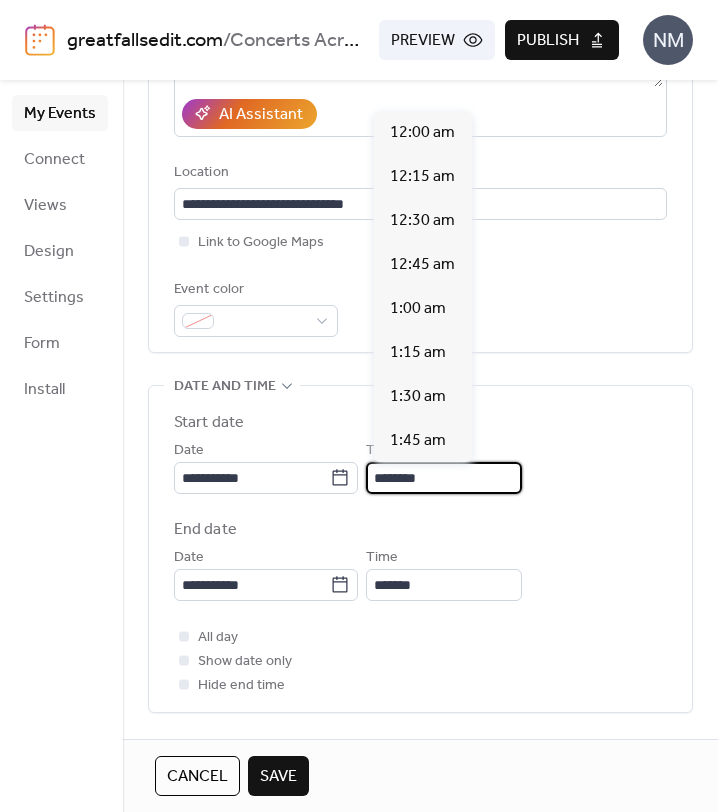 click on "********" at bounding box center [444, 478] 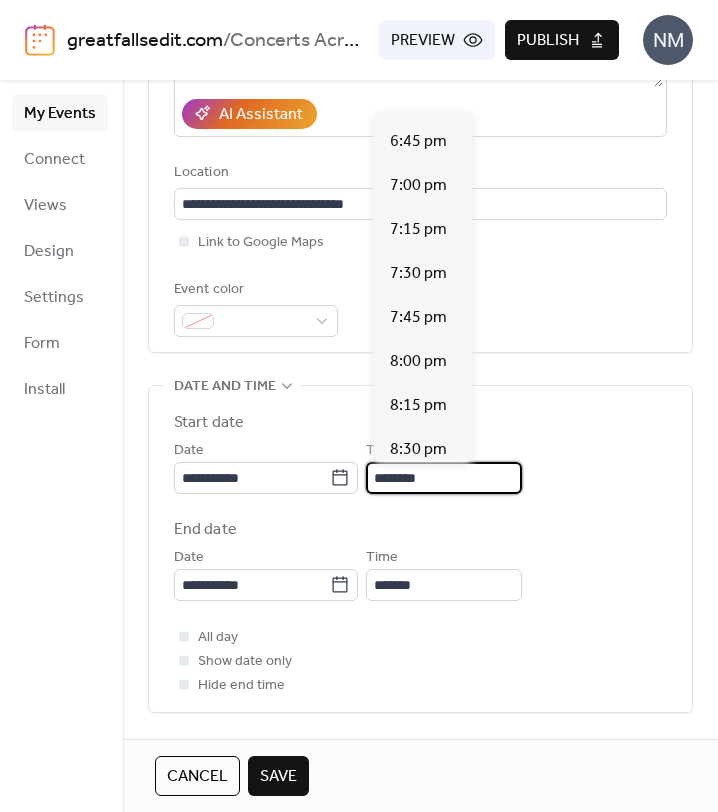 scroll, scrollTop: 3370, scrollLeft: 0, axis: vertical 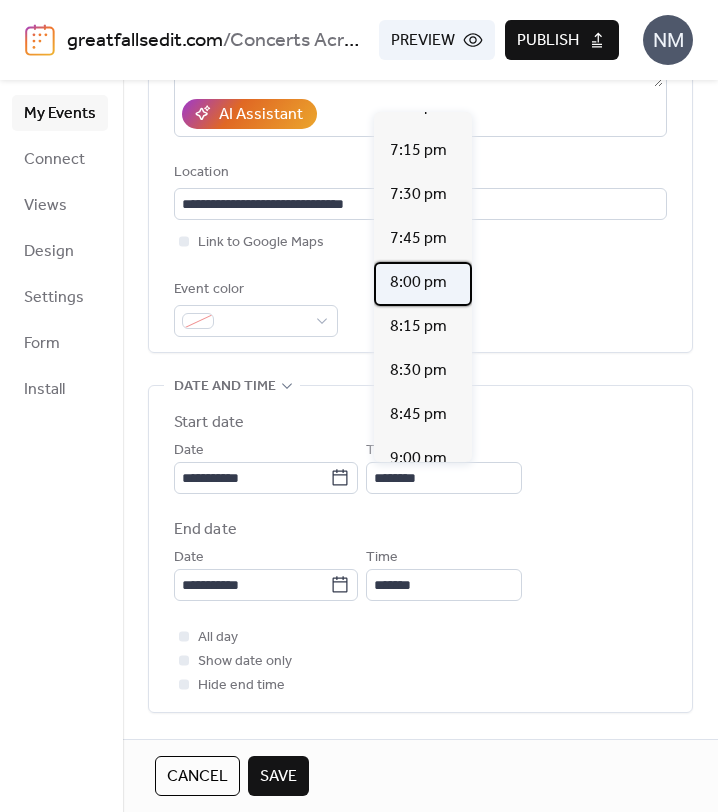 click on "8:00 pm" at bounding box center (418, 283) 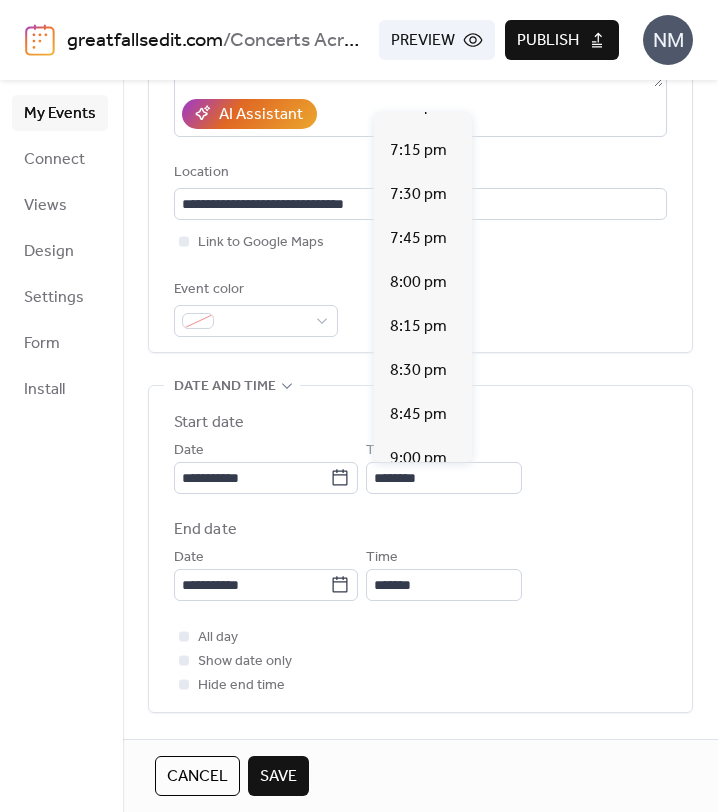 type on "*******" 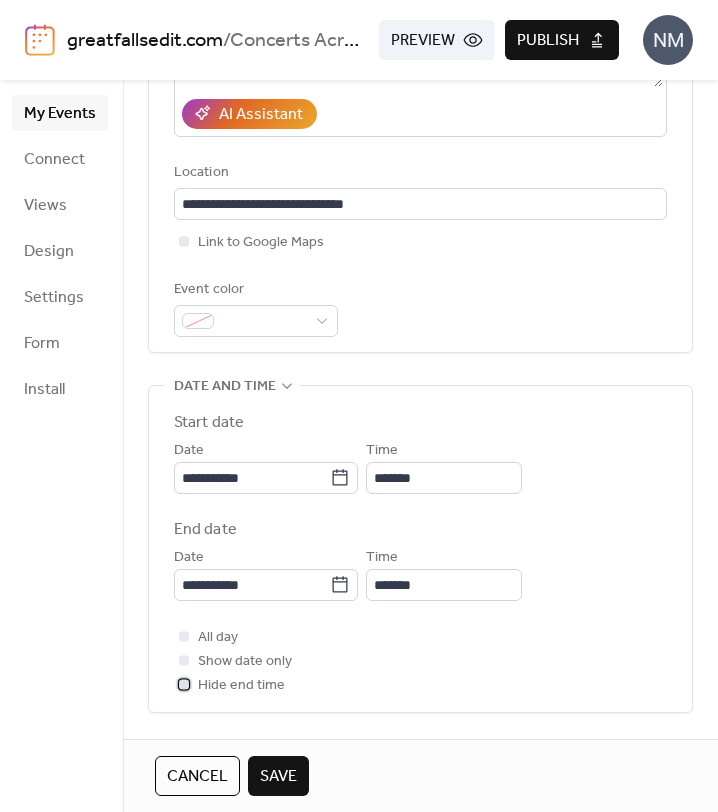click on "Hide end time" at bounding box center [229, 685] 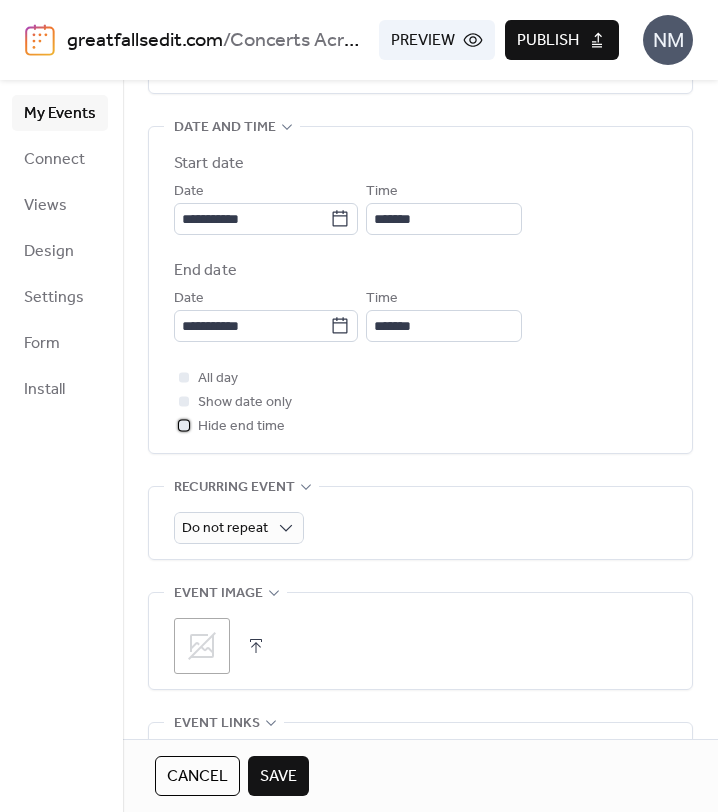 scroll, scrollTop: 702, scrollLeft: 0, axis: vertical 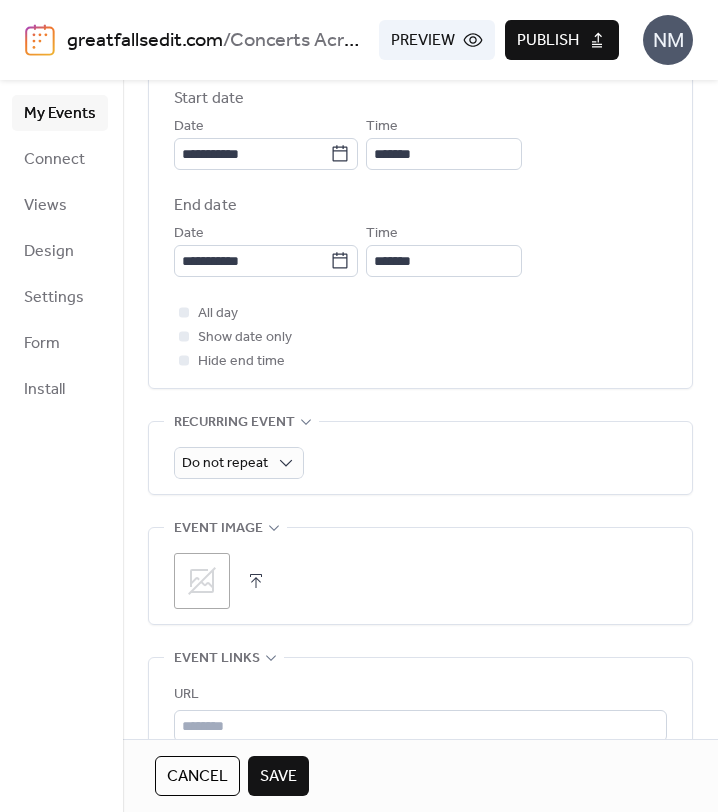 click 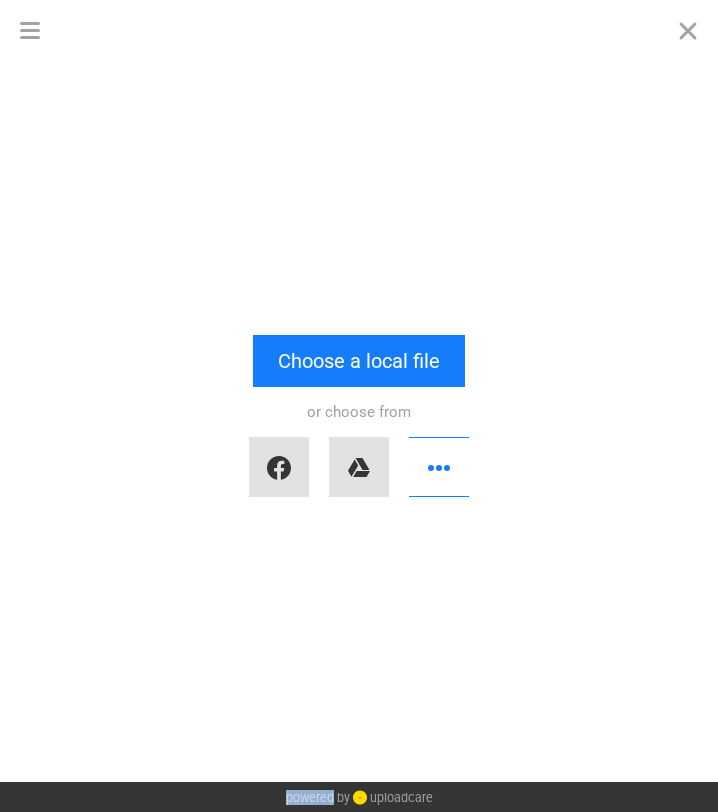click on "Drop a file here drag & drop any files or Upload files from your computer Choose a local file or choose from" at bounding box center [359, 421] 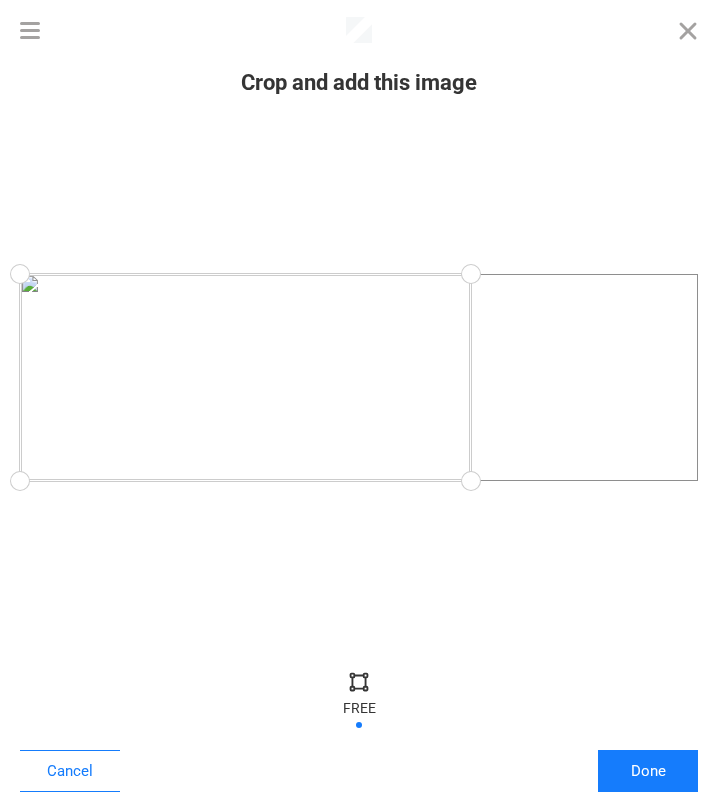 drag, startPoint x: 691, startPoint y: 476, endPoint x: 471, endPoint y: 500, distance: 221.30522 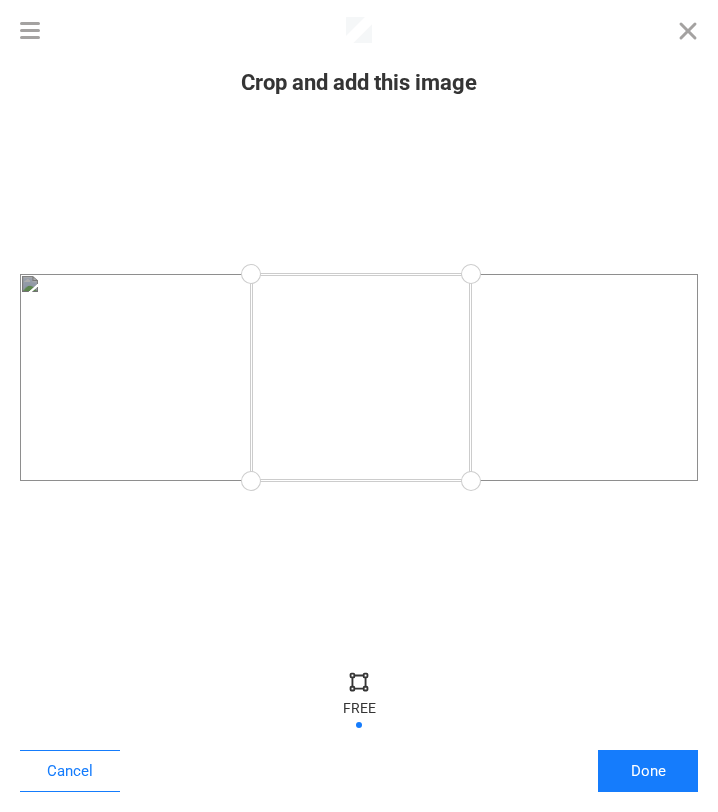 drag, startPoint x: 15, startPoint y: 480, endPoint x: 251, endPoint y: 517, distance: 238.88281 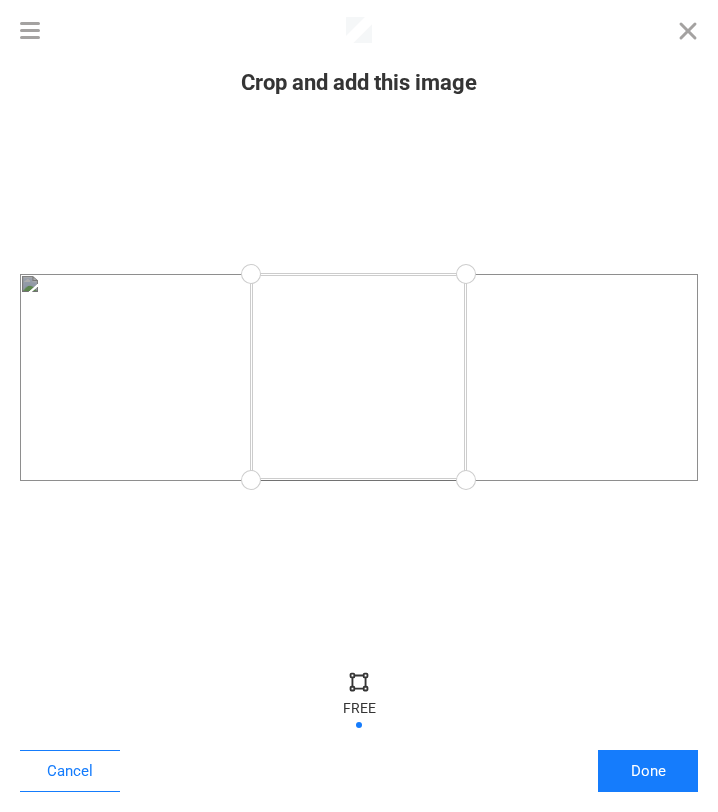 click at bounding box center (466, 480) 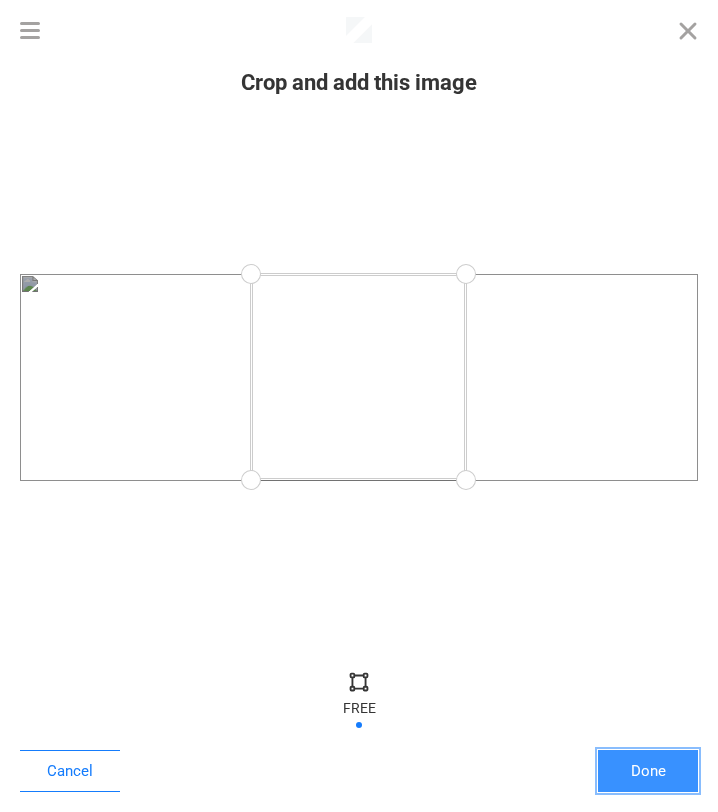 click on "Done" at bounding box center [648, 771] 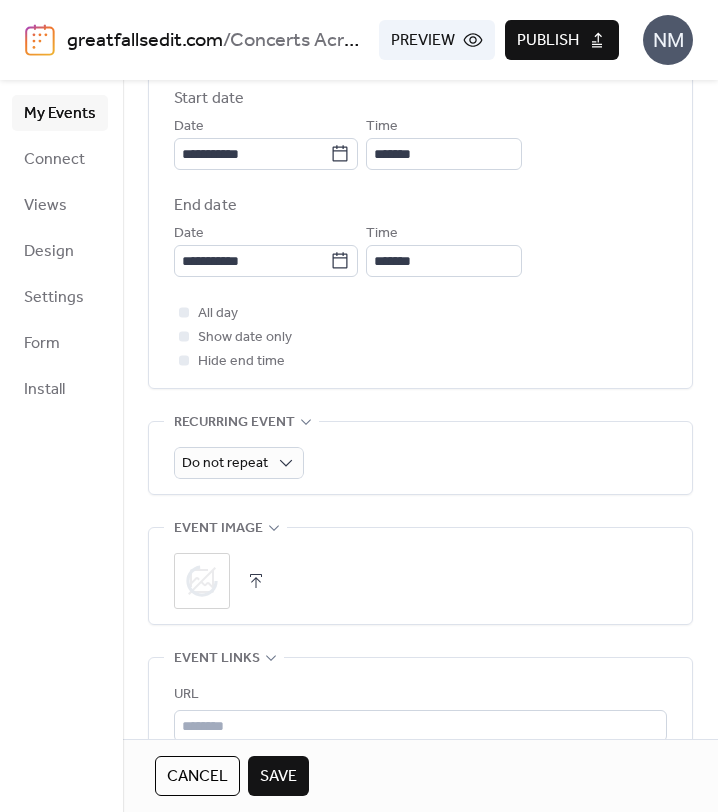 scroll, scrollTop: 795, scrollLeft: 0, axis: vertical 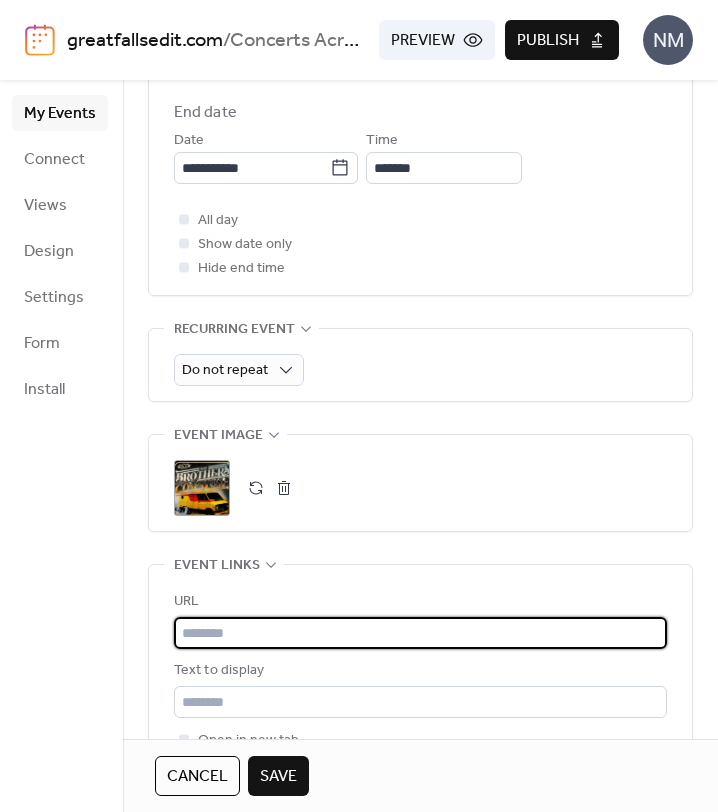 click at bounding box center (420, 633) 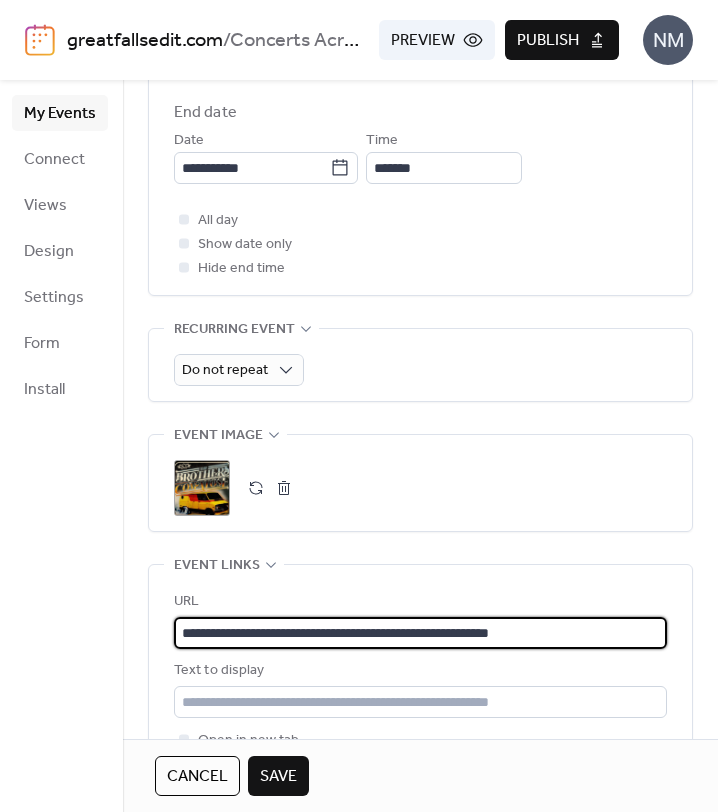 scroll, scrollTop: 1, scrollLeft: 0, axis: vertical 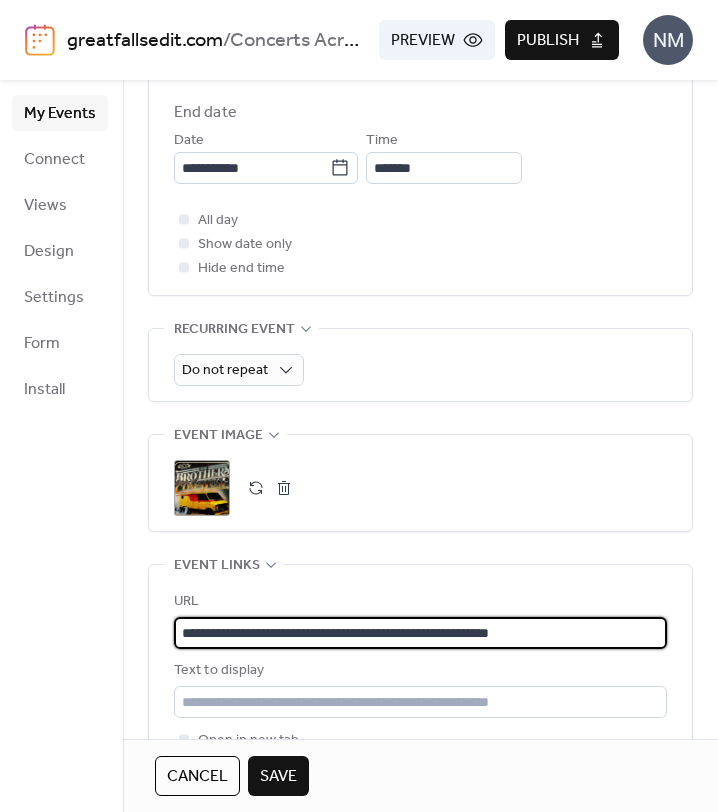 type on "**********" 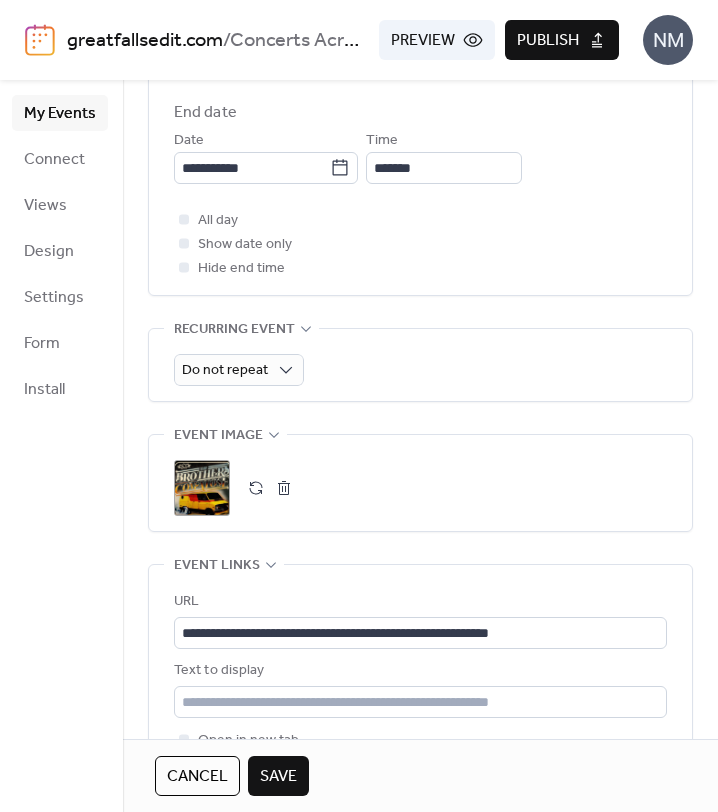scroll, scrollTop: 0, scrollLeft: 0, axis: both 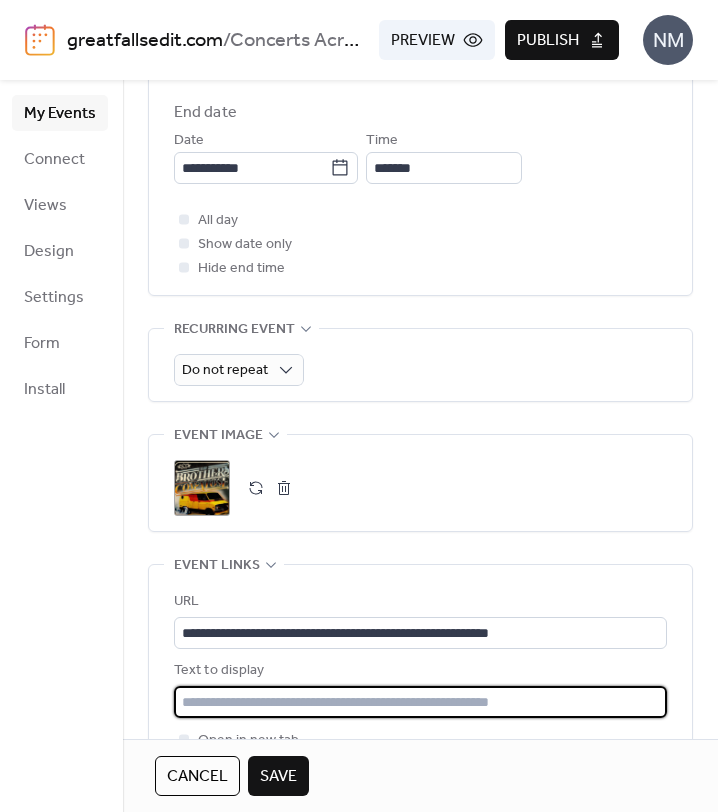 click at bounding box center (420, 702) 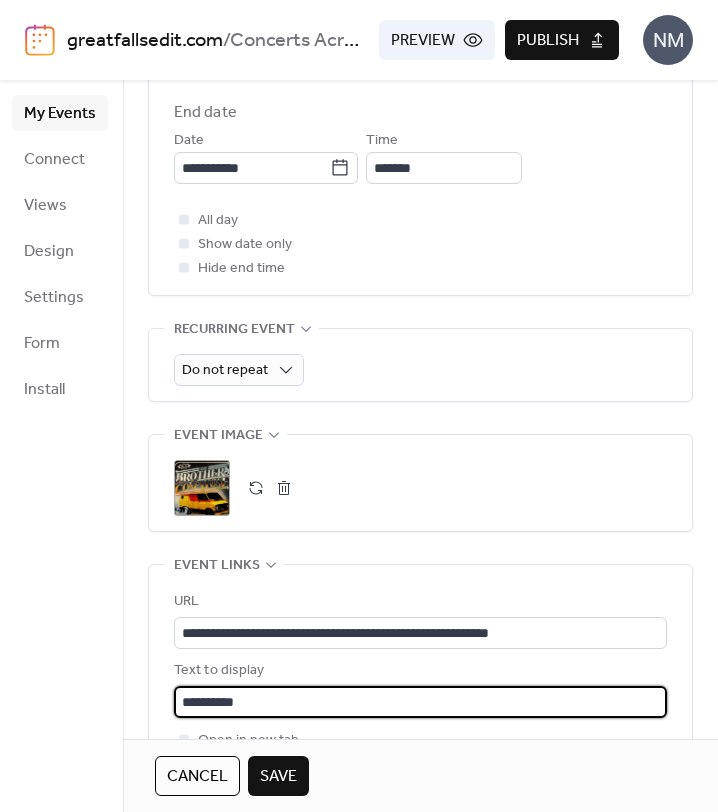 click on ";" at bounding box center (420, 483) 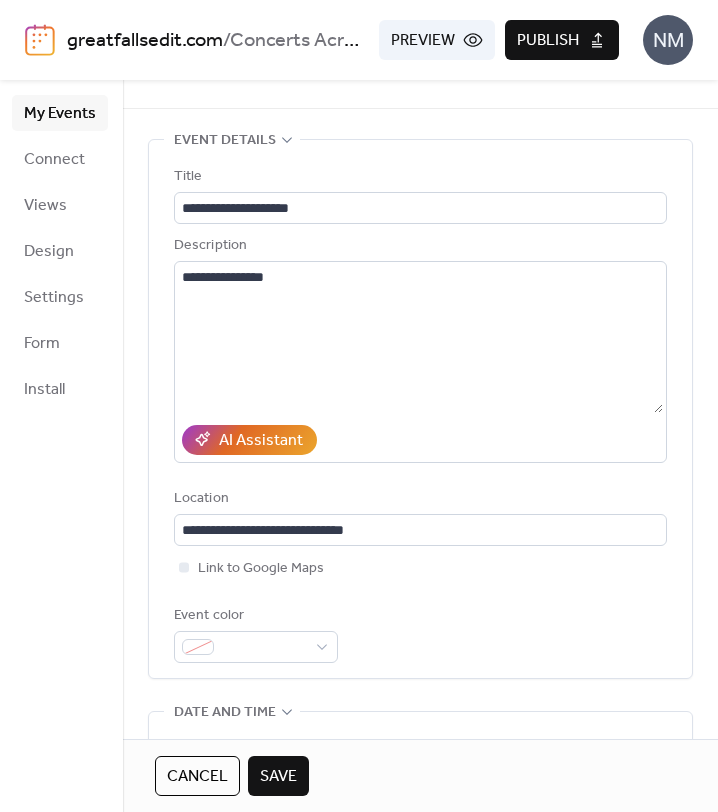 scroll, scrollTop: 35, scrollLeft: 0, axis: vertical 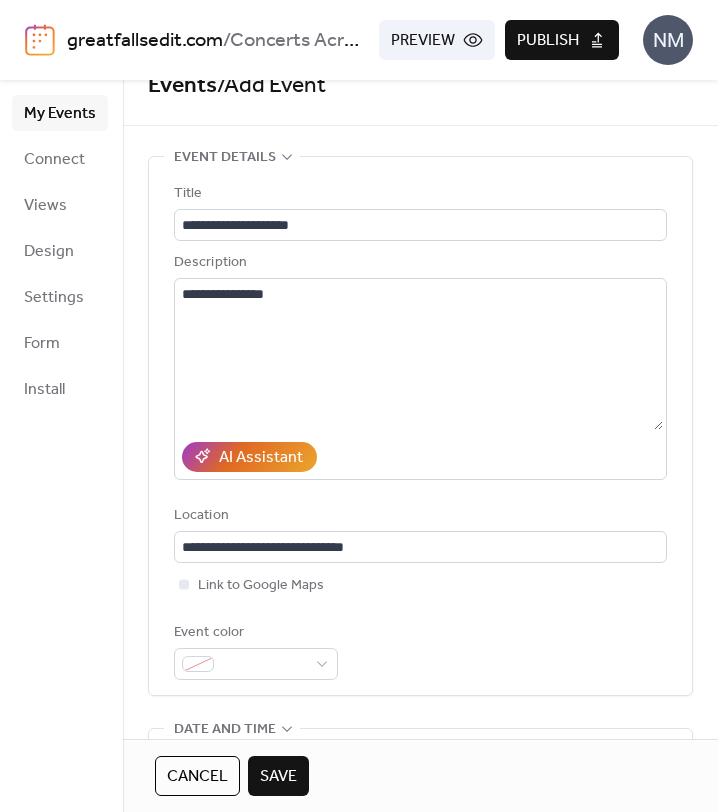 click on "Save" at bounding box center [278, 777] 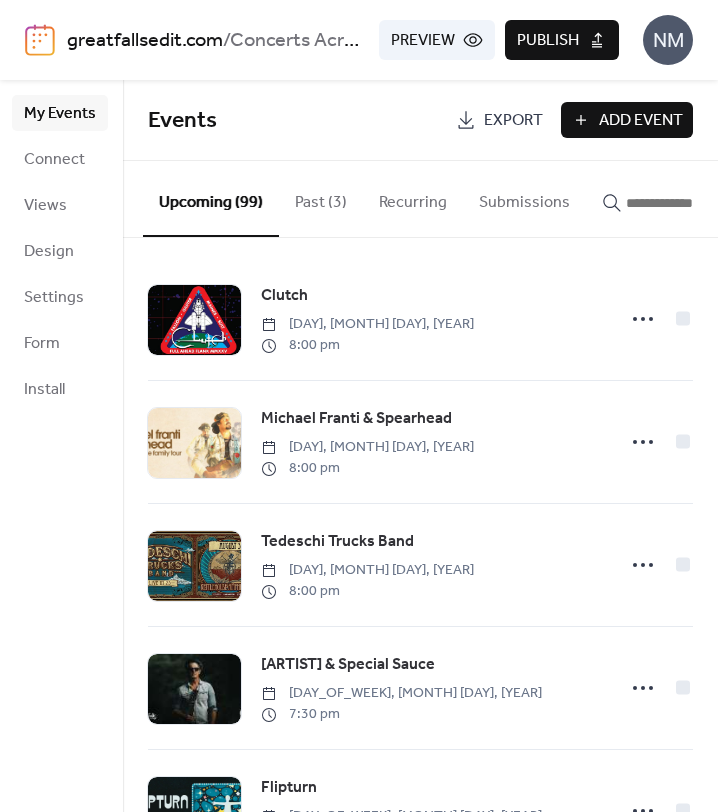 click on "Publish" at bounding box center (548, 41) 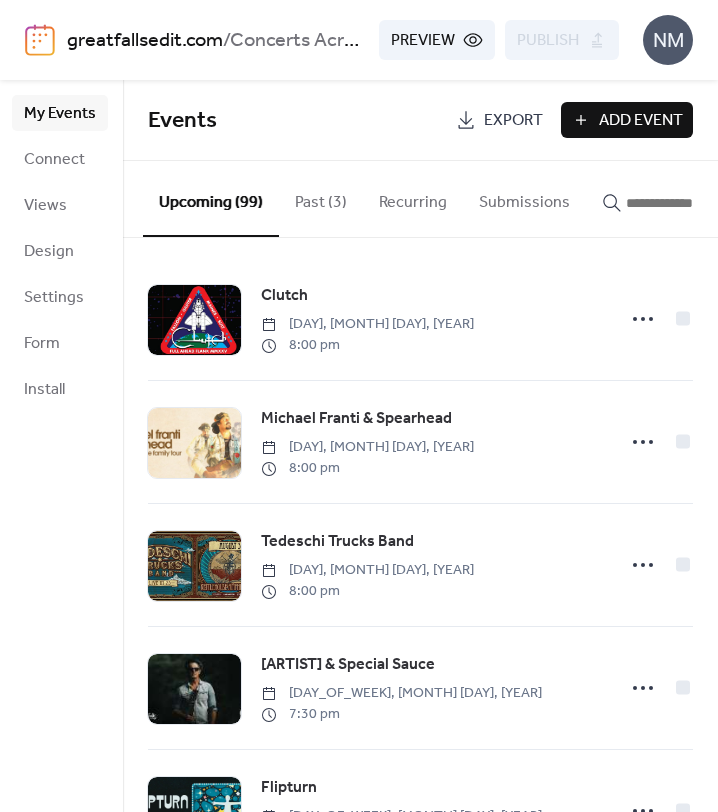click on "Add Event" at bounding box center (641, 121) 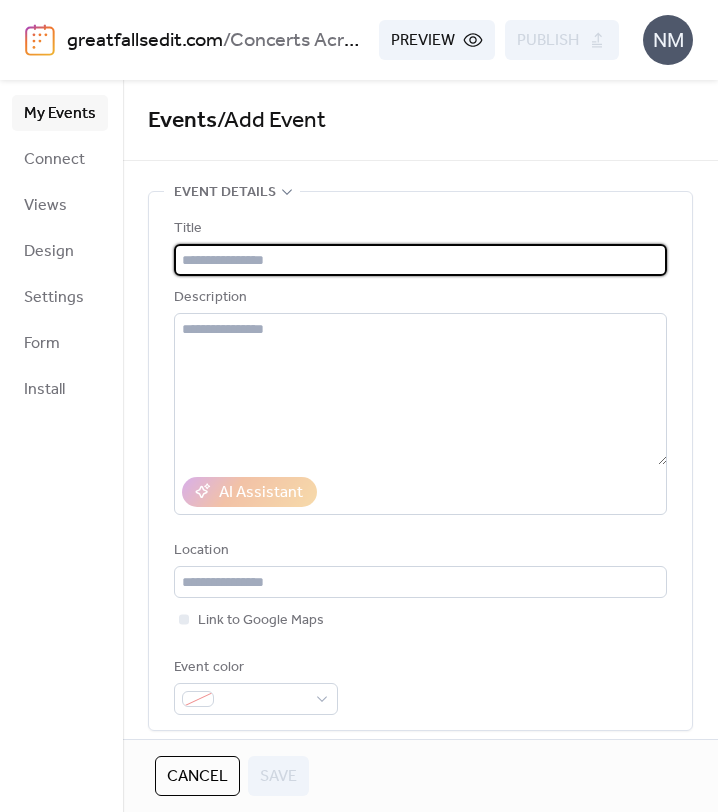 paste on "**********" 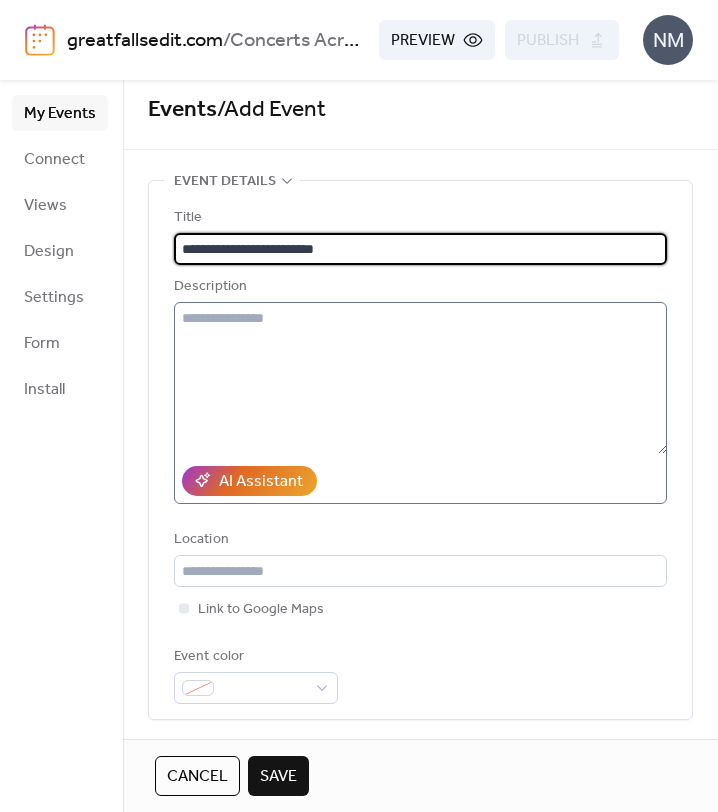 scroll, scrollTop: 12, scrollLeft: 0, axis: vertical 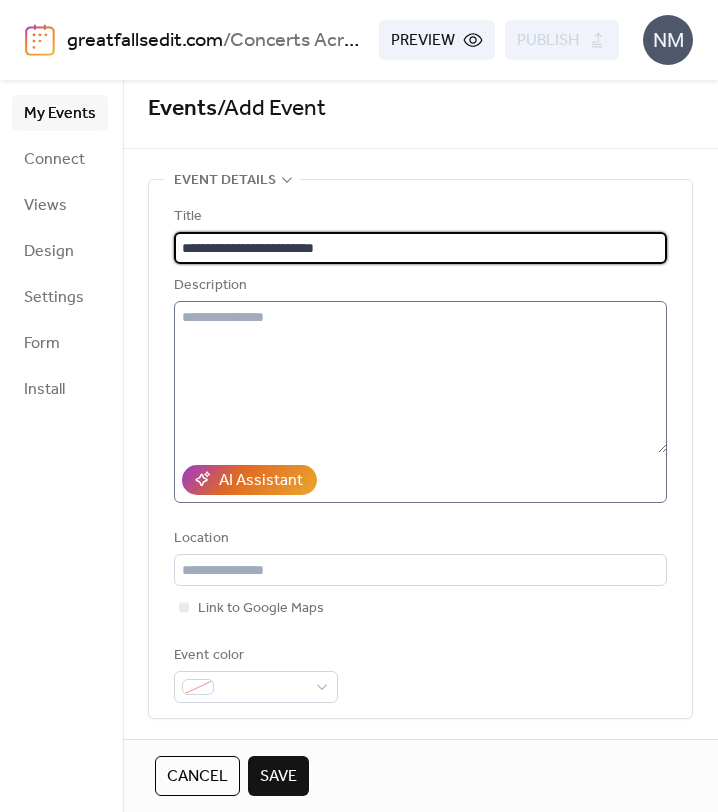 type on "**********" 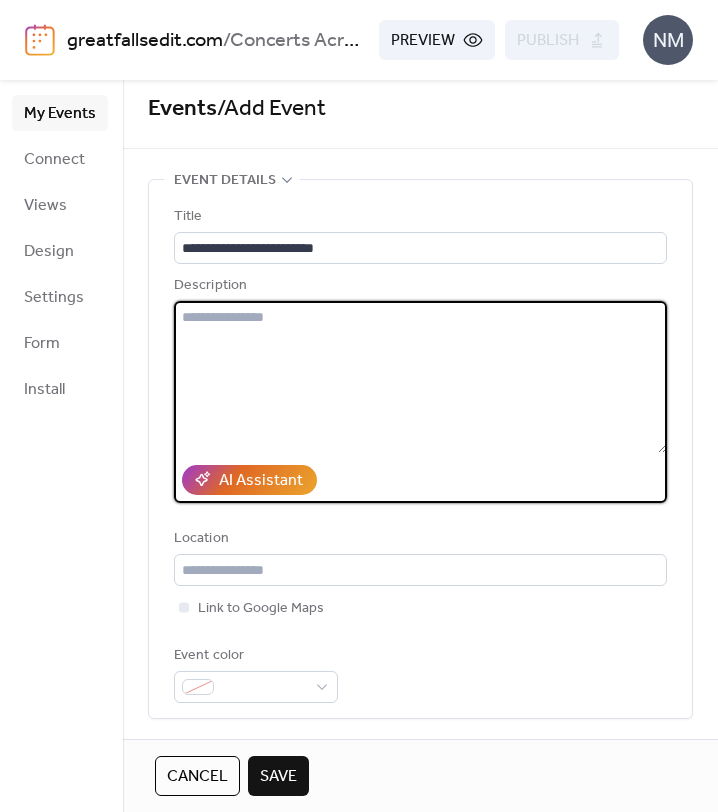 click at bounding box center [420, 377] 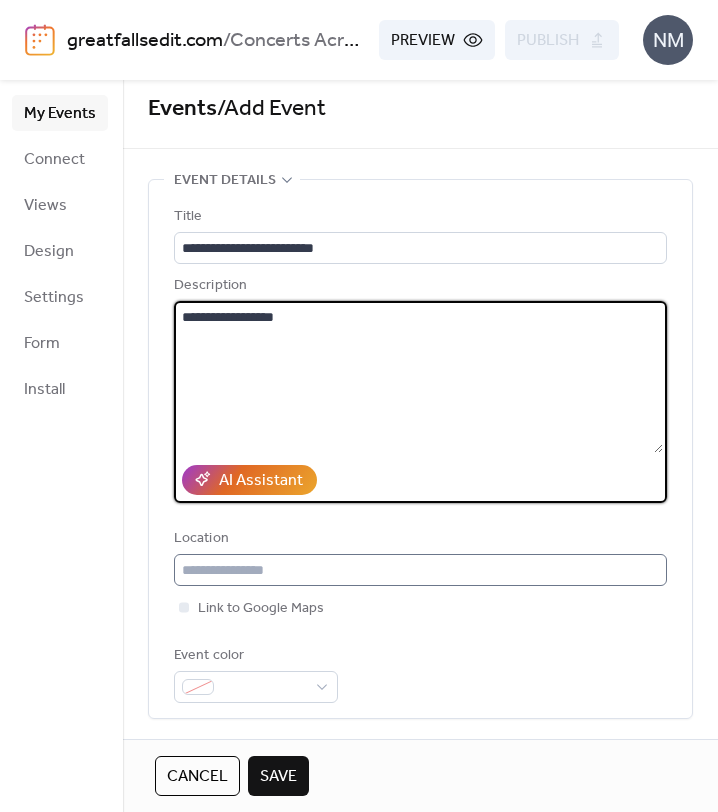 type on "**********" 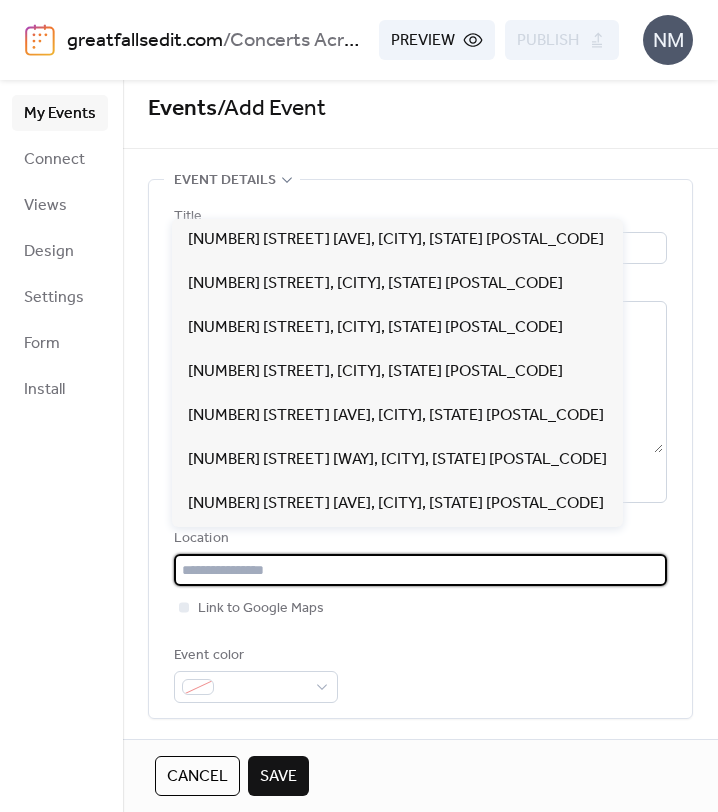 click at bounding box center [420, 570] 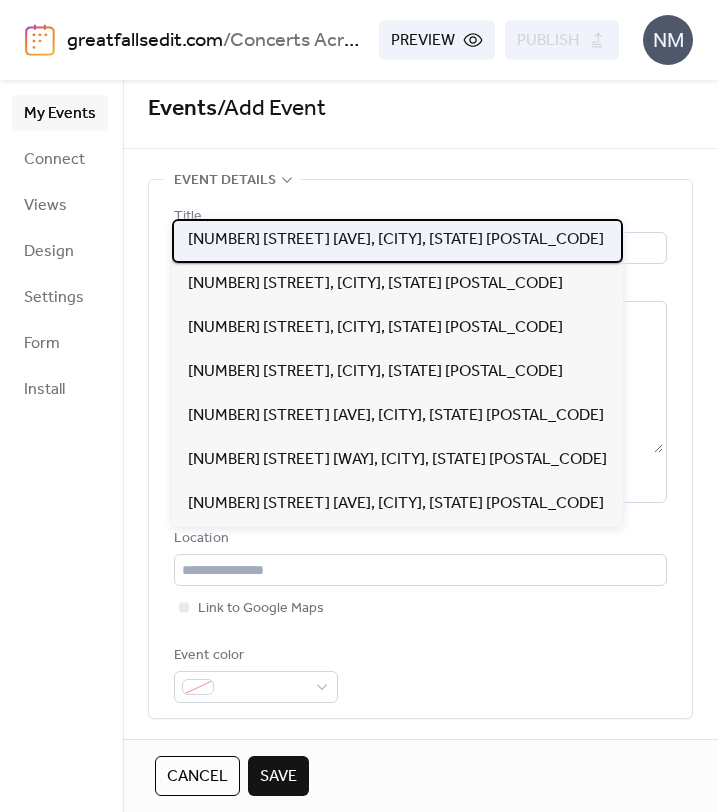 click on "[NUMBER] [STREET] [AVE], [CITY], [STATE] [POSTAL_CODE]" at bounding box center [396, 240] 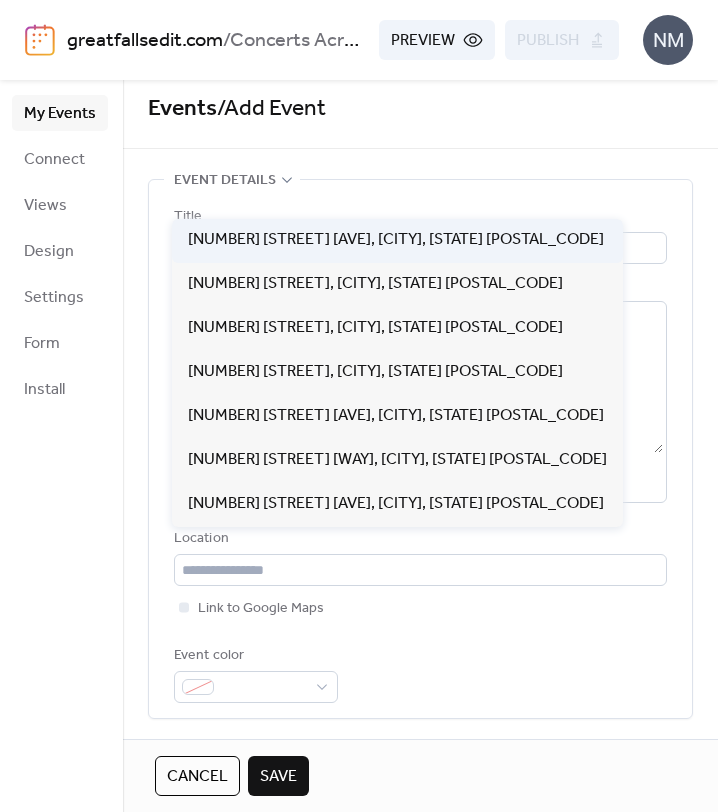 type on "**********" 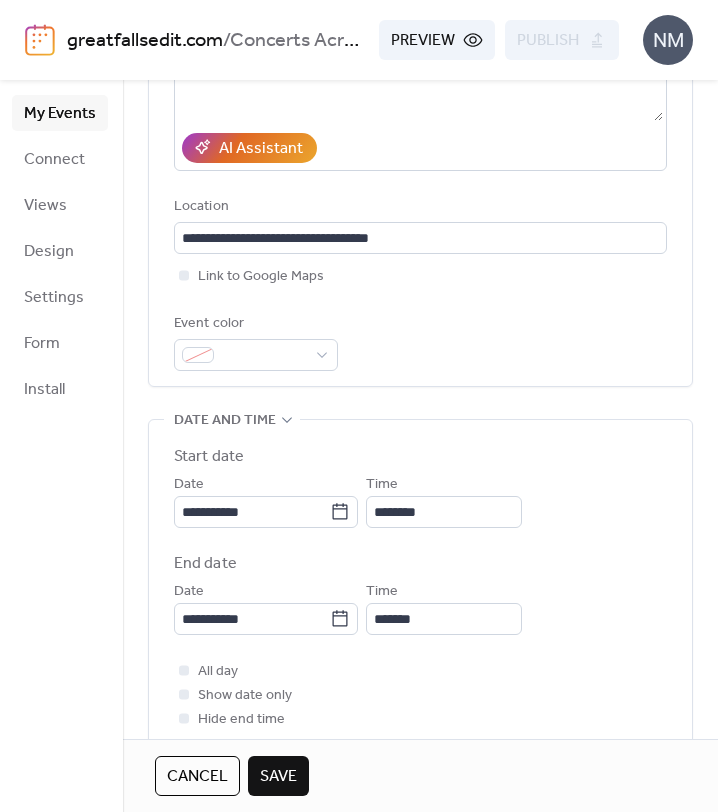 scroll, scrollTop: 351, scrollLeft: 0, axis: vertical 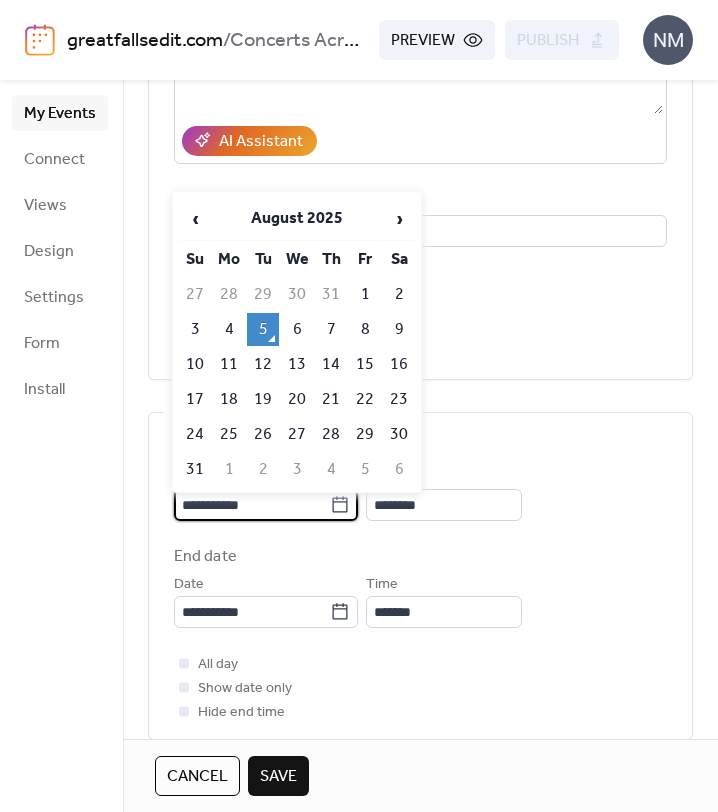 click on "**********" at bounding box center (252, 505) 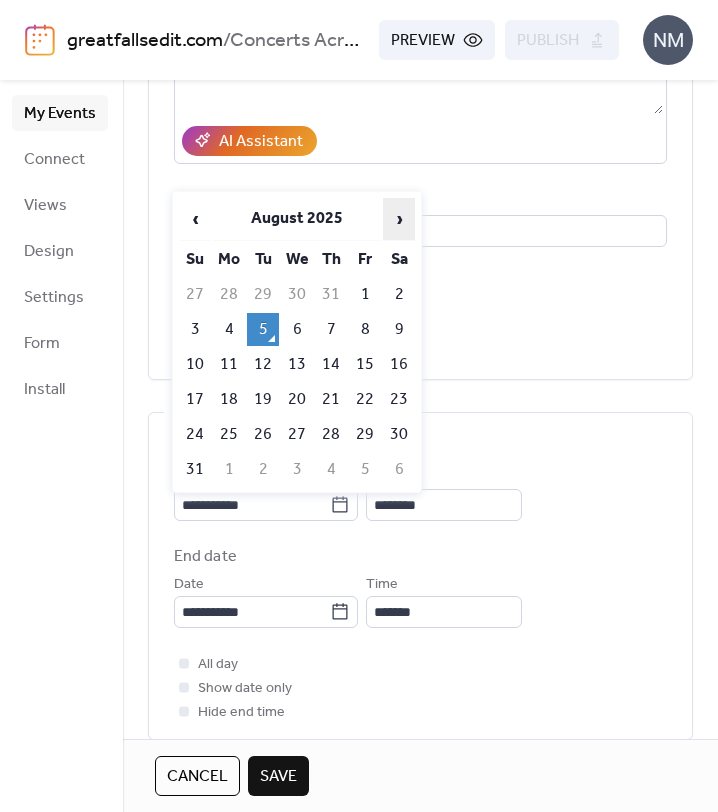 click on "›" at bounding box center (399, 219) 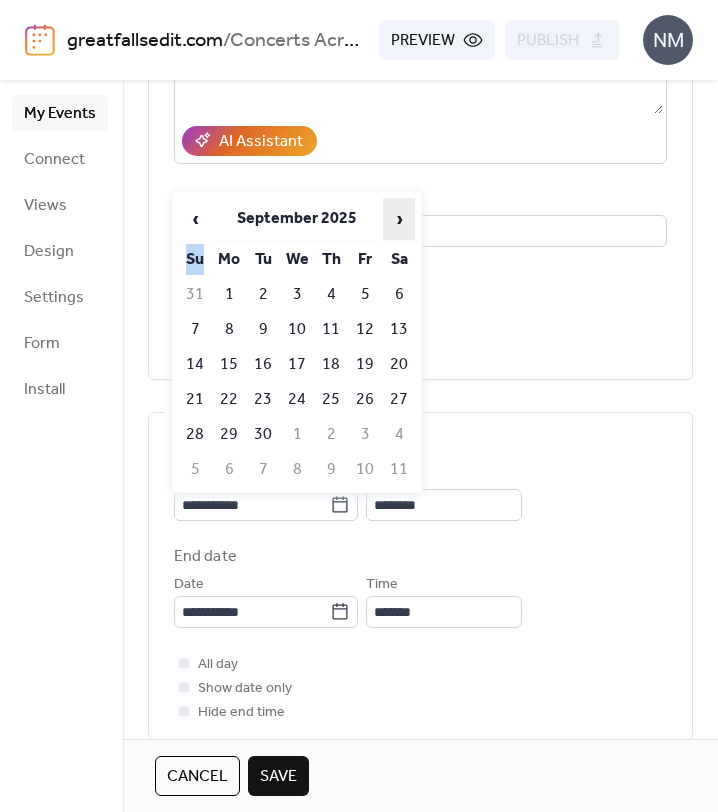 click on "›" at bounding box center (399, 219) 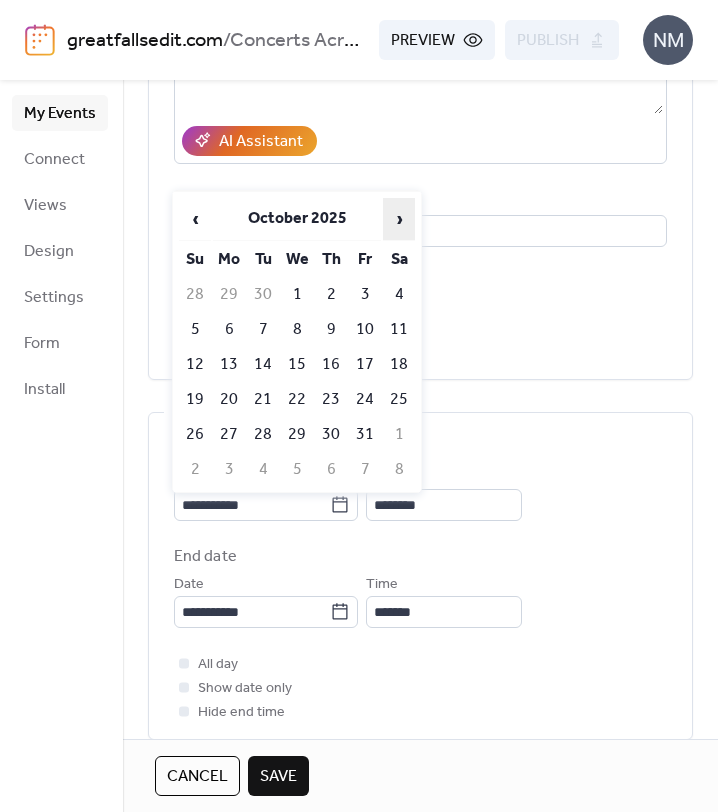 click on "›" at bounding box center (399, 219) 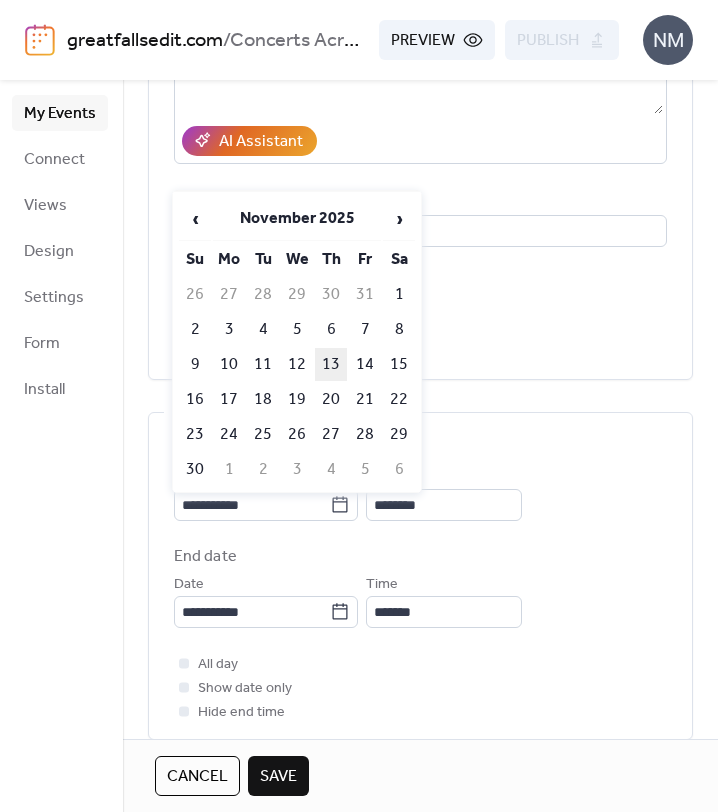 click on "13" at bounding box center [331, 364] 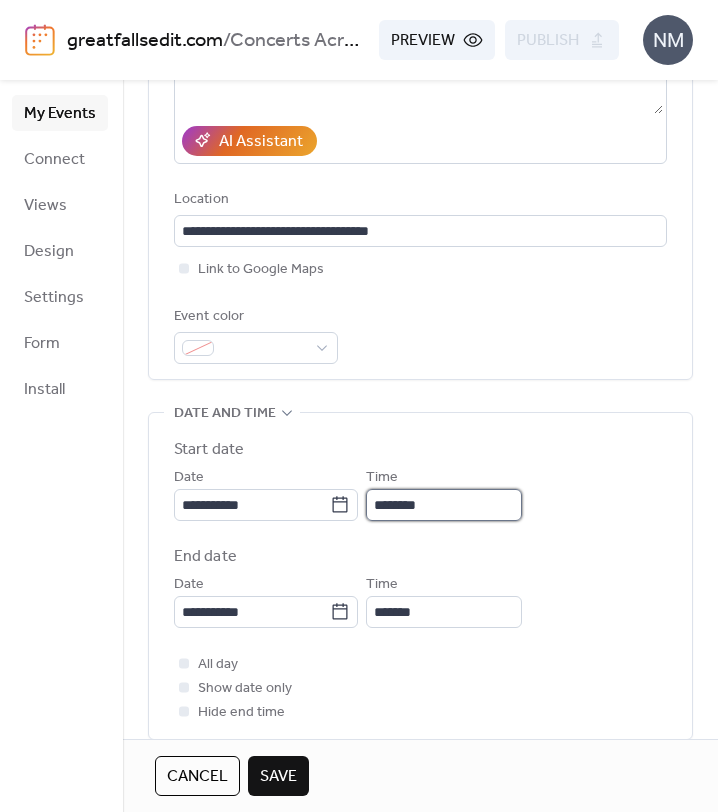 click on "********" at bounding box center [444, 505] 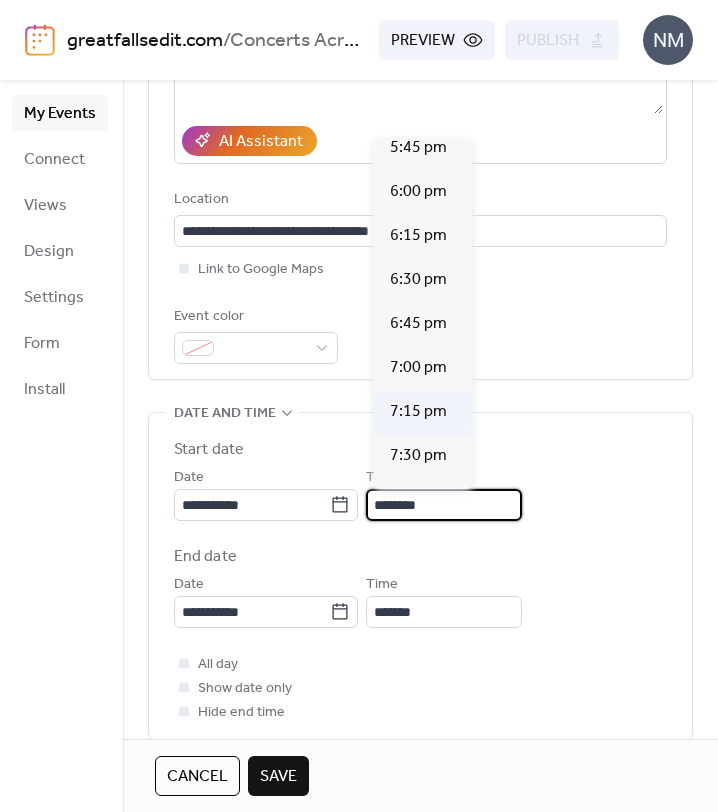 scroll, scrollTop: 3249, scrollLeft: 0, axis: vertical 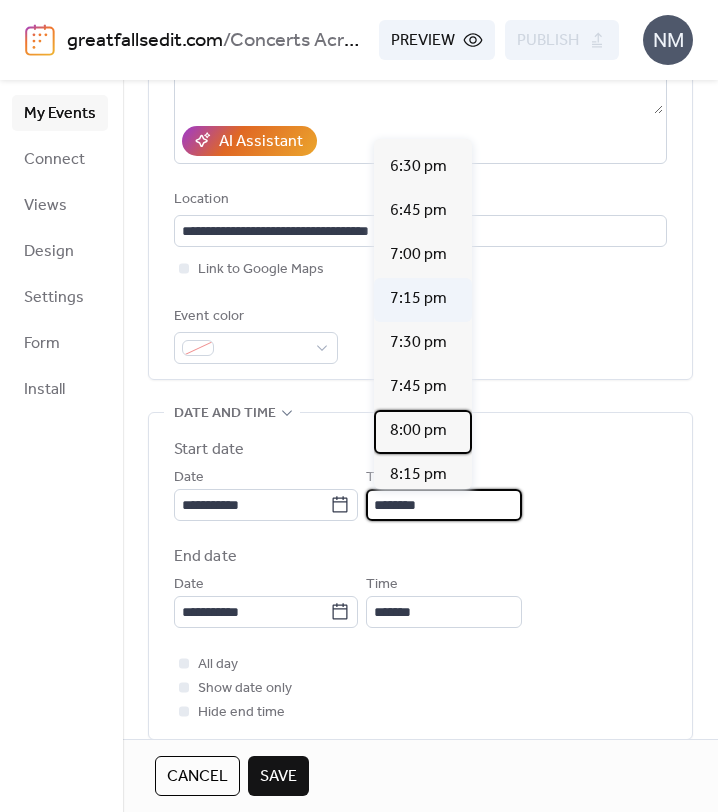 click on "8:00 pm" at bounding box center [418, 431] 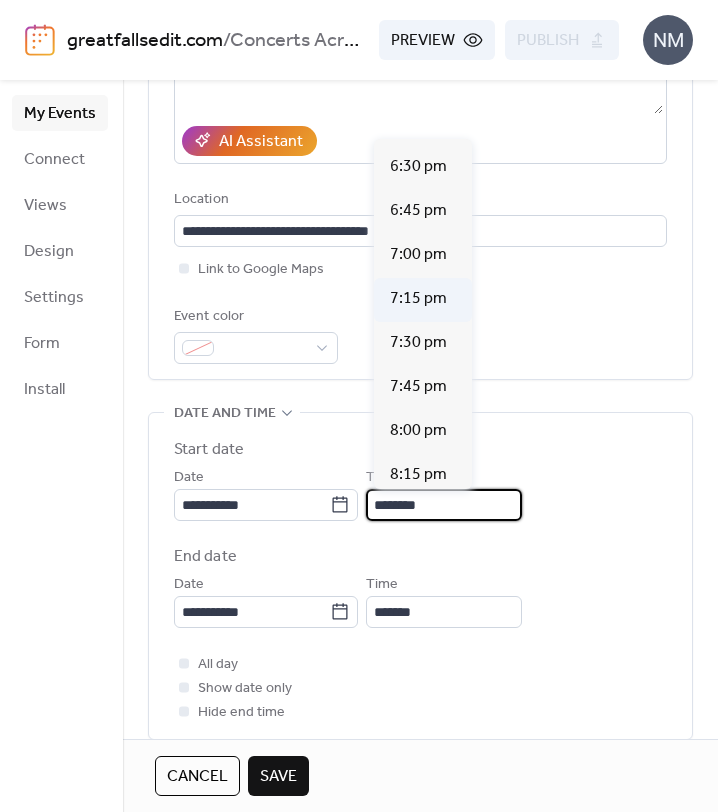 type on "*******" 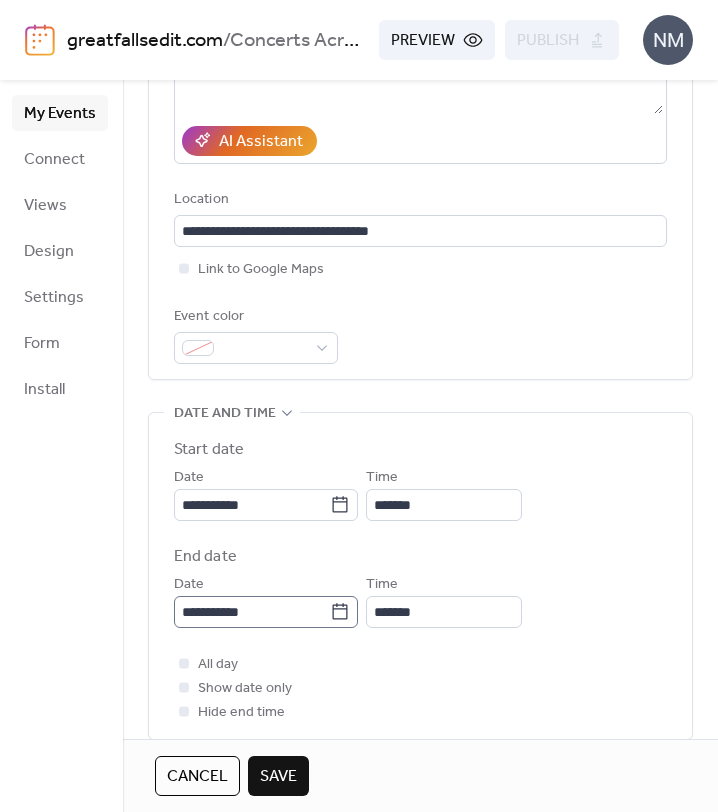 scroll, scrollTop: 1, scrollLeft: 0, axis: vertical 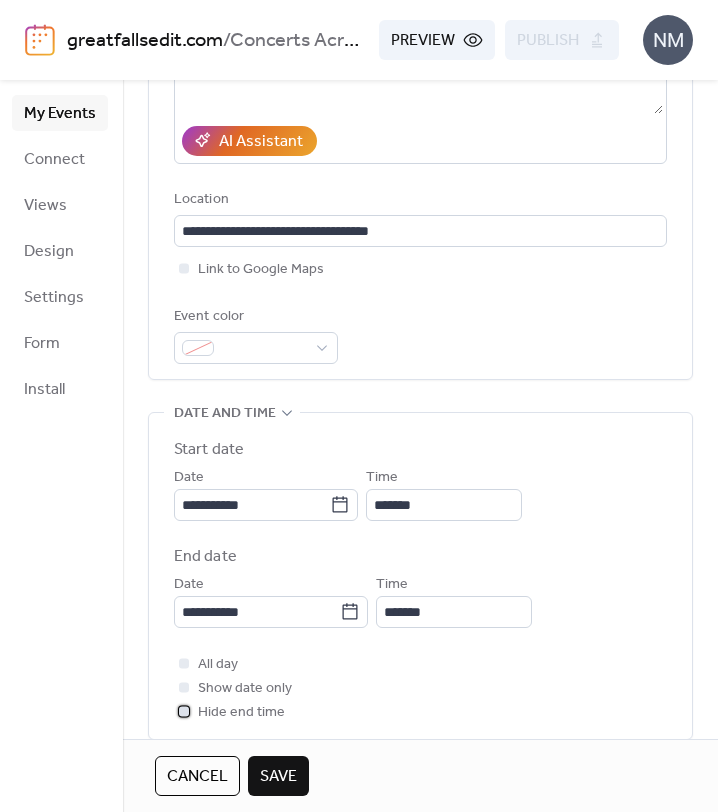 click on "Hide end time" at bounding box center [241, 713] 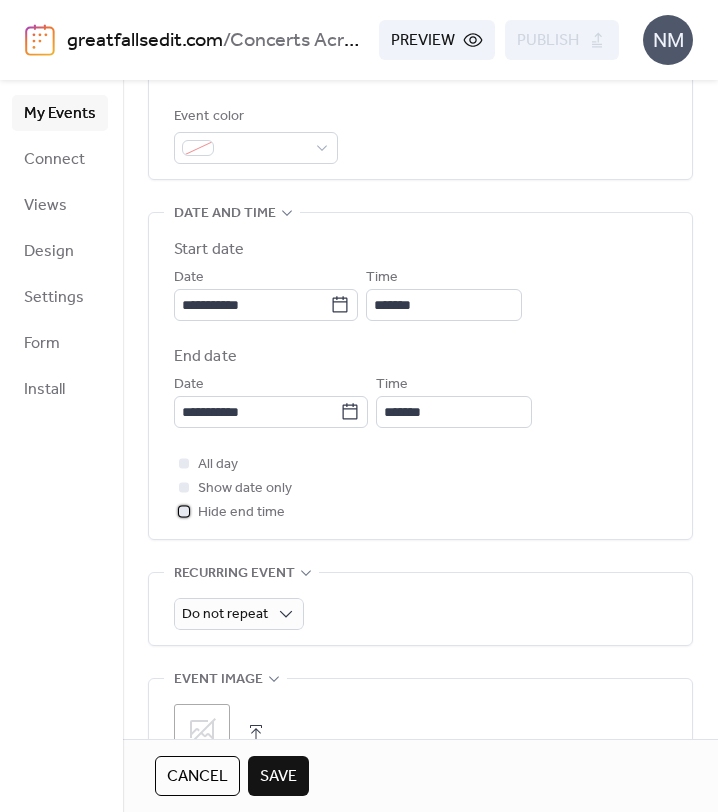 scroll, scrollTop: 763, scrollLeft: 0, axis: vertical 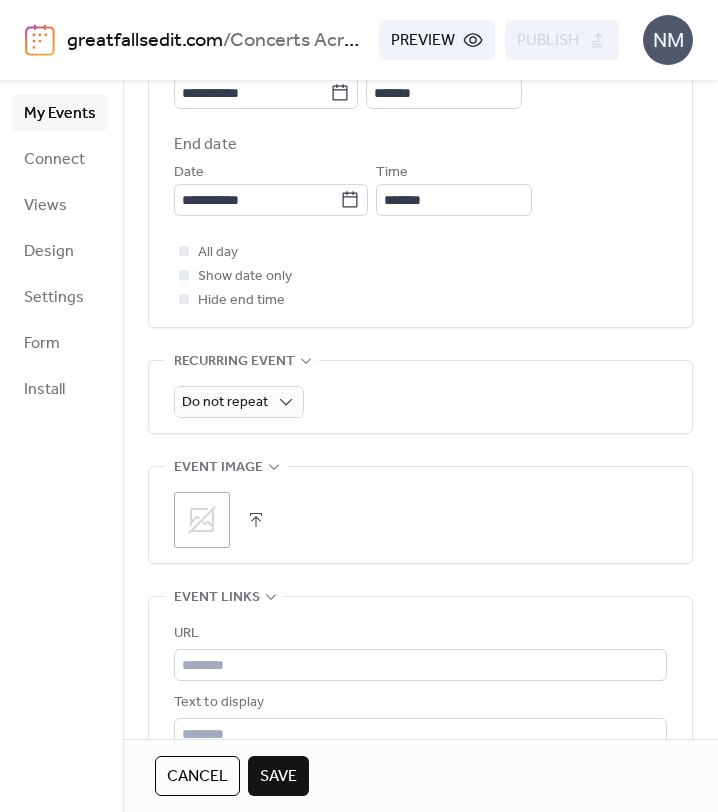 click 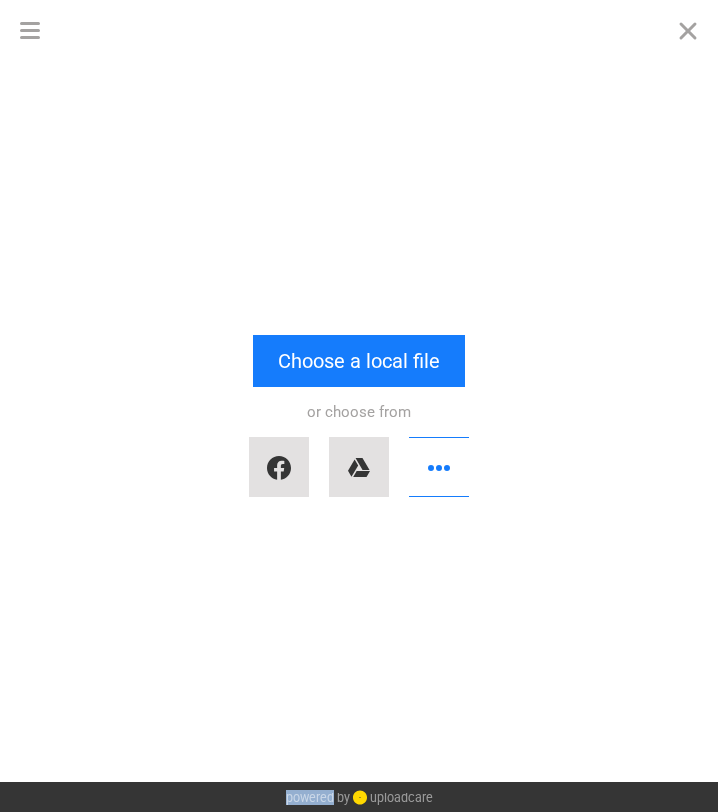 click on "Drop a file here drag & drop any files or Upload files from your computer Choose a local file or choose from" at bounding box center [359, 421] 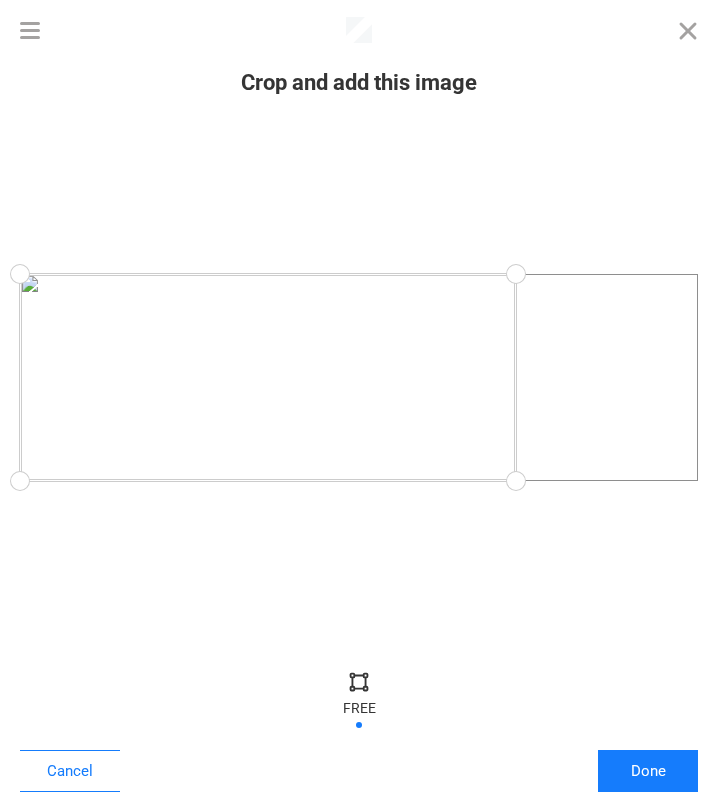 drag, startPoint x: 696, startPoint y: 478, endPoint x: 514, endPoint y: 498, distance: 183.0956 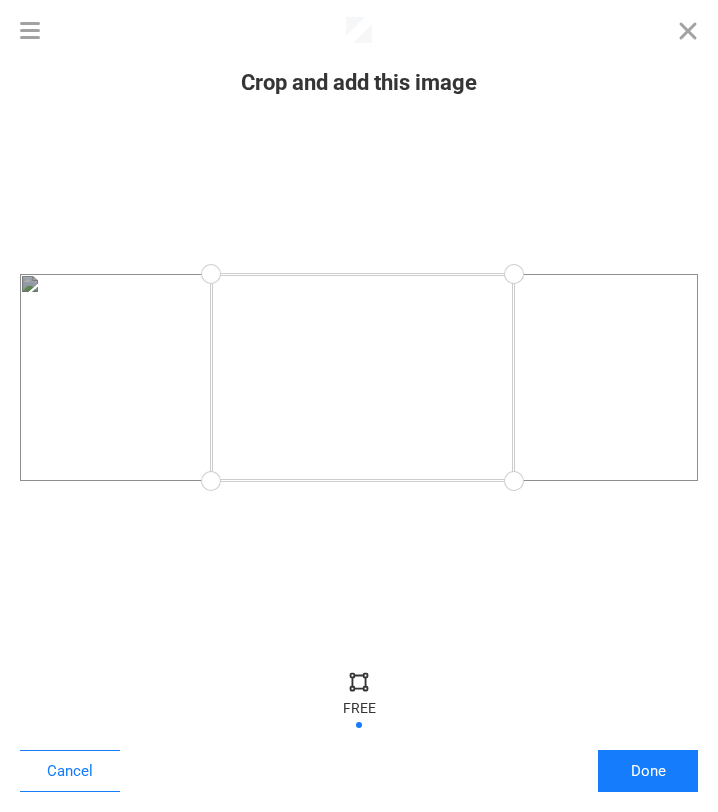 drag, startPoint x: 21, startPoint y: 480, endPoint x: 211, endPoint y: 516, distance: 193.38045 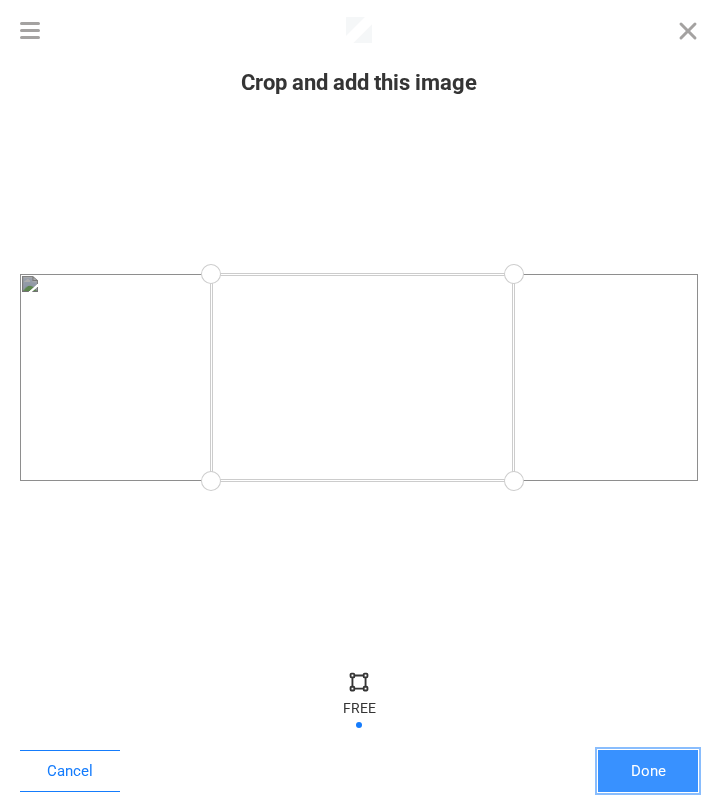 click on "Done" at bounding box center [648, 771] 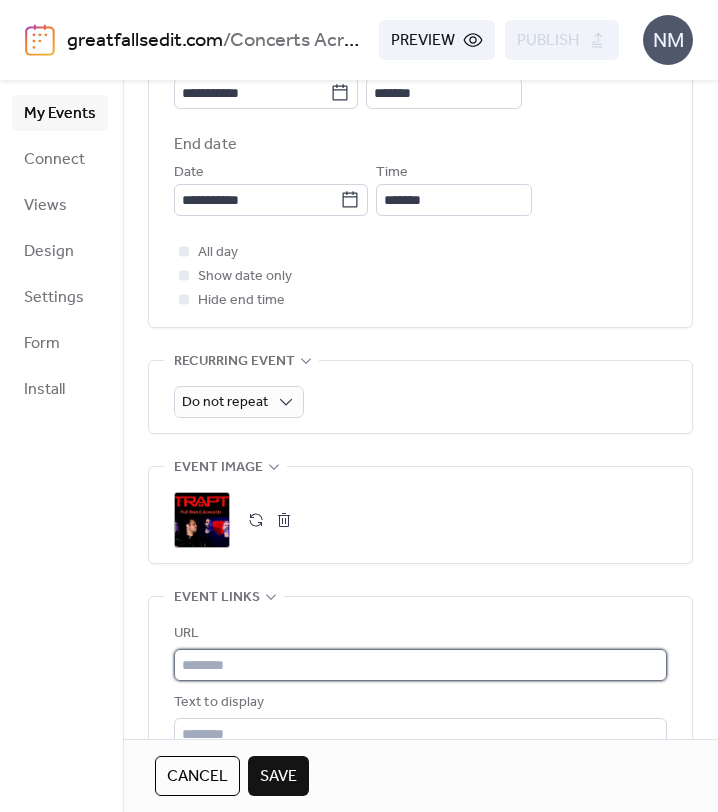 click at bounding box center (420, 665) 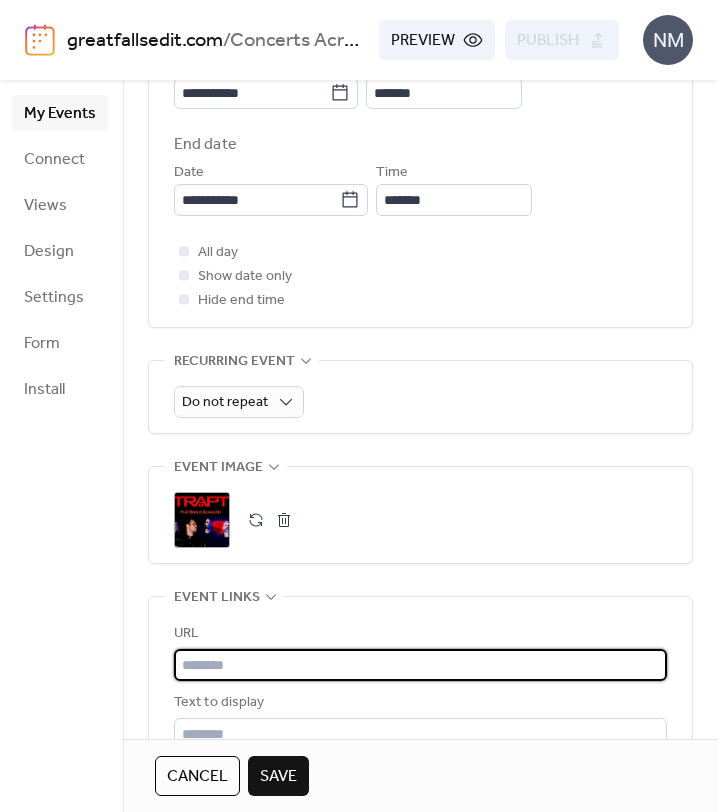 paste on "**********" 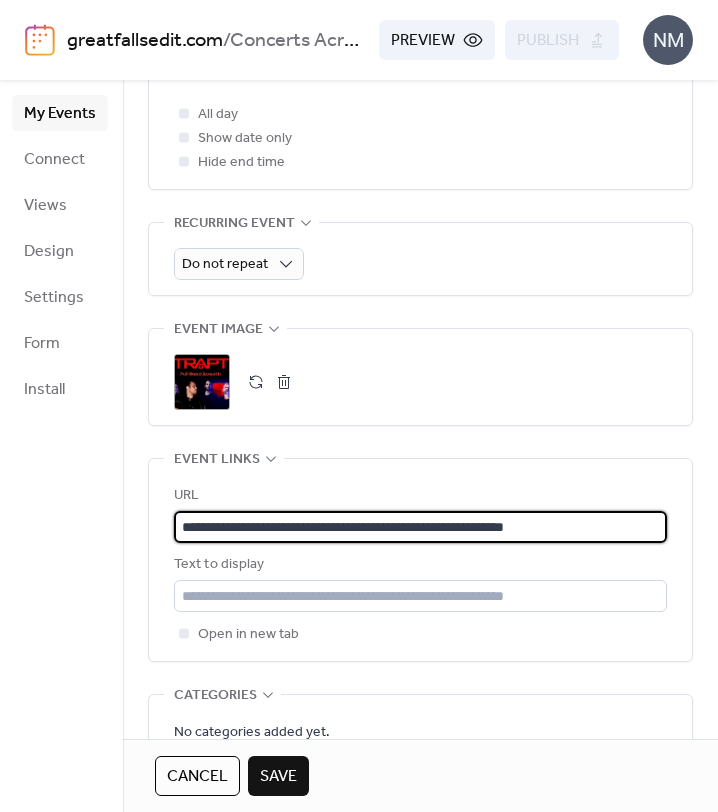 scroll, scrollTop: 925, scrollLeft: 0, axis: vertical 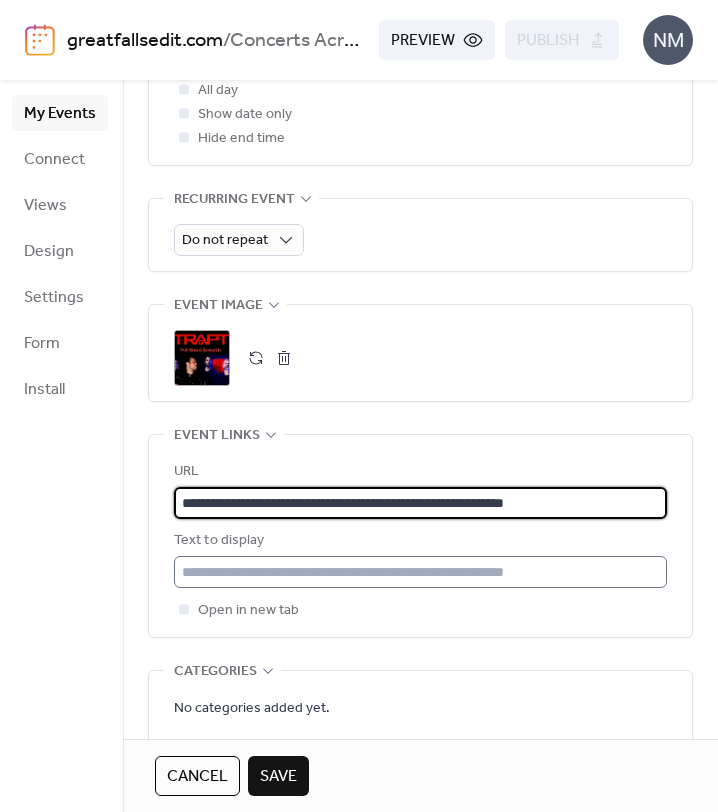 type on "**********" 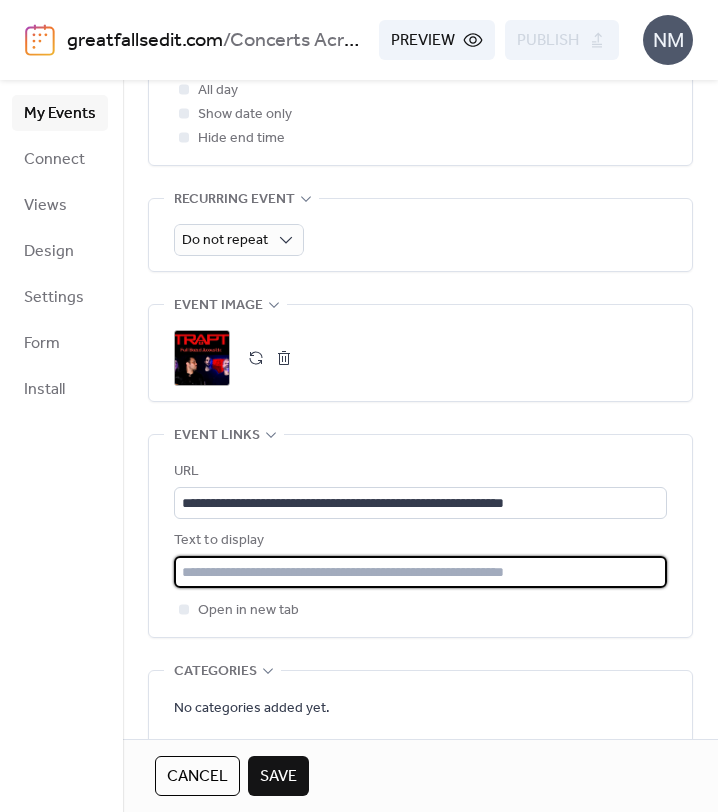 click at bounding box center (420, 572) 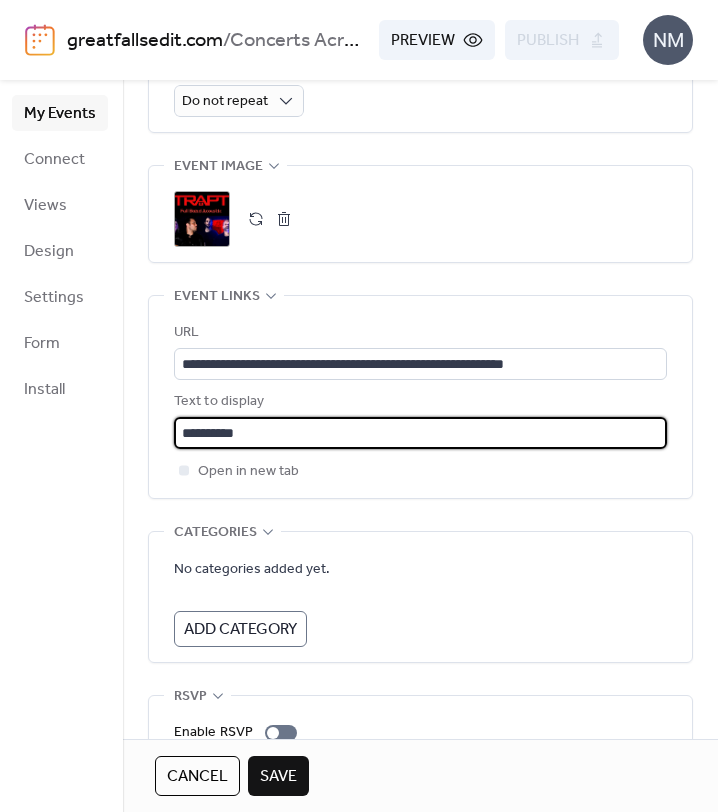 scroll, scrollTop: 1067, scrollLeft: 0, axis: vertical 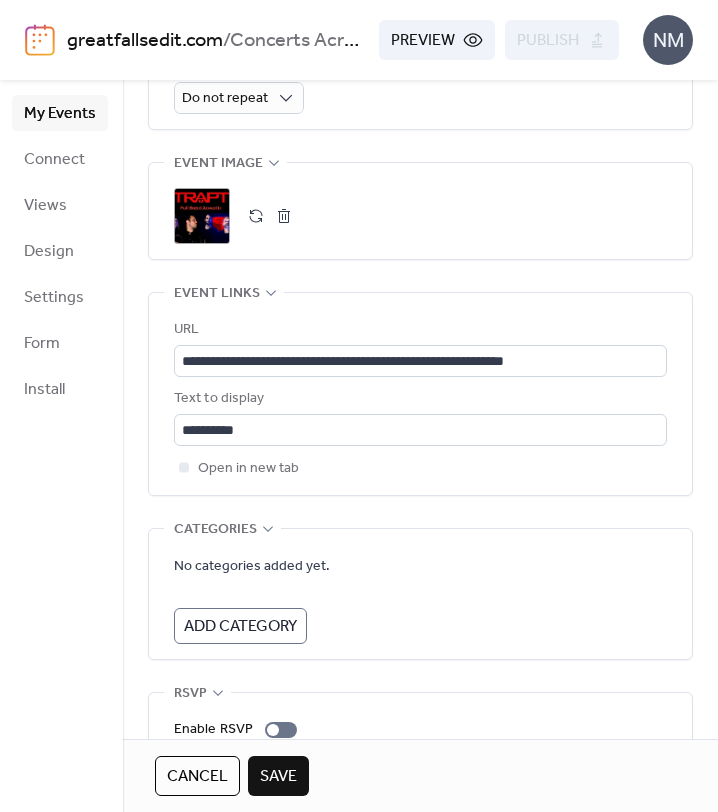 click on "Save" at bounding box center (278, 777) 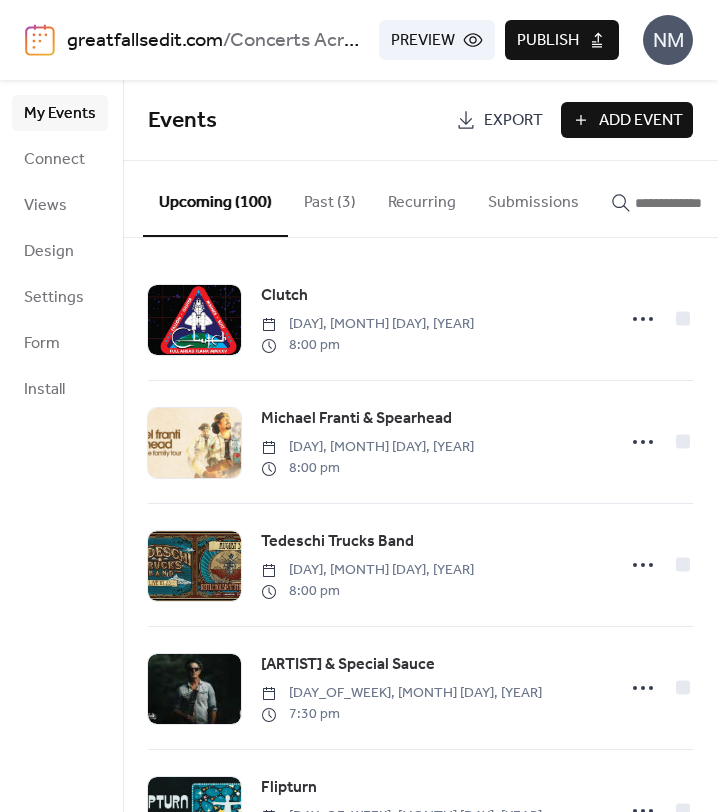 click on "Publish" at bounding box center [562, 40] 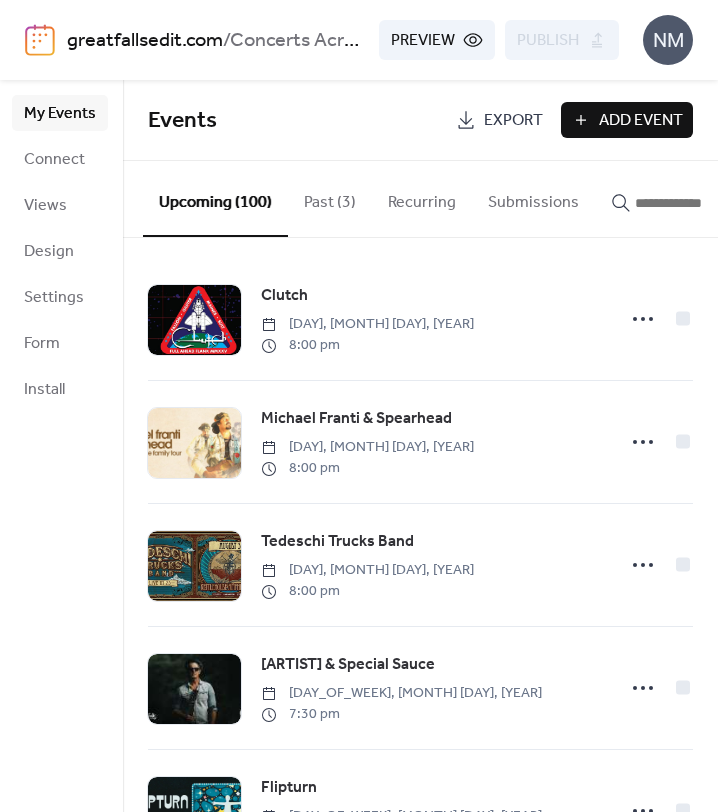 click at bounding box center [695, 203] 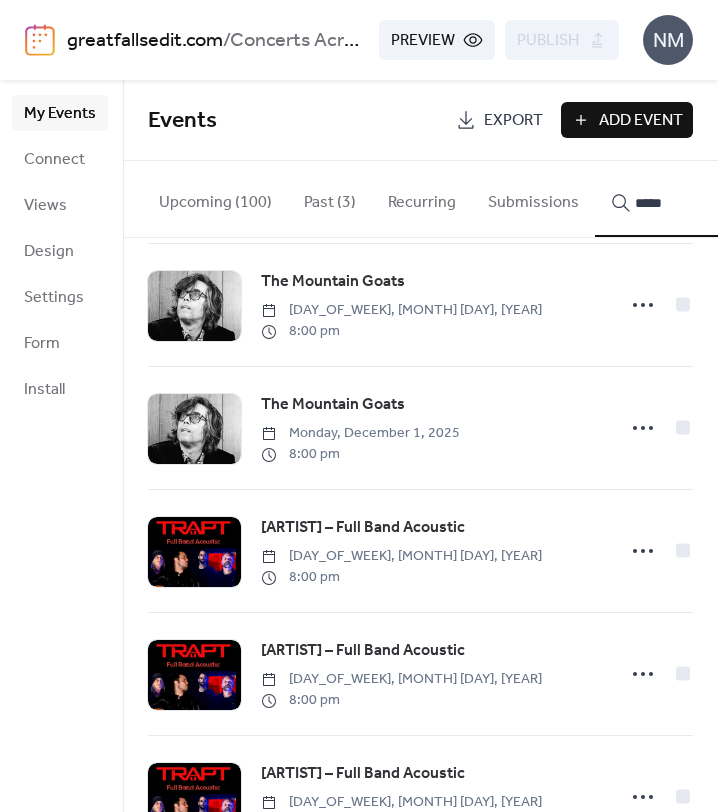 scroll, scrollTop: 879, scrollLeft: 0, axis: vertical 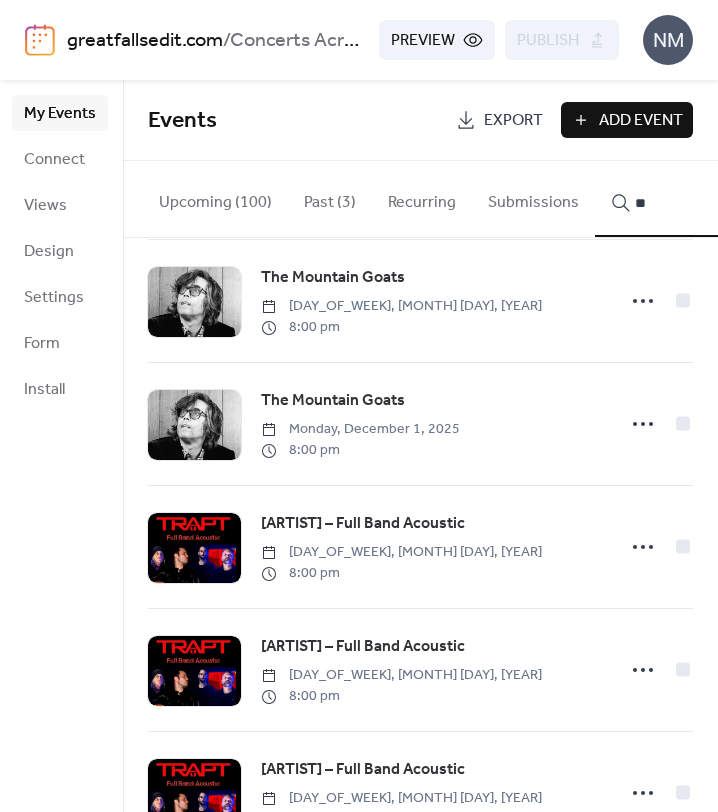 type on "*" 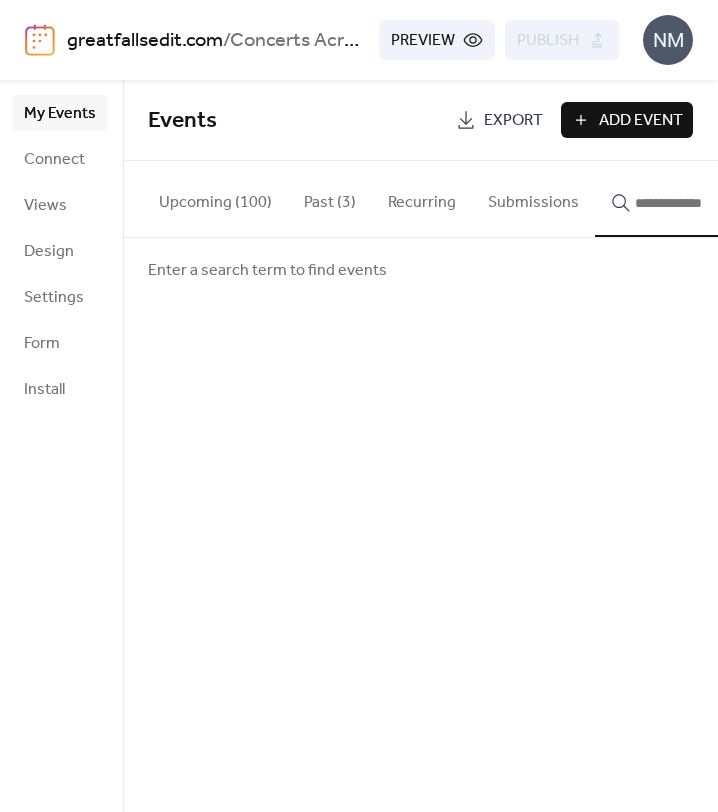 scroll, scrollTop: 0, scrollLeft: 0, axis: both 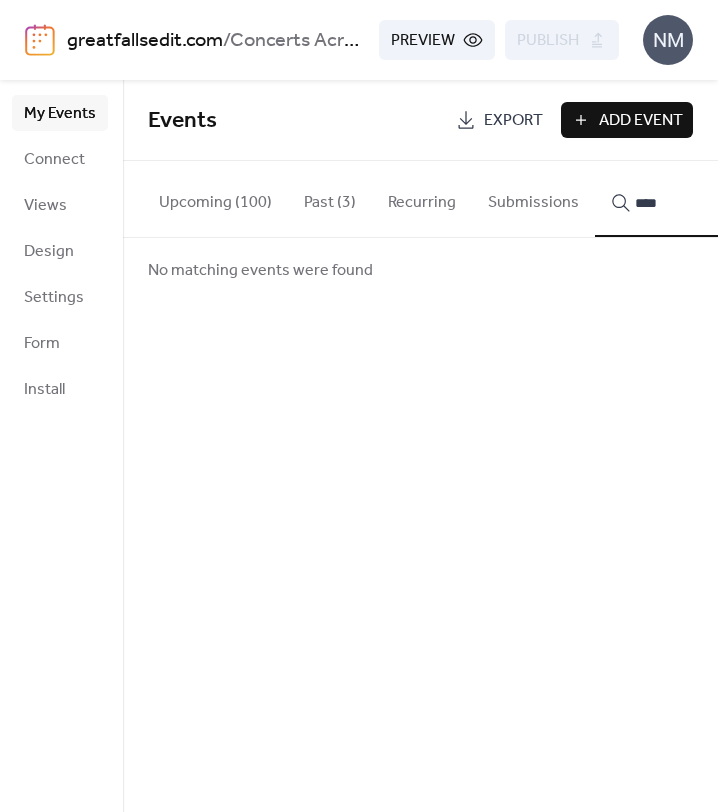 click on "***" at bounding box center (683, 199) 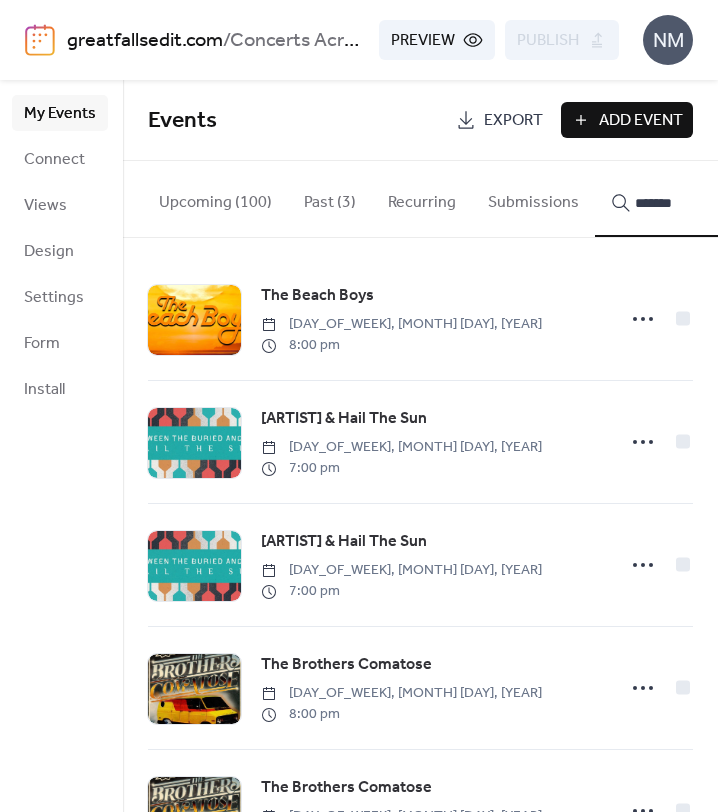 type on "*******" 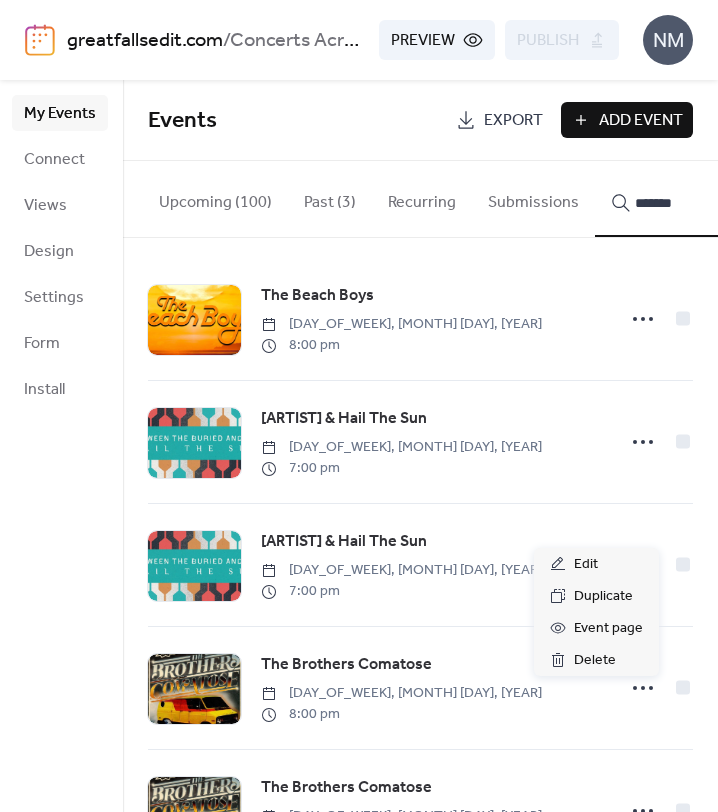 click 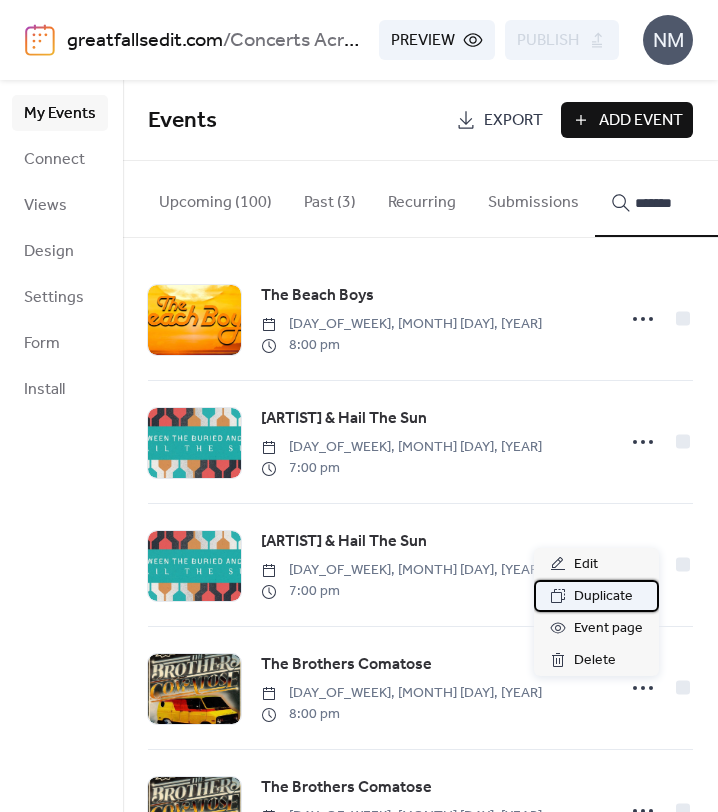 click on "Duplicate" at bounding box center [603, 597] 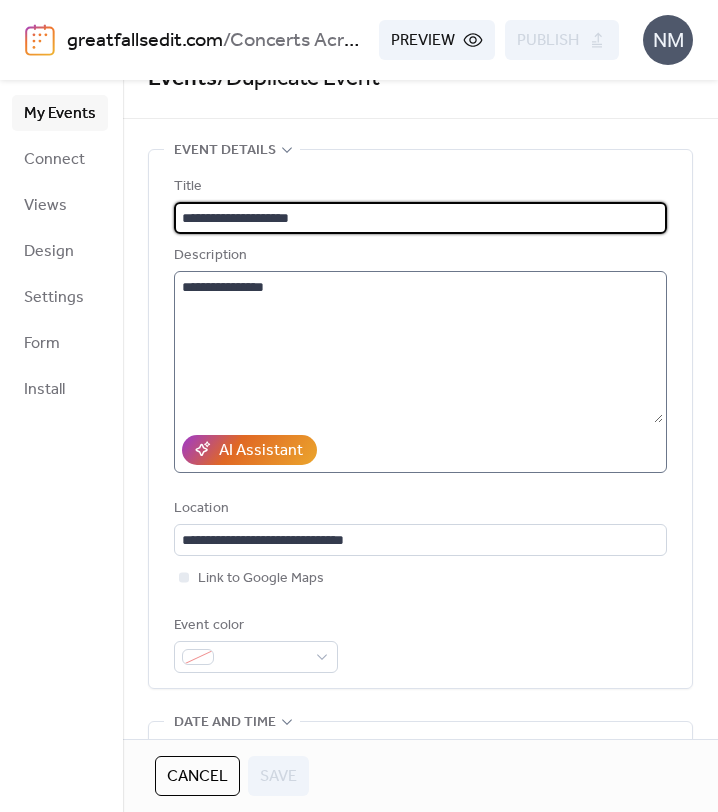 scroll, scrollTop: 53, scrollLeft: 0, axis: vertical 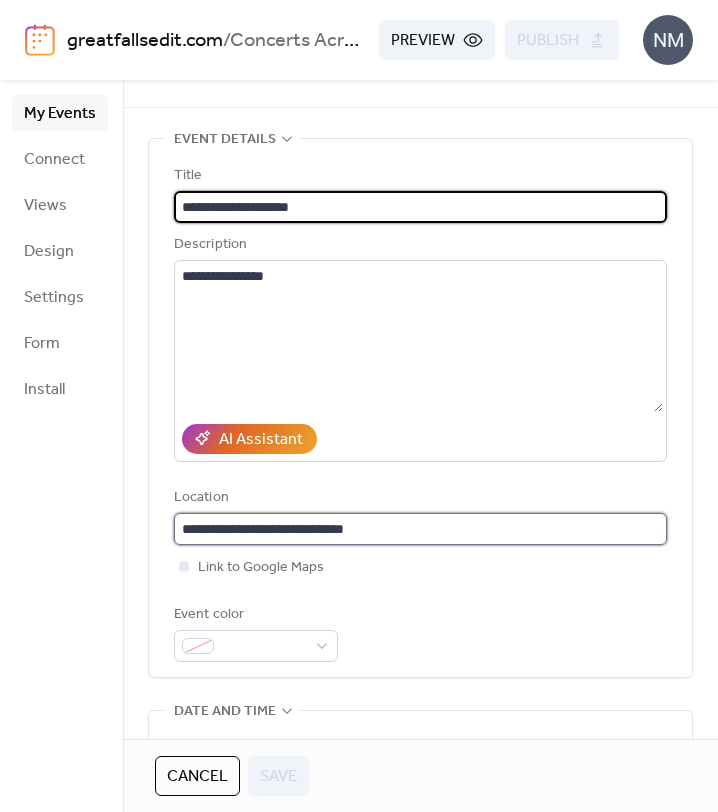 click on "**********" at bounding box center (420, 529) 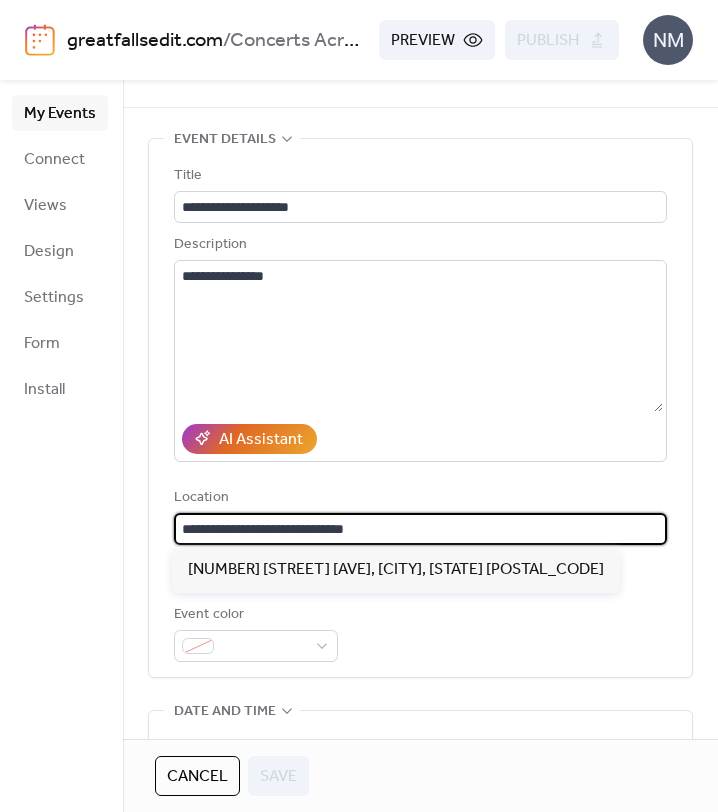click on "**********" at bounding box center [420, 529] 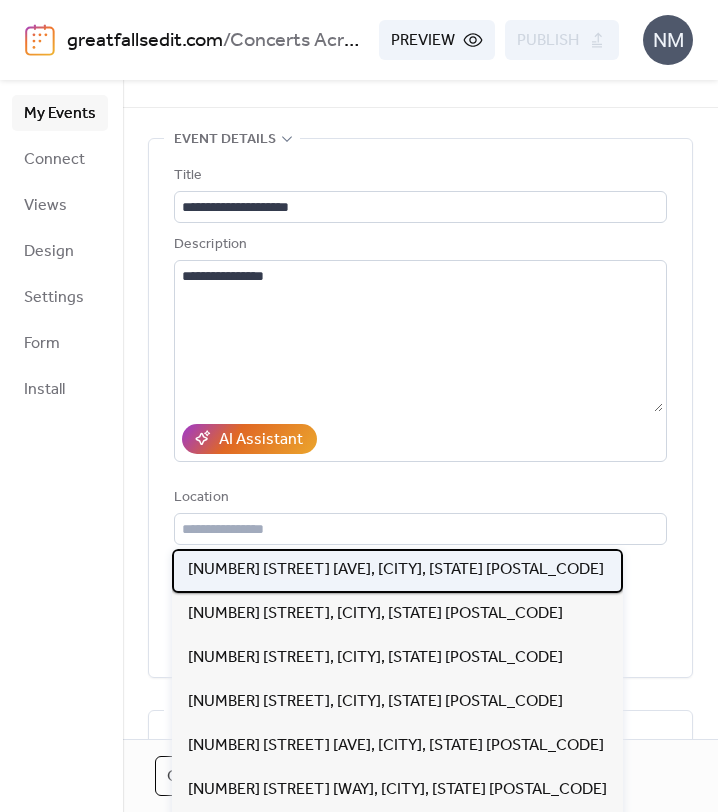 click on "[NUMBER] [STREET] [AVE], [CITY], [STATE] [POSTAL_CODE]" at bounding box center [396, 570] 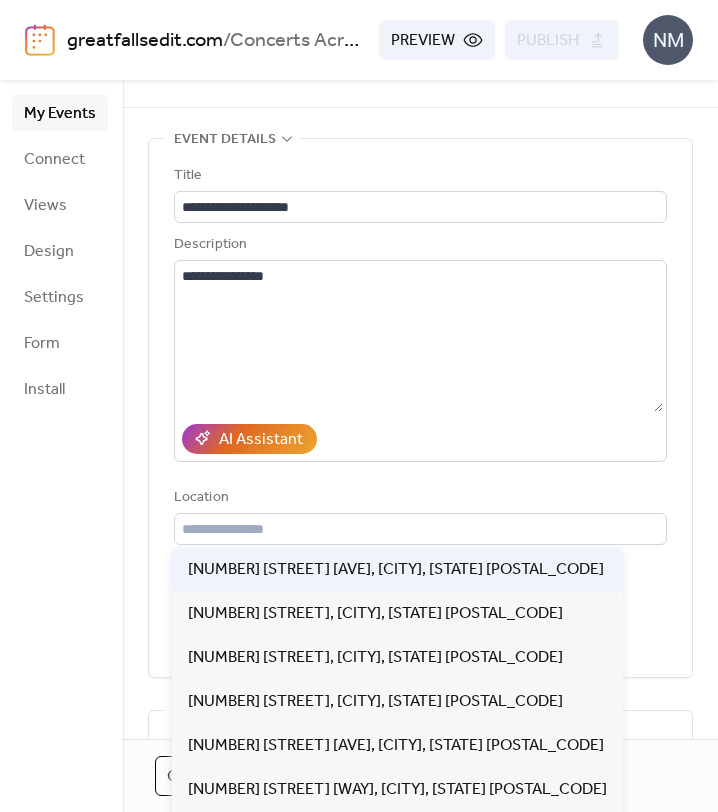 type on "**********" 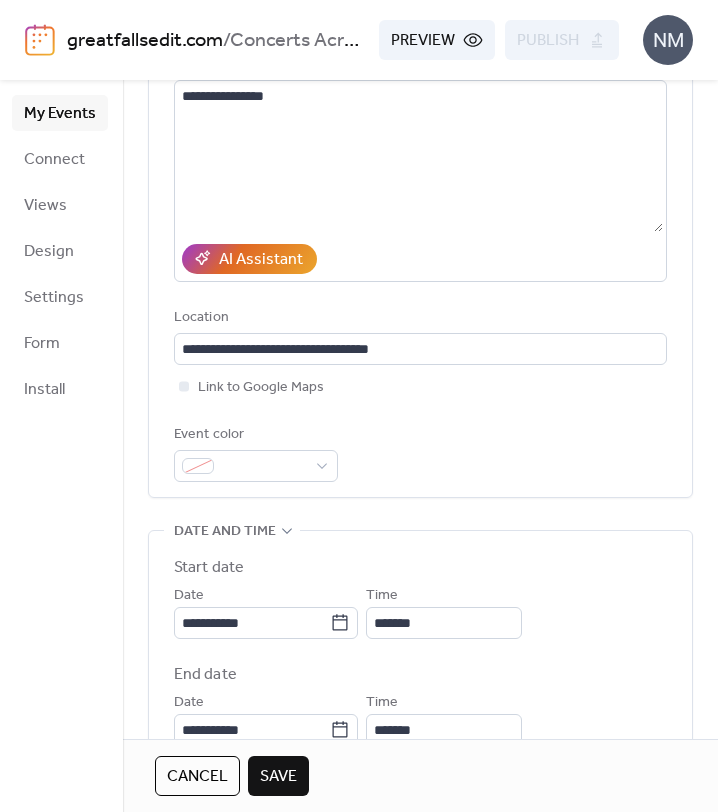 scroll, scrollTop: 242, scrollLeft: 0, axis: vertical 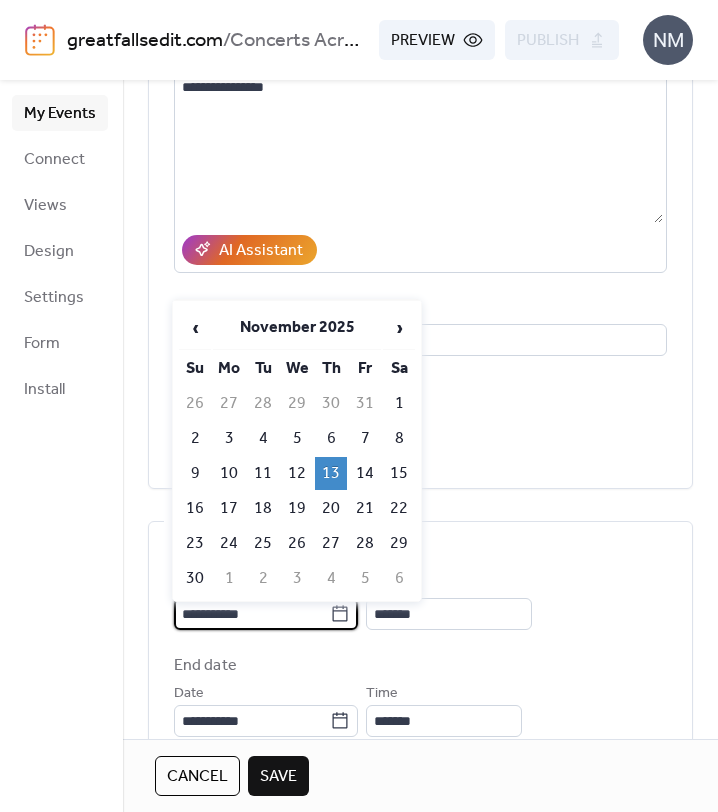 click on "**********" at bounding box center [252, 614] 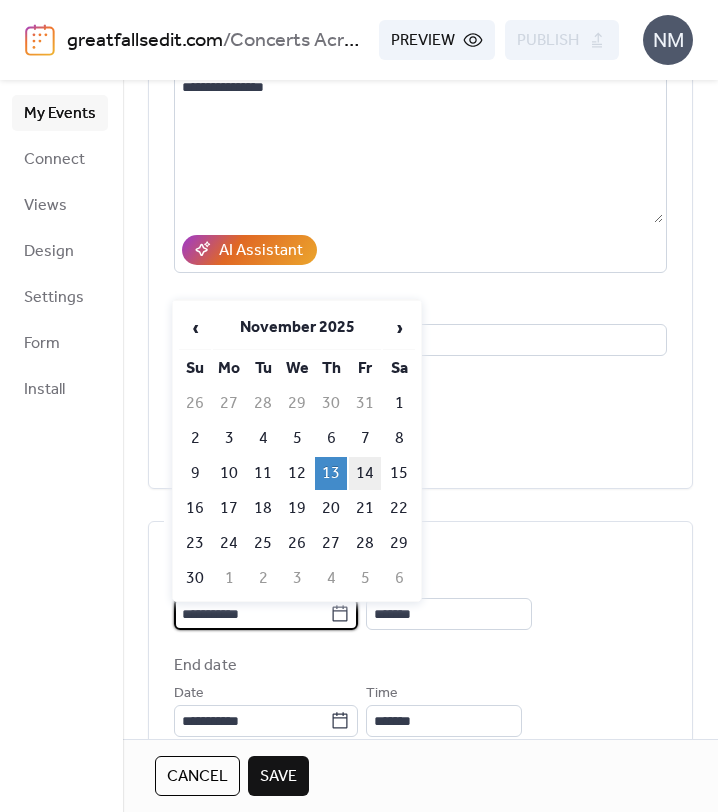 click on "14" at bounding box center [365, 473] 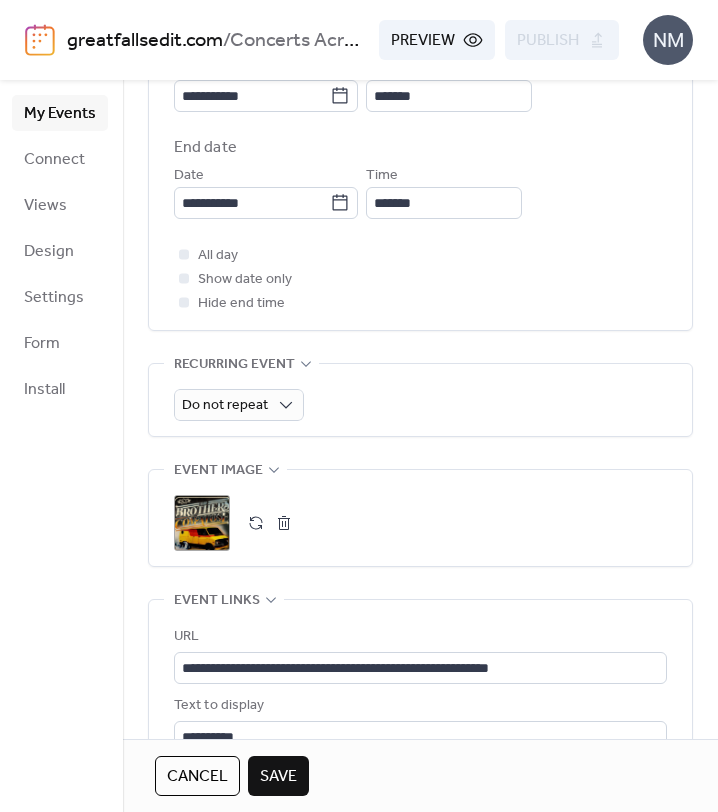 scroll, scrollTop: 764, scrollLeft: 0, axis: vertical 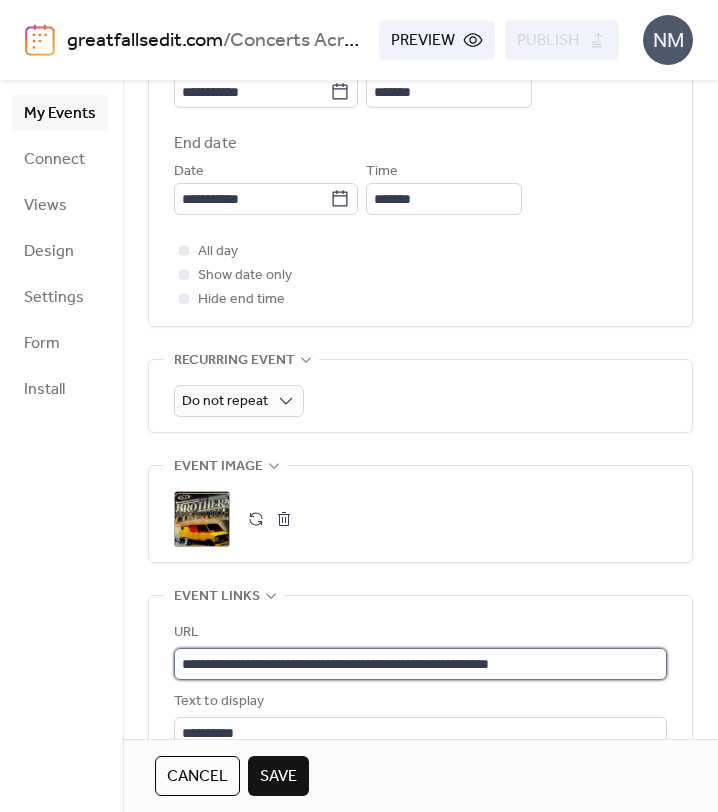 click on "**********" at bounding box center [420, 664] 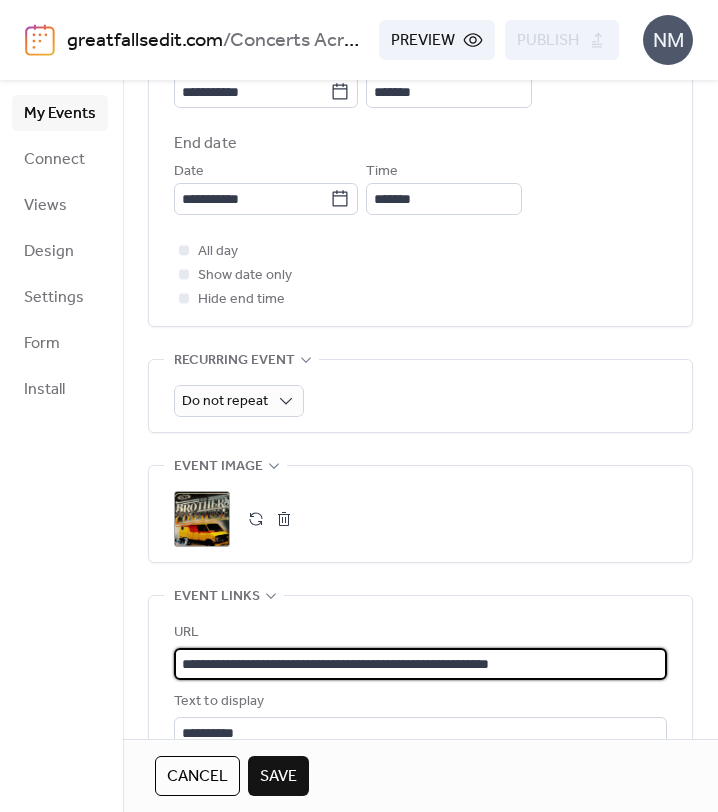 click on "**********" at bounding box center (420, 664) 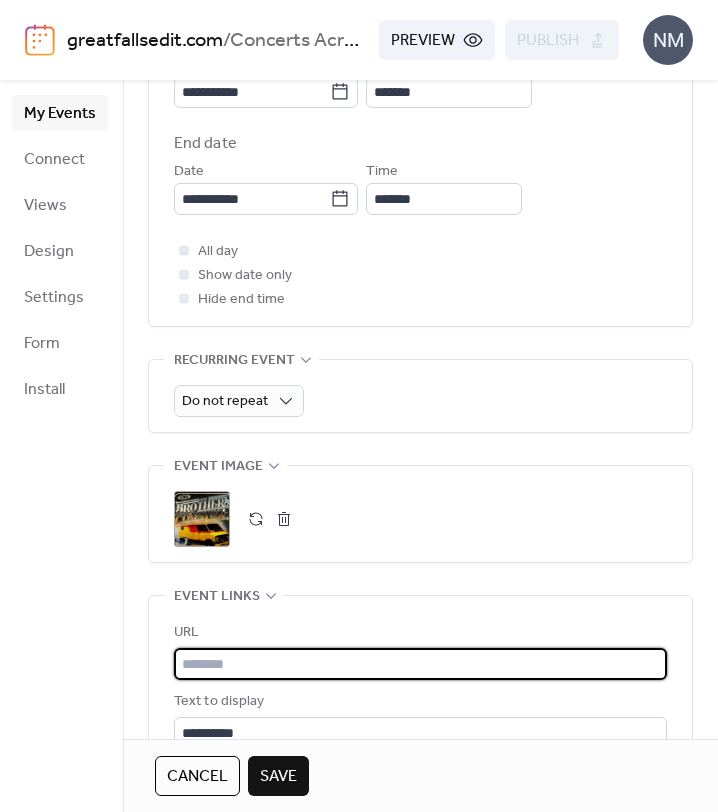 paste on "**********" 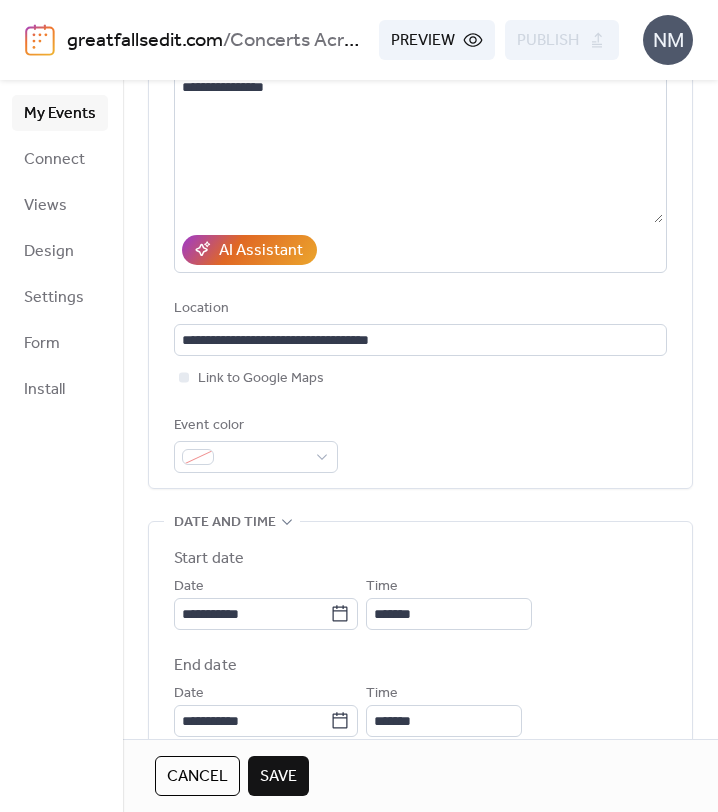 scroll, scrollTop: 96, scrollLeft: 0, axis: vertical 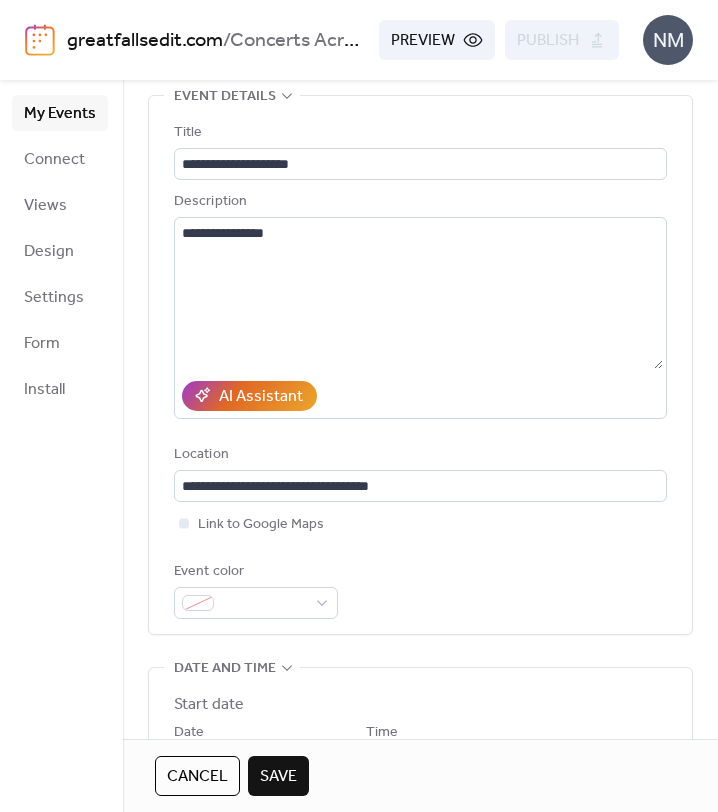 type on "**********" 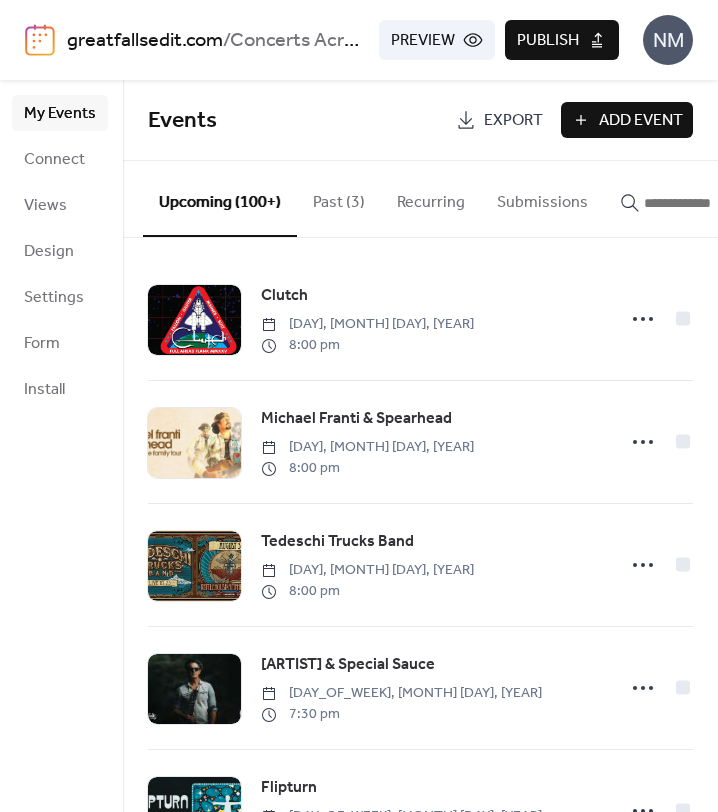 click on "Publish" at bounding box center [562, 40] 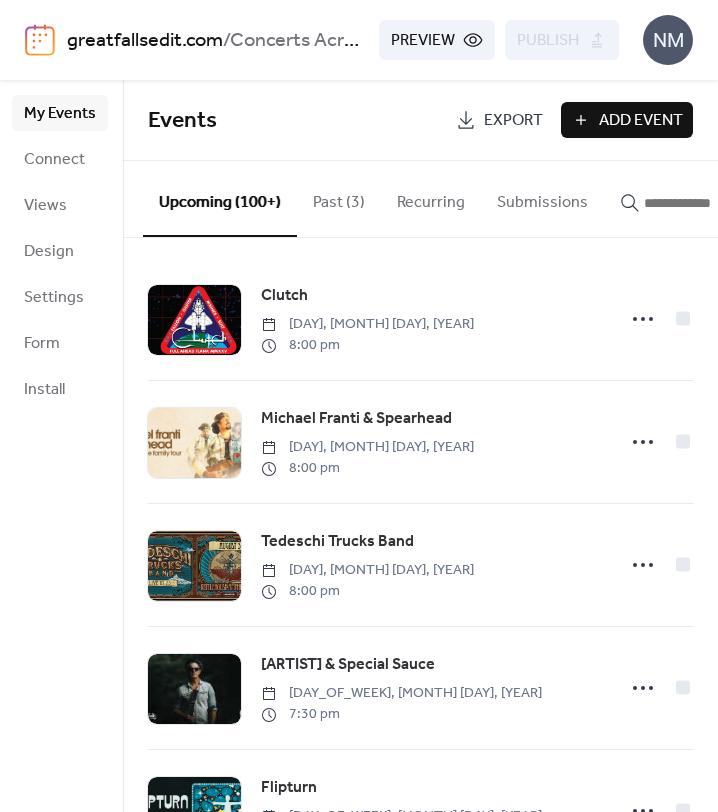 click on "Add Event" at bounding box center [641, 121] 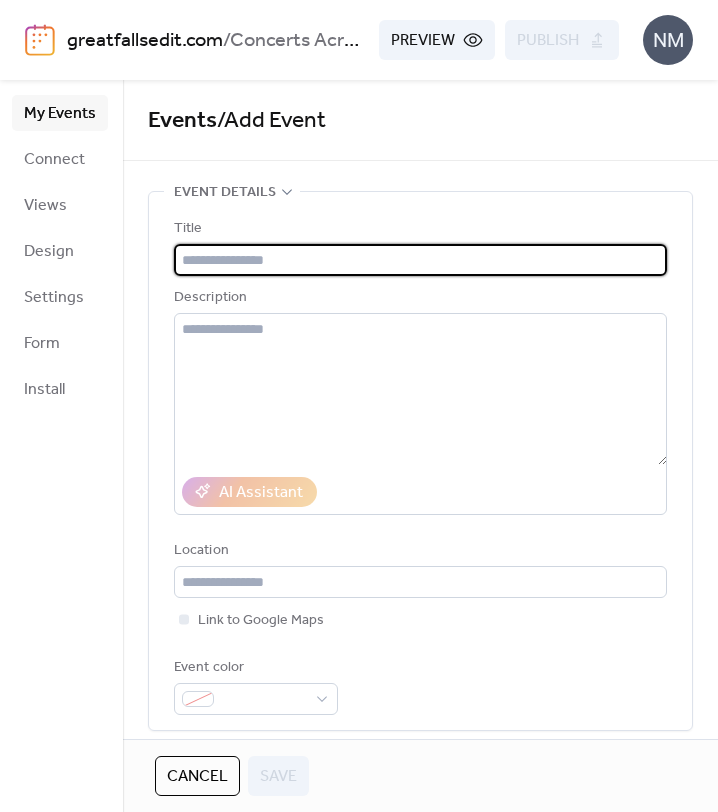 paste on "**********" 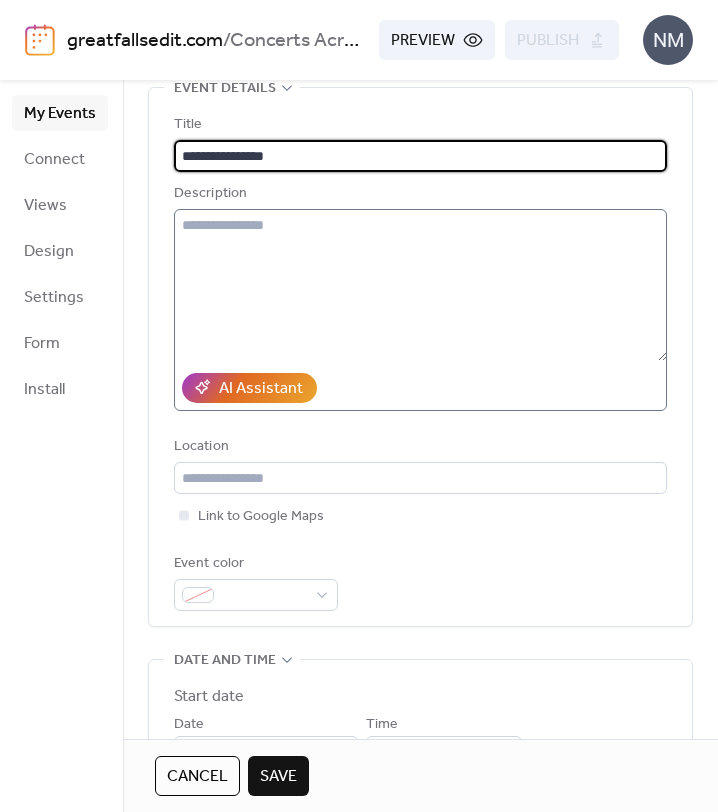 scroll, scrollTop: 108, scrollLeft: 0, axis: vertical 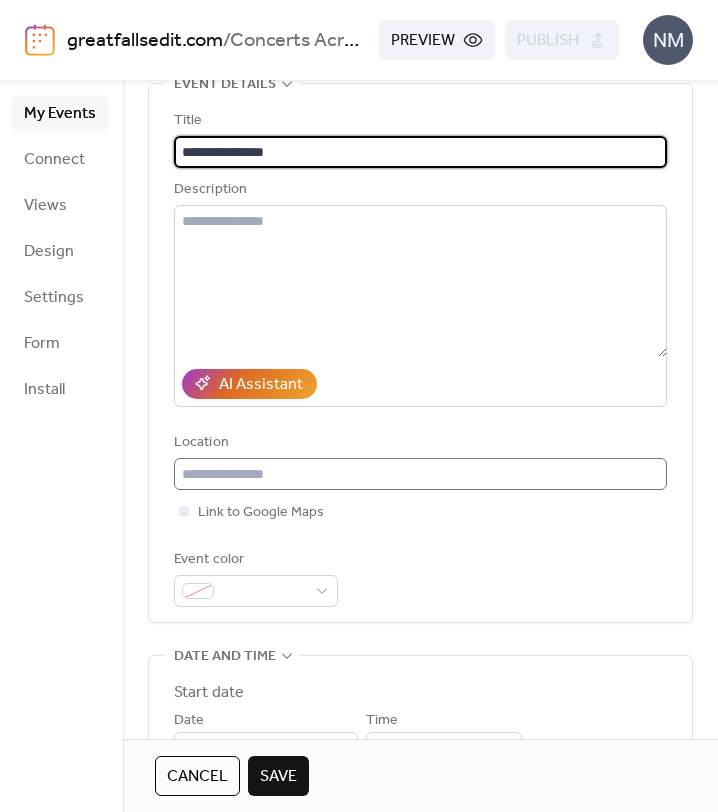 type on "**********" 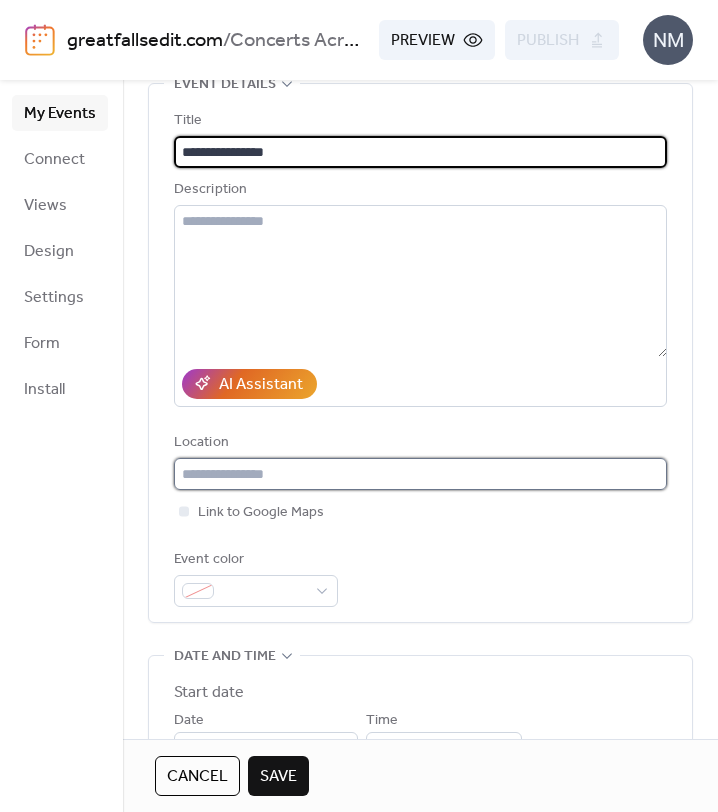 click at bounding box center (420, 474) 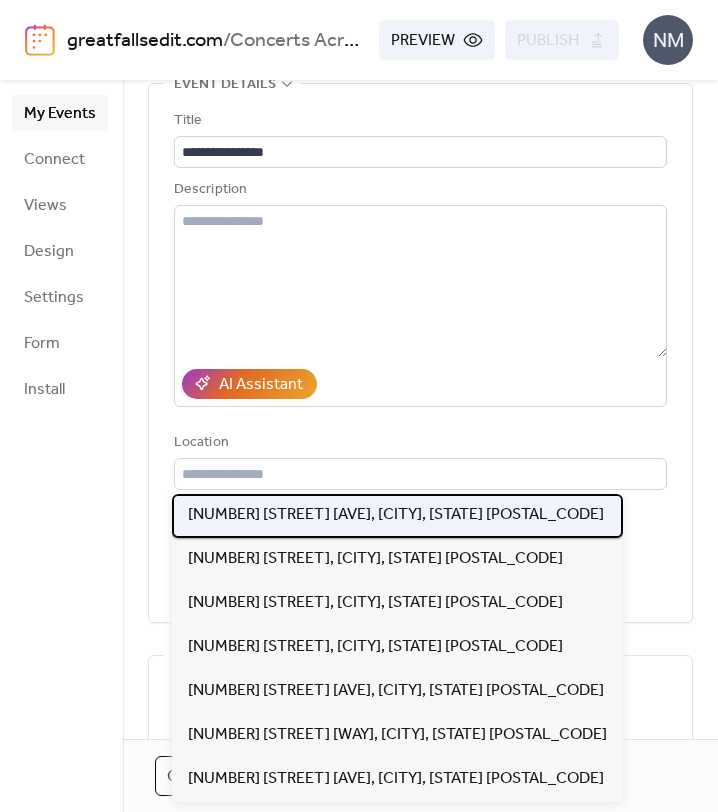 click on "[NUMBER] [STREET] [AVE], [CITY], [STATE] [POSTAL_CODE]" at bounding box center [396, 515] 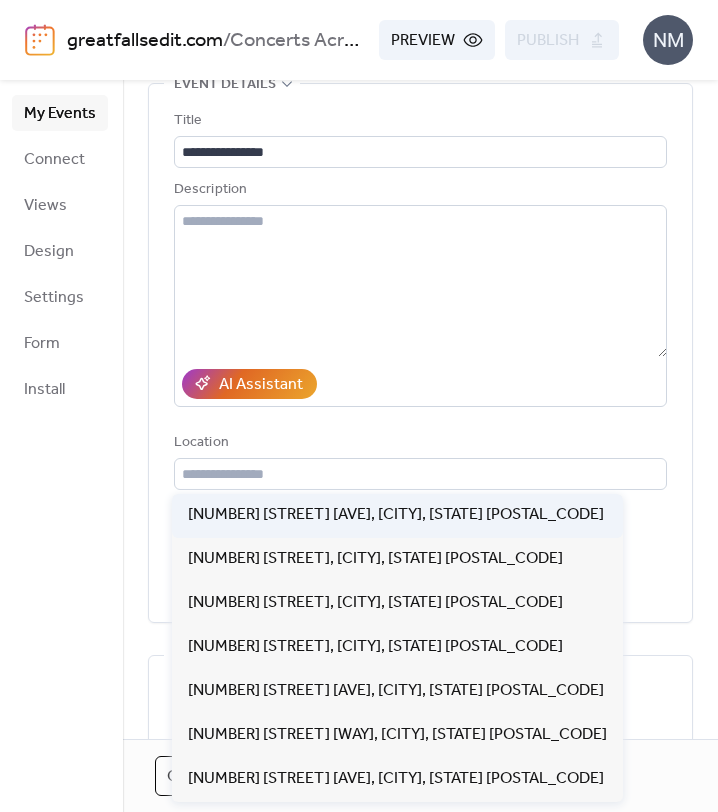 type on "**********" 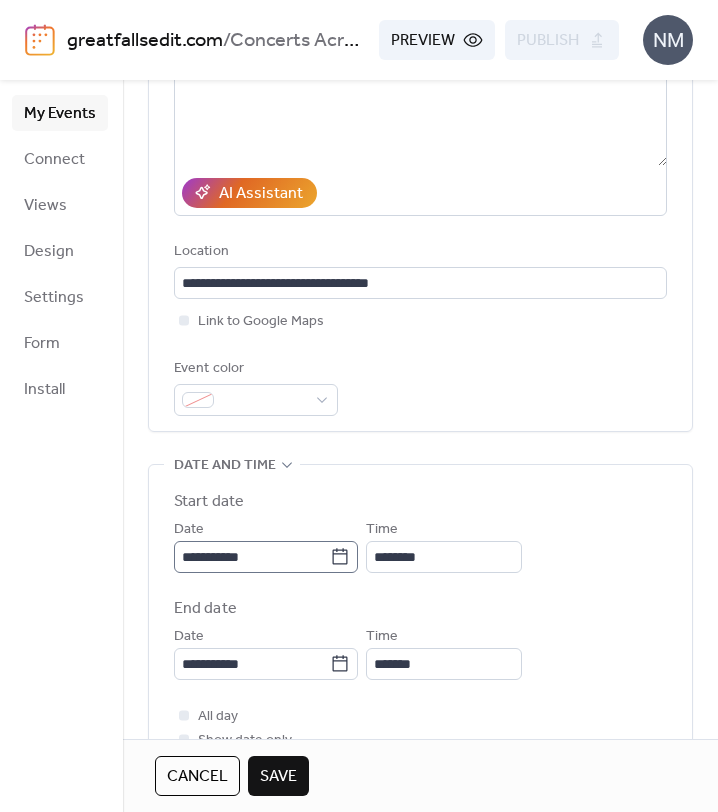 scroll, scrollTop: 306, scrollLeft: 0, axis: vertical 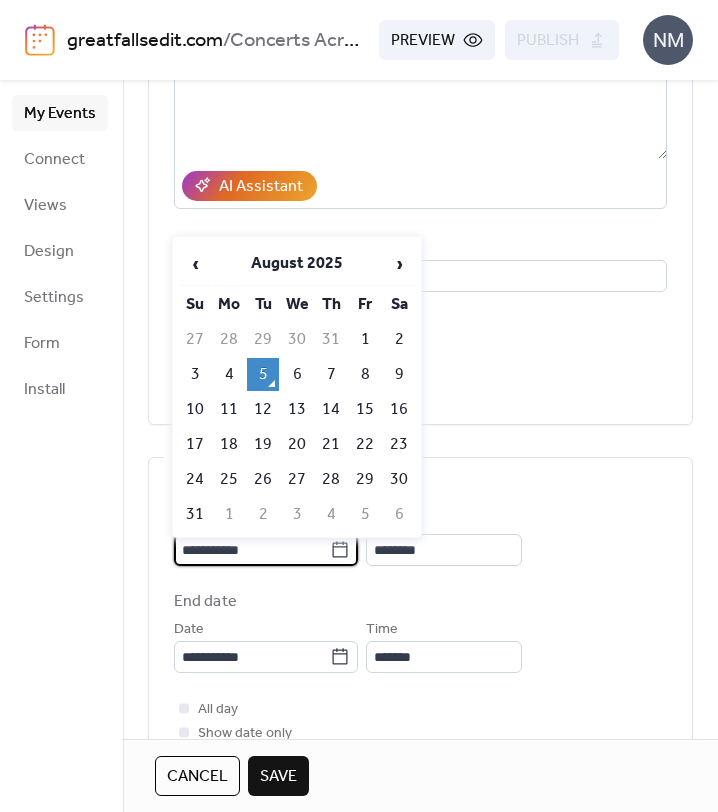 click on "**********" at bounding box center (252, 550) 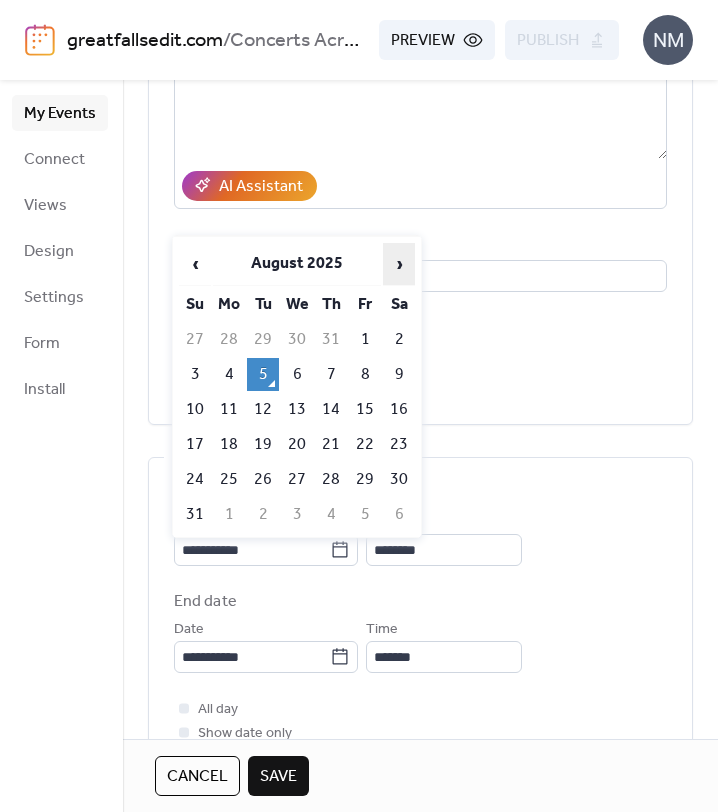 click on "›" at bounding box center [399, 264] 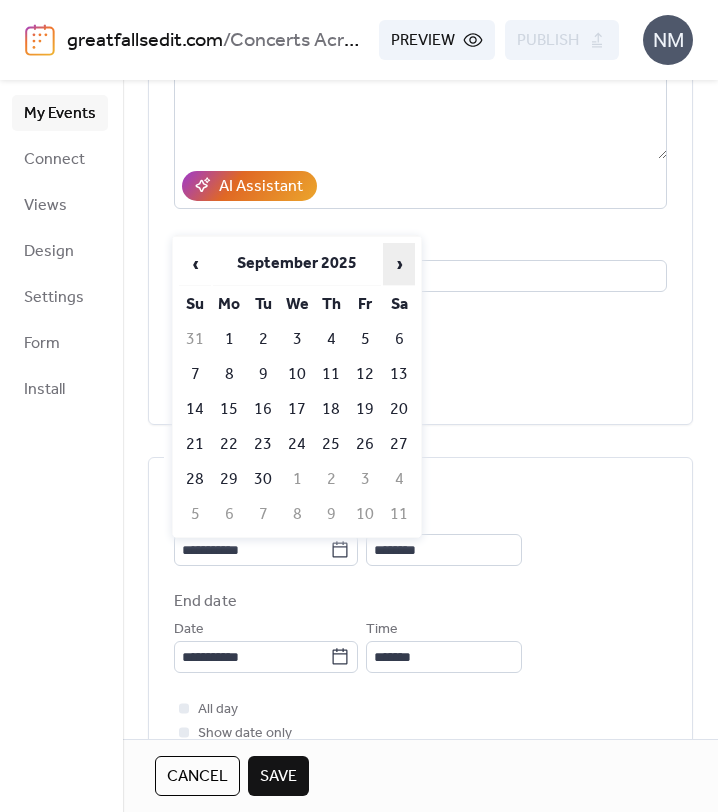 click on "›" at bounding box center [399, 264] 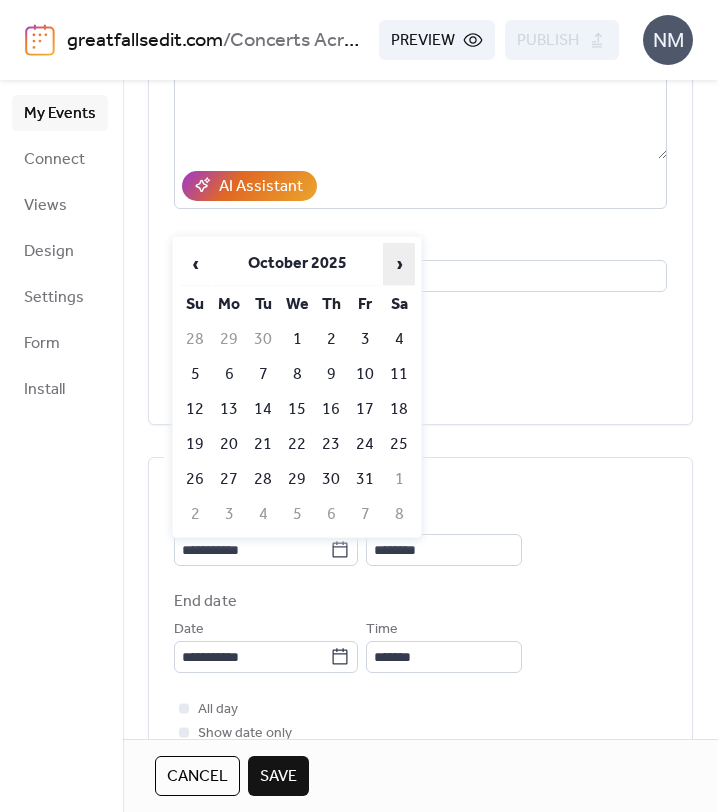 click on "›" at bounding box center (399, 264) 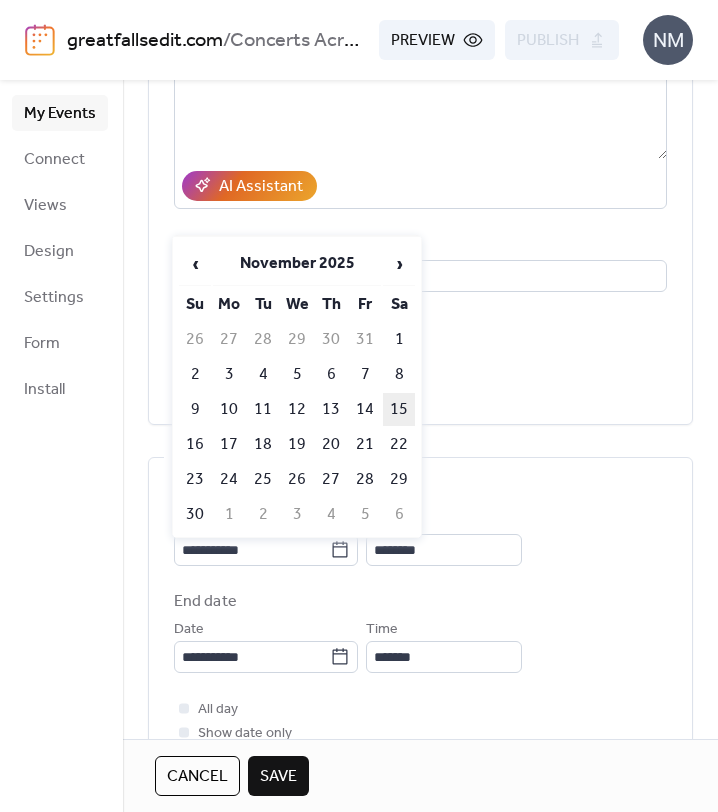 click on "15" at bounding box center (399, 409) 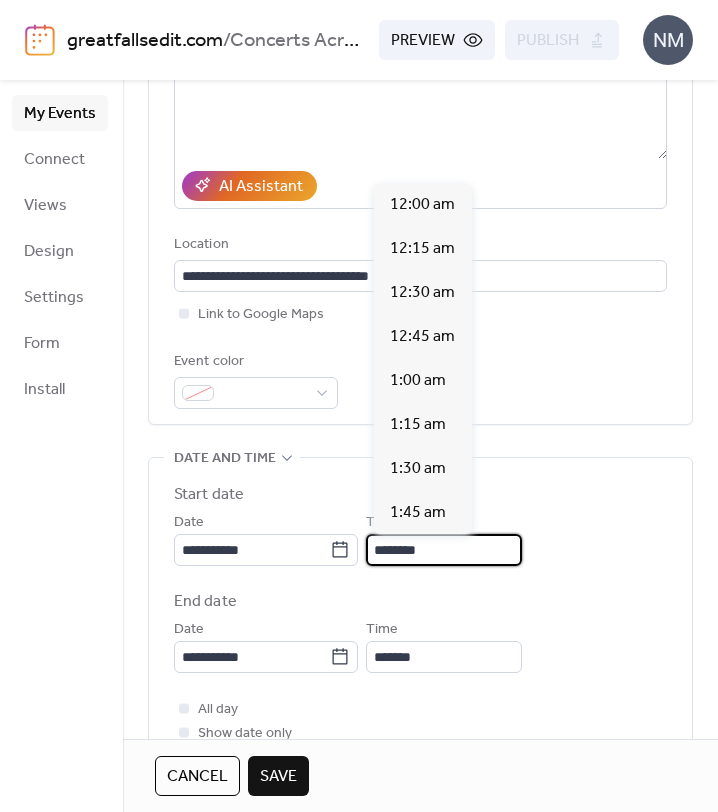 click on "********" at bounding box center (444, 550) 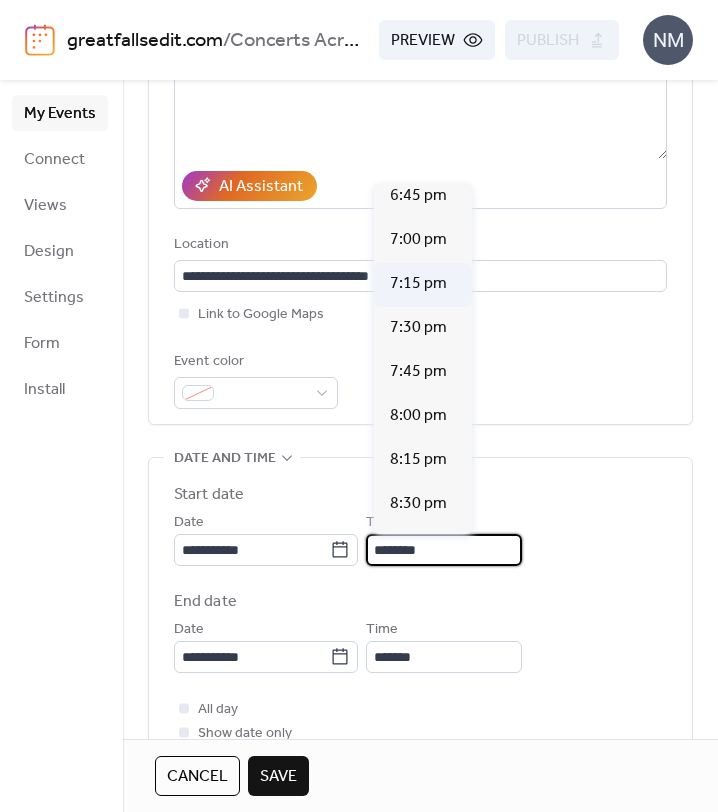 scroll, scrollTop: 3317, scrollLeft: 0, axis: vertical 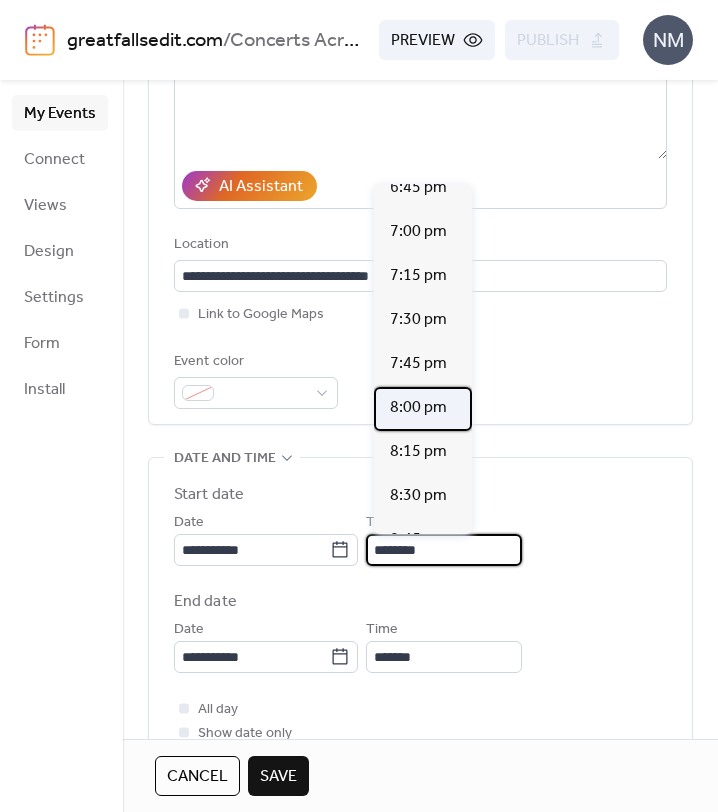 click on "8:00 pm" at bounding box center [418, 408] 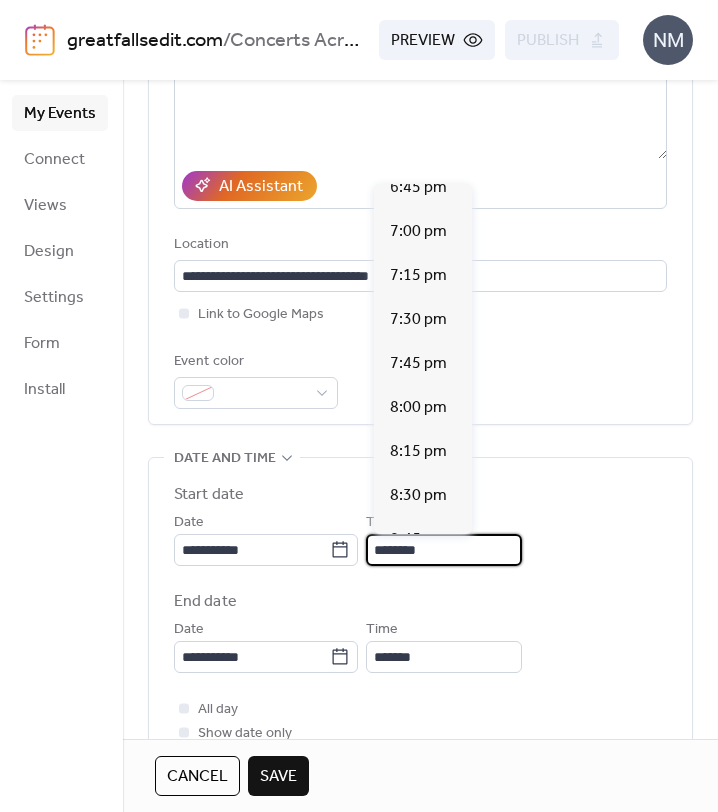 type on "*******" 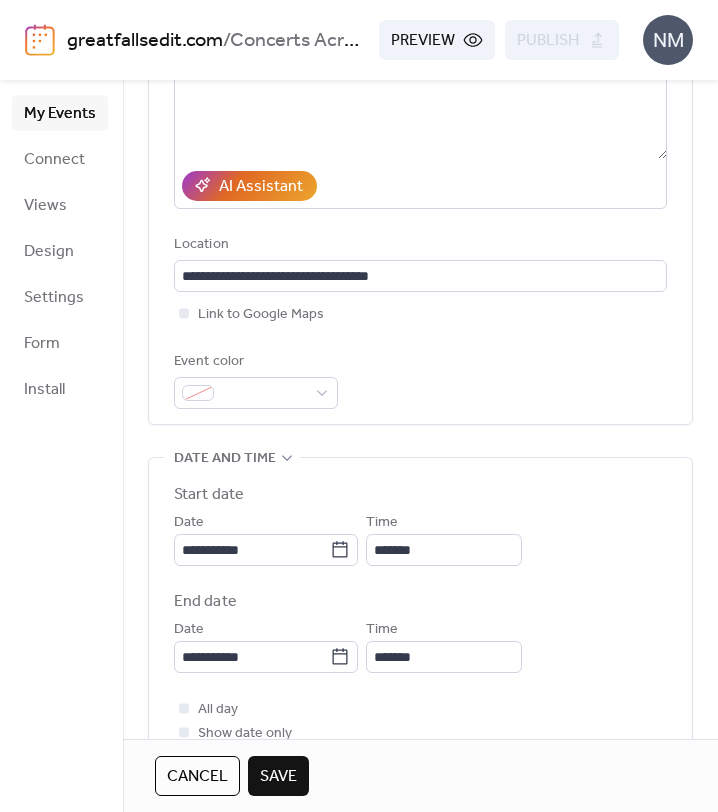scroll, scrollTop: 361, scrollLeft: 0, axis: vertical 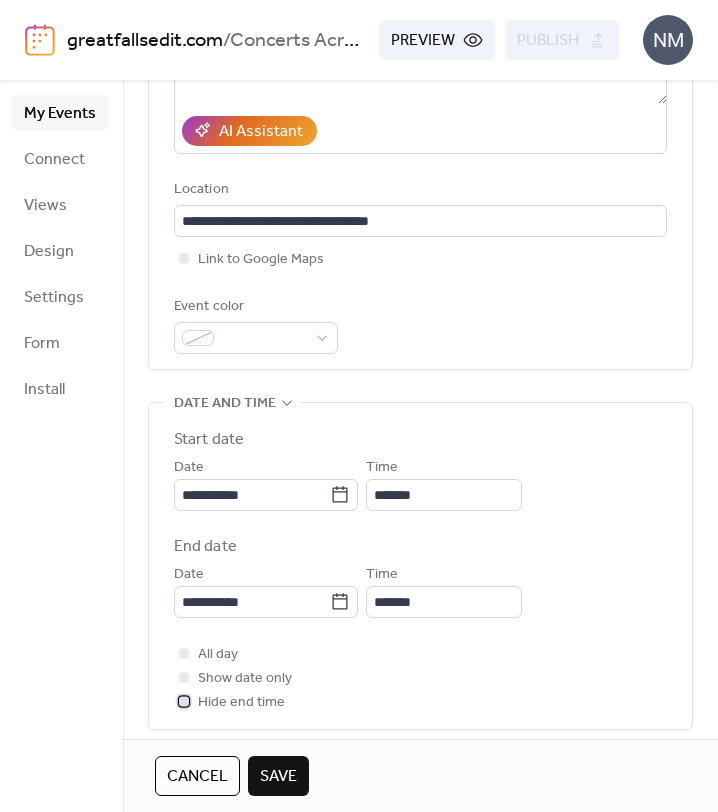 click on "Hide end time" at bounding box center [241, 703] 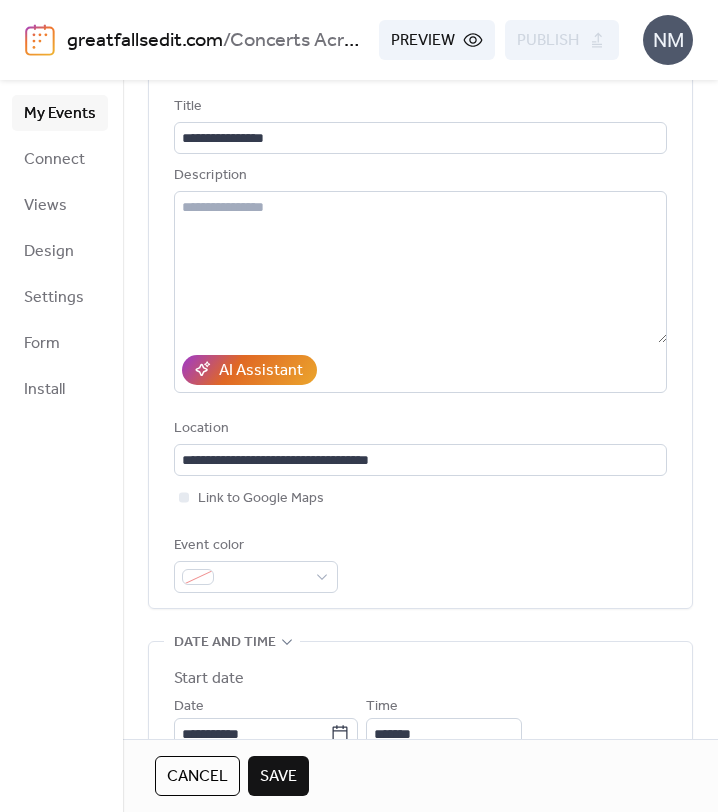 scroll, scrollTop: 119, scrollLeft: 0, axis: vertical 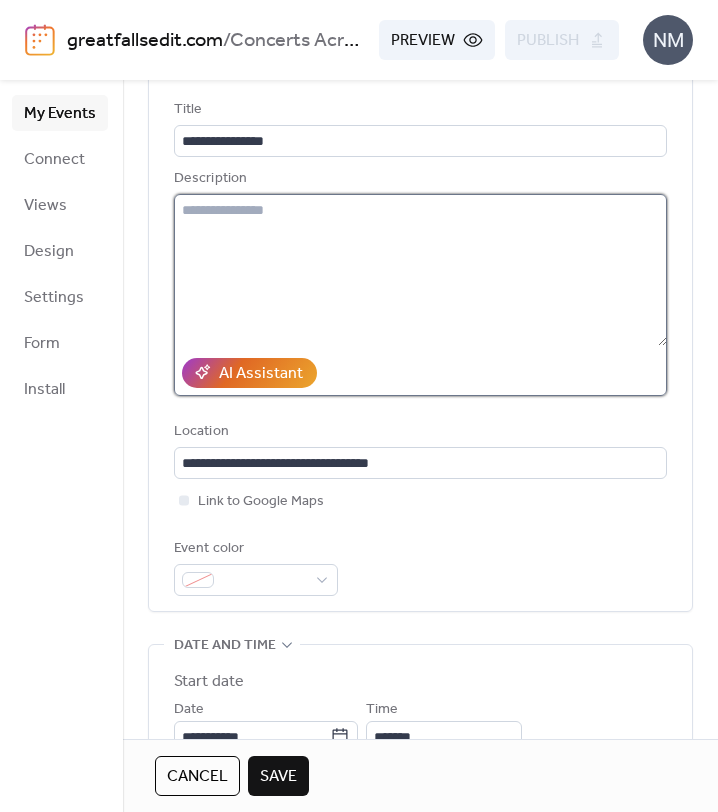 click at bounding box center [420, 270] 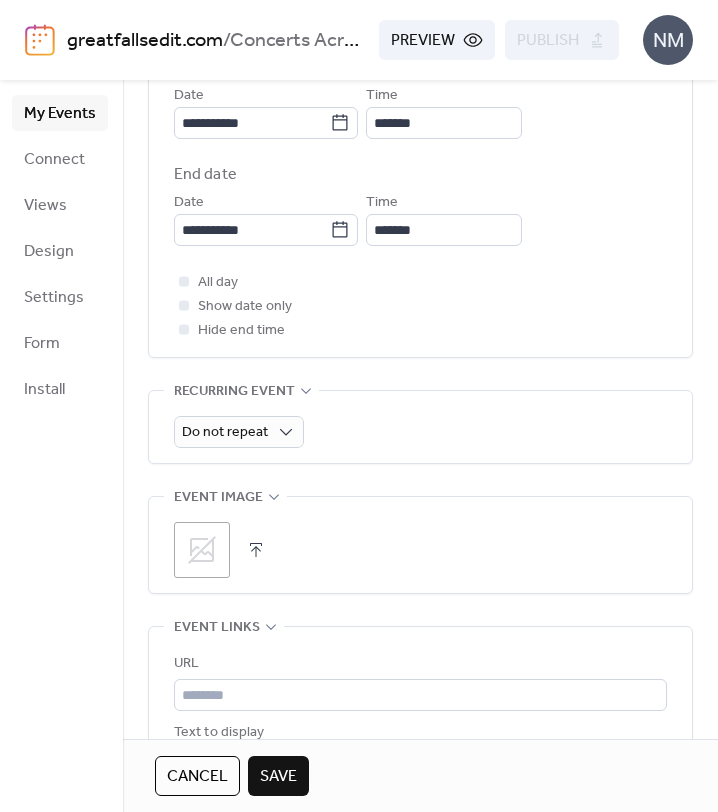 scroll, scrollTop: 738, scrollLeft: 0, axis: vertical 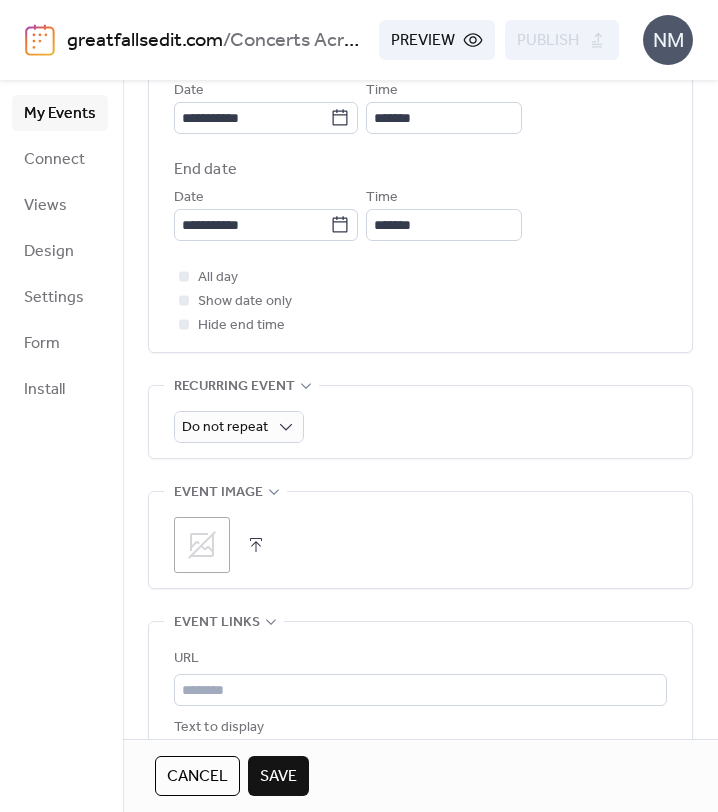type on "**********" 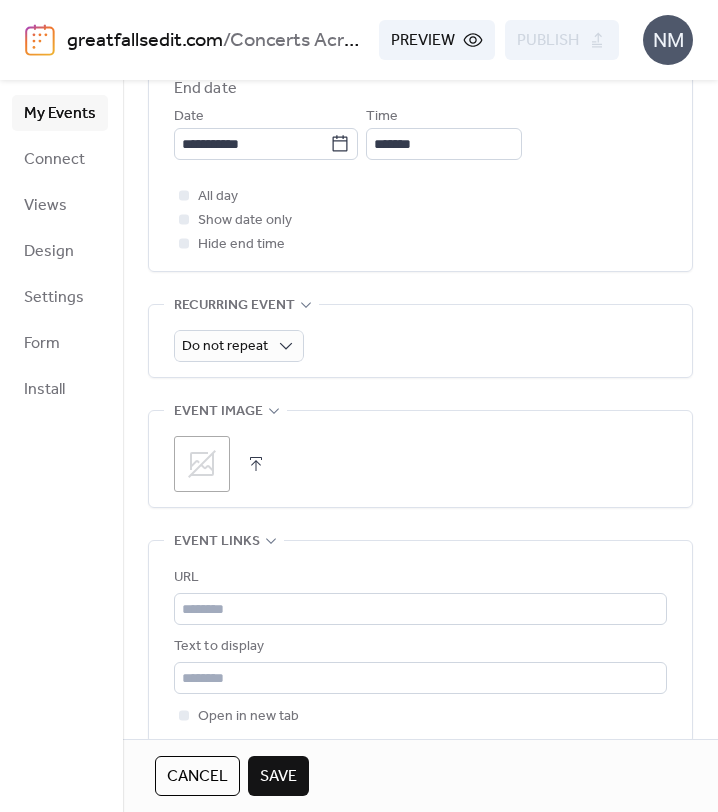 click 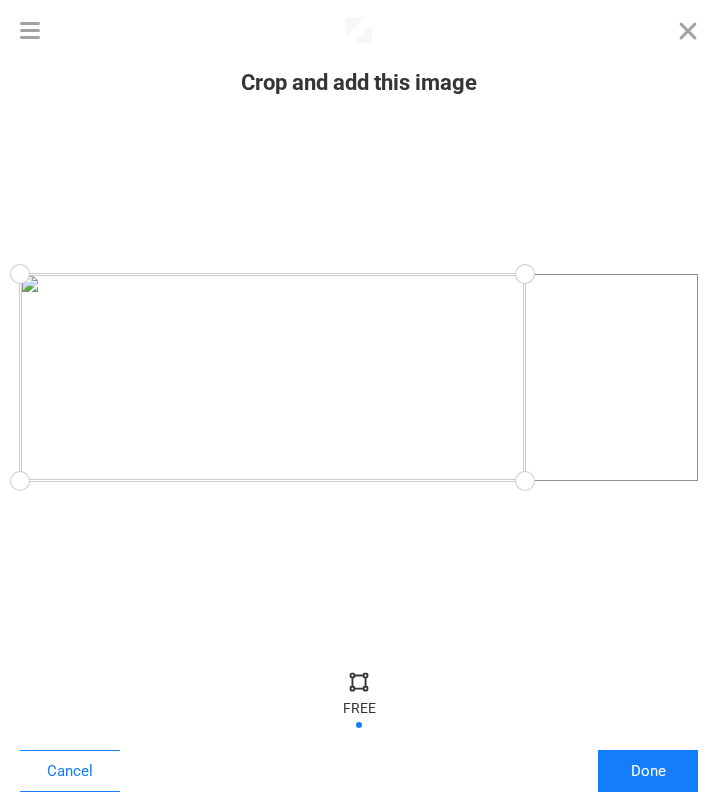 drag, startPoint x: 691, startPoint y: 482, endPoint x: 526, endPoint y: 483, distance: 165.00304 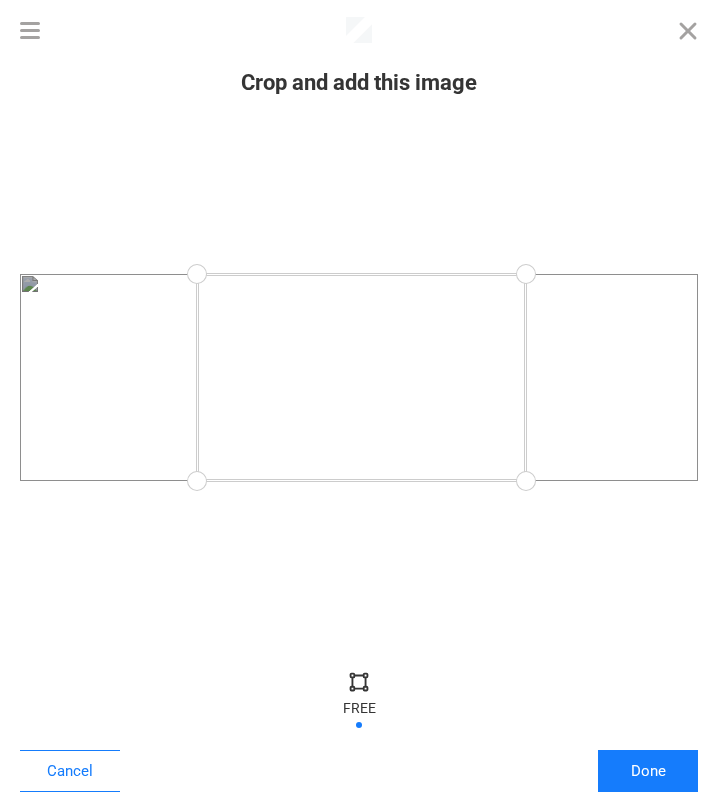 drag, startPoint x: 22, startPoint y: 472, endPoint x: 198, endPoint y: 515, distance: 181.17671 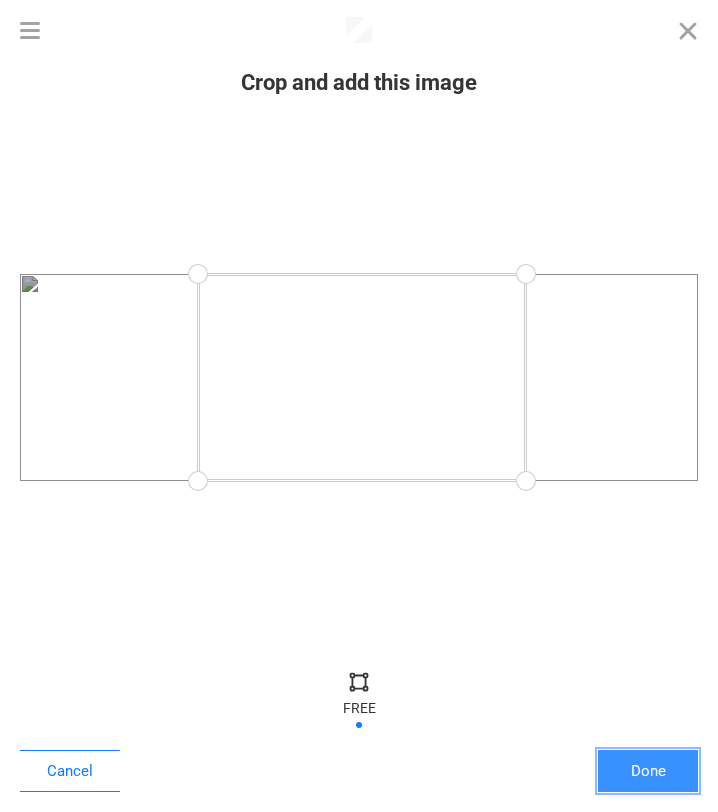 click on "Done" at bounding box center (648, 771) 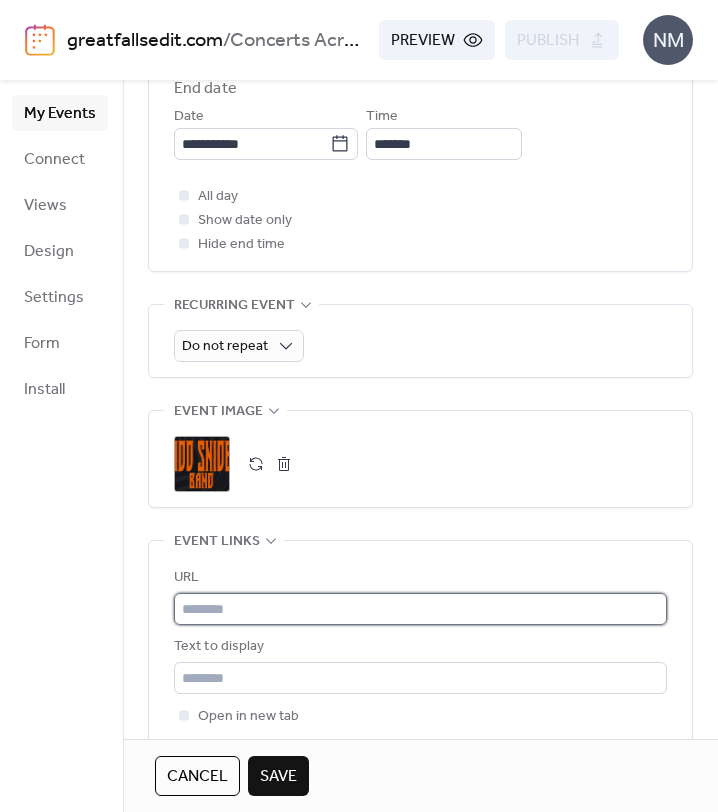 click at bounding box center (420, 609) 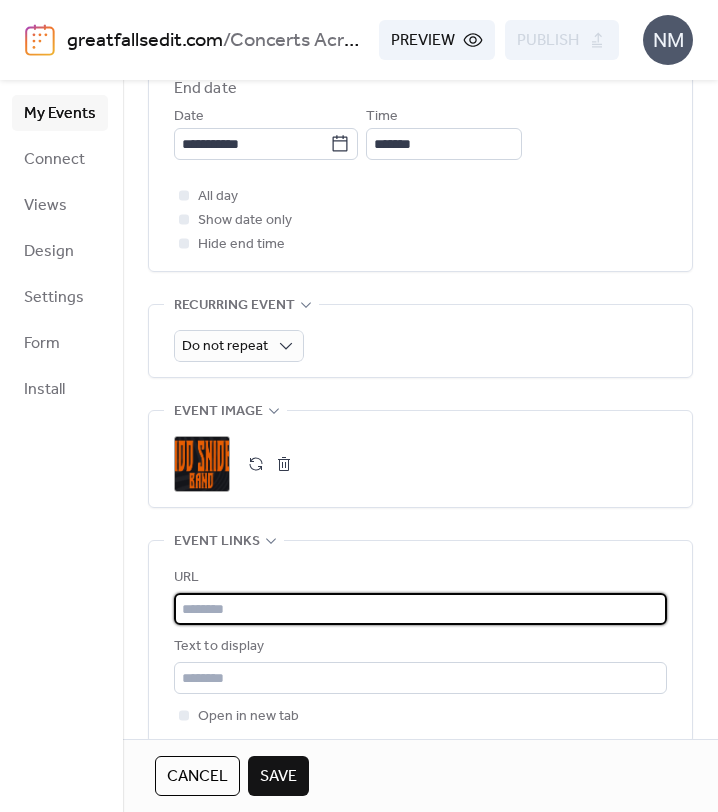 paste on "**********" 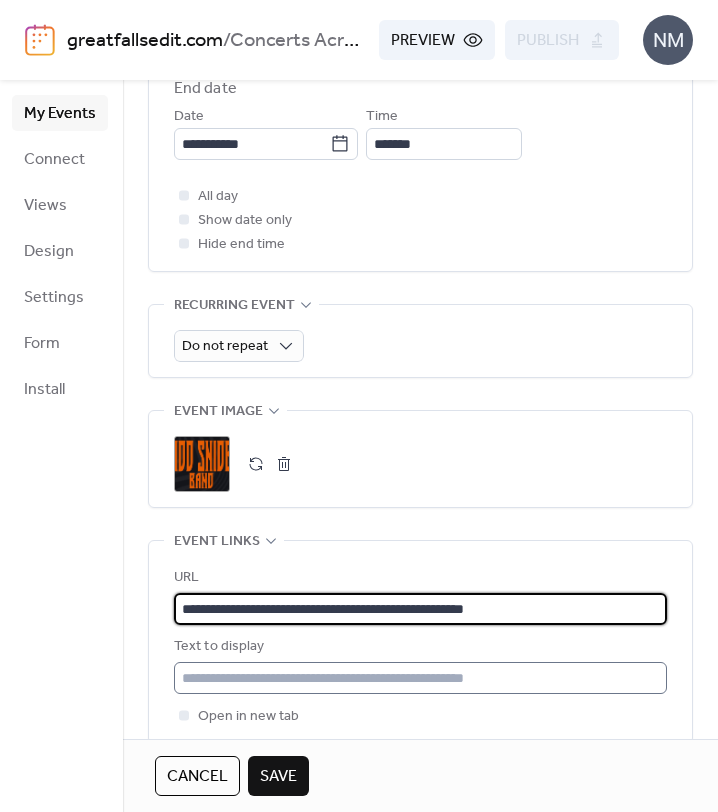 type on "**********" 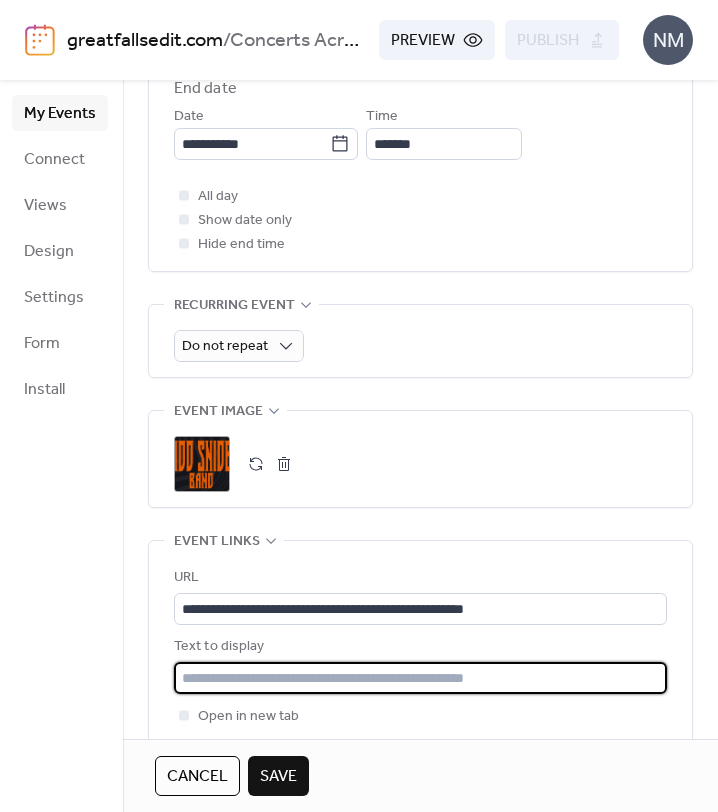 click at bounding box center [420, 678] 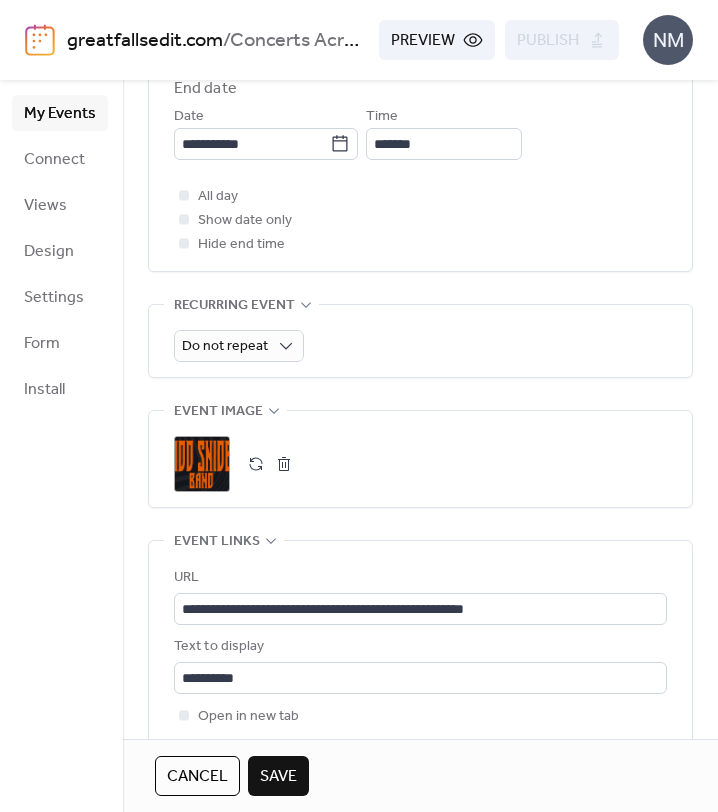 click on ";" at bounding box center (420, 464) 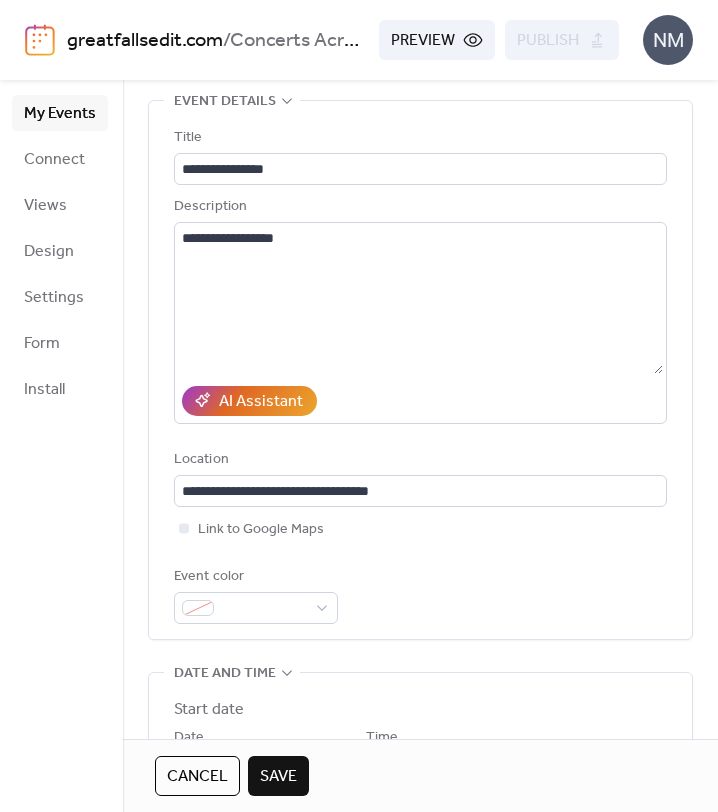 scroll, scrollTop: 0, scrollLeft: 0, axis: both 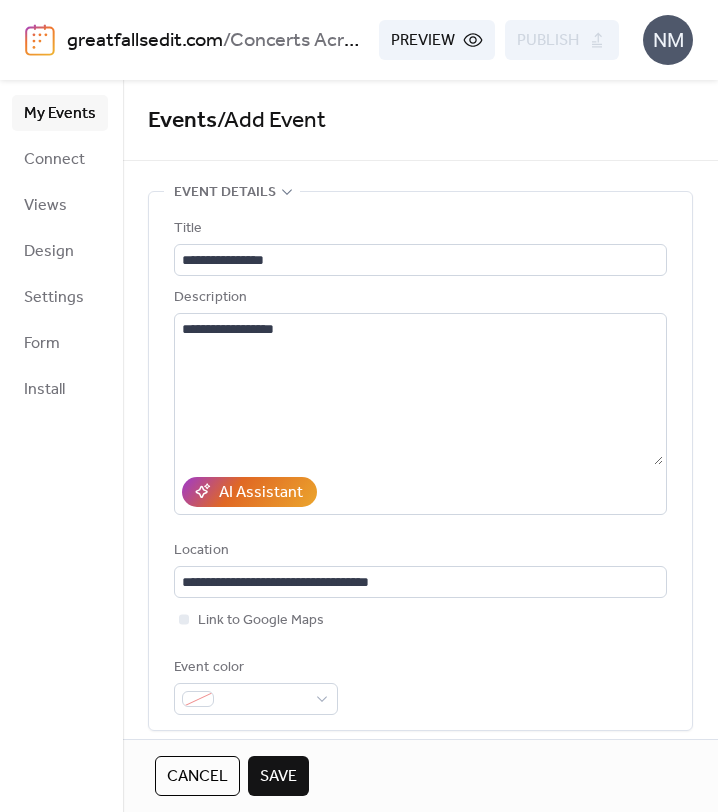 click on "Save" at bounding box center [278, 776] 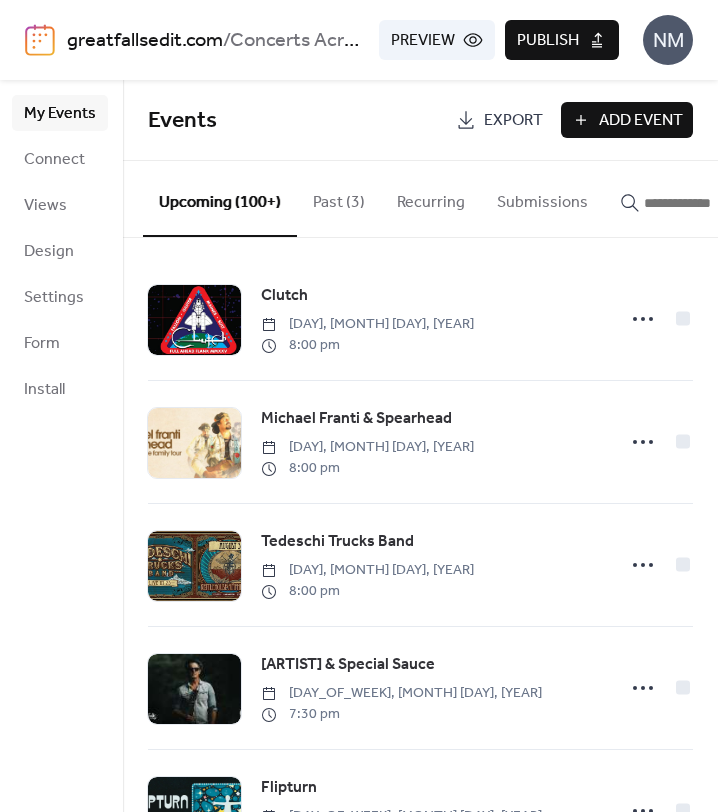 click on "Publish" at bounding box center [548, 41] 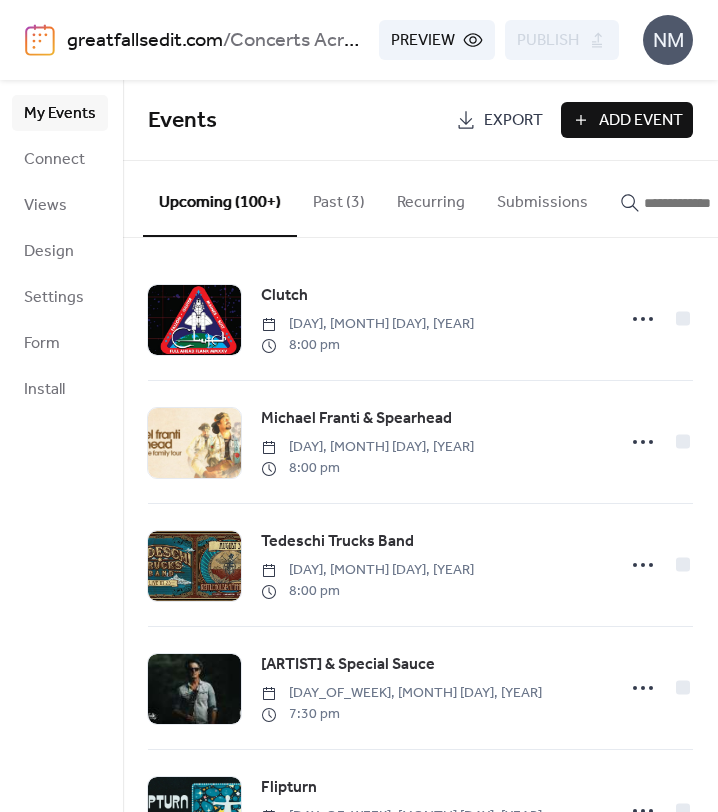 click at bounding box center [704, 203] 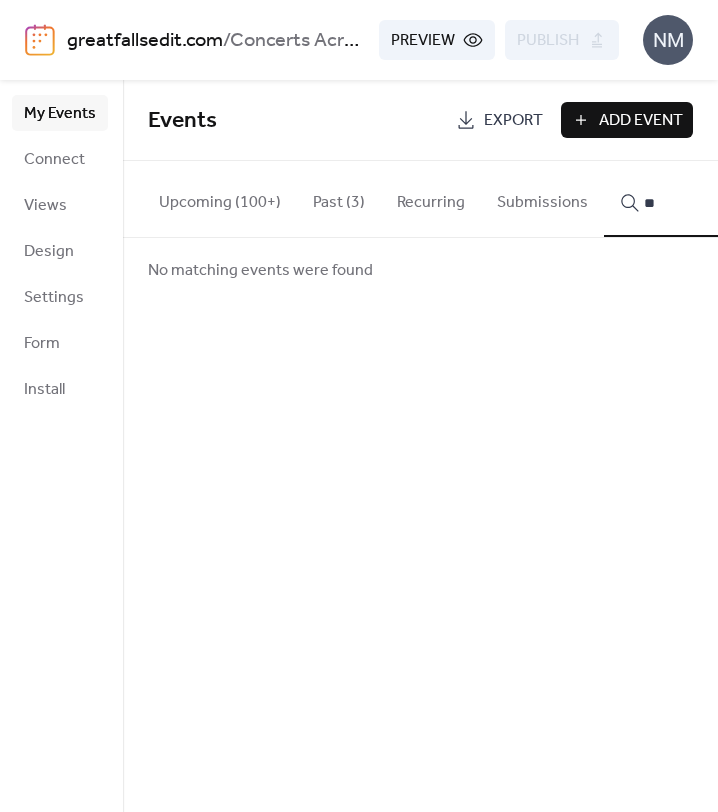 type on "*" 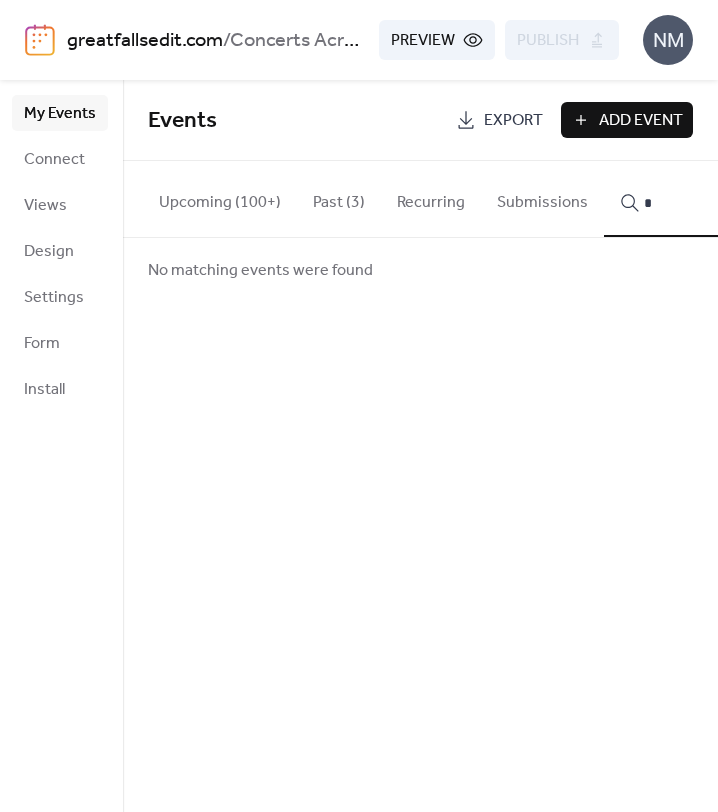 type 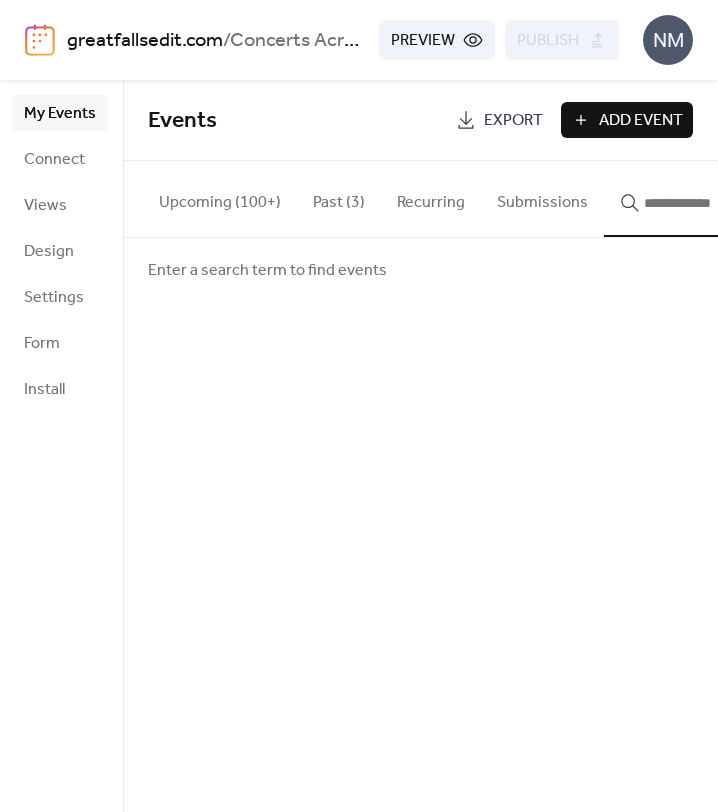 click on "Add Event" at bounding box center (641, 121) 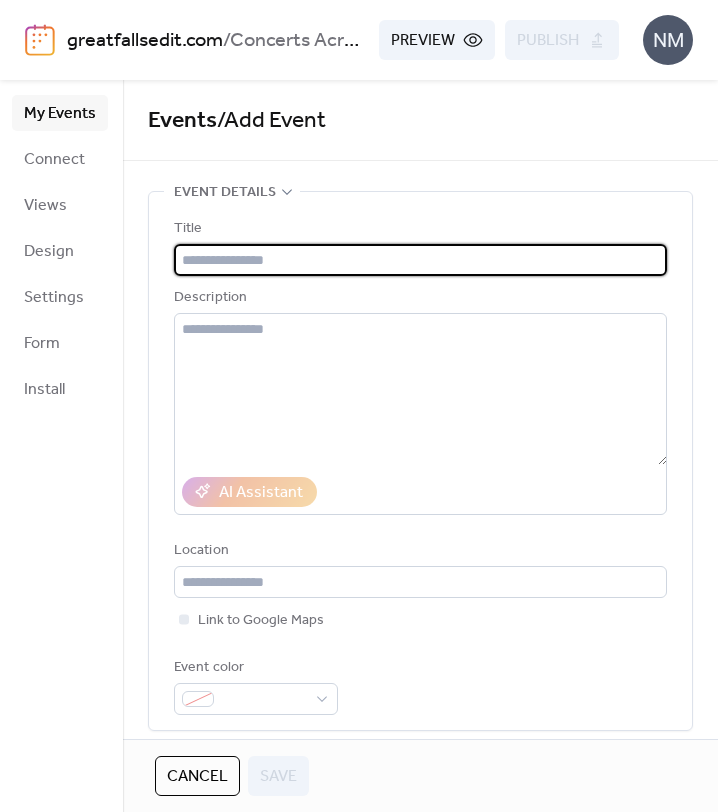 click at bounding box center (420, 260) 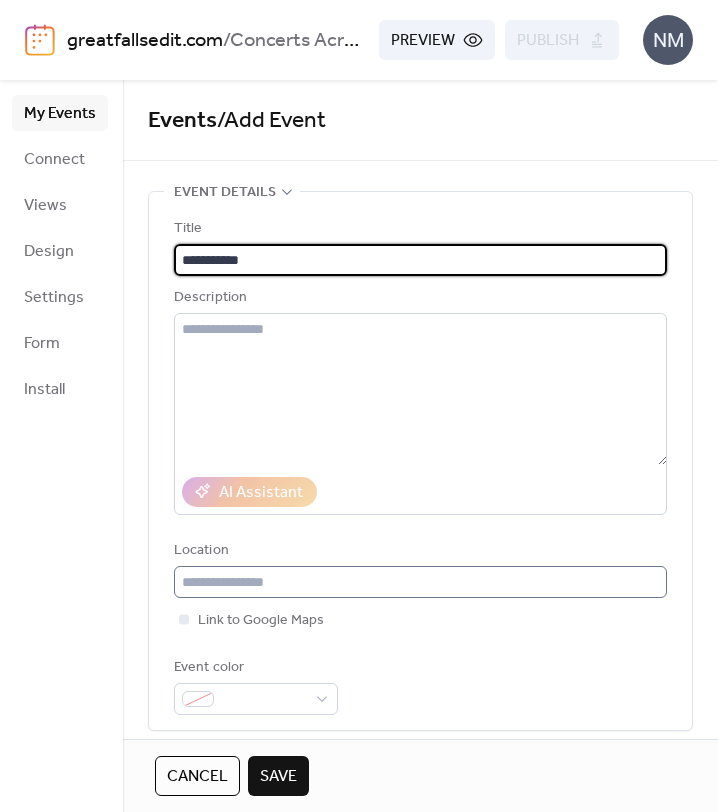 type on "**********" 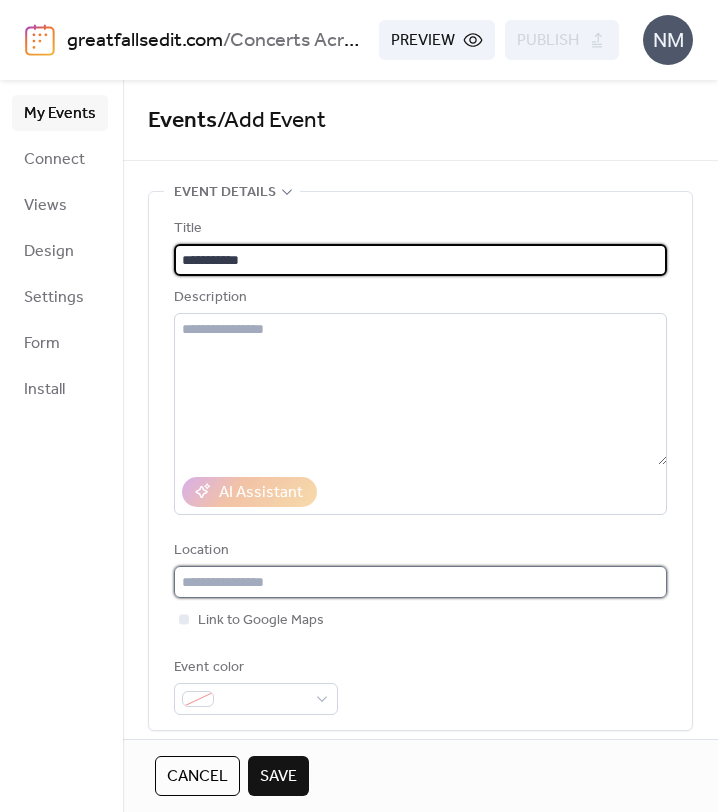 click at bounding box center (420, 582) 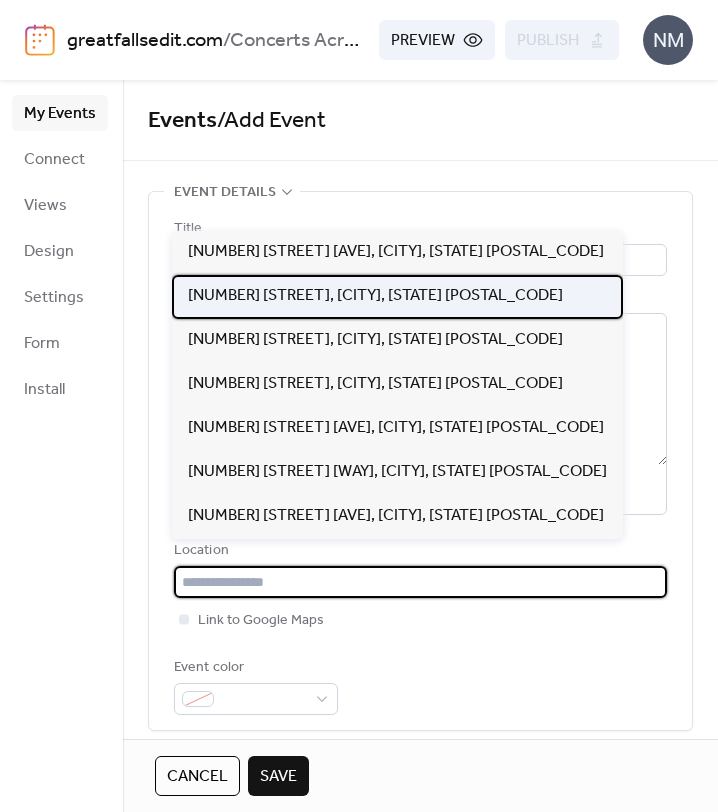 click on "[NUMBER] [STREET], [CITY], [STATE] [POSTAL_CODE]" at bounding box center (375, 296) 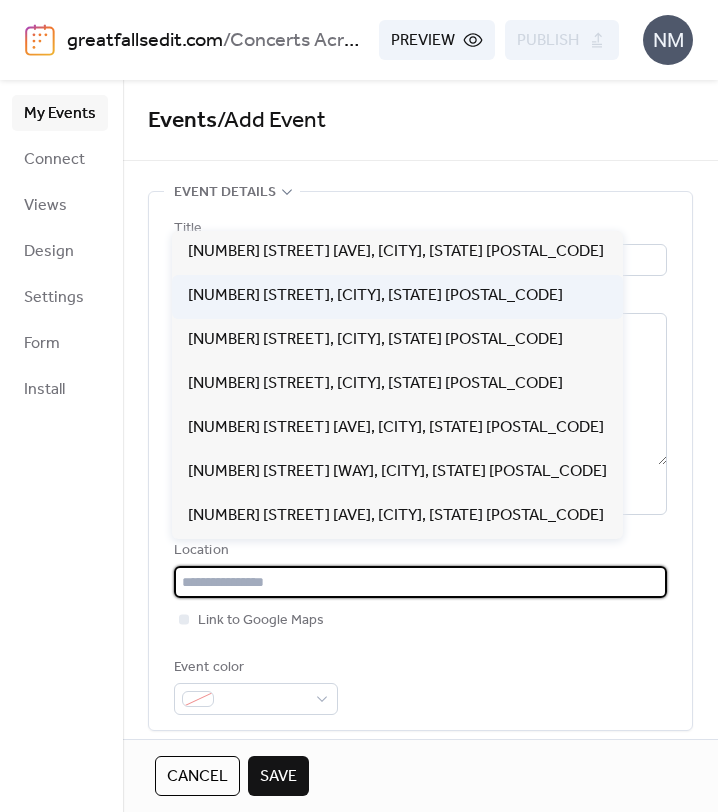 type on "**********" 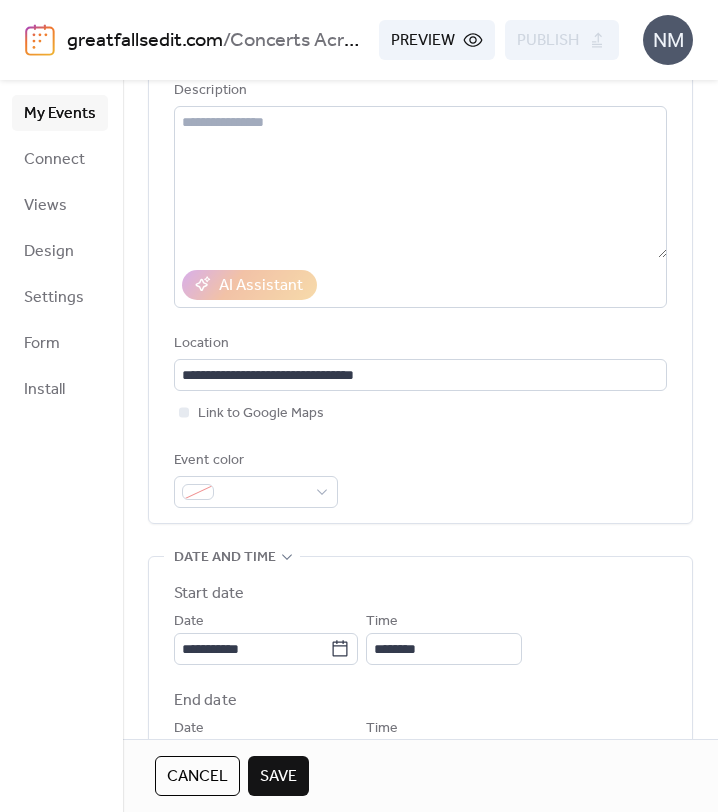 scroll, scrollTop: 218, scrollLeft: 0, axis: vertical 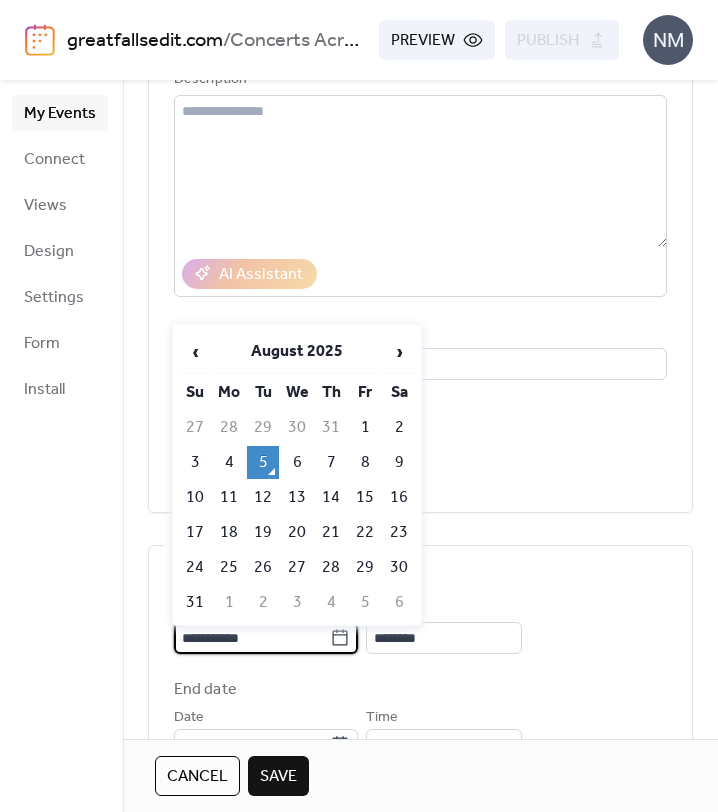 click on "**********" at bounding box center [252, 638] 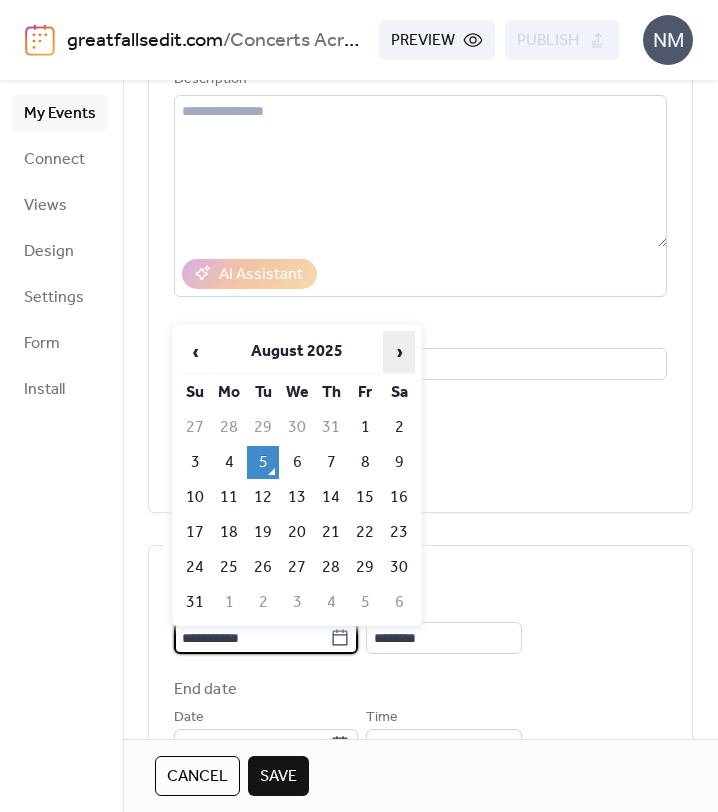 click on "›" at bounding box center (399, 352) 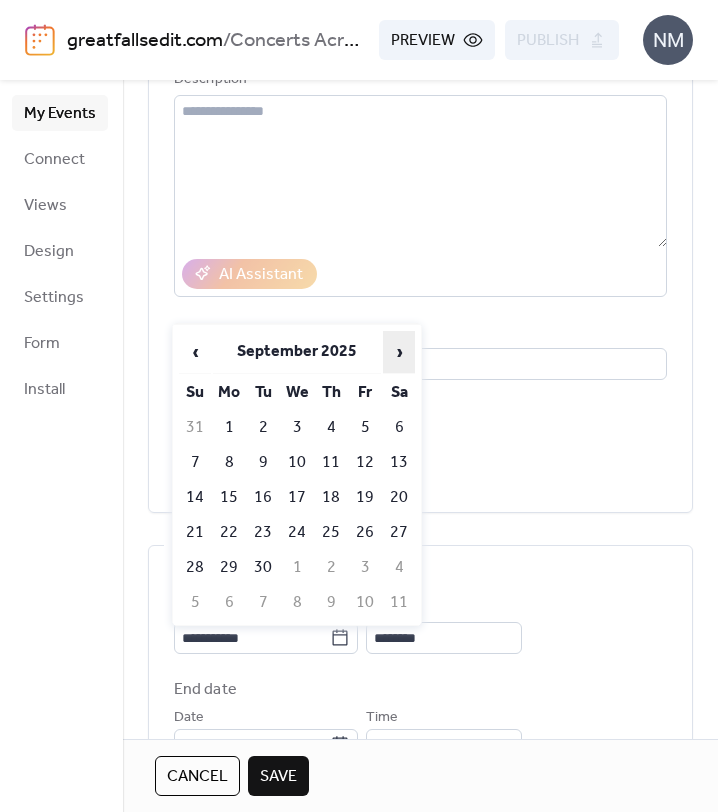 click on "›" at bounding box center [399, 352] 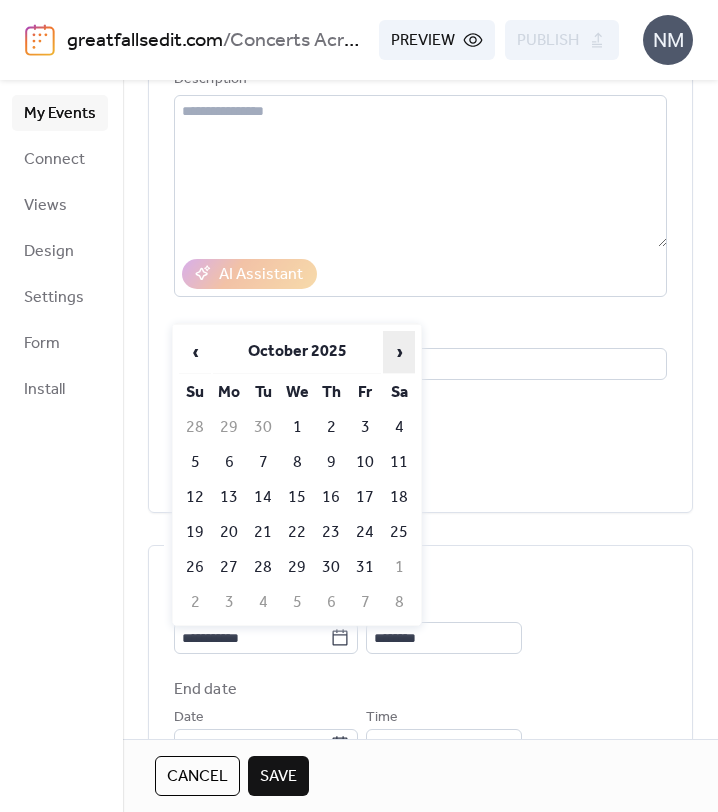 click on "›" at bounding box center (399, 352) 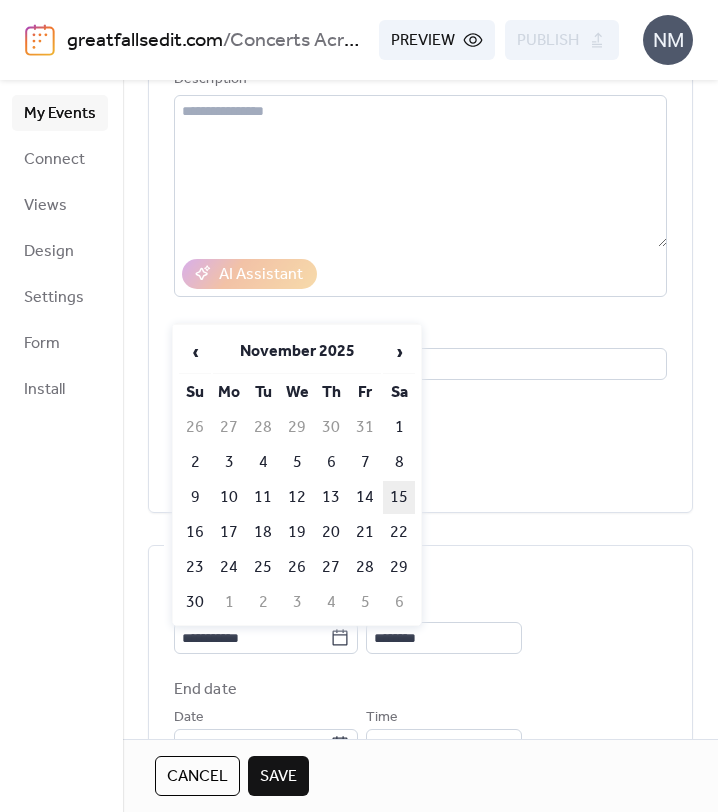 click on "15" at bounding box center (399, 497) 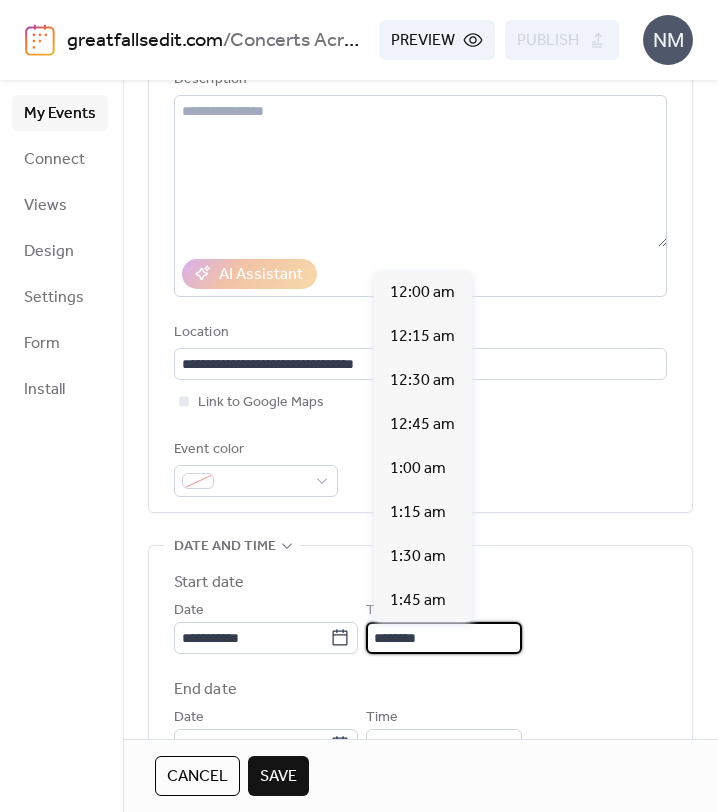 click on "********" at bounding box center [444, 638] 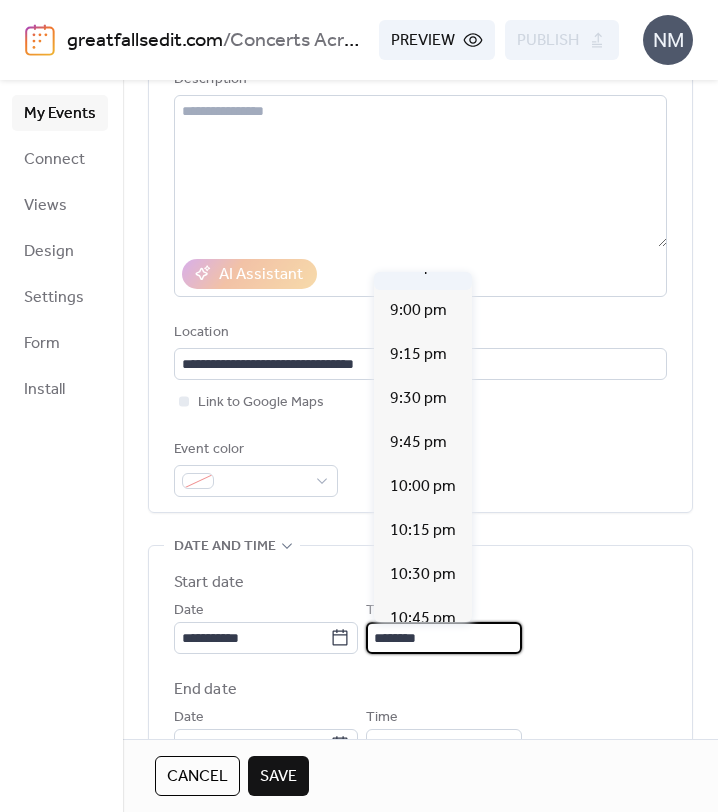 scroll, scrollTop: 3680, scrollLeft: 0, axis: vertical 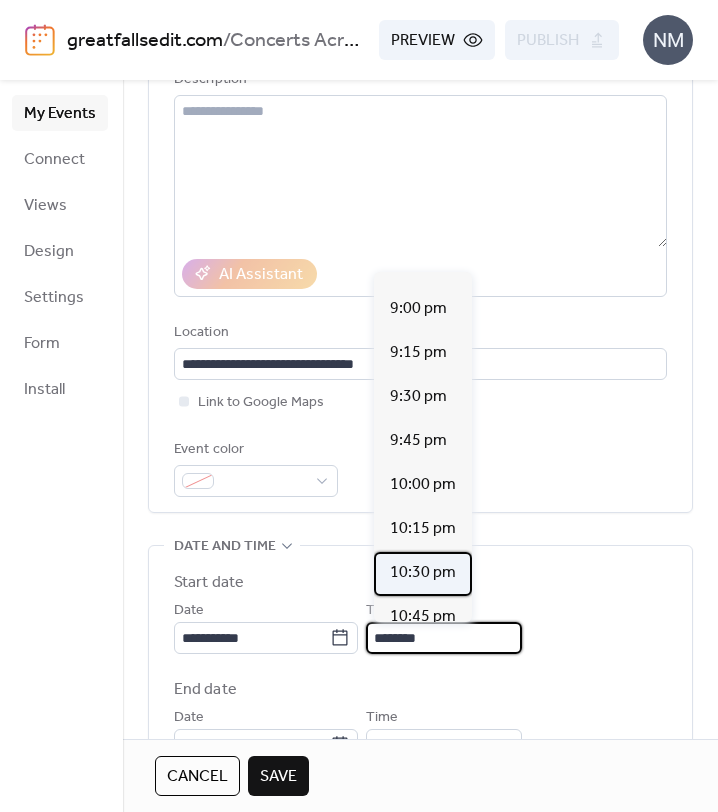 click on "10:30 pm" at bounding box center (423, 573) 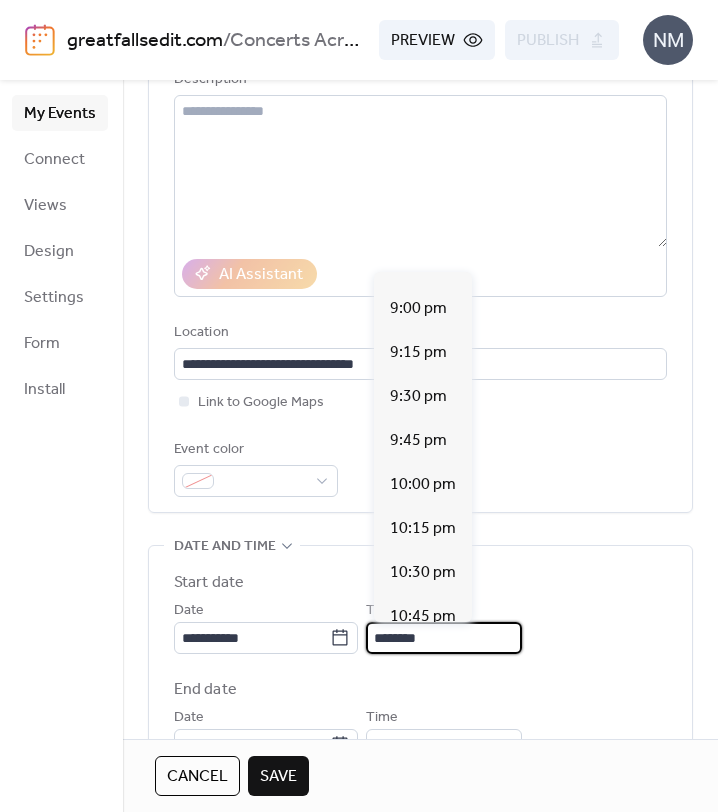type on "********" 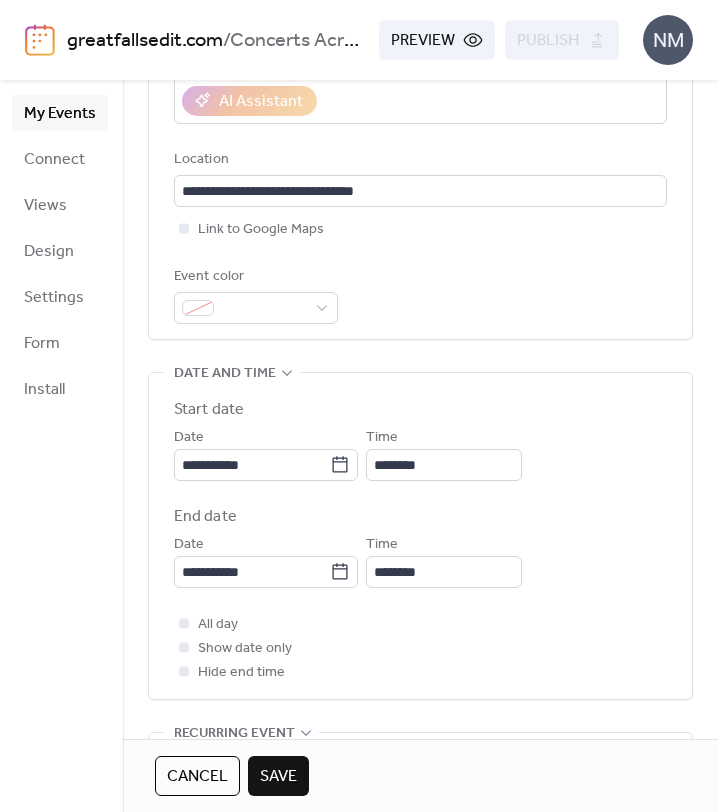 scroll, scrollTop: 409, scrollLeft: 0, axis: vertical 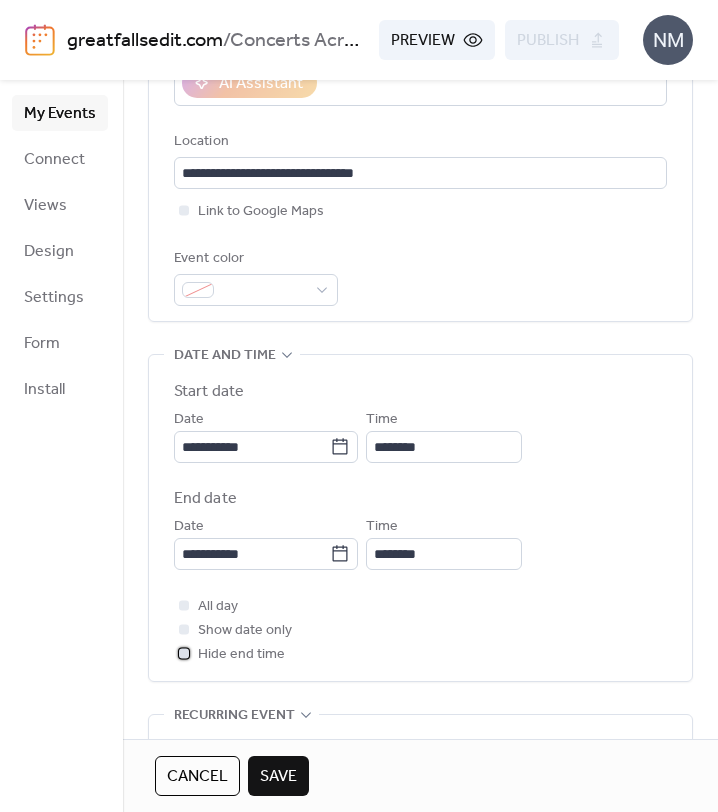 click at bounding box center [184, 653] 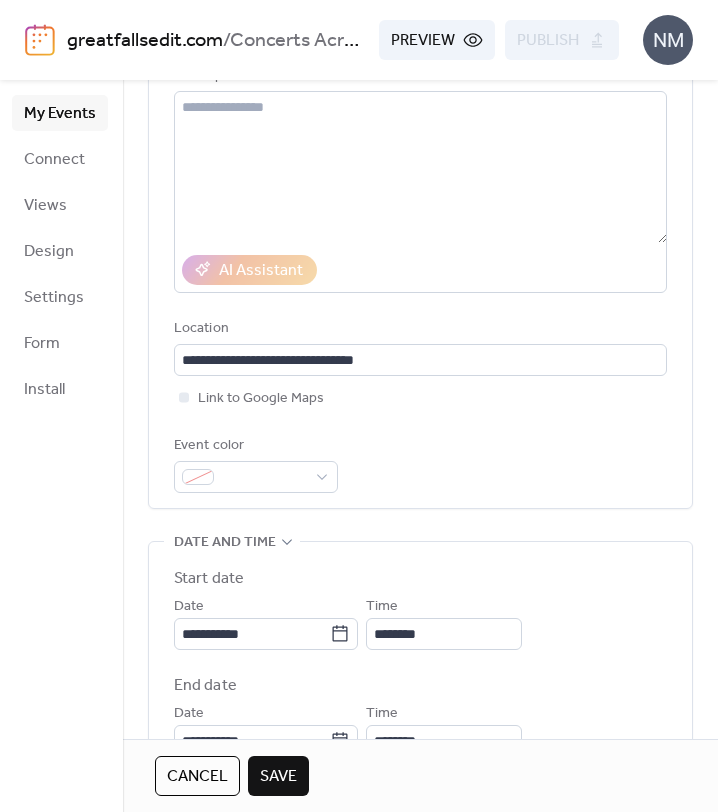scroll, scrollTop: 231, scrollLeft: 0, axis: vertical 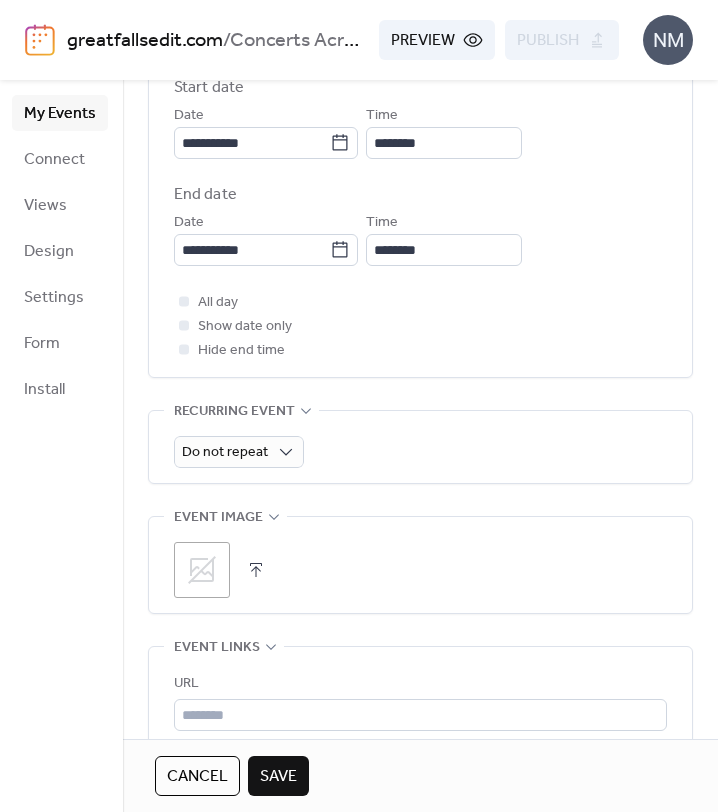 click 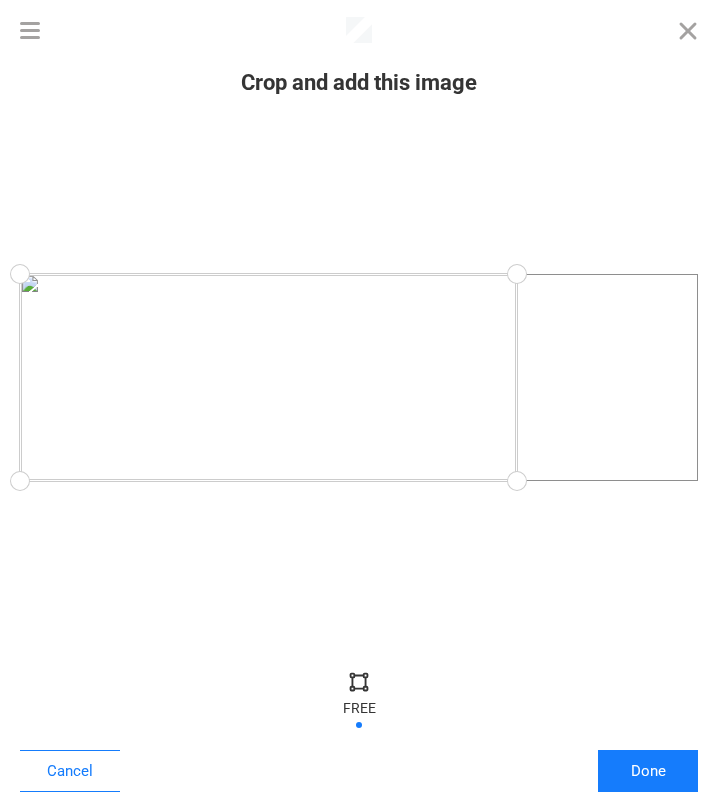 drag, startPoint x: 696, startPoint y: 484, endPoint x: 517, endPoint y: 494, distance: 179.27911 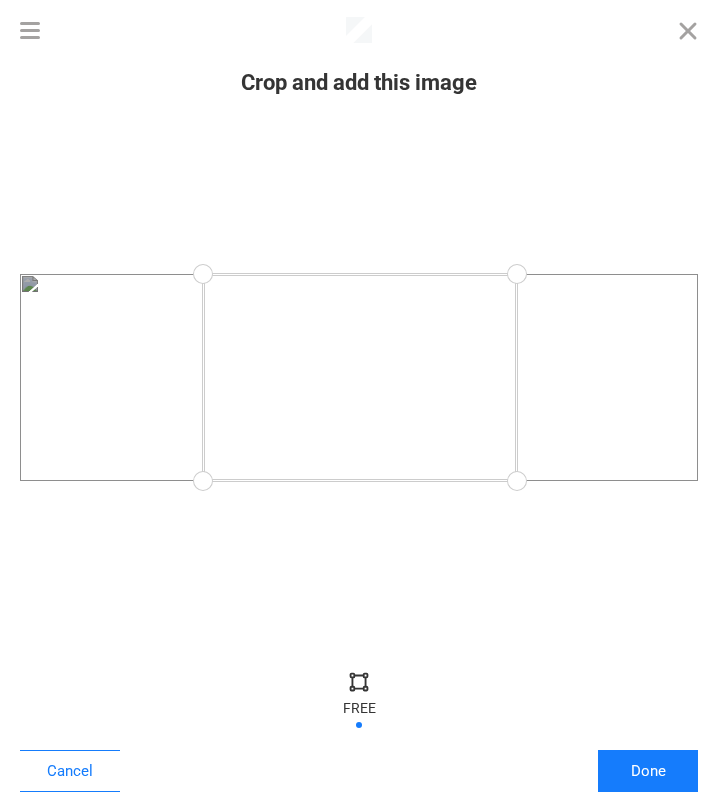 drag, startPoint x: 26, startPoint y: 477, endPoint x: 203, endPoint y: 499, distance: 178.36198 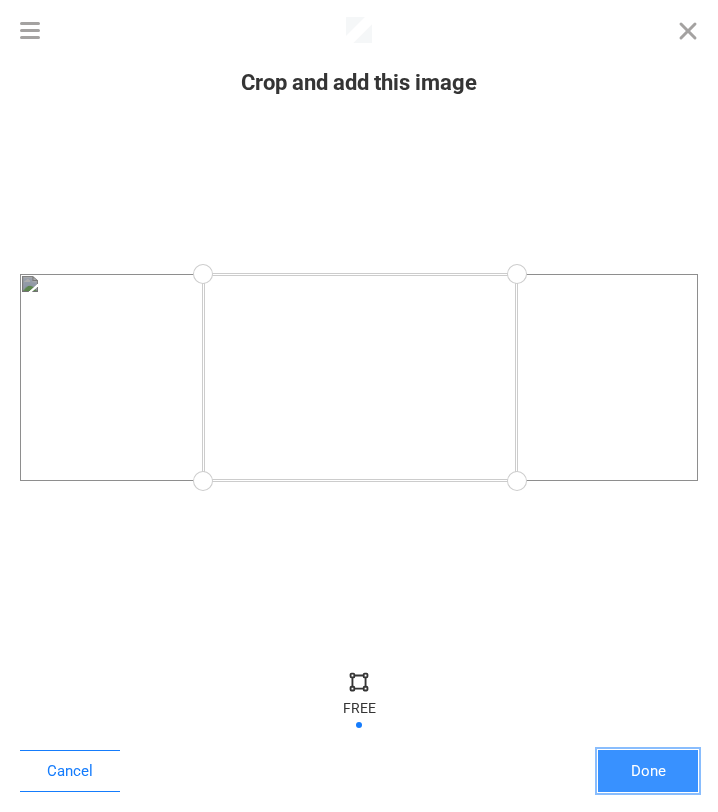 click on "Done" at bounding box center (648, 771) 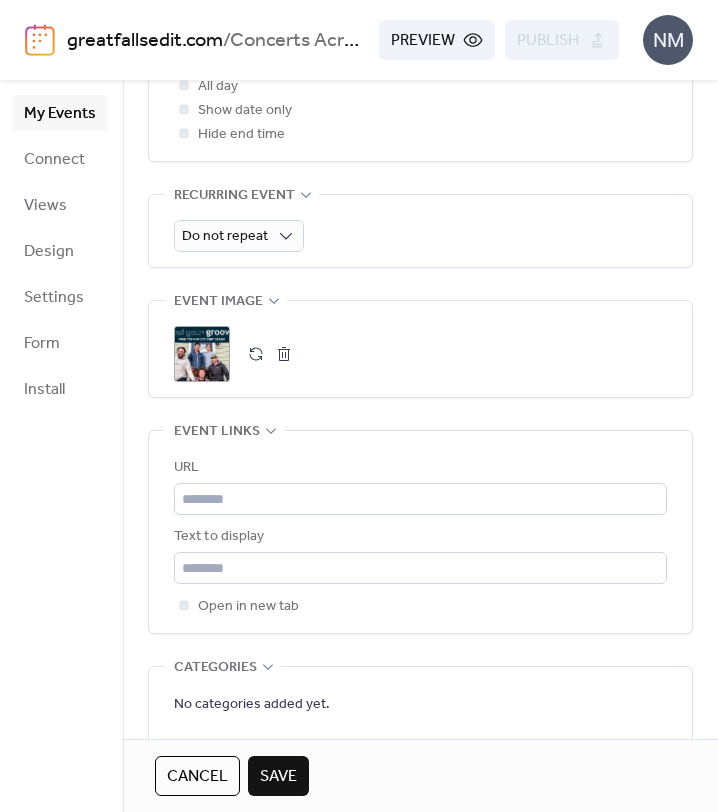 scroll, scrollTop: 962, scrollLeft: 0, axis: vertical 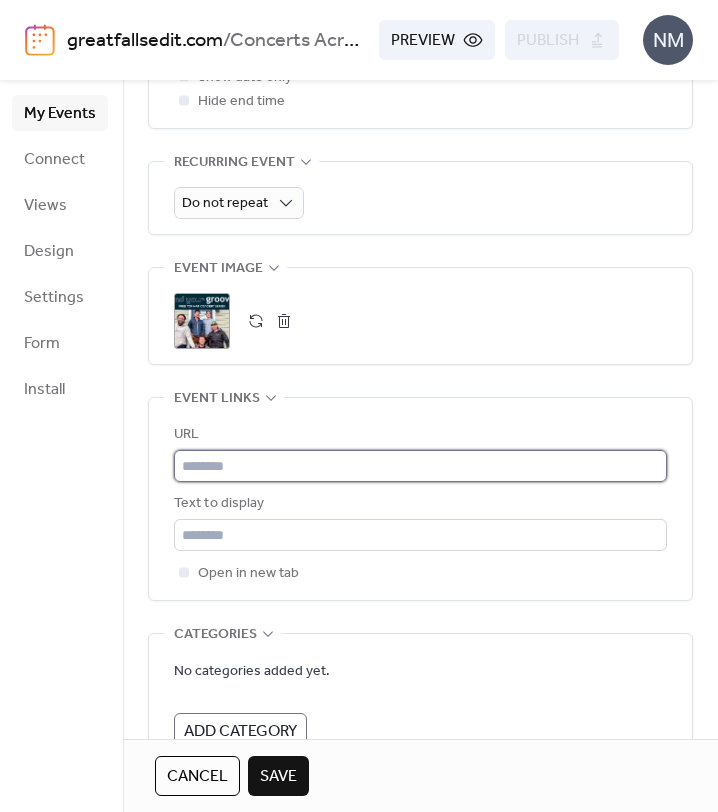click at bounding box center (420, 466) 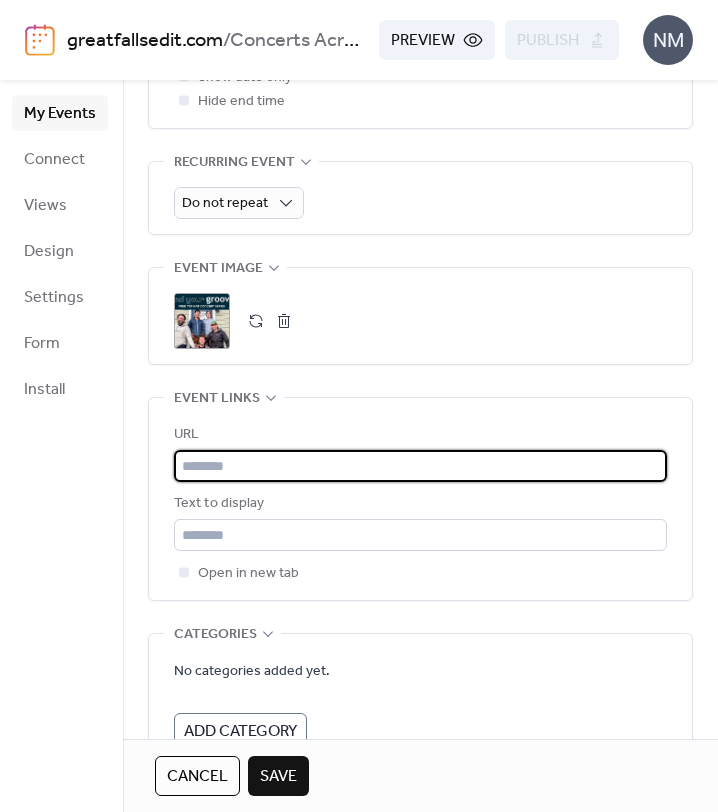 paste on "**********" 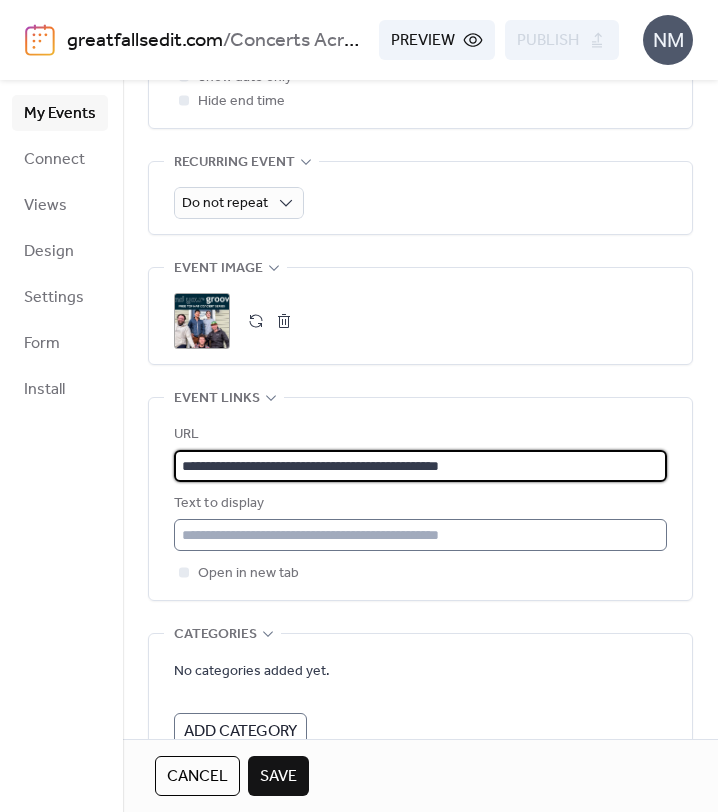 type on "**********" 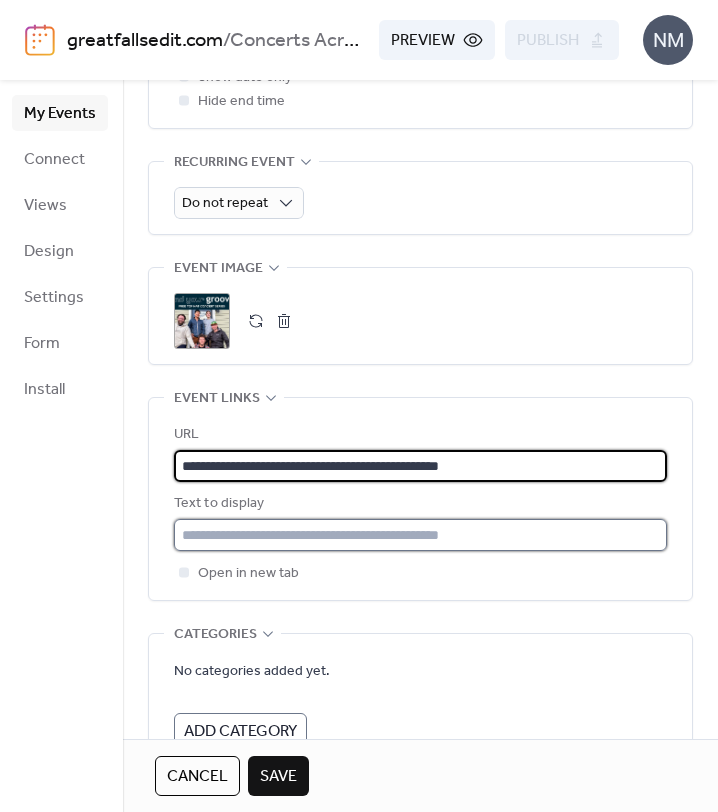 click at bounding box center [420, 535] 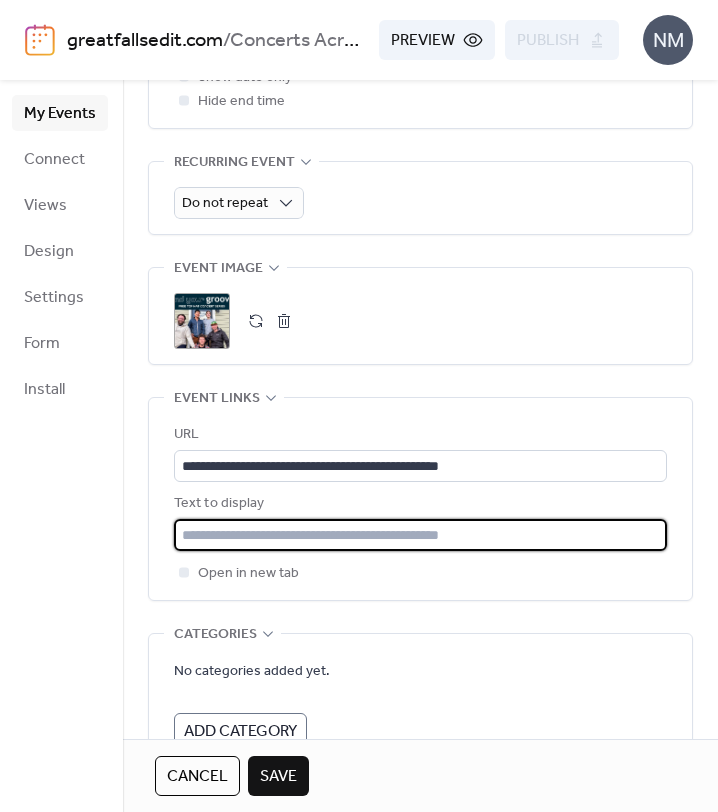 type on "**********" 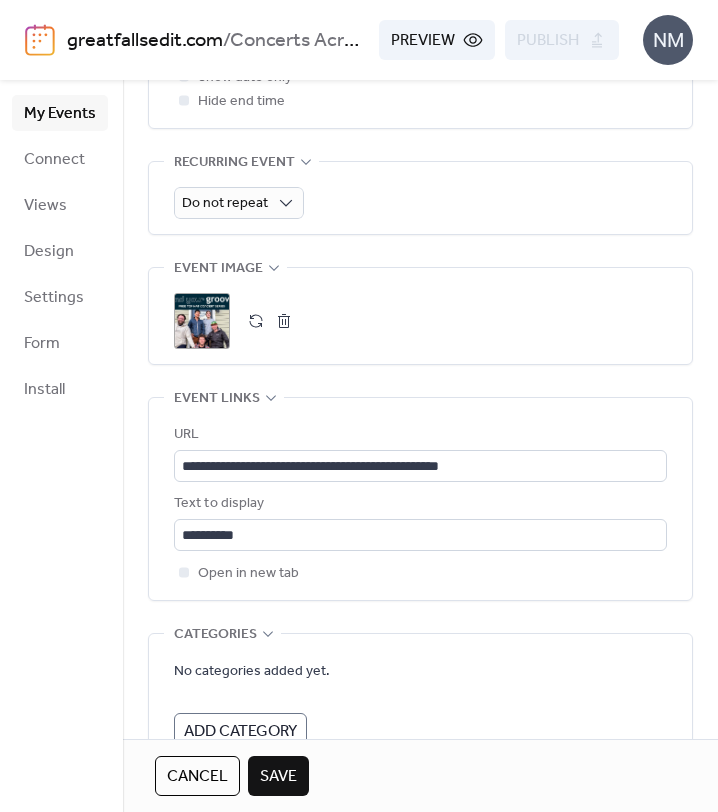 click on "**********" at bounding box center (420, 70) 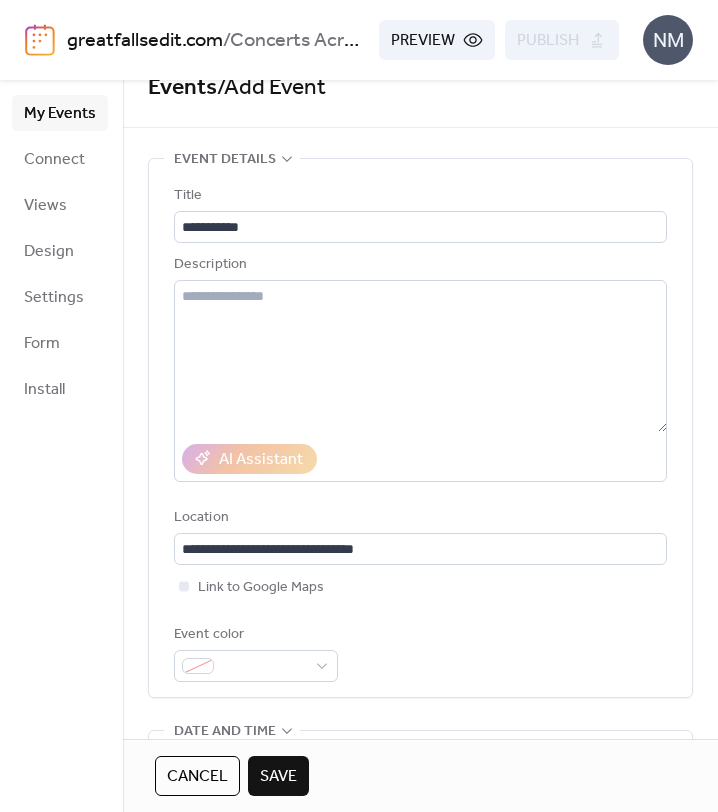 scroll, scrollTop: 0, scrollLeft: 0, axis: both 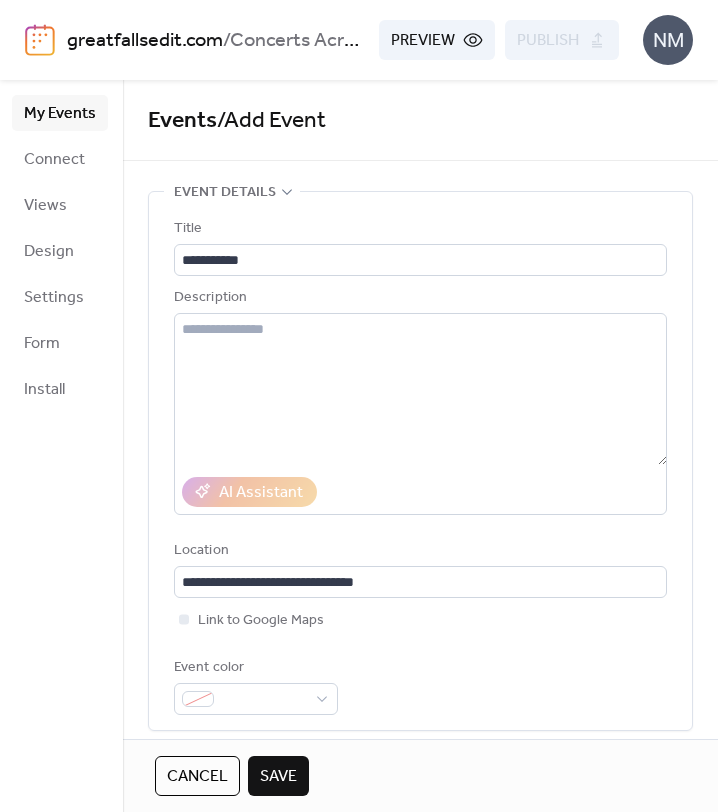 click on "Save" at bounding box center [278, 777] 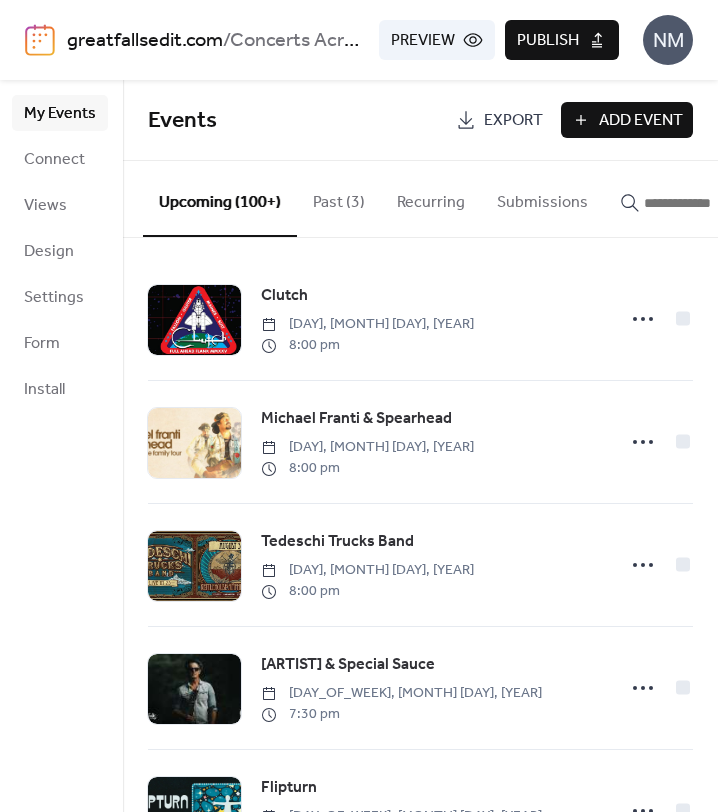 click on "Publish" at bounding box center (562, 40) 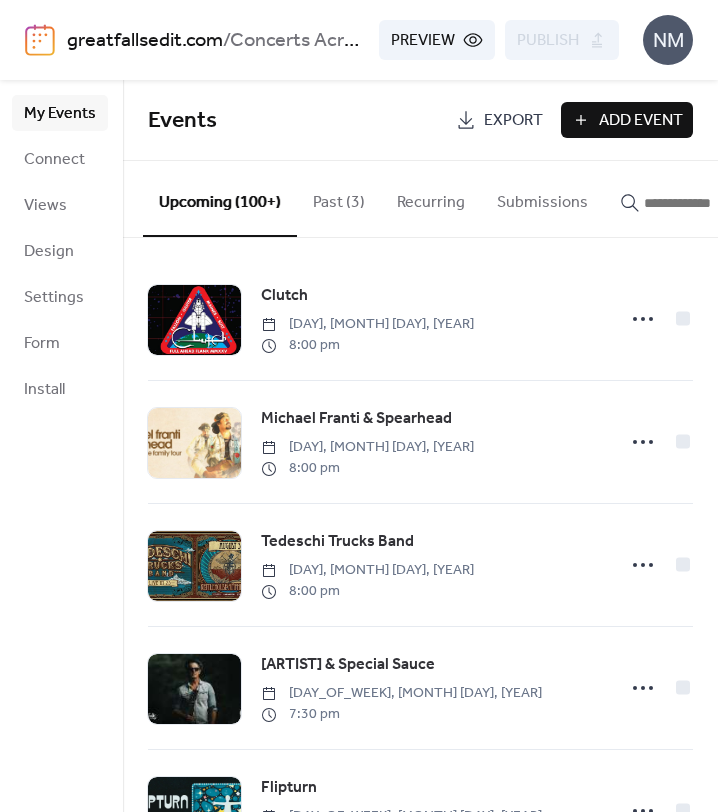 click at bounding box center (704, 203) 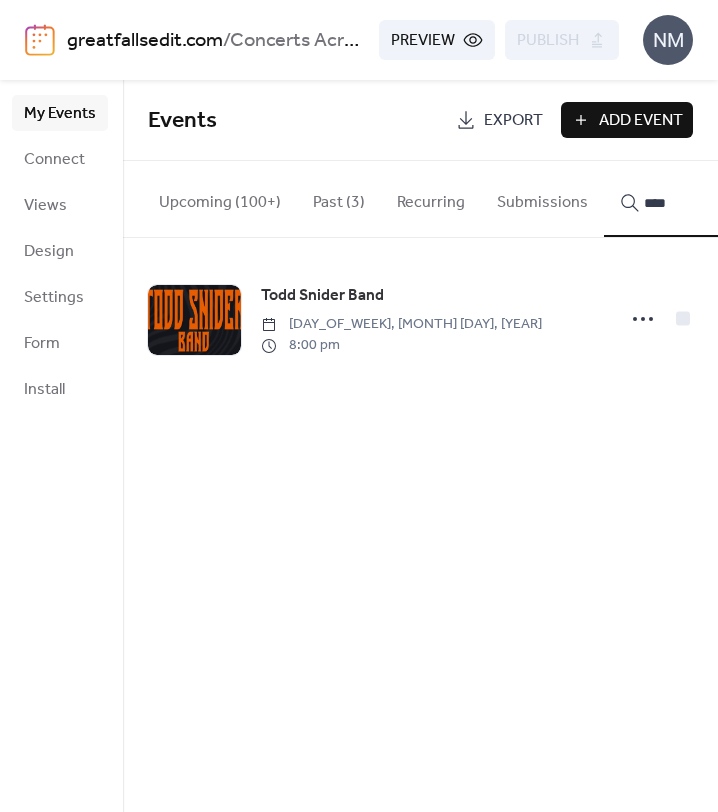 type on "****" 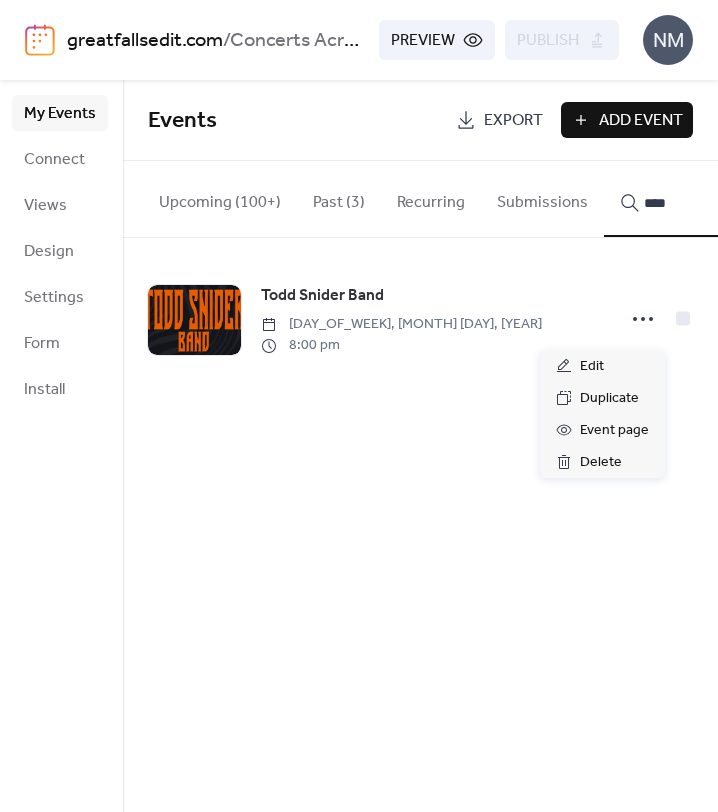 click 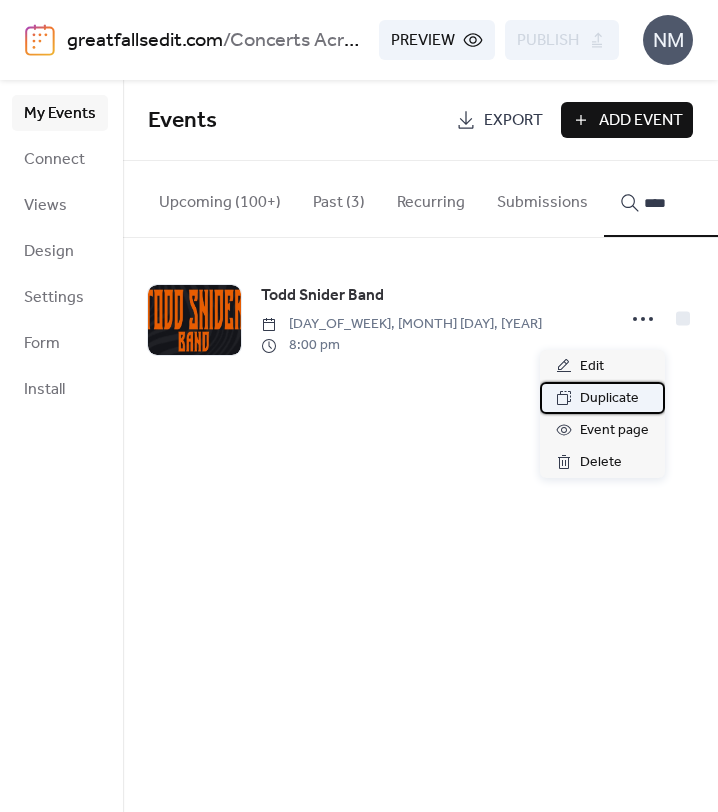click on "Duplicate" at bounding box center (609, 399) 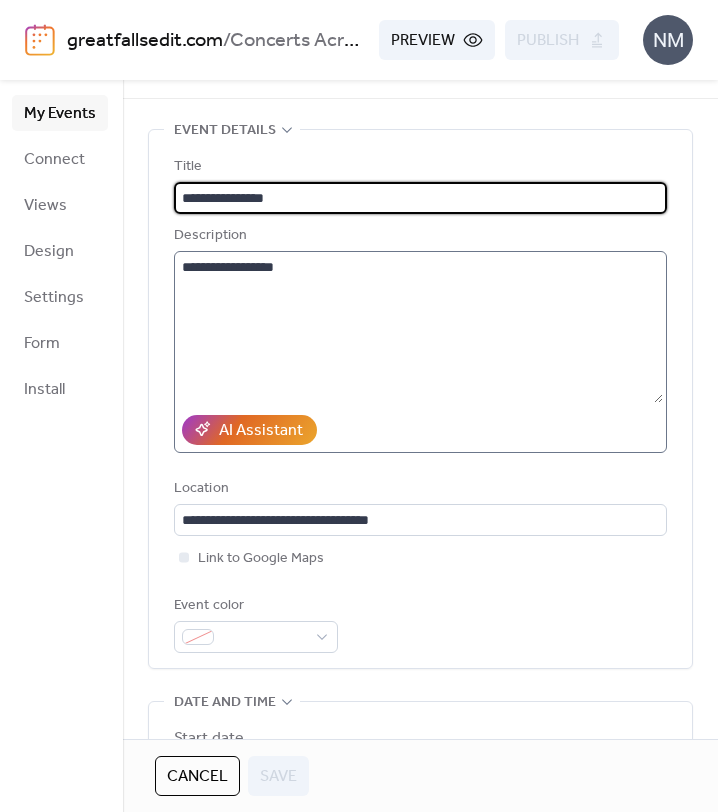 scroll, scrollTop: 73, scrollLeft: 0, axis: vertical 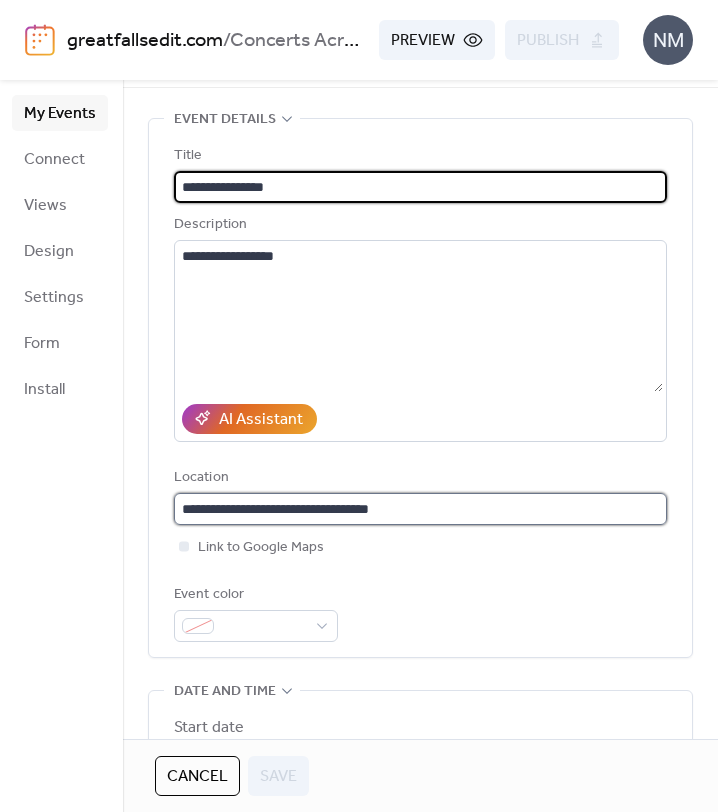 click on "**********" at bounding box center (420, 509) 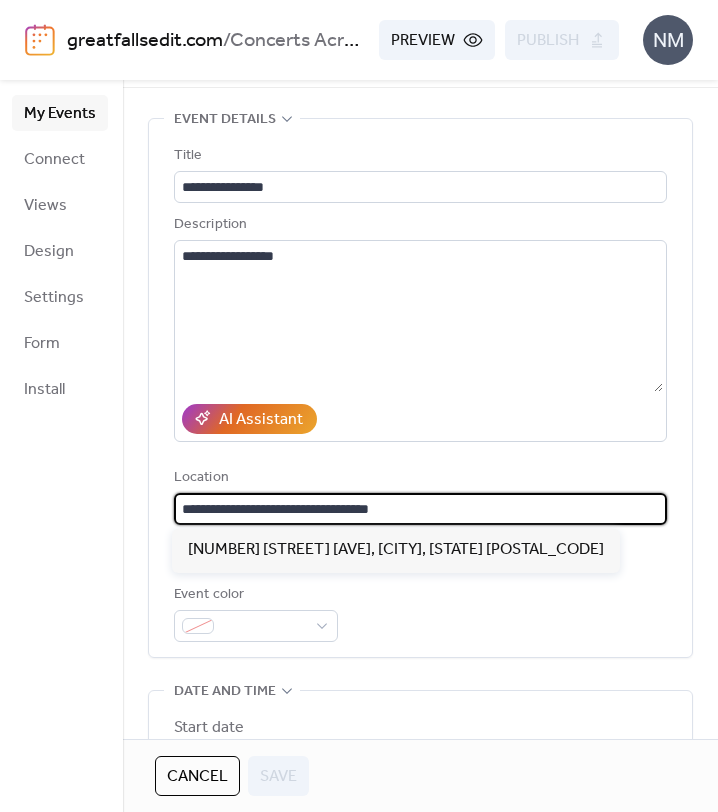 click on "**********" at bounding box center (420, 509) 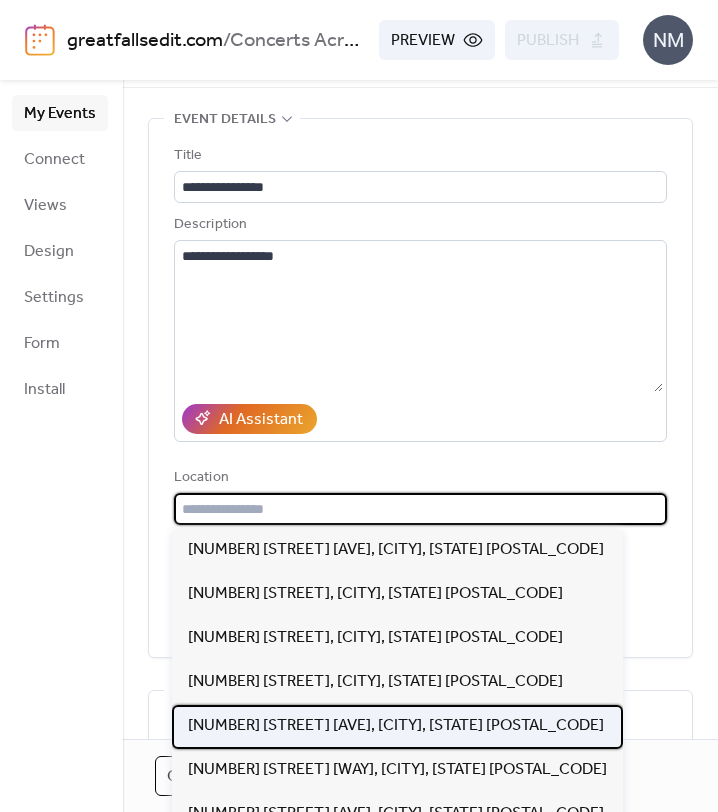 click on "[NUMBER] [STREET] [AVE], [CITY], [STATE] [POSTAL_CODE]" at bounding box center [396, 726] 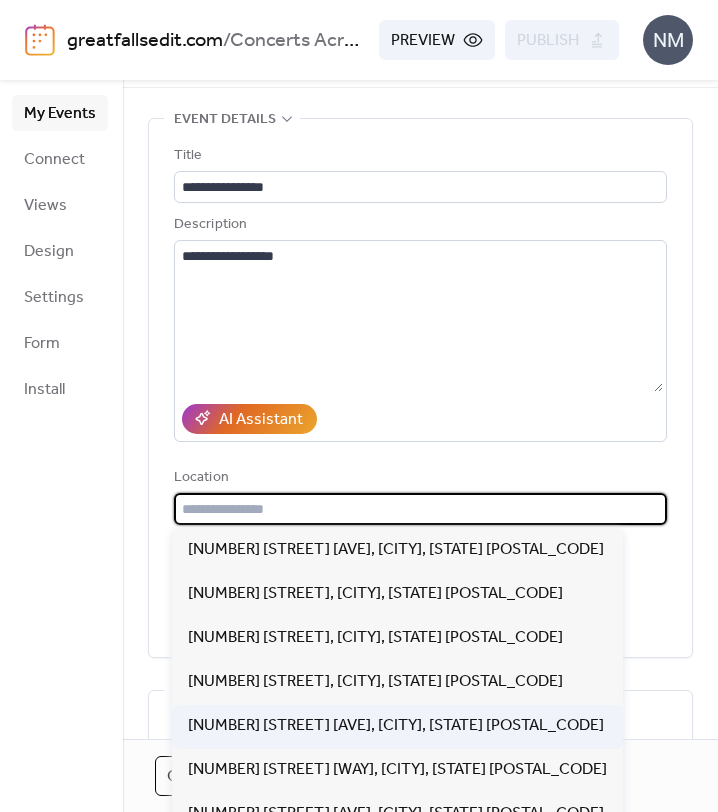 type on "**********" 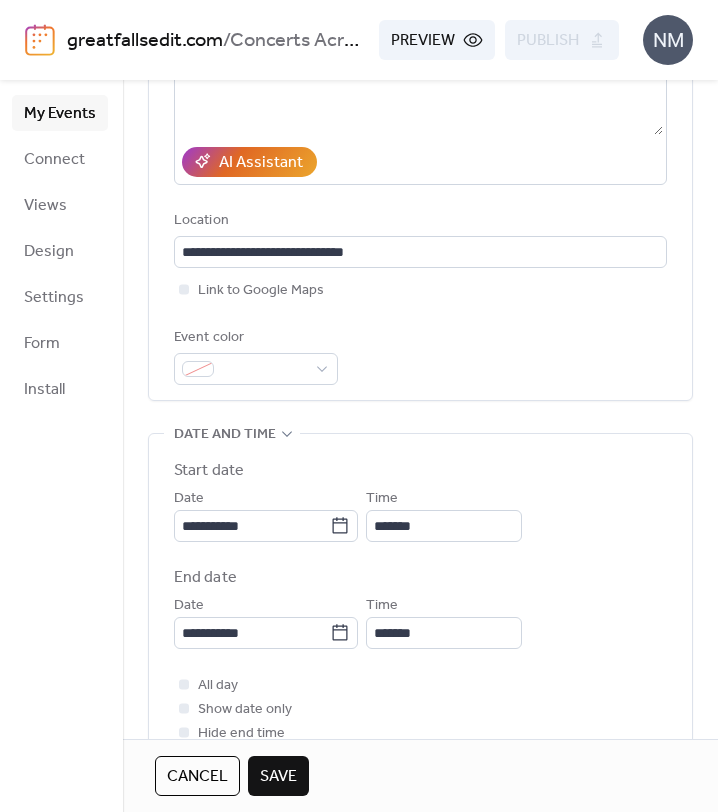 scroll, scrollTop: 333, scrollLeft: 0, axis: vertical 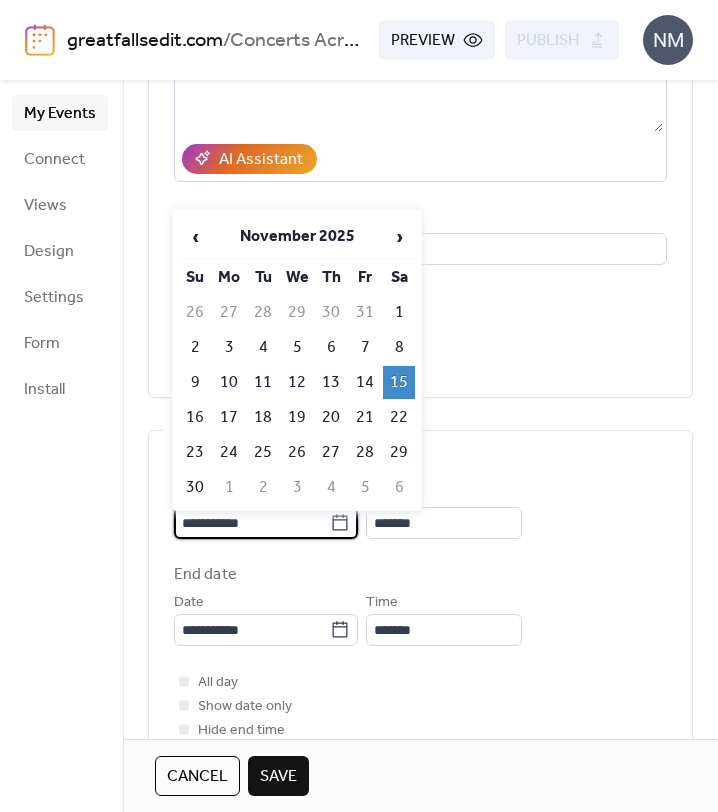 click on "**********" at bounding box center [252, 523] 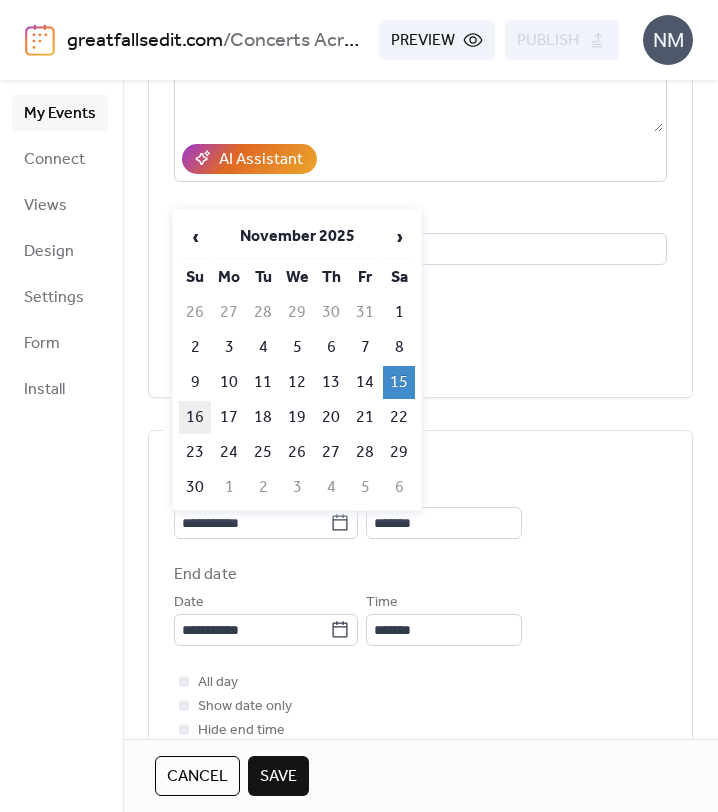 click on "16" at bounding box center (195, 417) 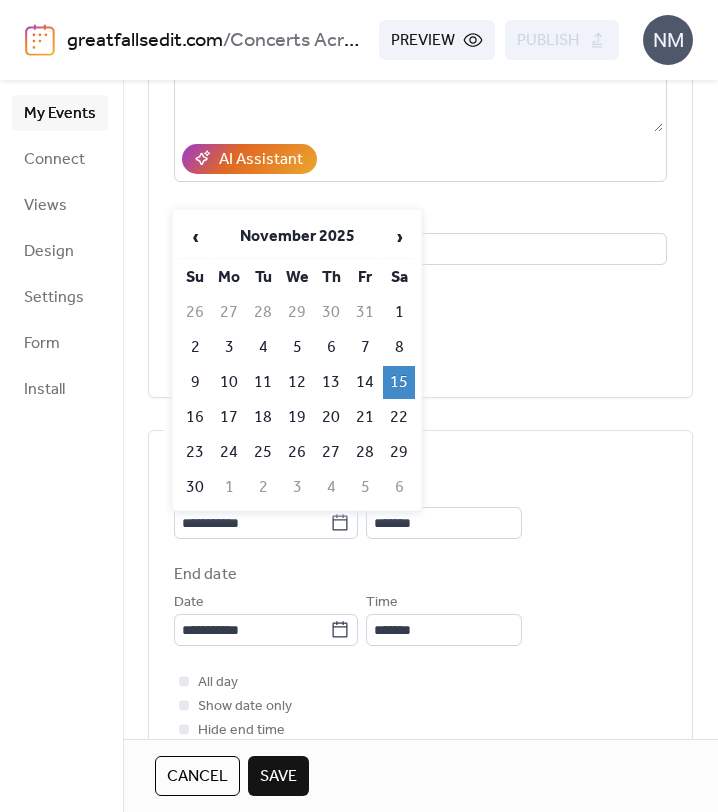 type on "**********" 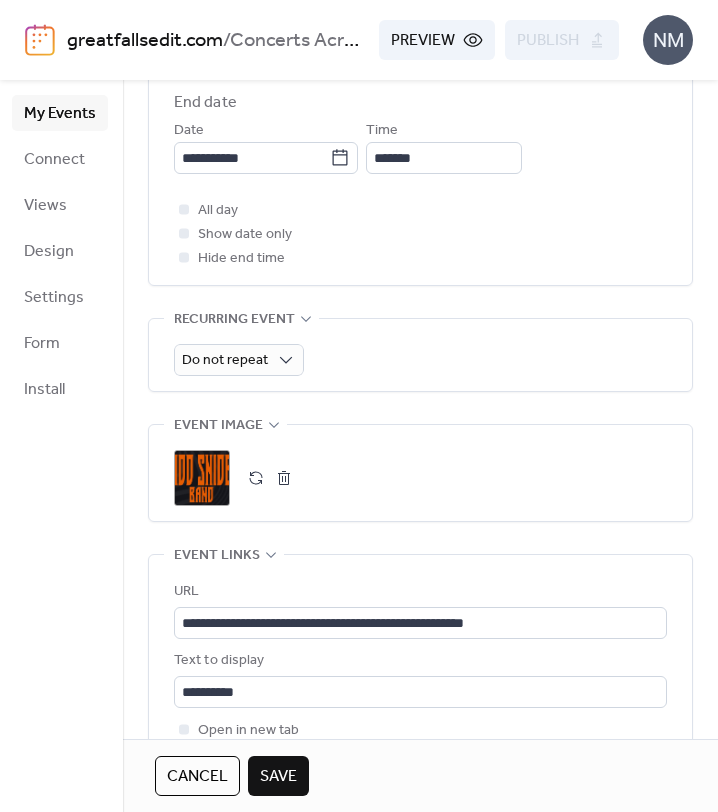 scroll, scrollTop: 905, scrollLeft: 0, axis: vertical 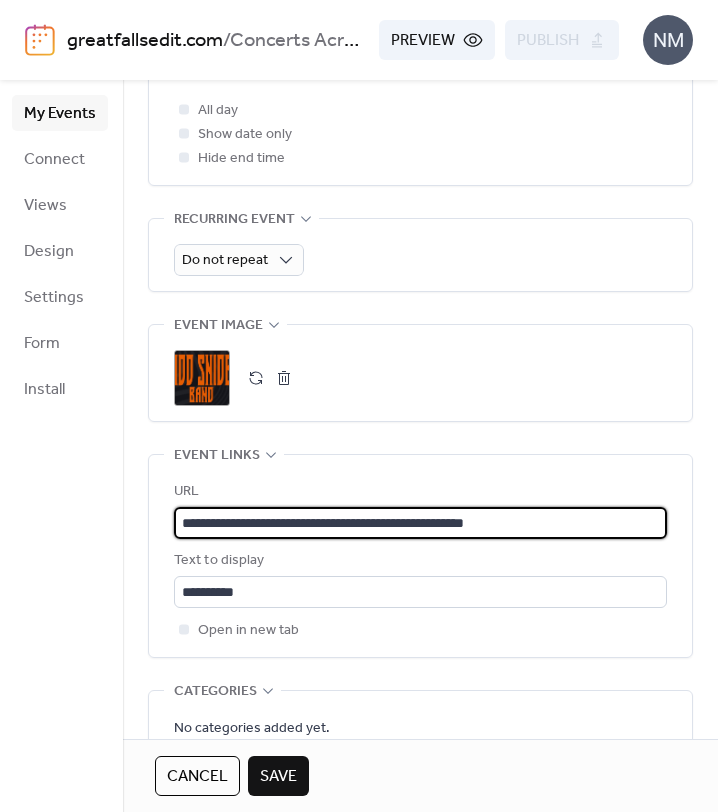 click on "**********" at bounding box center (420, 523) 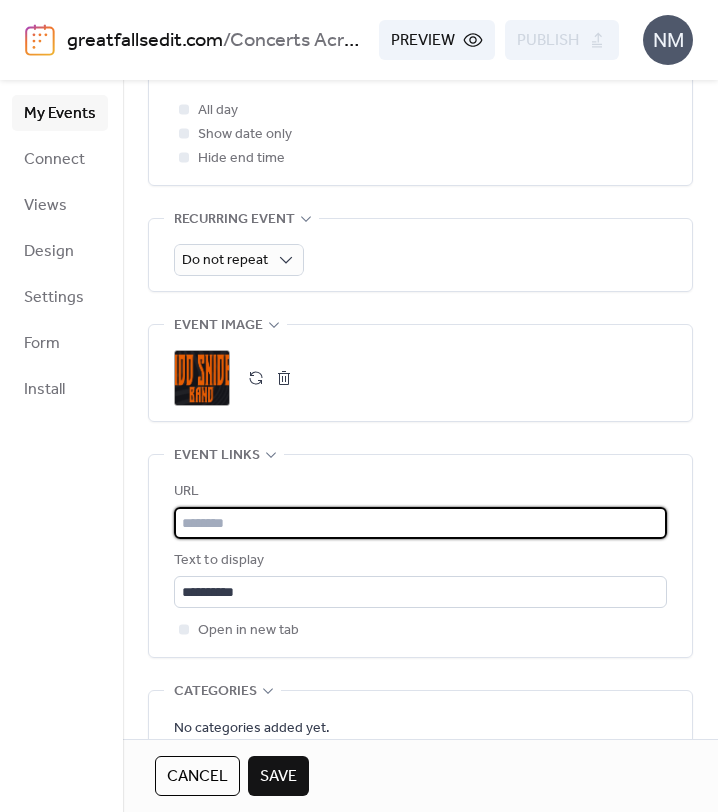 paste on "**********" 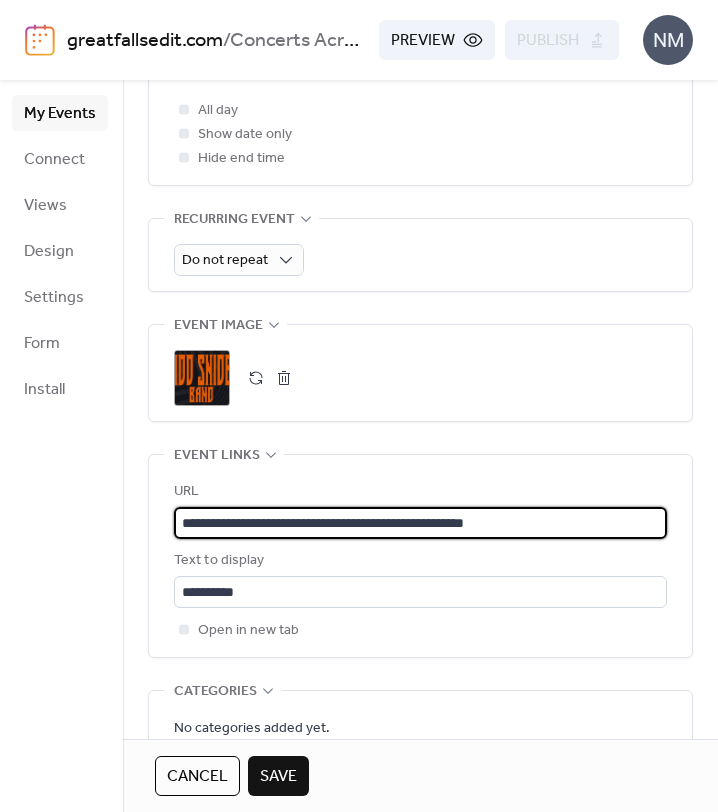 type on "**********" 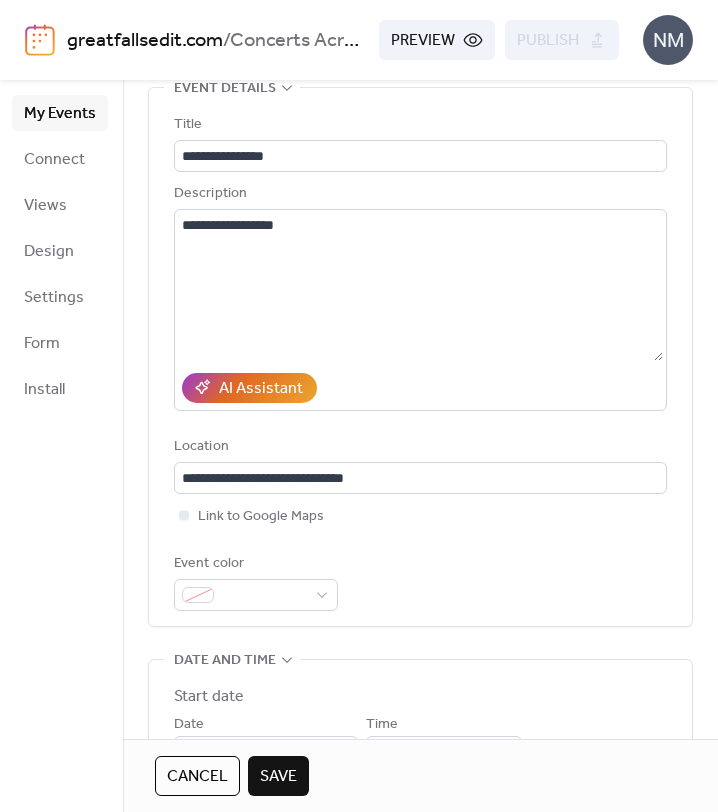 scroll, scrollTop: 0, scrollLeft: 0, axis: both 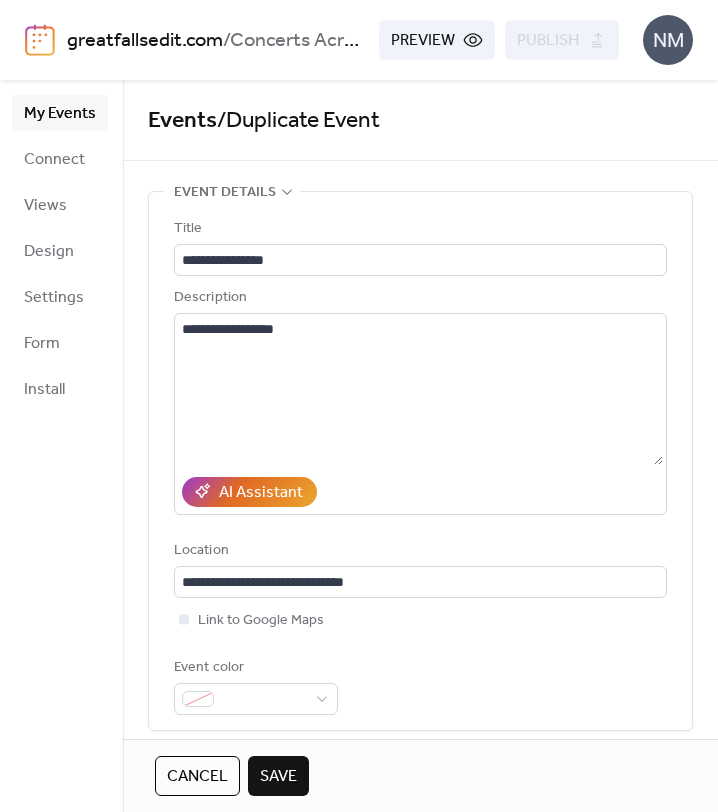 click on "Save" at bounding box center [278, 777] 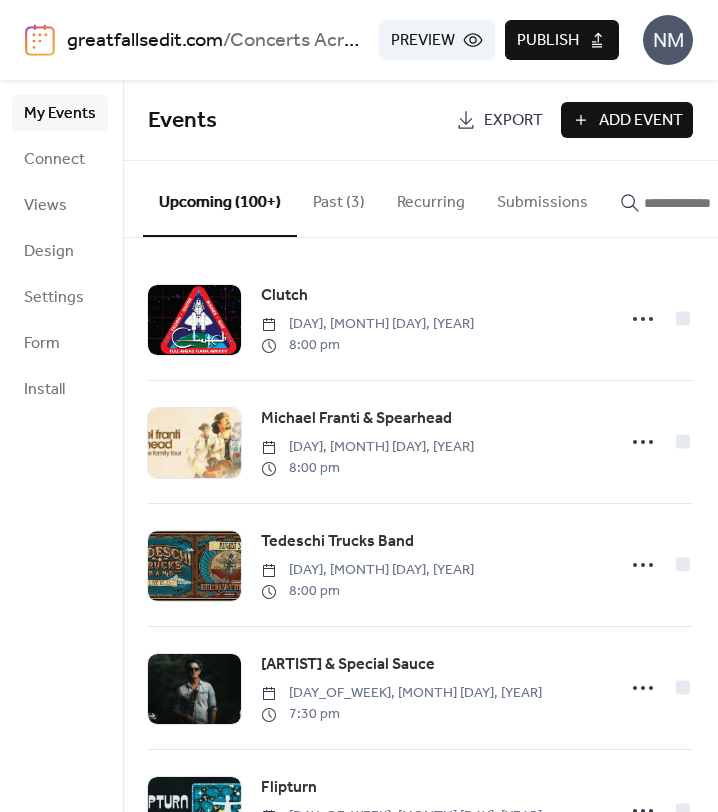 click on "Publish" at bounding box center (548, 41) 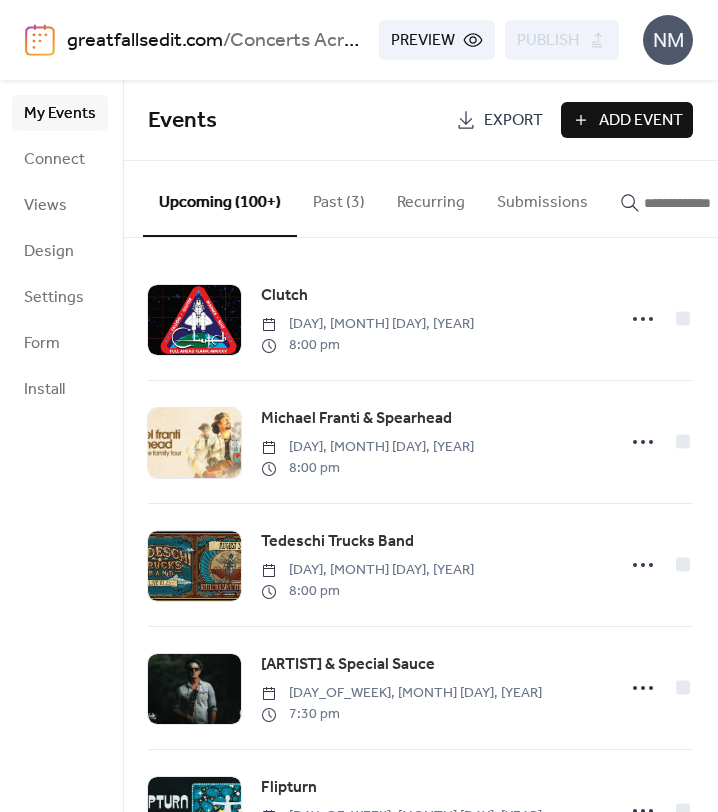 click at bounding box center (704, 203) 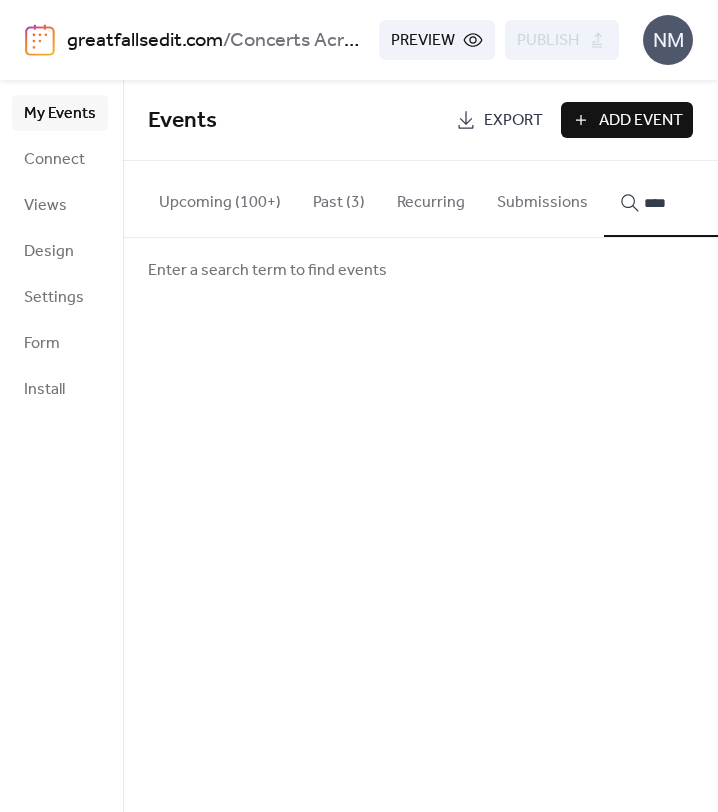 click on "***" at bounding box center (692, 199) 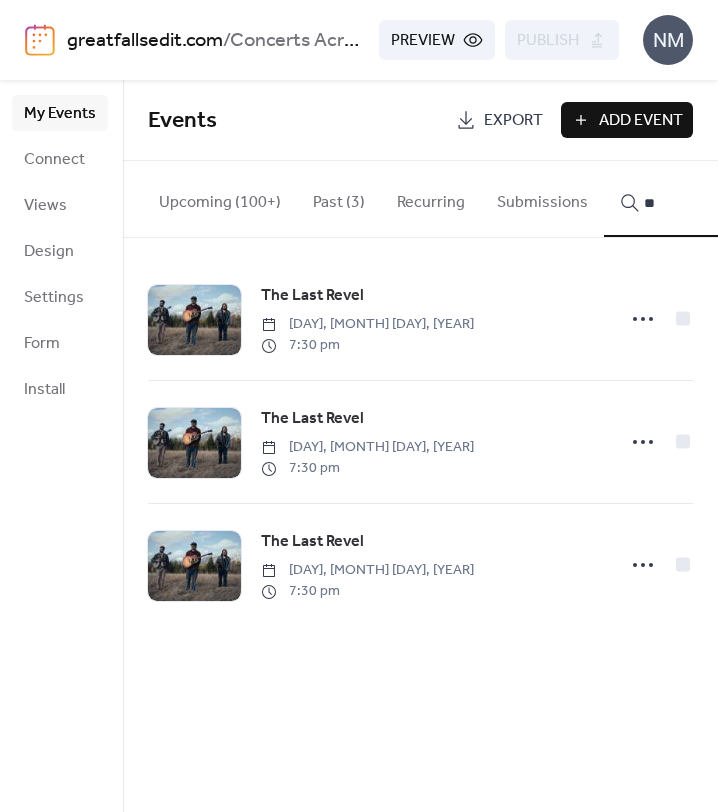 type on "*" 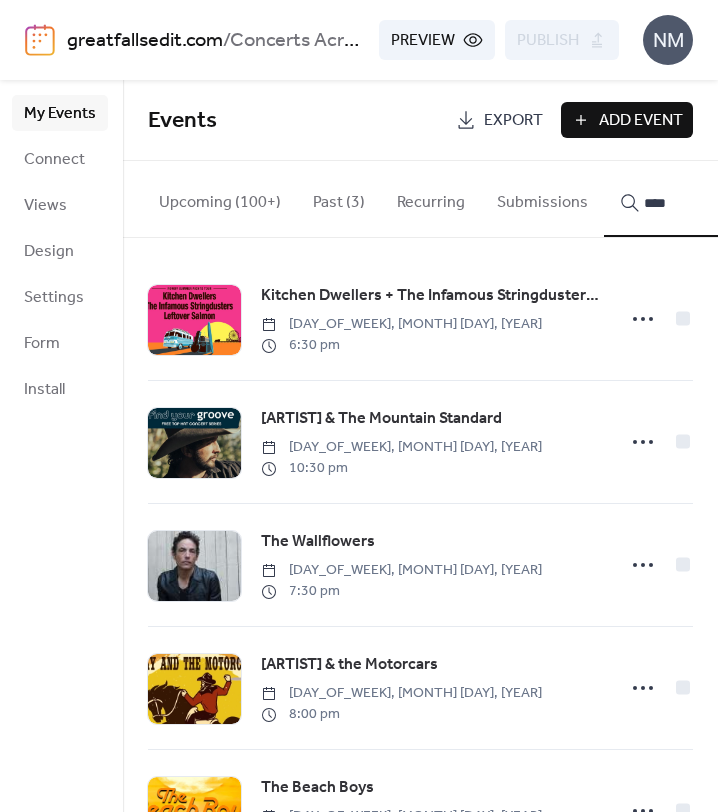 click on "***" at bounding box center [692, 199] 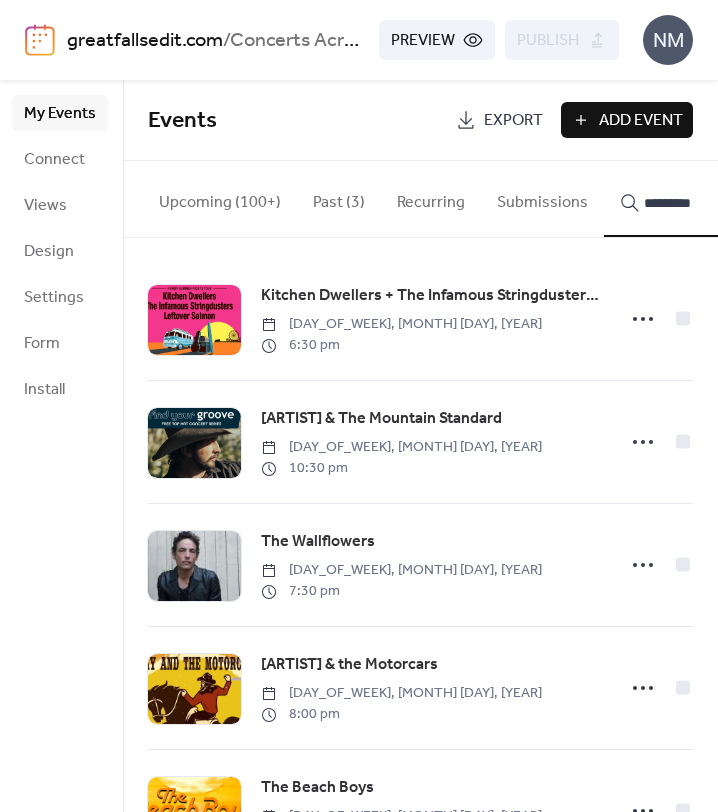 click on "********" at bounding box center (692, 199) 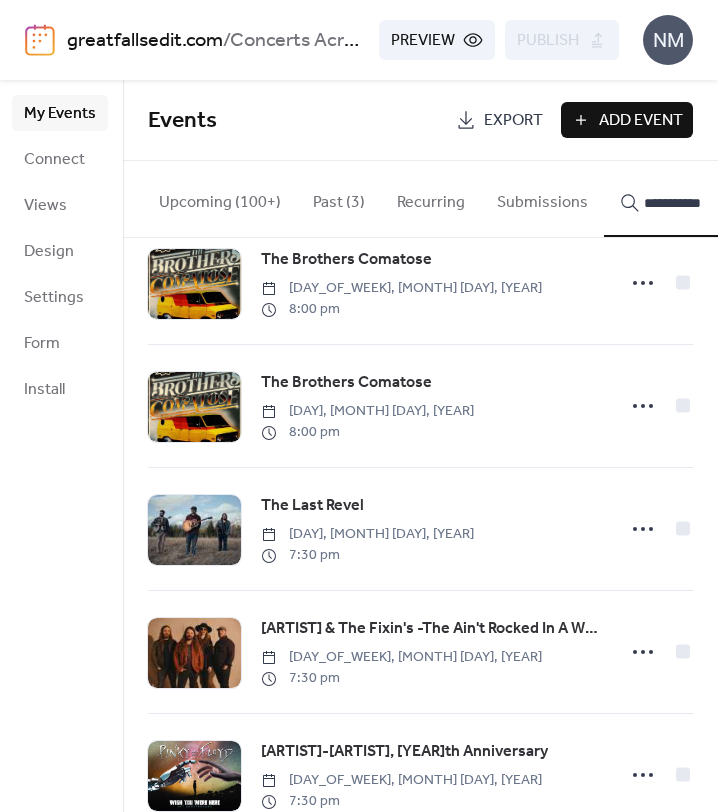 scroll, scrollTop: 2625, scrollLeft: 0, axis: vertical 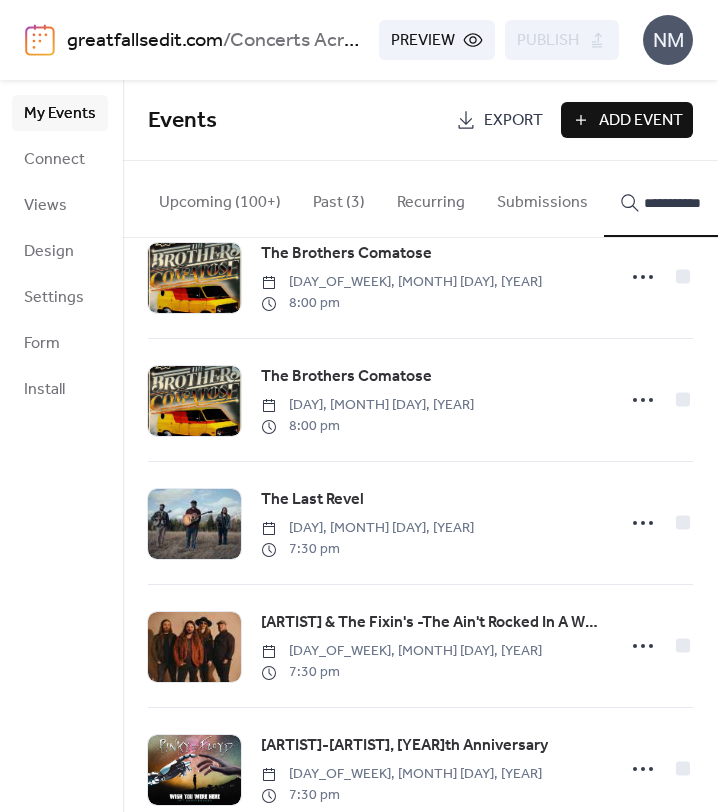 type on "**********" 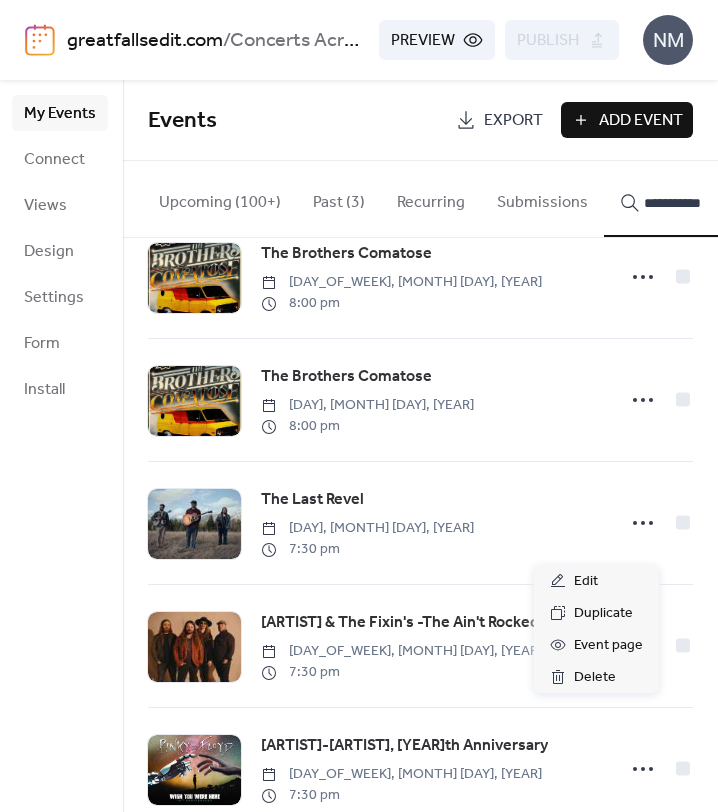 click 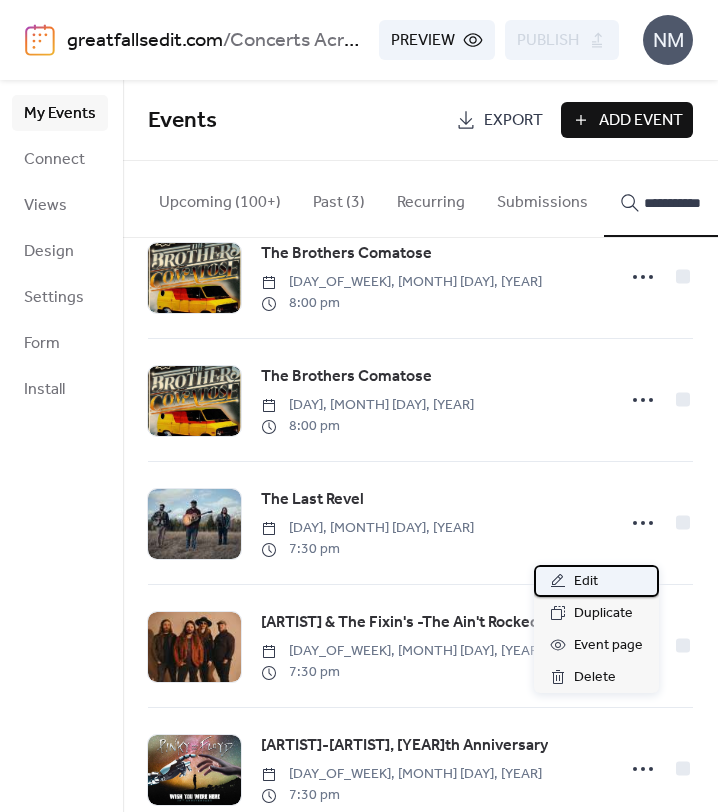 click on "Edit" at bounding box center [596, 581] 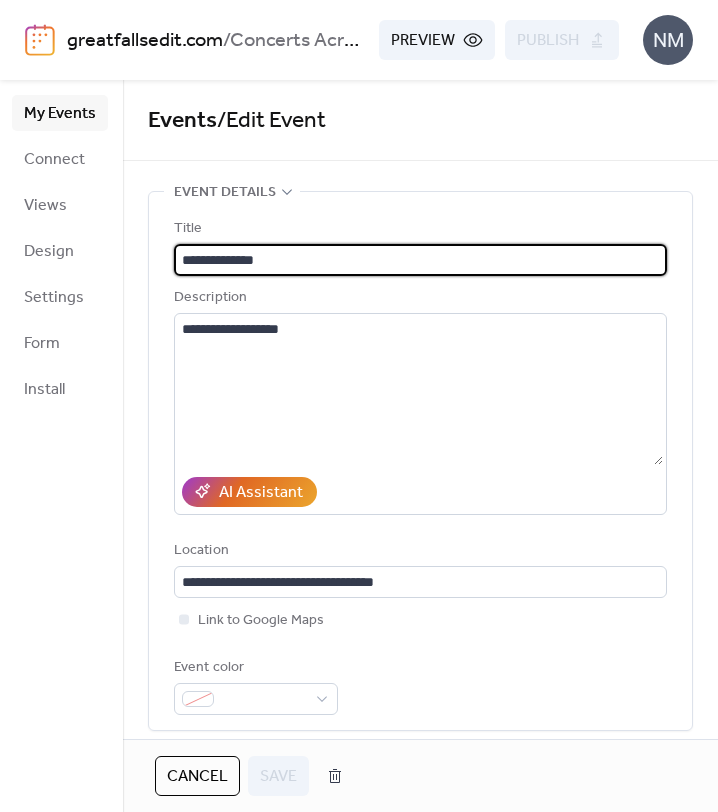 scroll, scrollTop: 1, scrollLeft: 0, axis: vertical 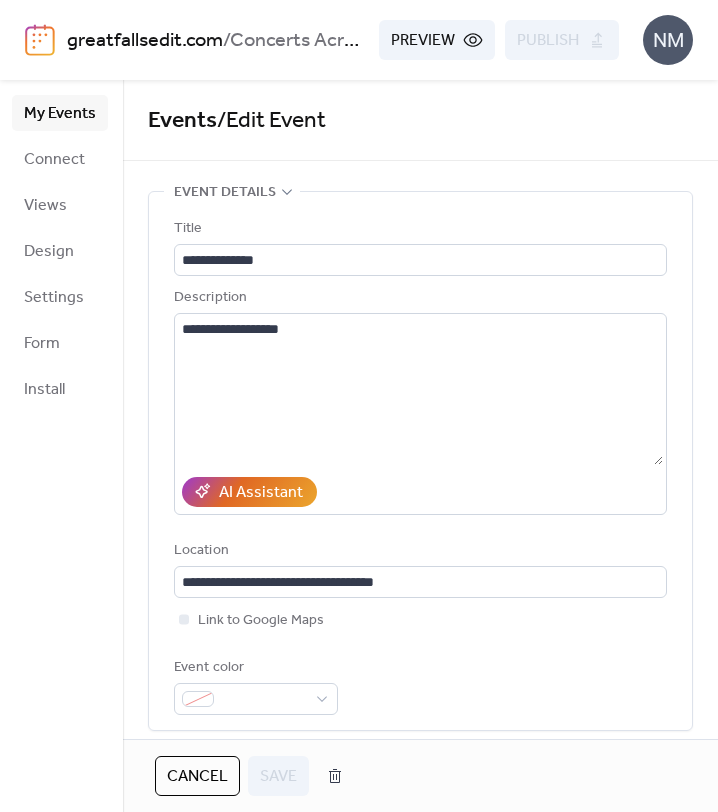 click on "Cancel" at bounding box center (197, 777) 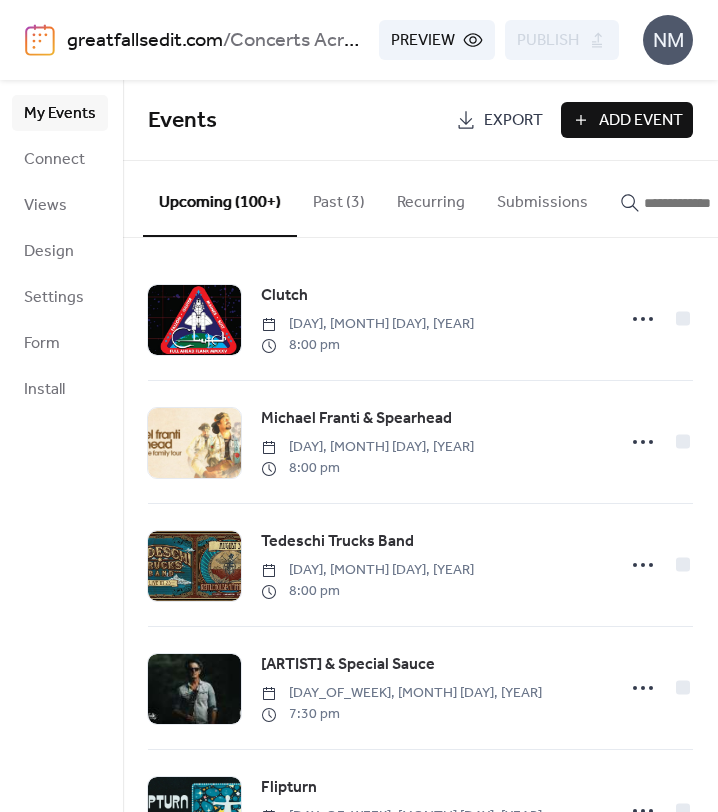 click on "Add Event" at bounding box center (641, 121) 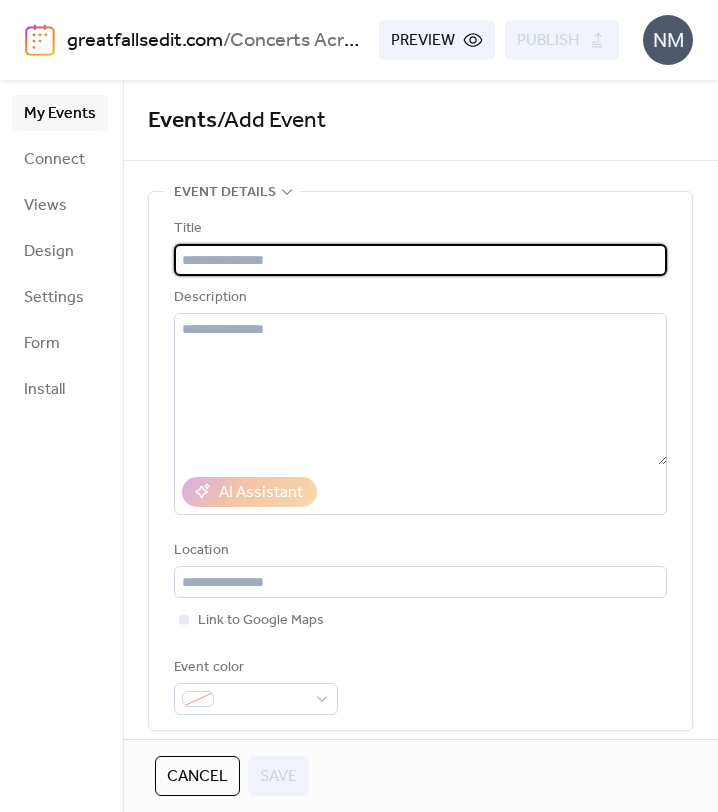 click at bounding box center (420, 260) 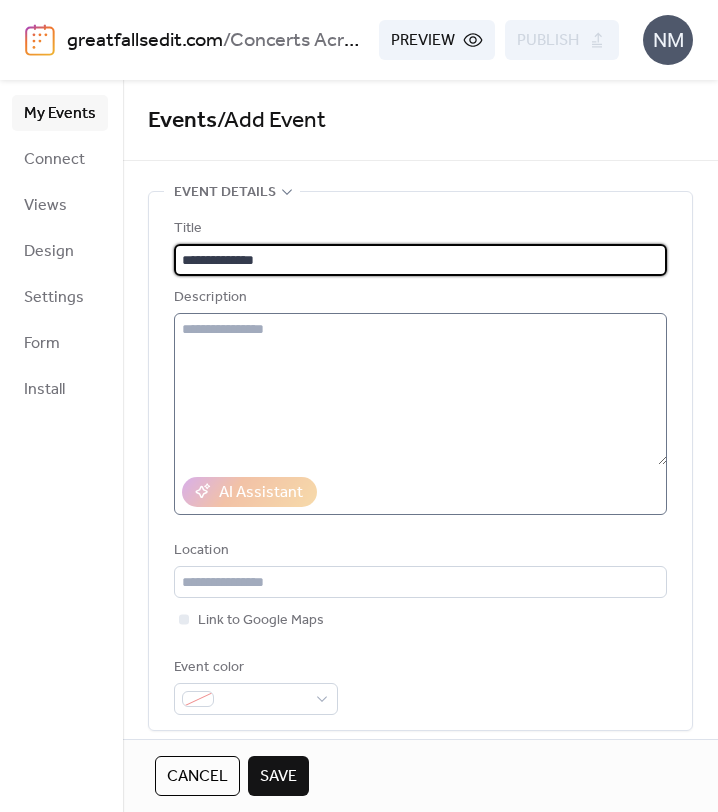 type on "**********" 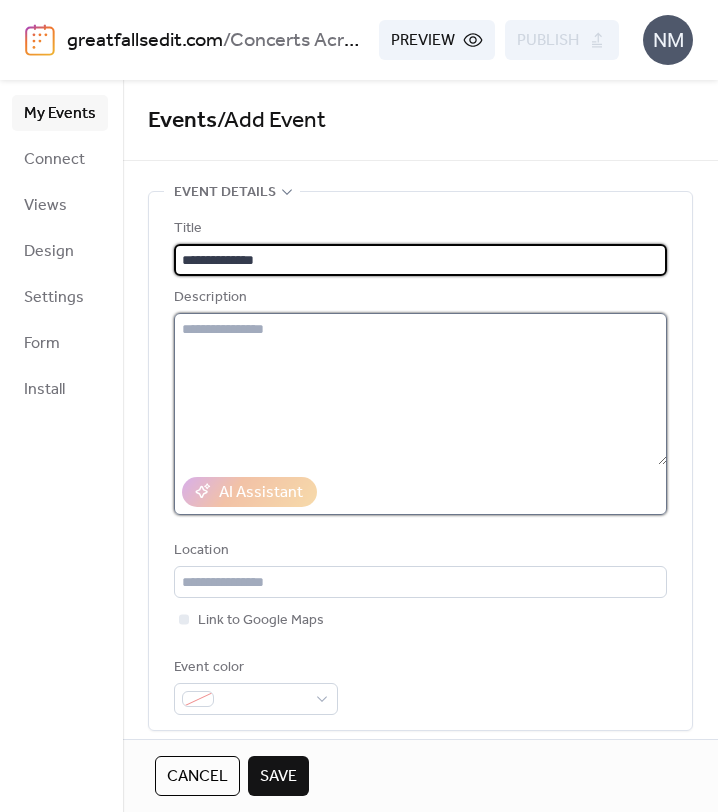 click at bounding box center [420, 389] 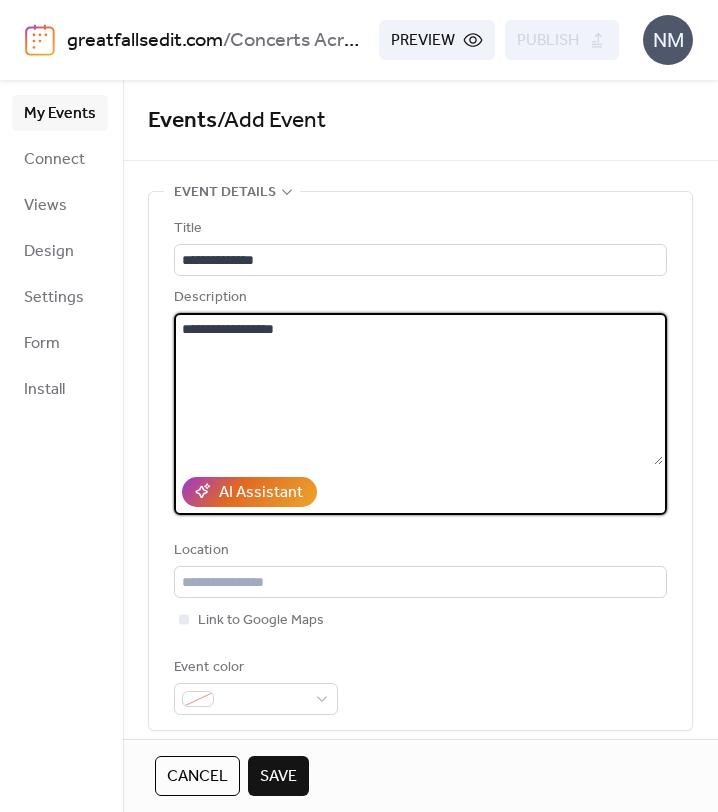 type on "**********" 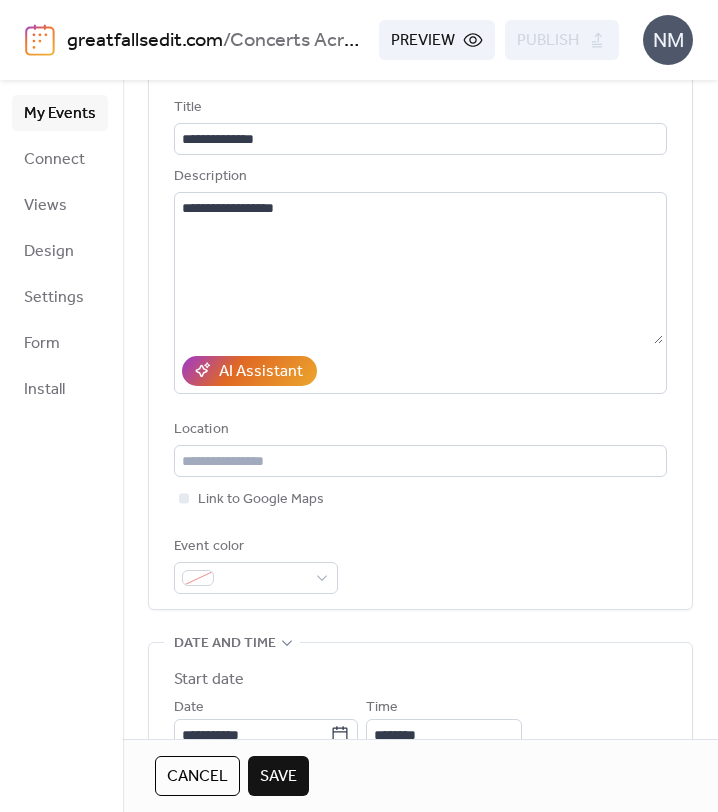 scroll, scrollTop: 144, scrollLeft: 0, axis: vertical 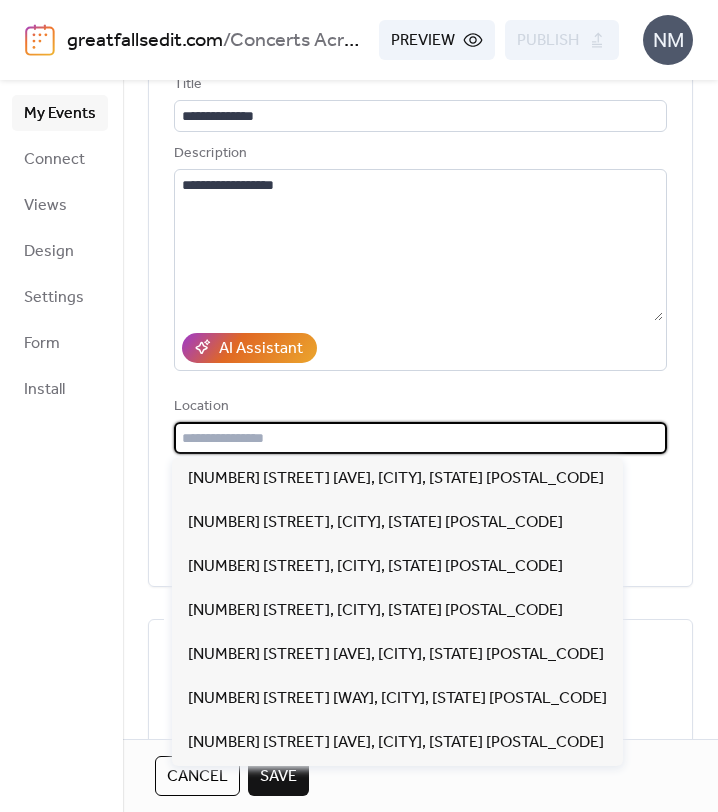 click at bounding box center [420, 438] 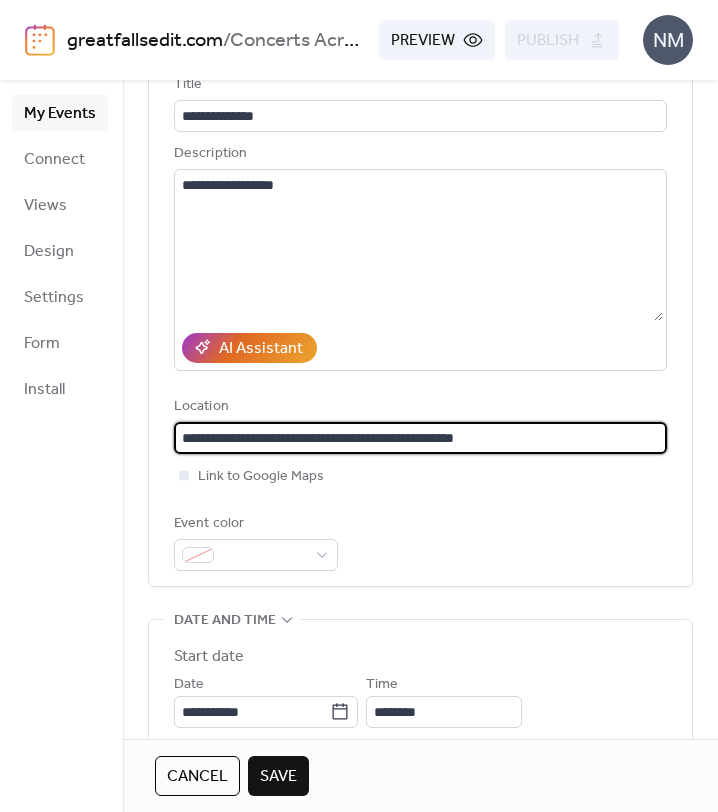 type on "**********" 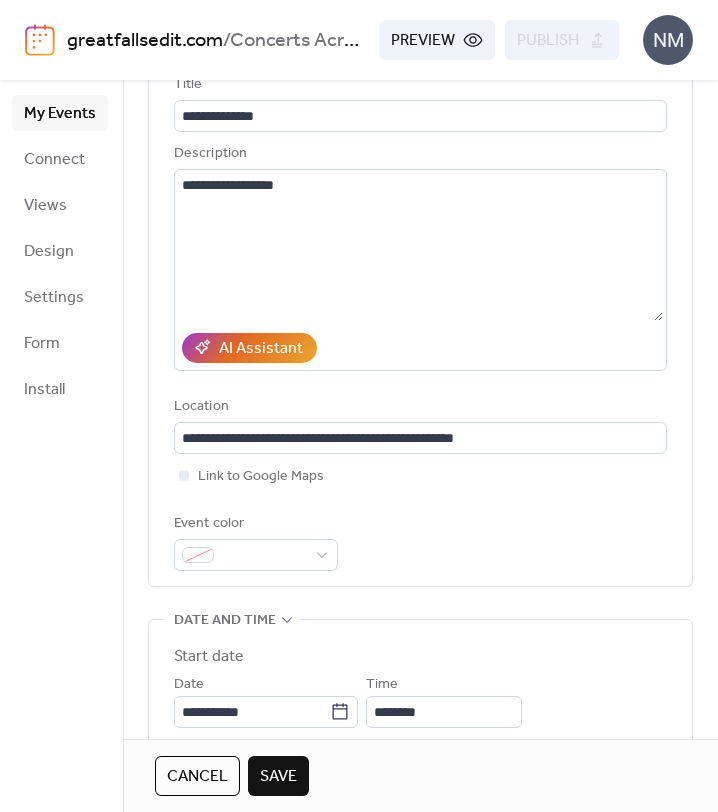click on "Event color" at bounding box center [420, 541] 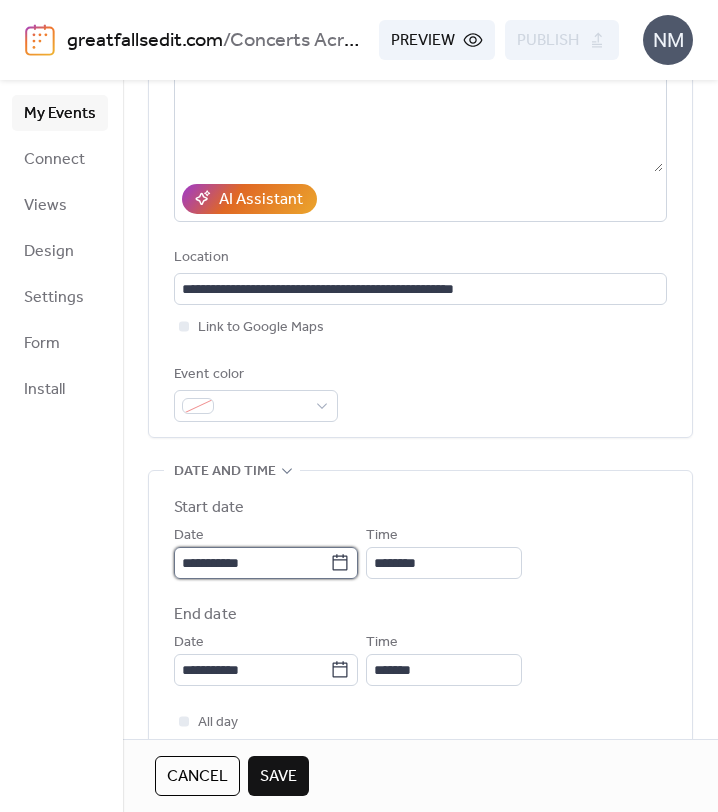 click on "**********" at bounding box center [252, 563] 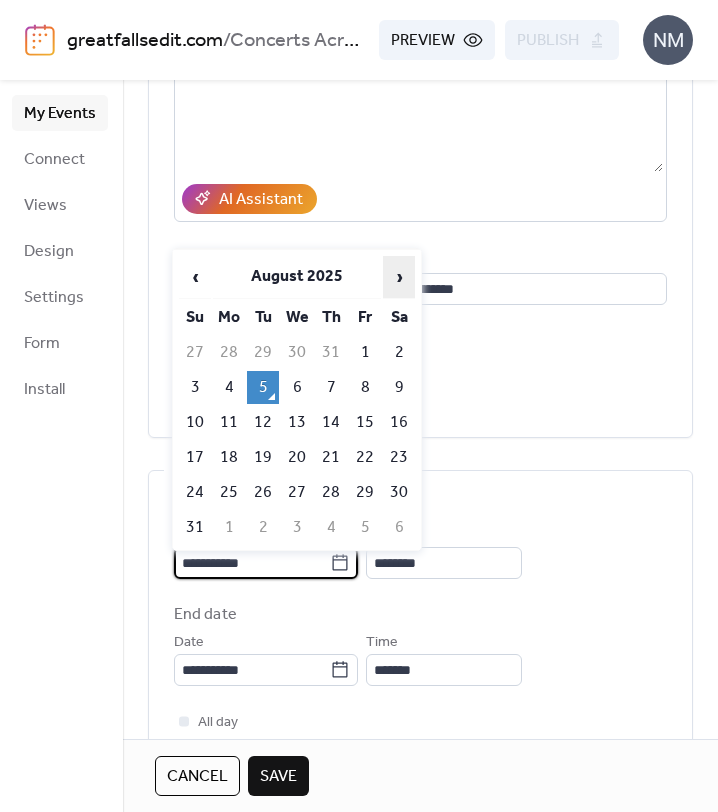 click on "›" at bounding box center [399, 277] 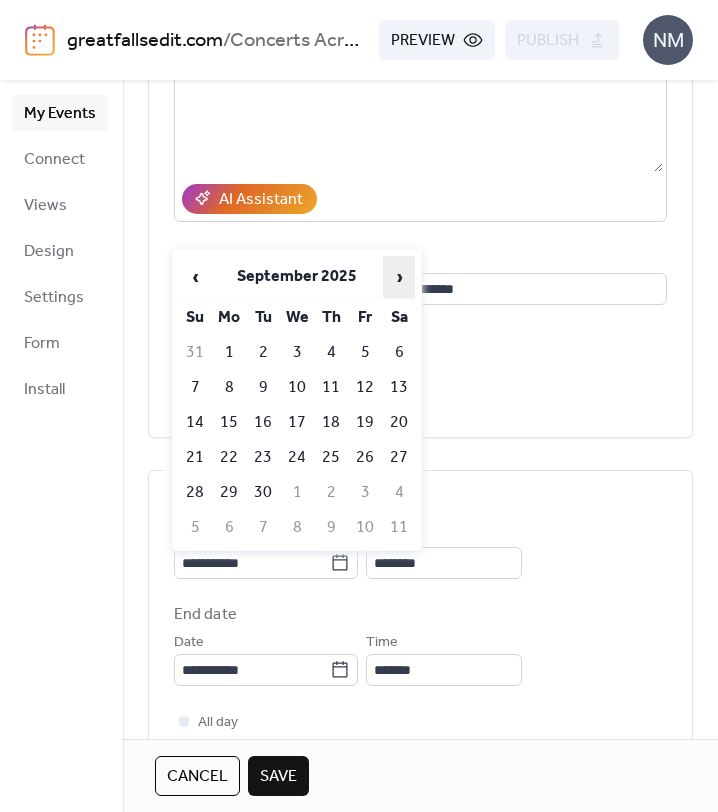 click on "›" at bounding box center [399, 277] 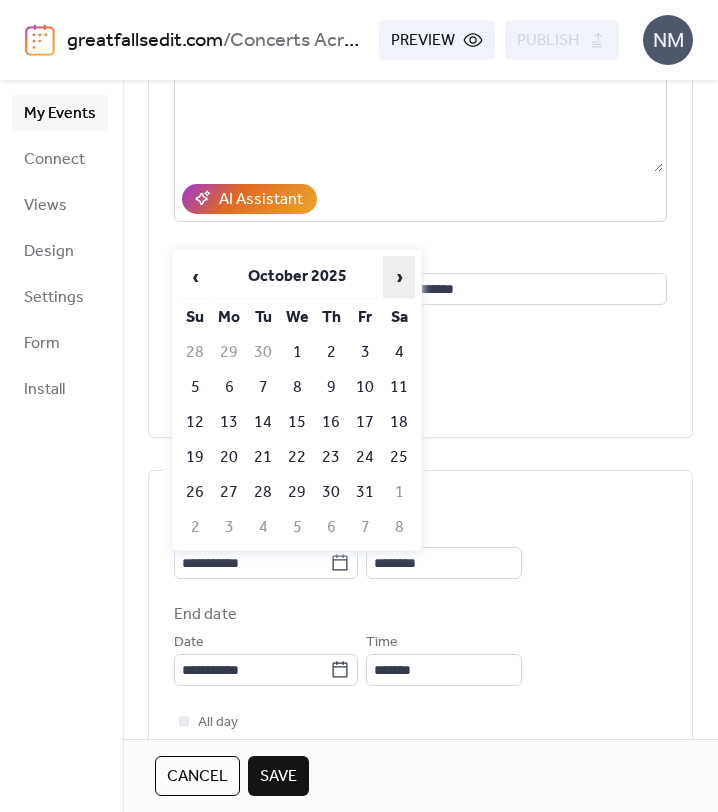 click on "›" at bounding box center (399, 277) 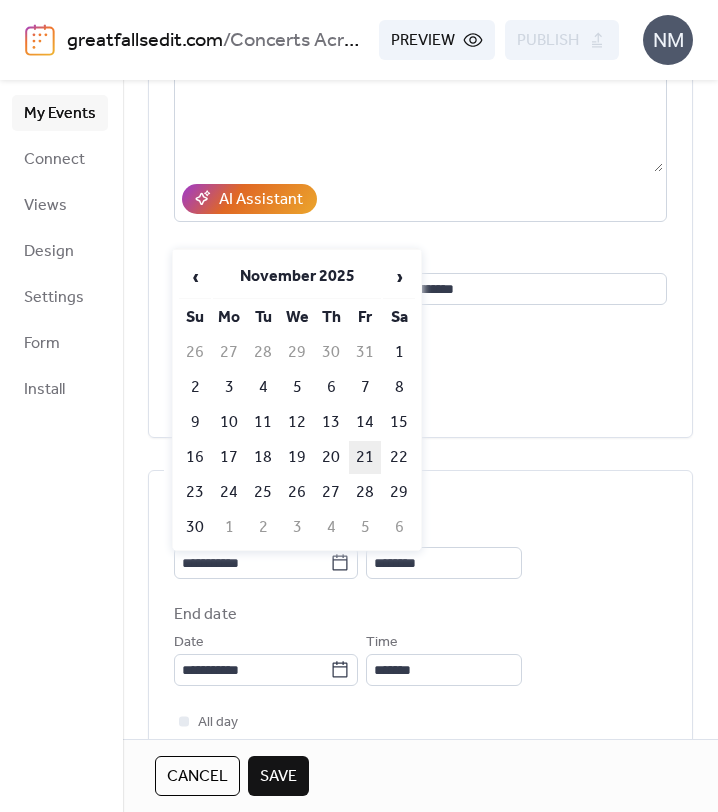 click on "21" at bounding box center (365, 457) 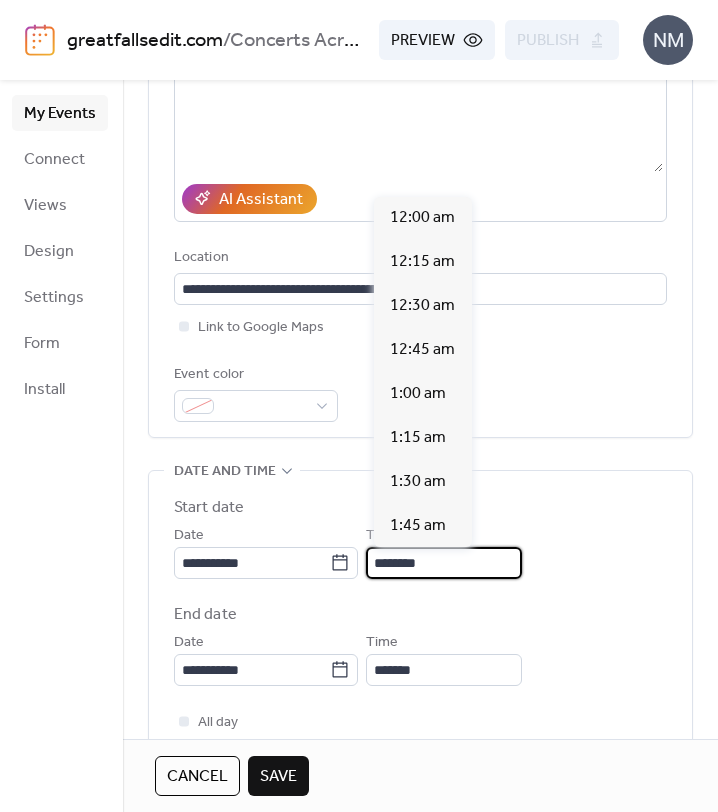 click on "********" at bounding box center [444, 563] 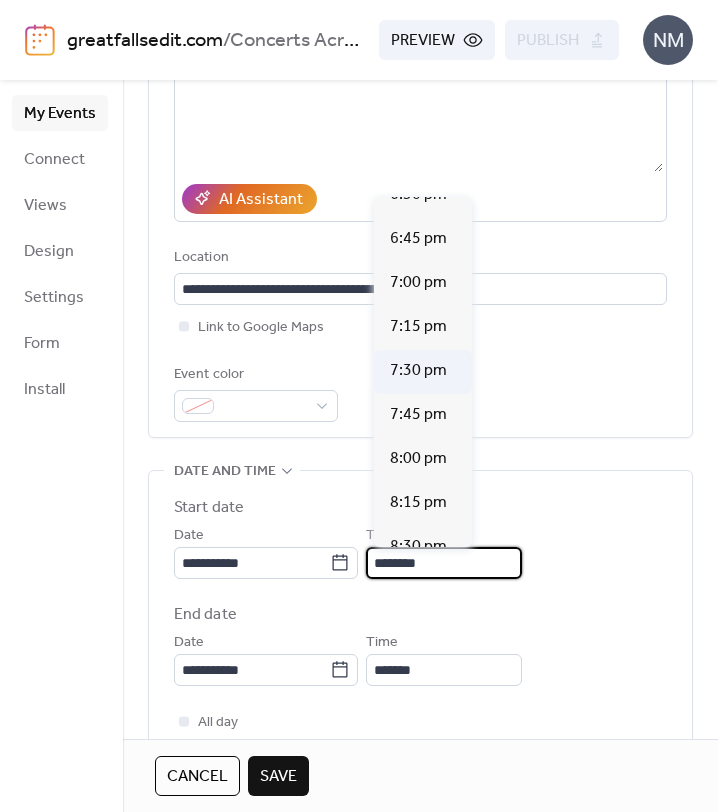 scroll, scrollTop: 3283, scrollLeft: 0, axis: vertical 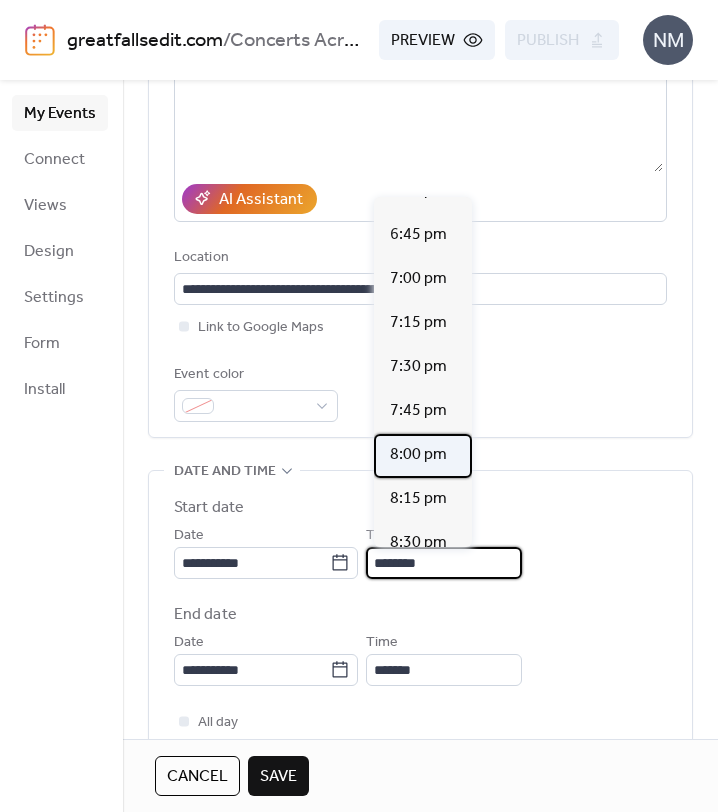 click on "8:00 pm" at bounding box center (418, 455) 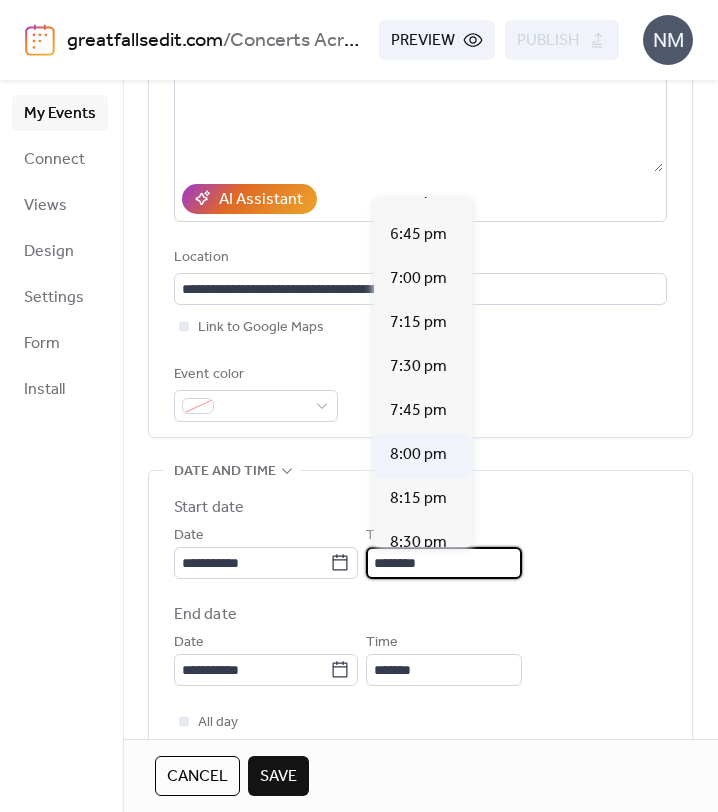type on "*******" 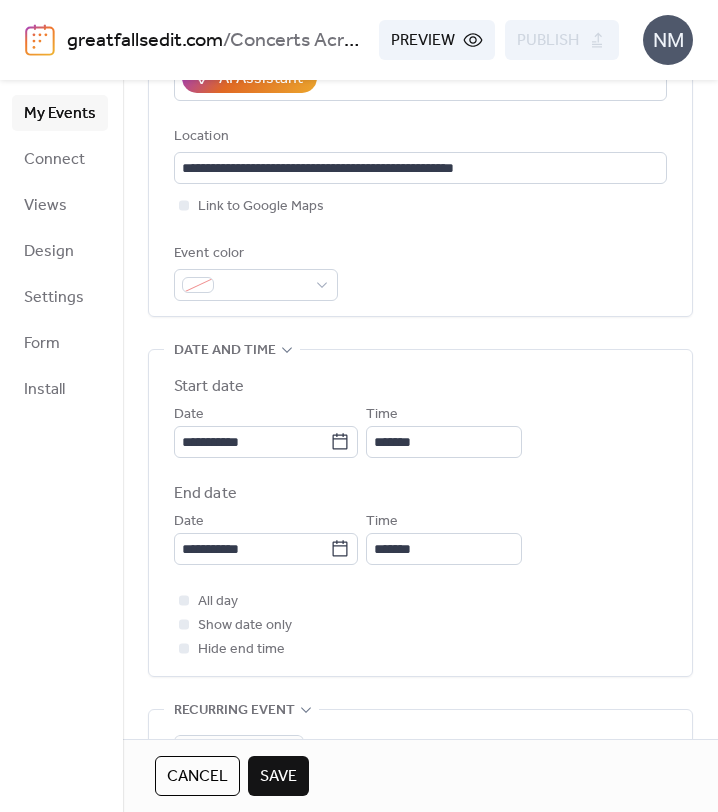 scroll, scrollTop: 428, scrollLeft: 0, axis: vertical 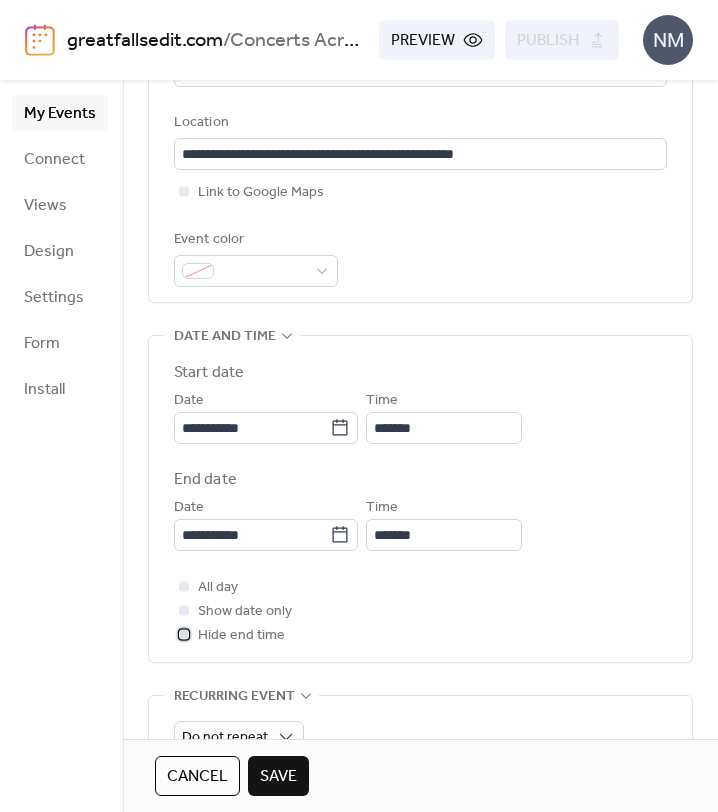 click at bounding box center [184, 634] 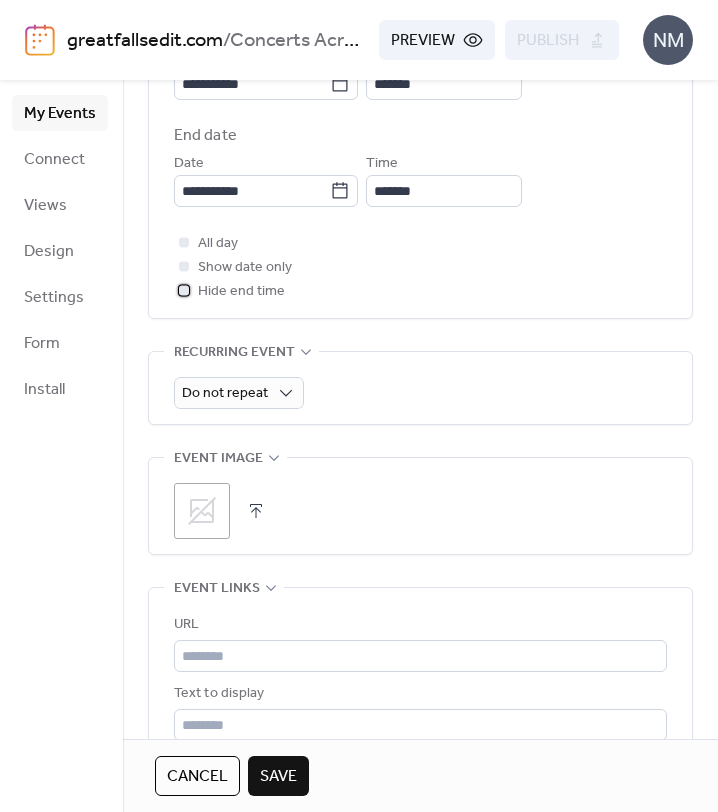 scroll, scrollTop: 800, scrollLeft: 0, axis: vertical 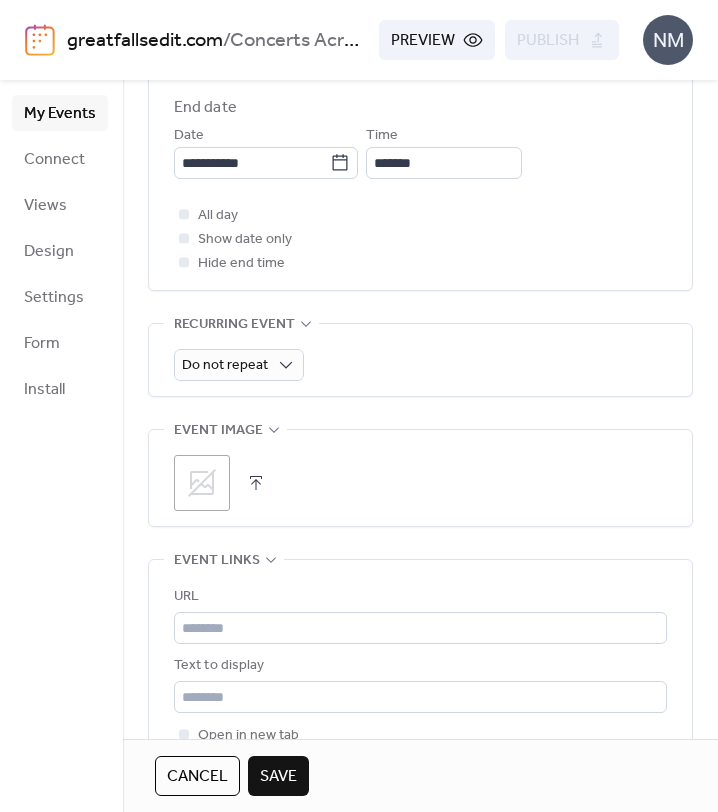 click 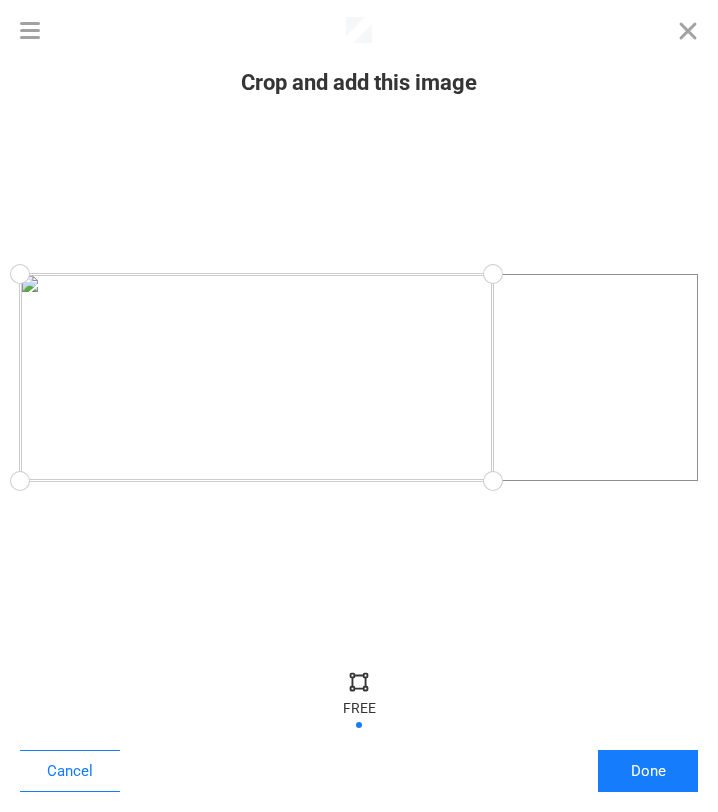 drag, startPoint x: 703, startPoint y: 483, endPoint x: 493, endPoint y: 493, distance: 210.23796 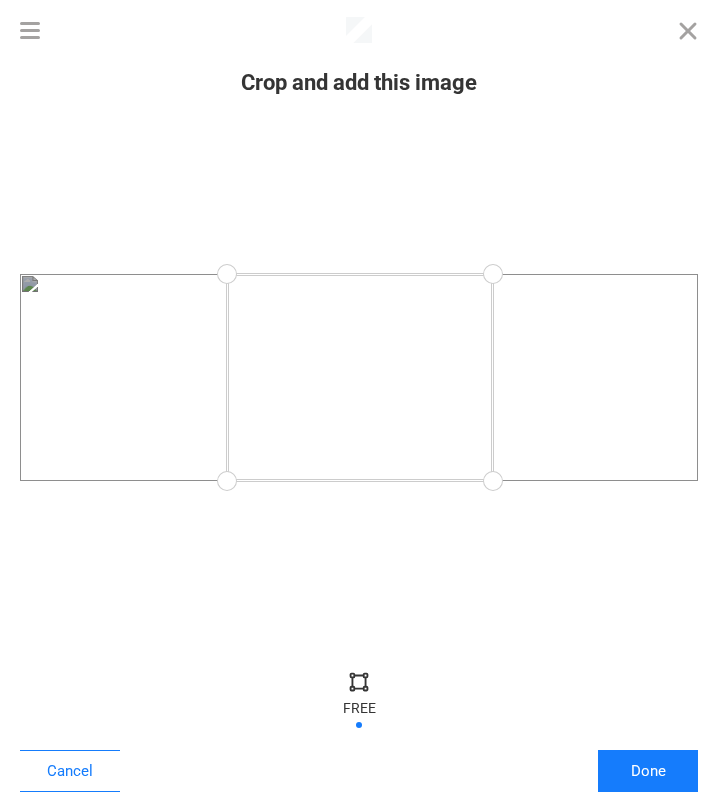 drag, startPoint x: 25, startPoint y: 478, endPoint x: 227, endPoint y: 506, distance: 203.93137 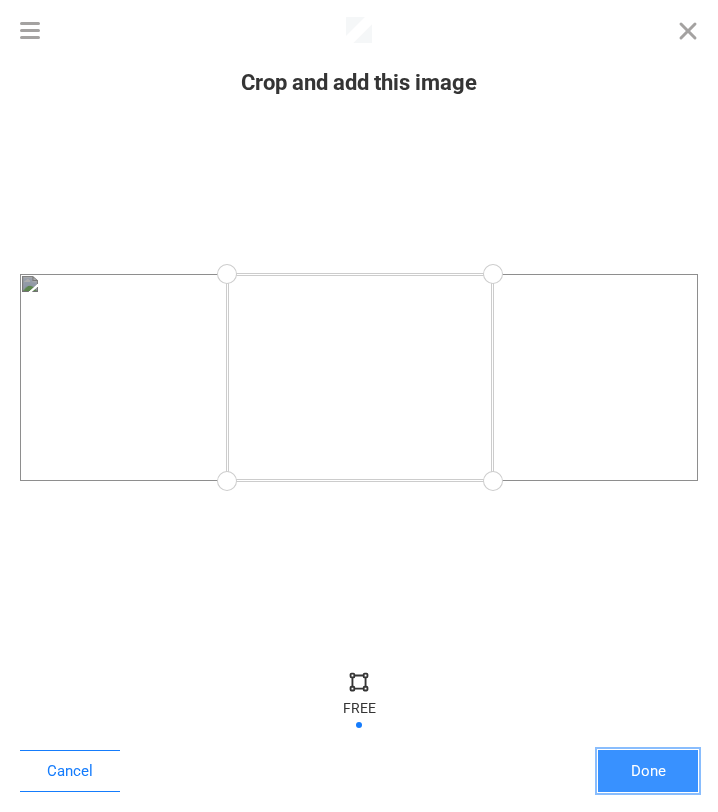 click on "Done" at bounding box center (648, 771) 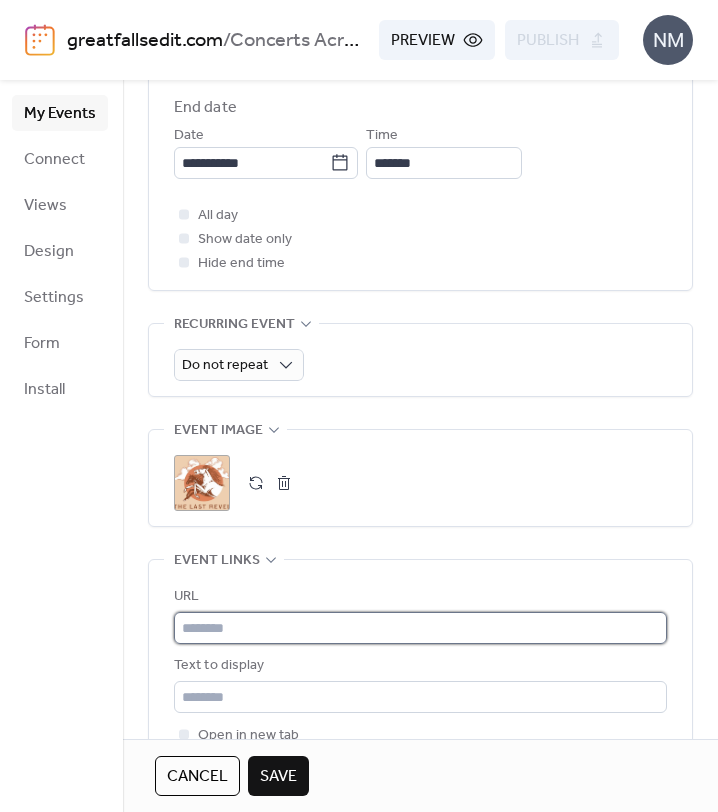 click at bounding box center [420, 628] 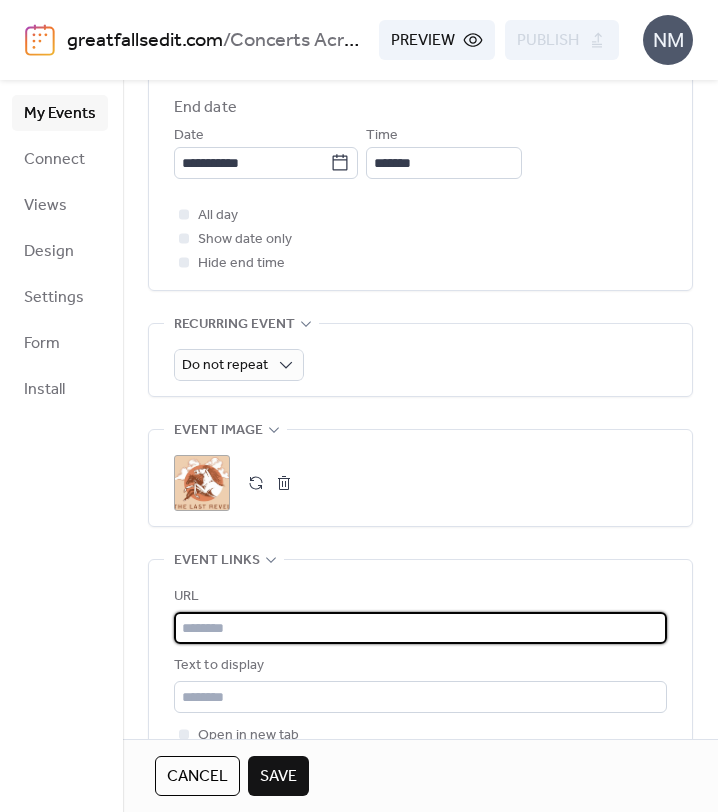 paste on "**********" 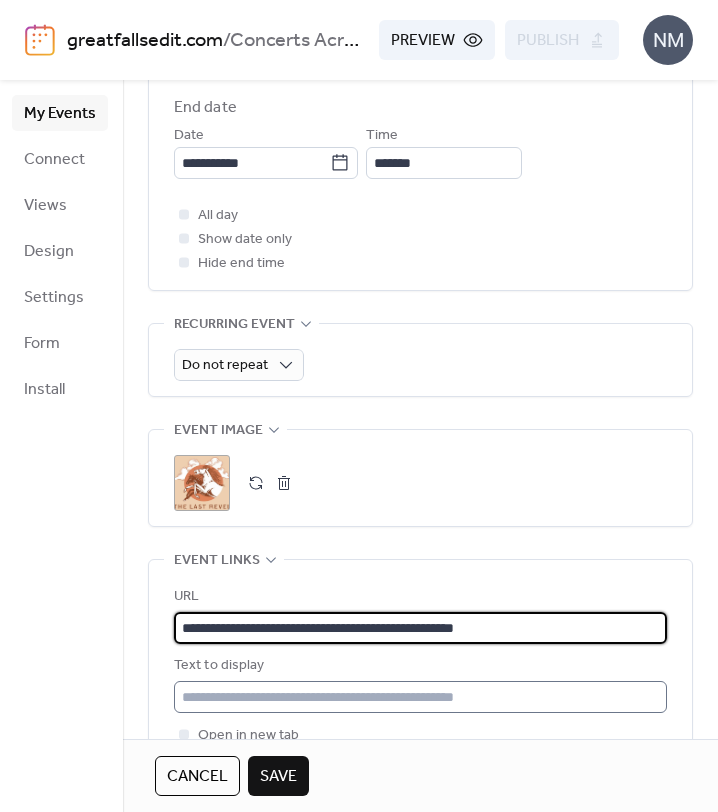 type on "**********" 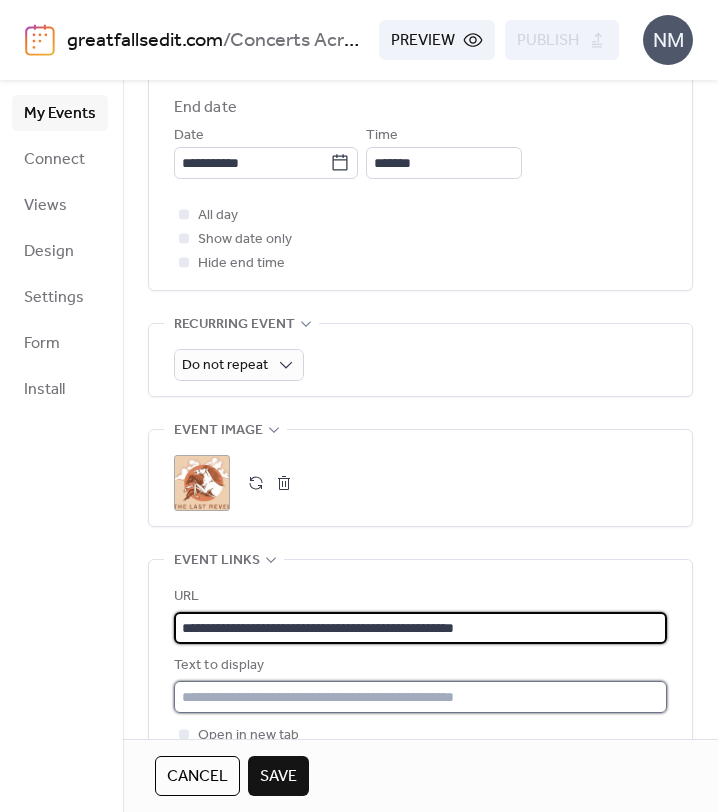 click at bounding box center [420, 697] 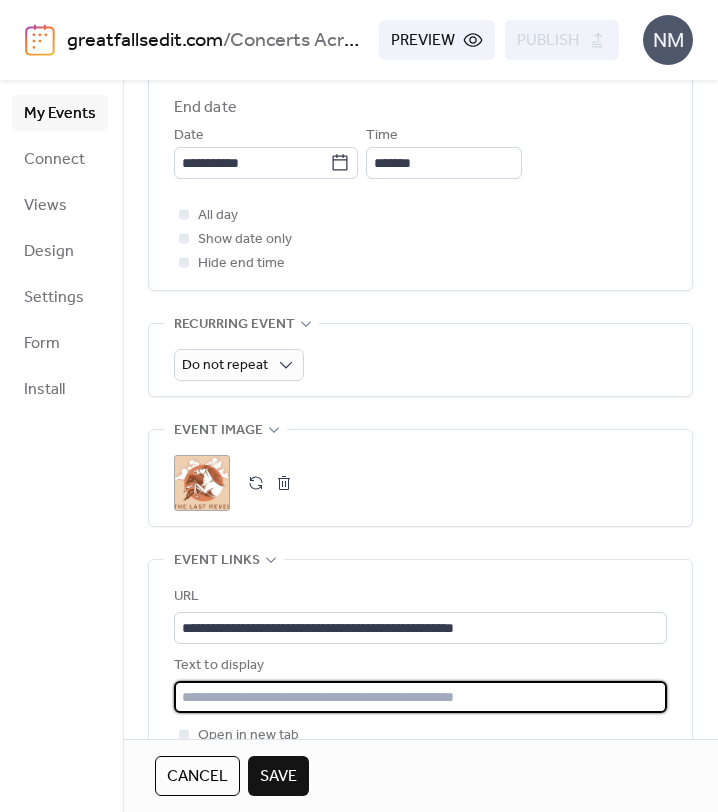 type on "**********" 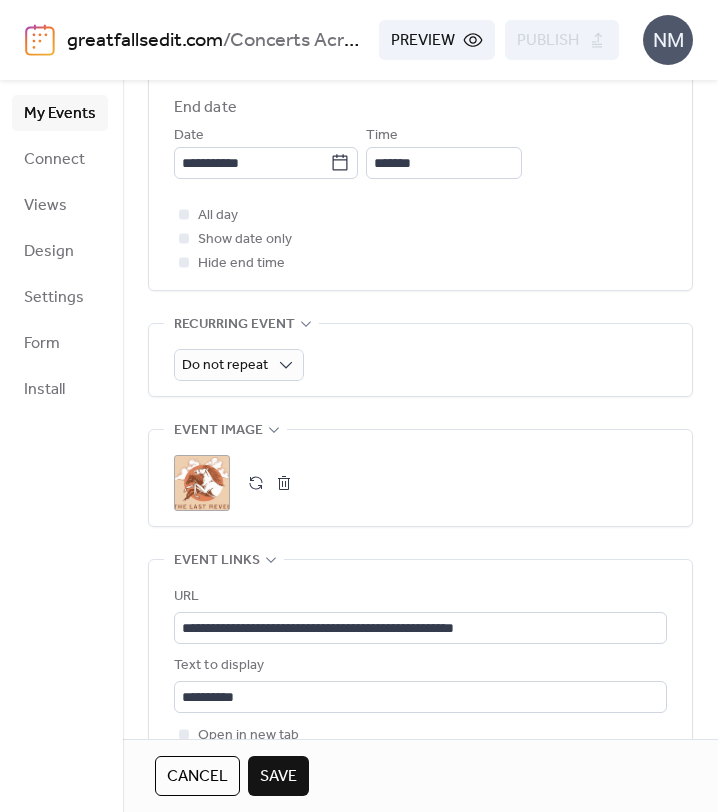 click on "**********" at bounding box center [420, 232] 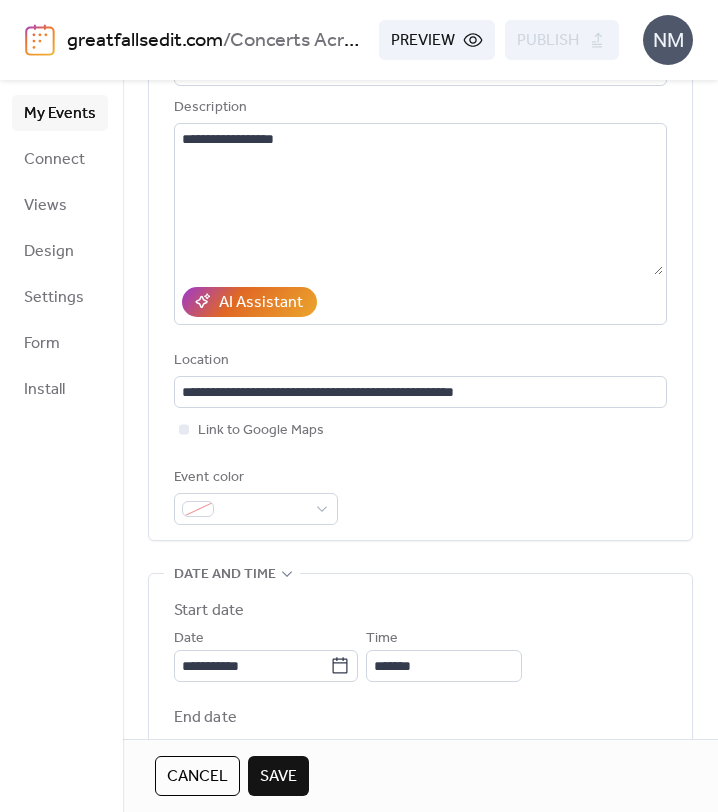 scroll, scrollTop: 183, scrollLeft: 0, axis: vertical 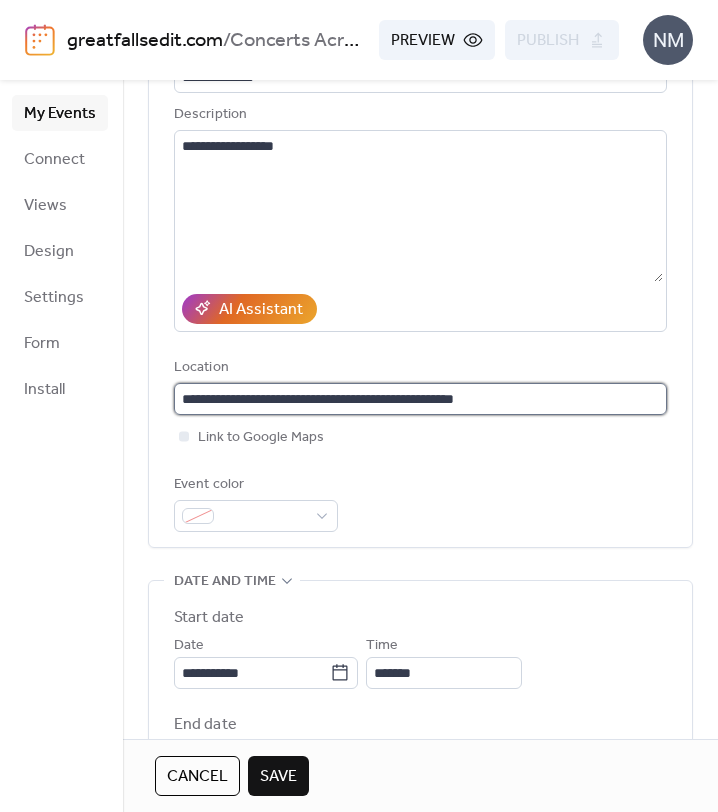 click on "**********" at bounding box center (420, 399) 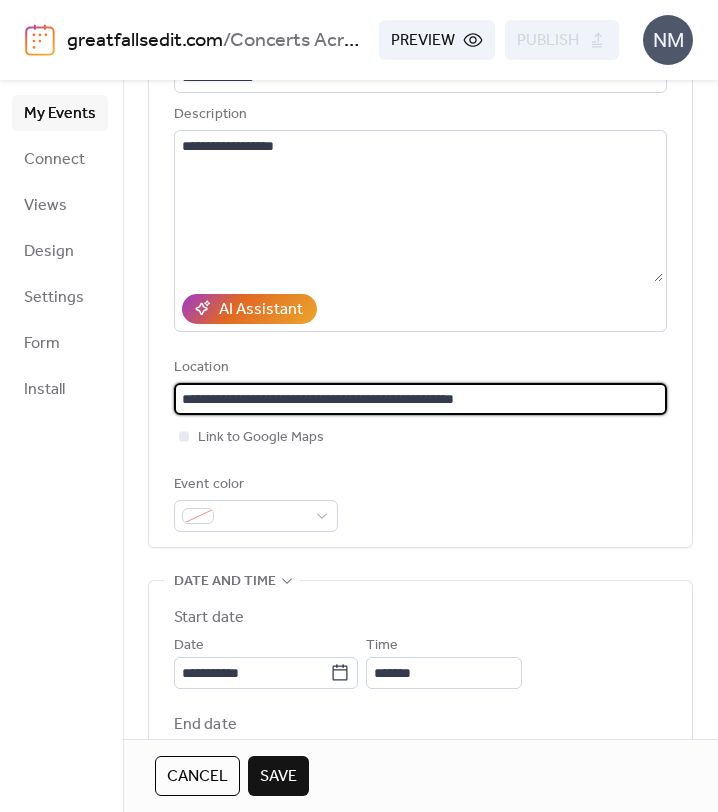 click on "**********" at bounding box center [420, 399] 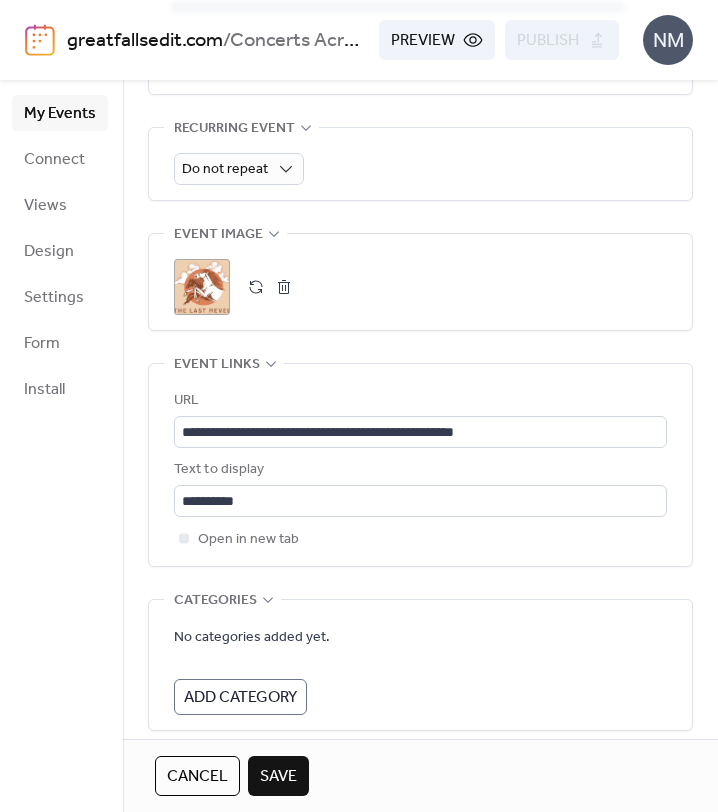 scroll, scrollTop: 1103, scrollLeft: 0, axis: vertical 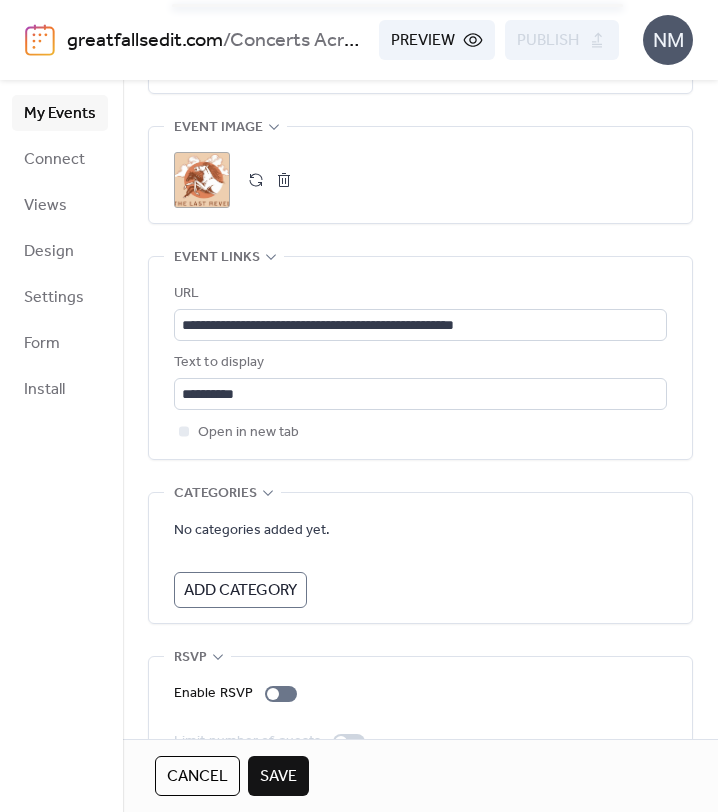 click on "**********" at bounding box center (420, -71) 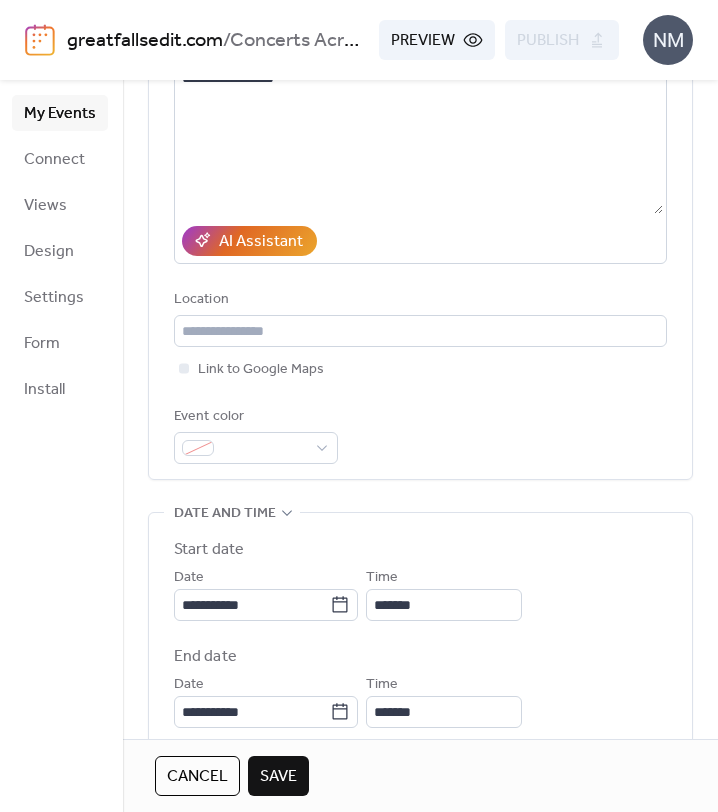 scroll, scrollTop: 203, scrollLeft: 0, axis: vertical 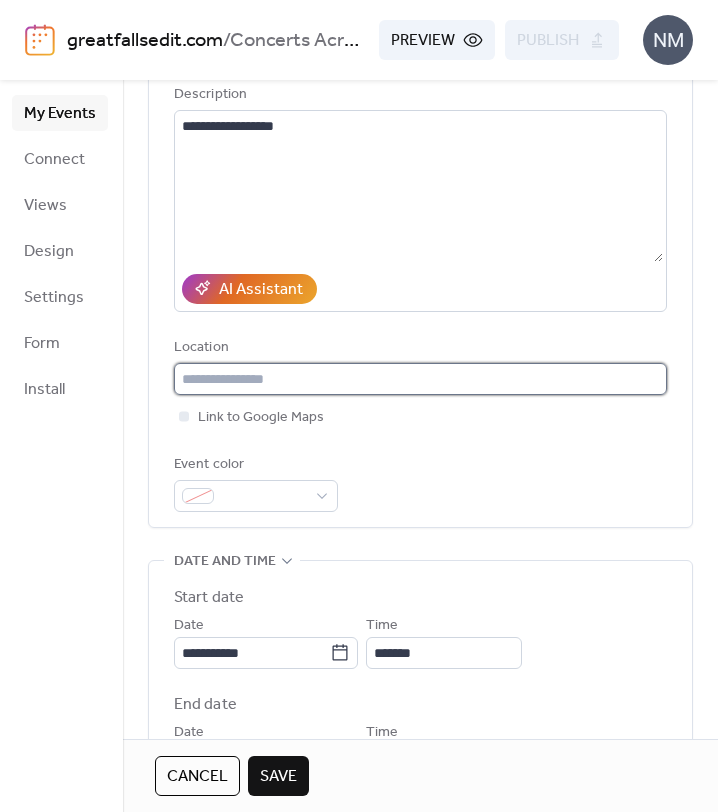 click at bounding box center [420, 379] 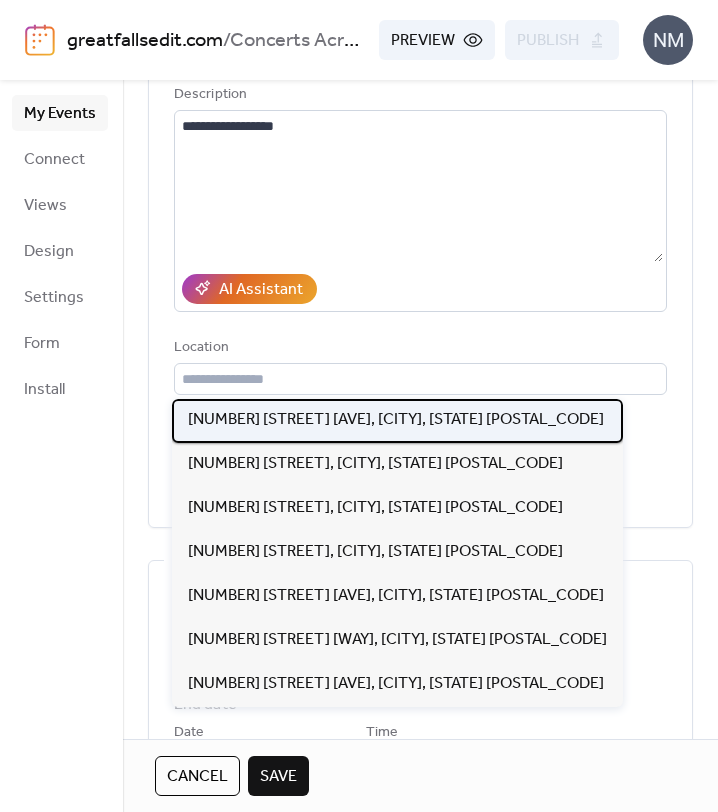 click on "[NUMBER] [STREET] [AVE], [CITY], [STATE] [POSTAL_CODE]" at bounding box center (396, 420) 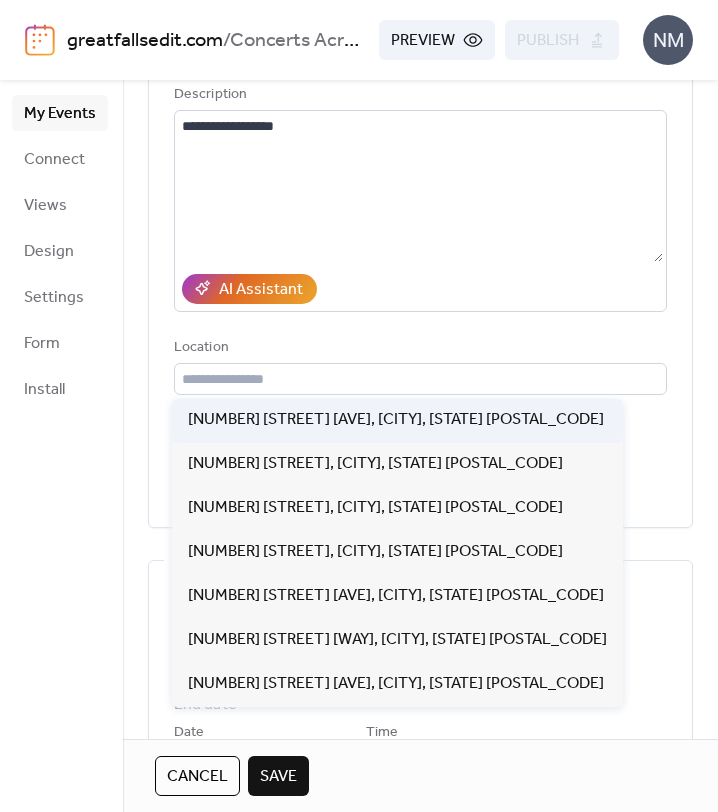 type on "**********" 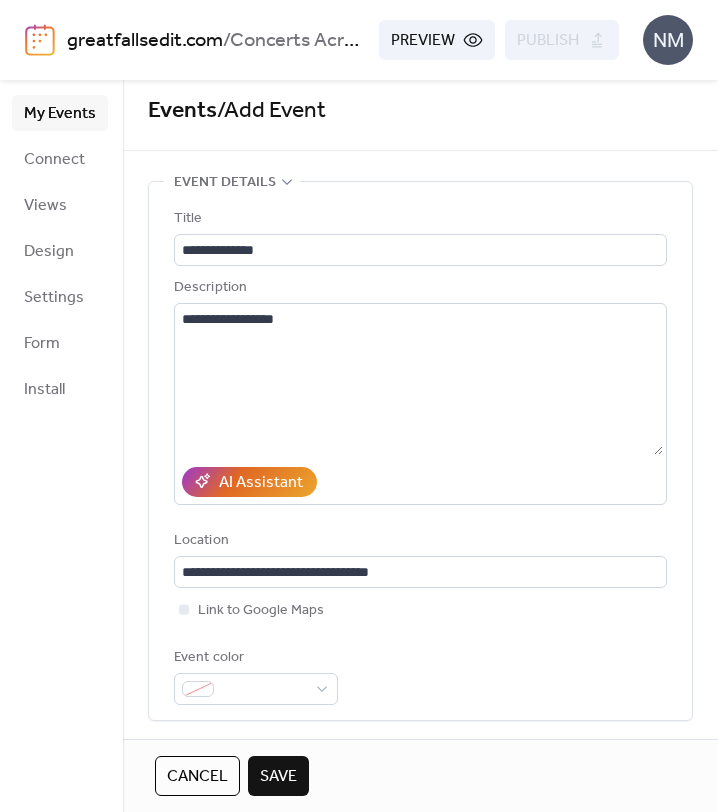 scroll, scrollTop: 2, scrollLeft: 0, axis: vertical 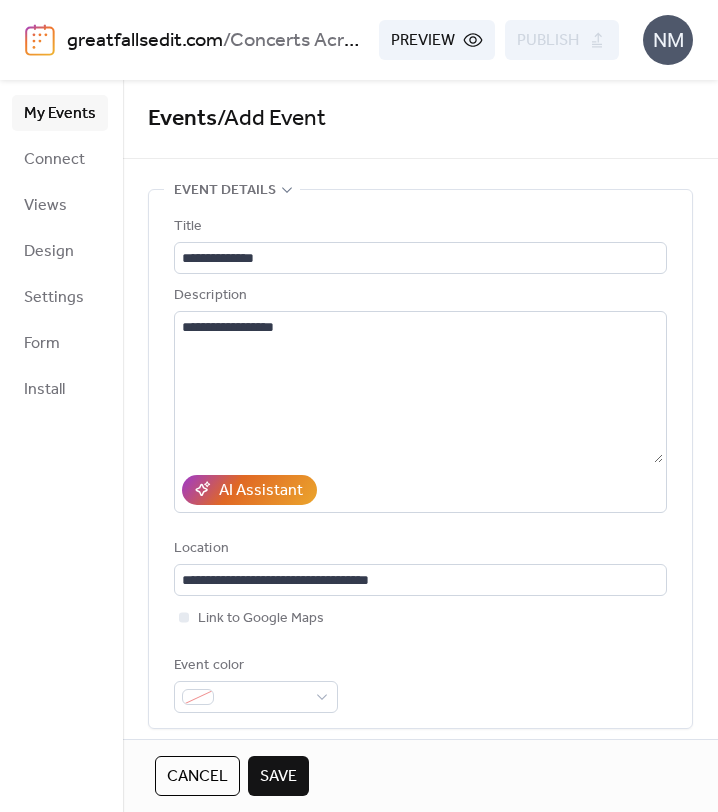 click on "Save" at bounding box center (278, 777) 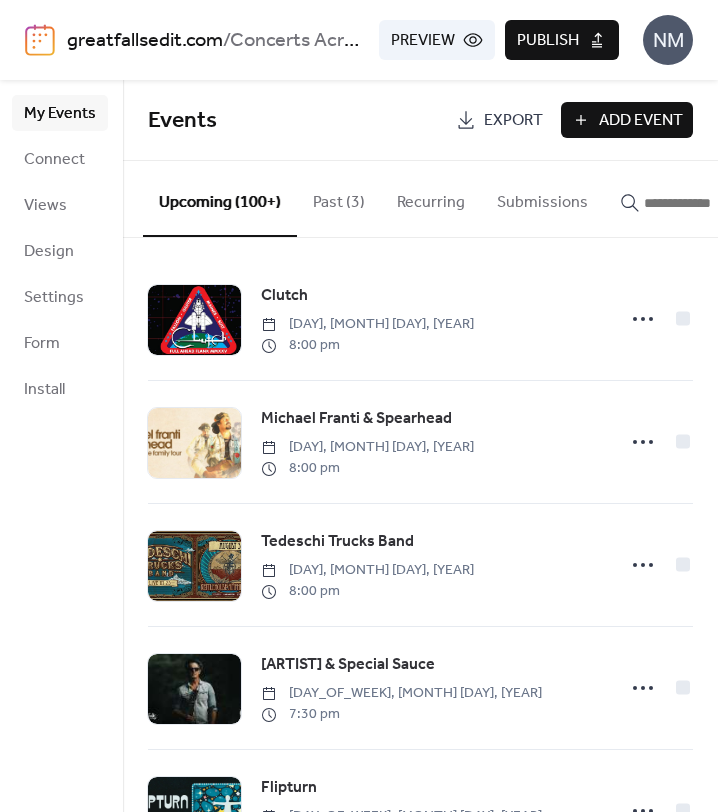 click on "Publish" at bounding box center (562, 40) 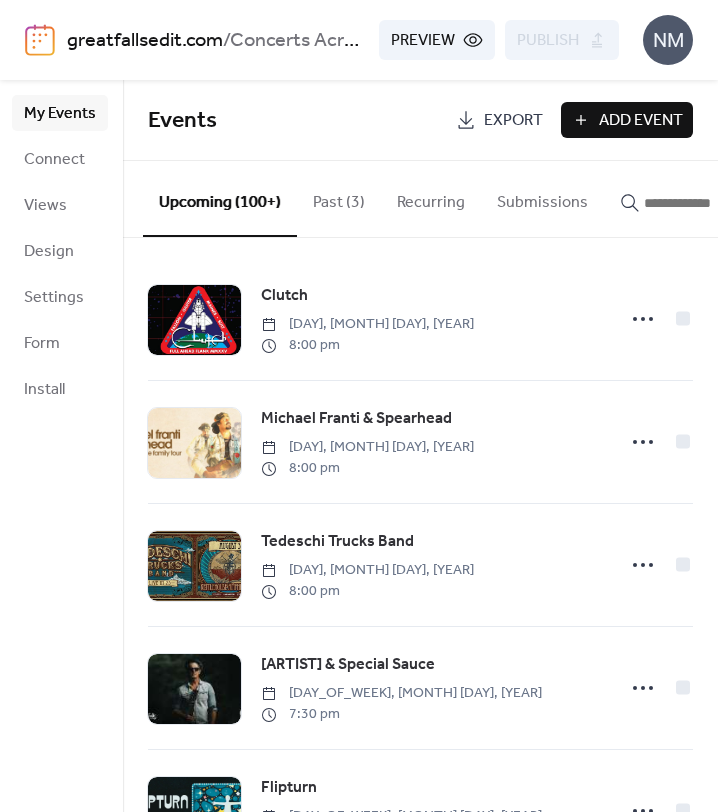 click at bounding box center [704, 203] 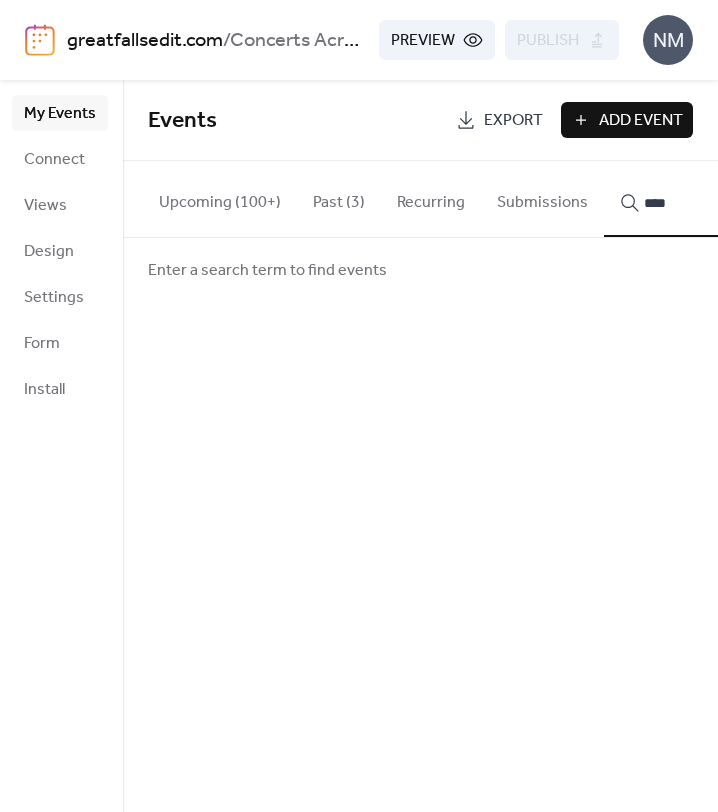 click on "***" at bounding box center [692, 199] 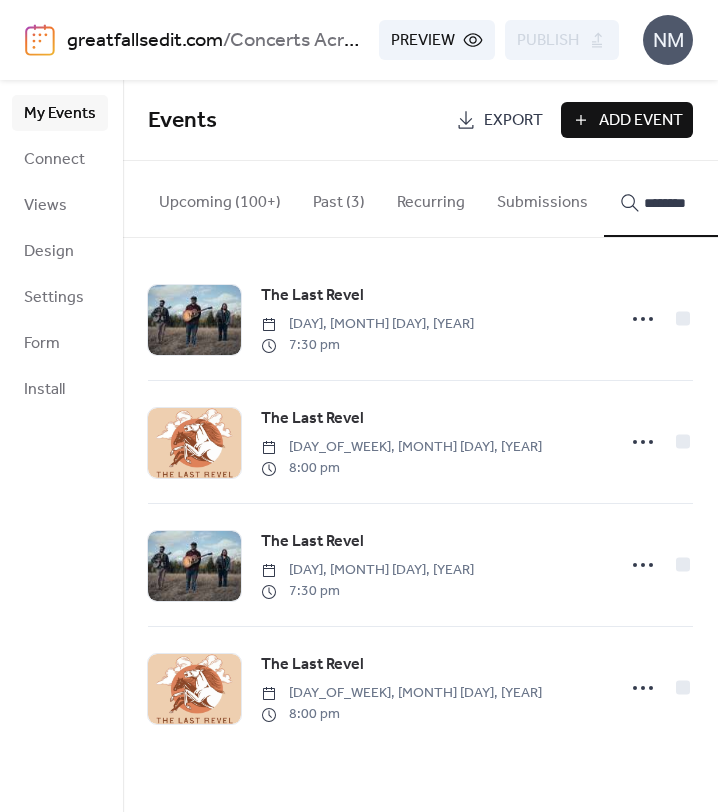 type on "********" 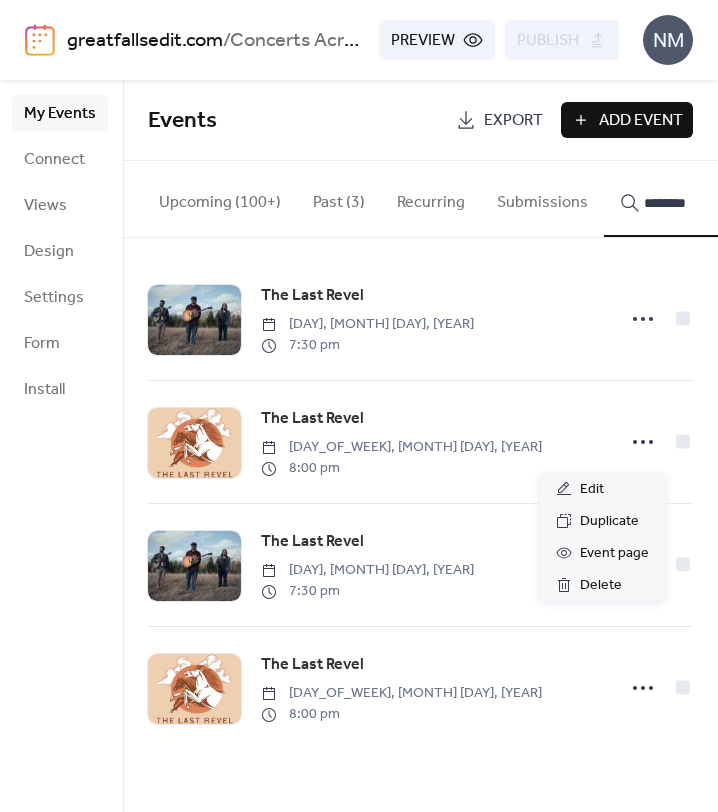 click 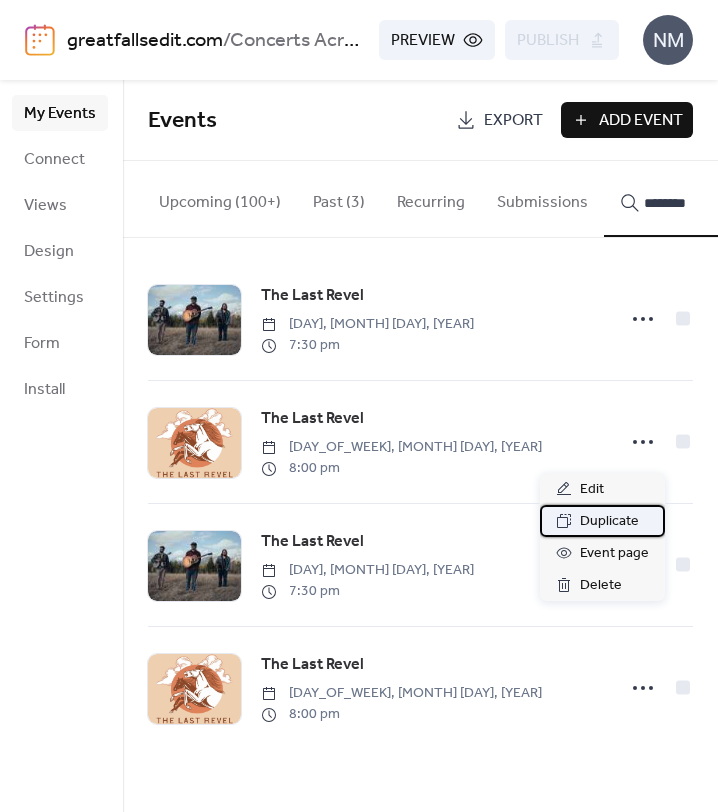 click on "Duplicate" at bounding box center (609, 522) 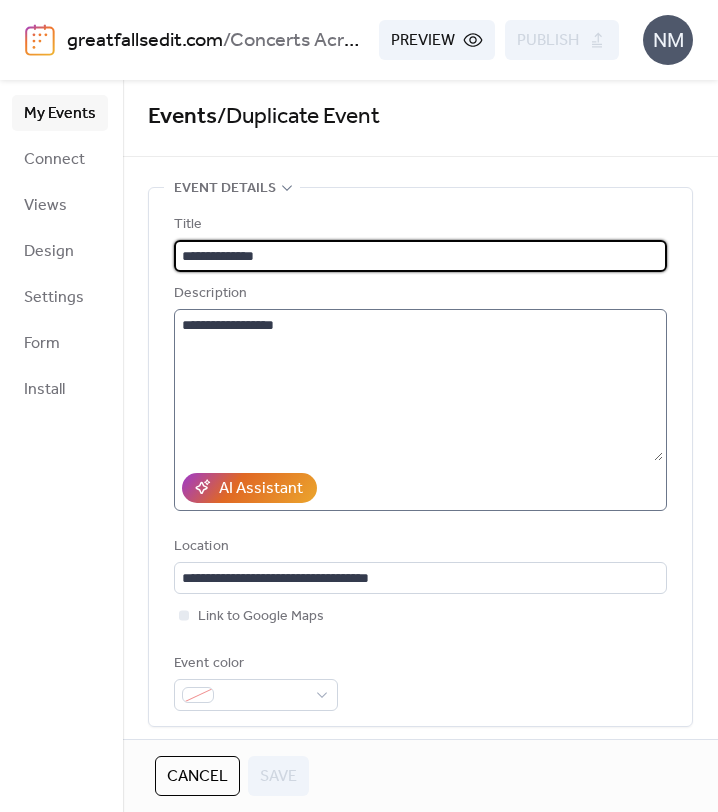 scroll, scrollTop: 91, scrollLeft: 0, axis: vertical 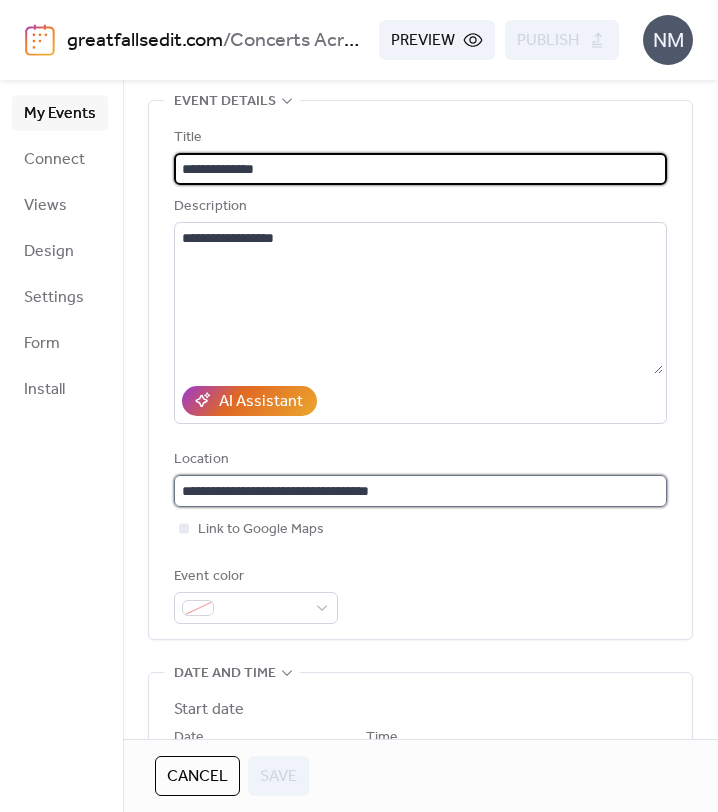 click on "**********" at bounding box center (420, 491) 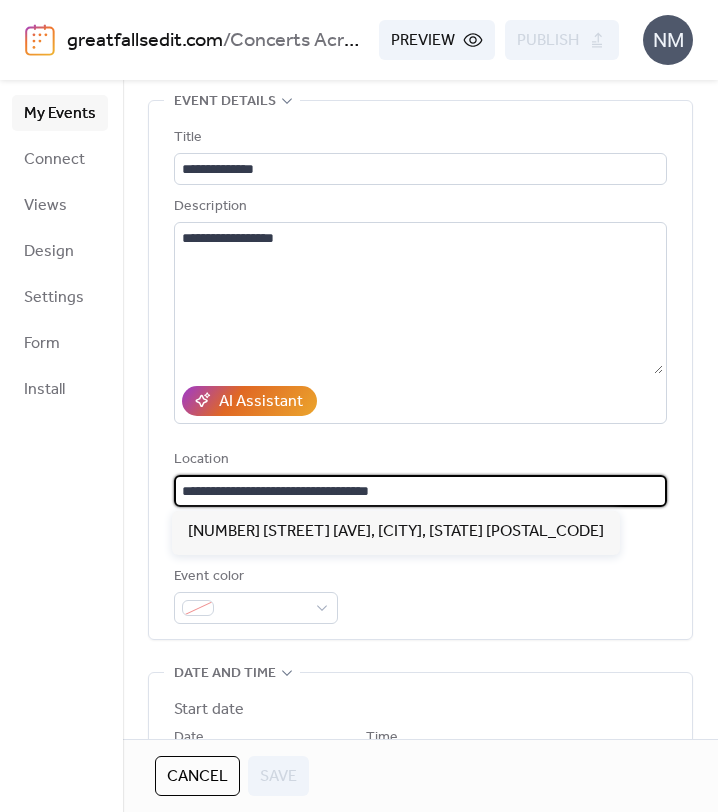 click on "**********" at bounding box center [420, 491] 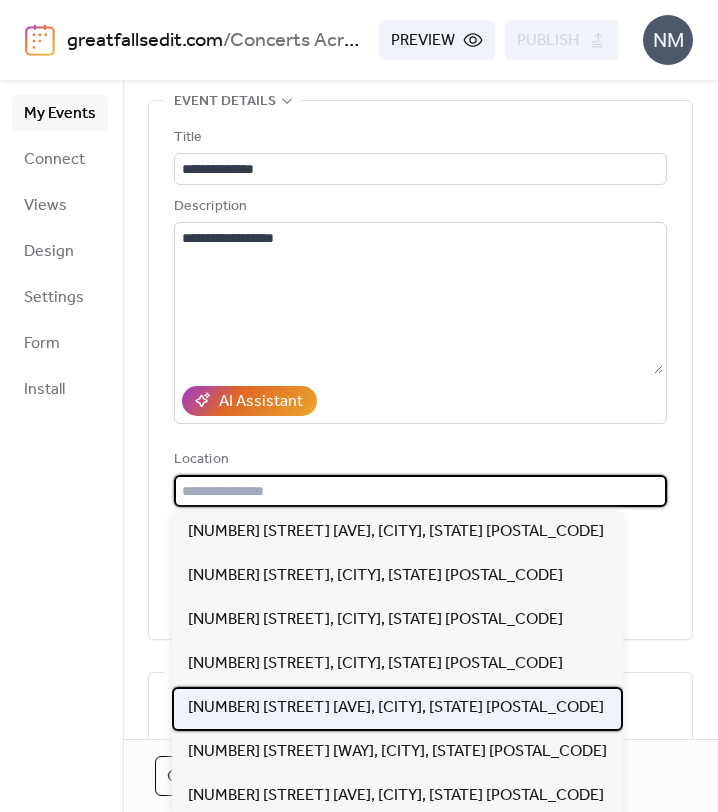 click on "[NUMBER] [STREET] [AVE], [CITY], [STATE] [POSTAL_CODE]" at bounding box center (396, 708) 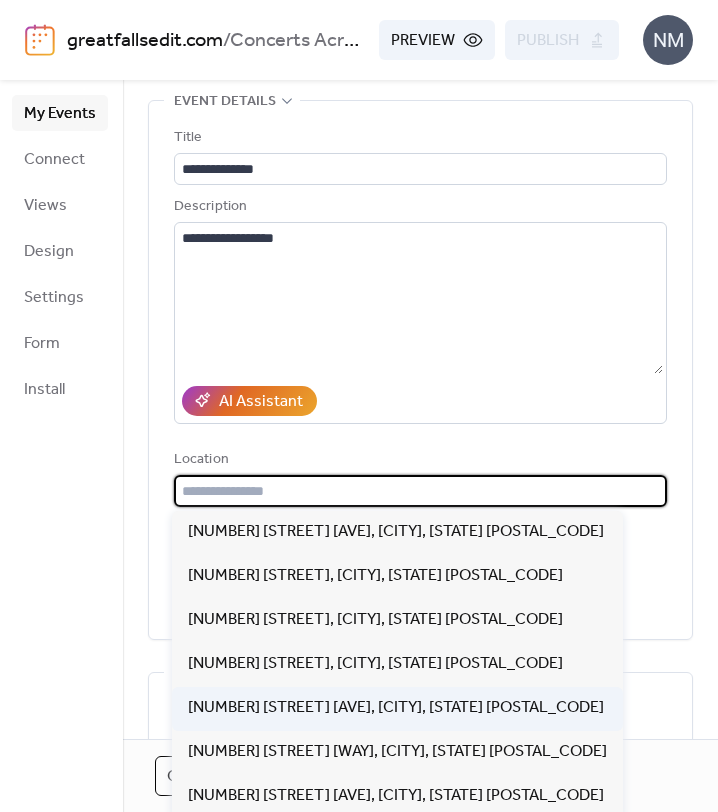 type on "**********" 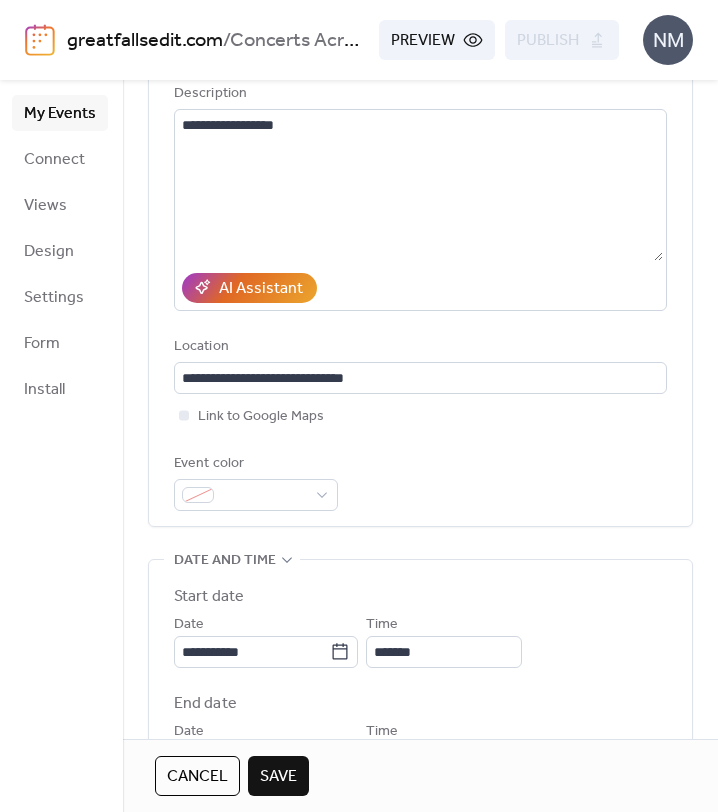 scroll, scrollTop: 205, scrollLeft: 0, axis: vertical 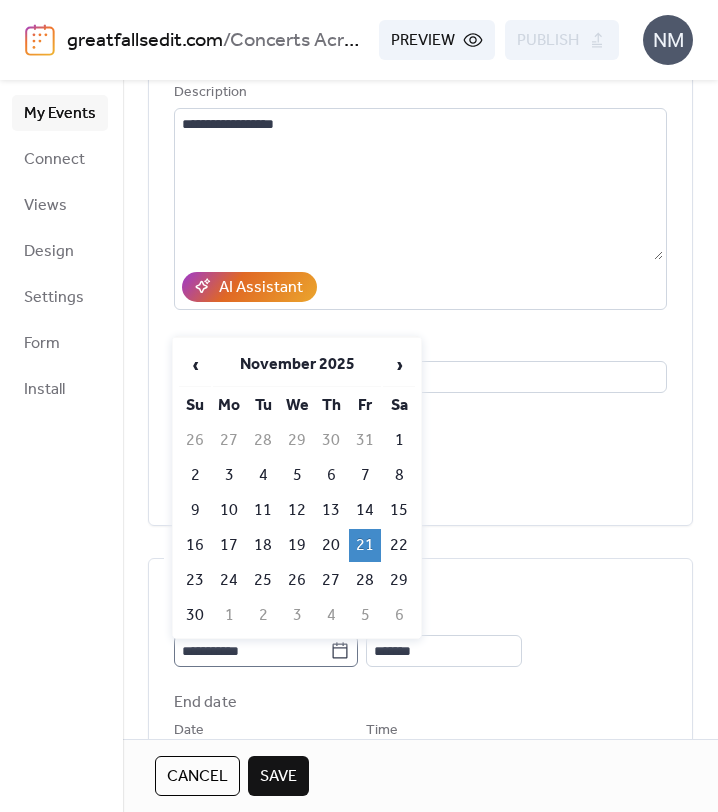 click 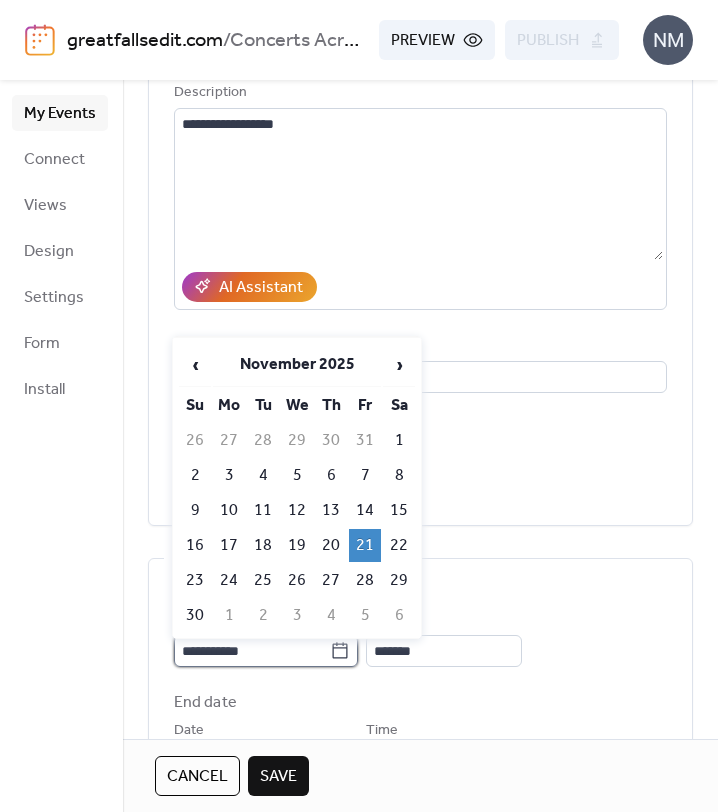 click on "**********" at bounding box center (252, 651) 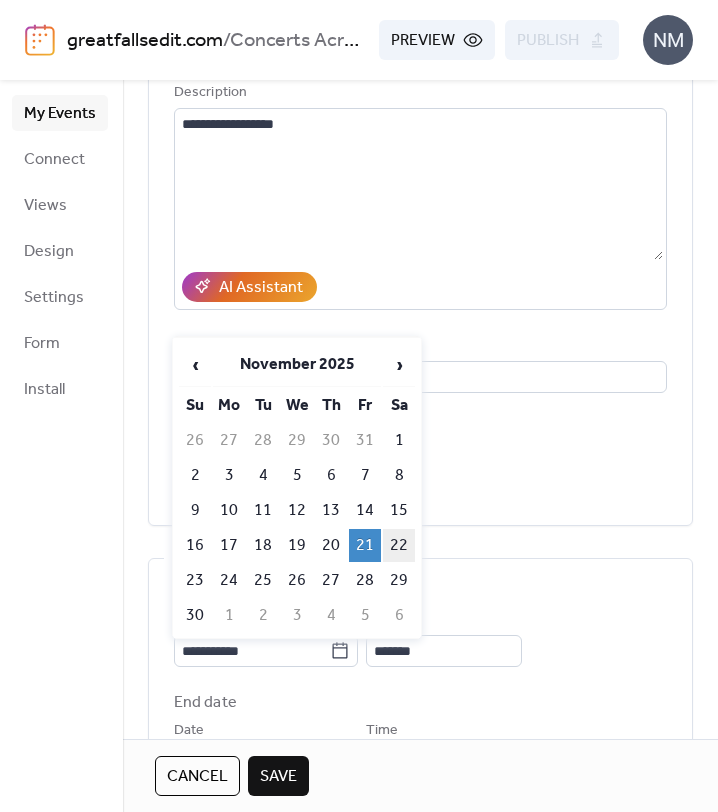 click on "22" at bounding box center [399, 545] 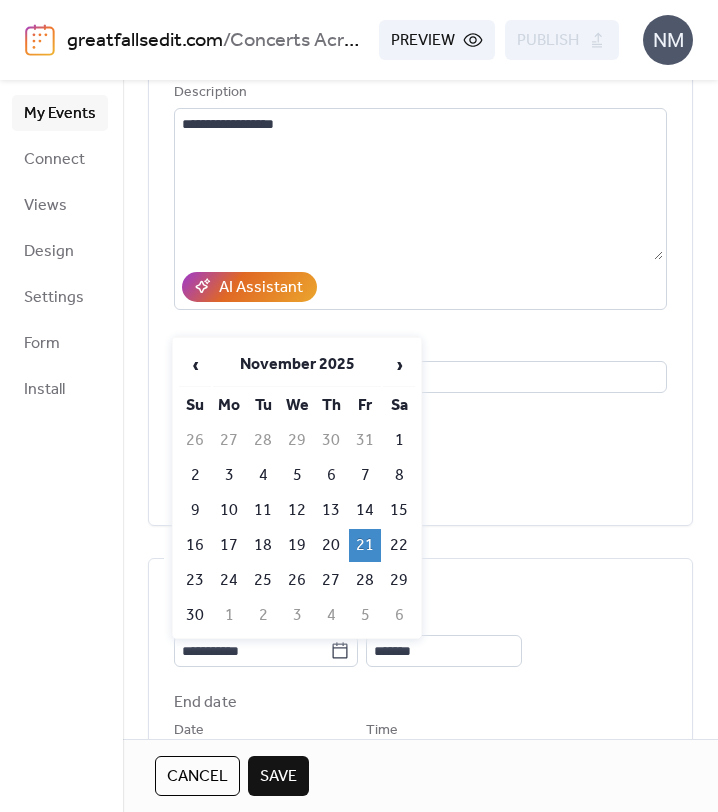 type on "**********" 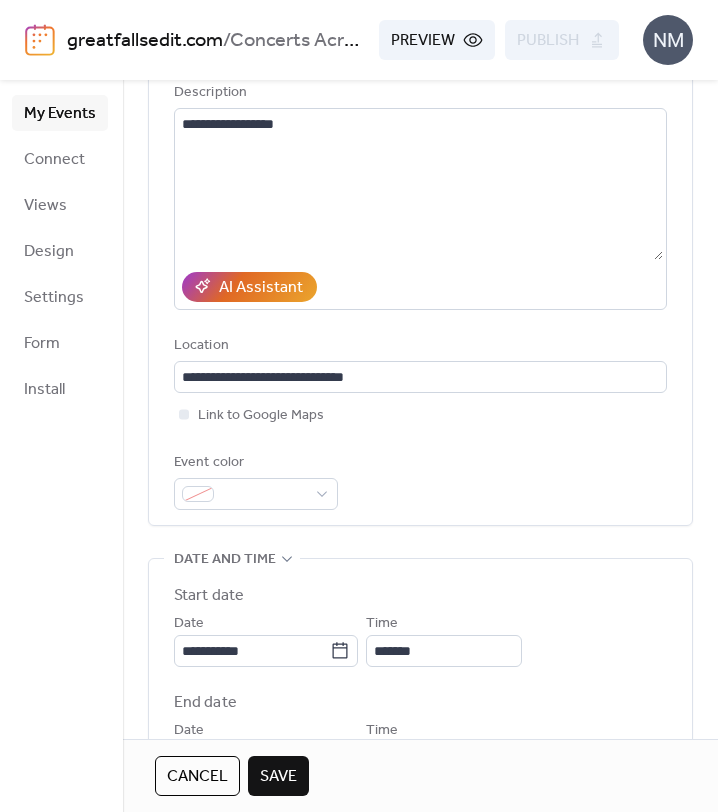 click on "**********" at bounding box center (420, 827) 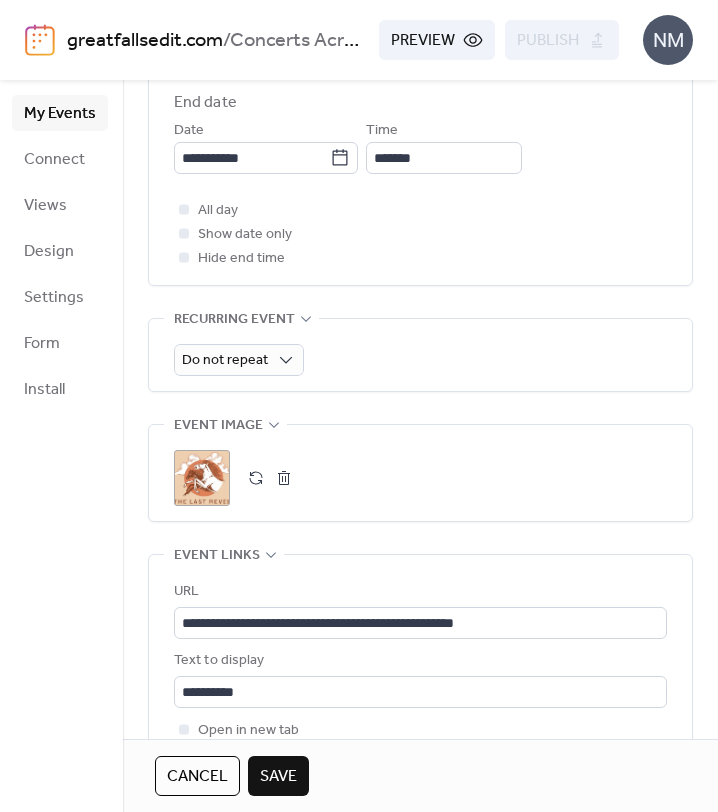 scroll, scrollTop: 831, scrollLeft: 0, axis: vertical 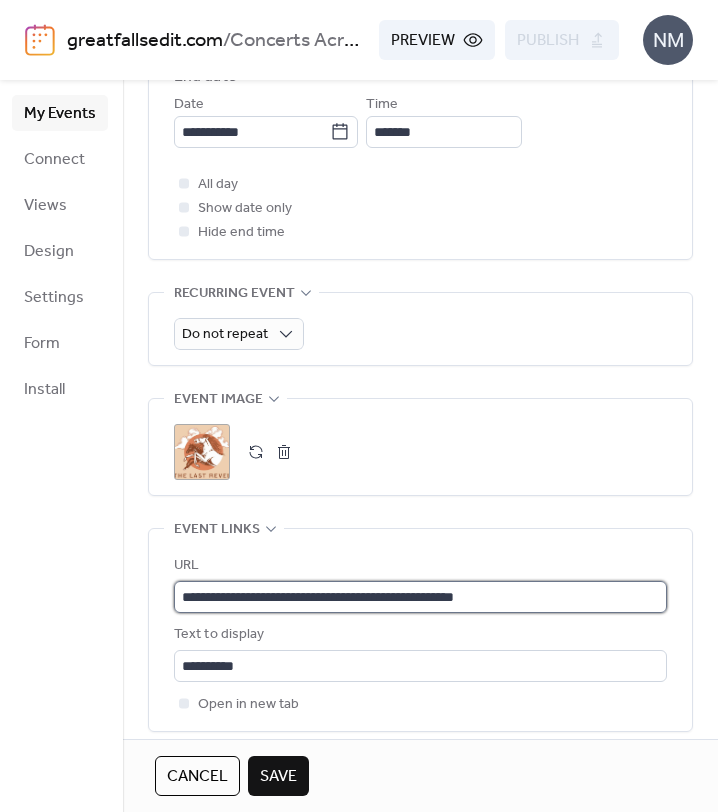 click on "**********" at bounding box center [420, 597] 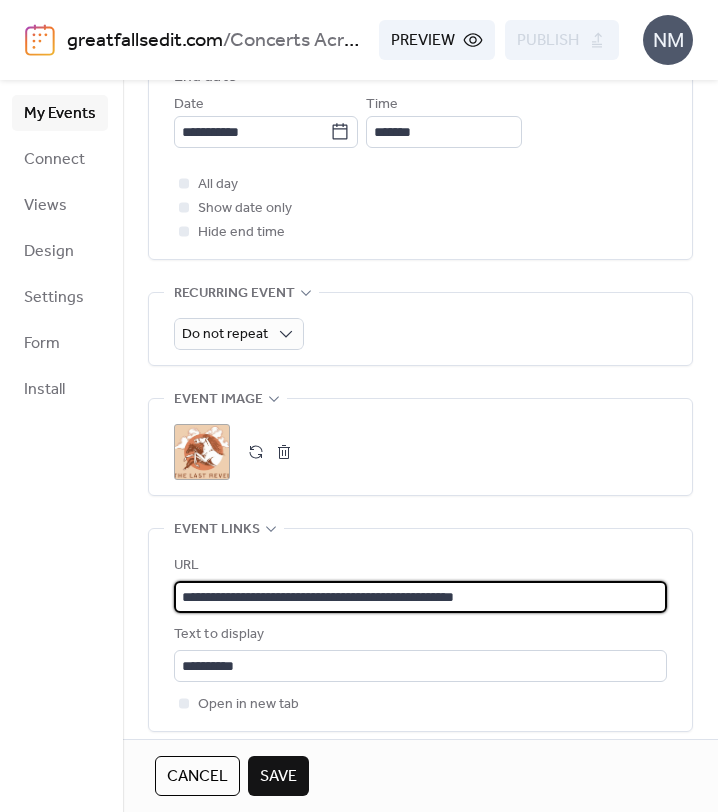 click on "**********" at bounding box center [420, 597] 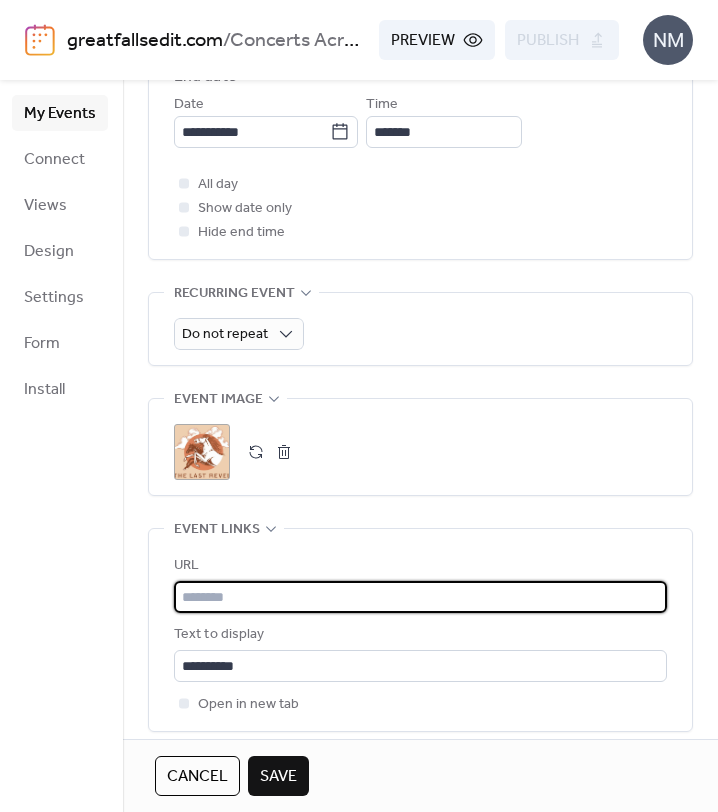 paste on "**********" 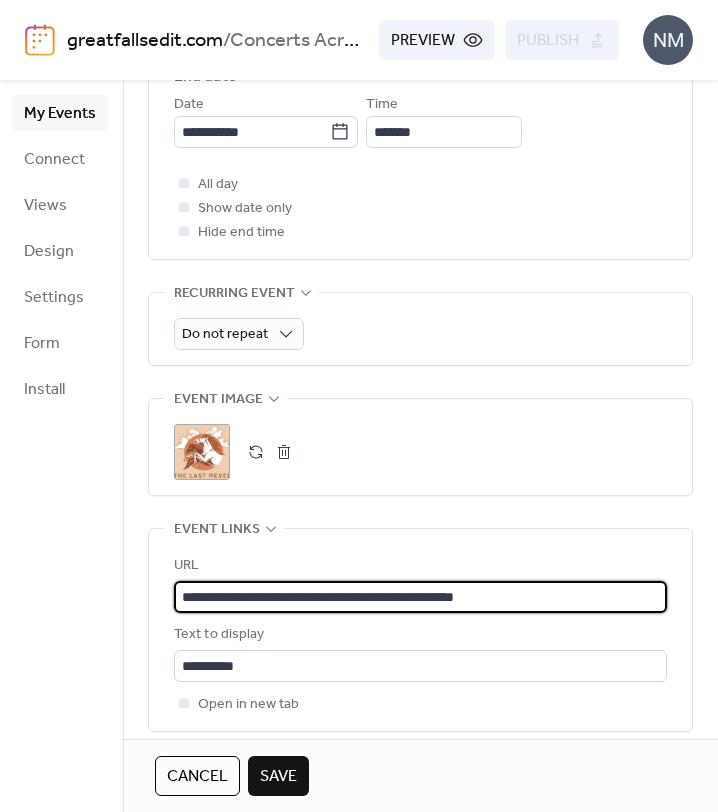 scroll, scrollTop: 1, scrollLeft: 0, axis: vertical 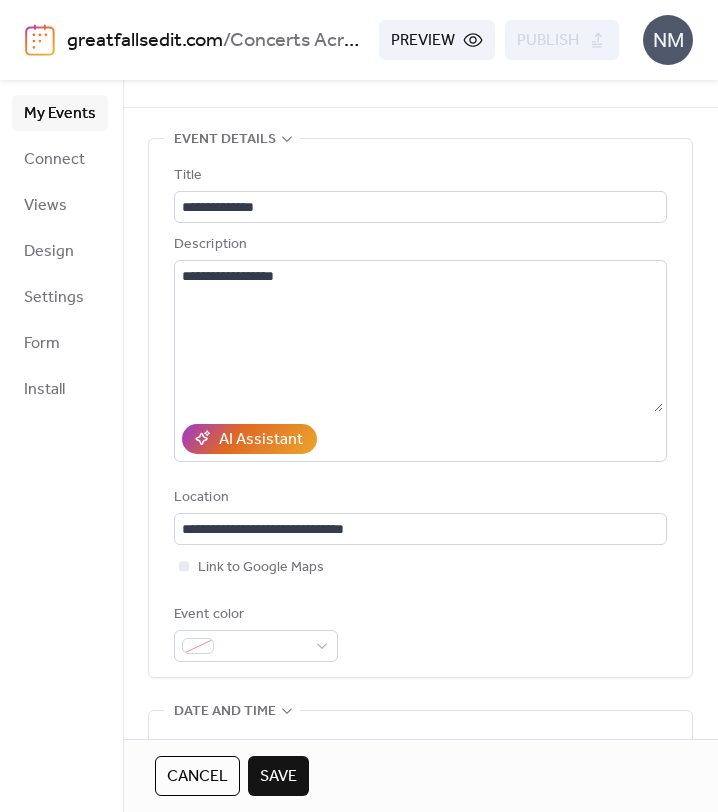 type on "**********" 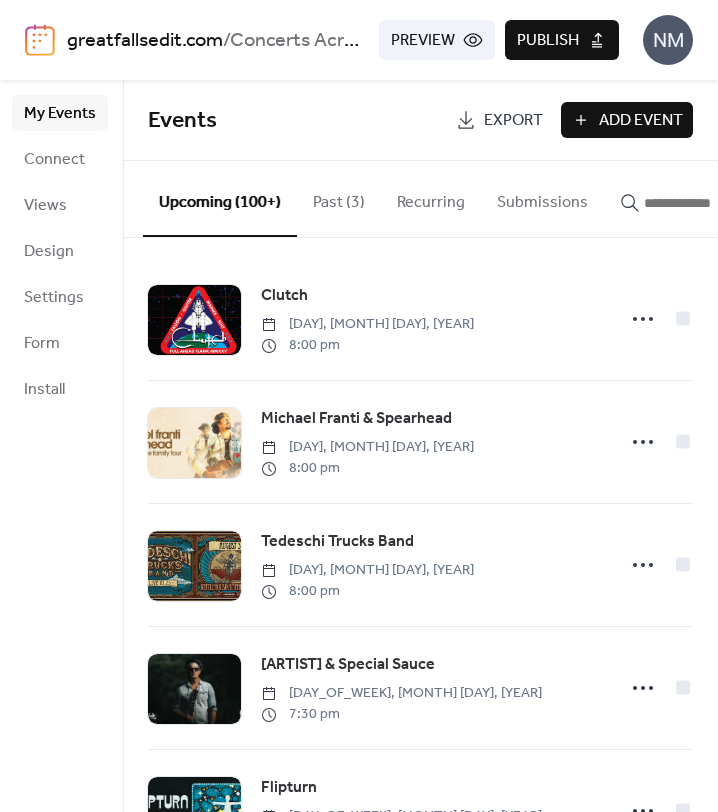 click on "Publish" at bounding box center [548, 41] 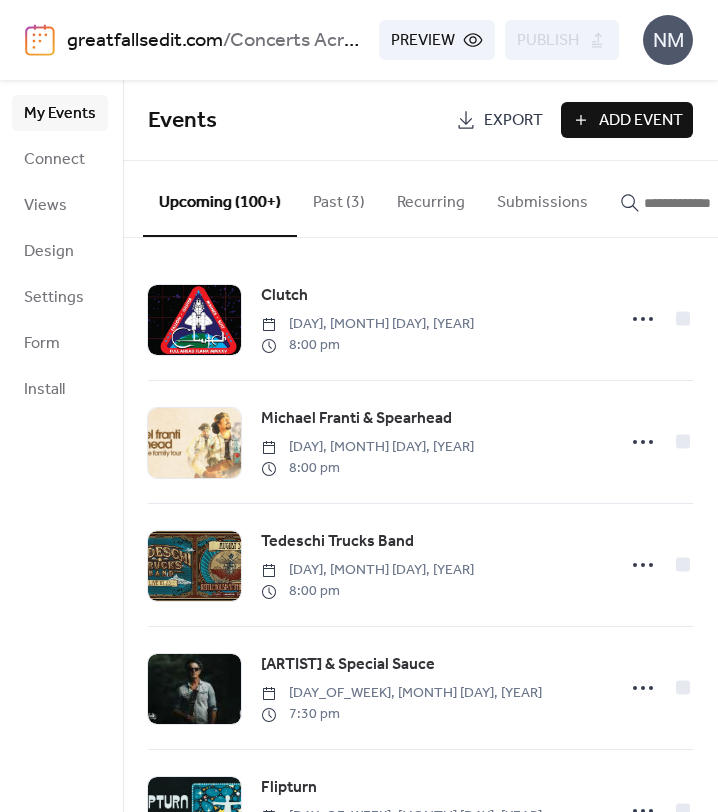 click on "Add Event" at bounding box center [627, 120] 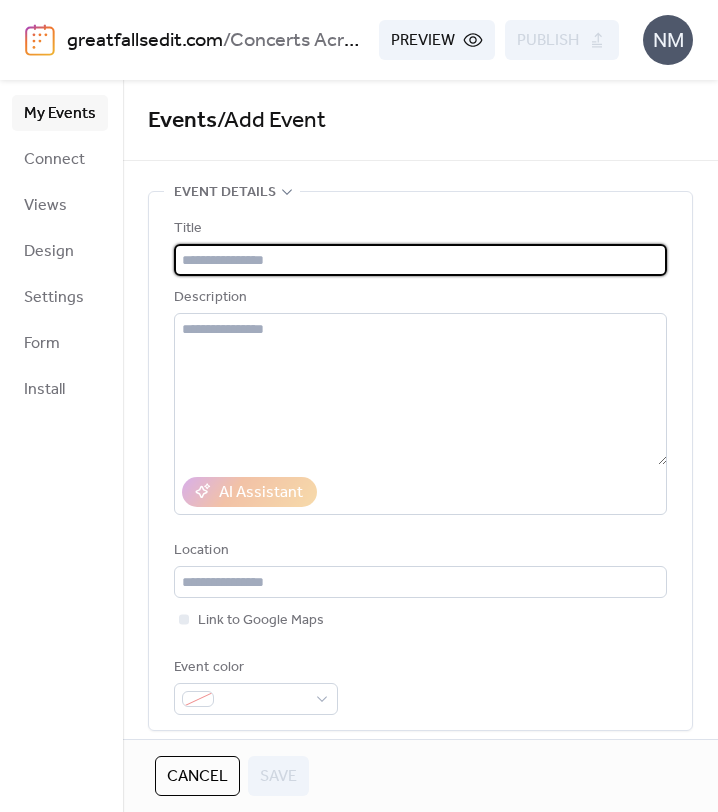 paste on "**********" 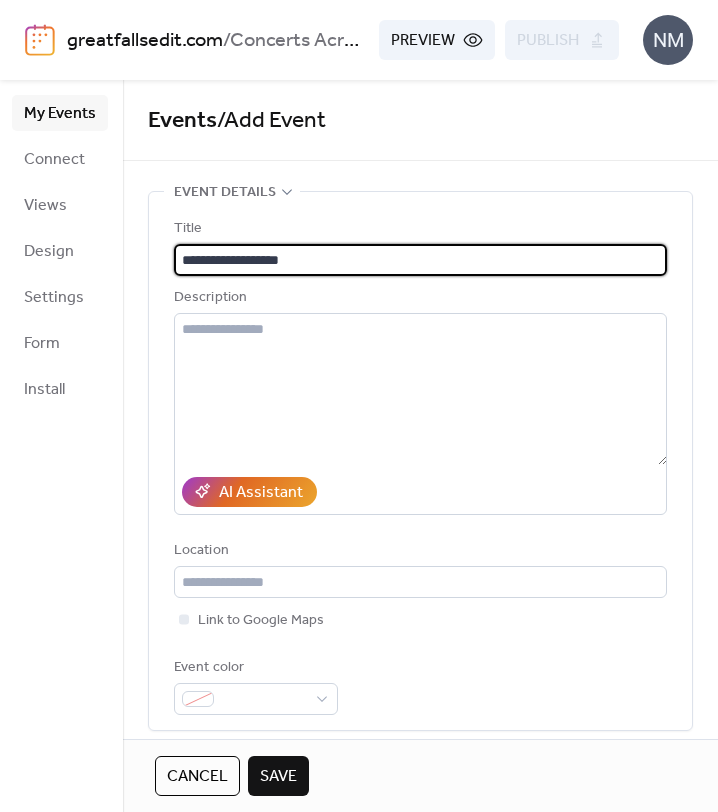 type on "**********" 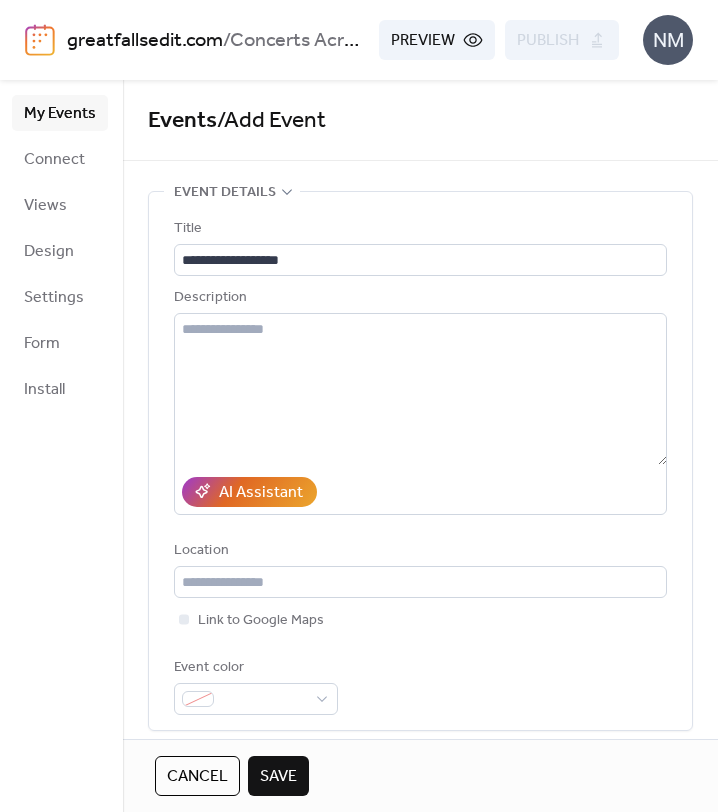 click on "Cancel" at bounding box center (197, 777) 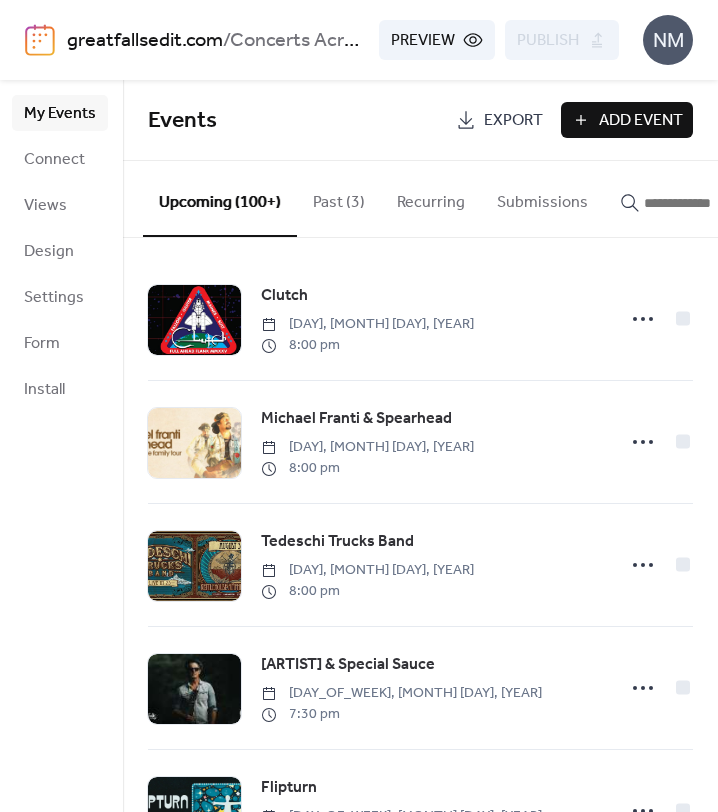 click at bounding box center (704, 203) 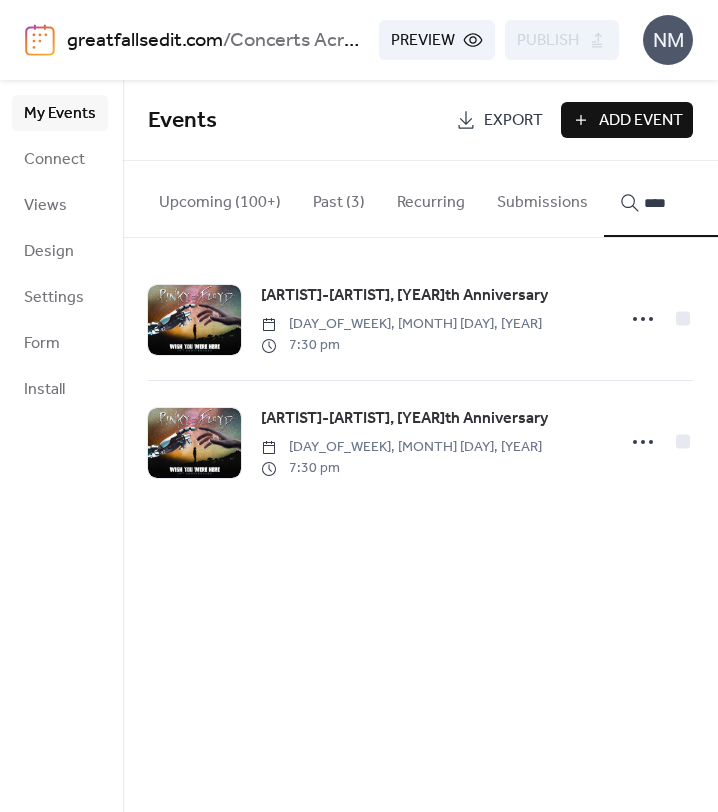 type on "****" 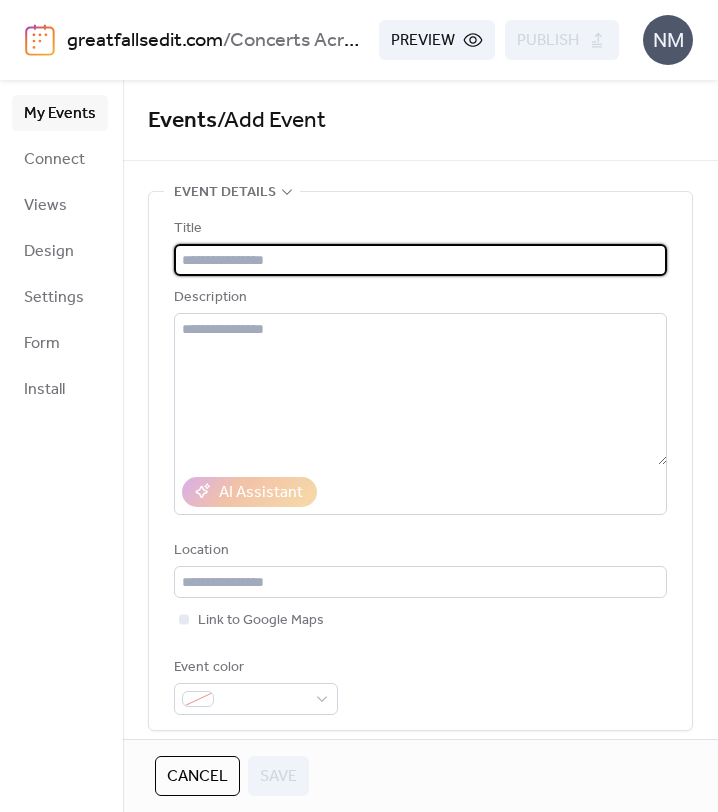 click at bounding box center [420, 260] 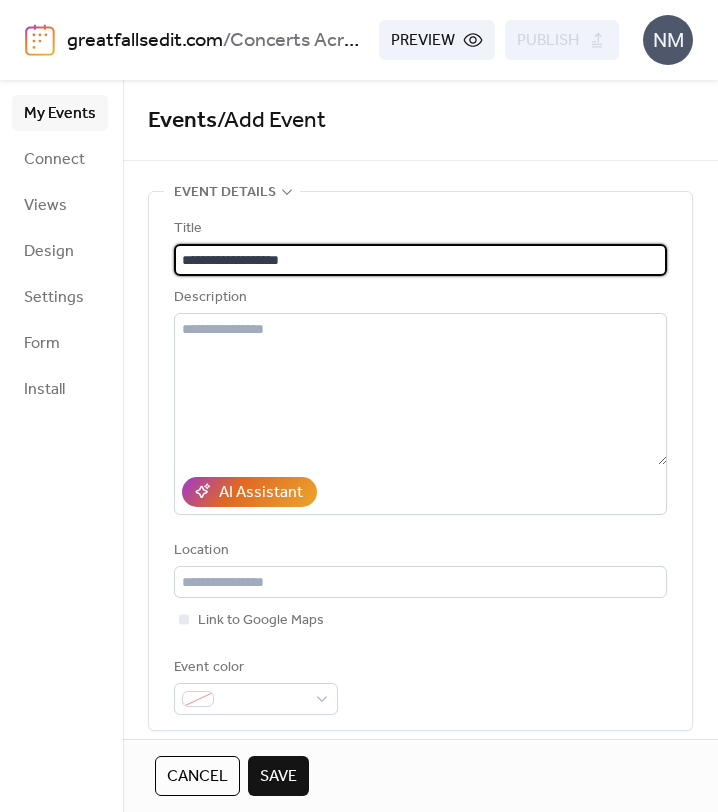 type on "**********" 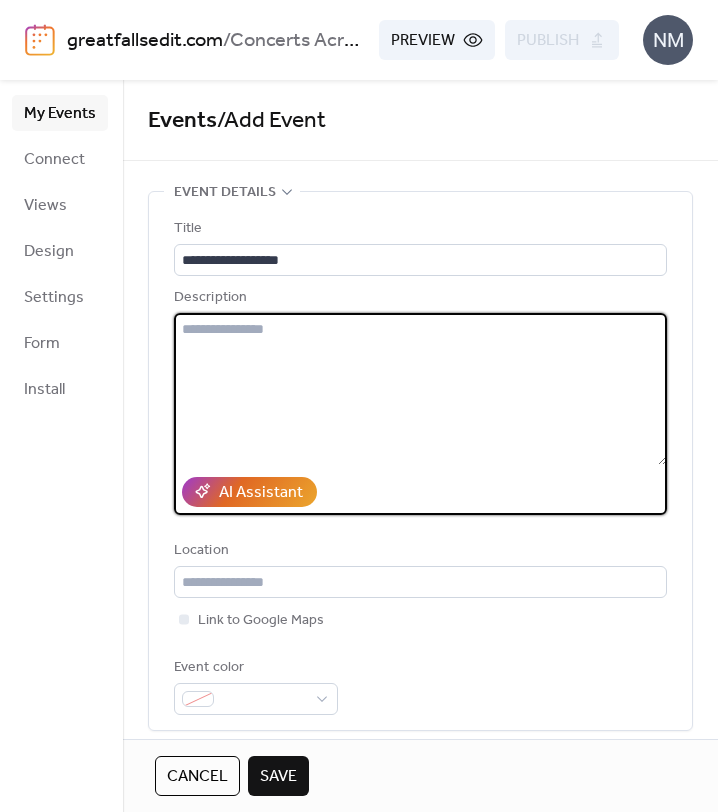 click at bounding box center [420, 389] 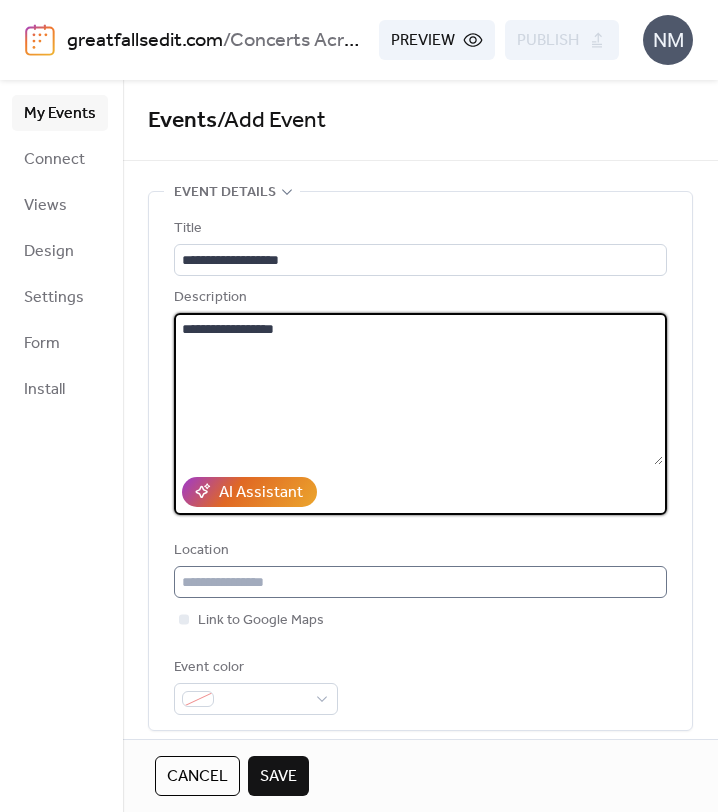 type on "**********" 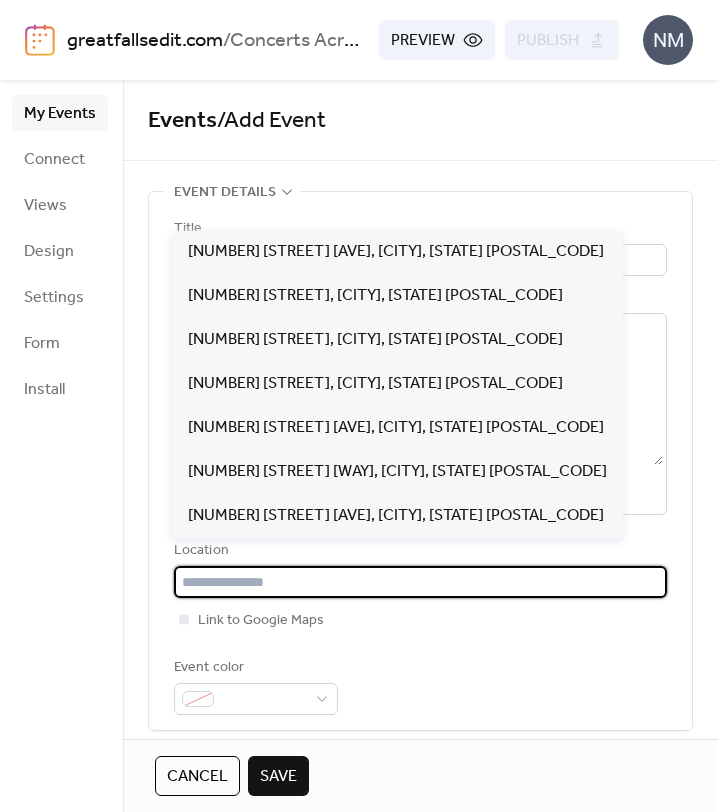 click at bounding box center (420, 582) 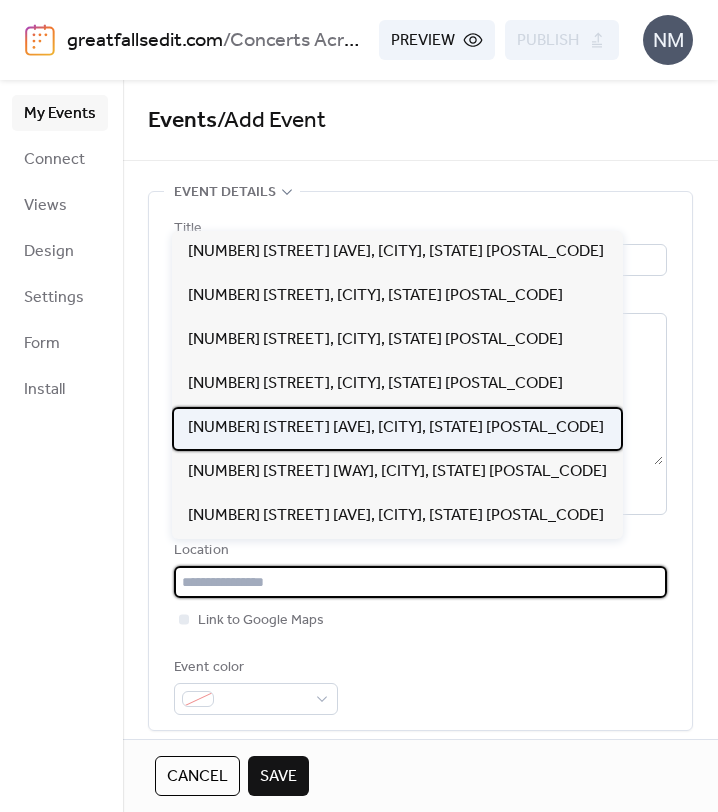 click on "[NUMBER] [STREET] [AVE], [CITY], [STATE] [POSTAL_CODE]" at bounding box center (396, 428) 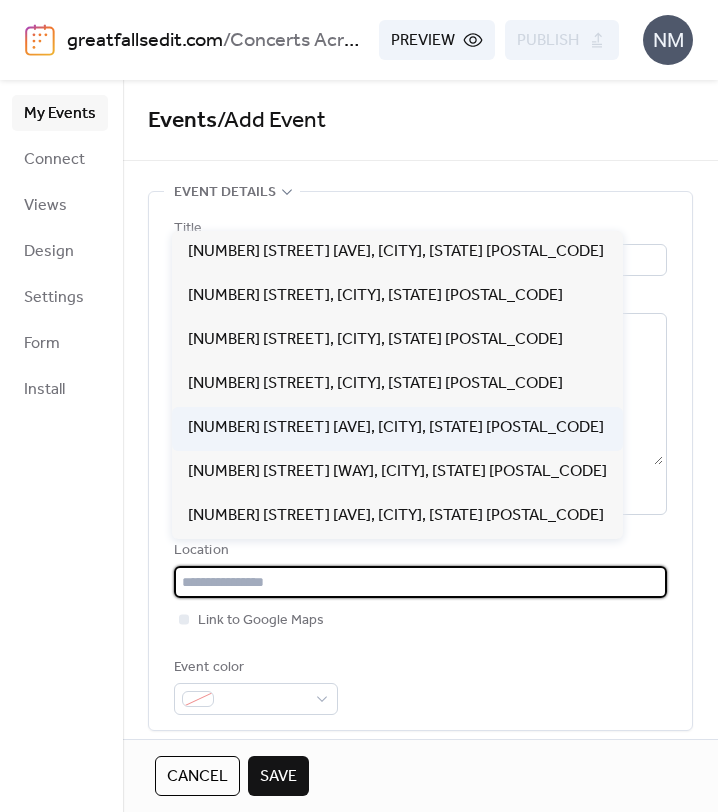 type on "**********" 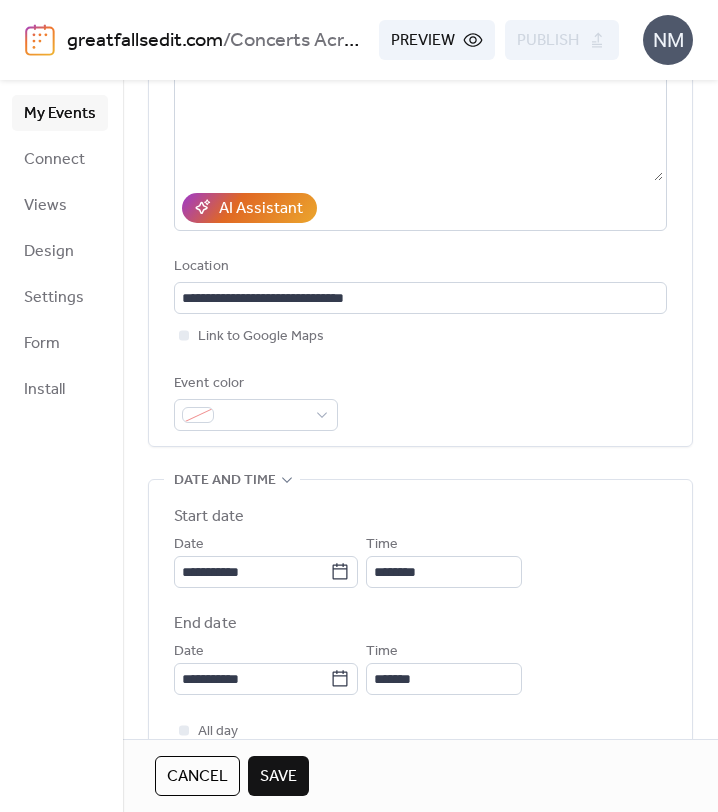 scroll, scrollTop: 304, scrollLeft: 0, axis: vertical 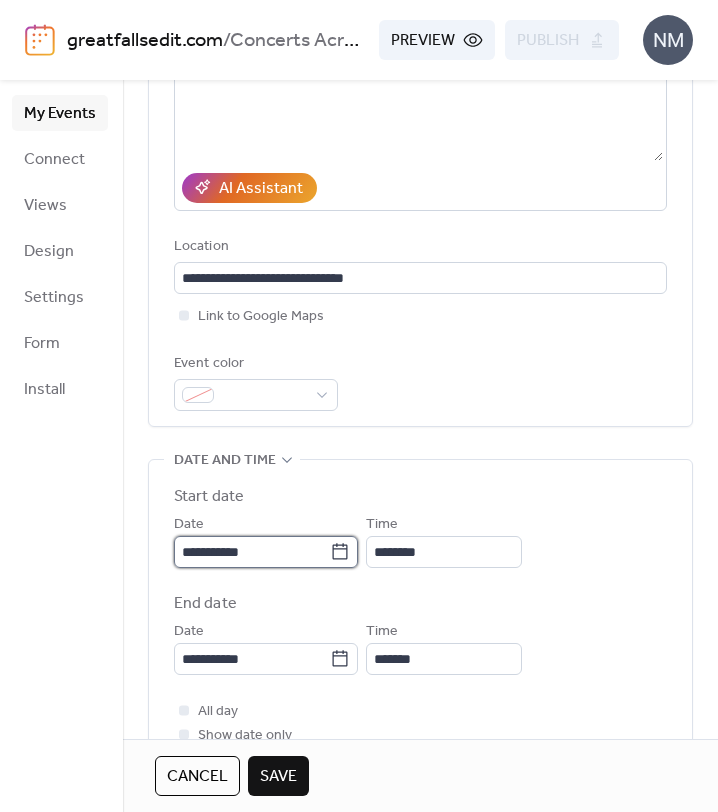 click on "**********" at bounding box center (252, 552) 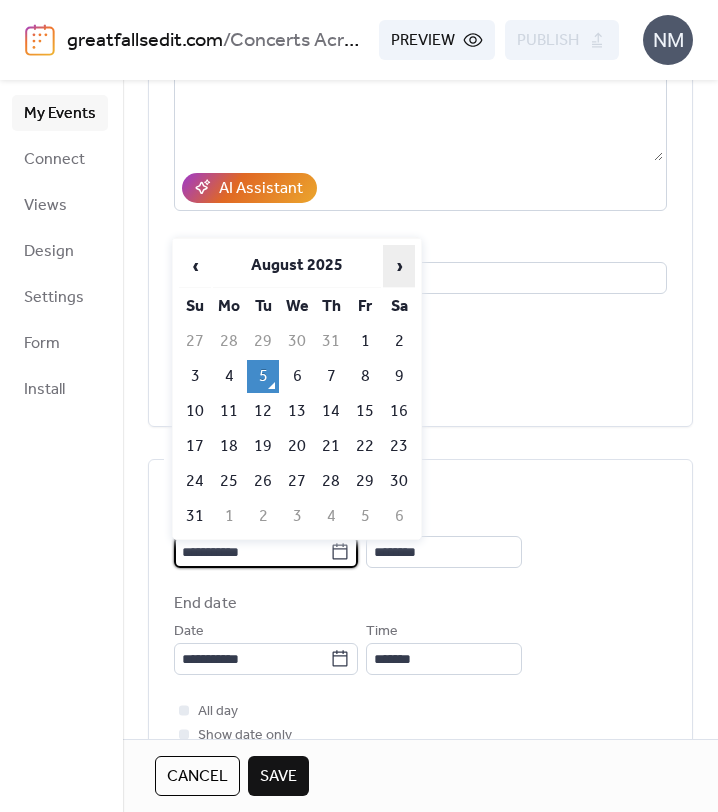 click on "›" at bounding box center (399, 266) 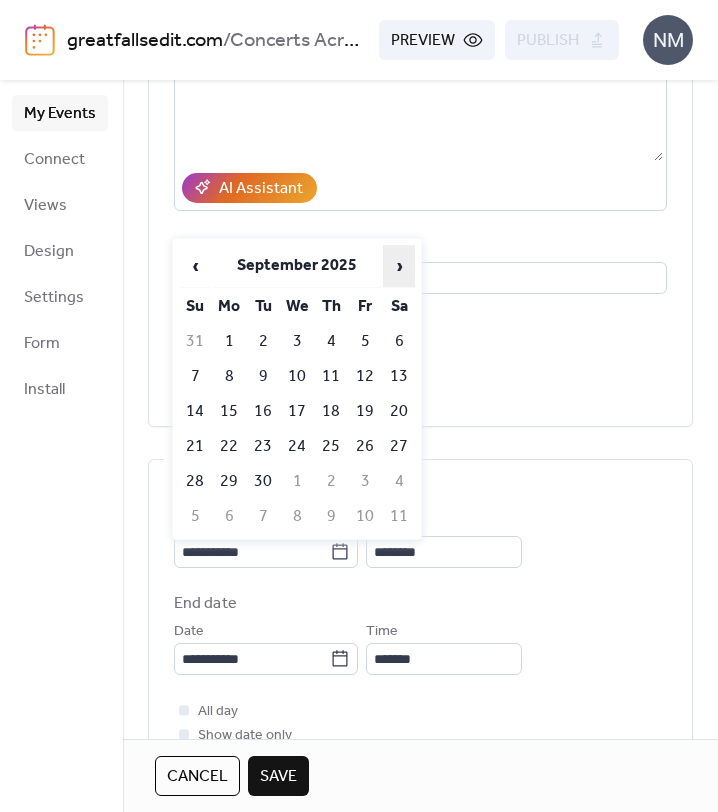 click on "›" at bounding box center [399, 266] 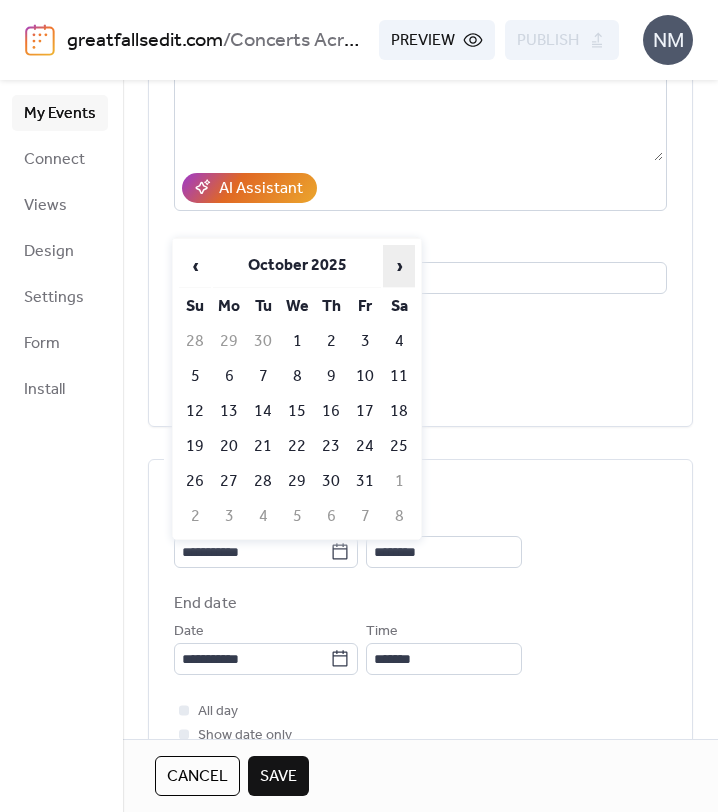 click on "›" at bounding box center [399, 266] 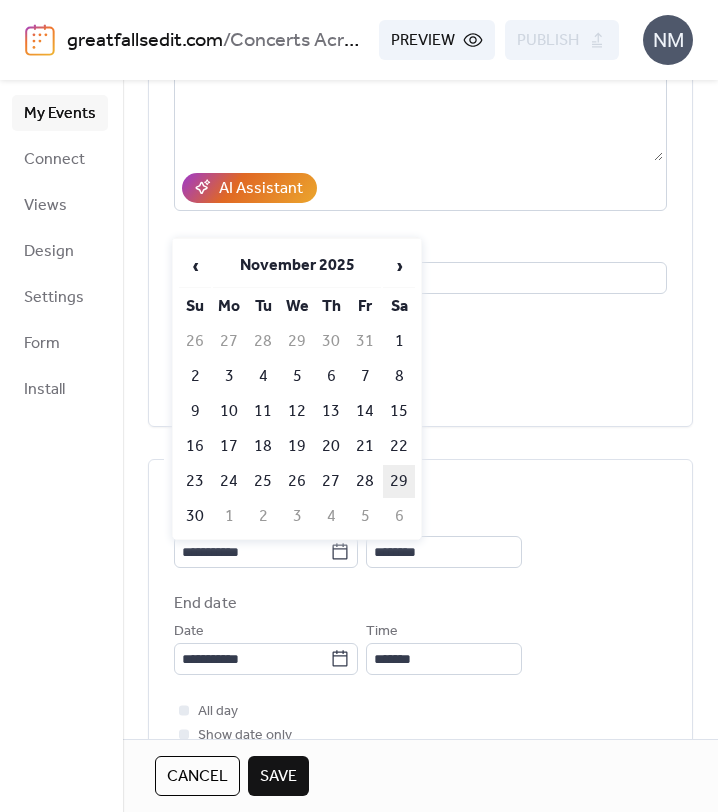 click on "29" at bounding box center (399, 481) 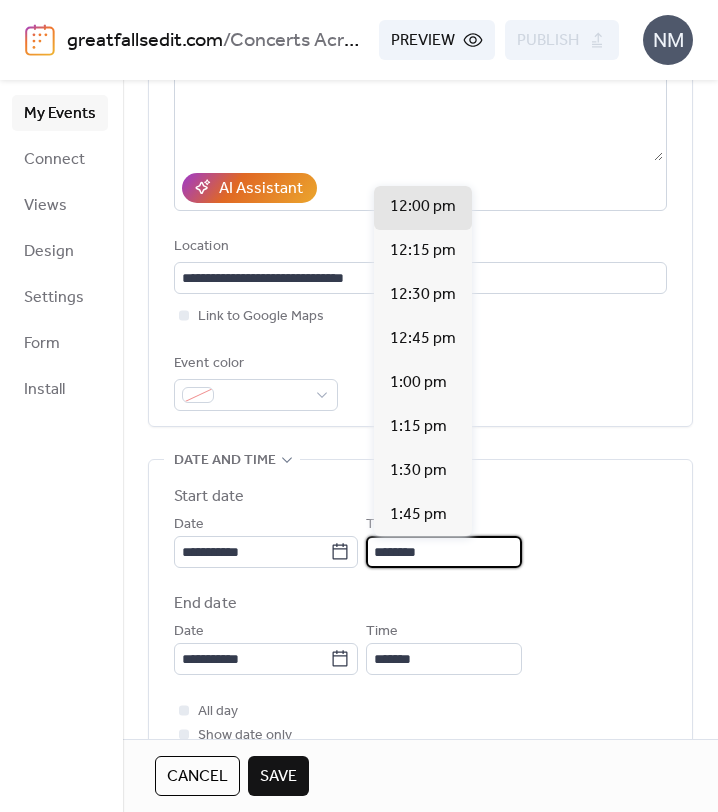 click on "********" at bounding box center (444, 552) 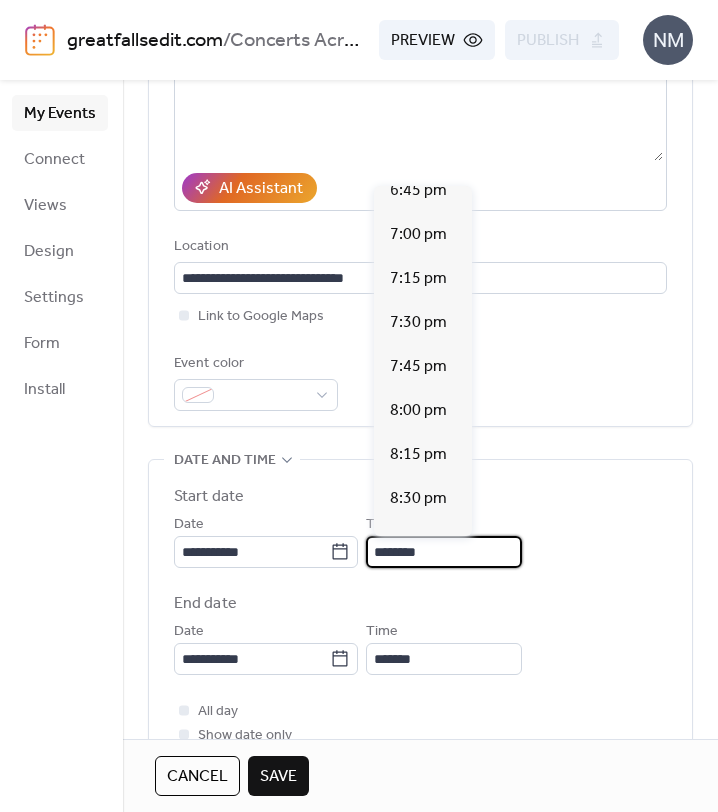 scroll, scrollTop: 3453, scrollLeft: 0, axis: vertical 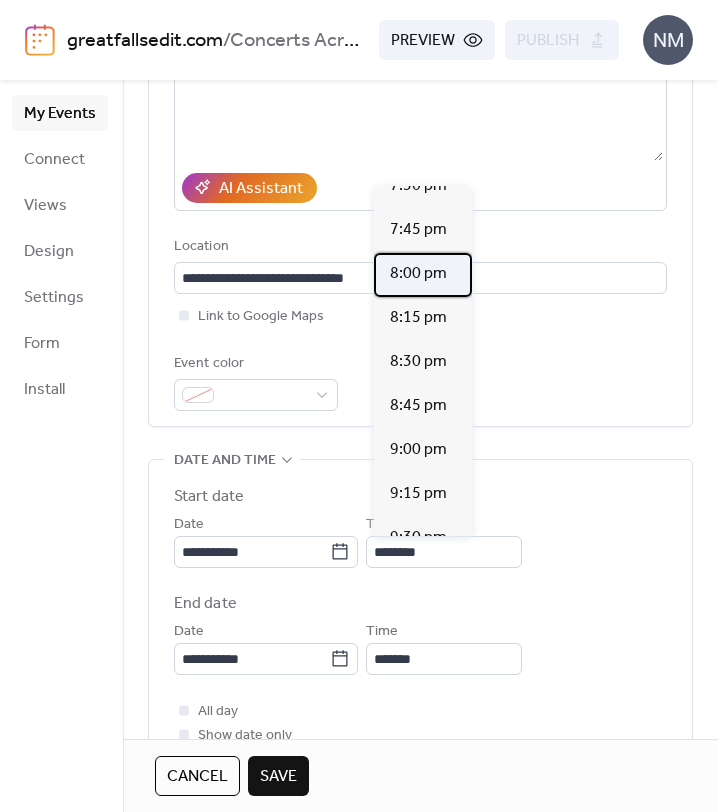click on "8:00 pm" at bounding box center (418, 274) 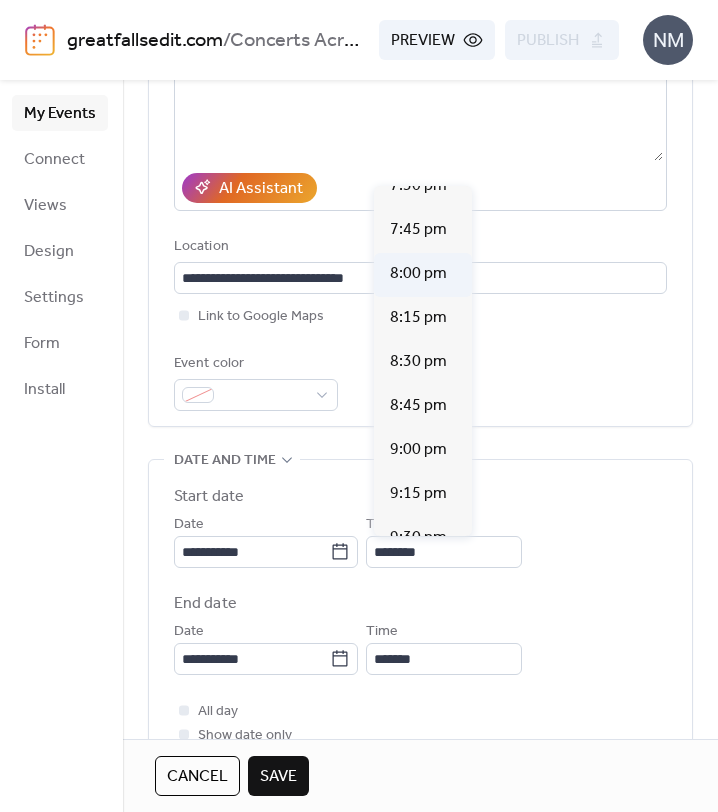 type on "*******" 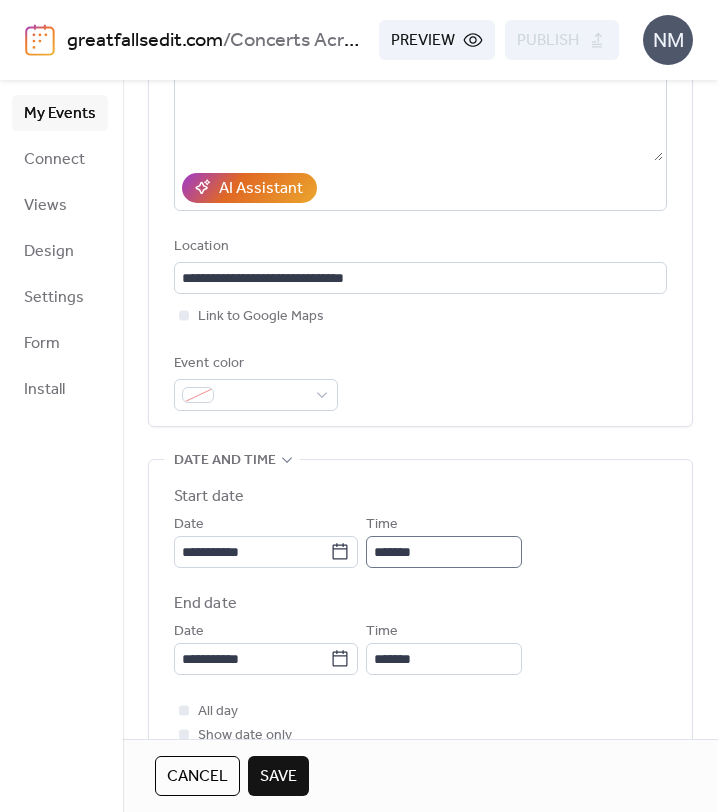 scroll, scrollTop: 1, scrollLeft: 0, axis: vertical 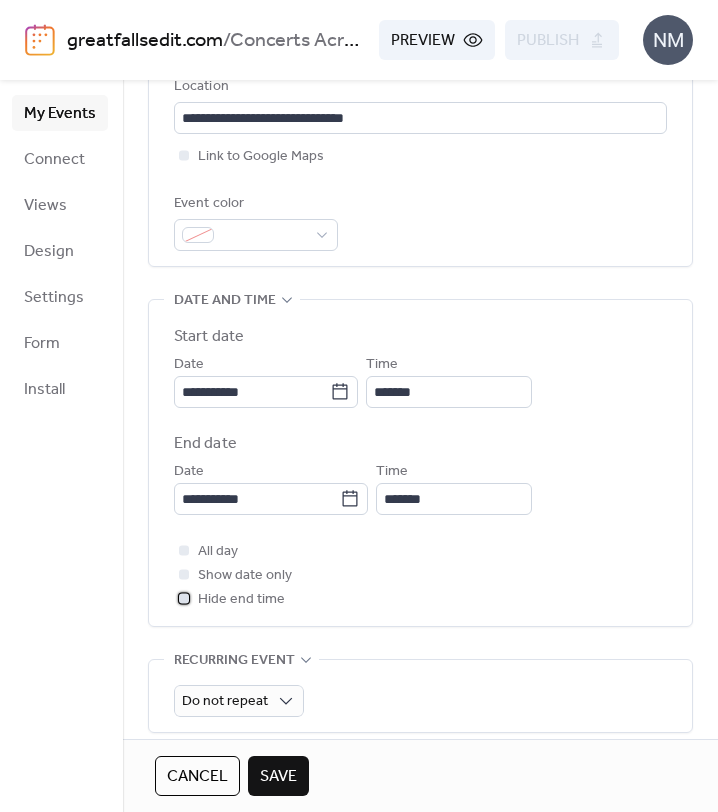 click on "Hide end time" at bounding box center (241, 600) 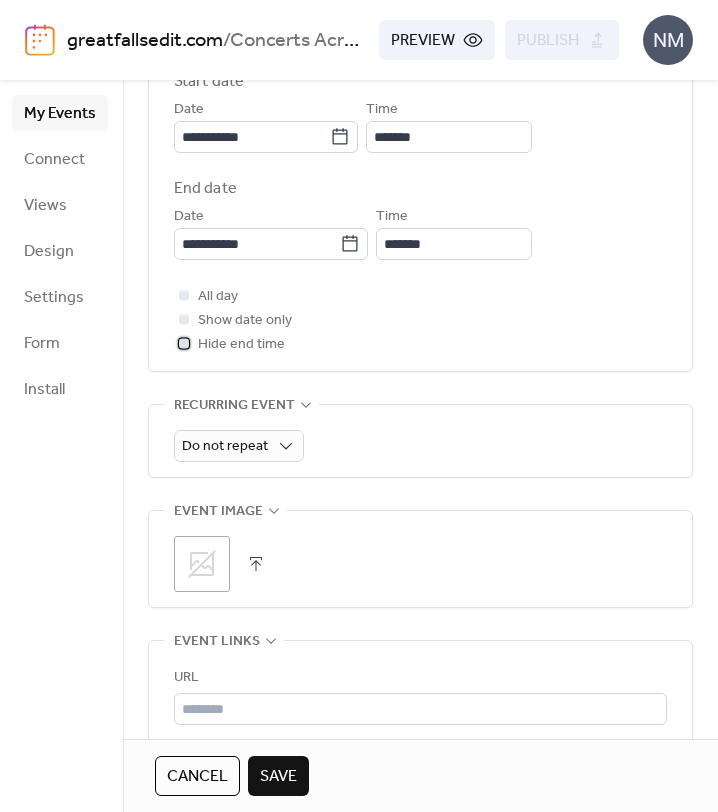 scroll, scrollTop: 734, scrollLeft: 0, axis: vertical 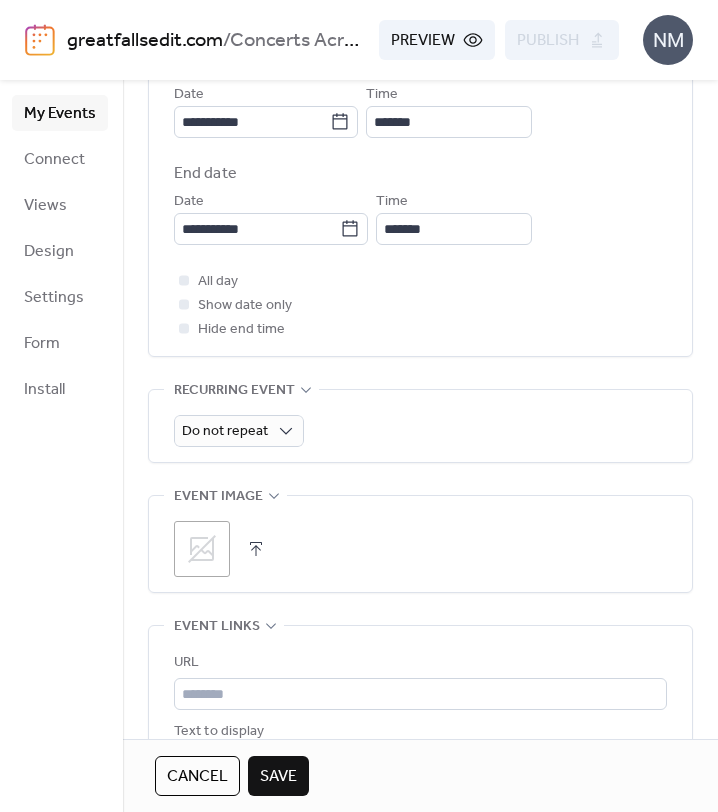 click on ";" at bounding box center (202, 549) 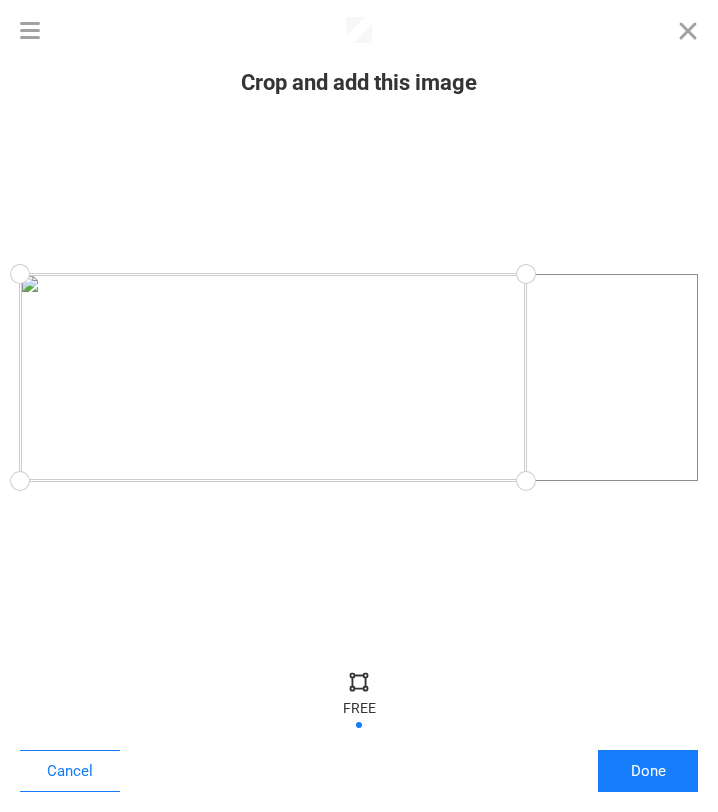 drag, startPoint x: 694, startPoint y: 478, endPoint x: 525, endPoint y: 484, distance: 169.10648 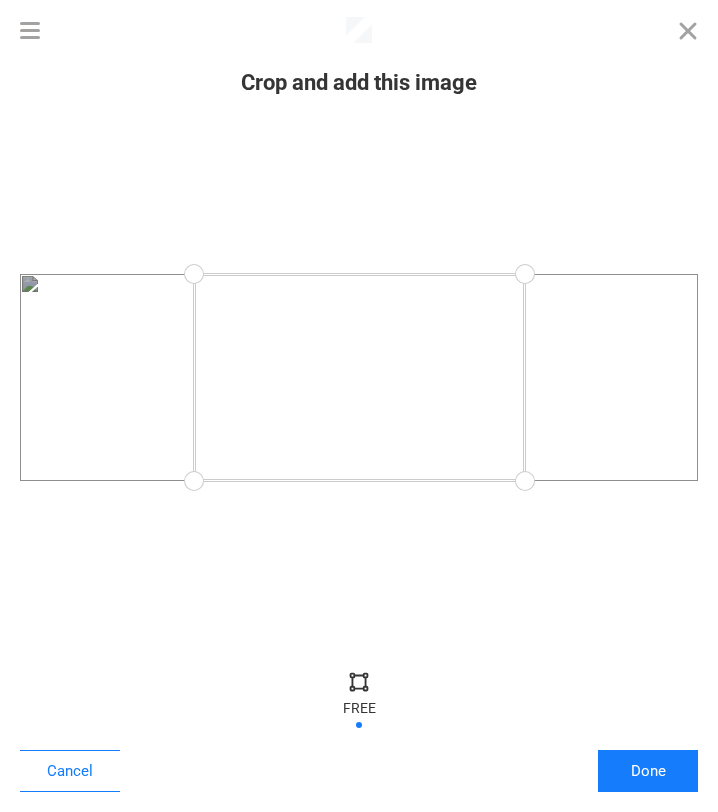 drag, startPoint x: 19, startPoint y: 471, endPoint x: 194, endPoint y: 512, distance: 179.7387 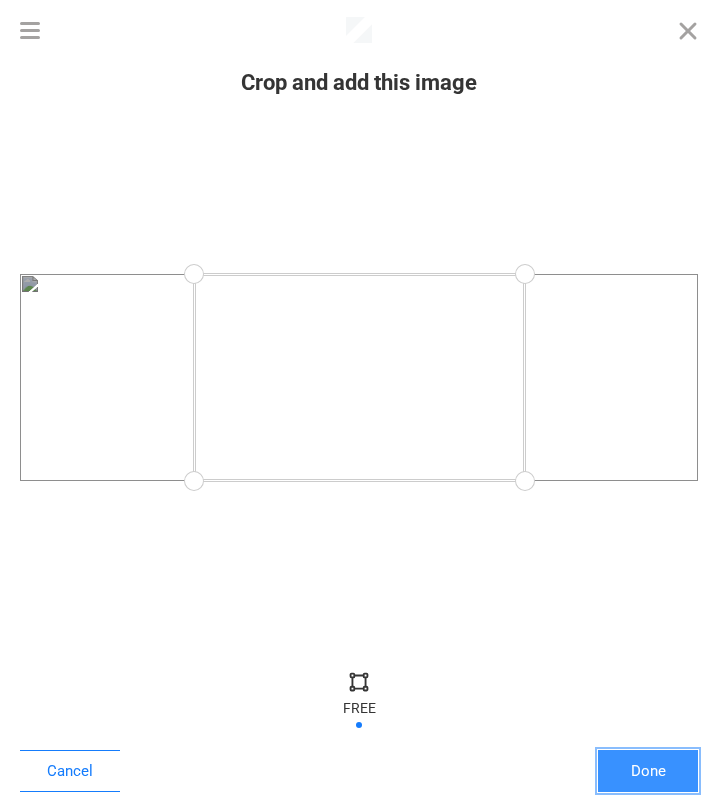 click on "Done" at bounding box center (648, 771) 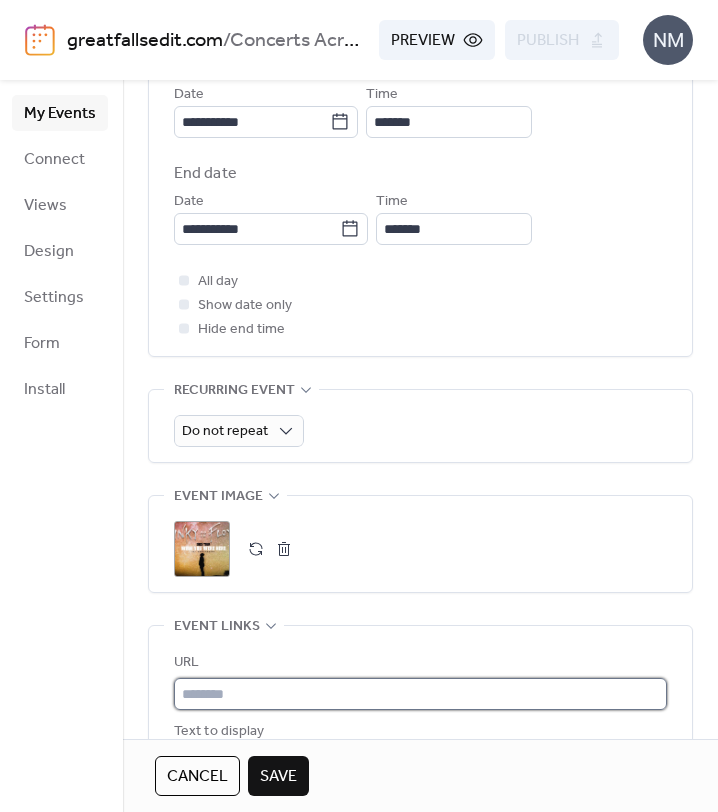 click at bounding box center (420, 694) 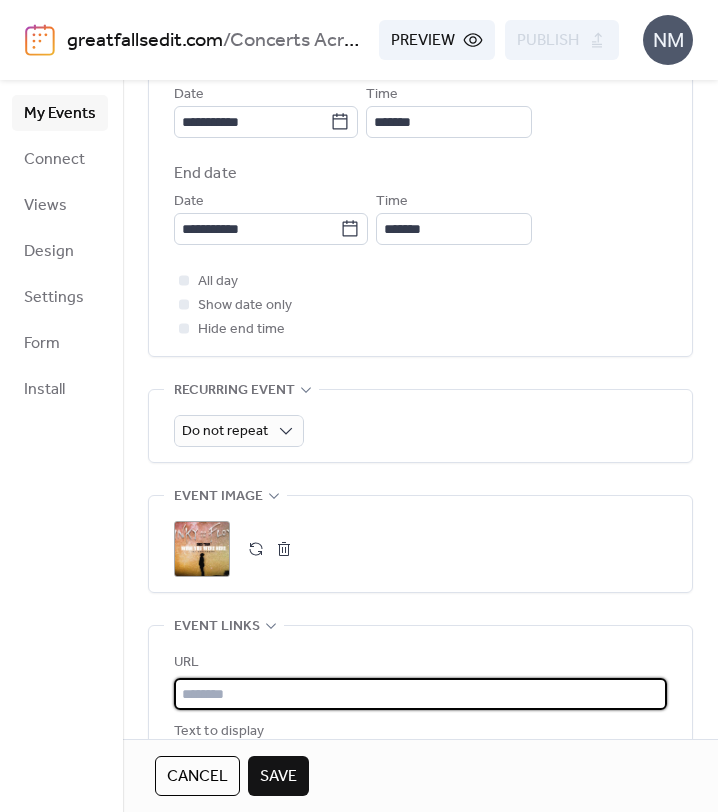 paste on "**********" 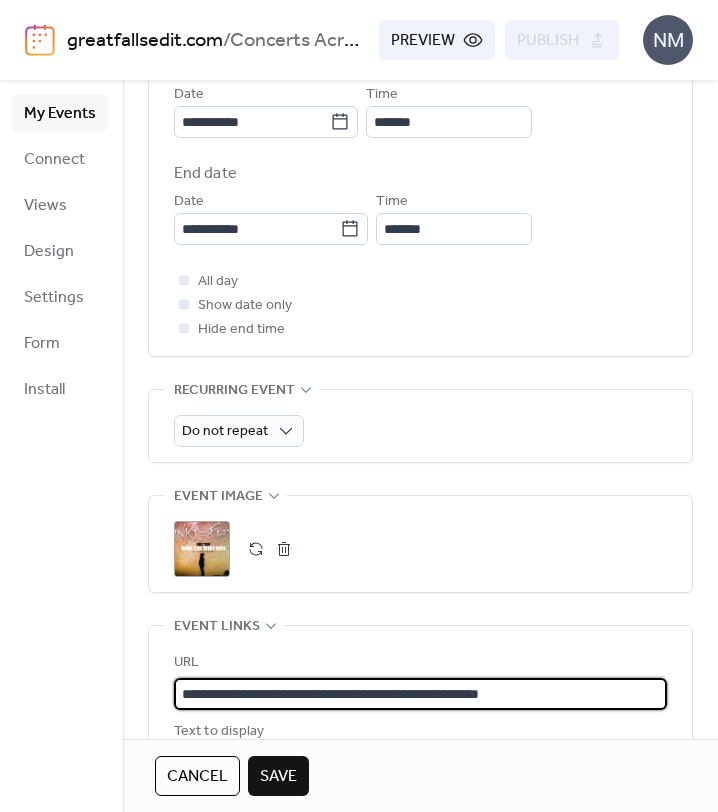 type on "**********" 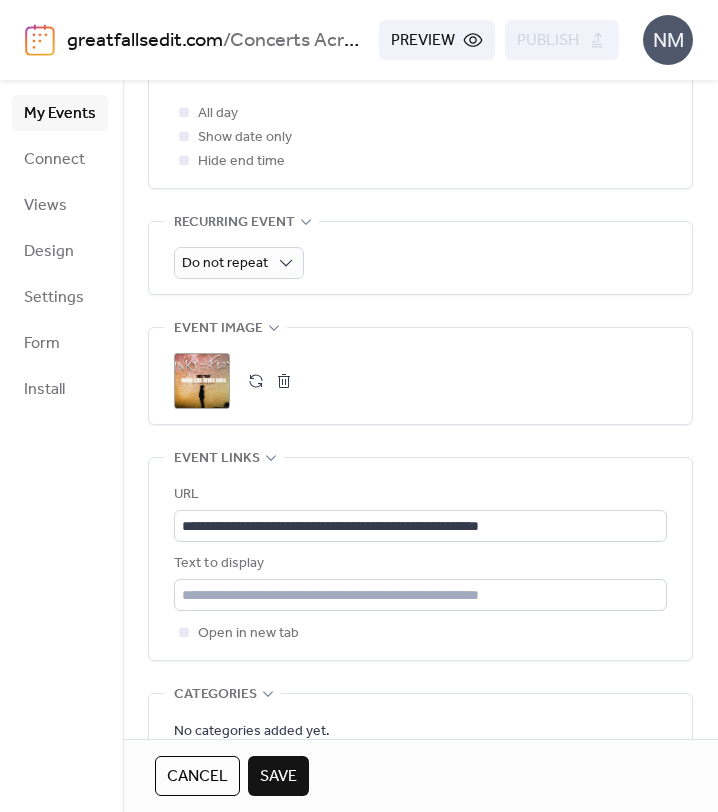 scroll, scrollTop: 926, scrollLeft: 0, axis: vertical 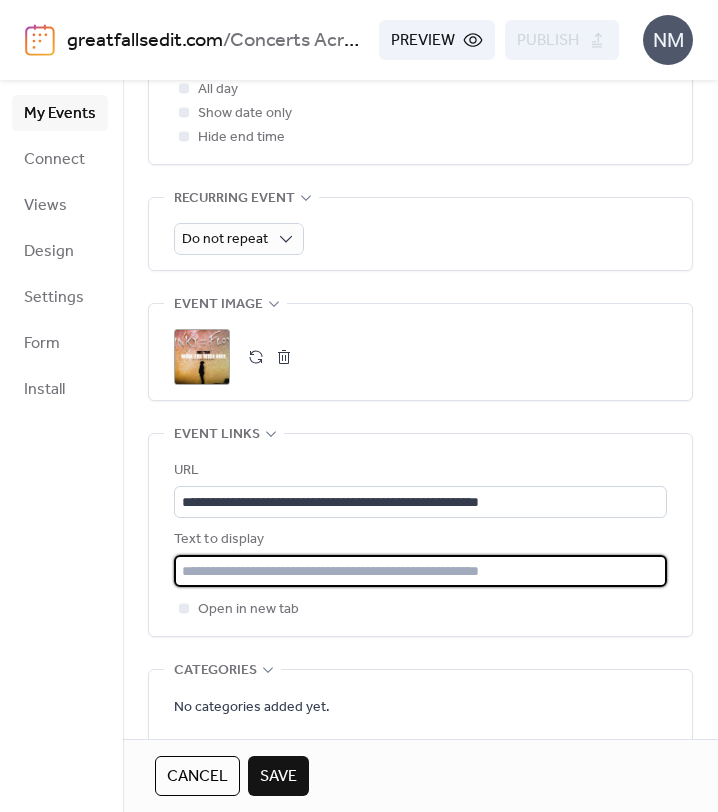 click at bounding box center [420, 571] 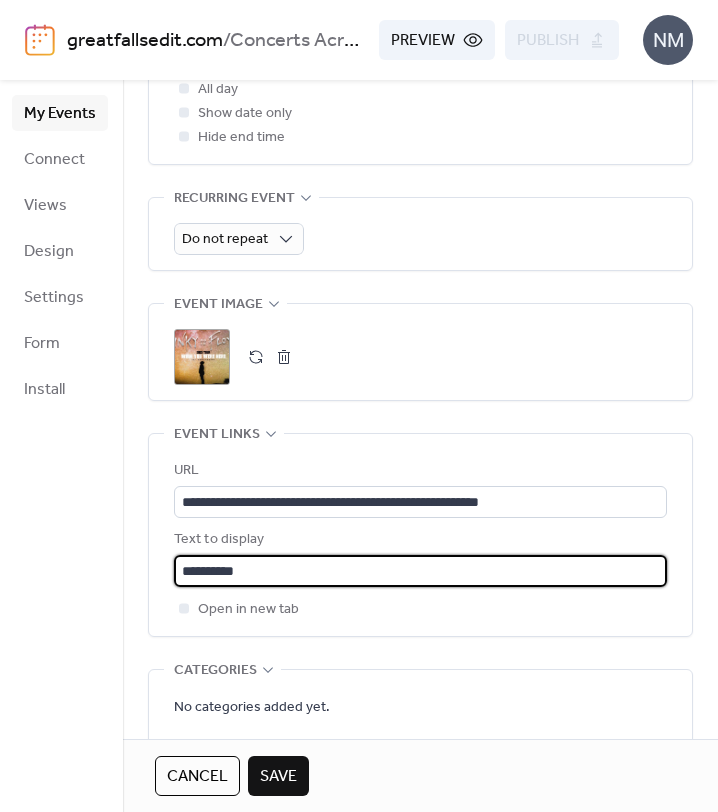 type on "**********" 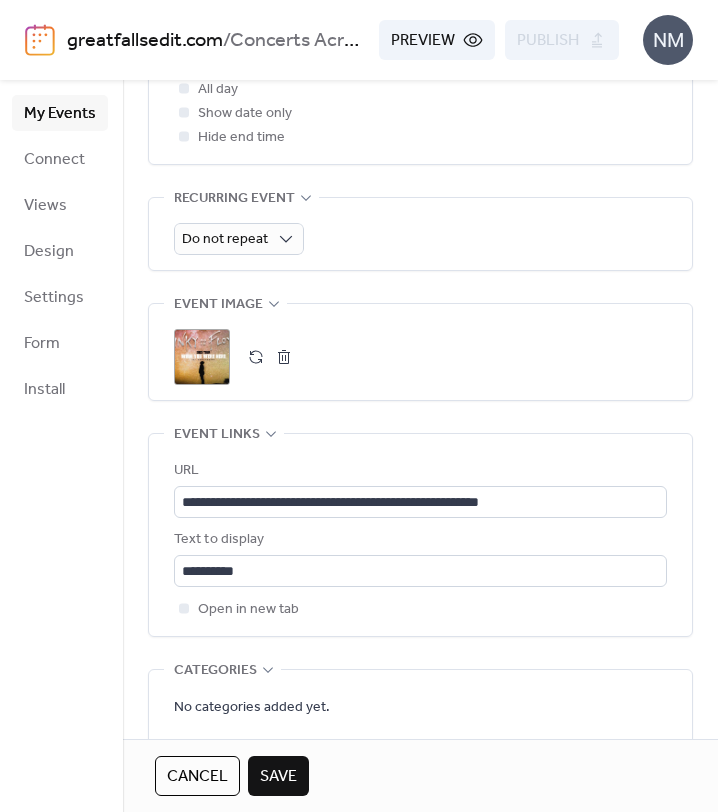 click on "**********" at bounding box center [420, 106] 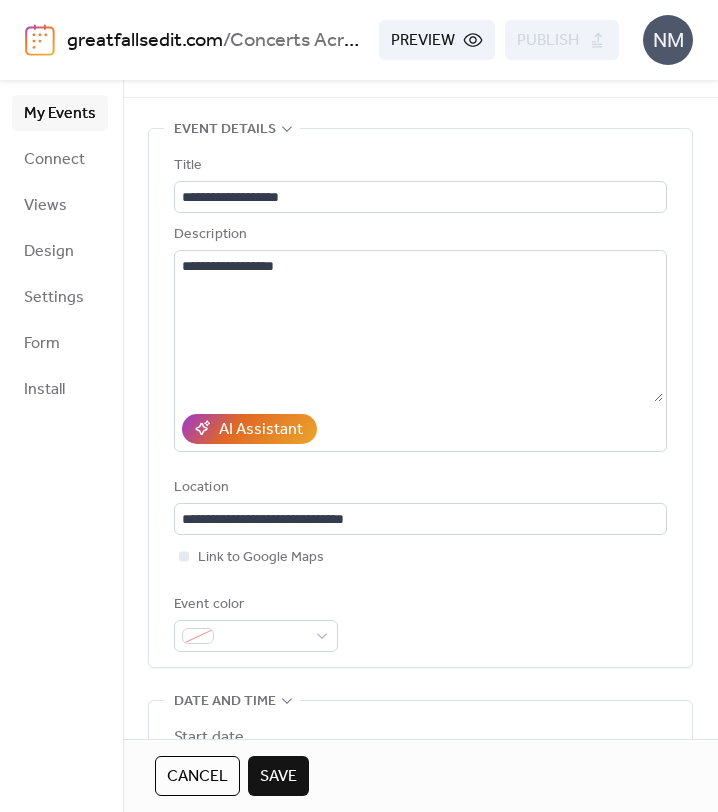 scroll, scrollTop: 59, scrollLeft: 0, axis: vertical 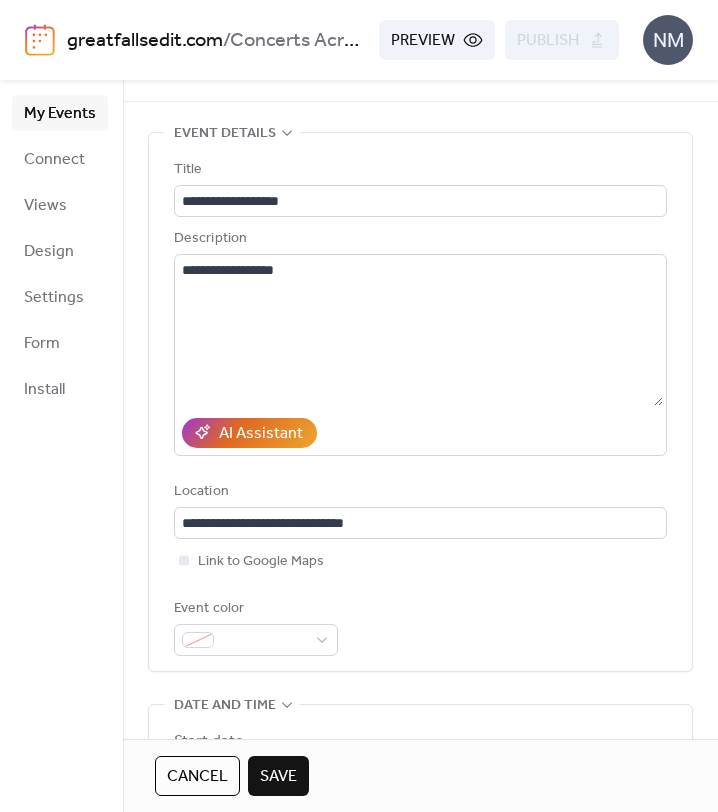 click on "Save" at bounding box center (278, 776) 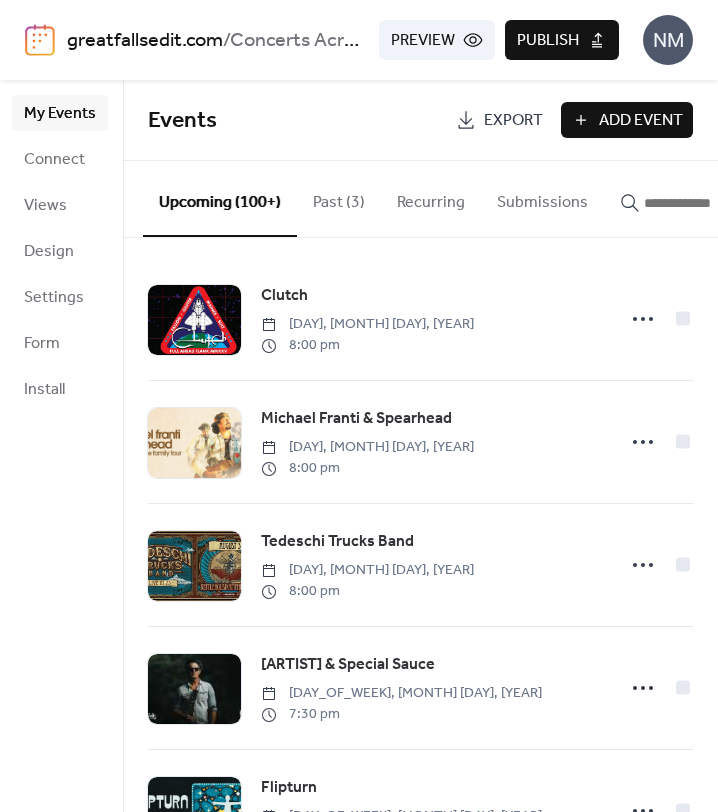 click on "Publish" at bounding box center (562, 40) 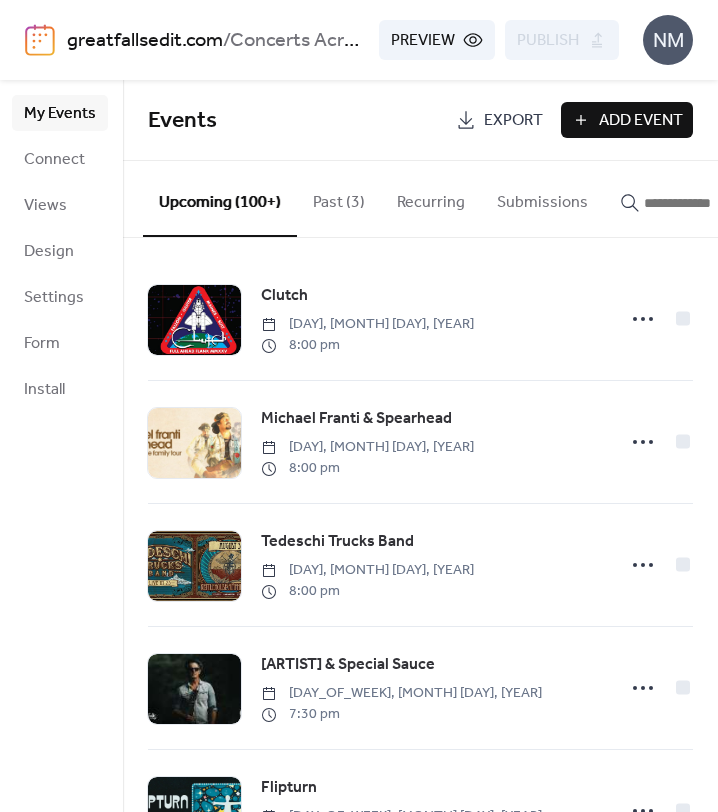 click at bounding box center (704, 203) 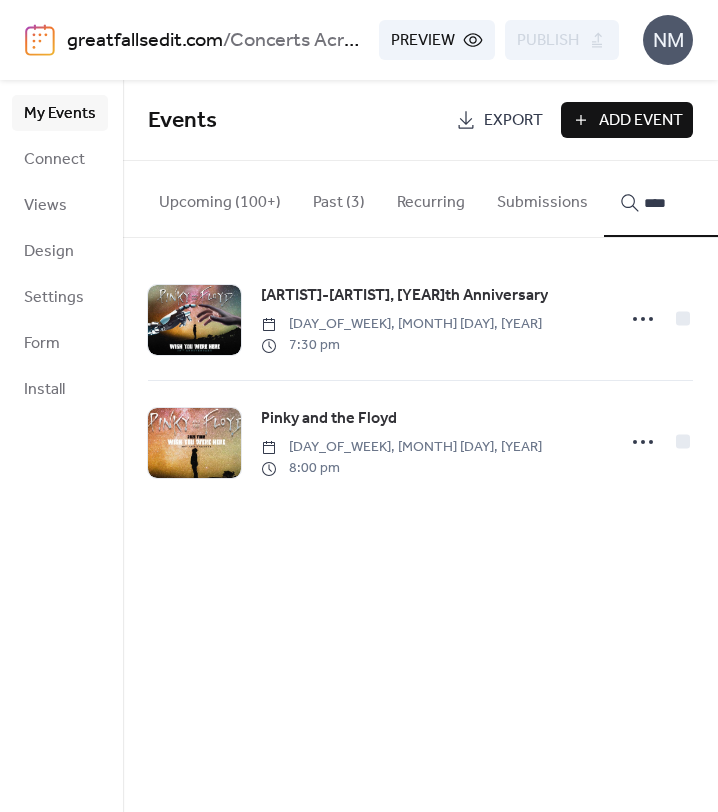 type on "****" 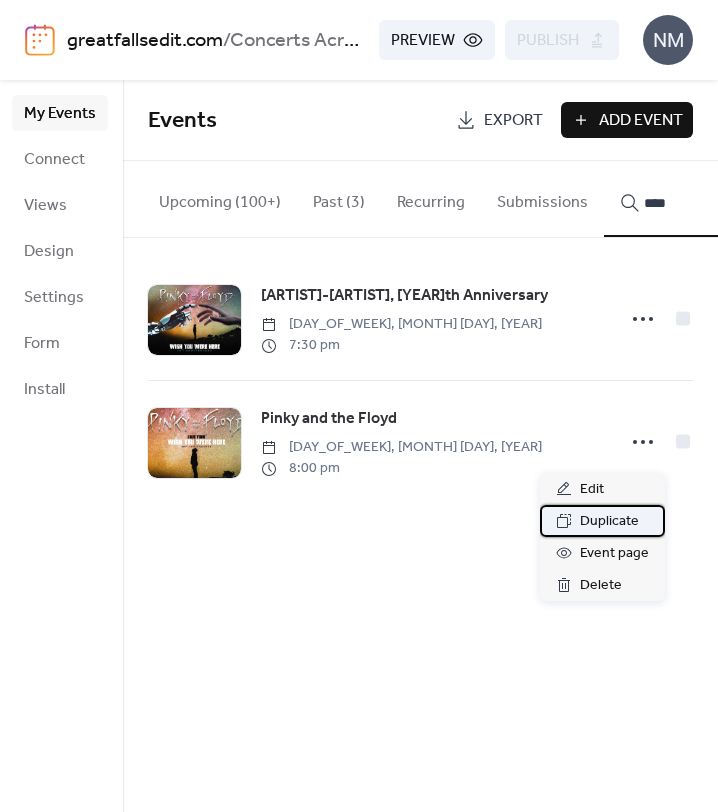 click on "Duplicate" at bounding box center (609, 522) 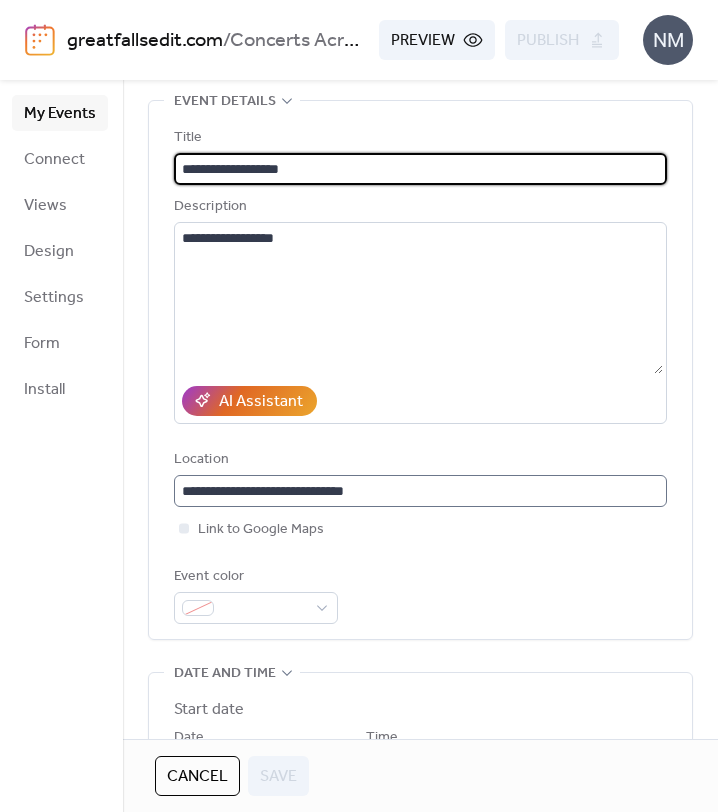 scroll, scrollTop: 105, scrollLeft: 0, axis: vertical 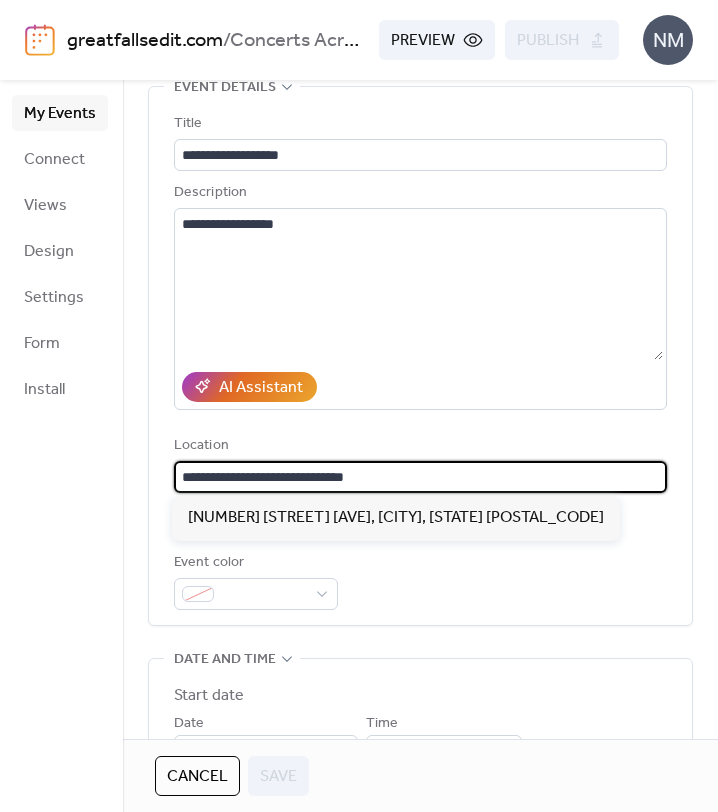 click on "**********" at bounding box center (420, 477) 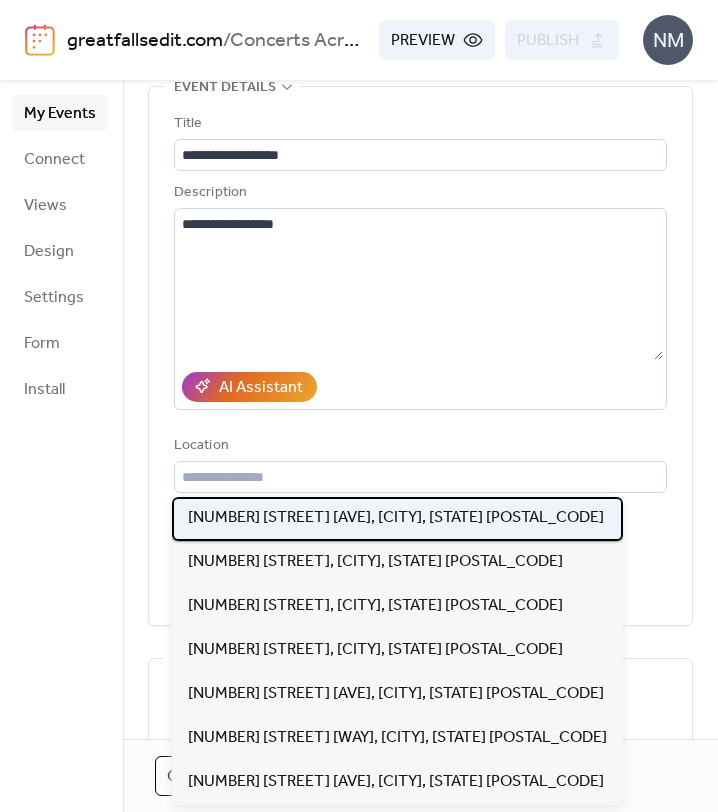 click on "[NUMBER] [STREET] [AVE], [CITY], [STATE] [POSTAL_CODE]" at bounding box center (396, 518) 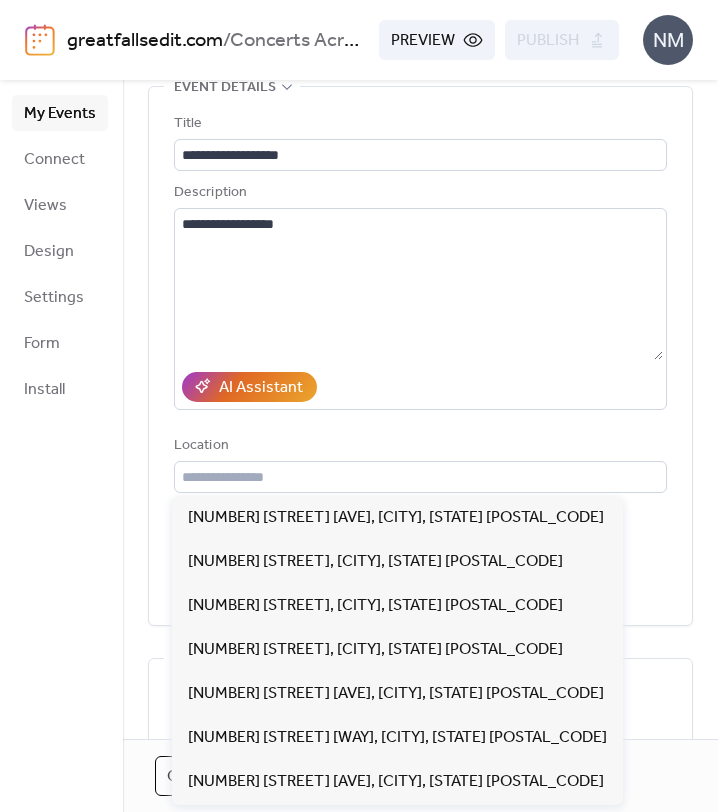 type on "**********" 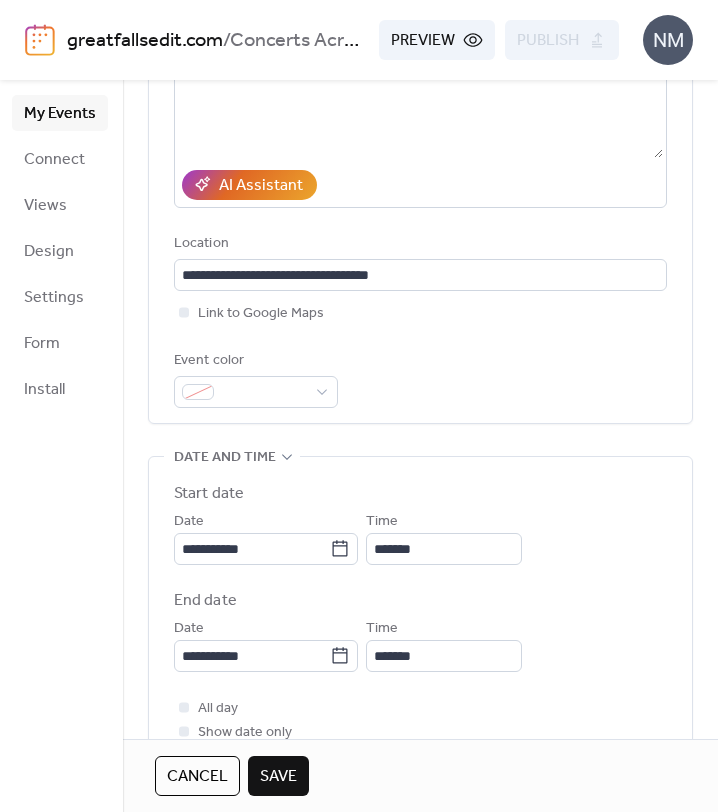 scroll, scrollTop: 330, scrollLeft: 0, axis: vertical 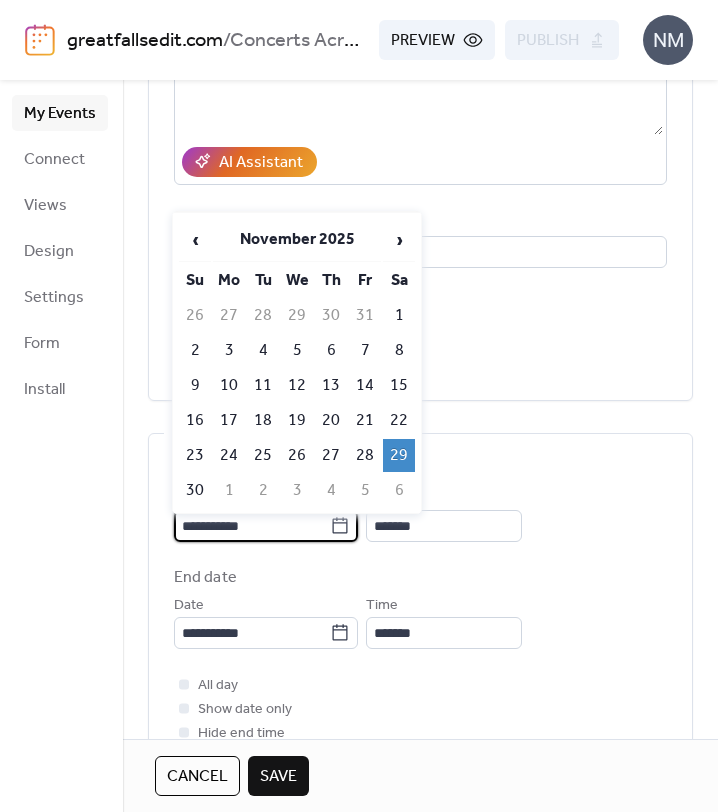 click on "**********" at bounding box center (252, 526) 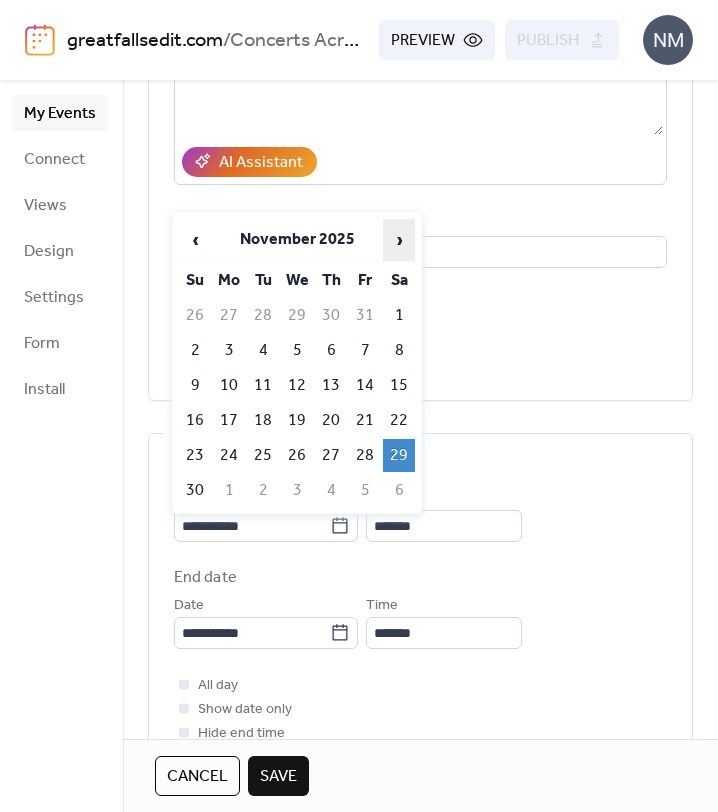 click on "›" at bounding box center (399, 240) 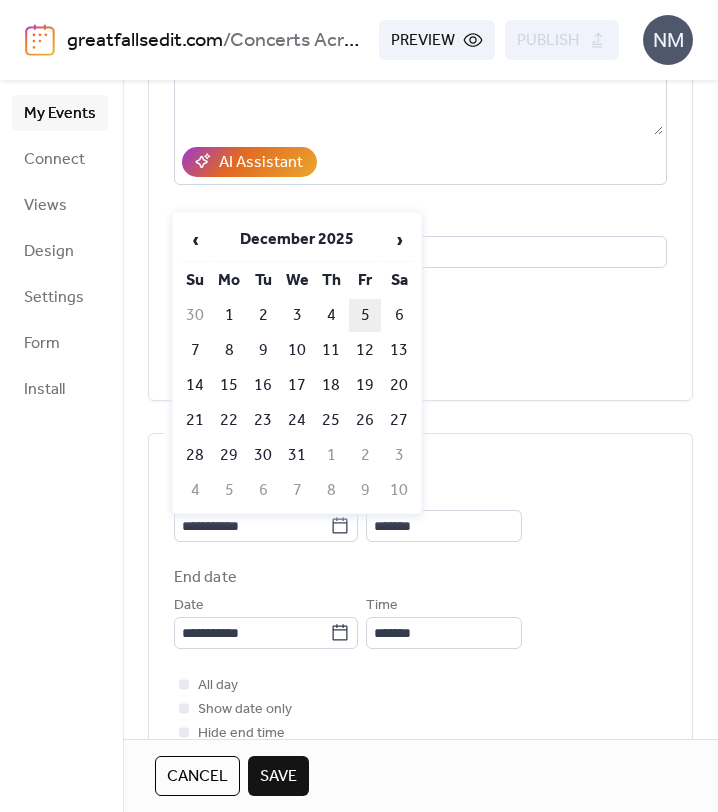 click on "5" at bounding box center (365, 315) 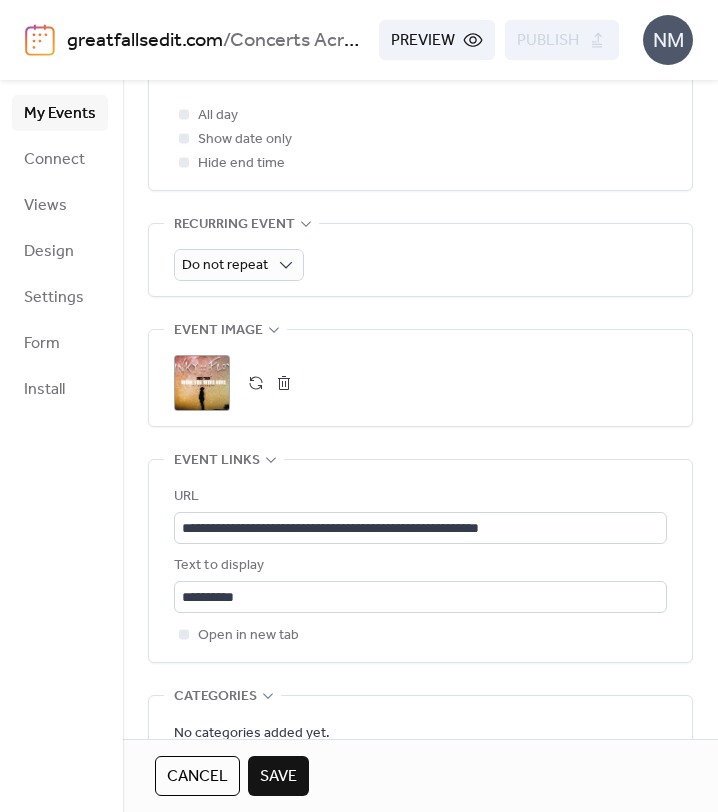 scroll, scrollTop: 921, scrollLeft: 0, axis: vertical 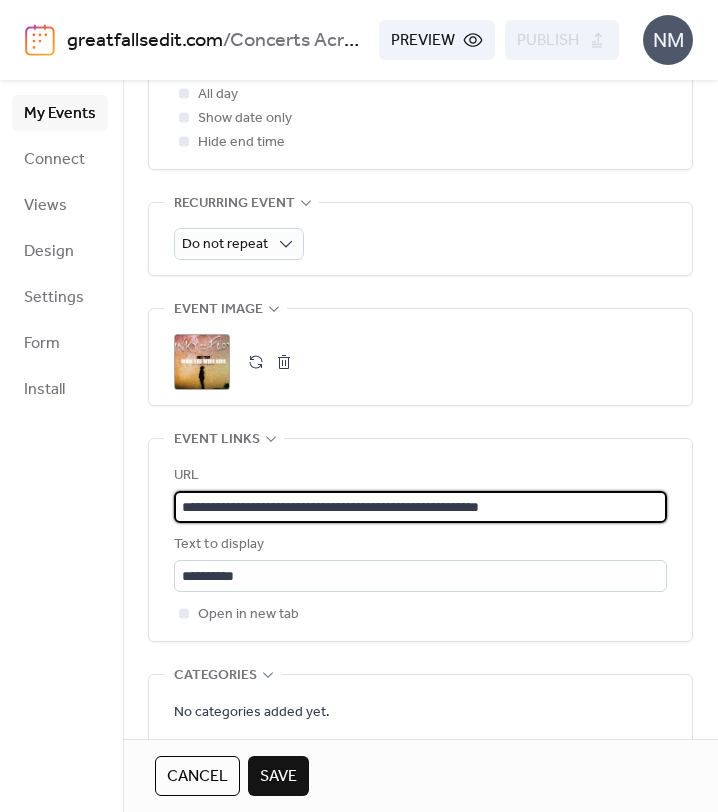 click on "**********" at bounding box center [420, 507] 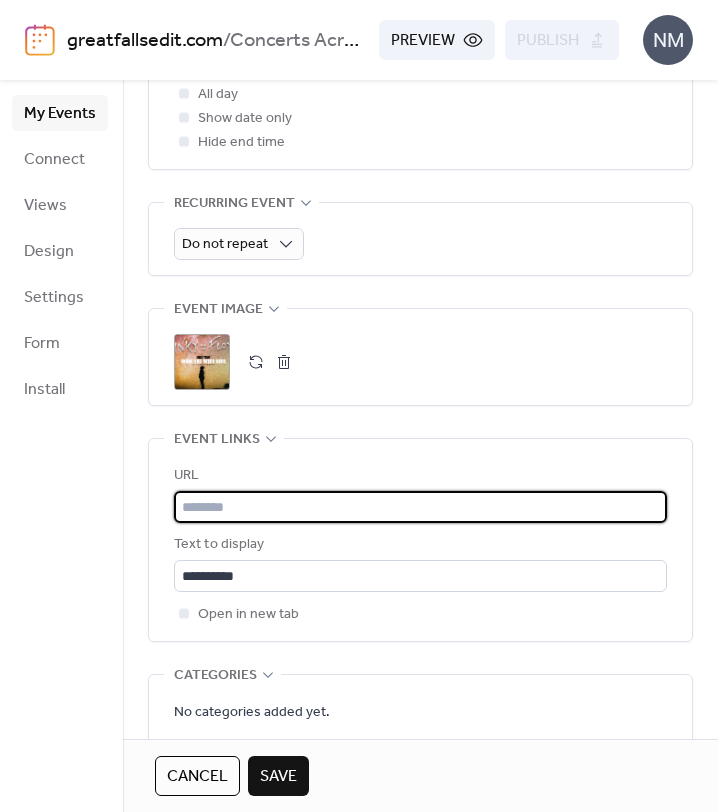 paste on "**********" 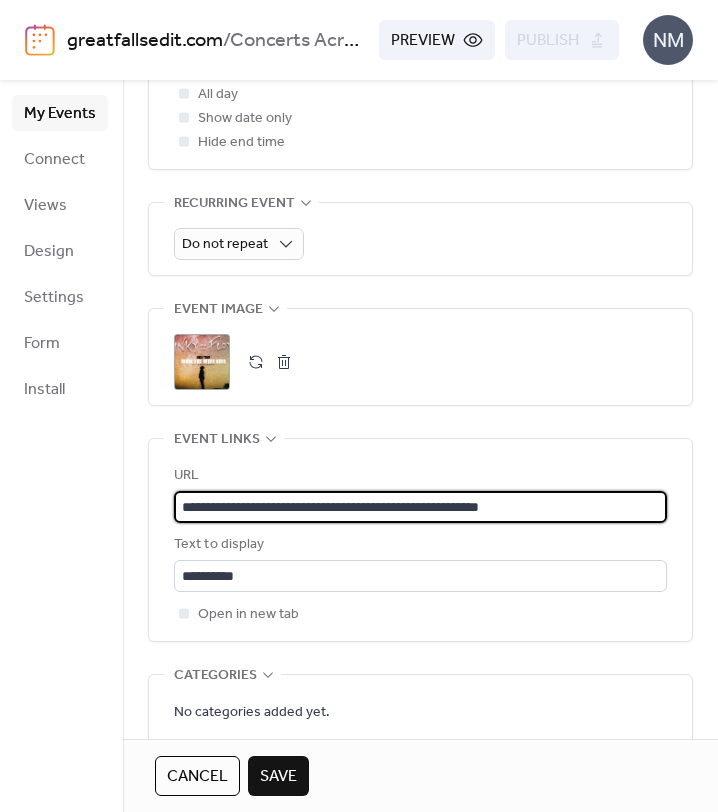 scroll, scrollTop: 1, scrollLeft: 0, axis: vertical 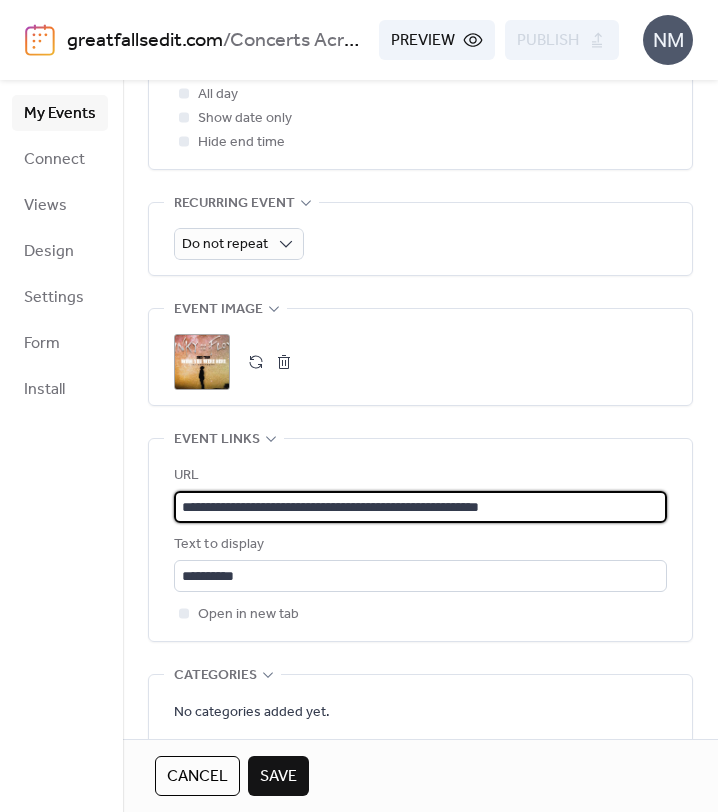 type on "**********" 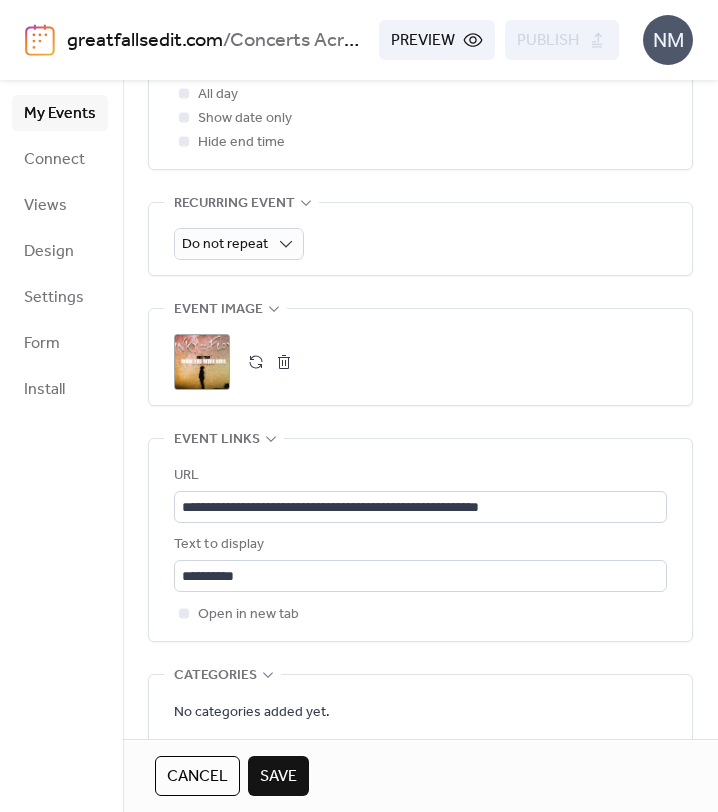 click on ";" at bounding box center [420, 357] 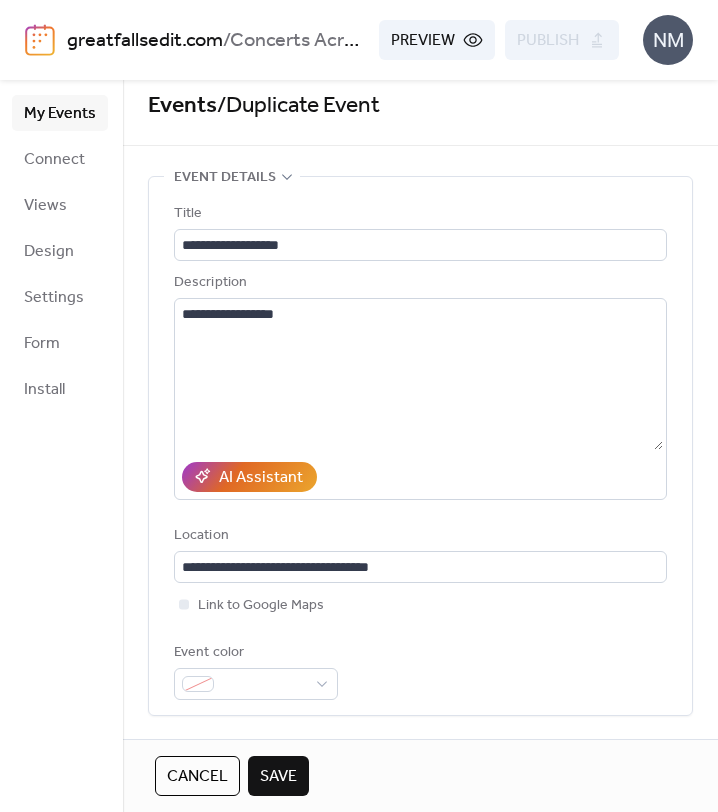 scroll, scrollTop: 0, scrollLeft: 0, axis: both 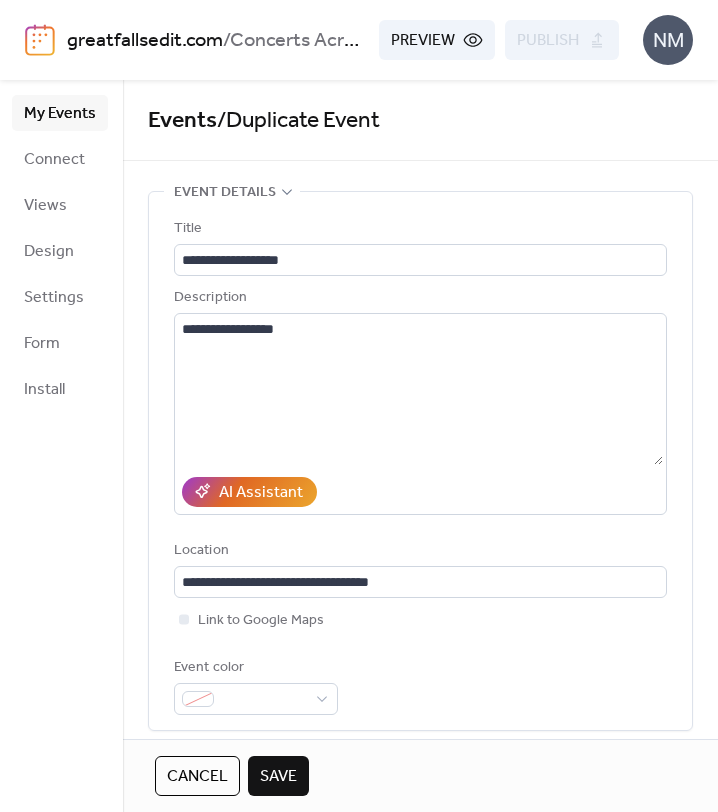click on "Save" at bounding box center [278, 777] 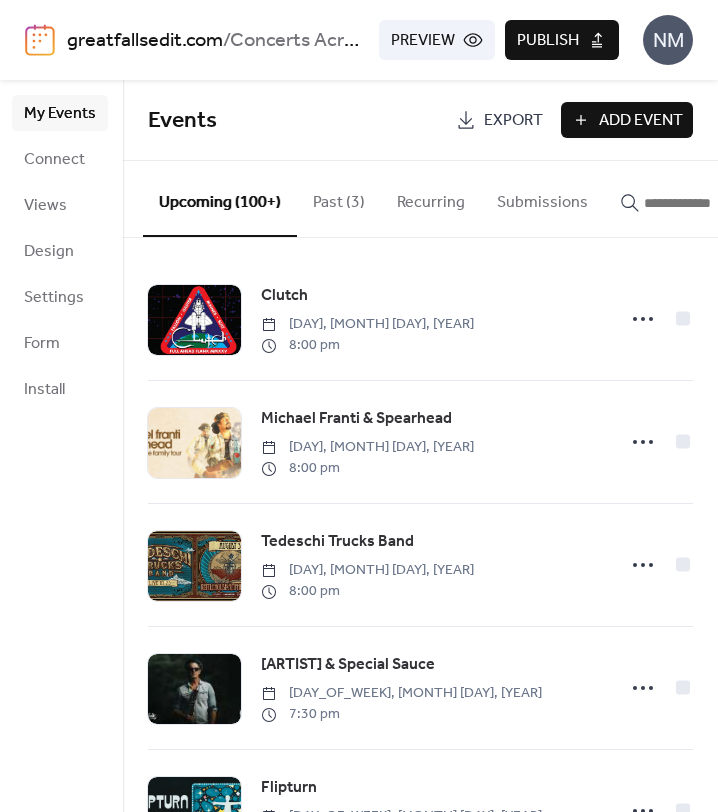 click on "Publish" at bounding box center [548, 41] 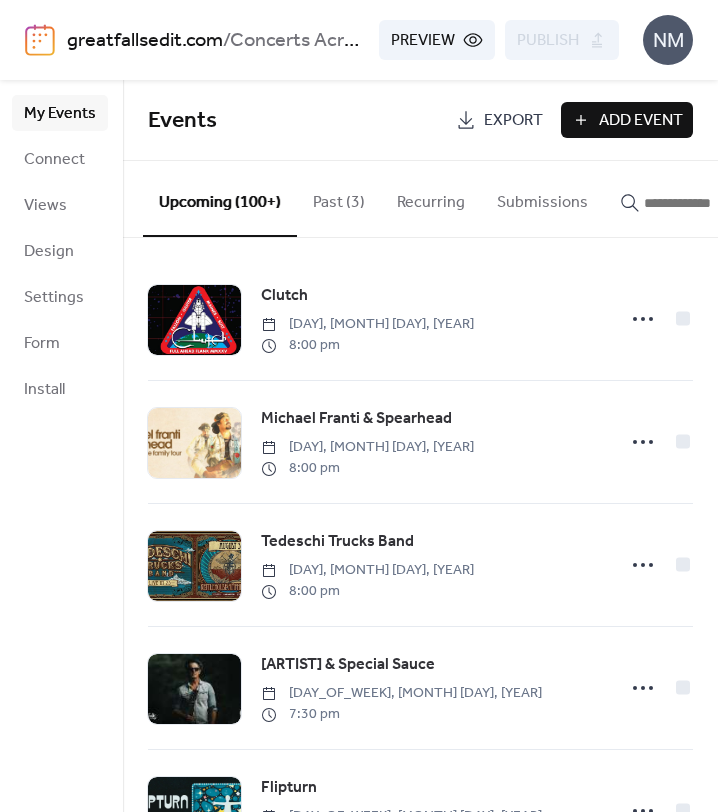 click on "Add Event" at bounding box center (641, 121) 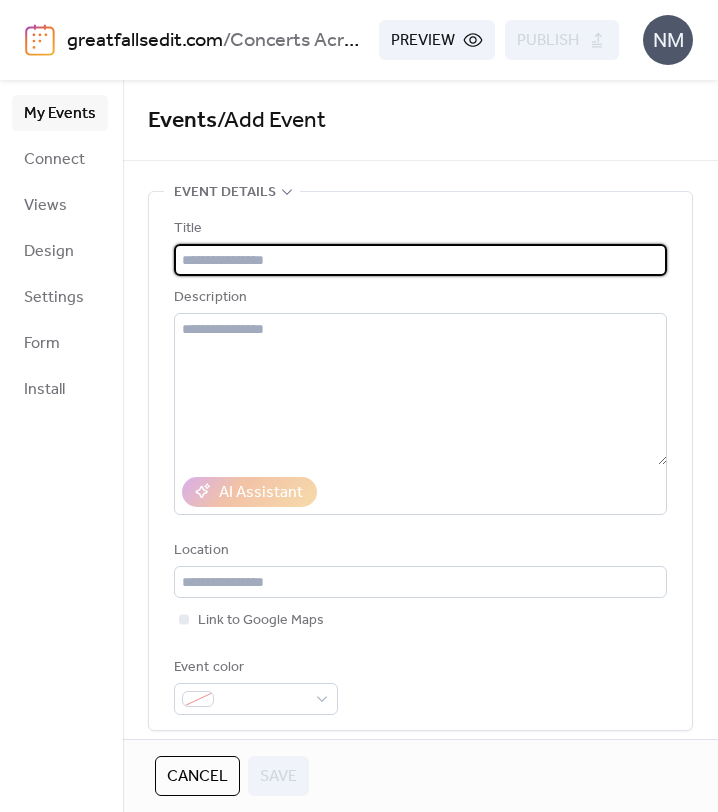 paste on "**********" 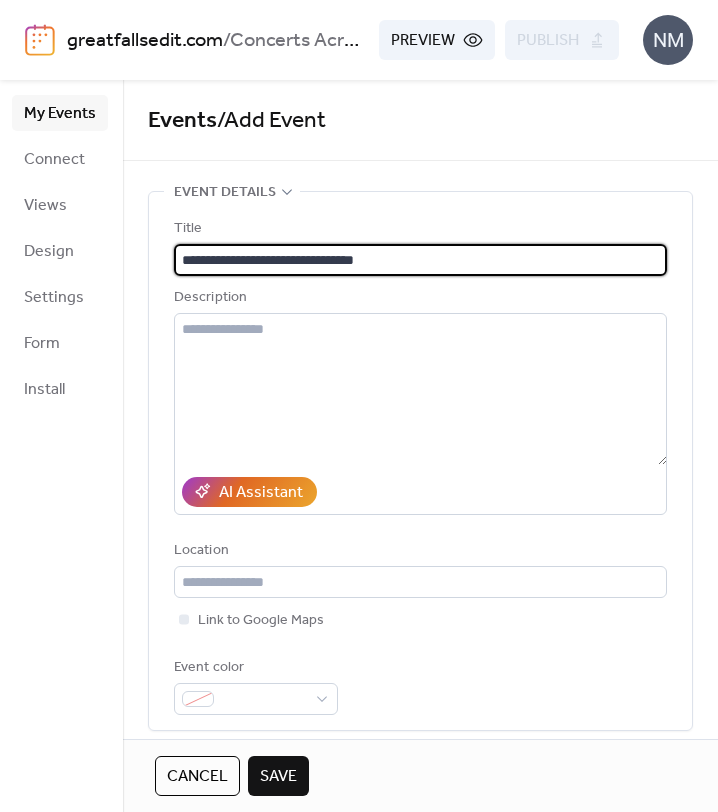type on "**********" 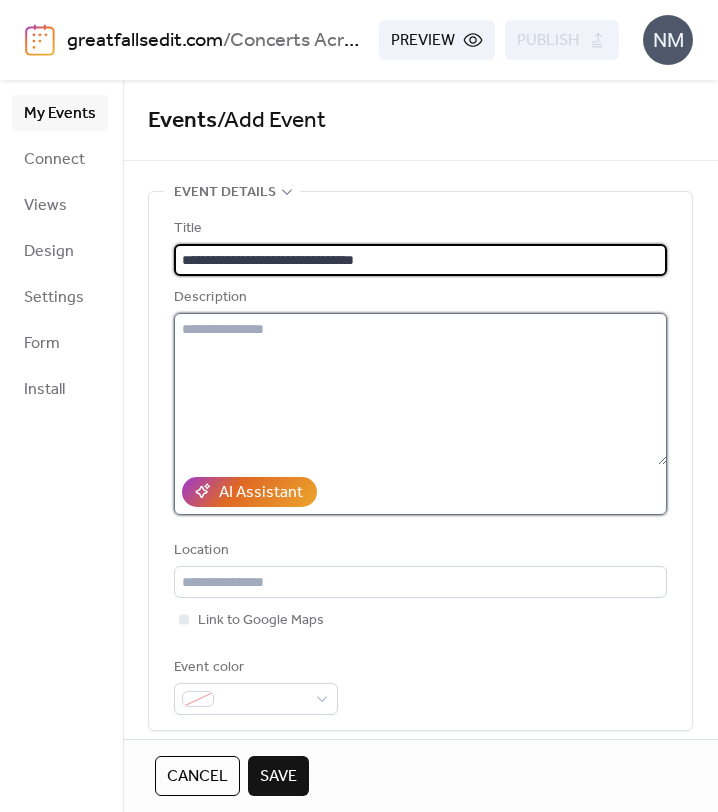 click at bounding box center [420, 389] 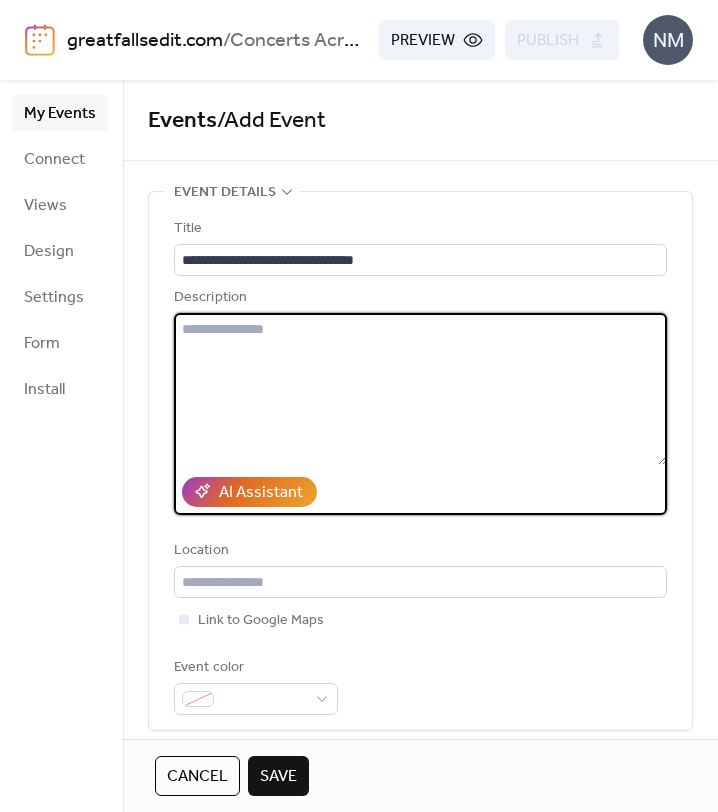paste on "**********" 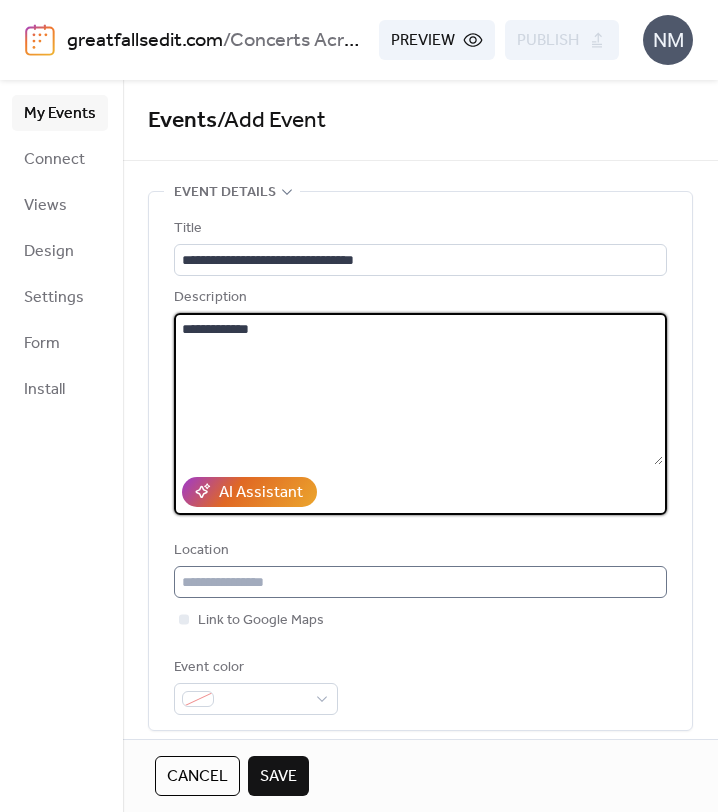 type on "**********" 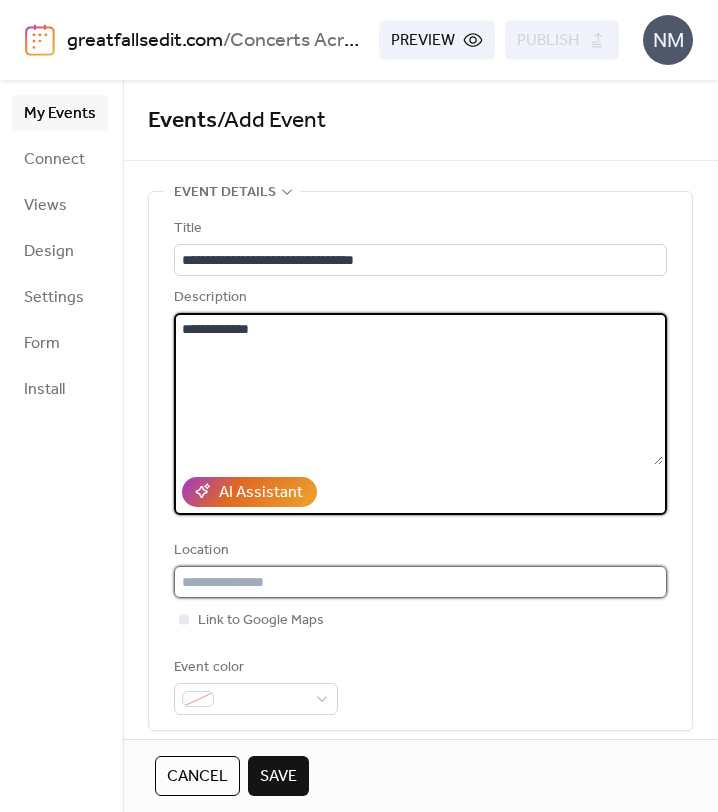 click at bounding box center (420, 582) 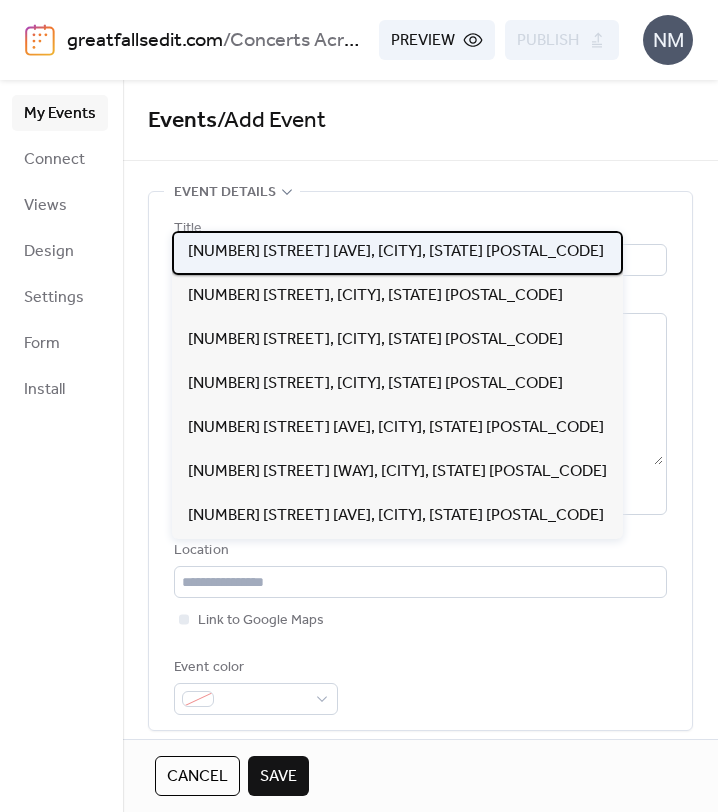 click on "[NUMBER] [STREET] [AVE], [CITY], [STATE] [POSTAL_CODE]" at bounding box center [396, 252] 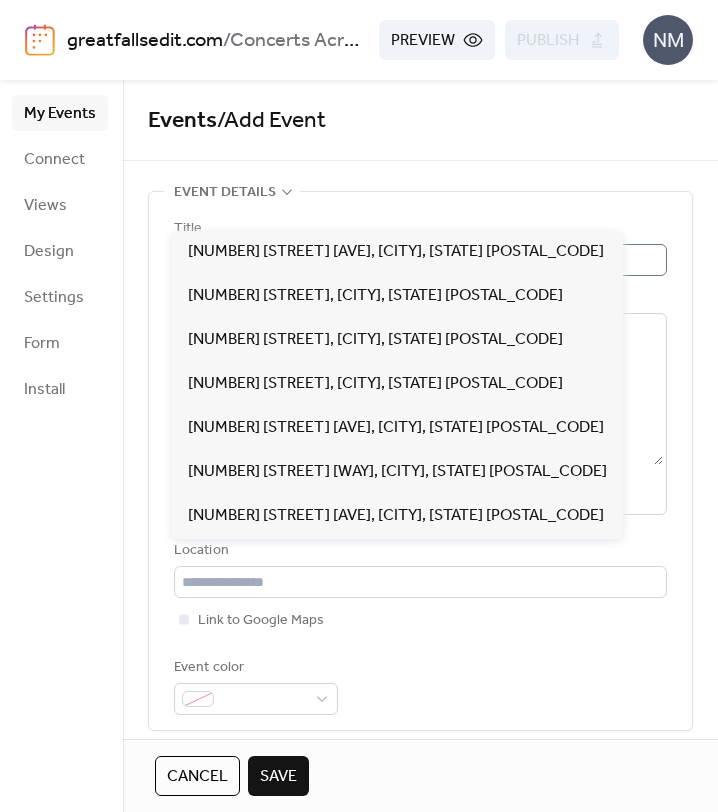 type on "**********" 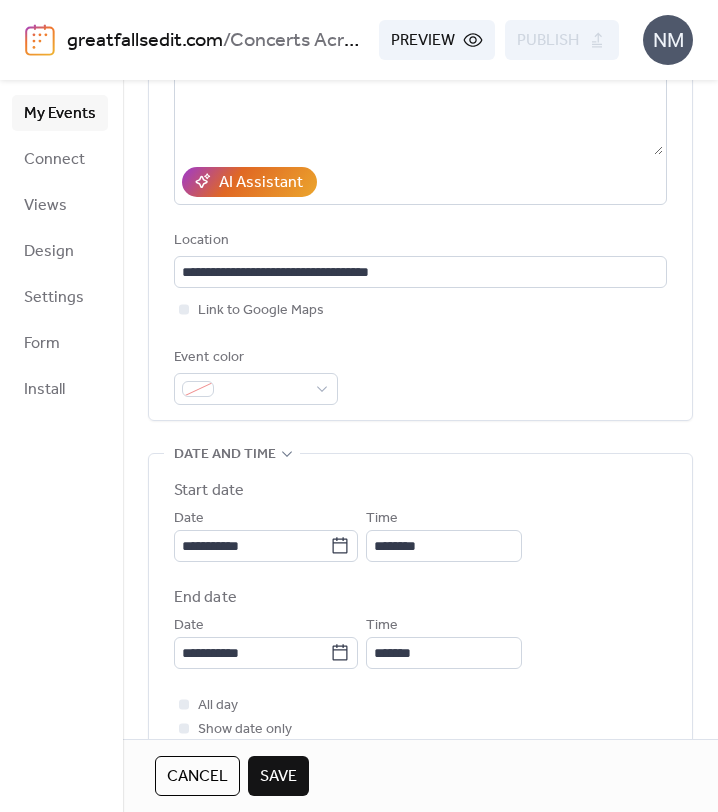 scroll, scrollTop: 311, scrollLeft: 0, axis: vertical 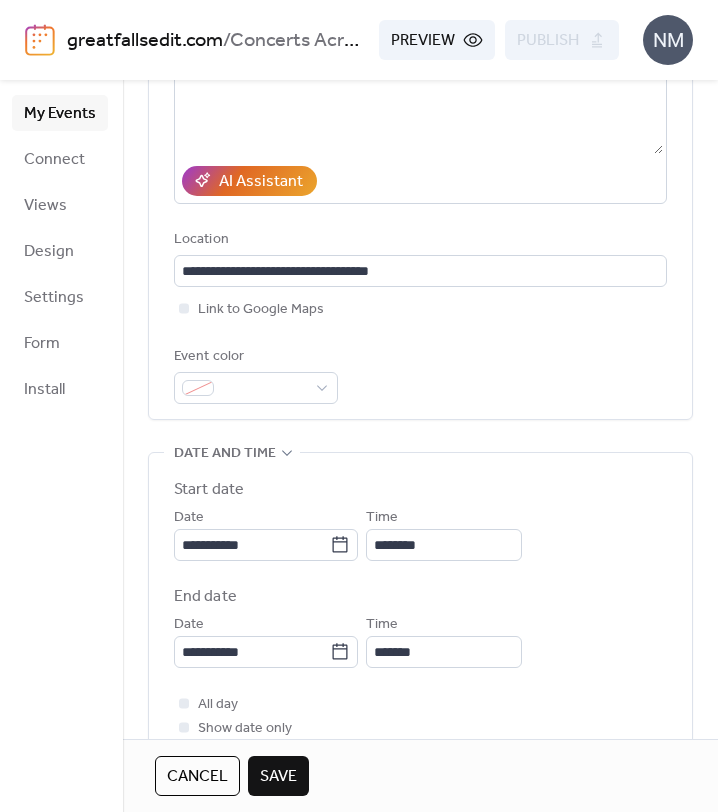 click on "**********" at bounding box center (420, 573) 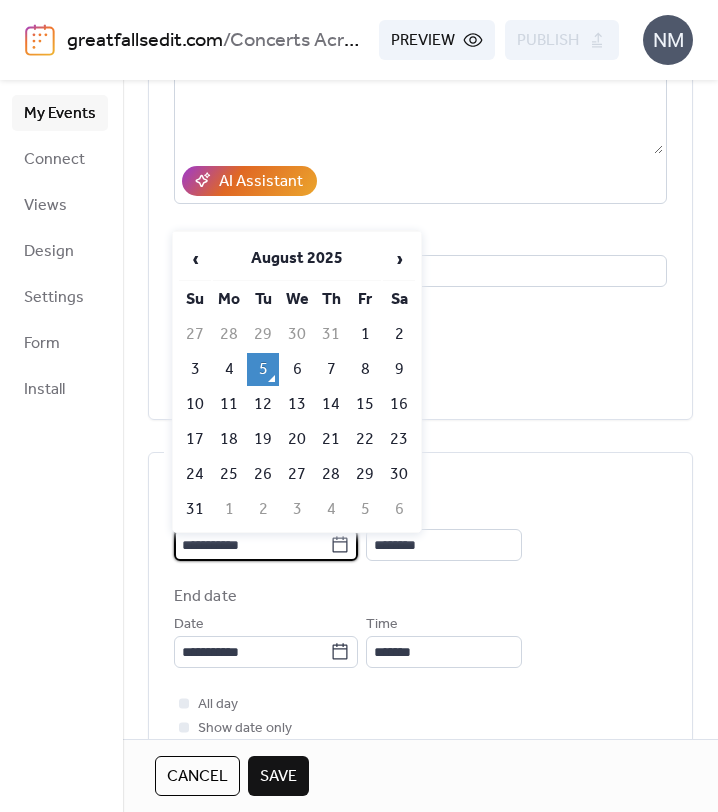 click on "**********" at bounding box center (252, 545) 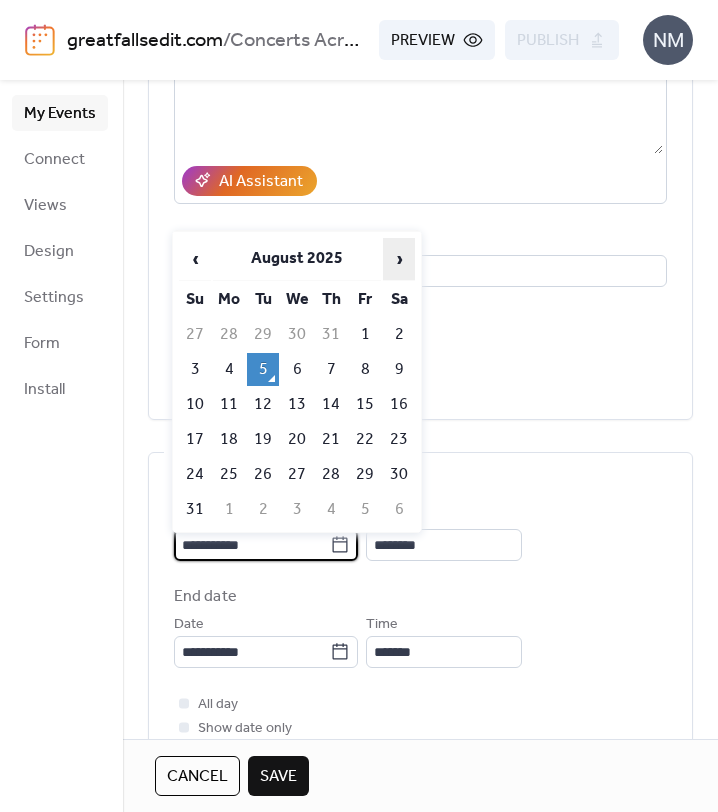 click on "›" at bounding box center (399, 259) 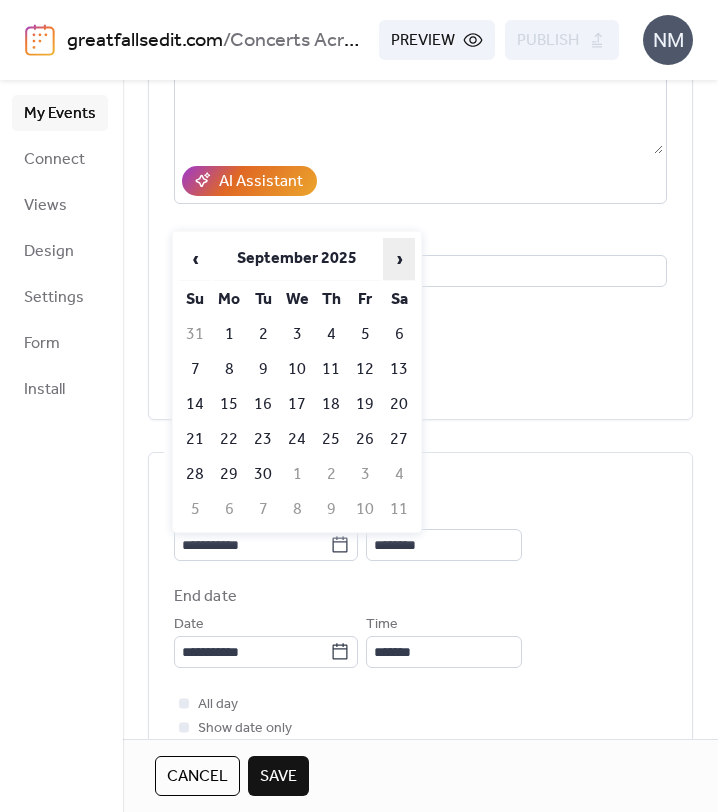 click on "›" at bounding box center [399, 259] 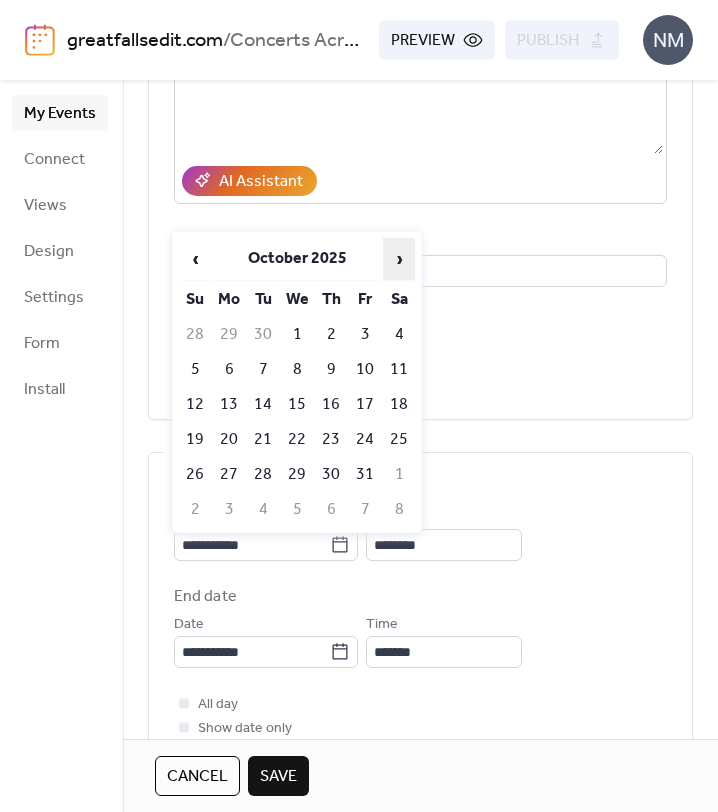 click on "›" at bounding box center [399, 259] 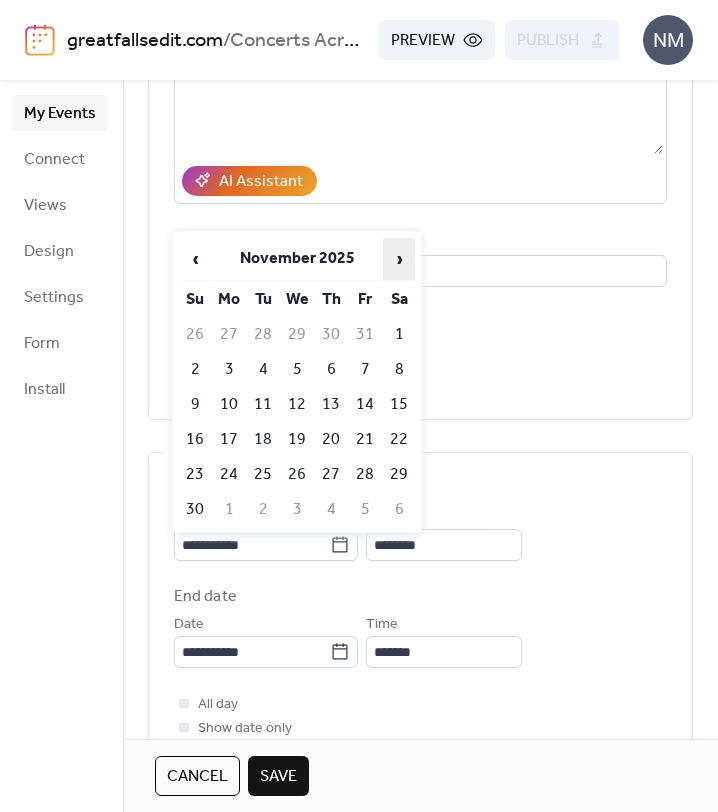 click on "›" at bounding box center (399, 259) 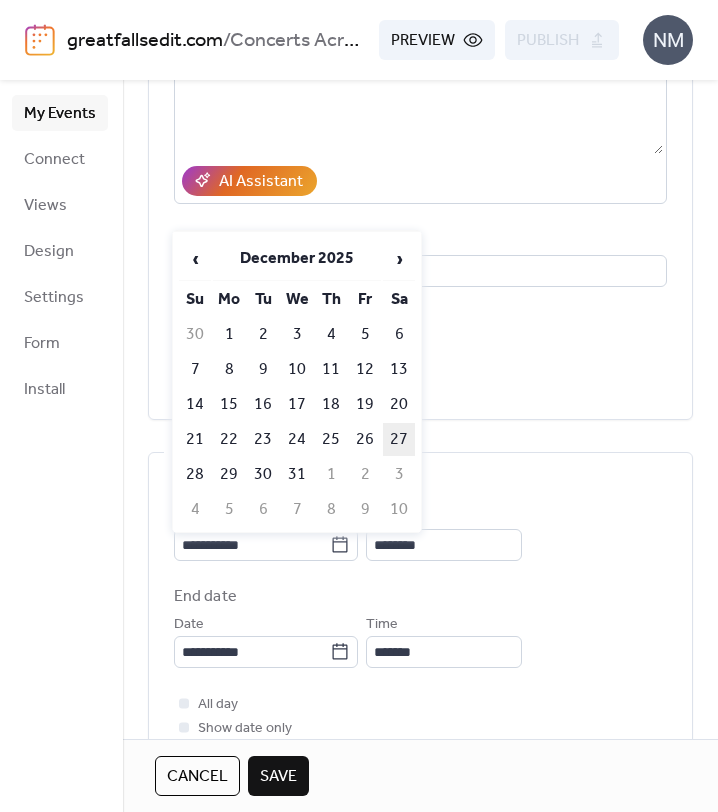 click on "27" at bounding box center [399, 439] 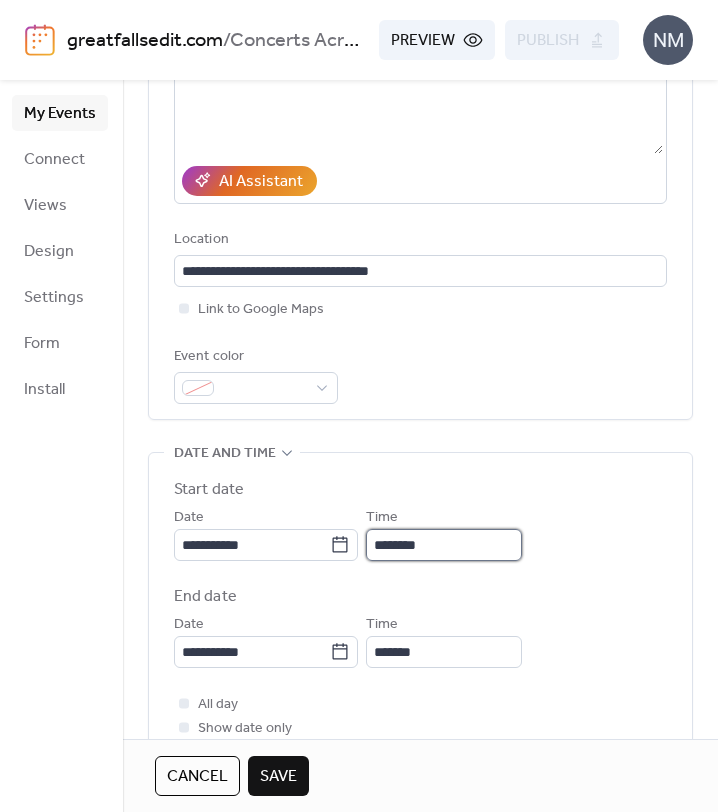 click on "********" at bounding box center [444, 545] 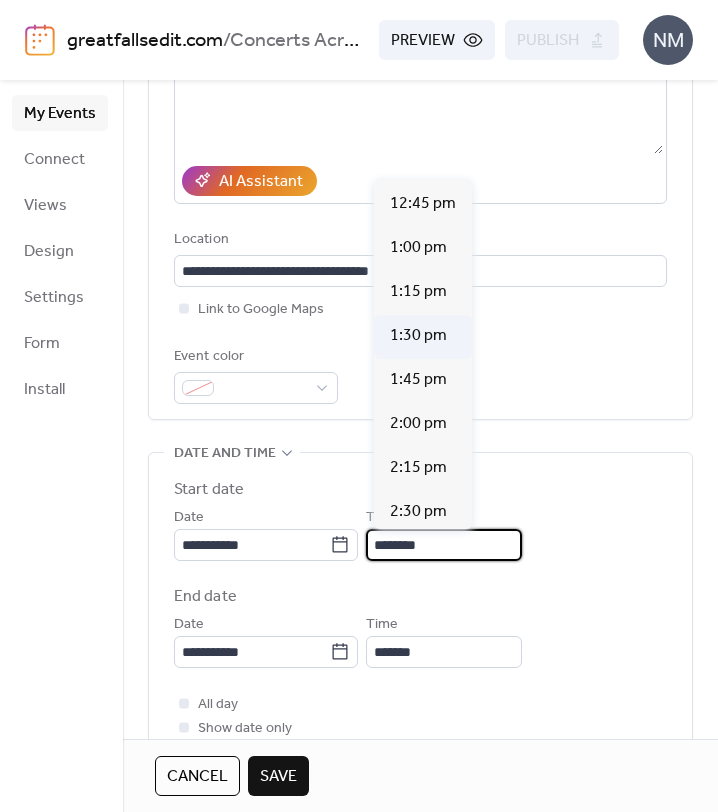 scroll, scrollTop: 2242, scrollLeft: 0, axis: vertical 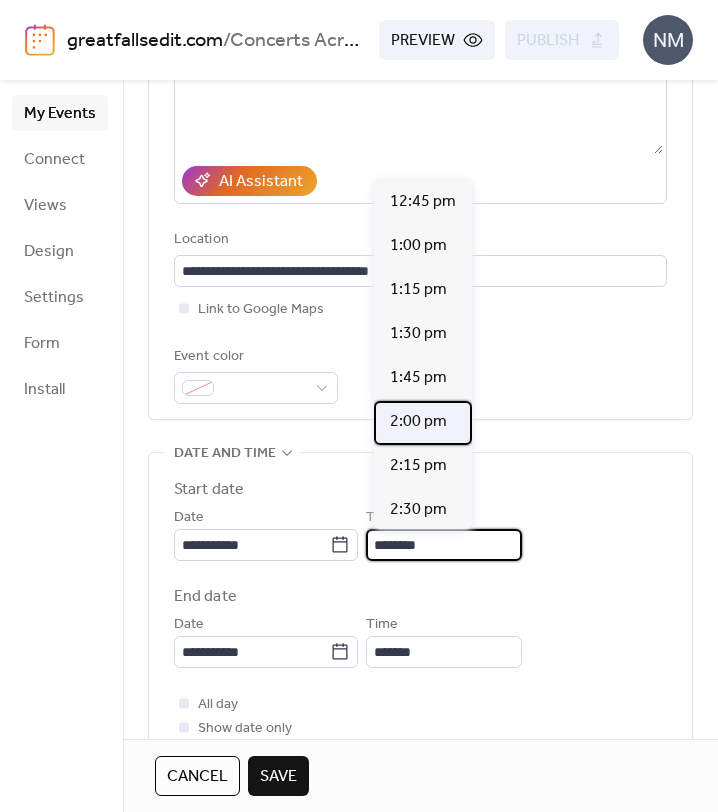 click on "2:00 pm" at bounding box center (418, 422) 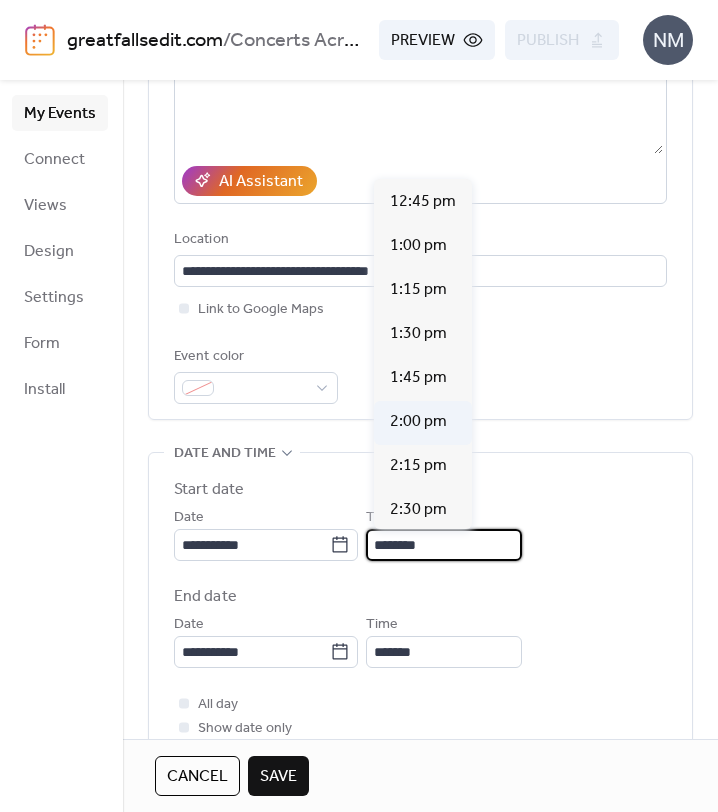 type on "*******" 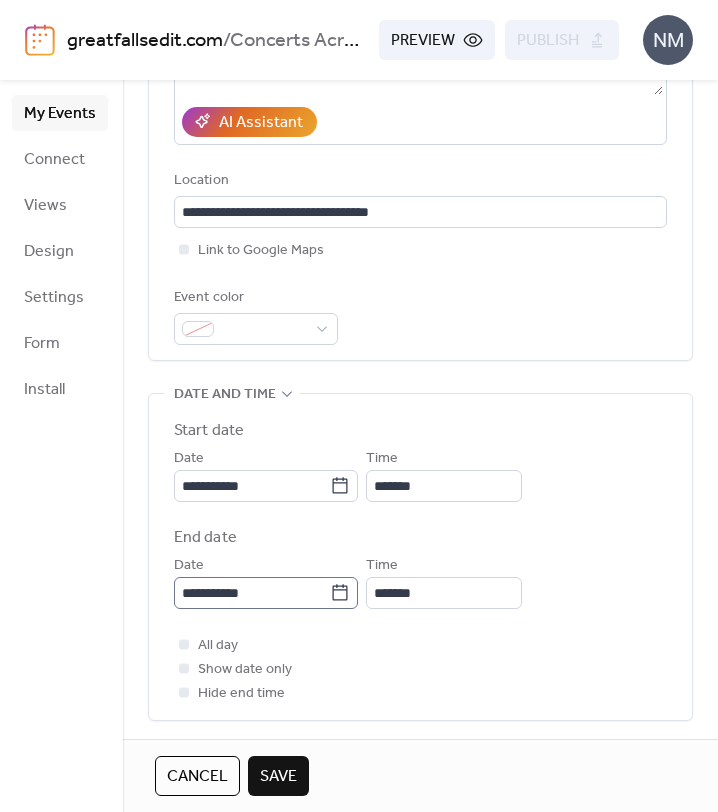 scroll, scrollTop: 379, scrollLeft: 0, axis: vertical 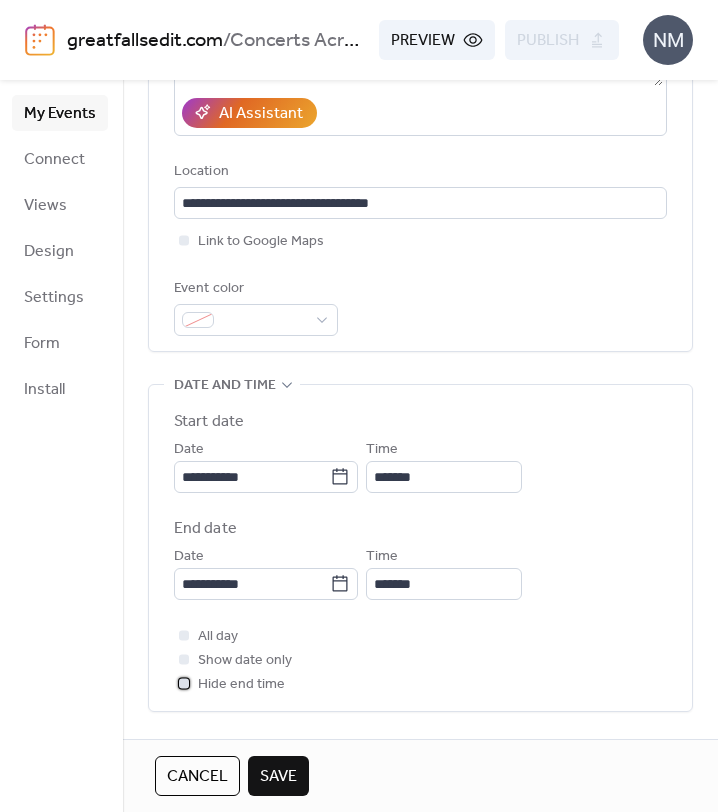 click on "Hide end time" at bounding box center (241, 685) 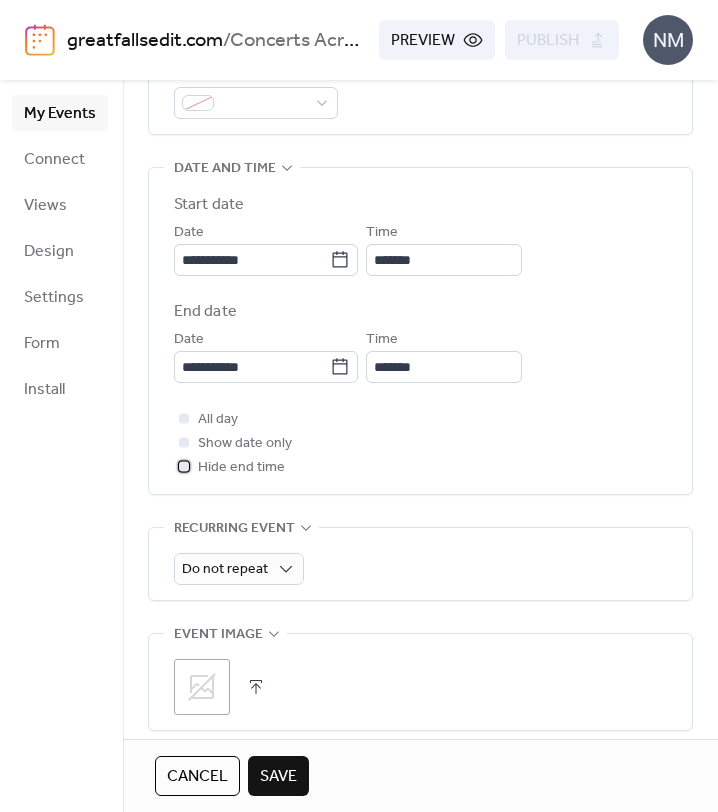 scroll, scrollTop: 676, scrollLeft: 0, axis: vertical 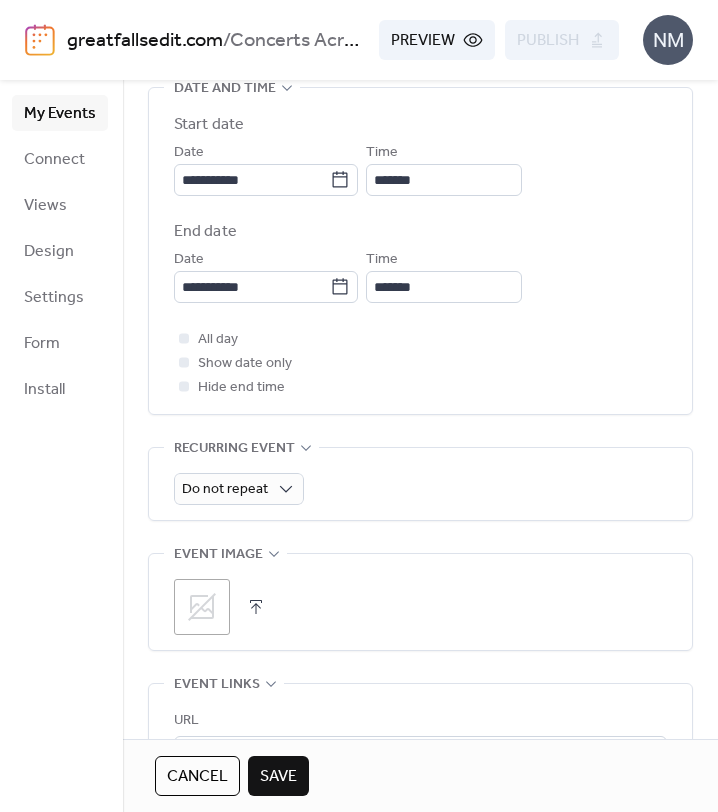 click 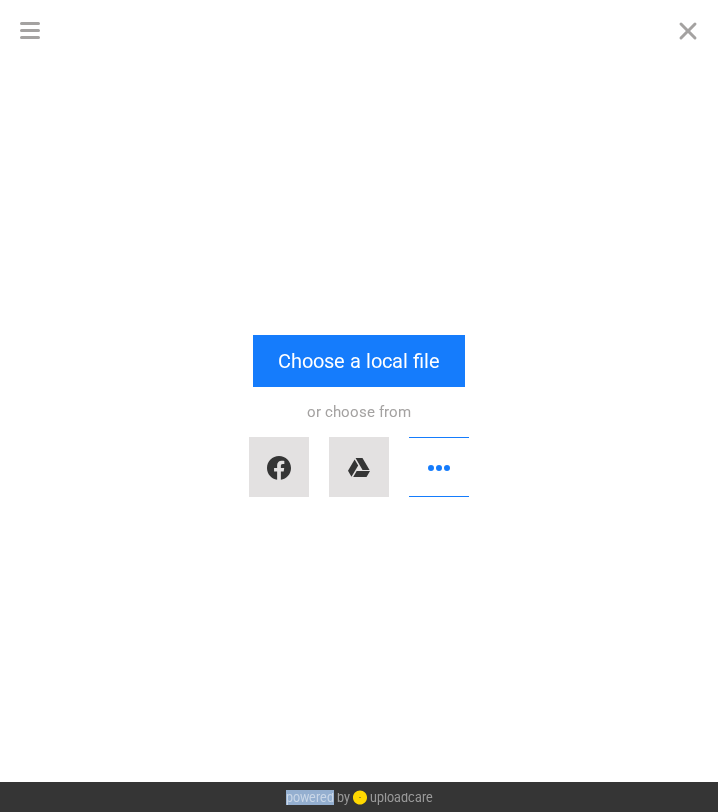 click on "Drop a file here drag & drop any files or Upload files from your computer Choose a local file or choose from" at bounding box center [359, 421] 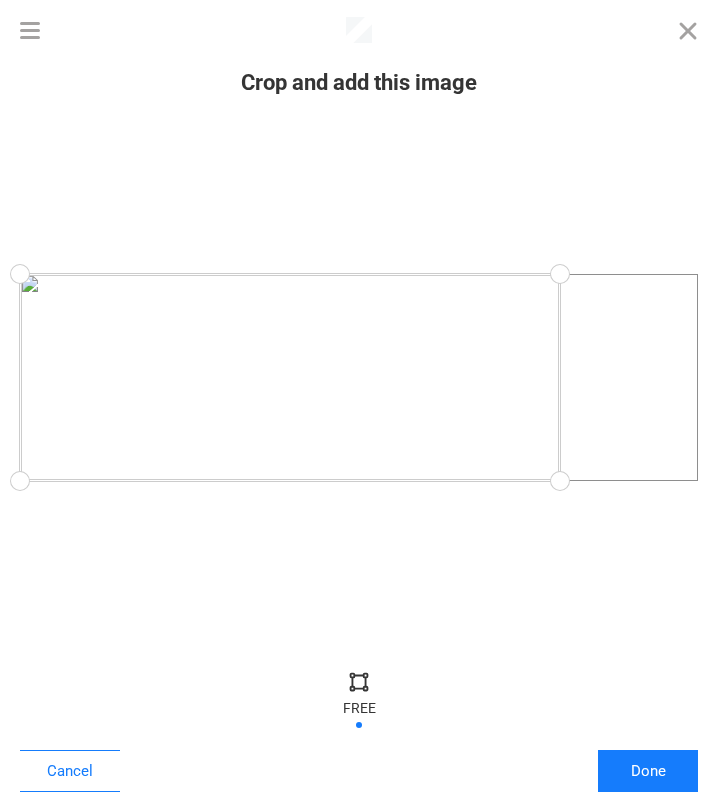 drag, startPoint x: 697, startPoint y: 482, endPoint x: 556, endPoint y: 492, distance: 141.35417 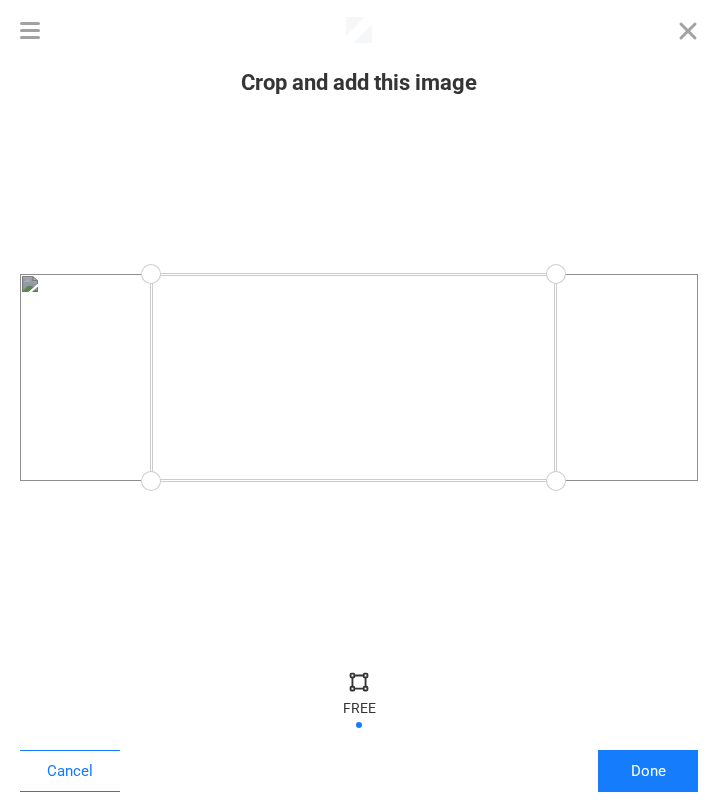 drag, startPoint x: 19, startPoint y: 478, endPoint x: 151, endPoint y: 509, distance: 135.5913 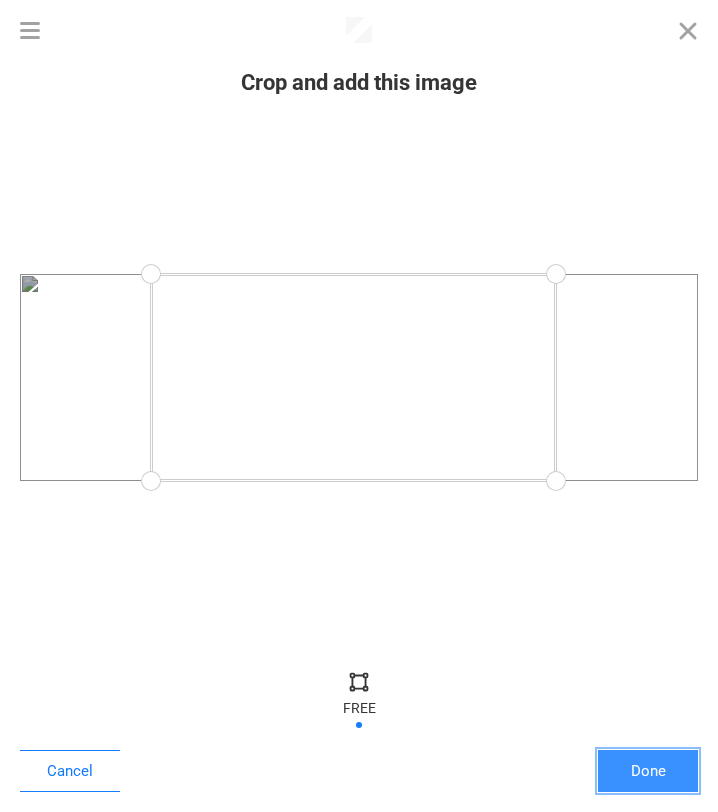 click on "Done" at bounding box center [648, 771] 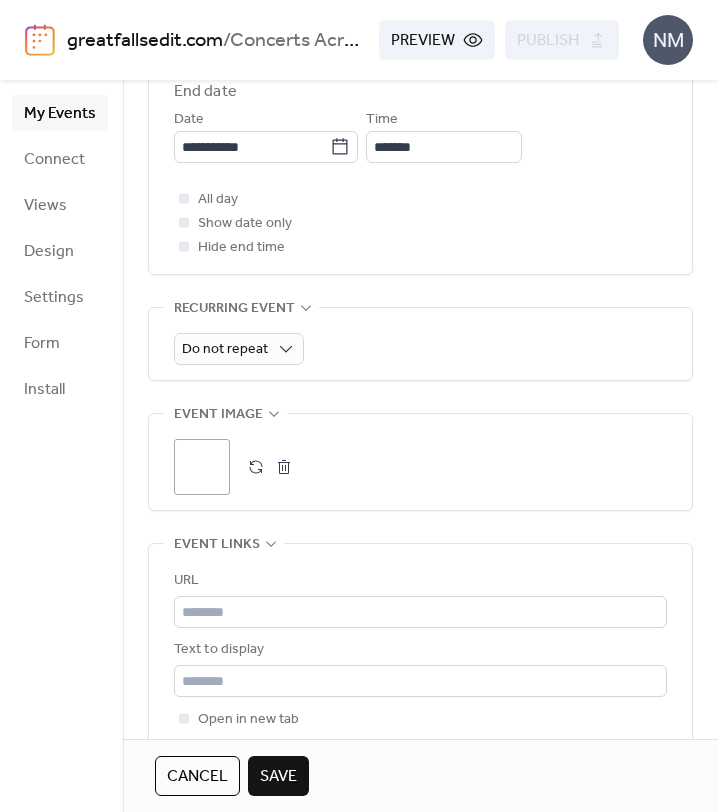 scroll, scrollTop: 865, scrollLeft: 0, axis: vertical 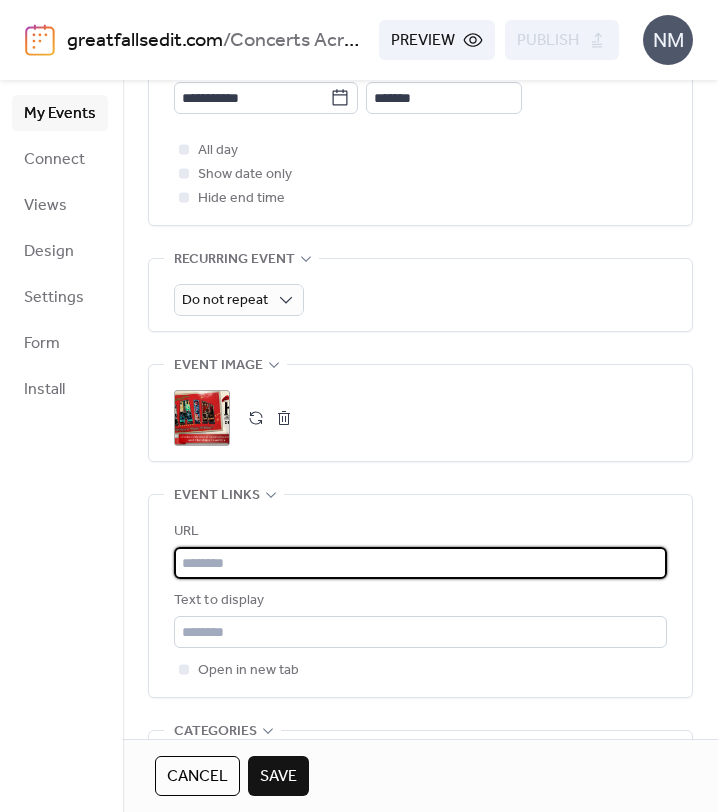 click at bounding box center (420, 563) 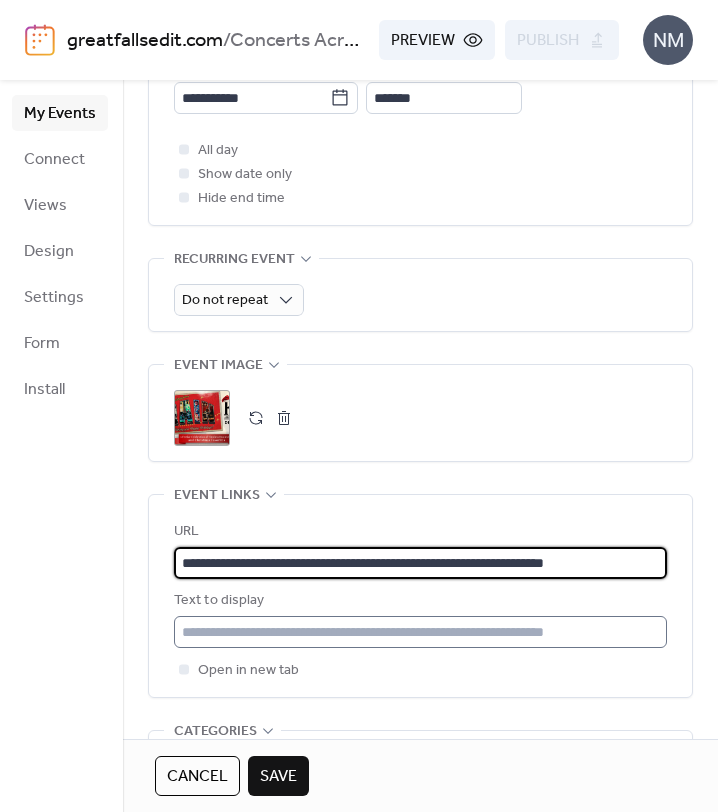 type on "**********" 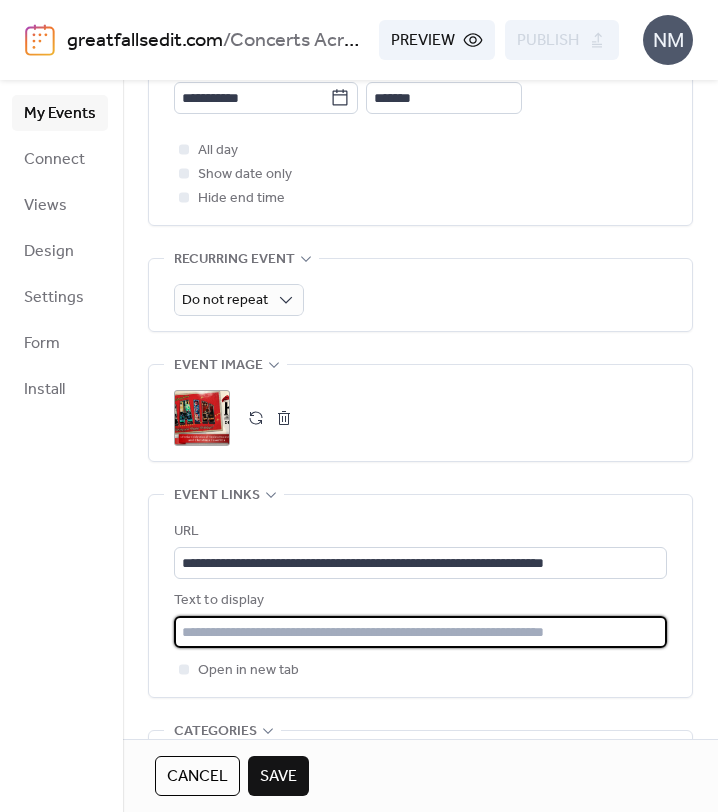 click at bounding box center (420, 632) 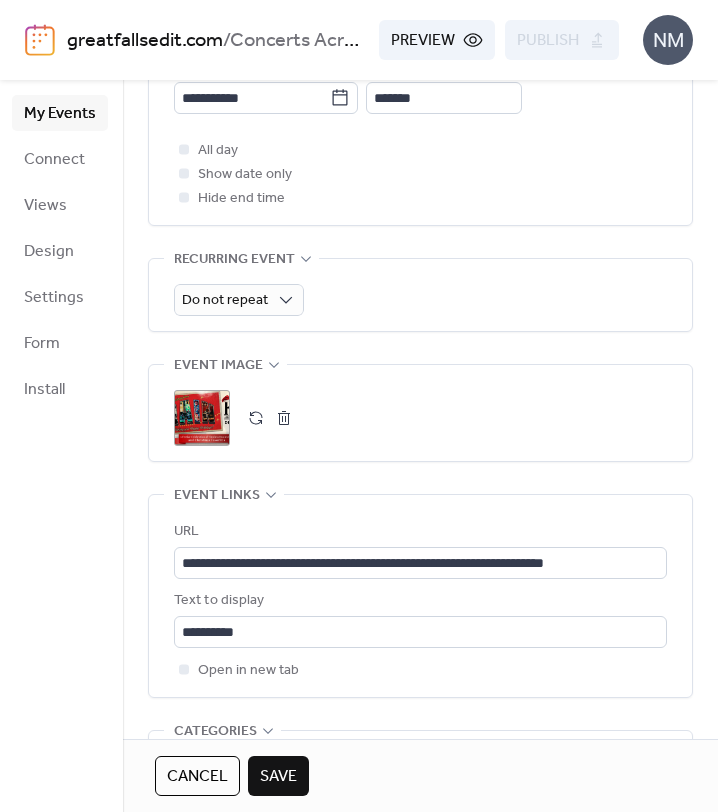 click on "**********" at bounding box center (420, 596) 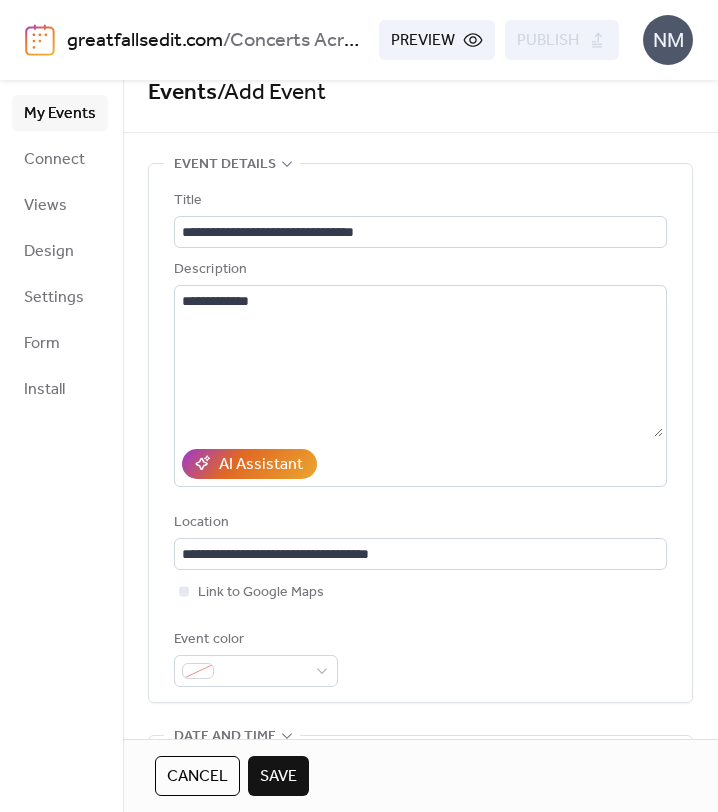 scroll, scrollTop: 0, scrollLeft: 0, axis: both 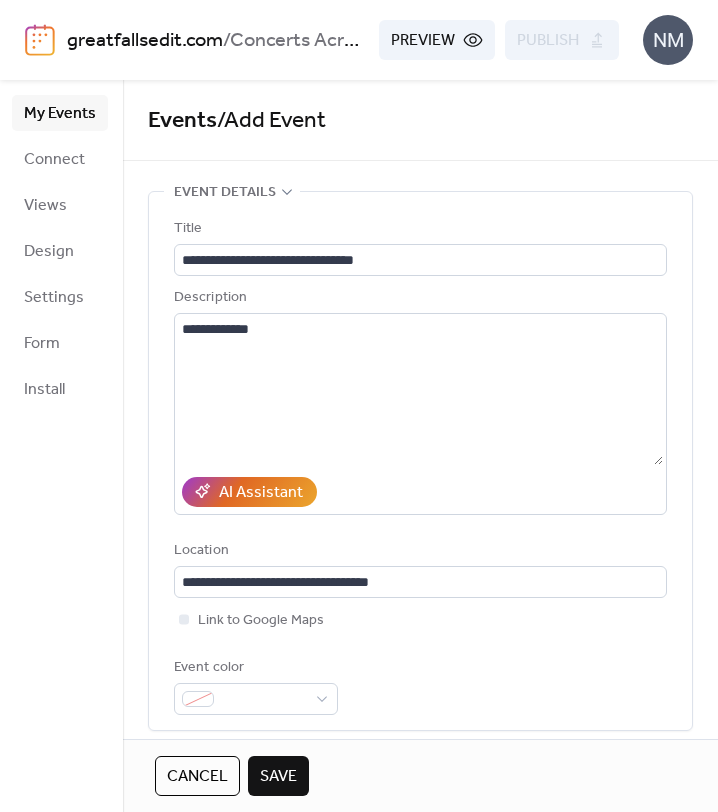 click on "Save" at bounding box center [278, 777] 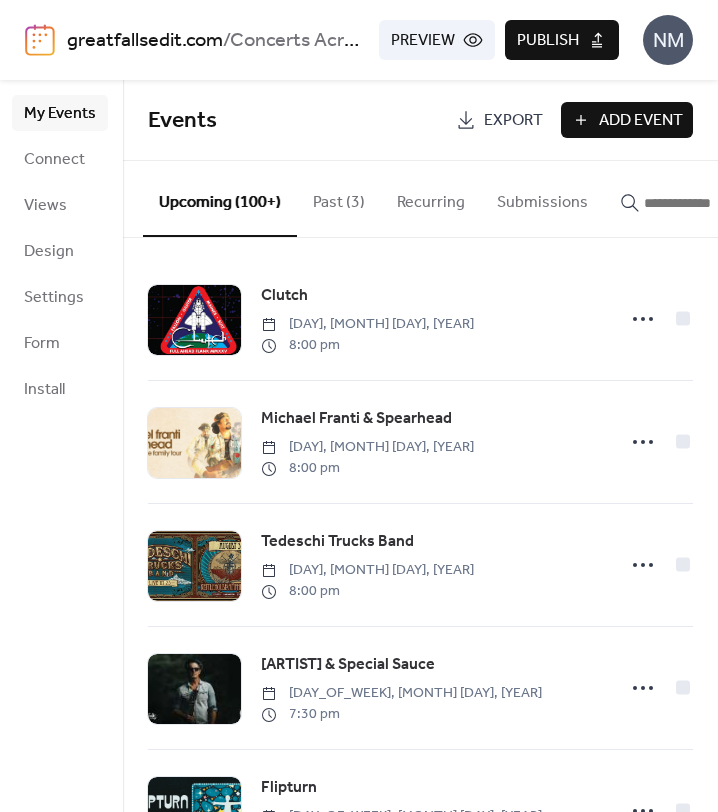 click on "Publish" at bounding box center (562, 40) 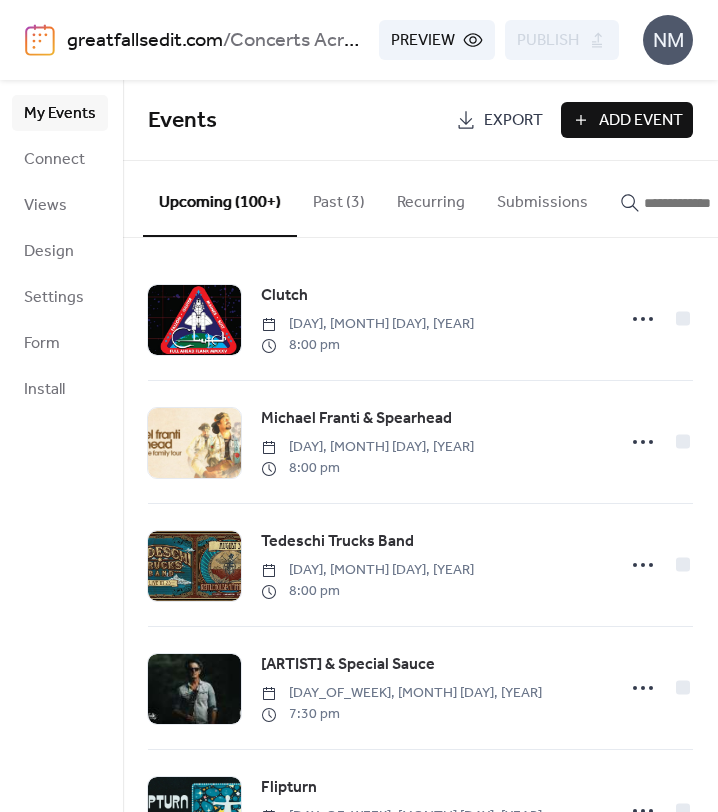 click at bounding box center (704, 203) 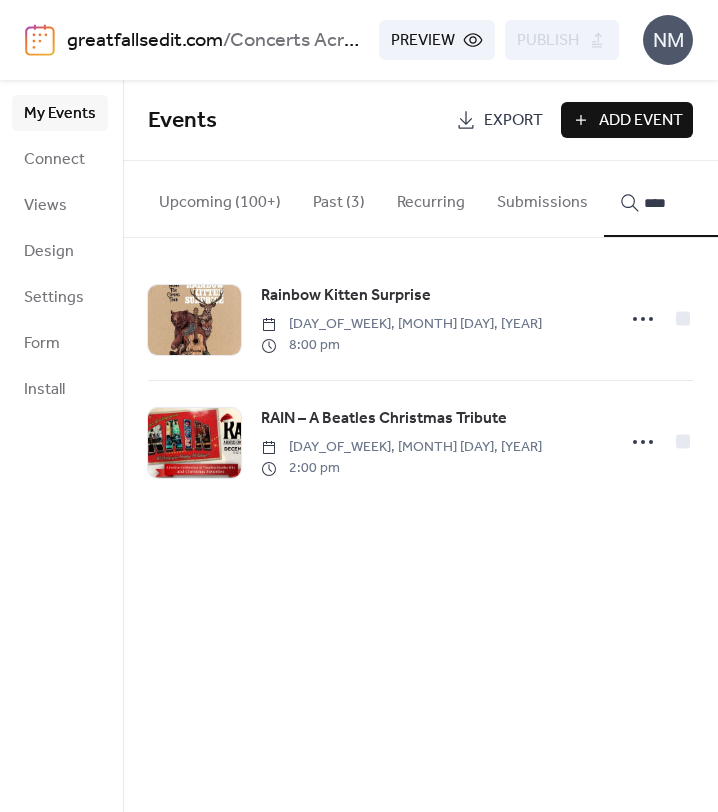 type 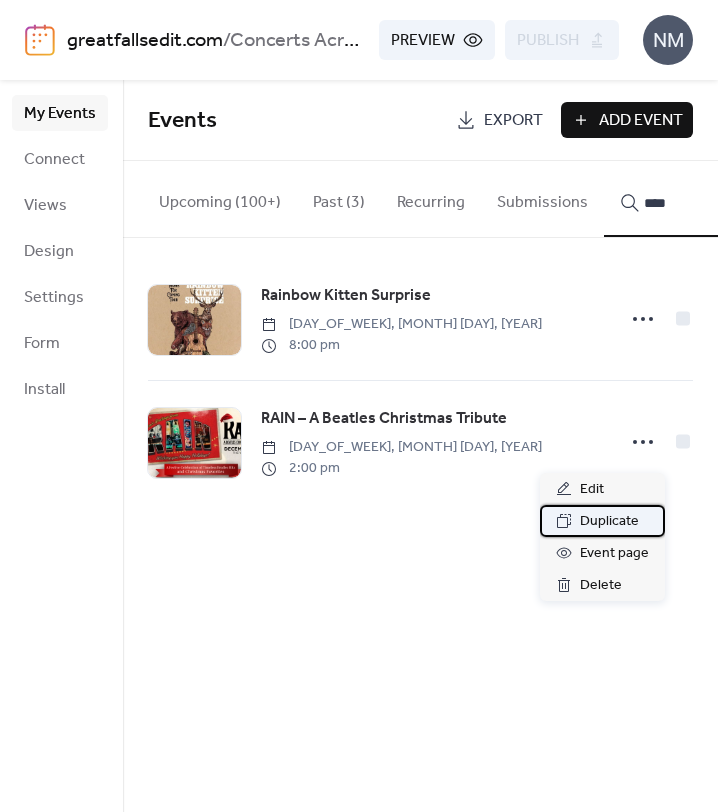 click on "Duplicate" at bounding box center (609, 522) 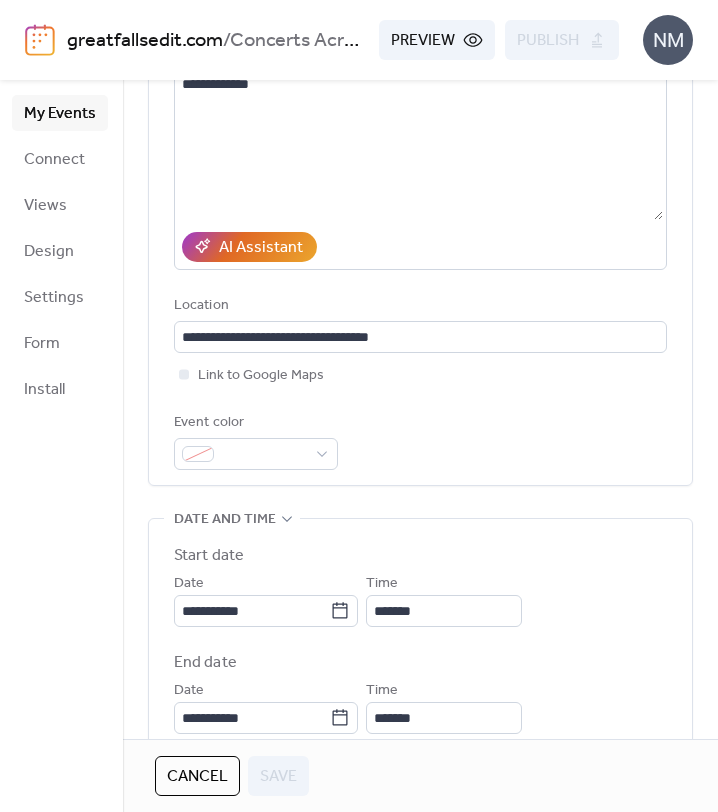 scroll, scrollTop: 306, scrollLeft: 0, axis: vertical 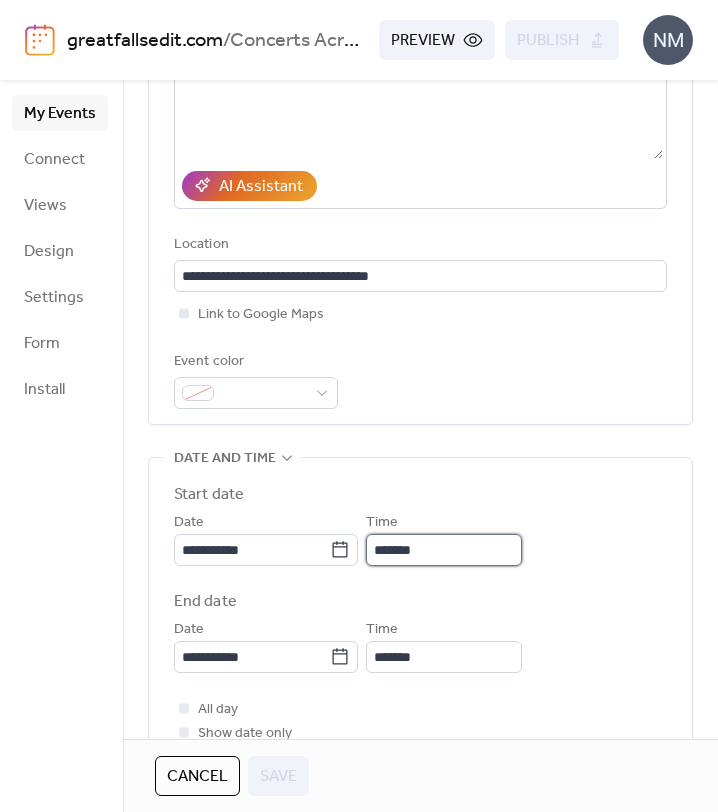 click on "*******" at bounding box center (444, 550) 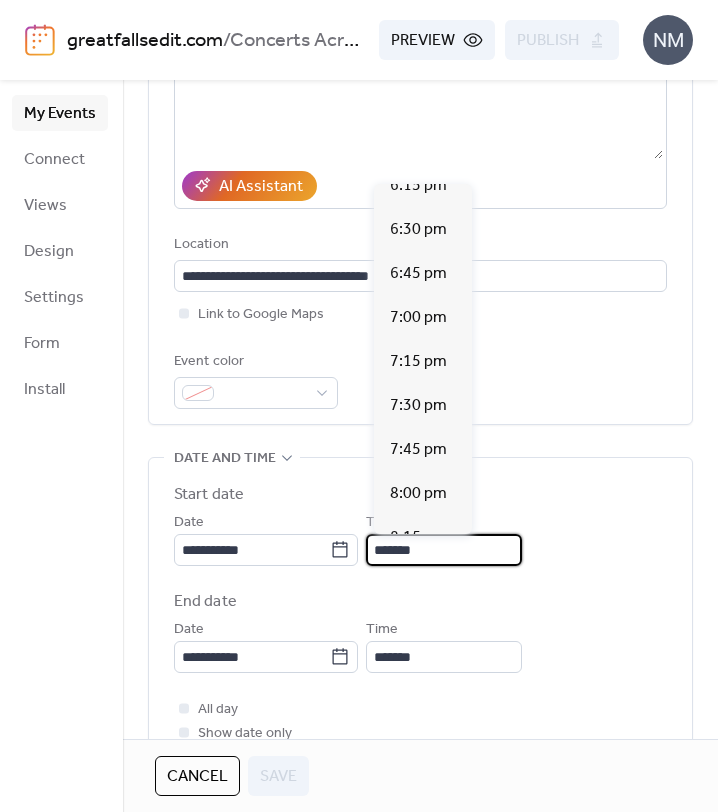 scroll, scrollTop: 3249, scrollLeft: 0, axis: vertical 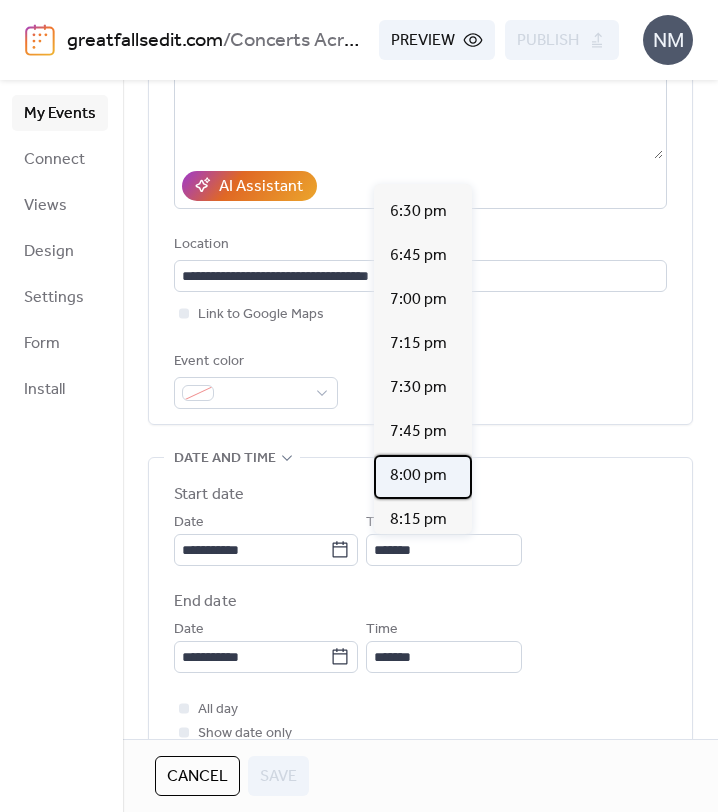 click on "8:00 pm" at bounding box center [418, 476] 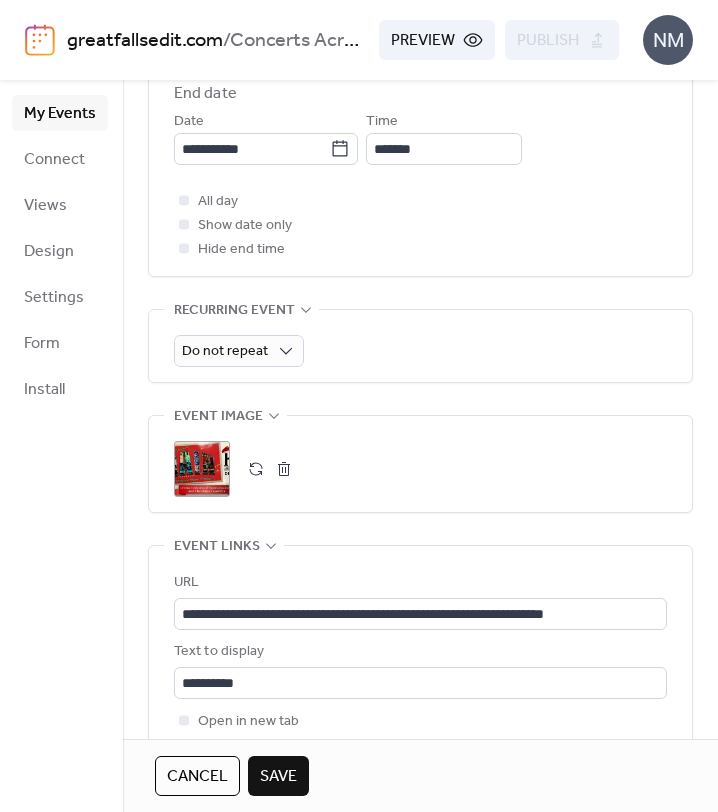 scroll, scrollTop: 816, scrollLeft: 0, axis: vertical 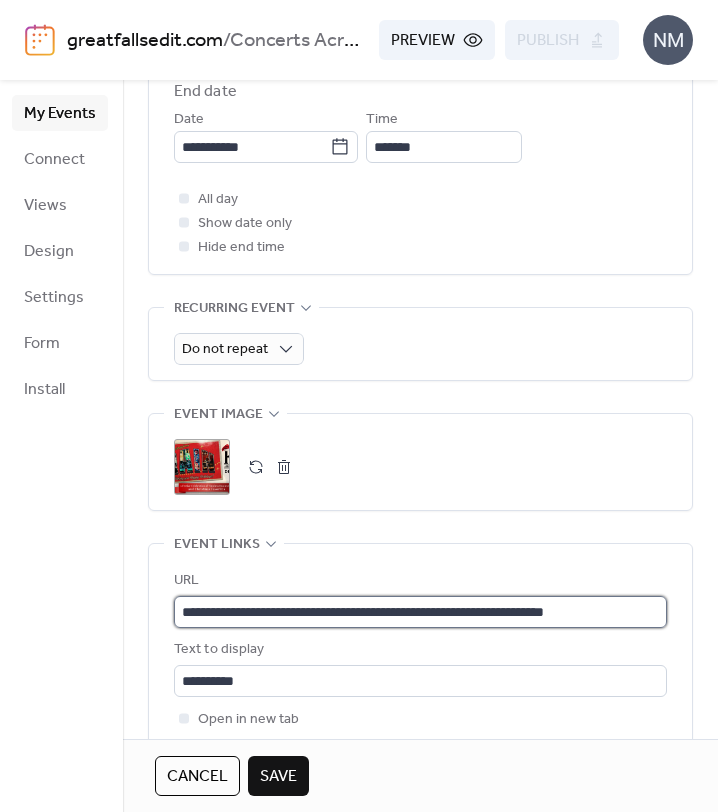click on "**********" at bounding box center (420, 612) 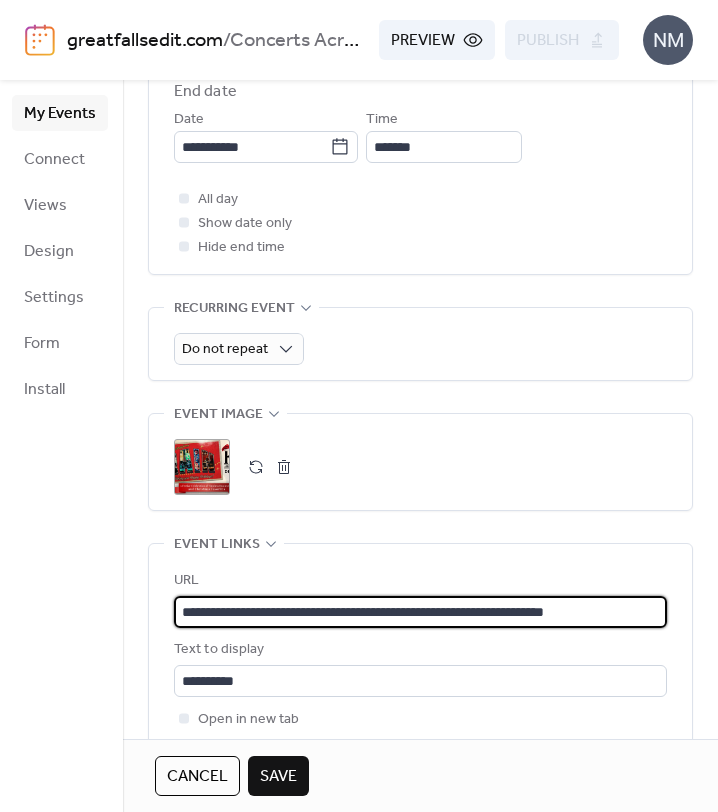 click on "**********" at bounding box center (420, 612) 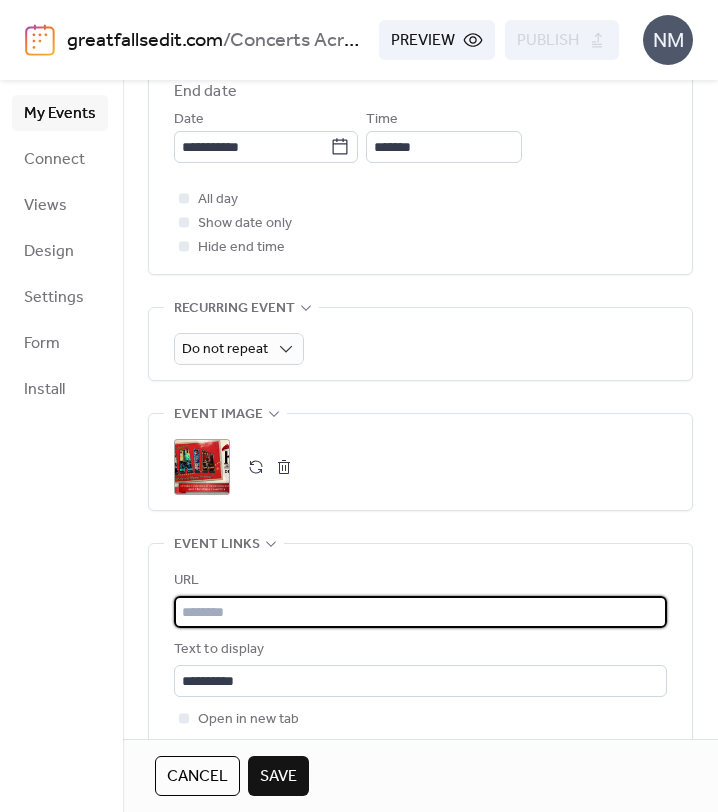paste on "**********" 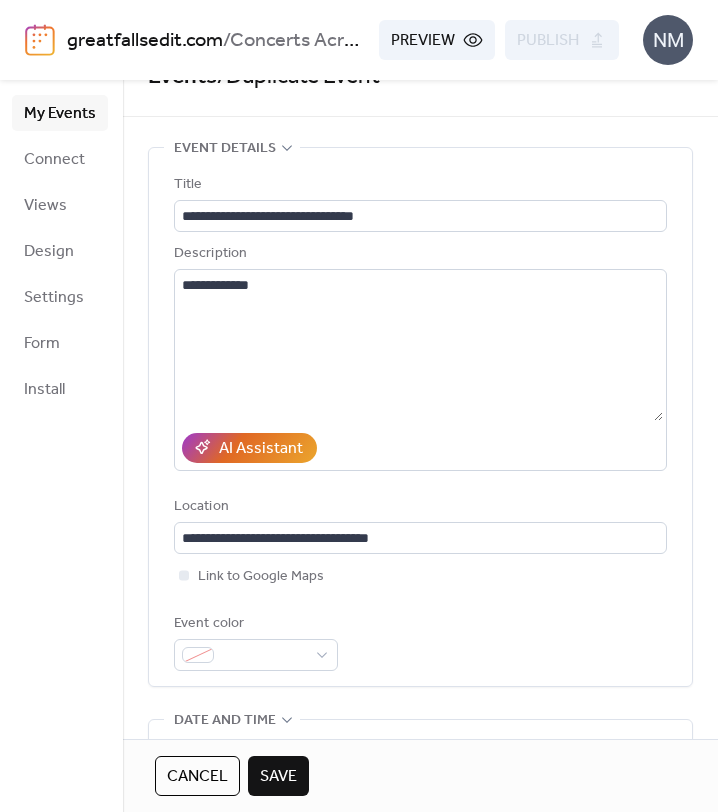 scroll, scrollTop: 0, scrollLeft: 0, axis: both 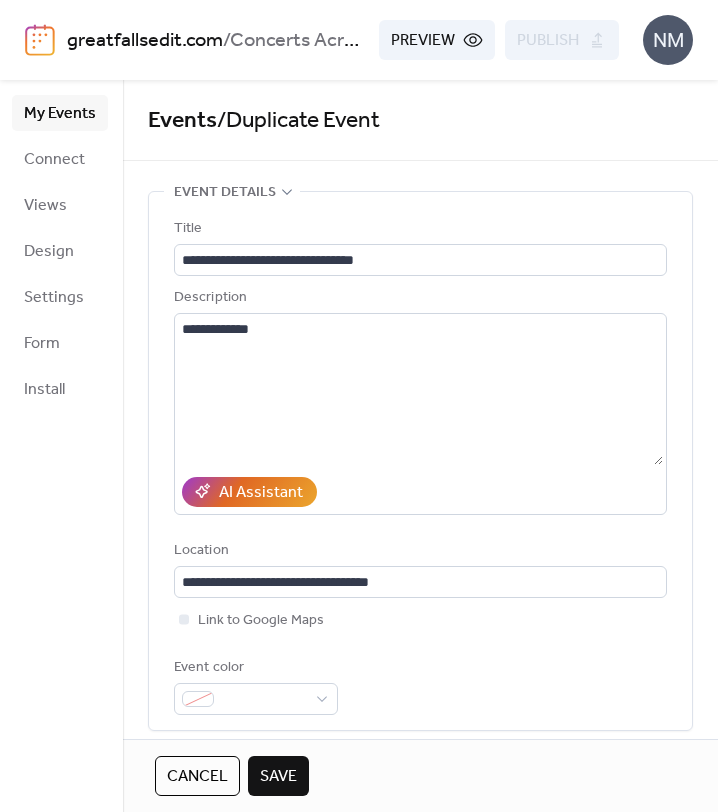 click on "Save" at bounding box center [278, 777] 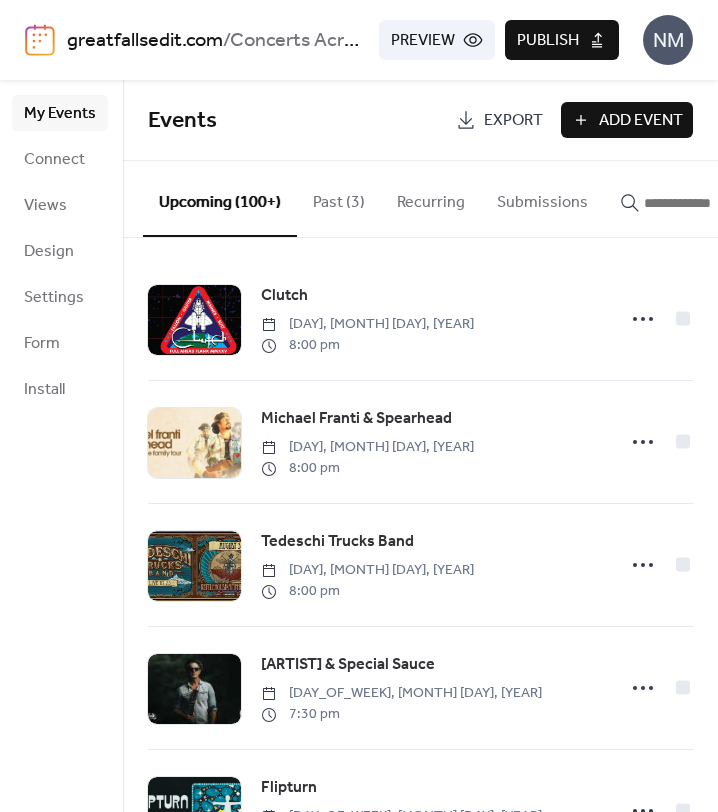 click on "Publish" at bounding box center [562, 40] 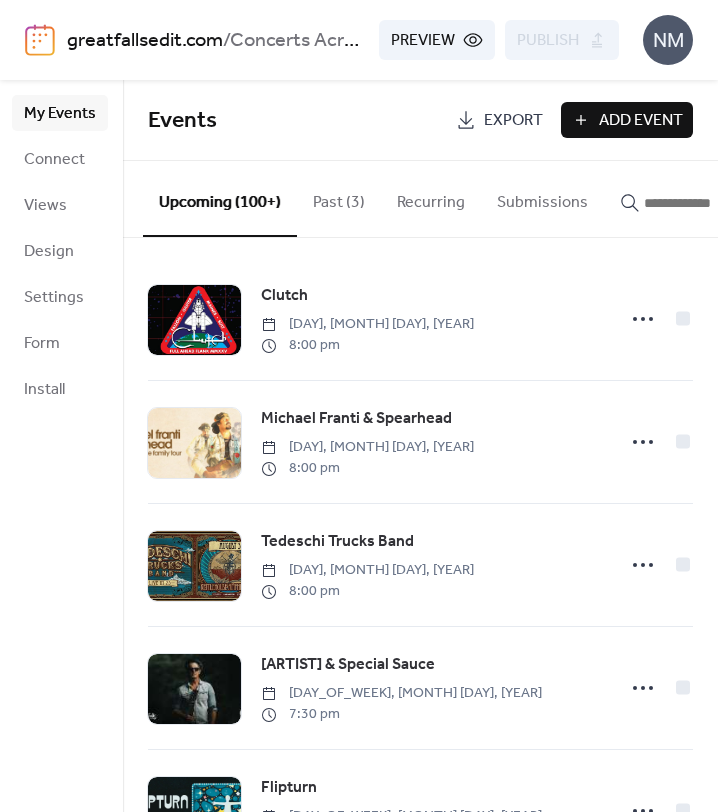 click on "Add Event" at bounding box center [641, 121] 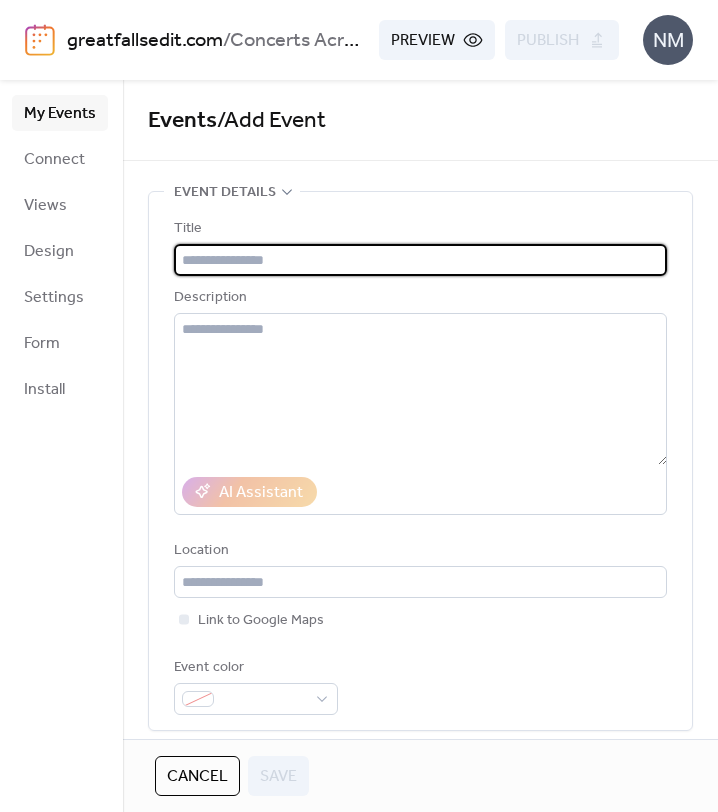paste on "**********" 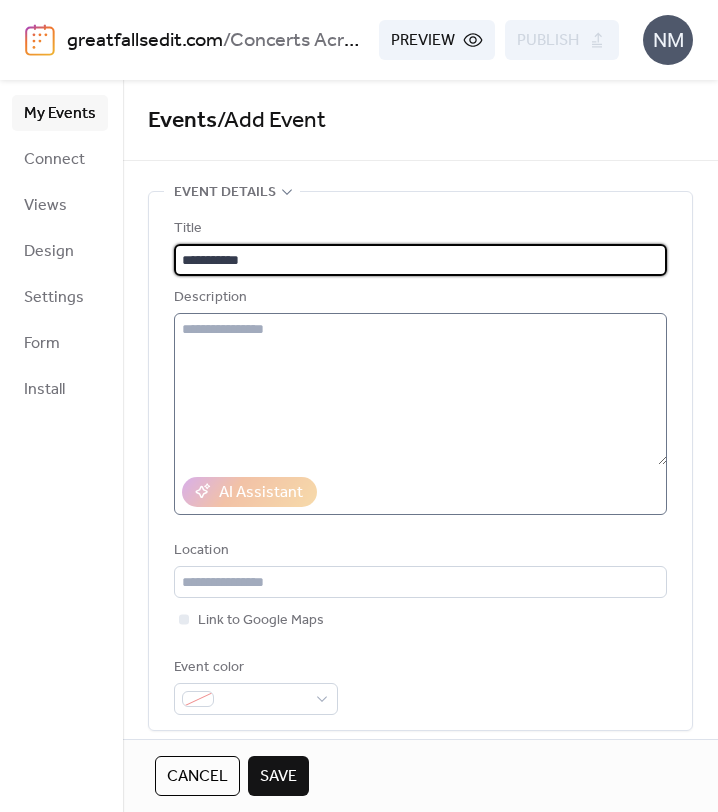 scroll, scrollTop: 104, scrollLeft: 0, axis: vertical 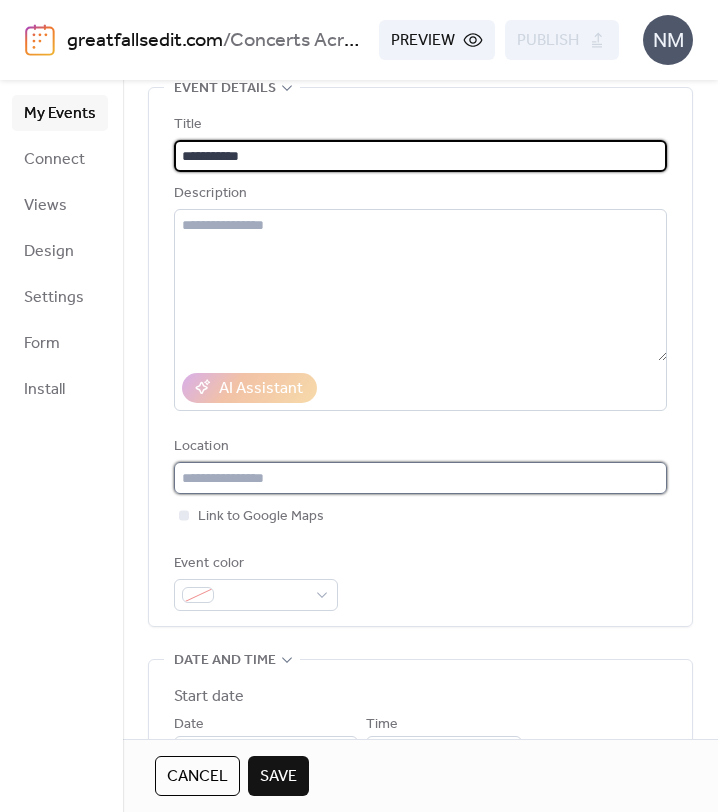 click at bounding box center [420, 478] 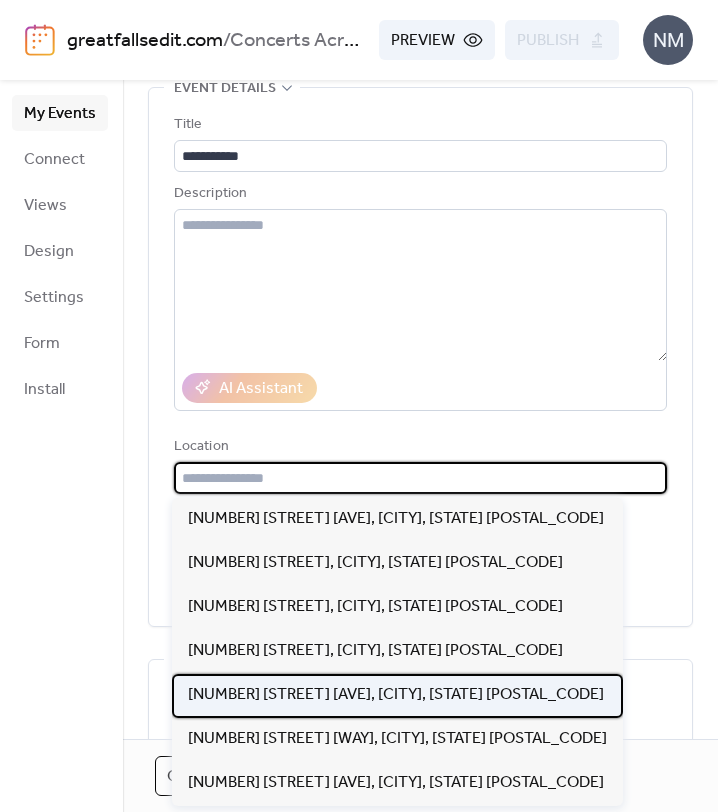 click on "[NUMBER] [STREET] [AVE], [CITY], [STATE] [POSTAL_CODE]" at bounding box center (396, 695) 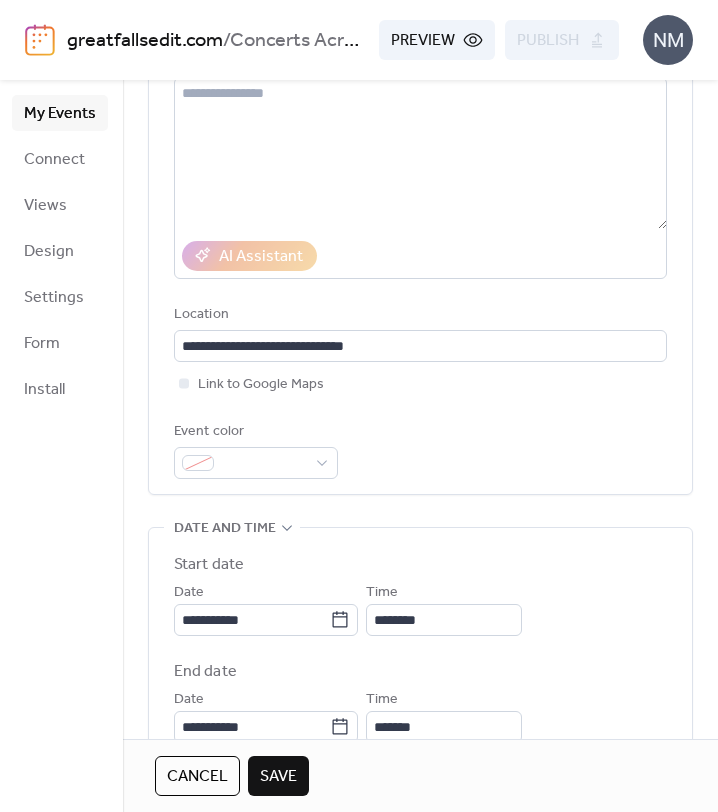scroll, scrollTop: 262, scrollLeft: 0, axis: vertical 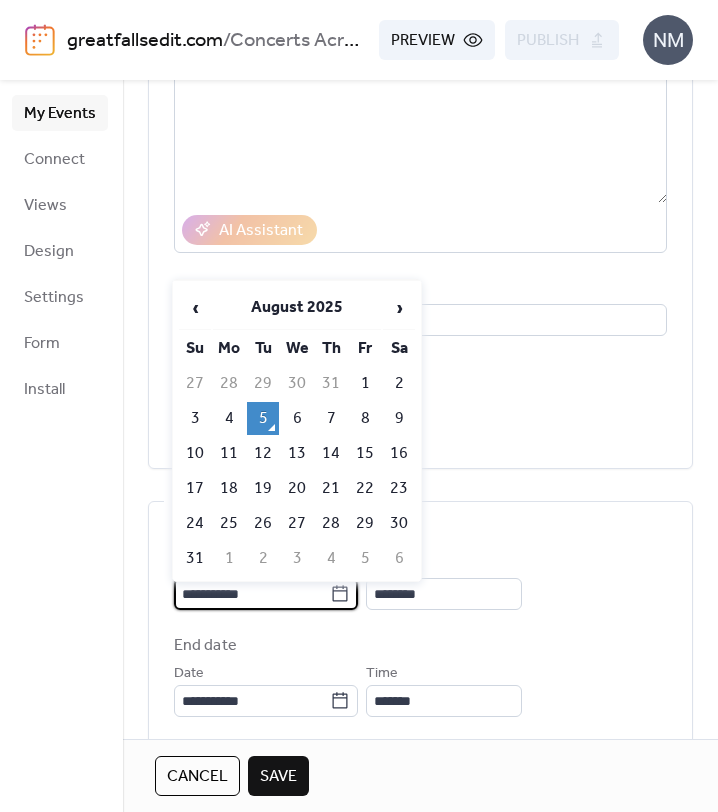 click on "**********" at bounding box center (252, 594) 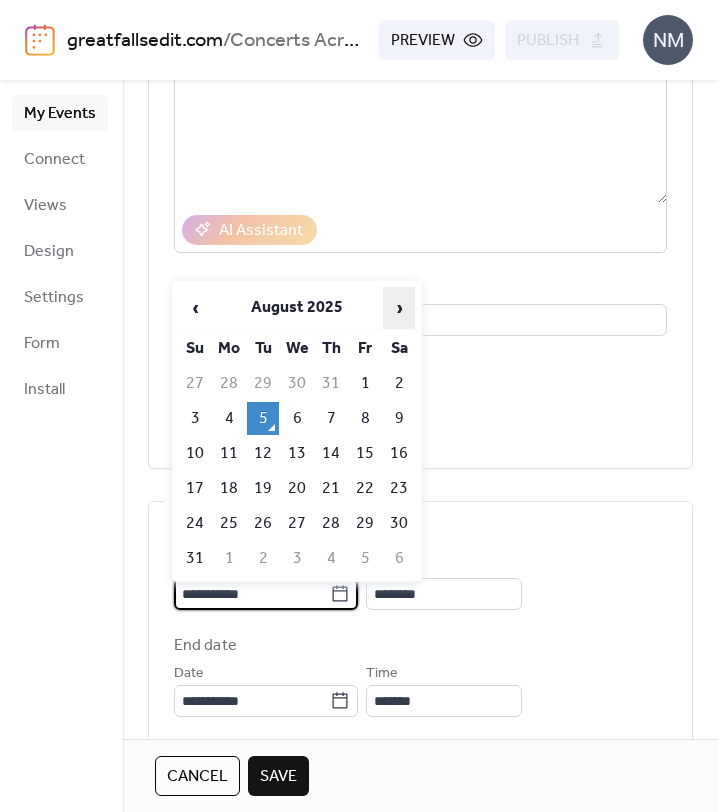 click on "›" at bounding box center (399, 308) 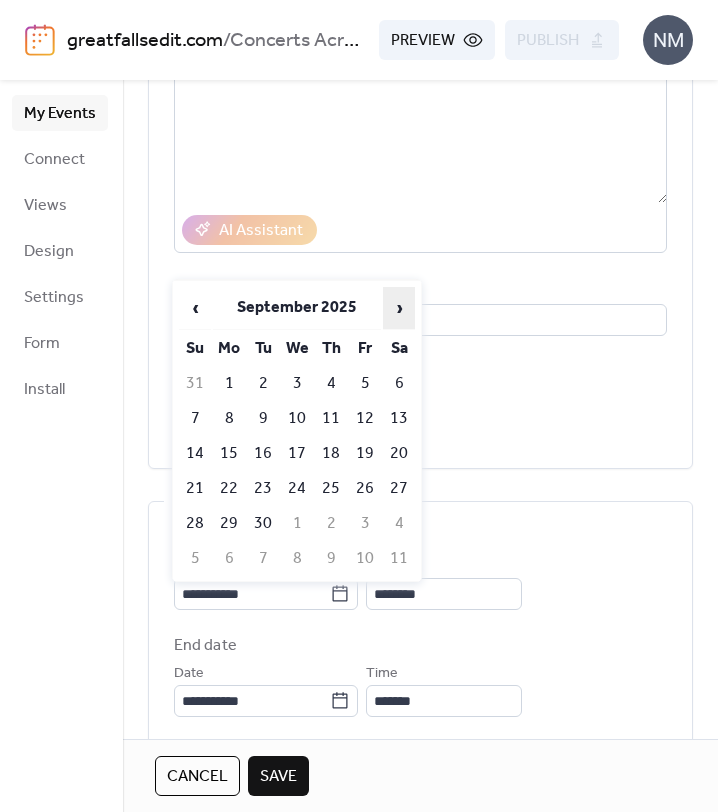 click on "›" at bounding box center [399, 308] 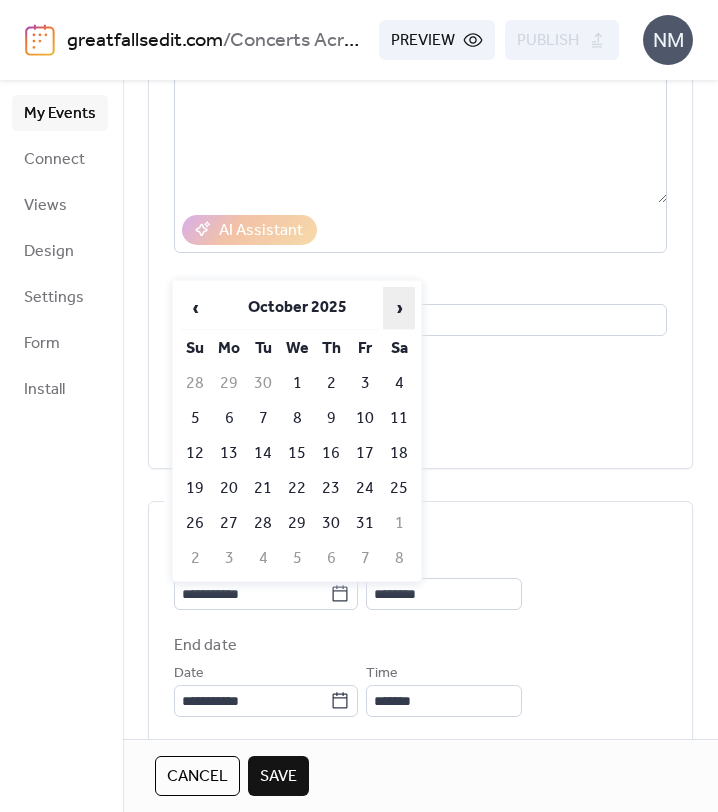 click on "›" at bounding box center [399, 308] 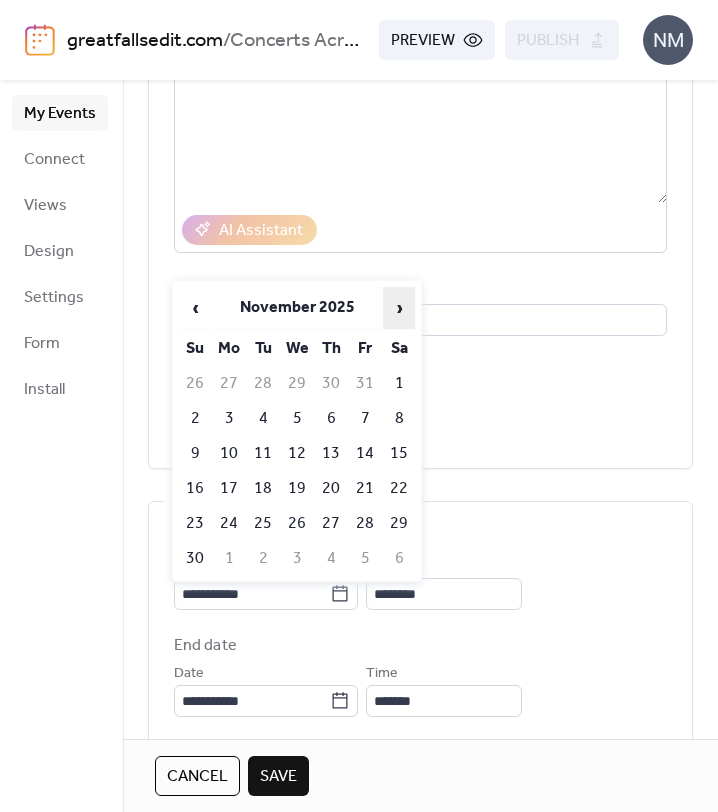 click on "›" at bounding box center [399, 308] 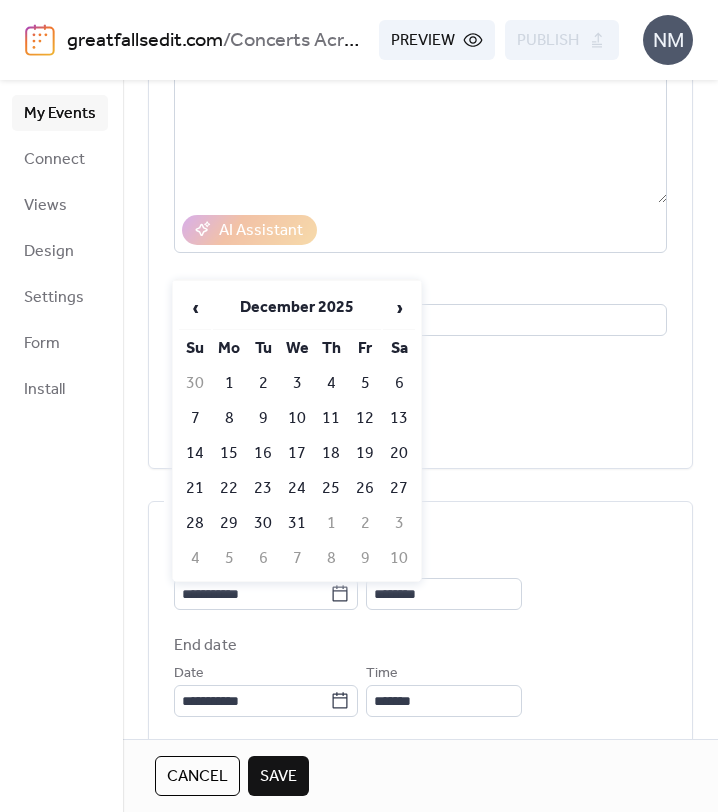 click on "Event color" at bounding box center (420, 423) 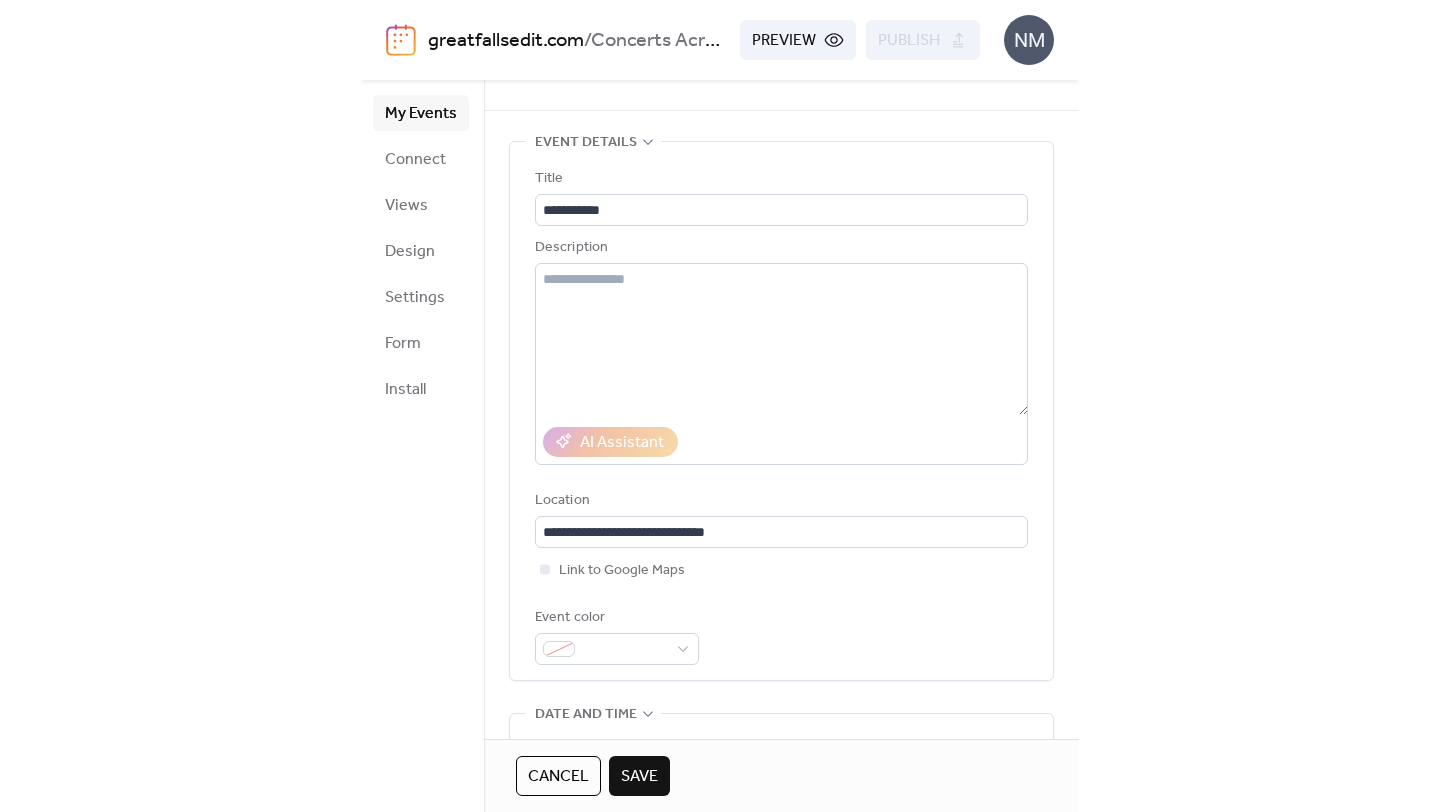 scroll, scrollTop: 0, scrollLeft: 0, axis: both 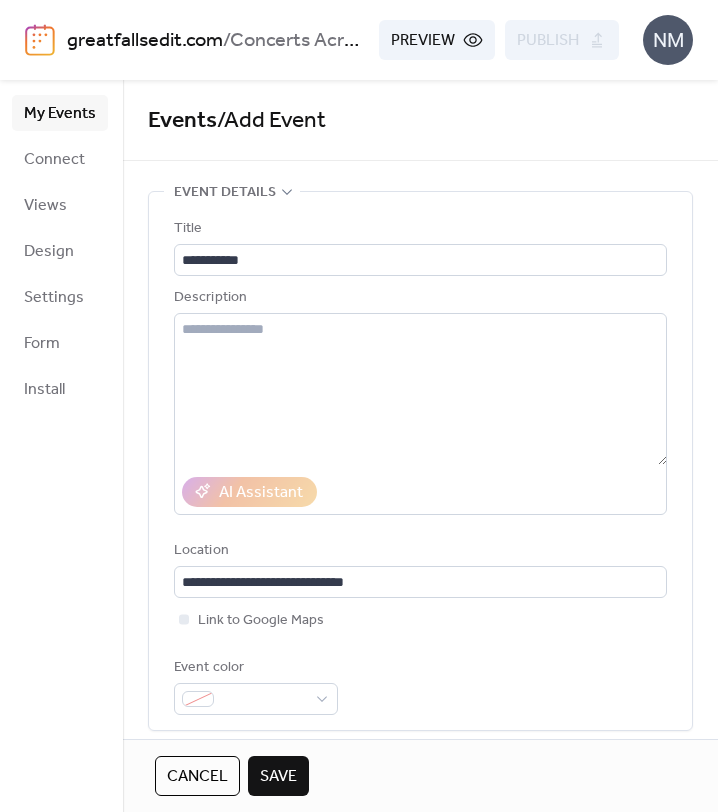 click on "Cancel" at bounding box center (197, 777) 